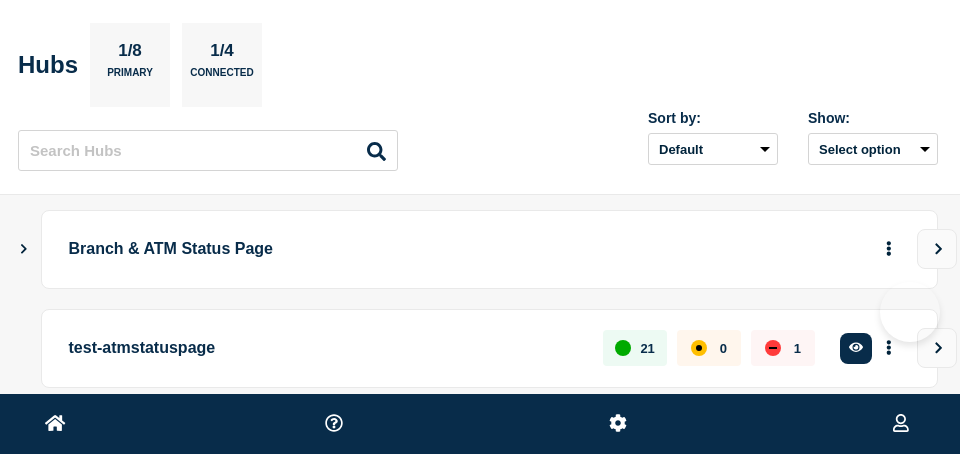 scroll, scrollTop: 0, scrollLeft: 0, axis: both 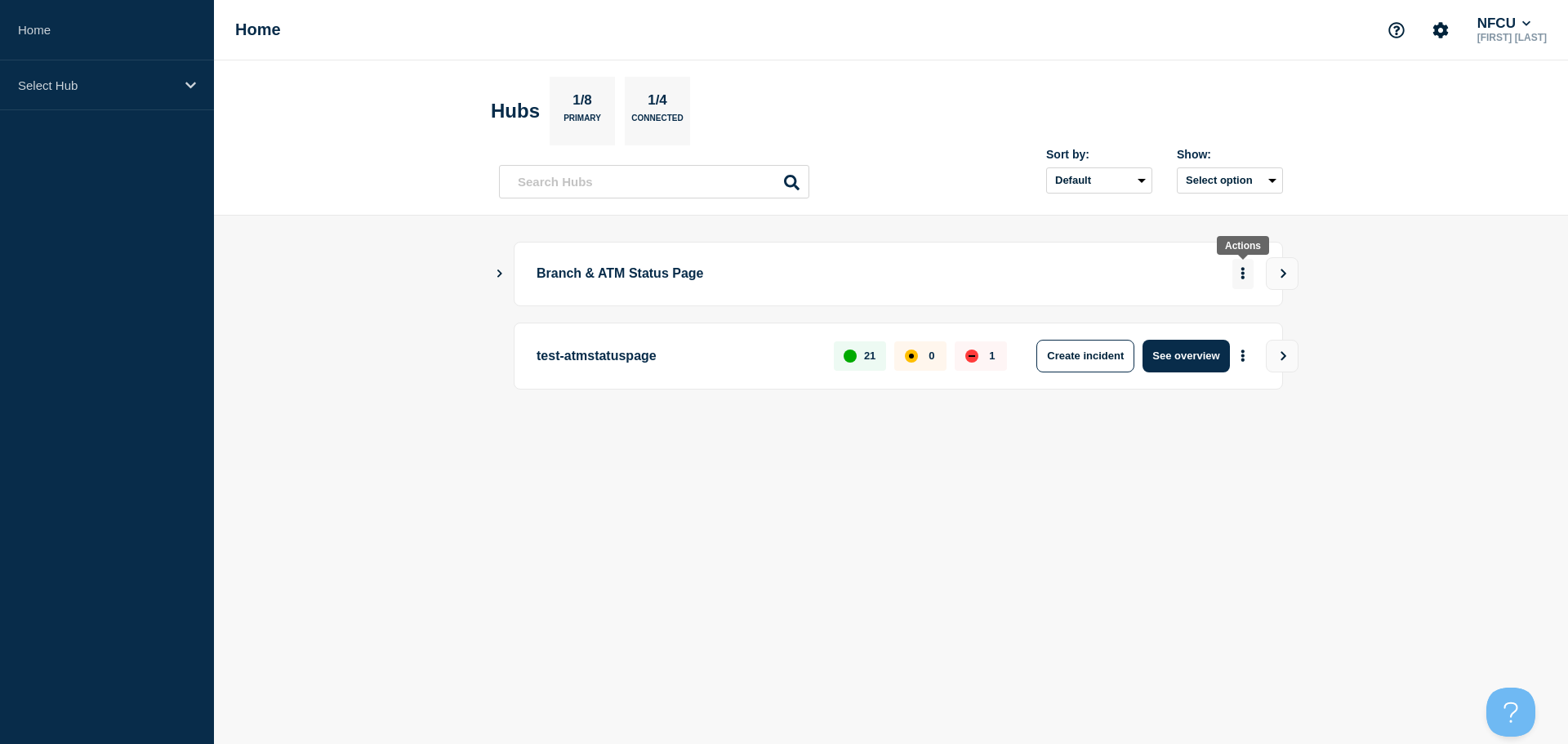 click 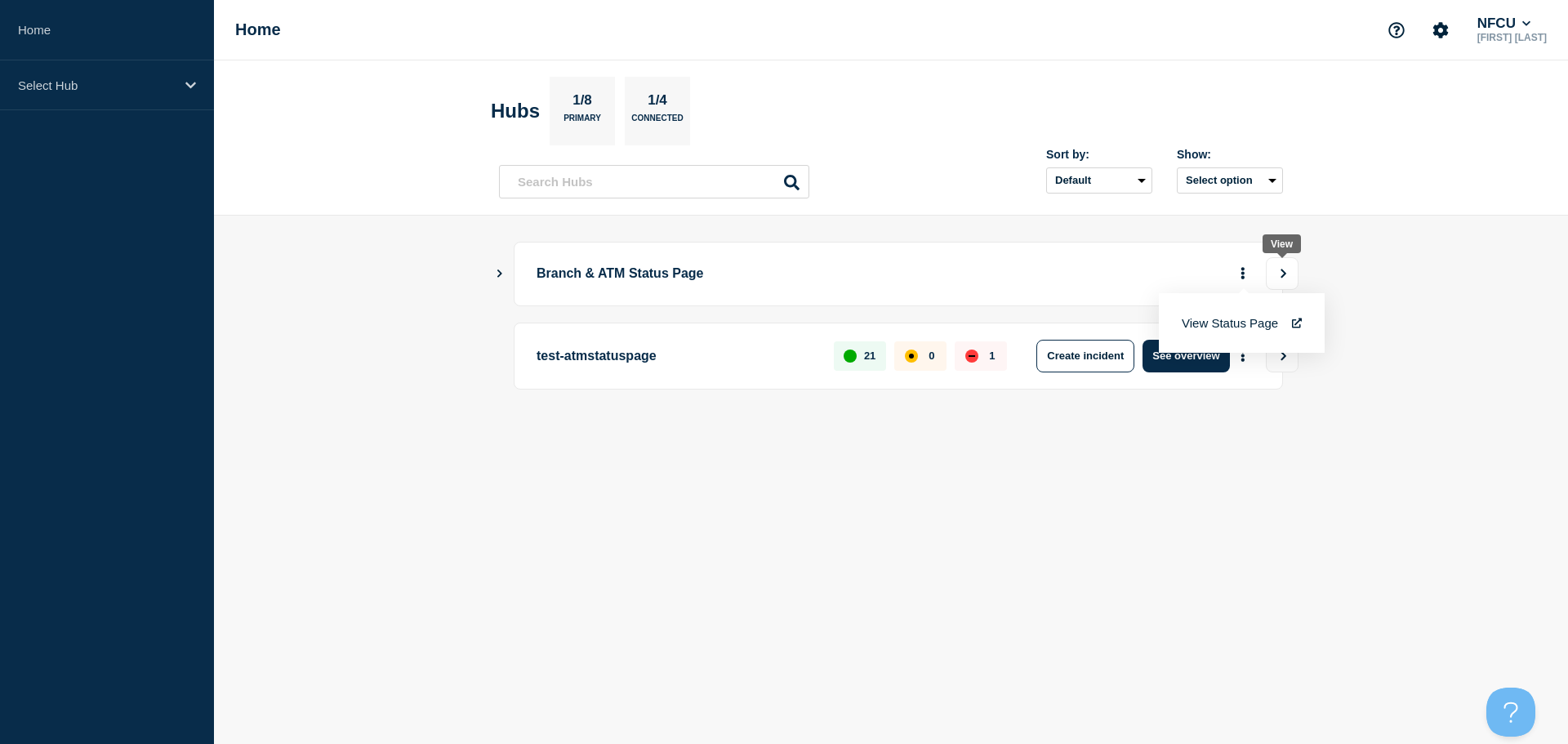click 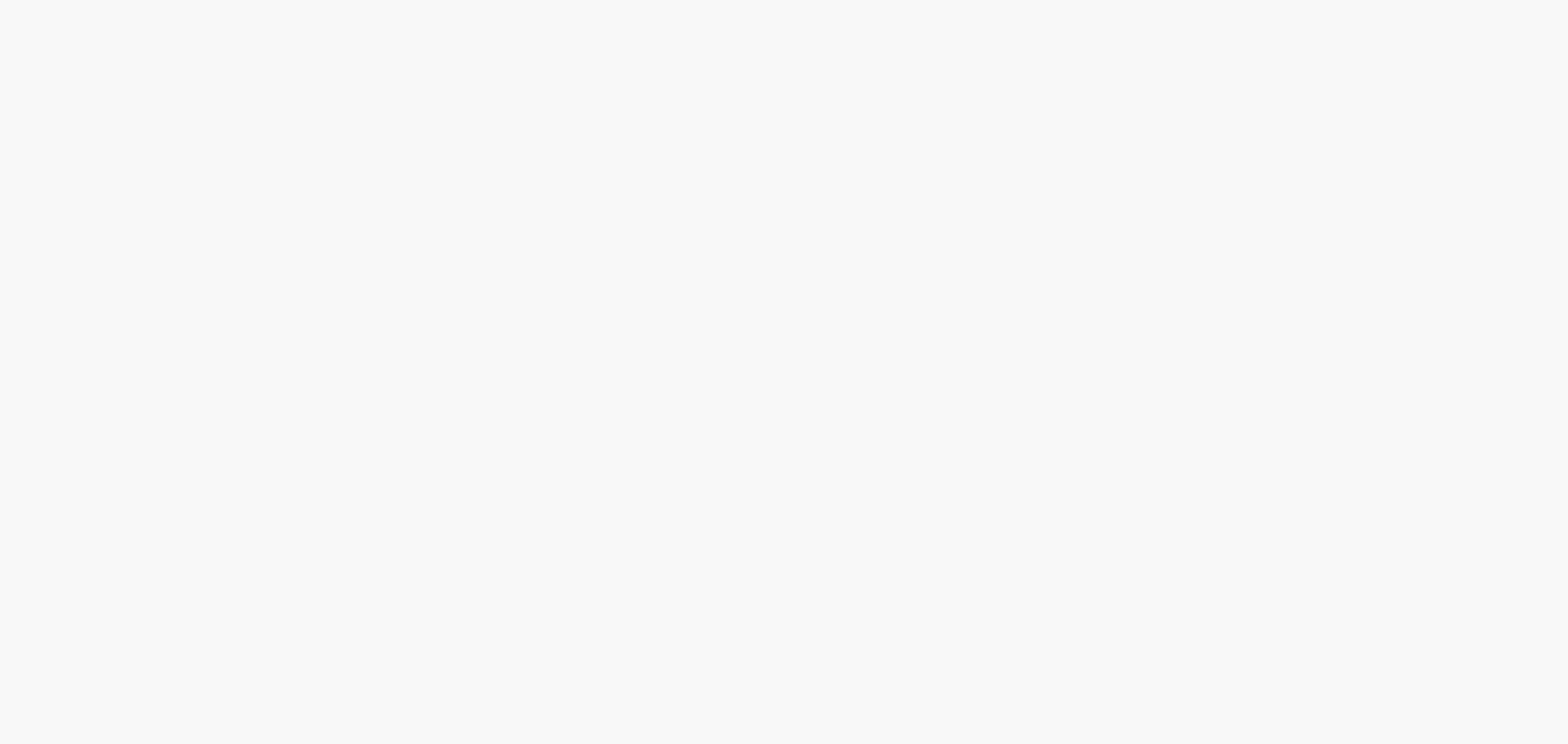 scroll, scrollTop: 0, scrollLeft: 0, axis: both 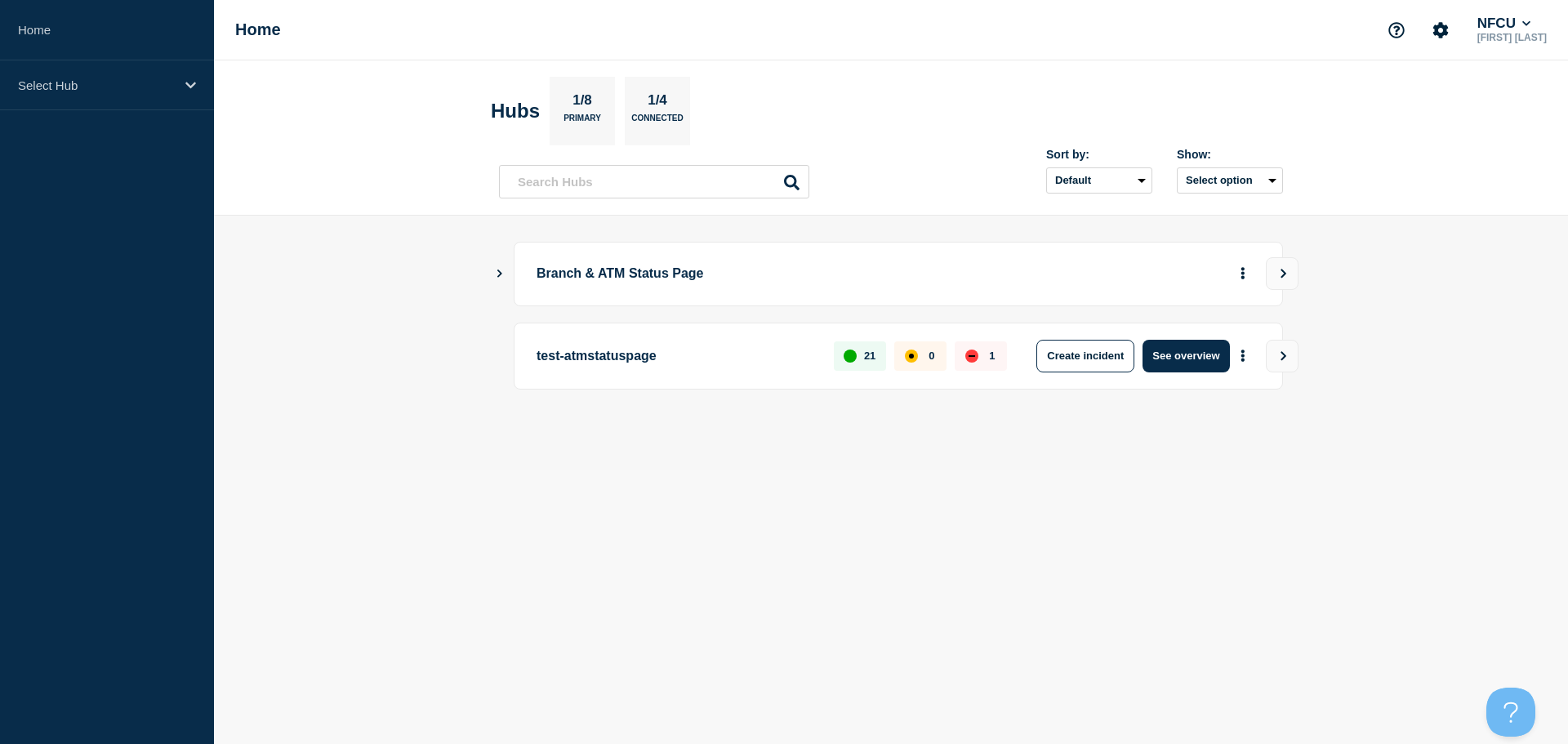 click 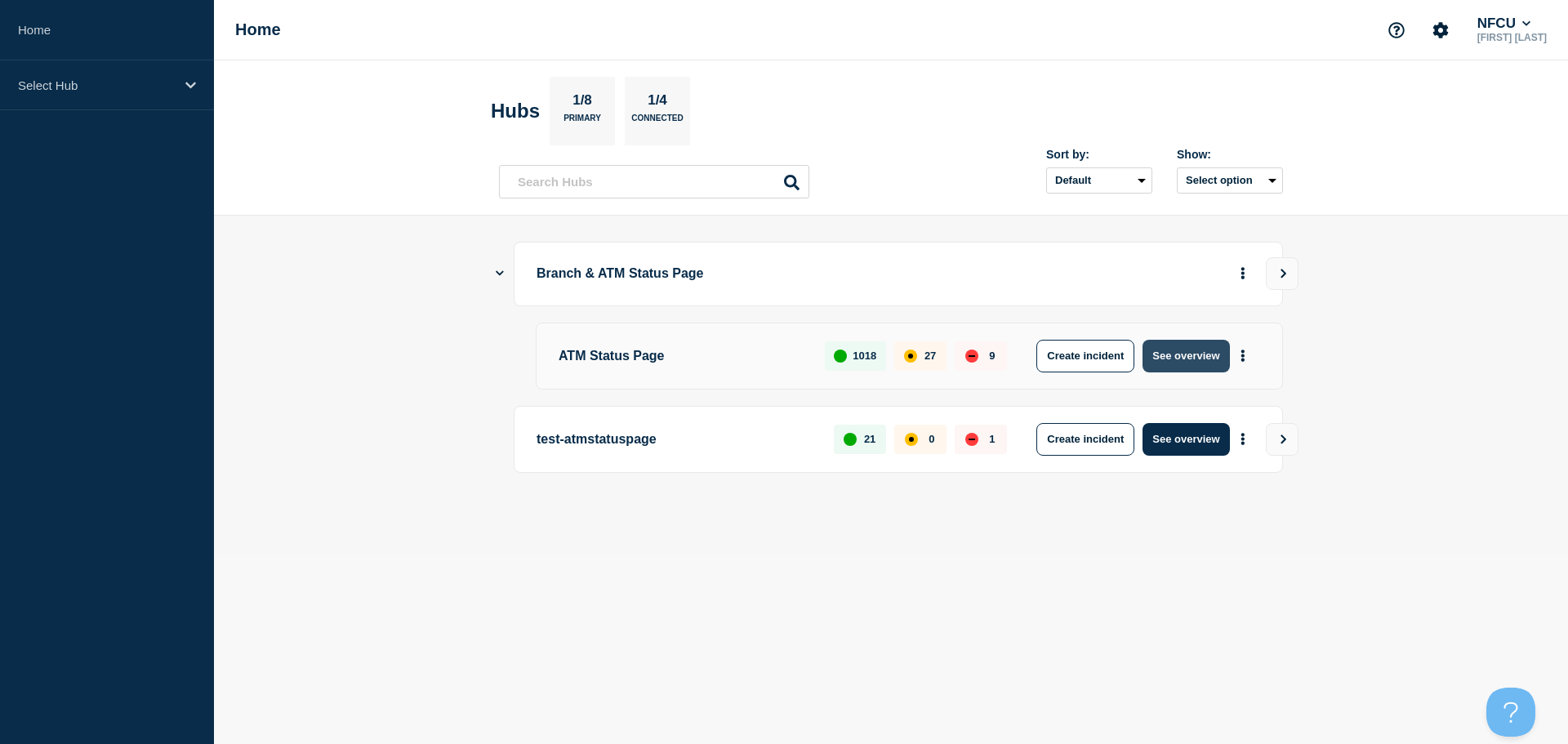 click on "See overview" at bounding box center [1186, 356] 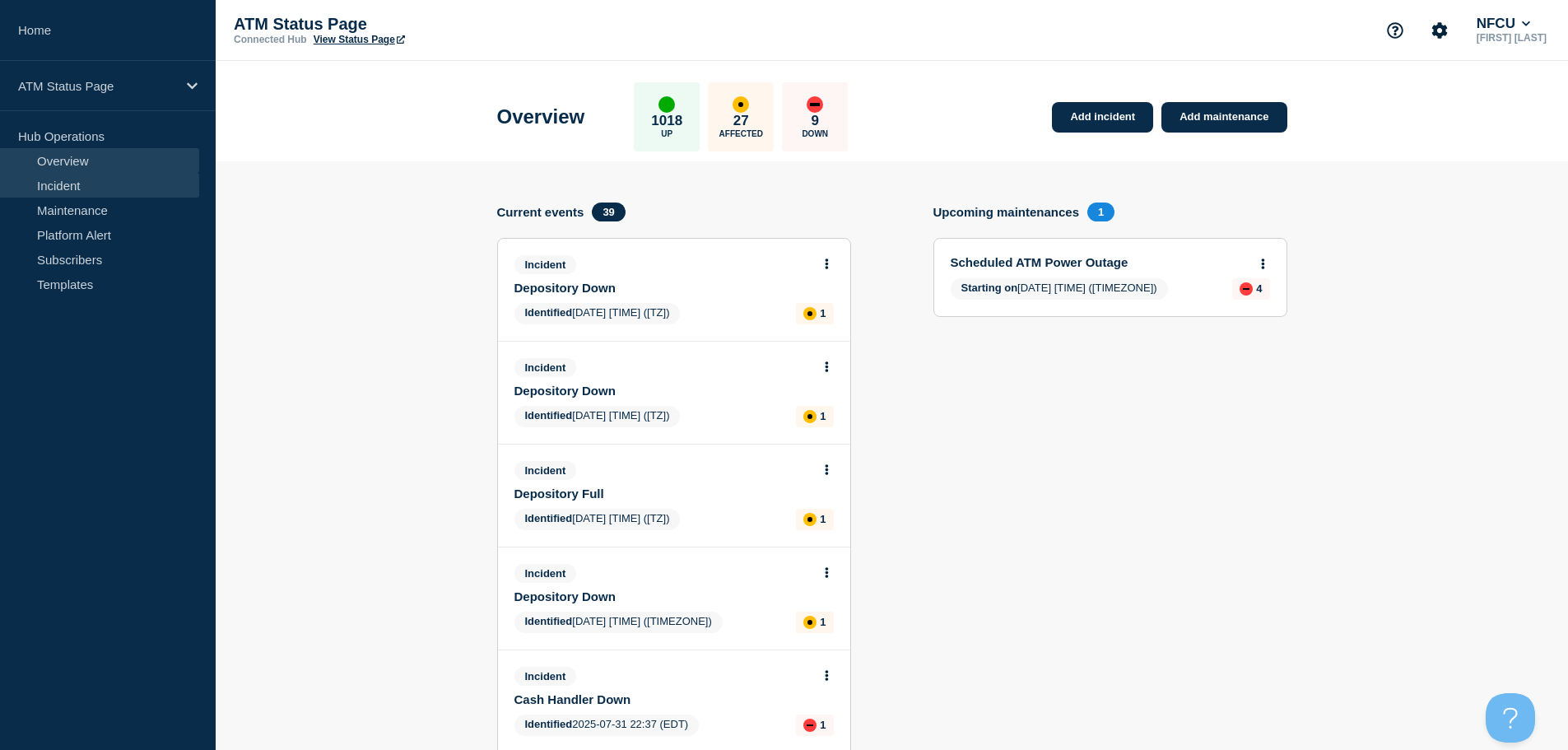 click on "Incident" at bounding box center [100, 185] 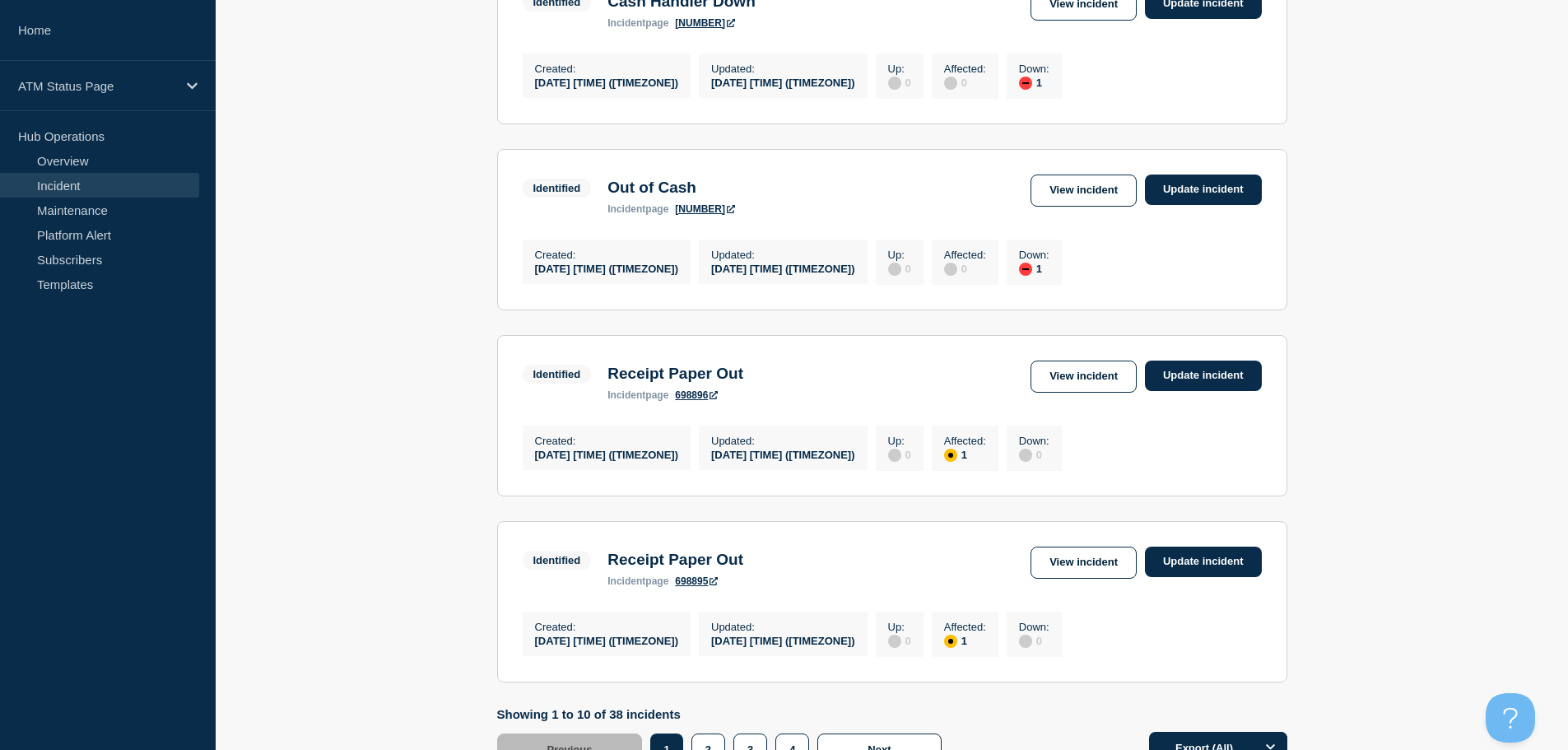 scroll, scrollTop: 1717, scrollLeft: 0, axis: vertical 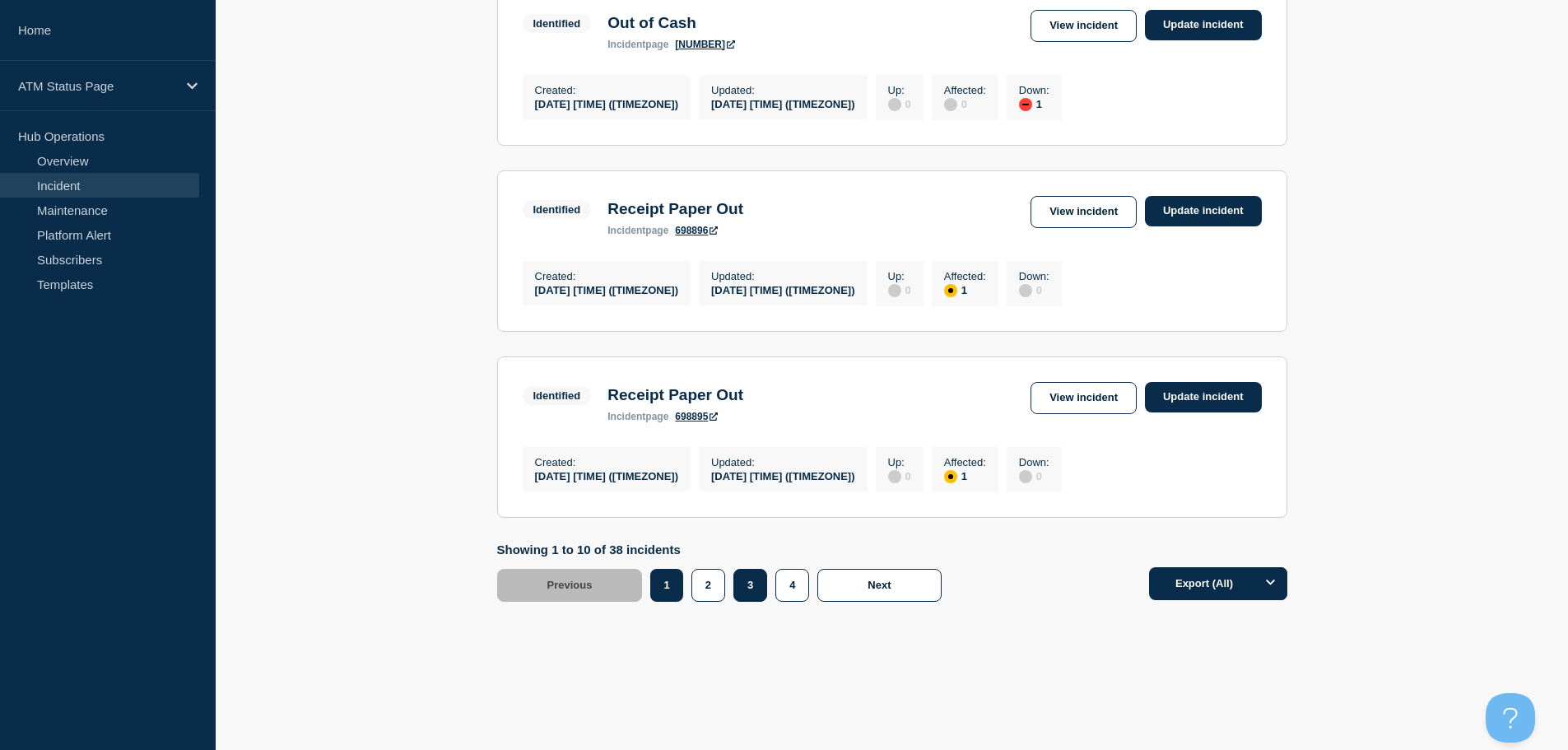 click on "3" at bounding box center [750, 585] 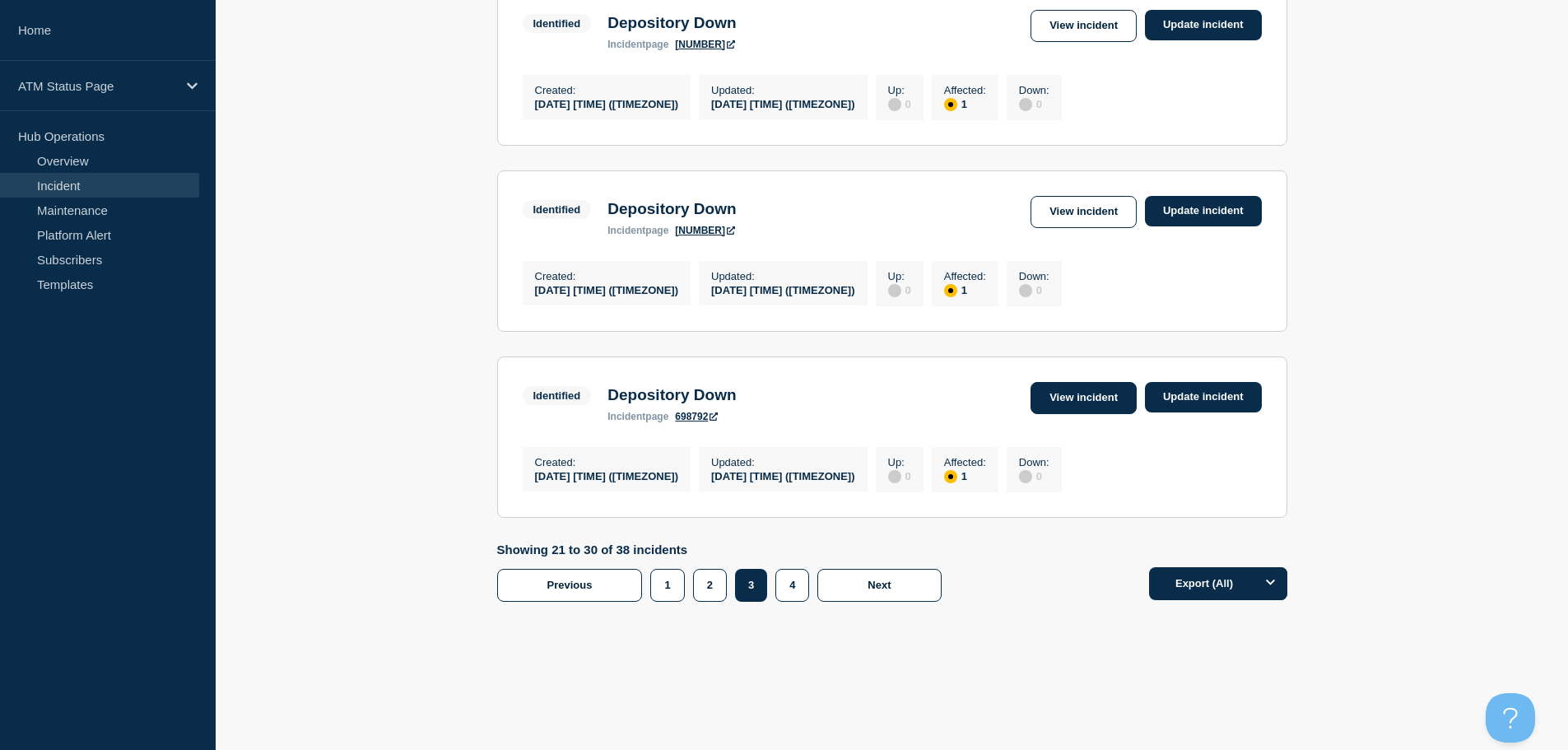 click on "View incident" at bounding box center [1083, 398] 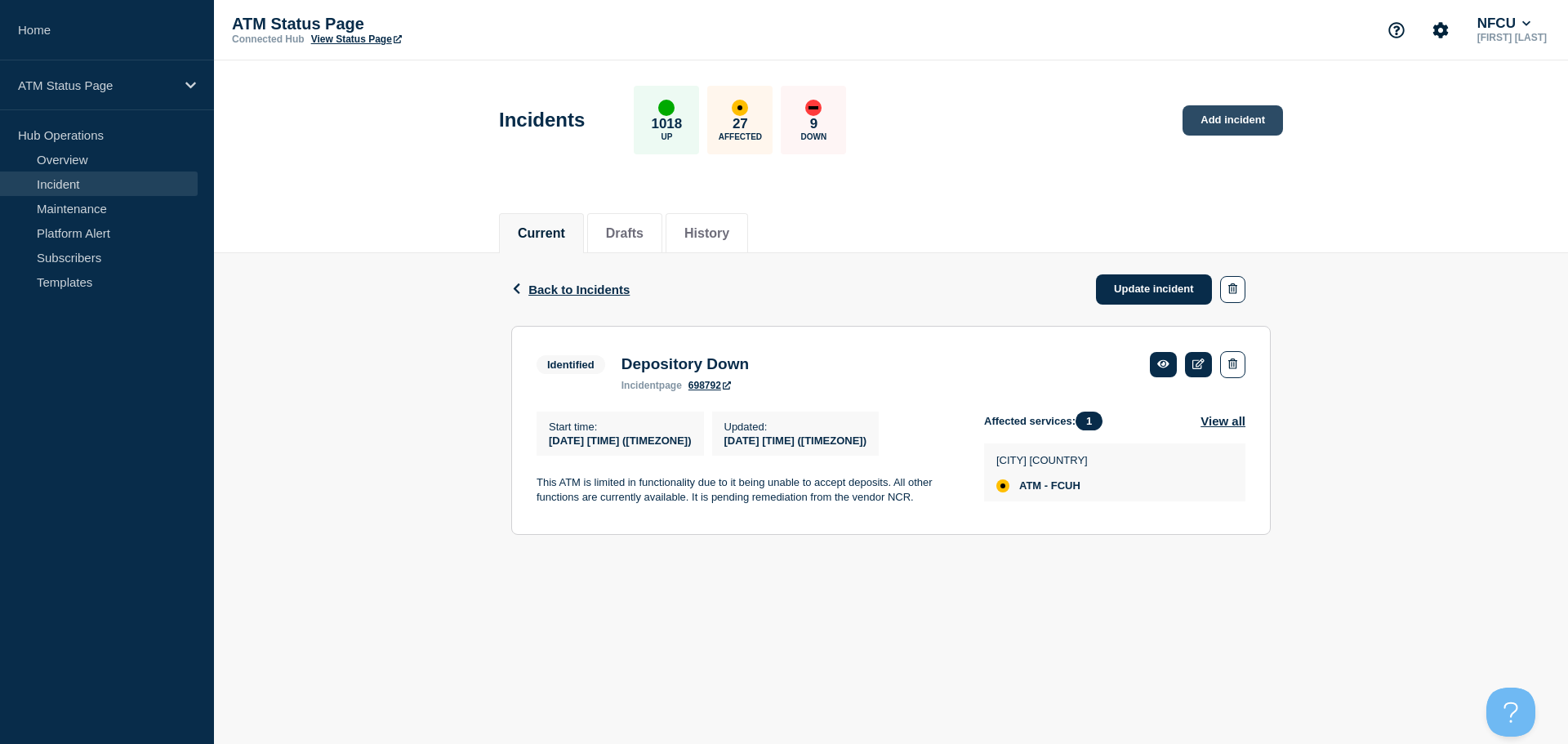 click on "Add incident" 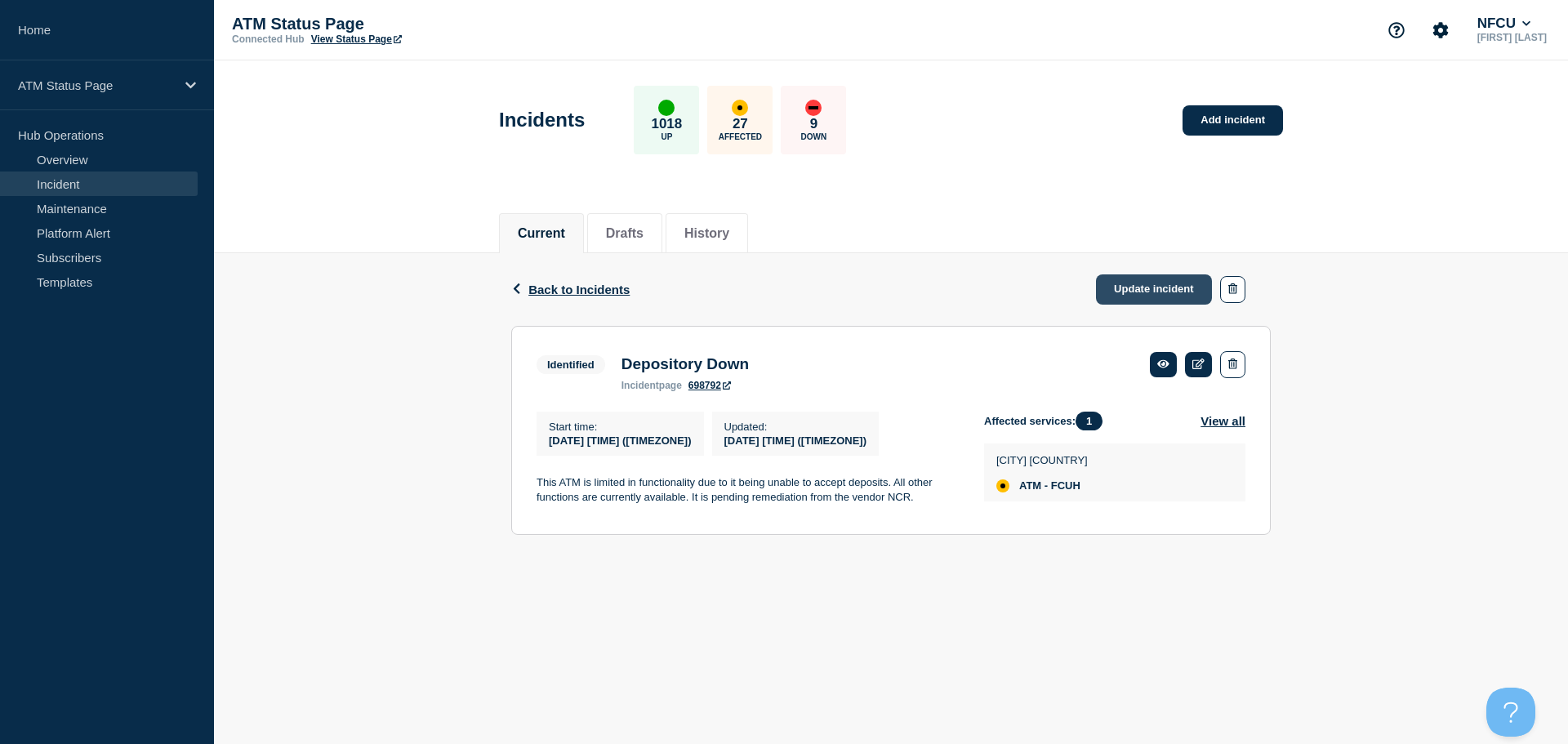 click on "Update incident" 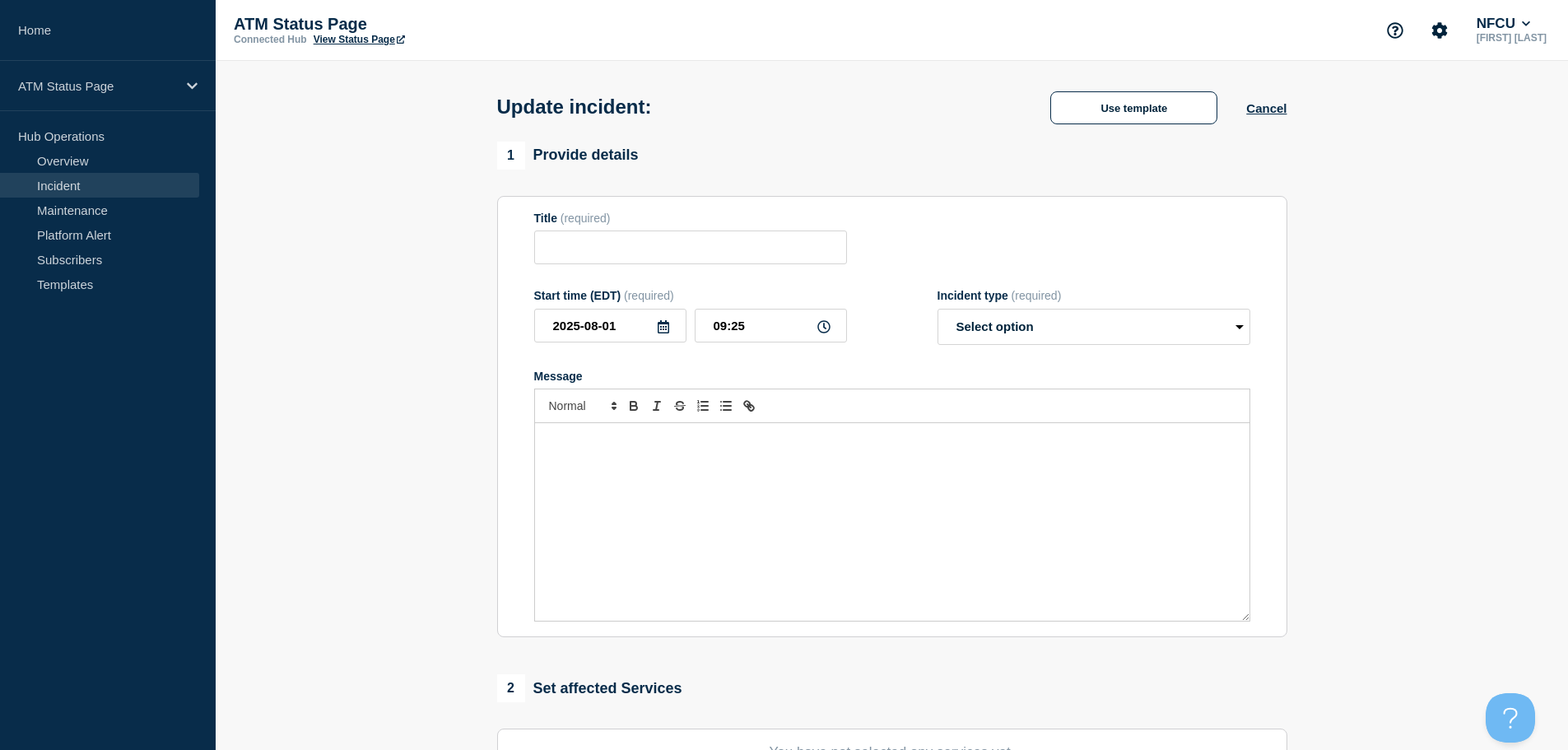 type on "Depository Down" 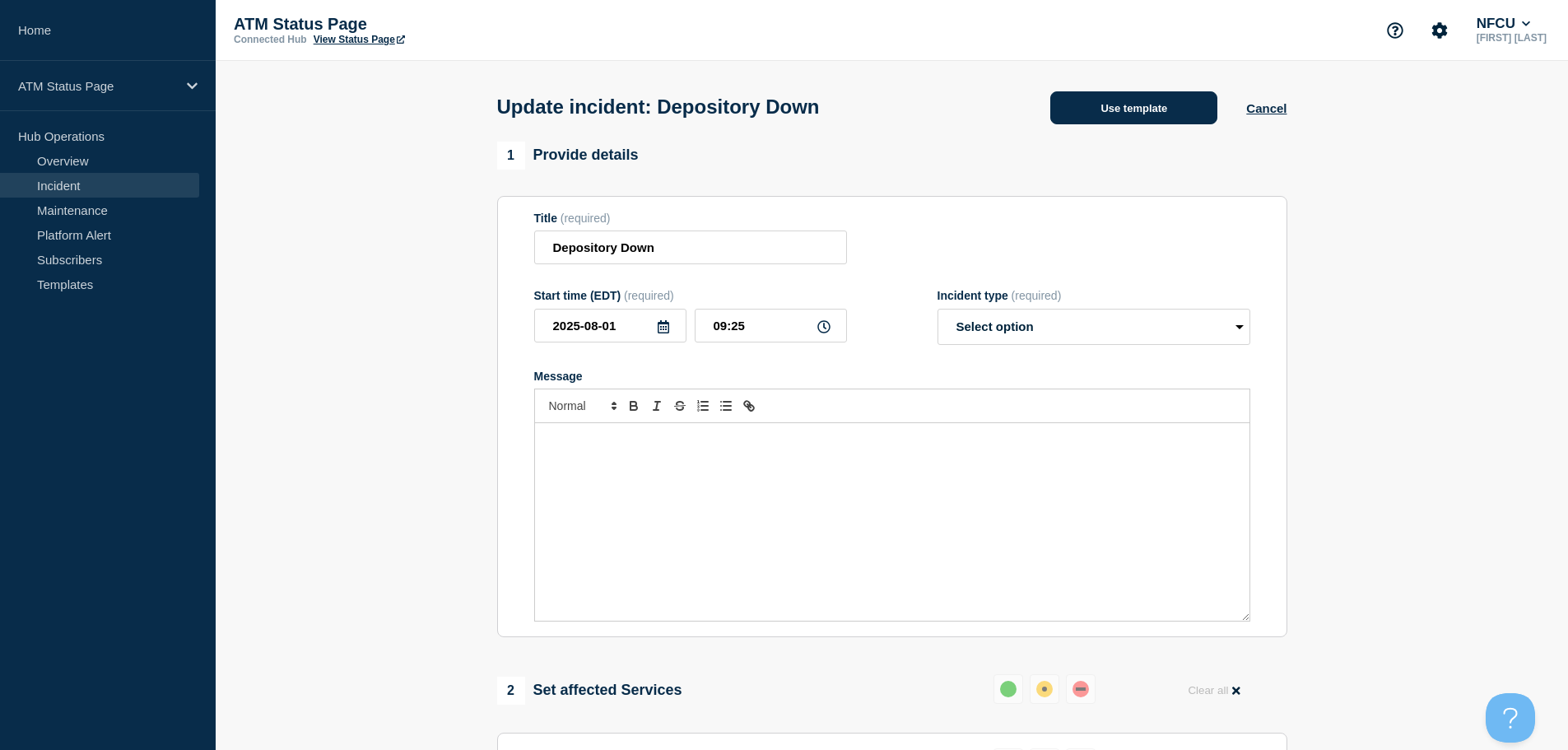 click on "Use template" at bounding box center (1133, 108) 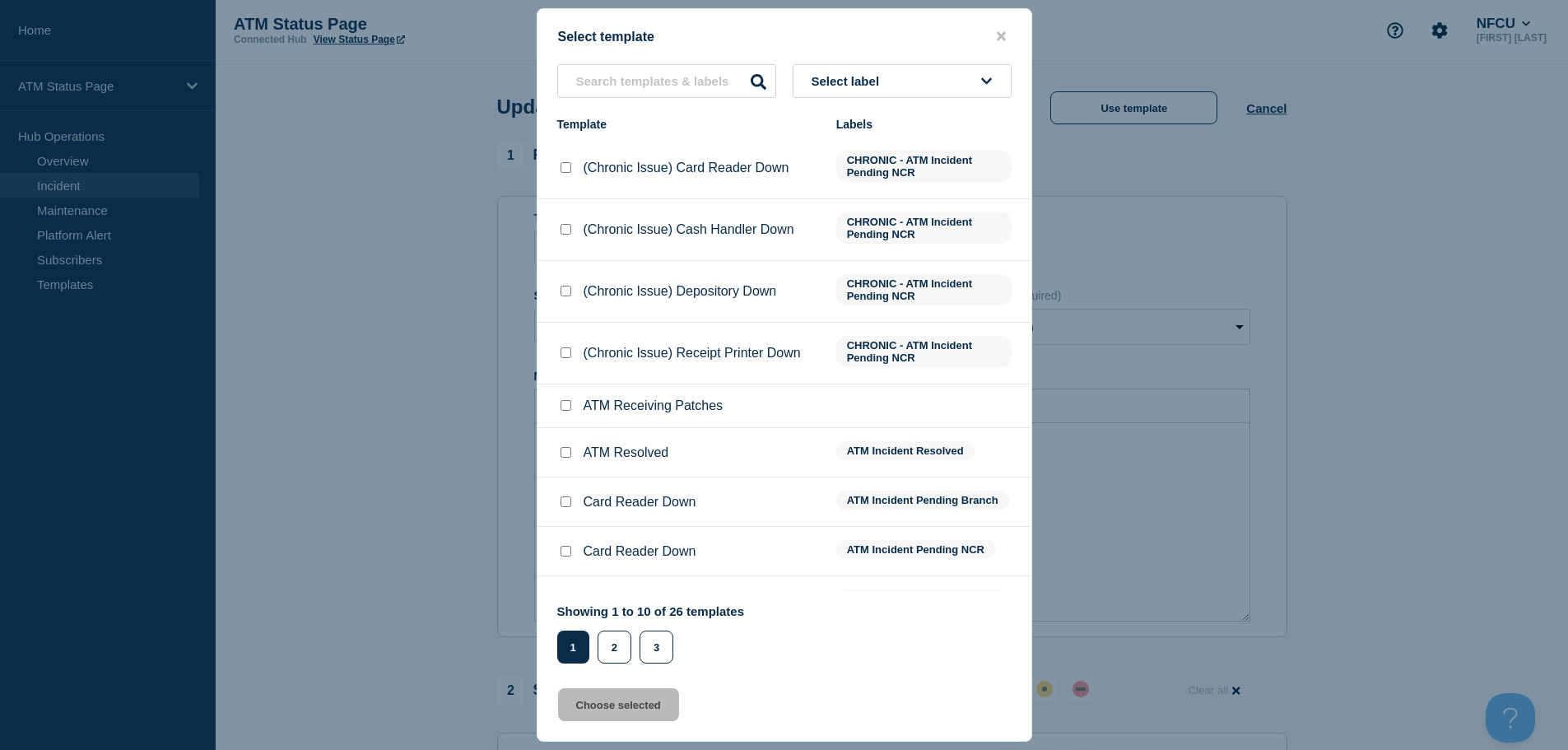 click at bounding box center (565, 452) 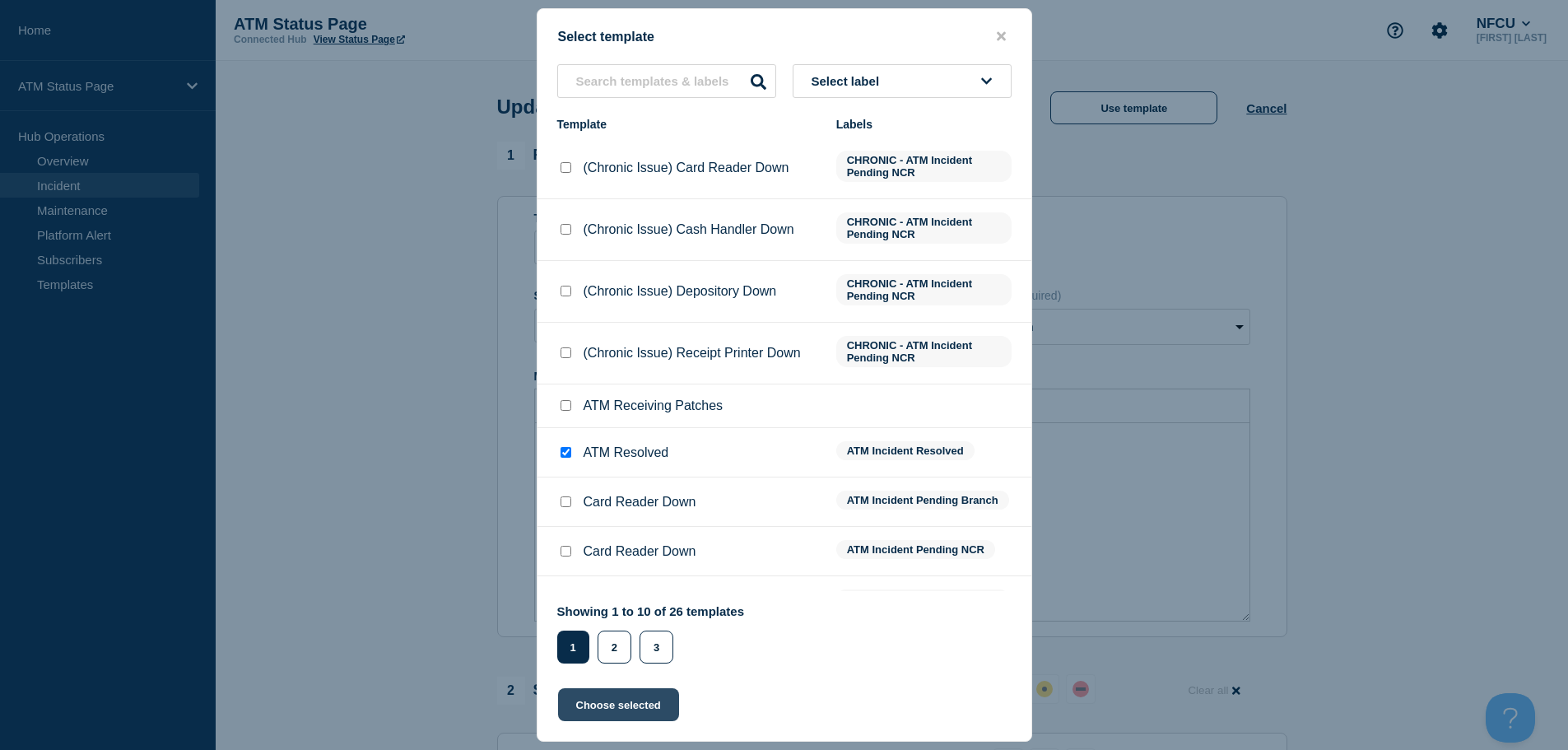 click on "Choose selected" 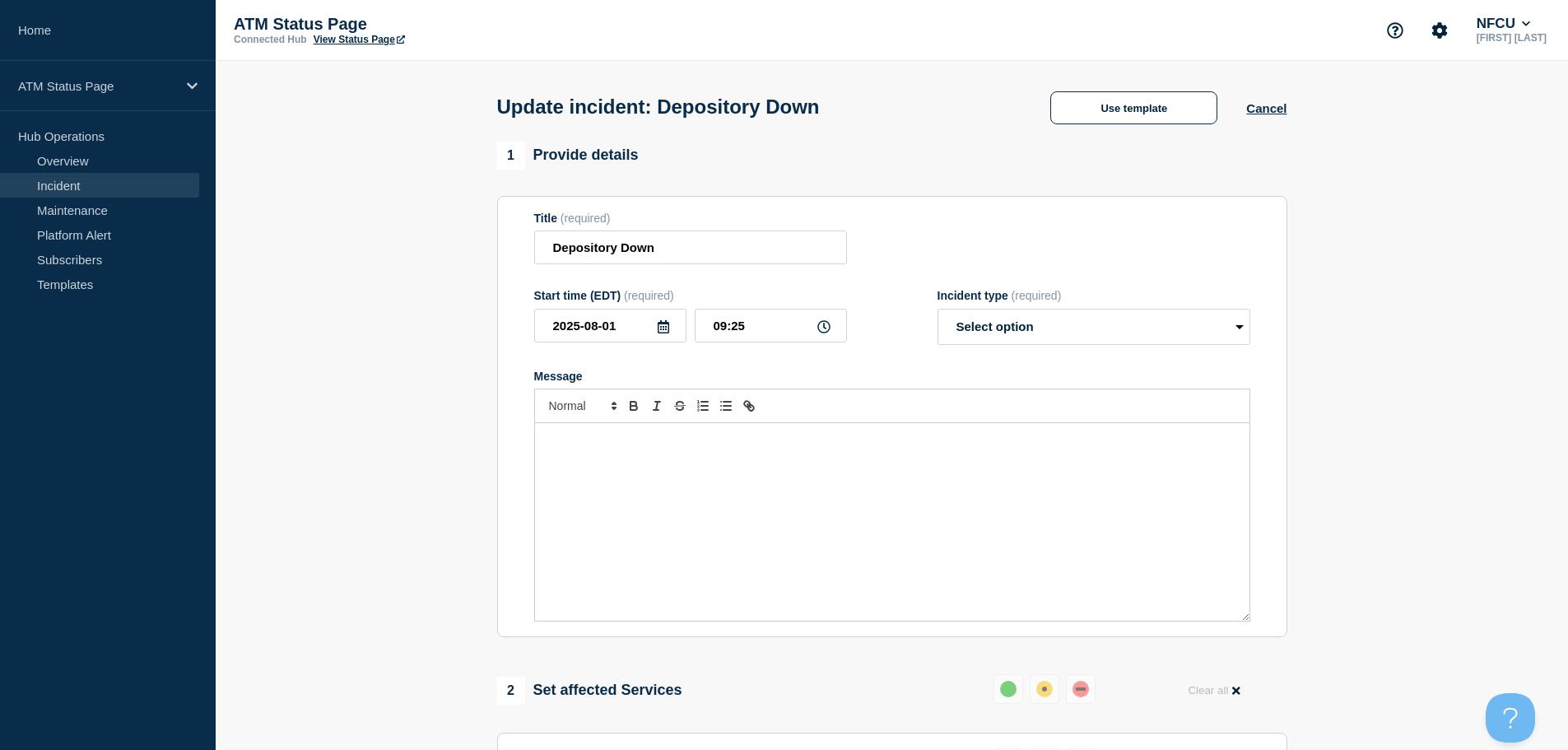 select on "resolved" 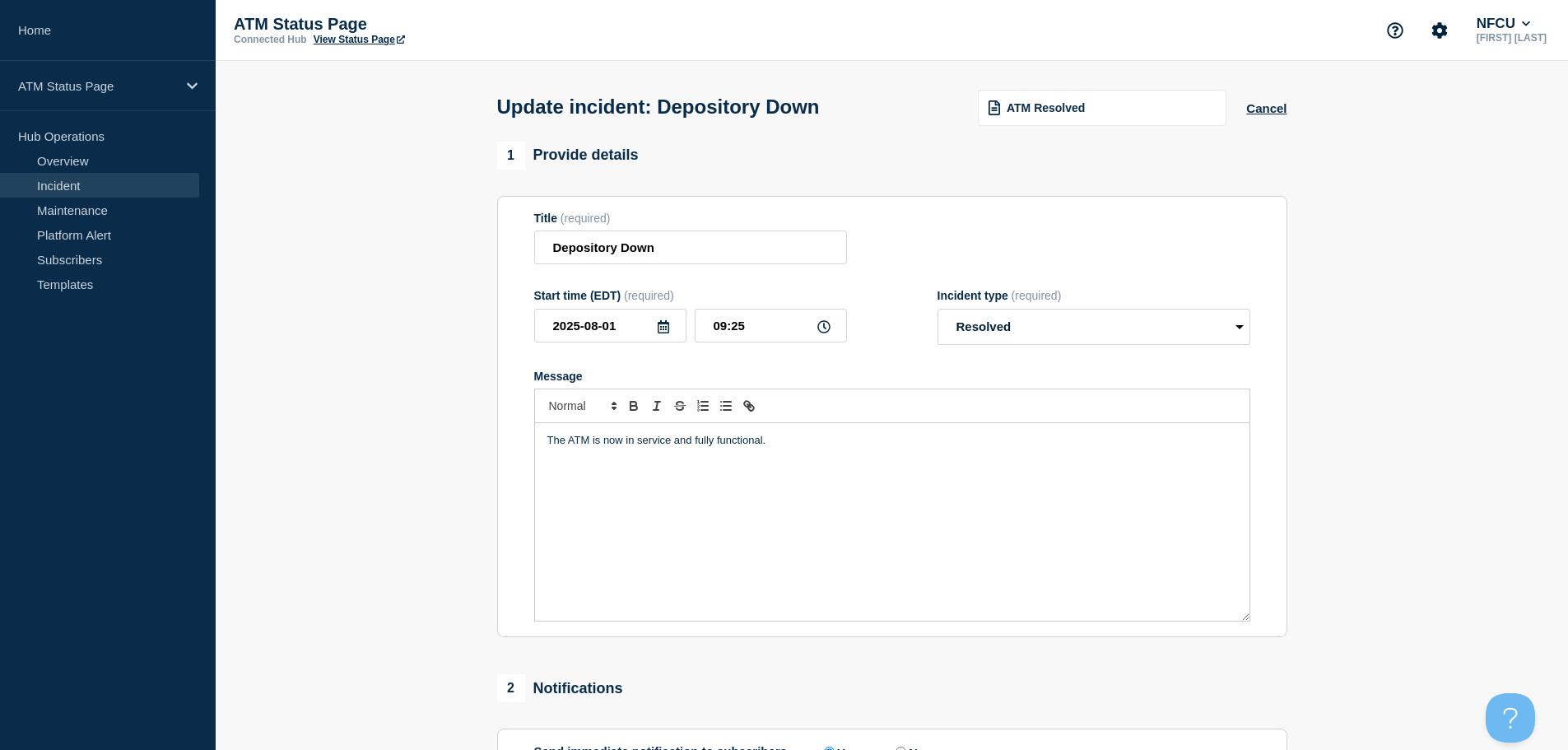 scroll, scrollTop: 304, scrollLeft: 0, axis: vertical 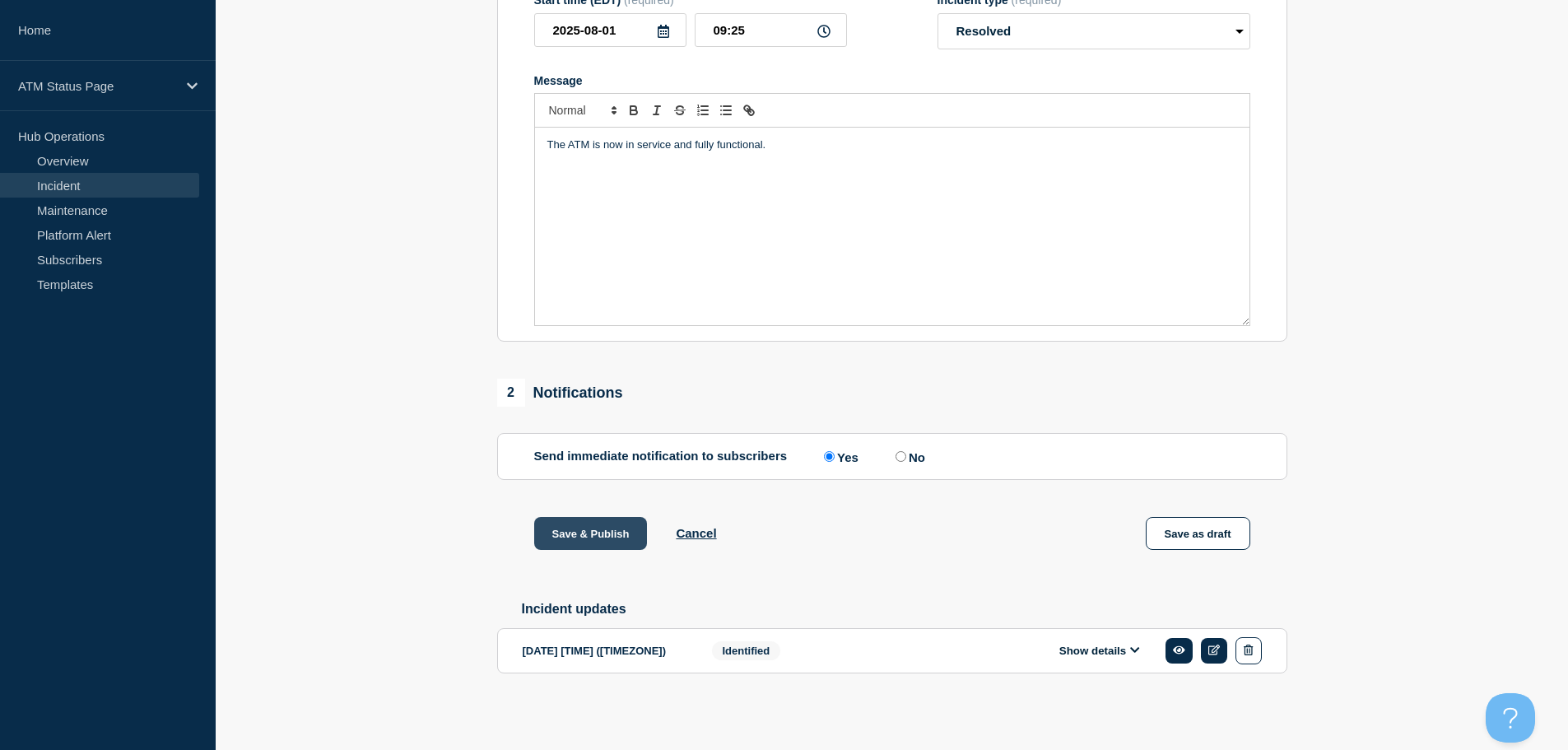 click on "Save & Publish" at bounding box center (591, 533) 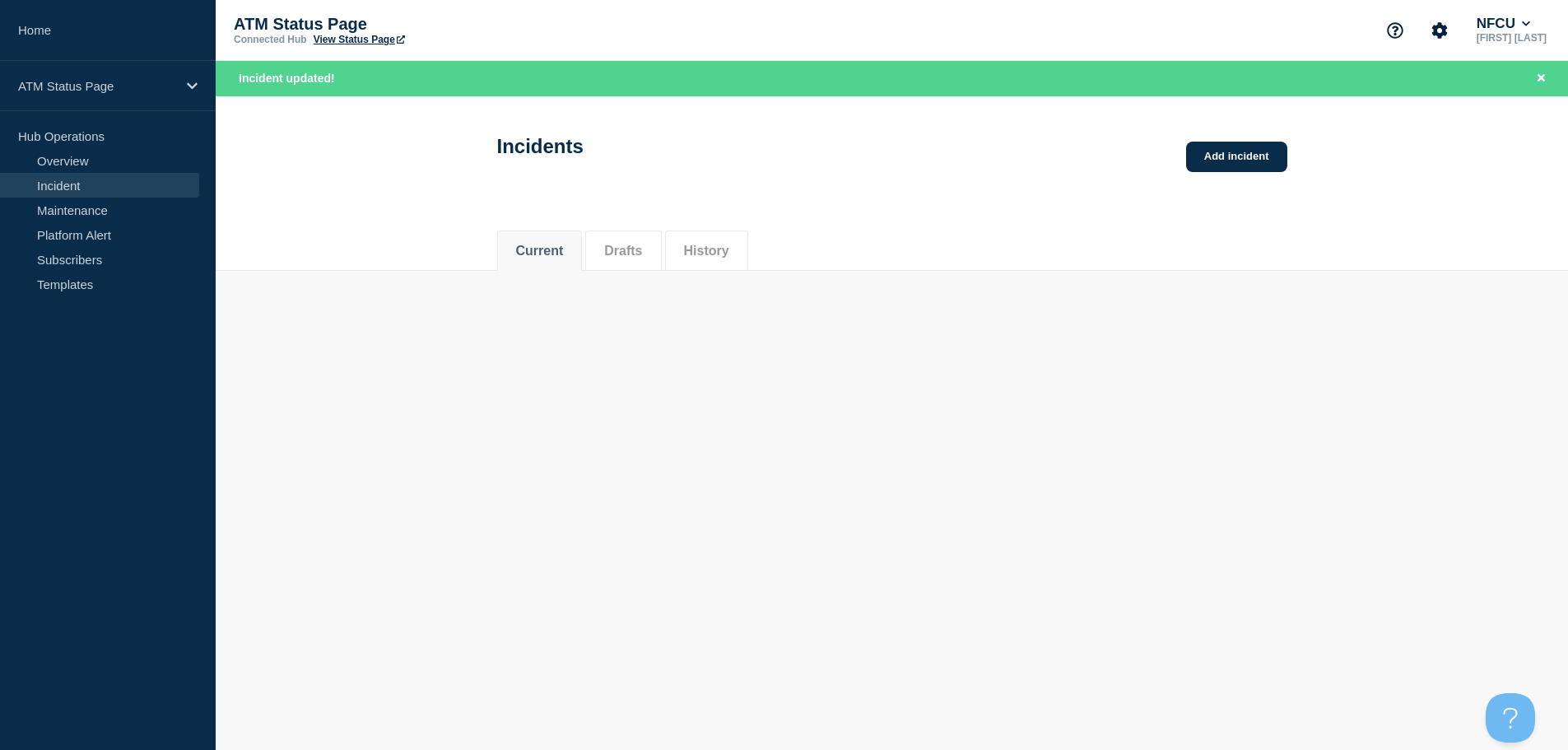 scroll, scrollTop: 0, scrollLeft: 0, axis: both 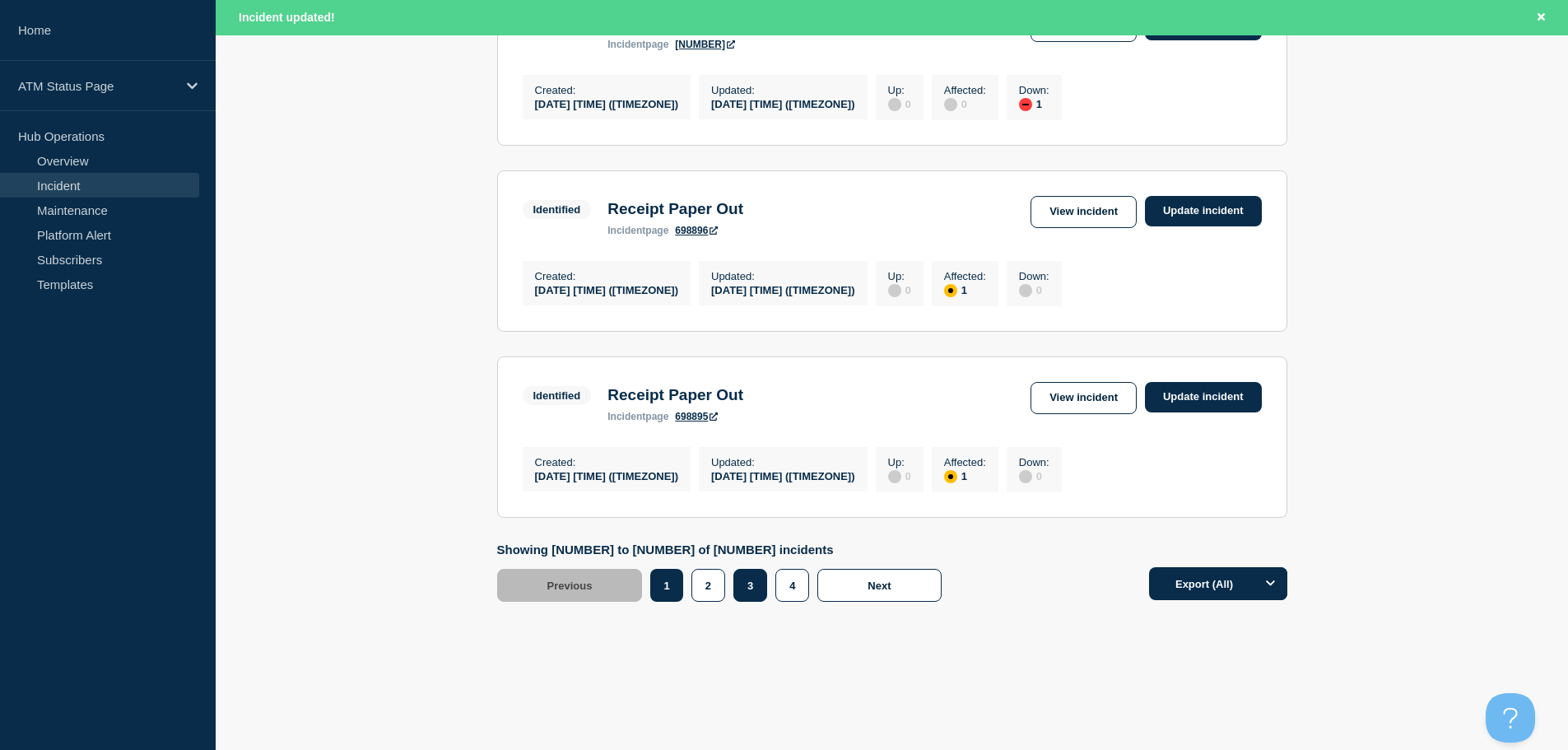 click on "3" at bounding box center [750, 585] 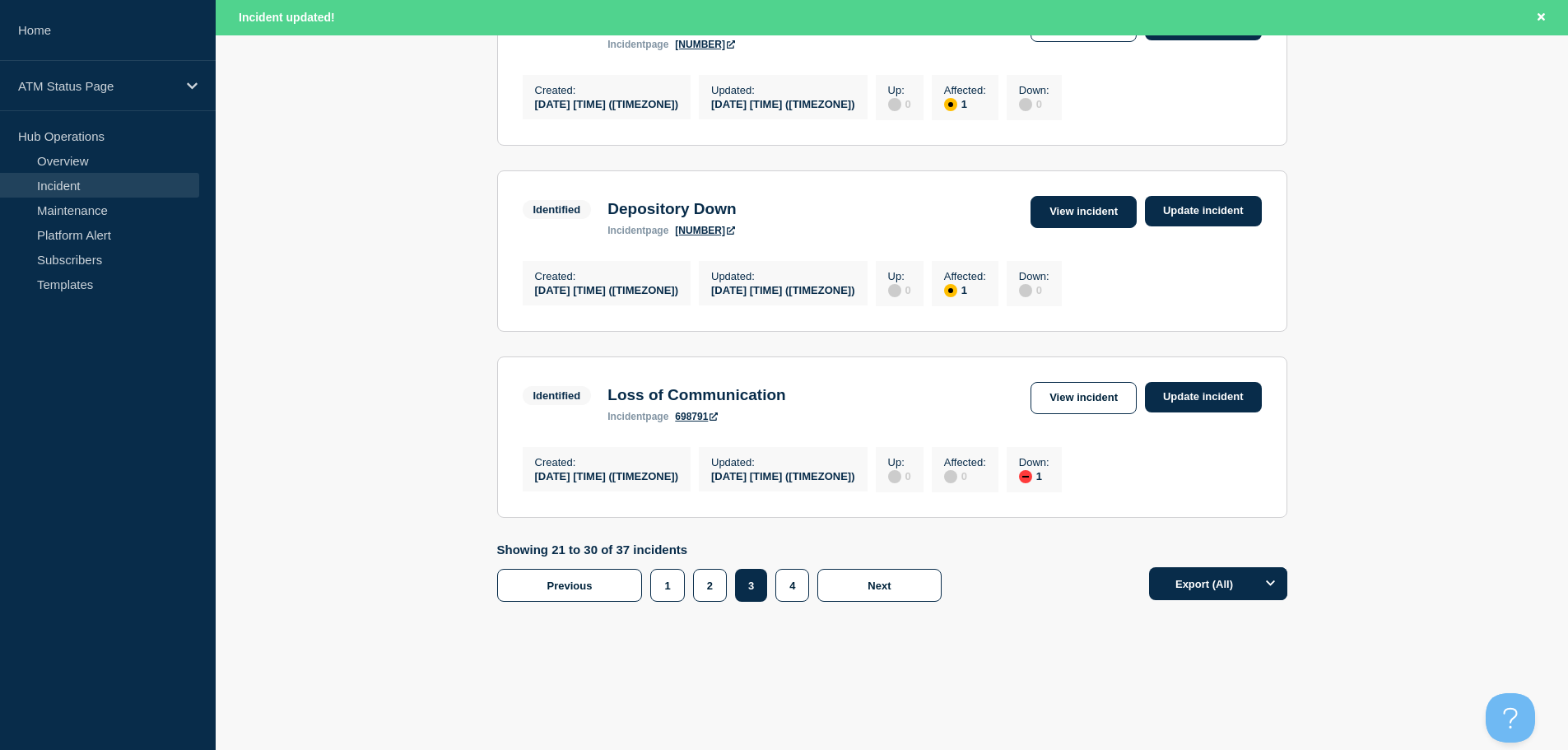 click on "View incident" at bounding box center (1083, 212) 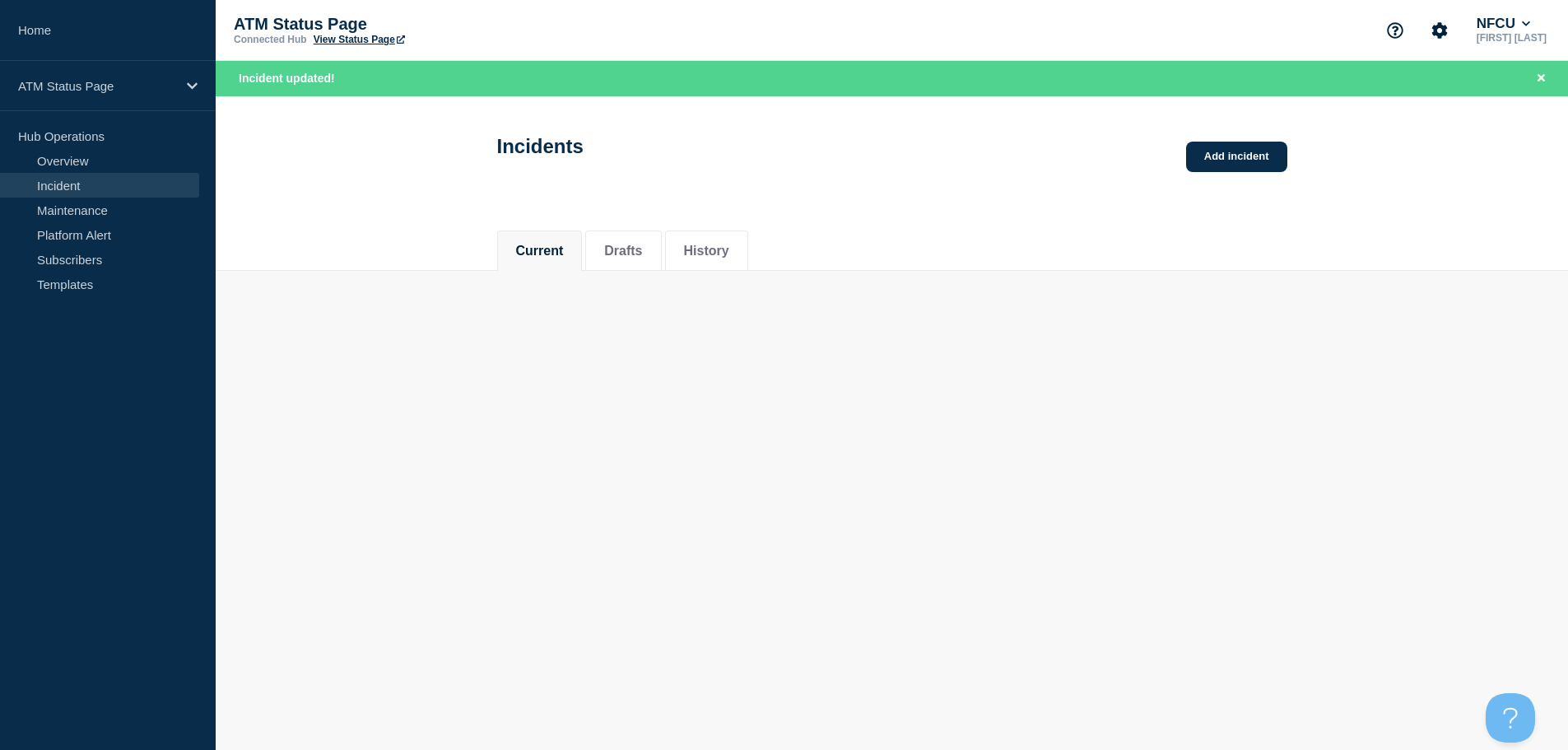 scroll, scrollTop: 0, scrollLeft: 0, axis: both 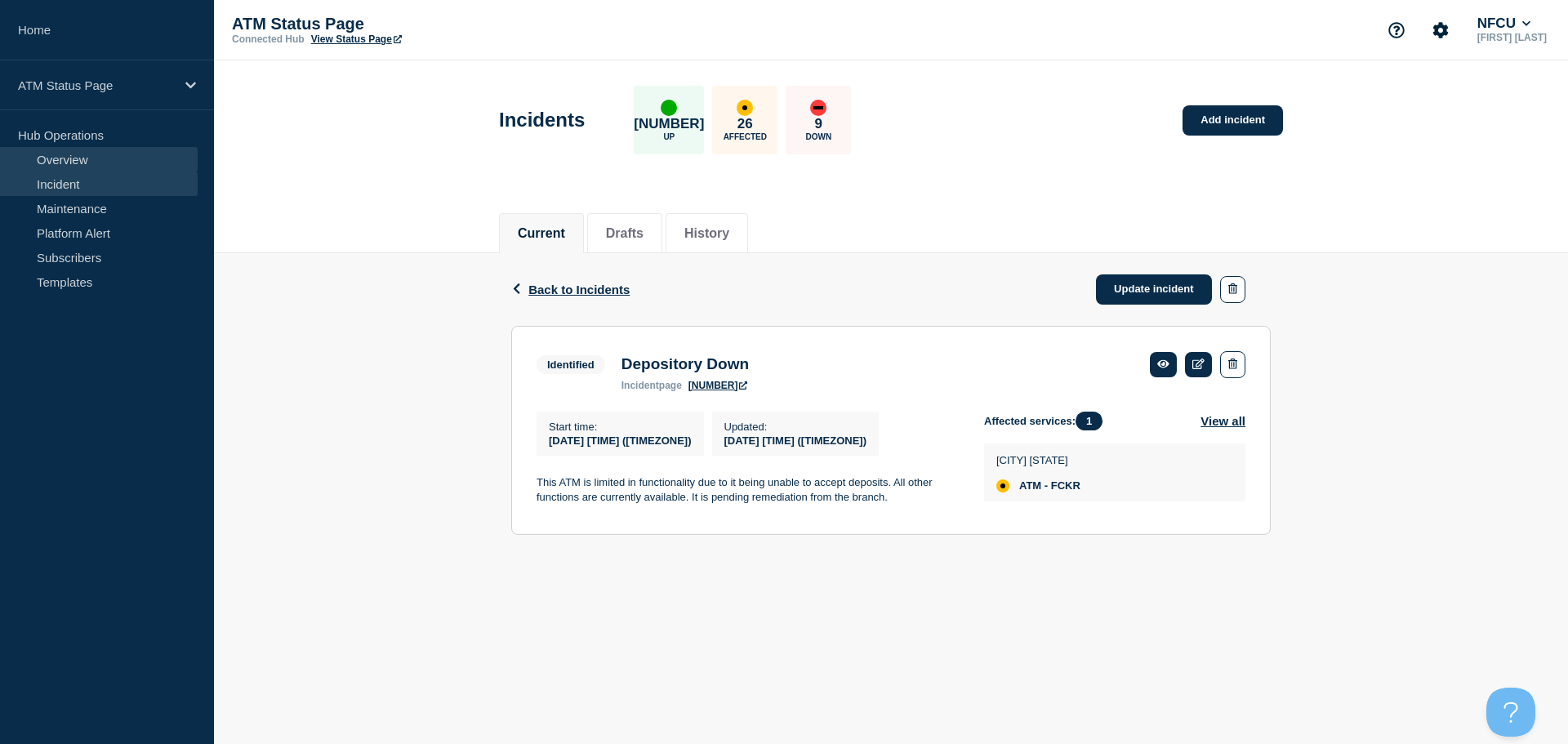 click on "Overview" at bounding box center [99, 159] 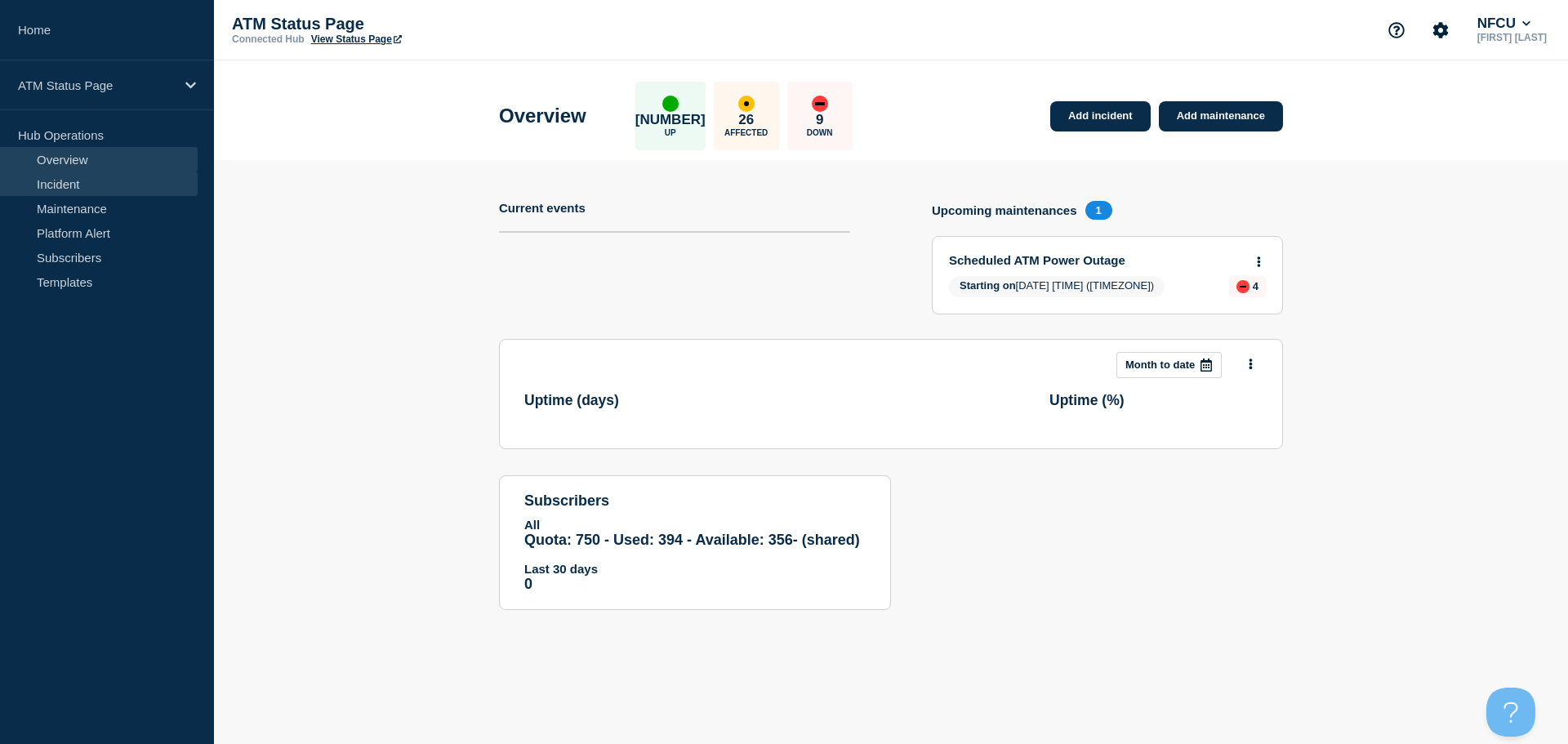 click on "Incident" at bounding box center (99, 184) 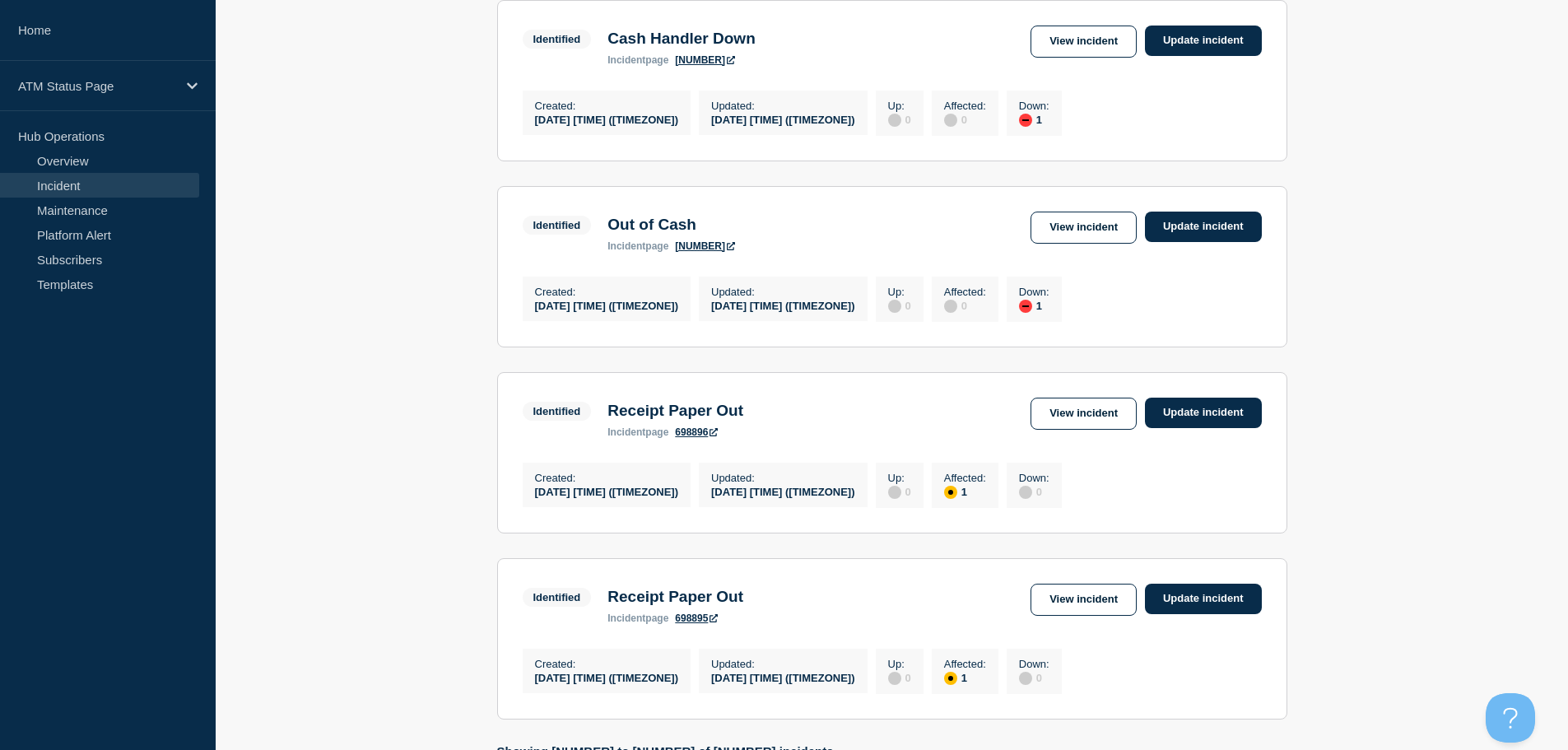 scroll, scrollTop: 1717, scrollLeft: 0, axis: vertical 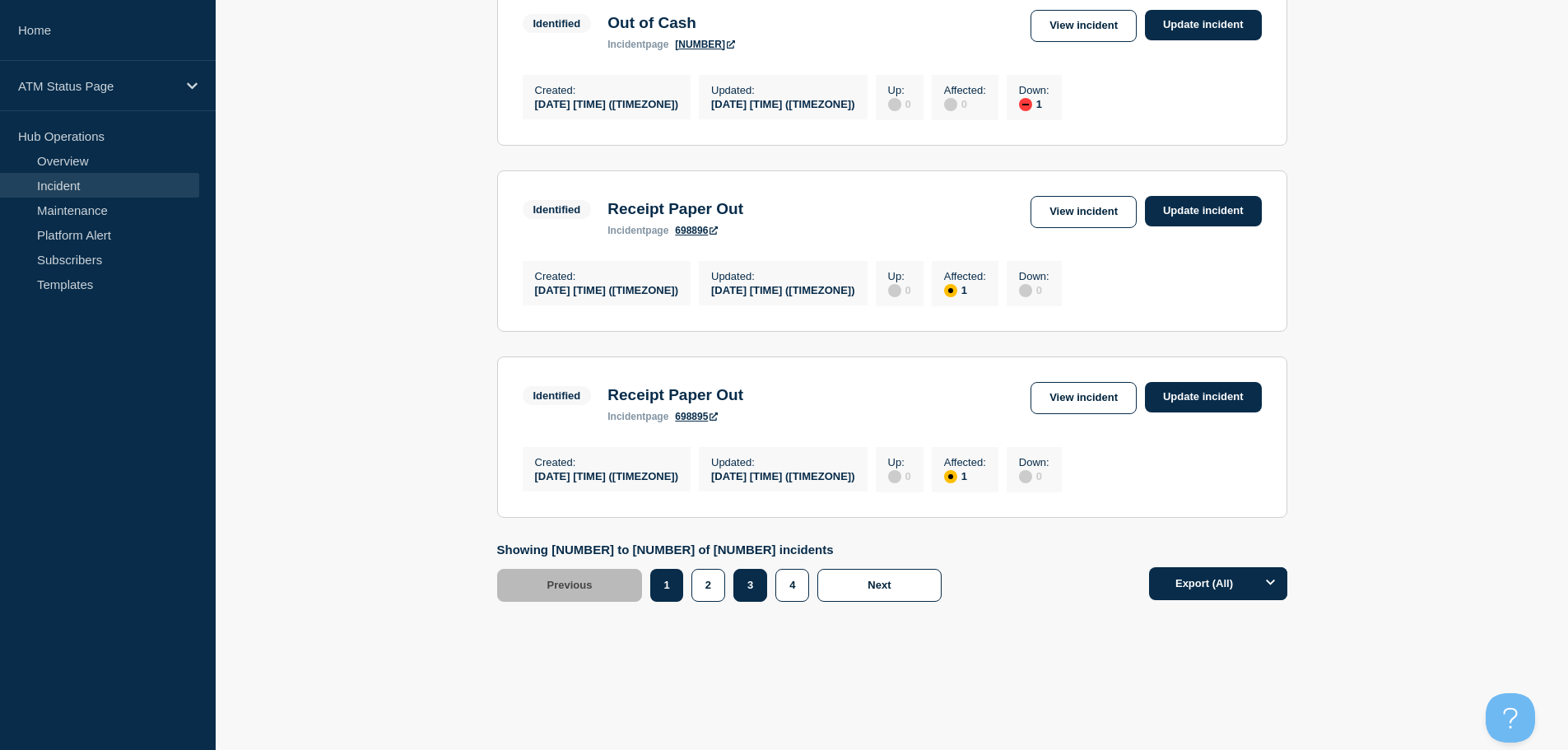 click on "3" at bounding box center (750, 585) 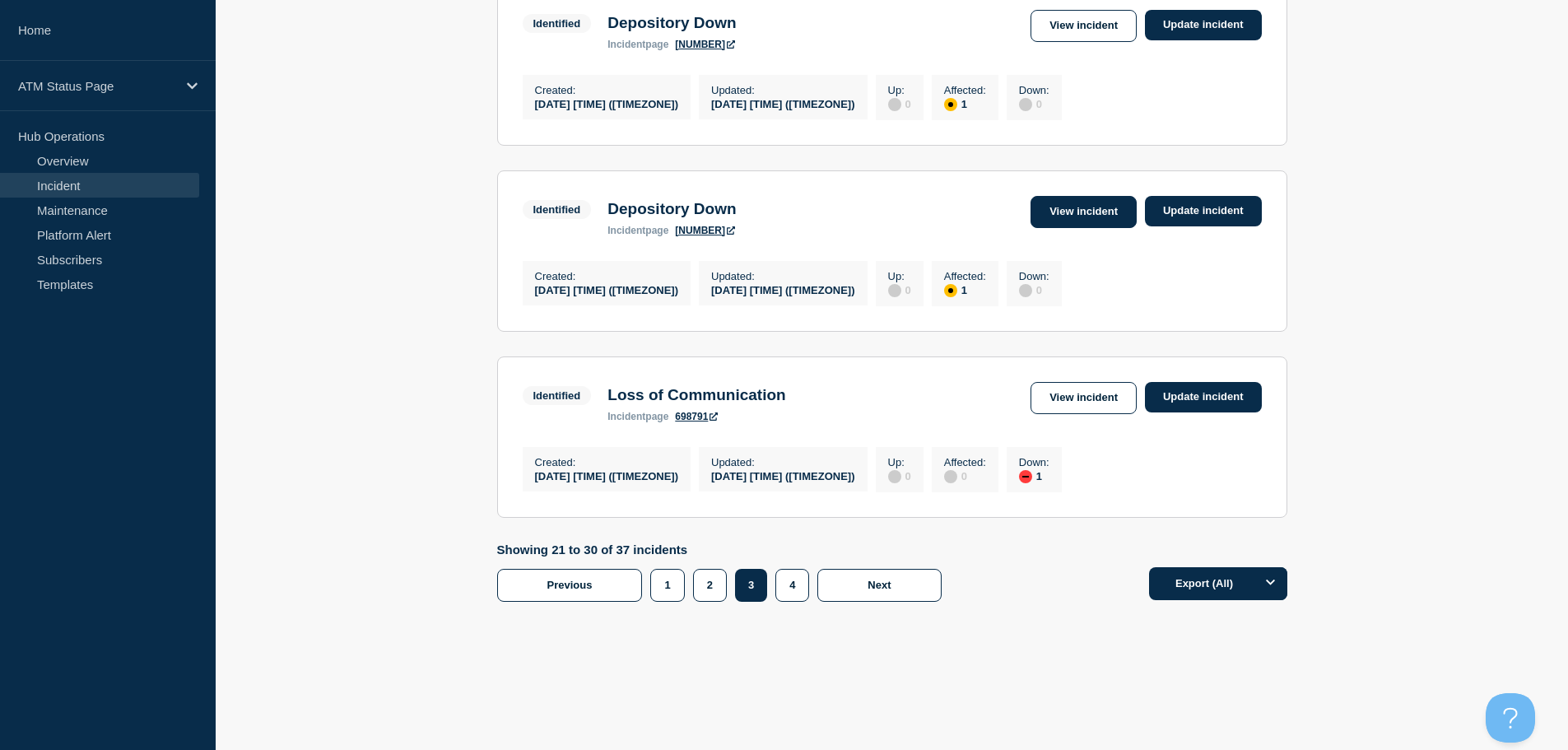 click on "View incident" at bounding box center [1083, 212] 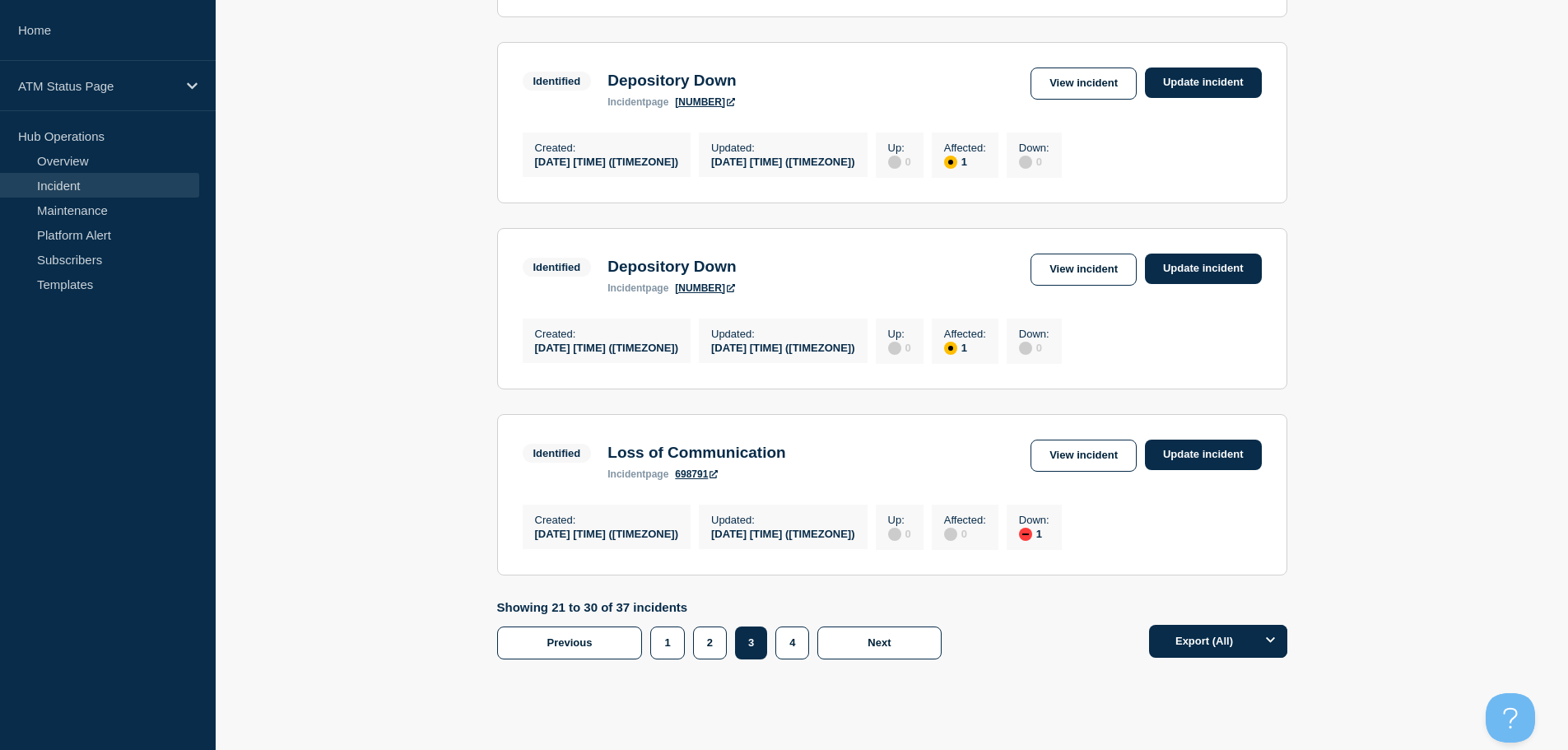 scroll, scrollTop: 1717, scrollLeft: 0, axis: vertical 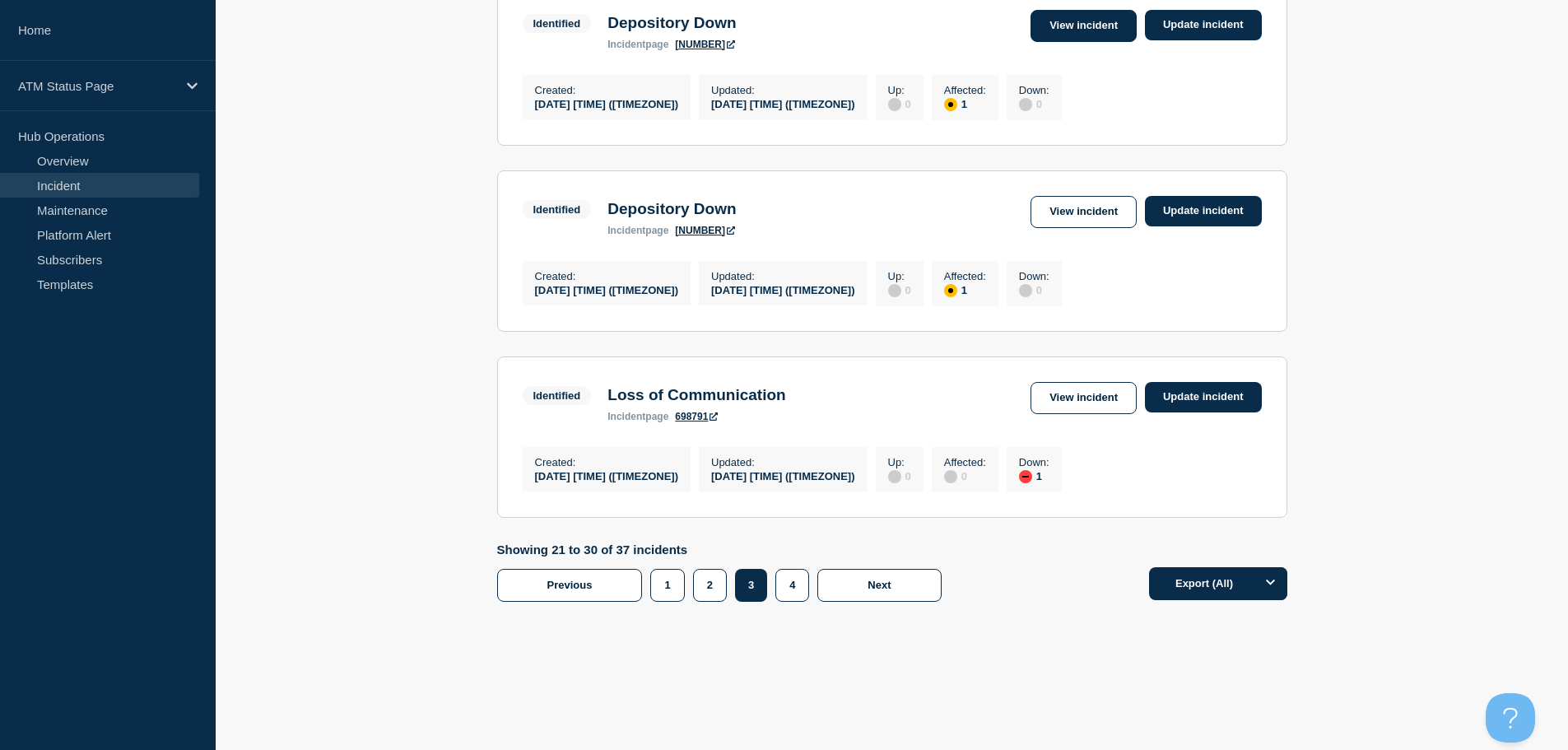 click on "View incident" at bounding box center [1083, 26] 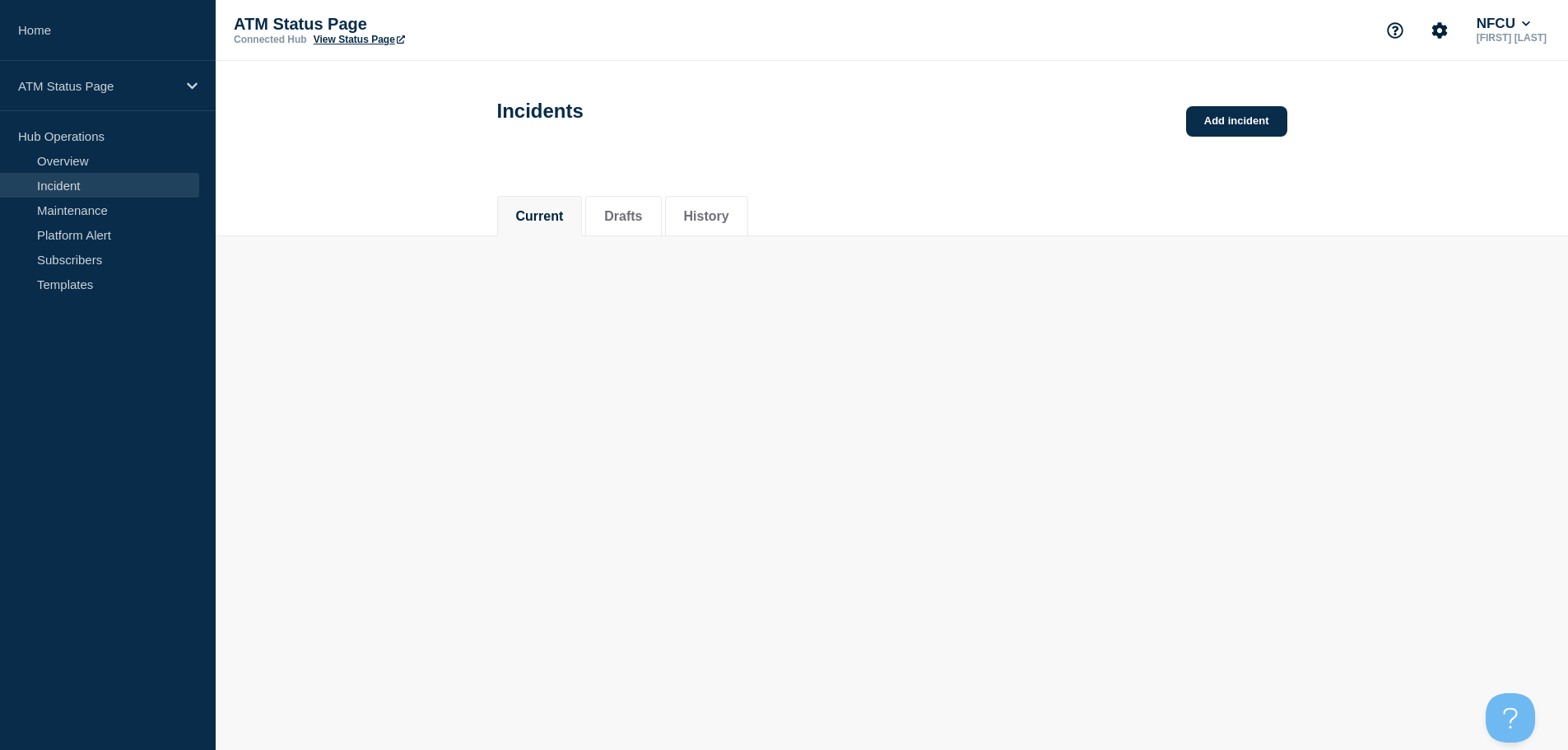 scroll, scrollTop: 0, scrollLeft: 0, axis: both 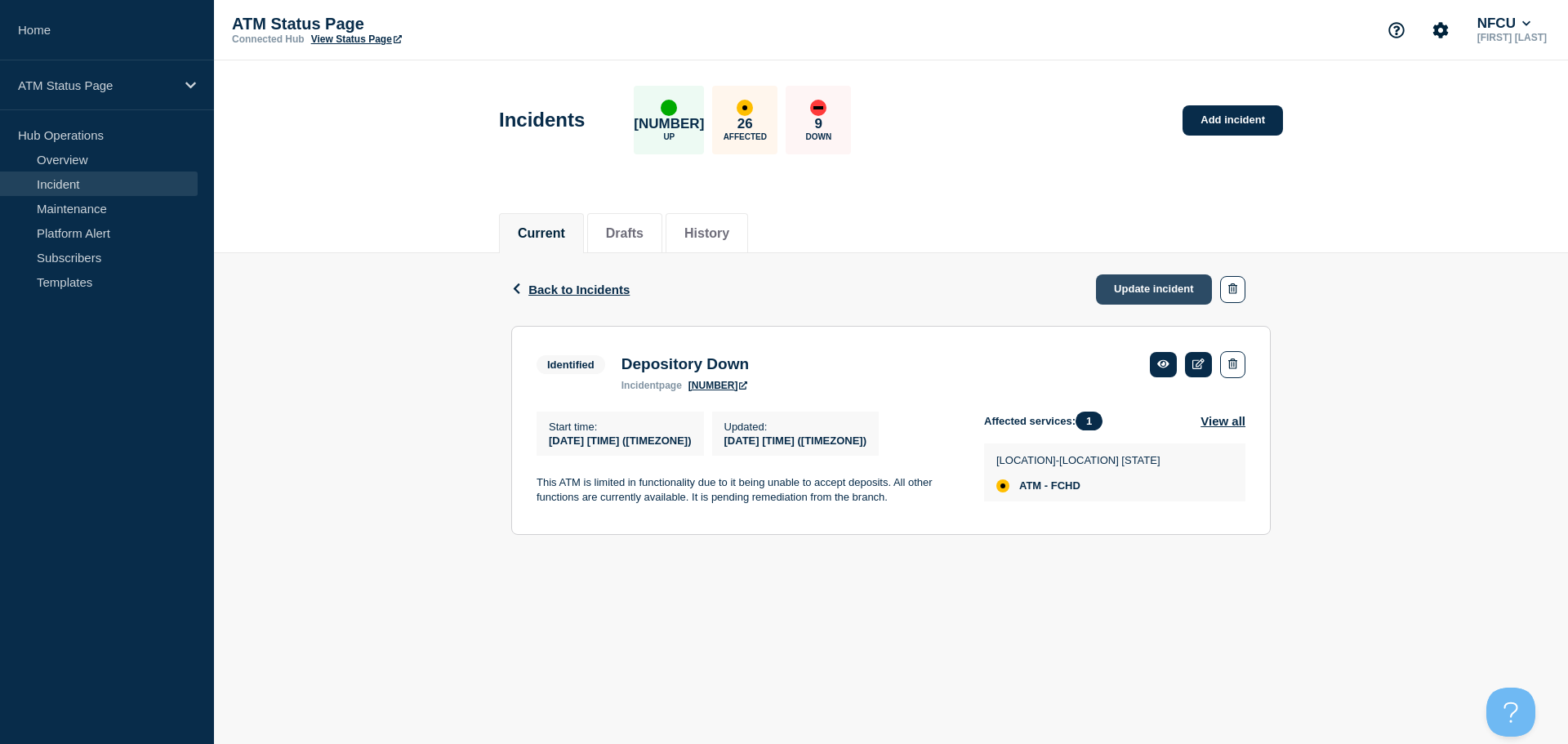 click on "Update incident" 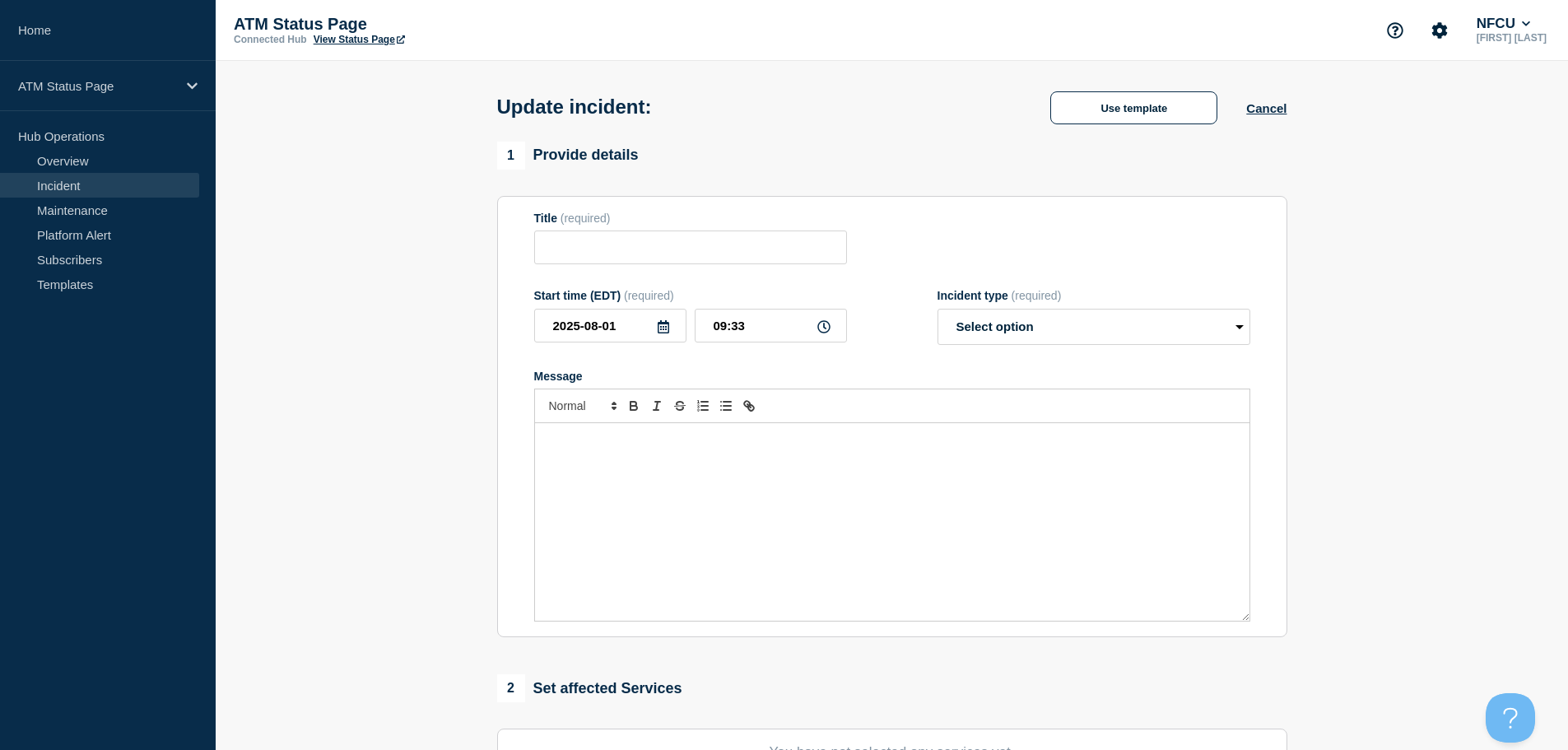 type on "Depository Down" 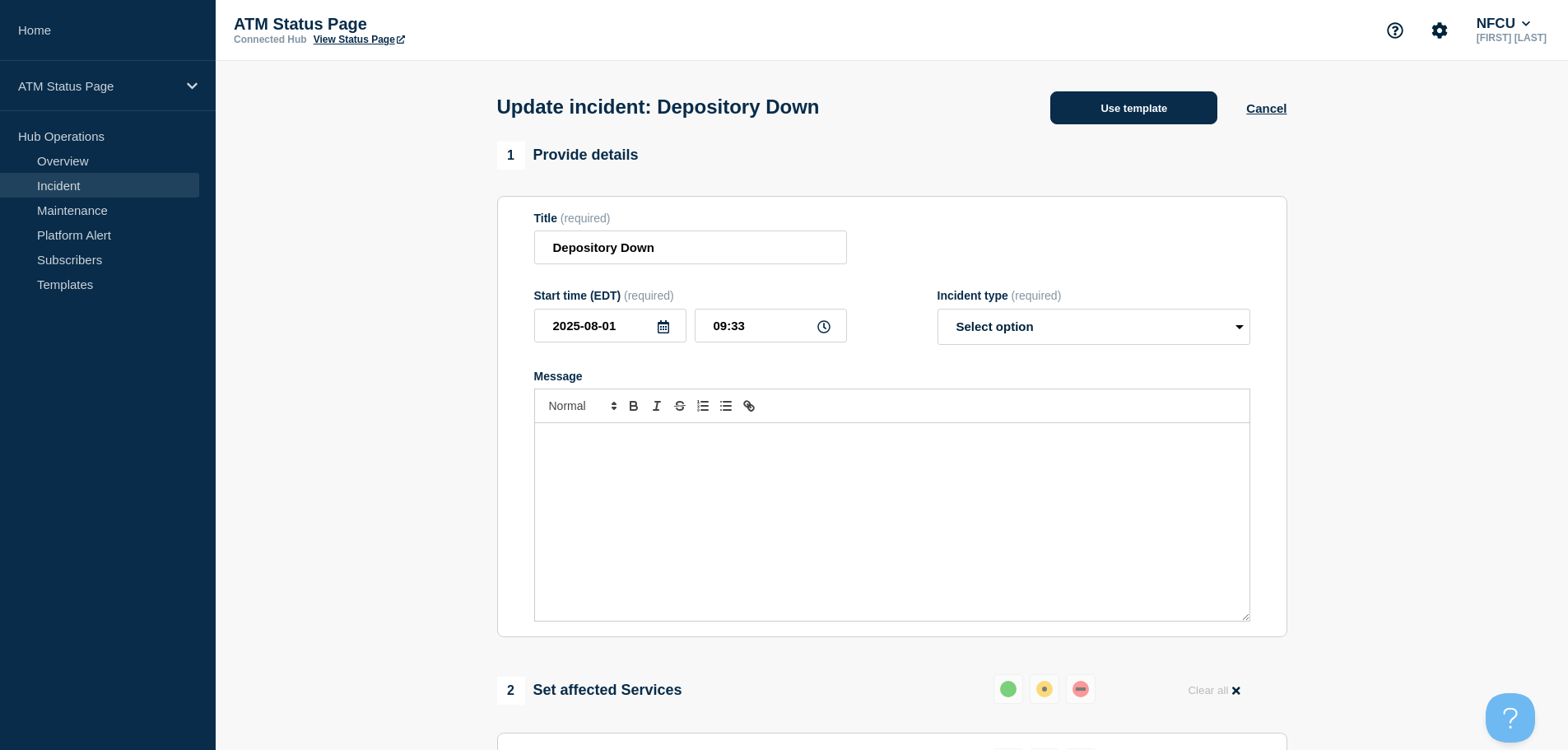 click on "Use template" at bounding box center [1133, 108] 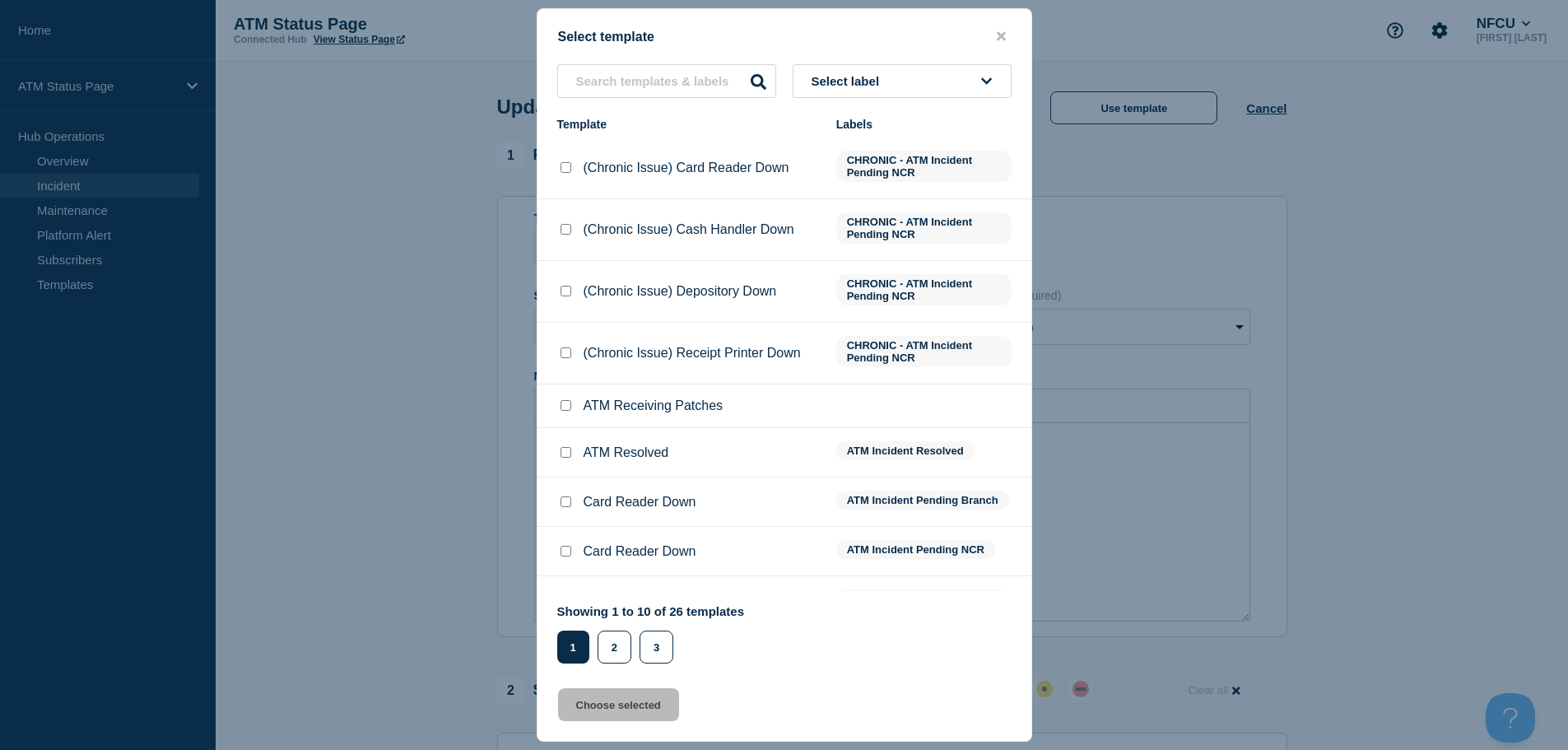 click at bounding box center (565, 452) 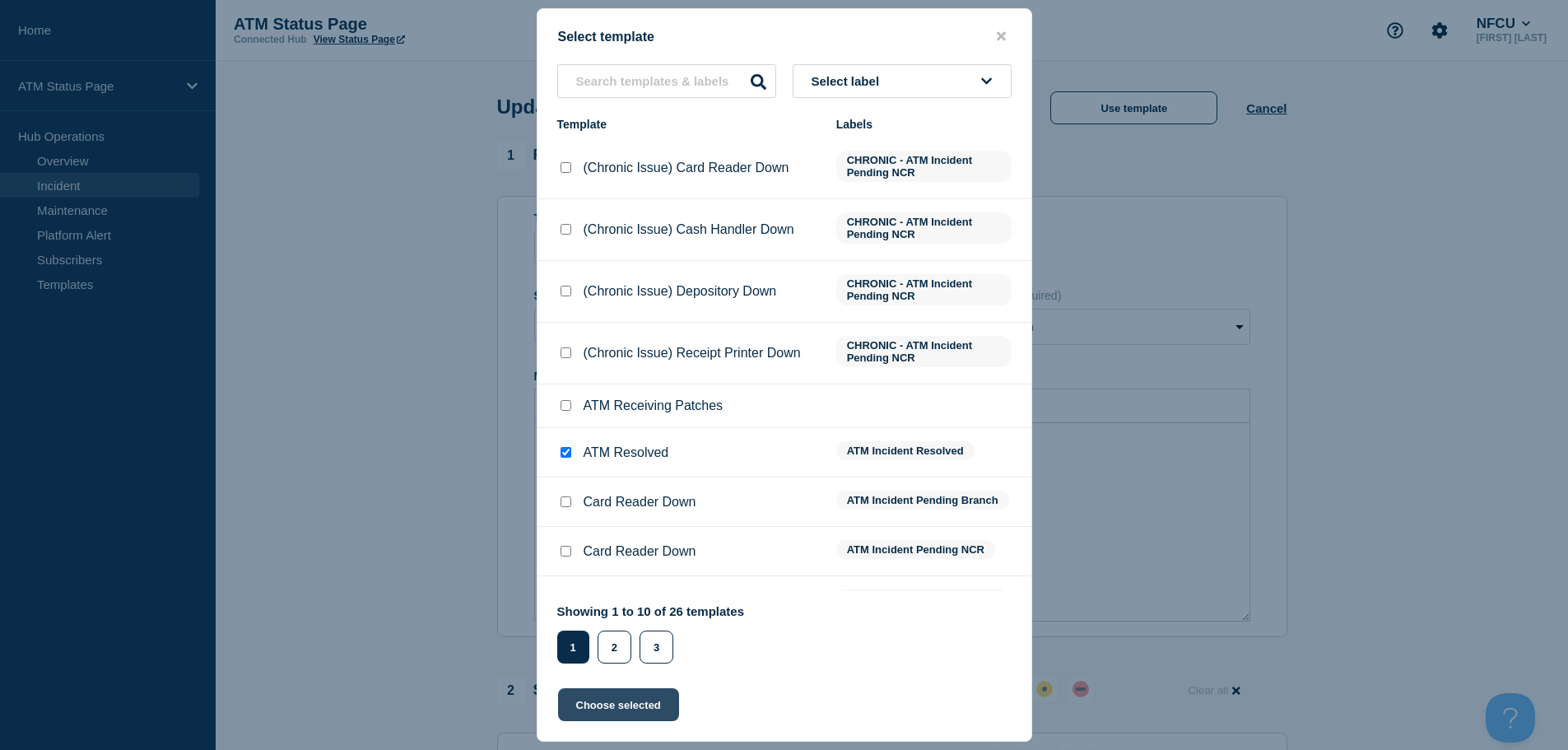 click on "Choose selected" 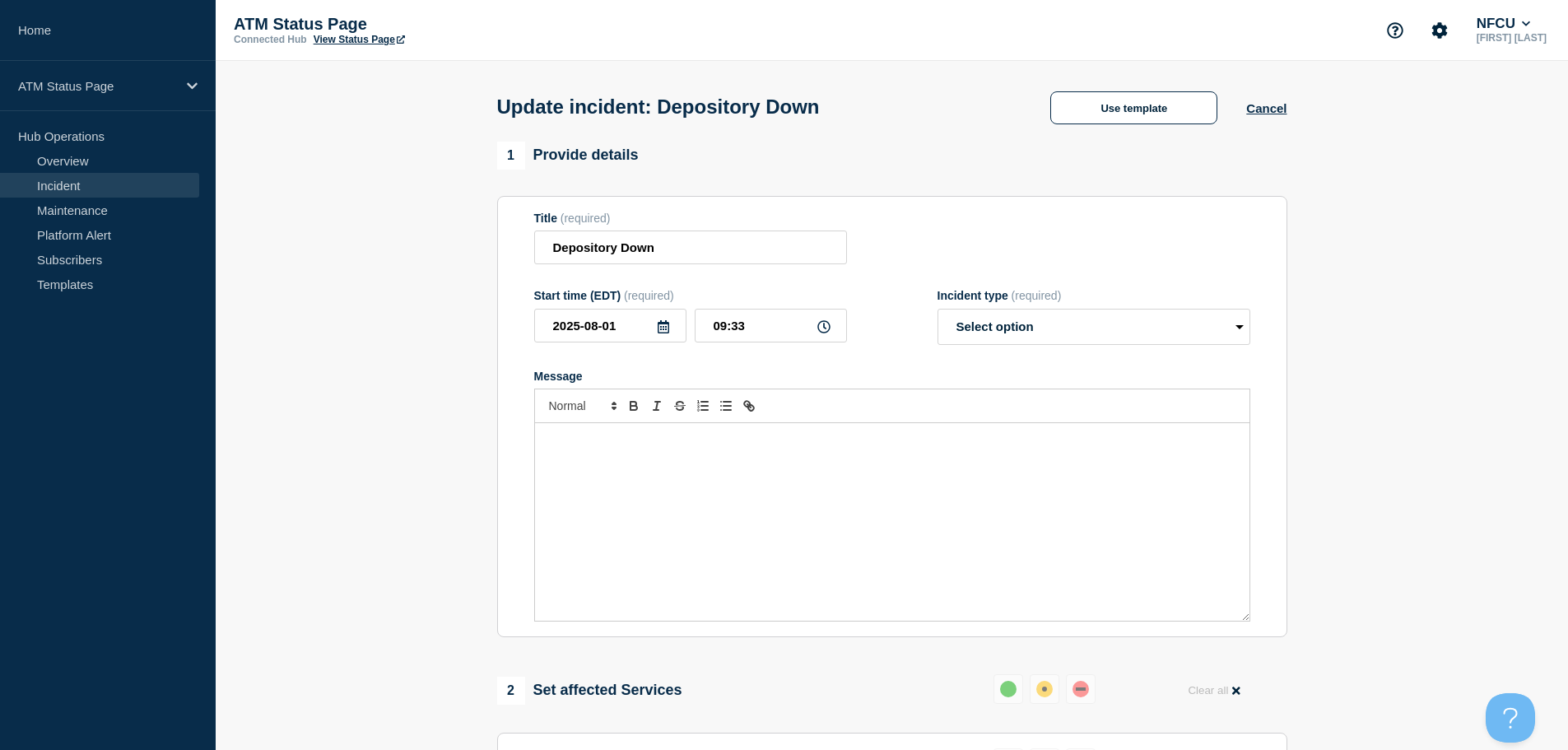 select on "resolved" 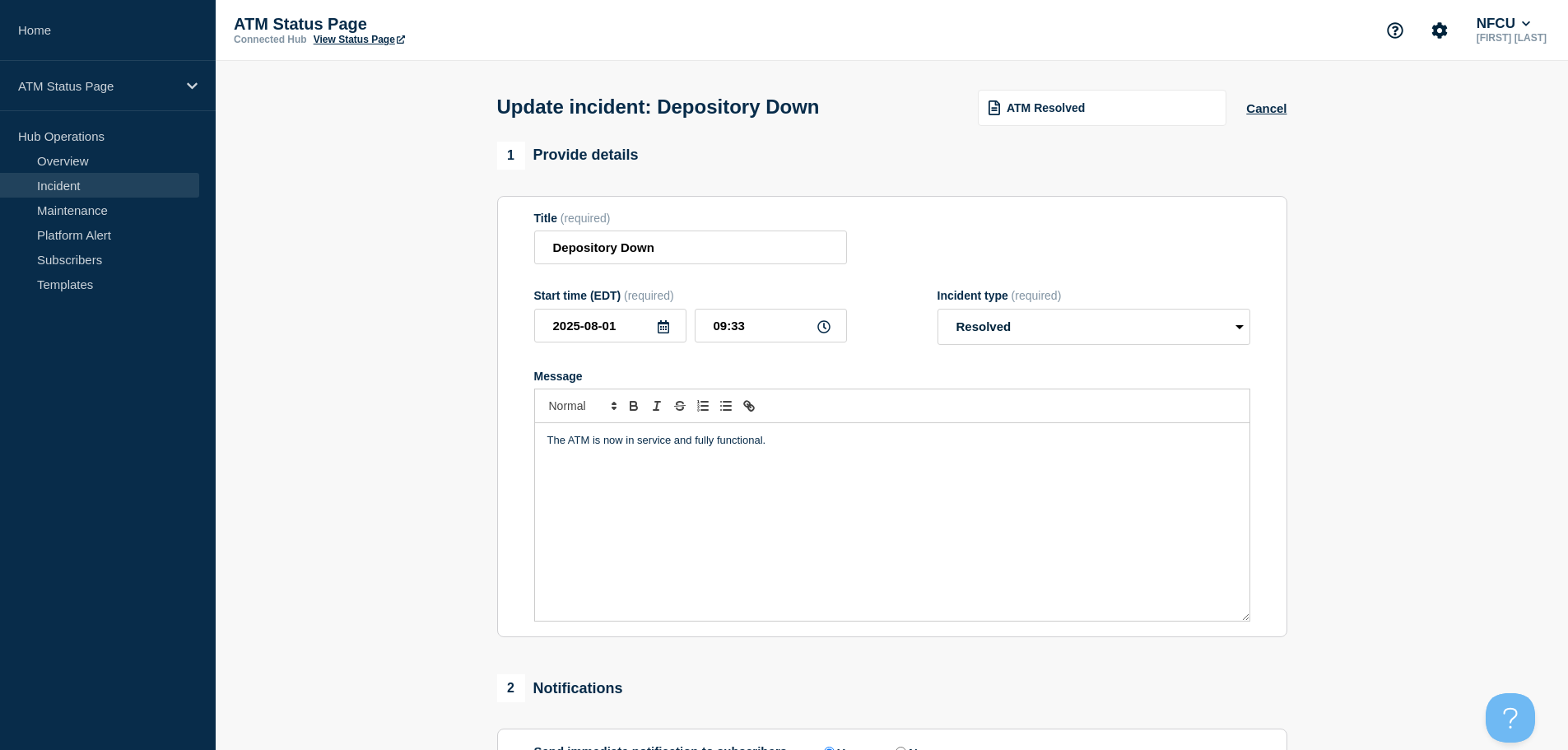 scroll, scrollTop: 304, scrollLeft: 0, axis: vertical 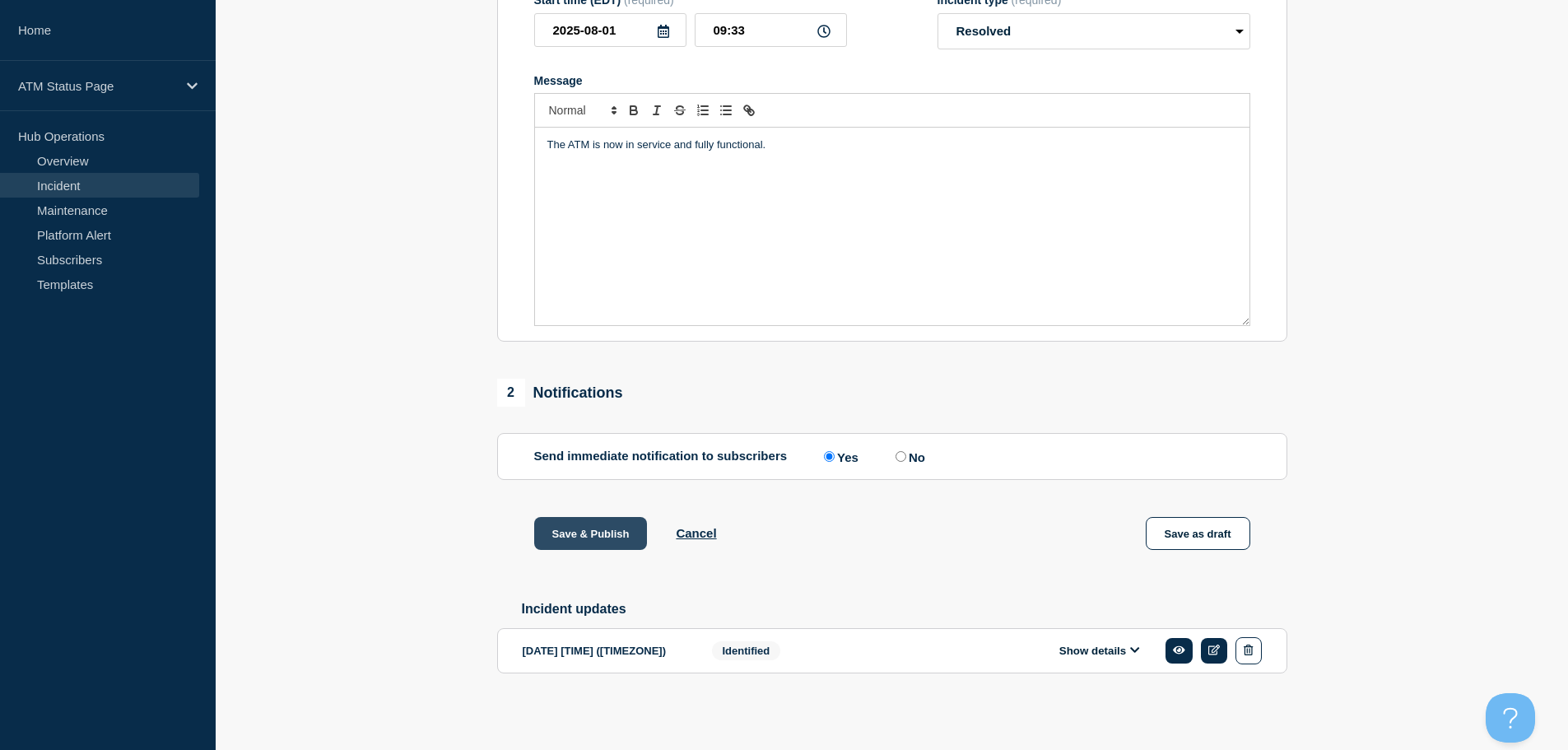 click on "Save & Publish" at bounding box center (591, 533) 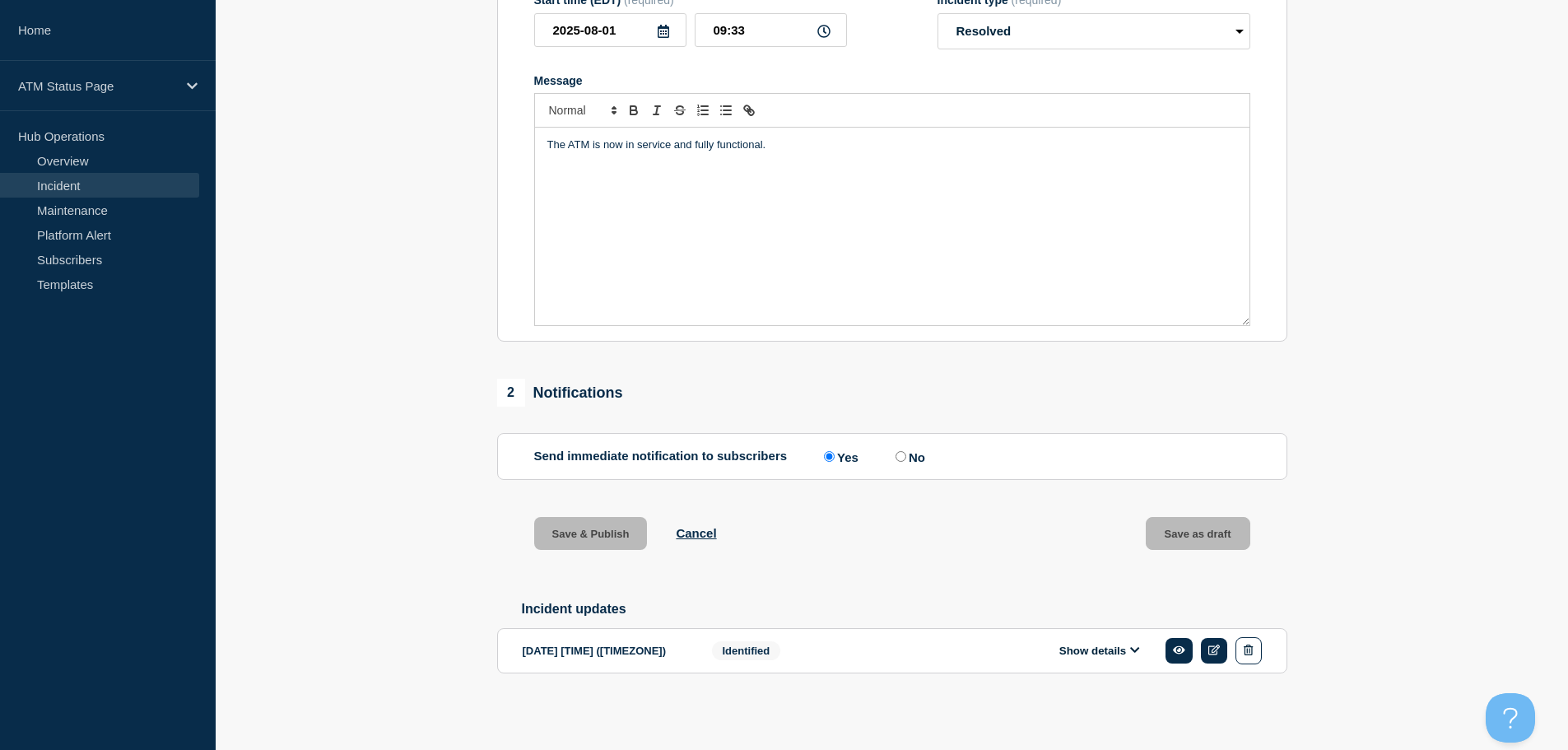 scroll, scrollTop: 0, scrollLeft: 0, axis: both 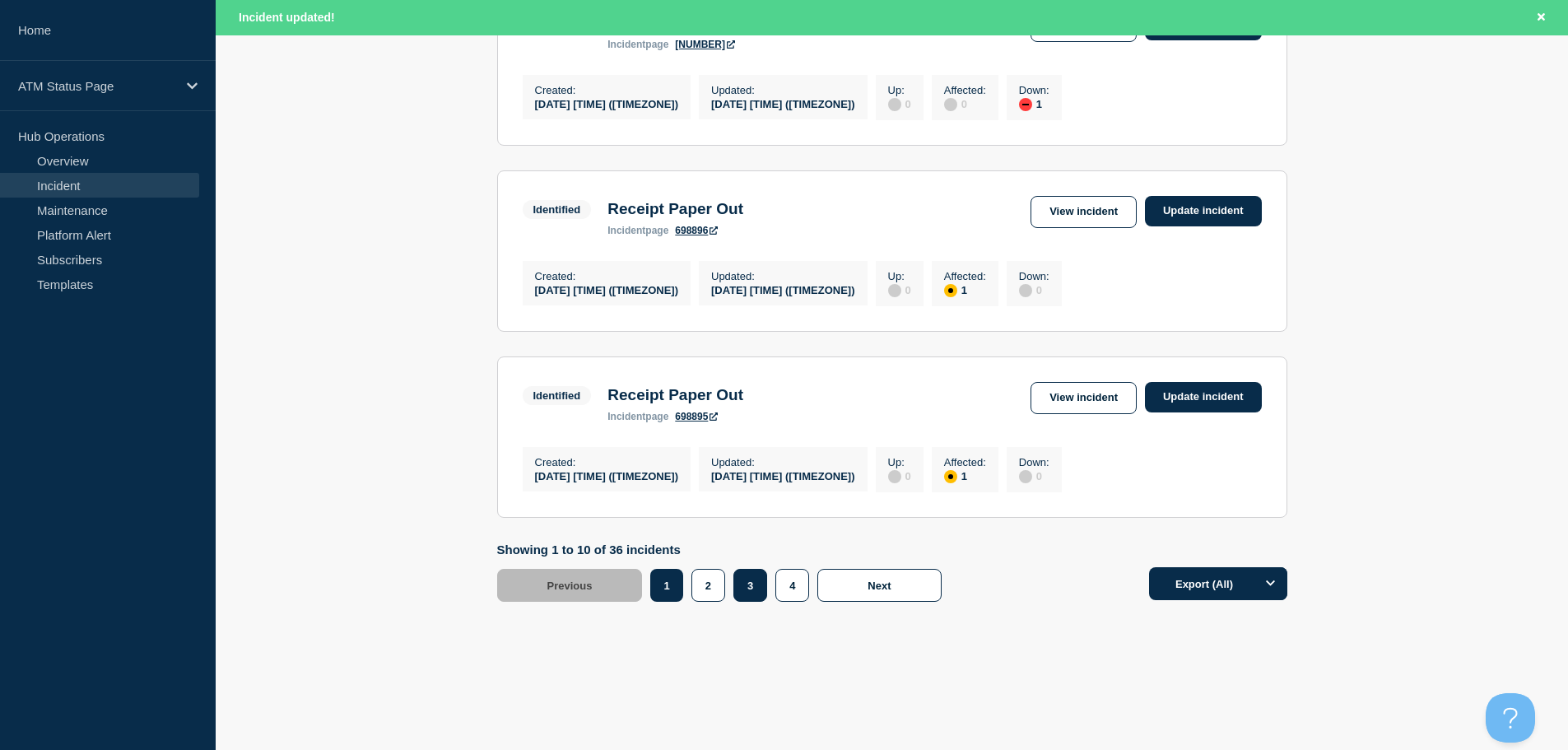 click on "3" at bounding box center (750, 585) 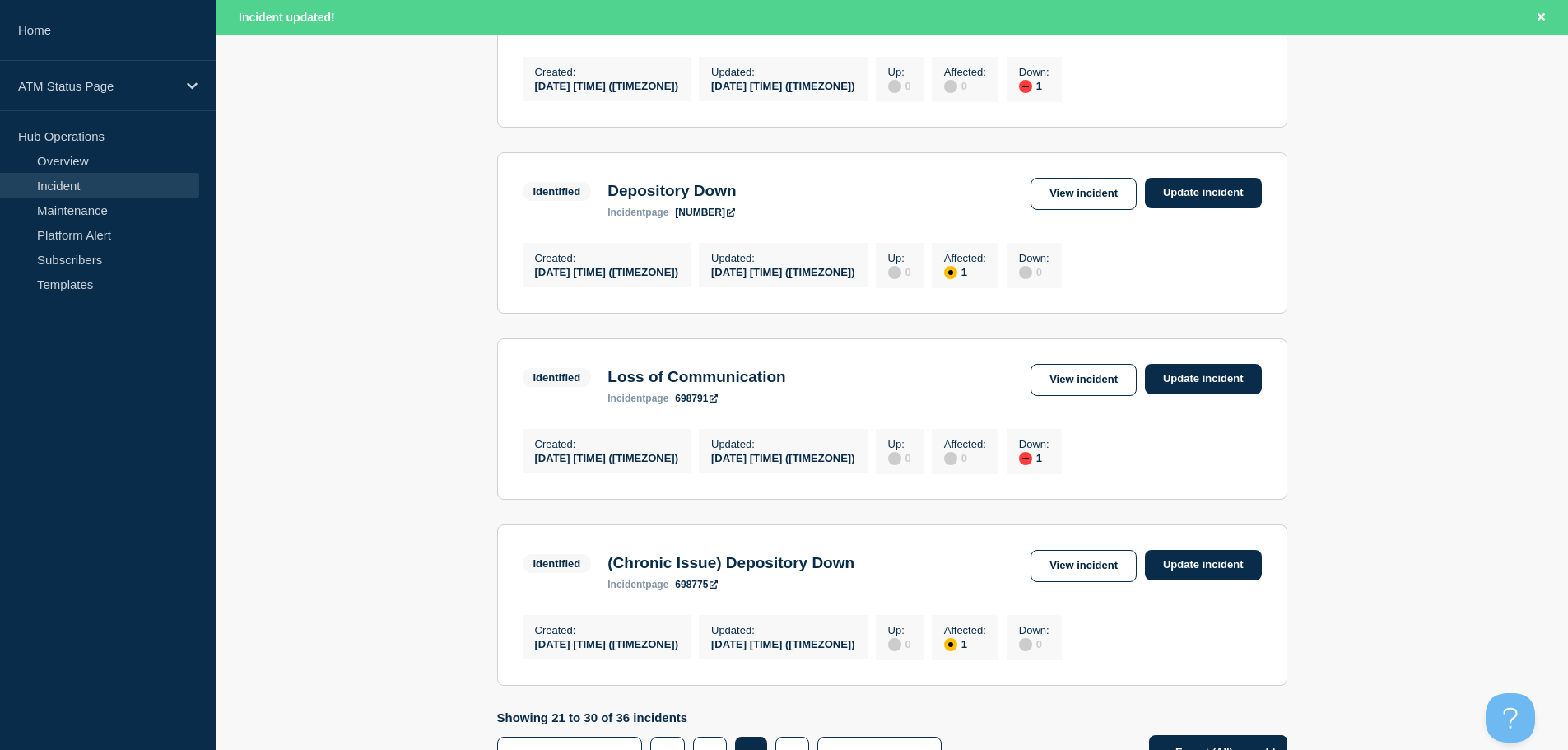 scroll, scrollTop: 1516, scrollLeft: 0, axis: vertical 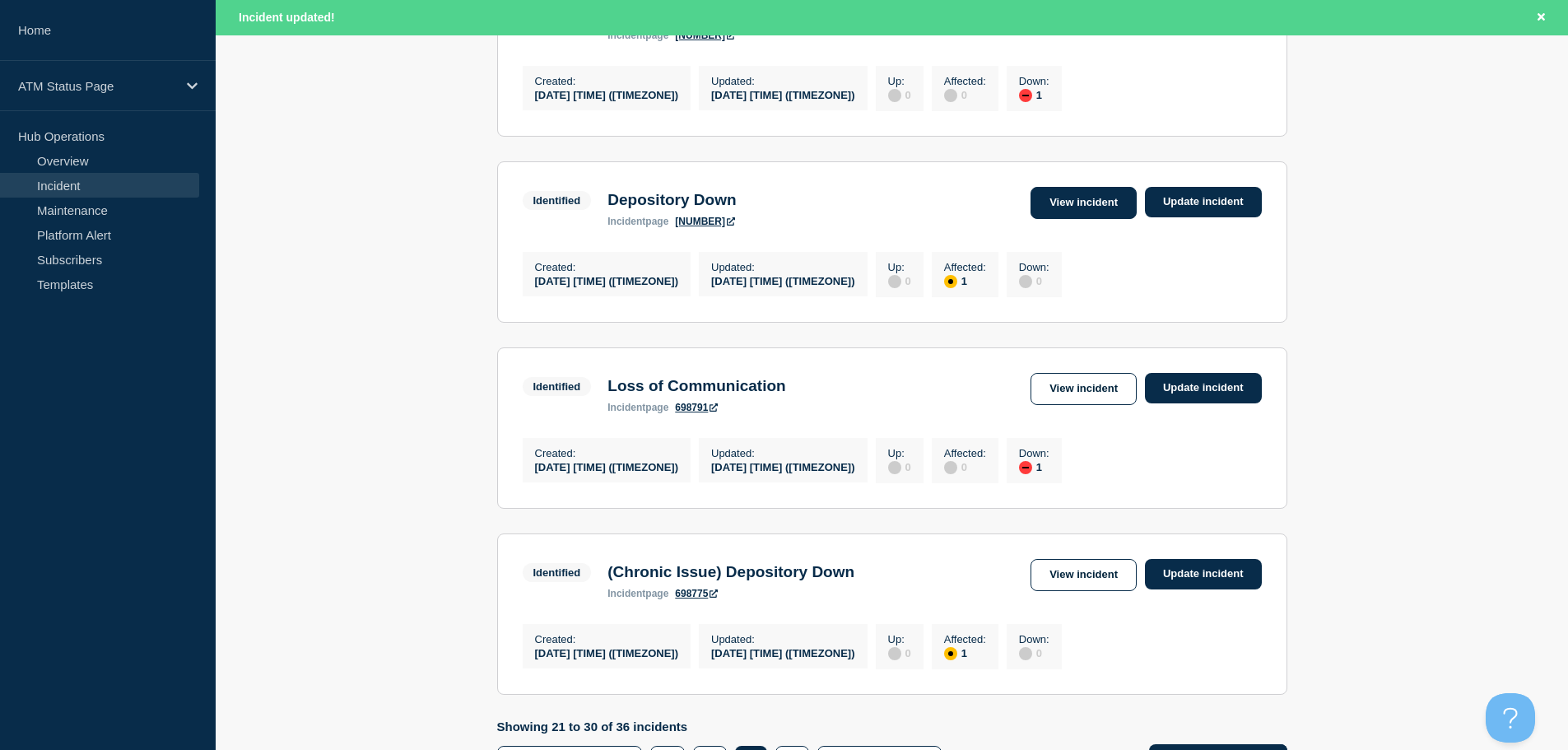 click on "View incident" at bounding box center [1083, 203] 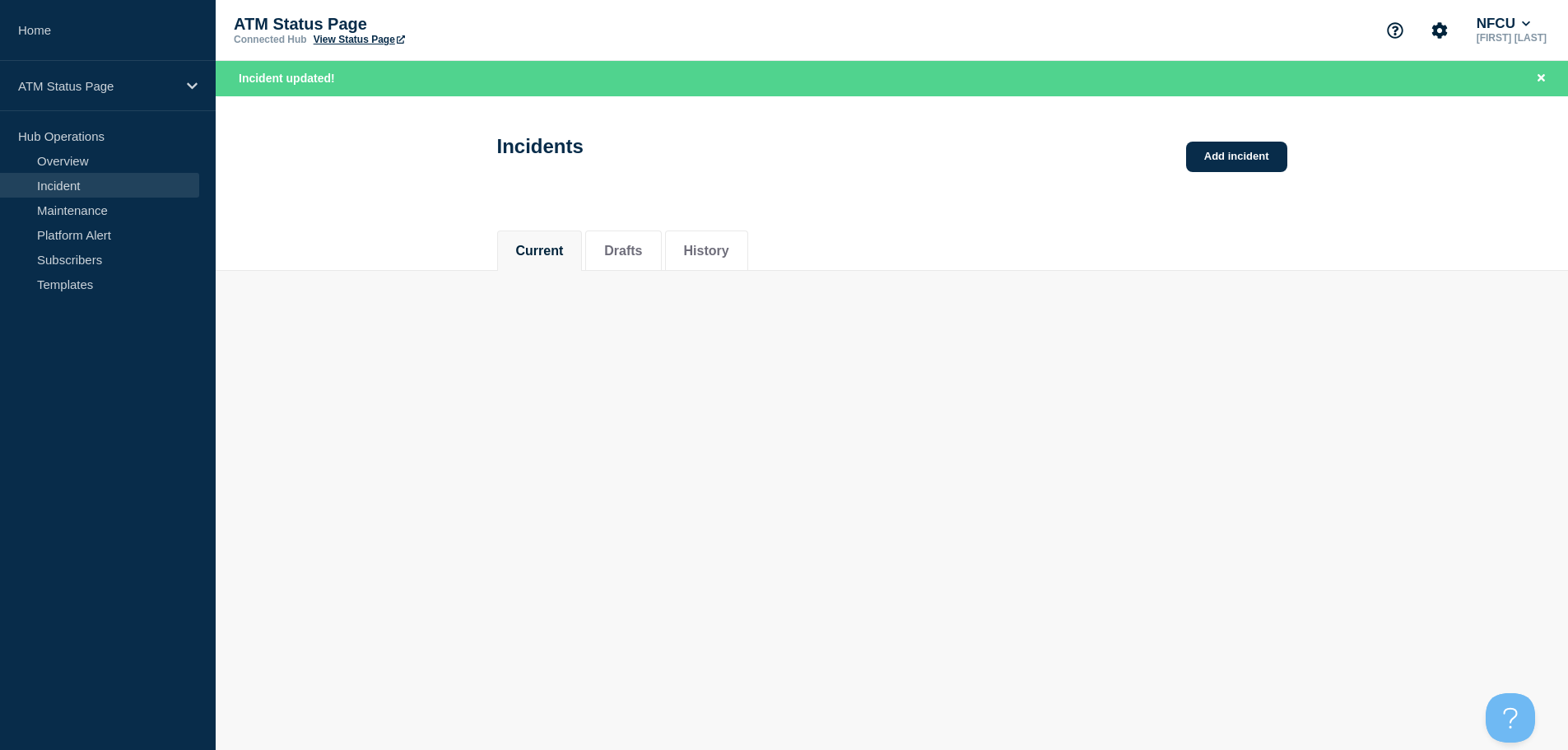 scroll, scrollTop: 0, scrollLeft: 0, axis: both 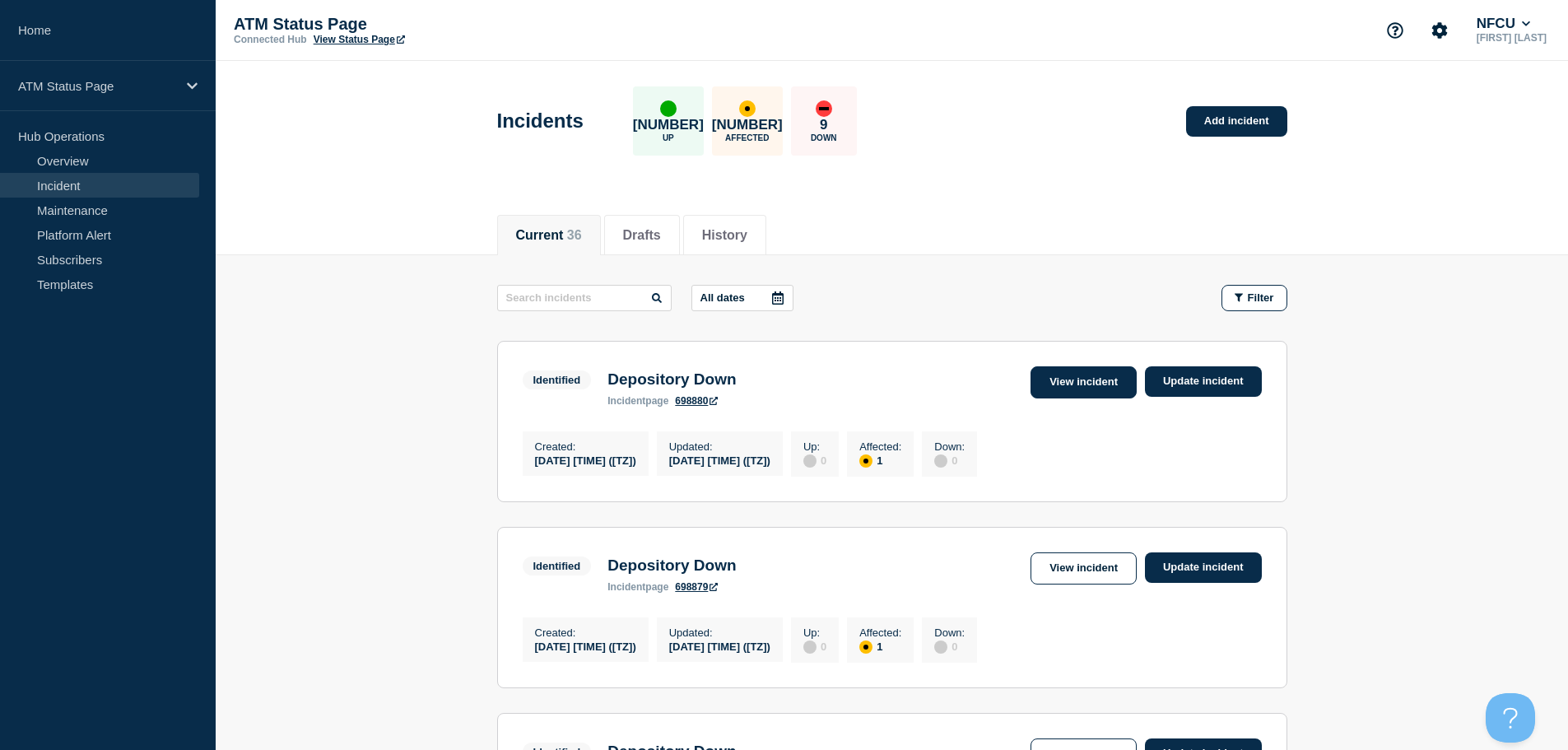 click on "View incident" at bounding box center [1083, 382] 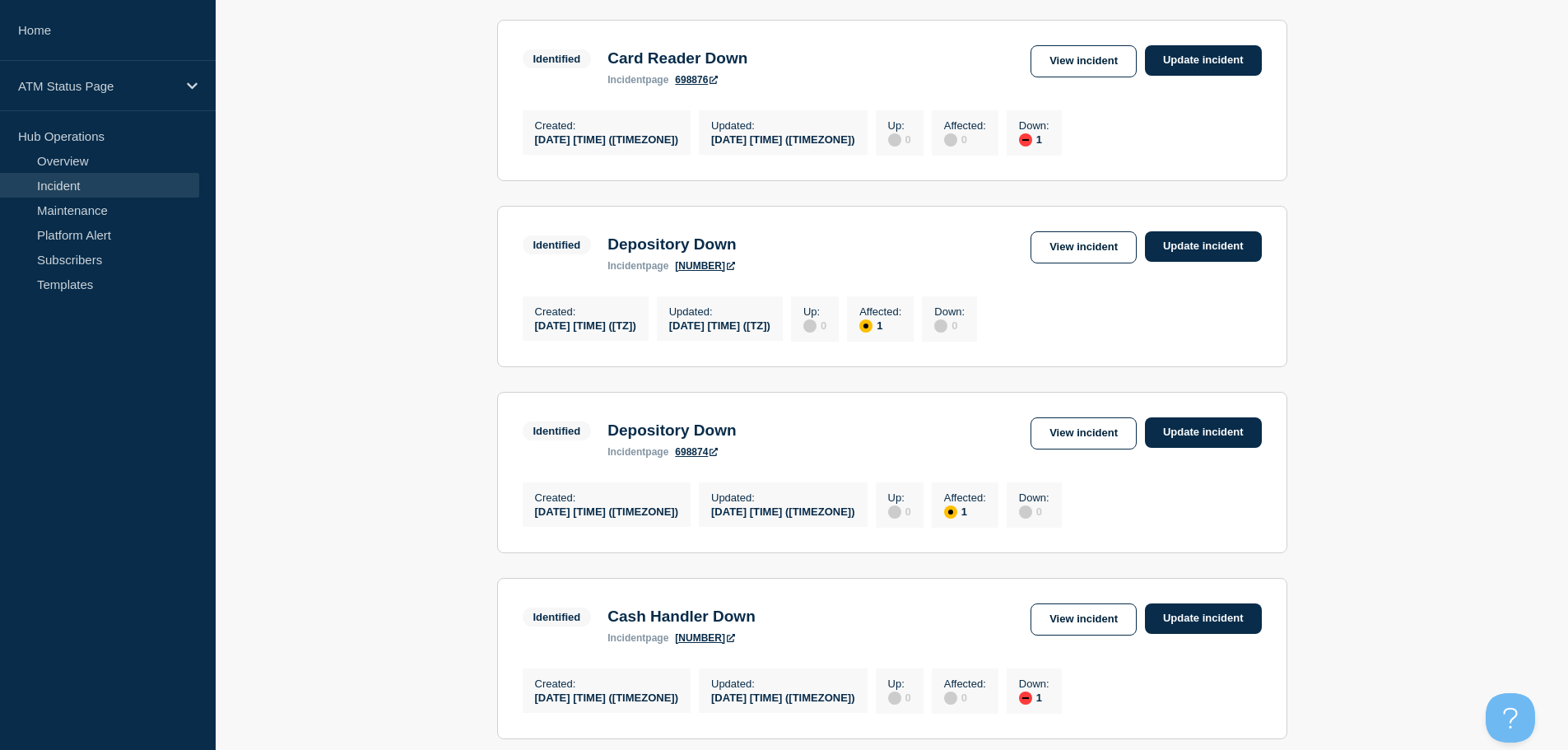 scroll, scrollTop: 868, scrollLeft: 0, axis: vertical 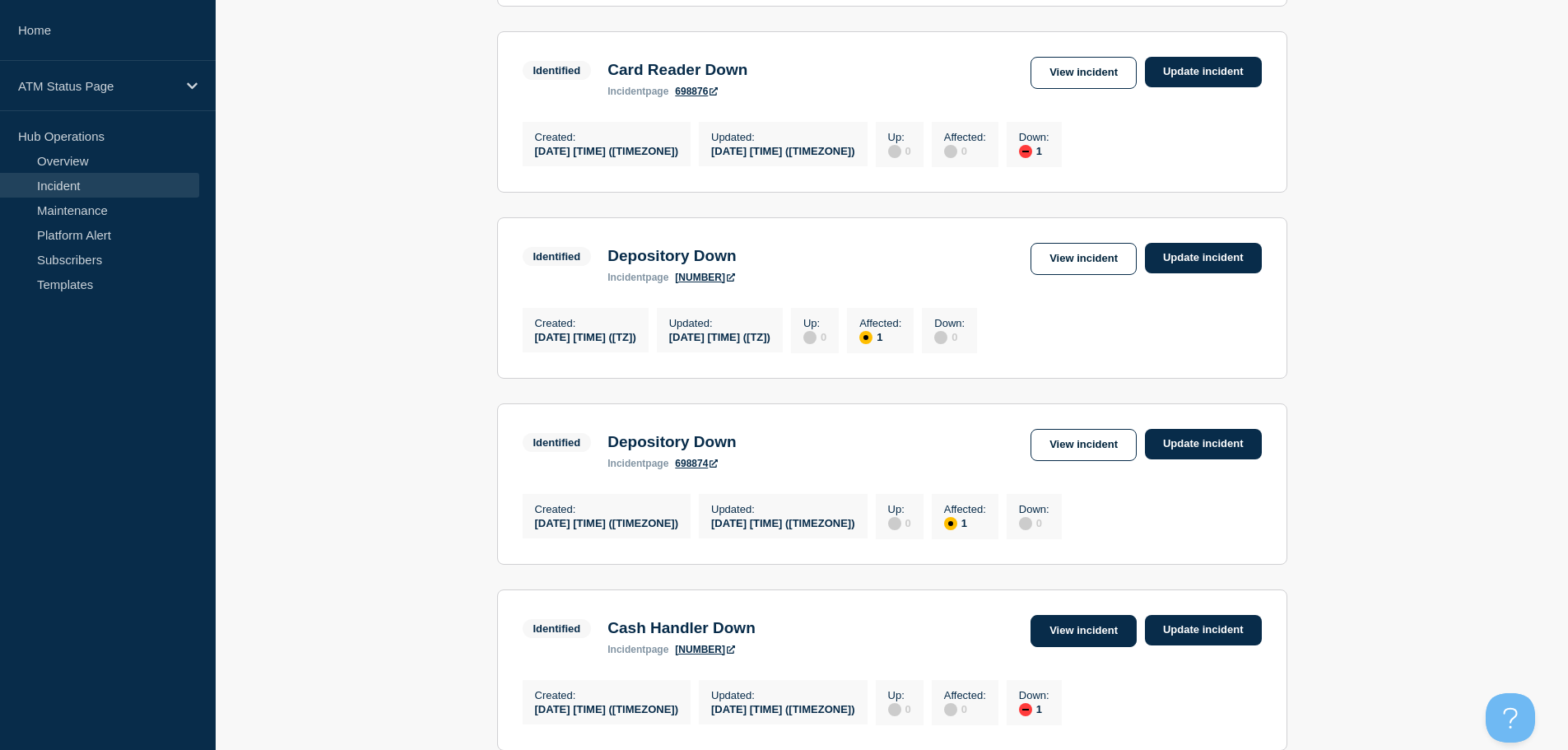 click on "View incident" at bounding box center [1083, 631] 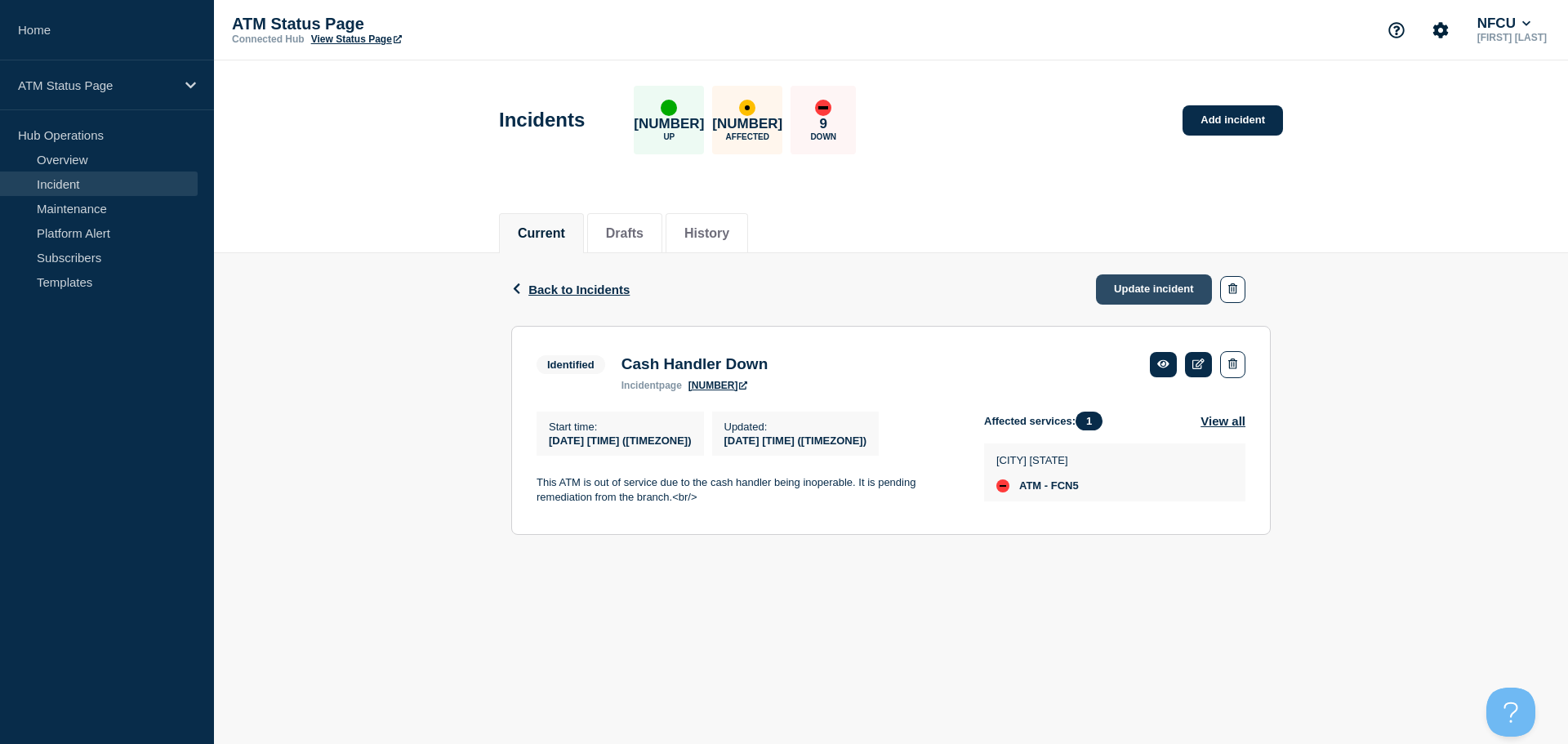 click on "Update incident" 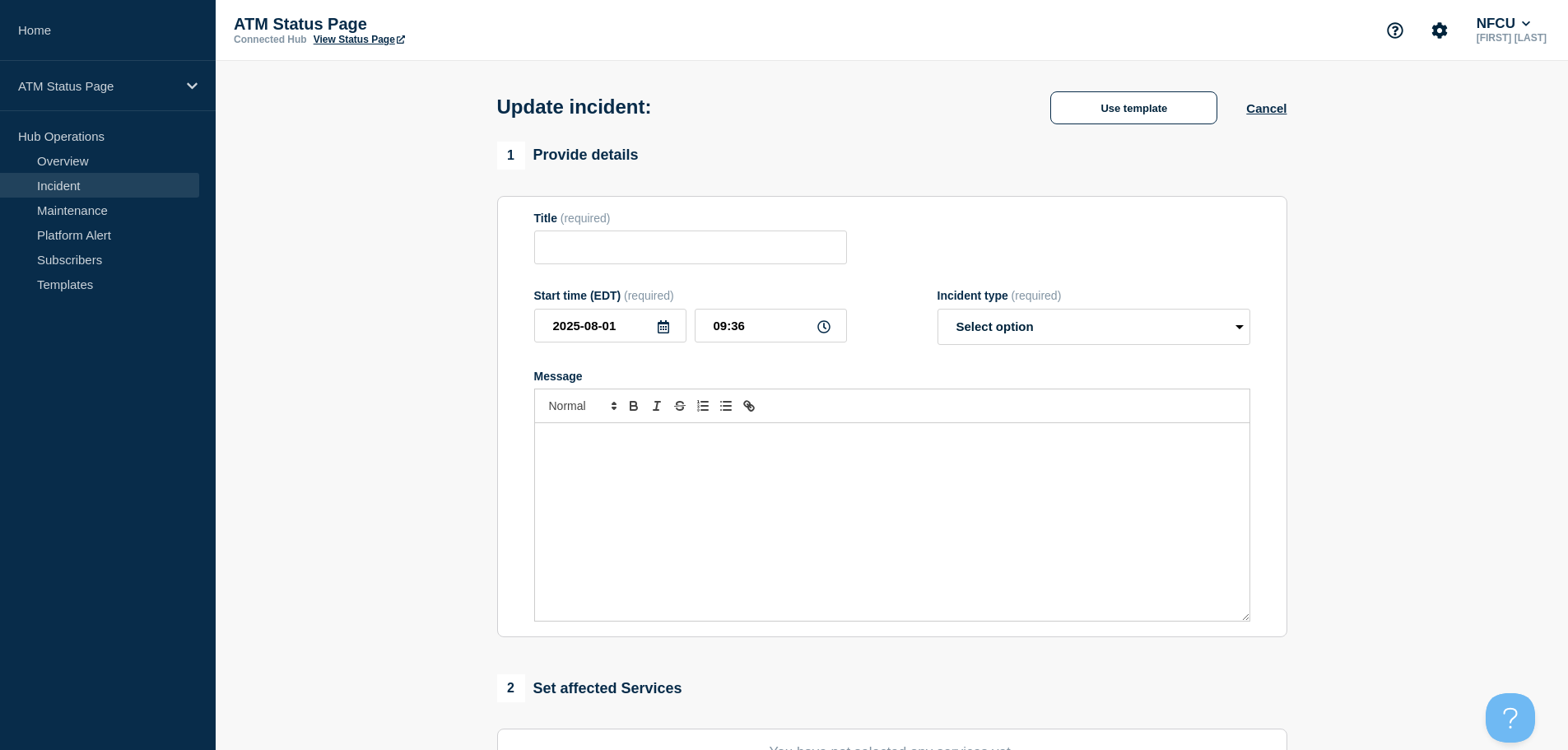 type on "Cash Handler Down" 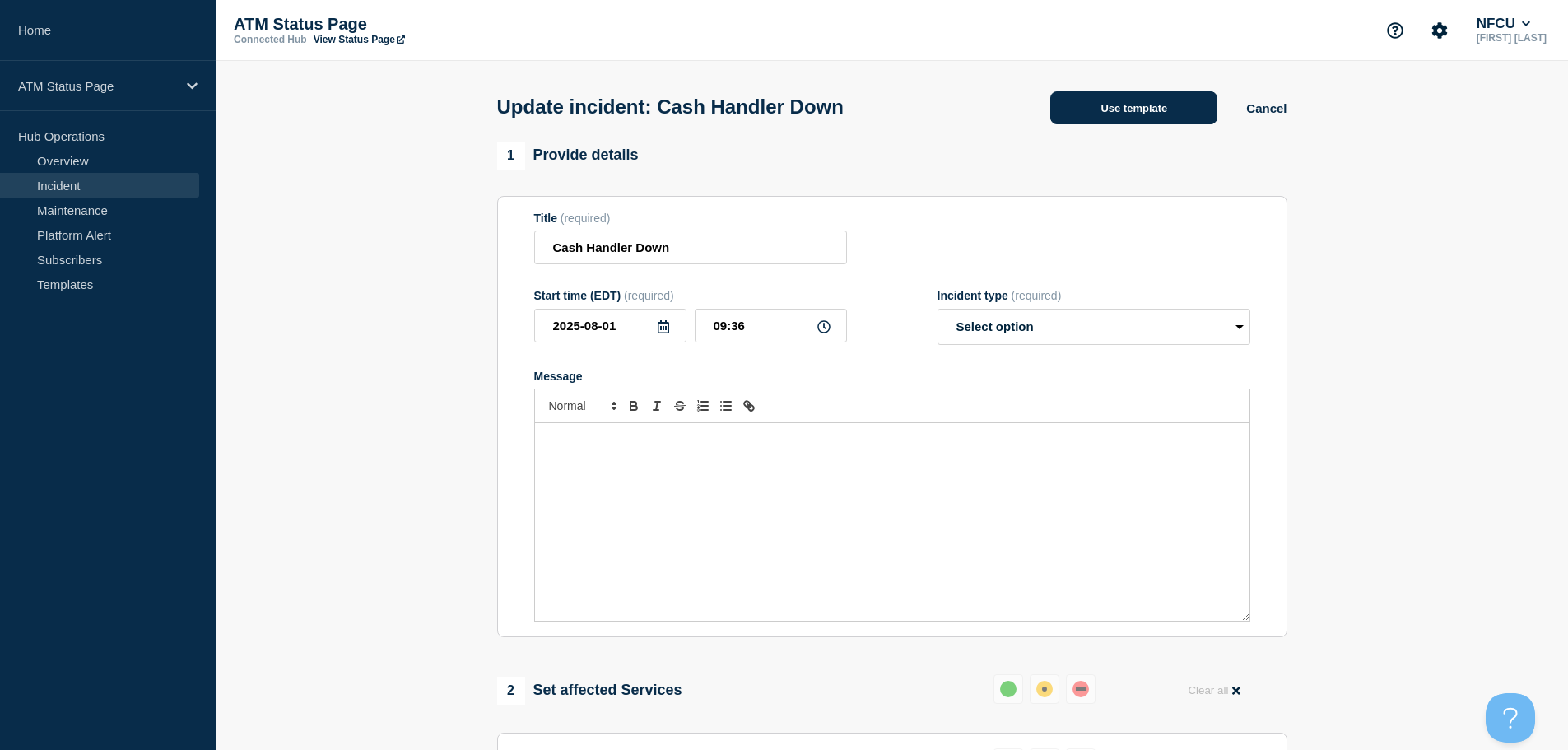 click on "Use template" at bounding box center (1133, 108) 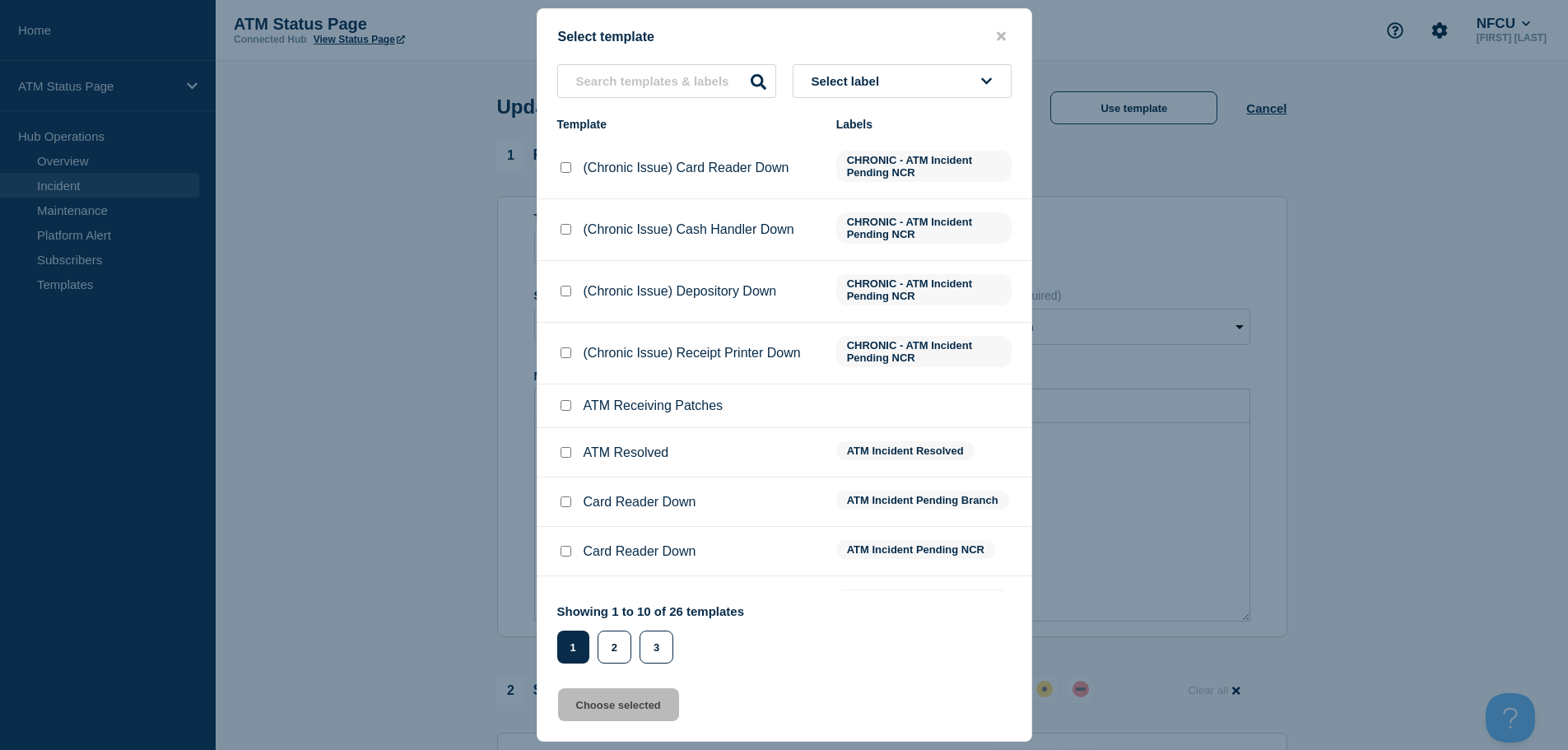 click at bounding box center (565, 452) 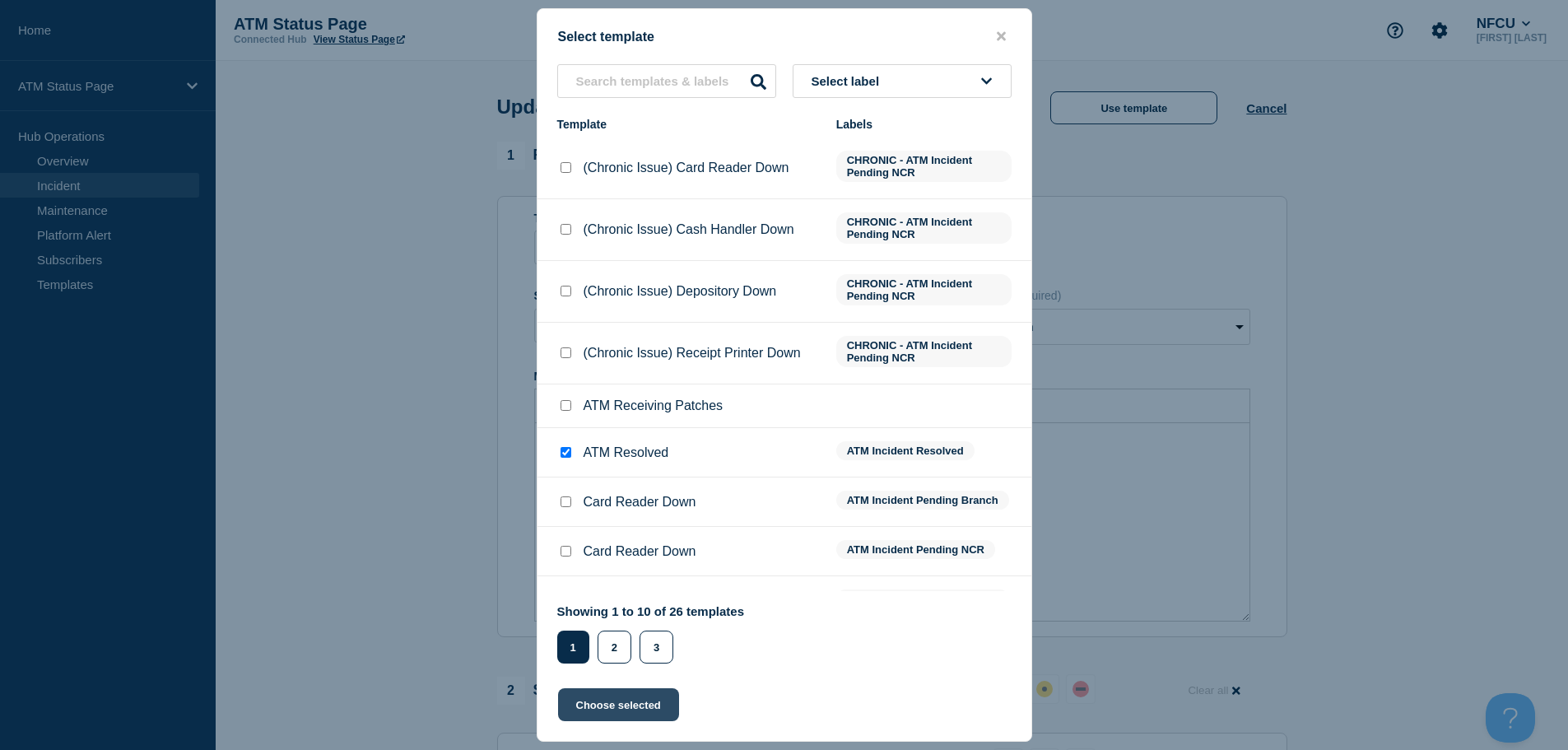 click on "Choose selected" 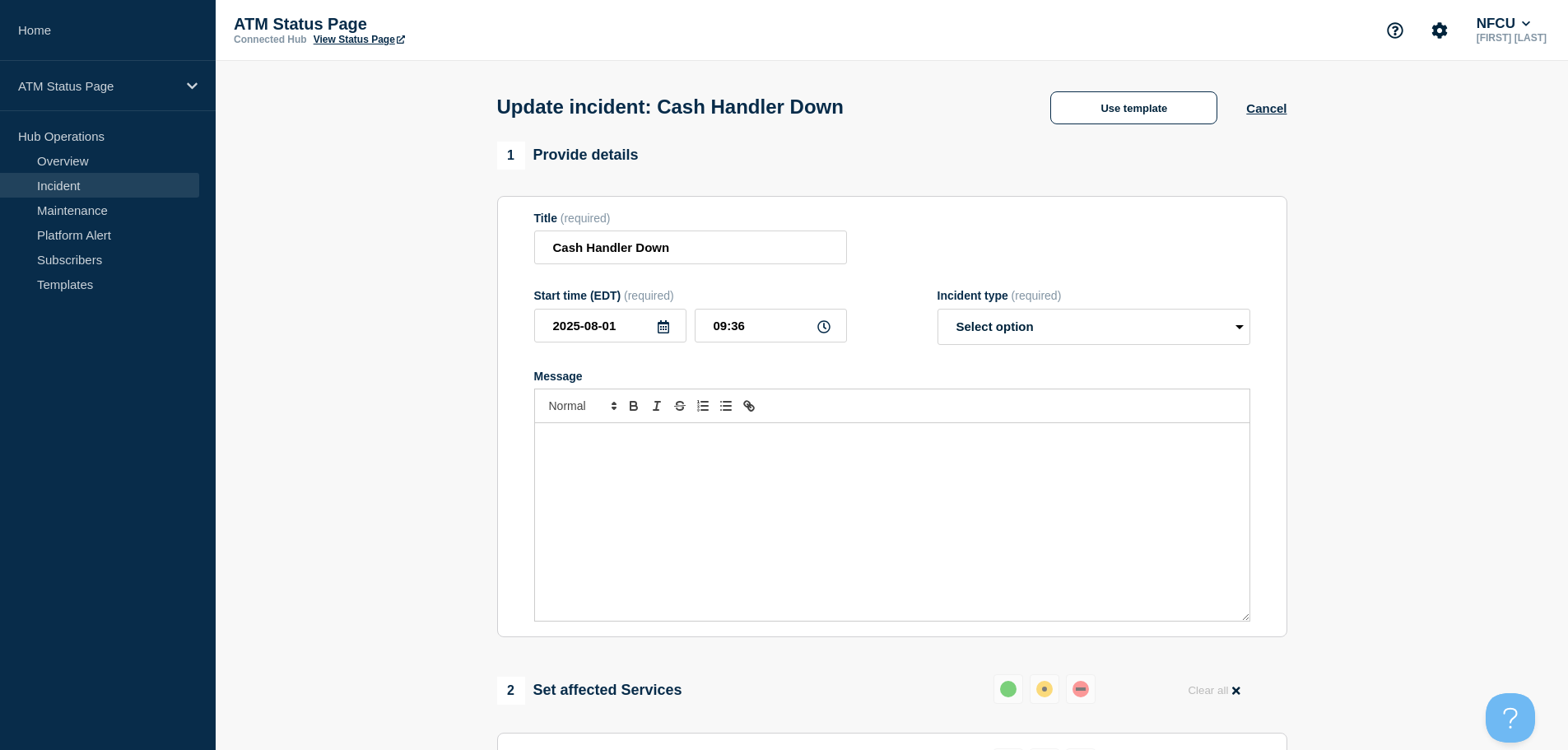 select on "resolved" 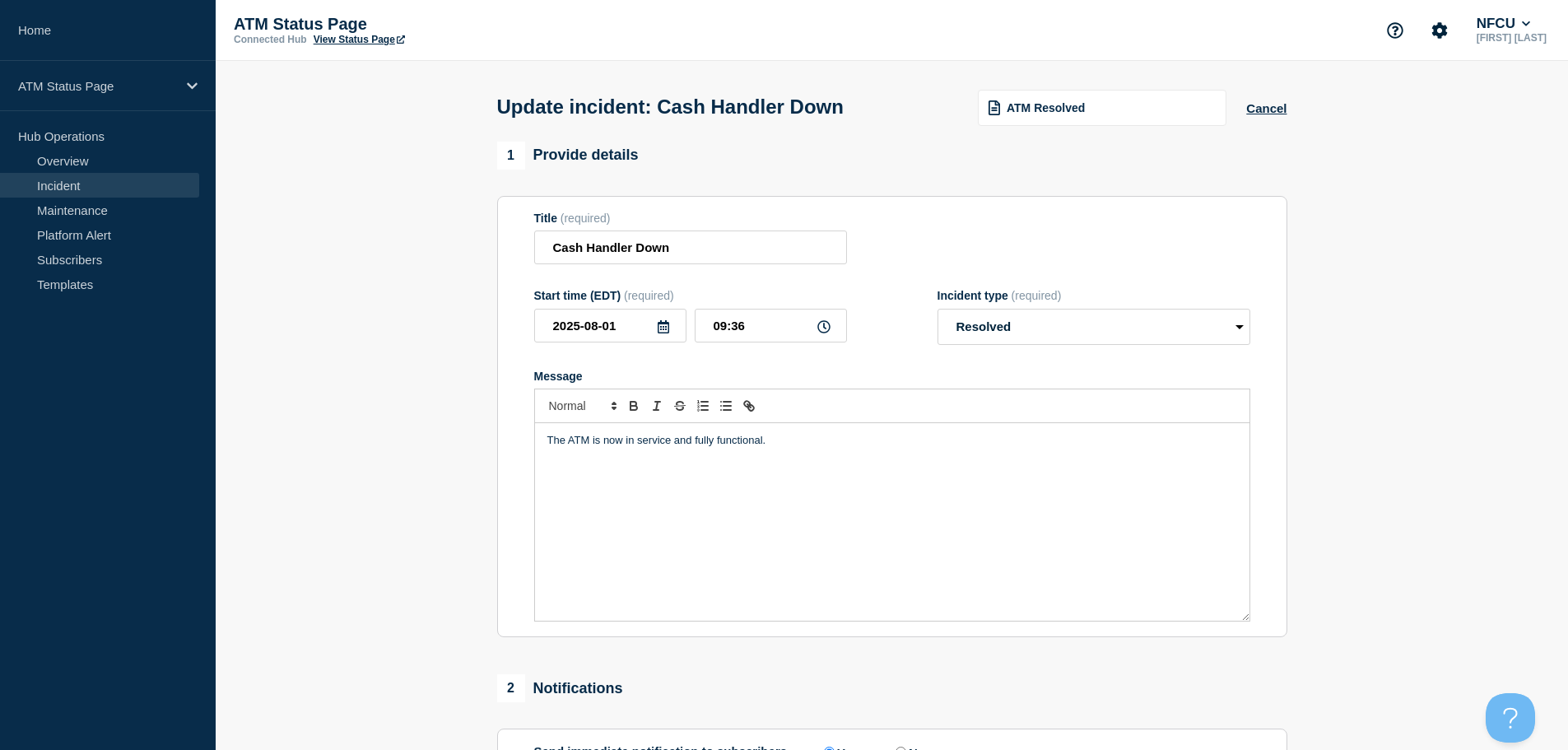 scroll, scrollTop: 247, scrollLeft: 0, axis: vertical 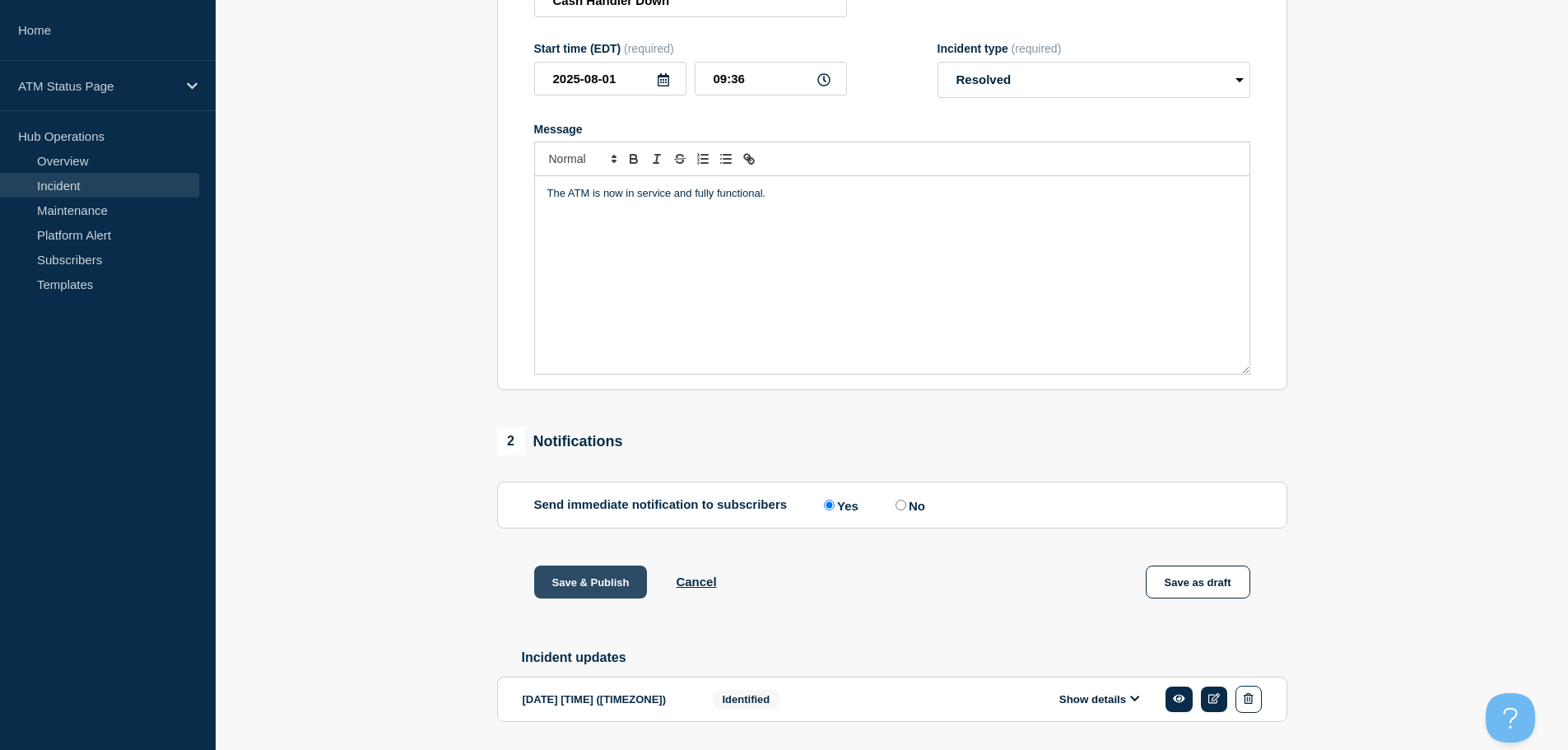 click on "Save & Publish" at bounding box center [591, 582] 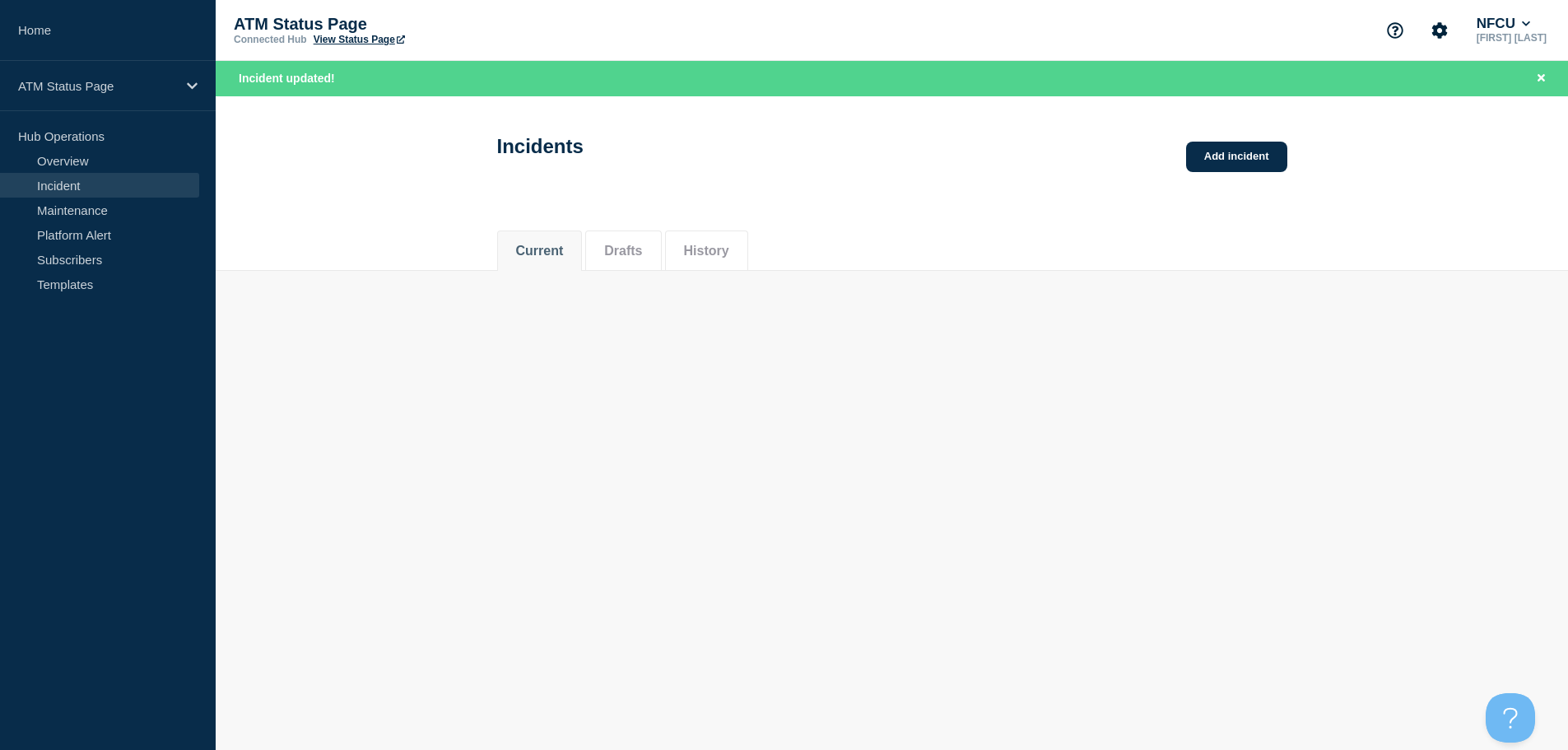 scroll, scrollTop: 0, scrollLeft: 0, axis: both 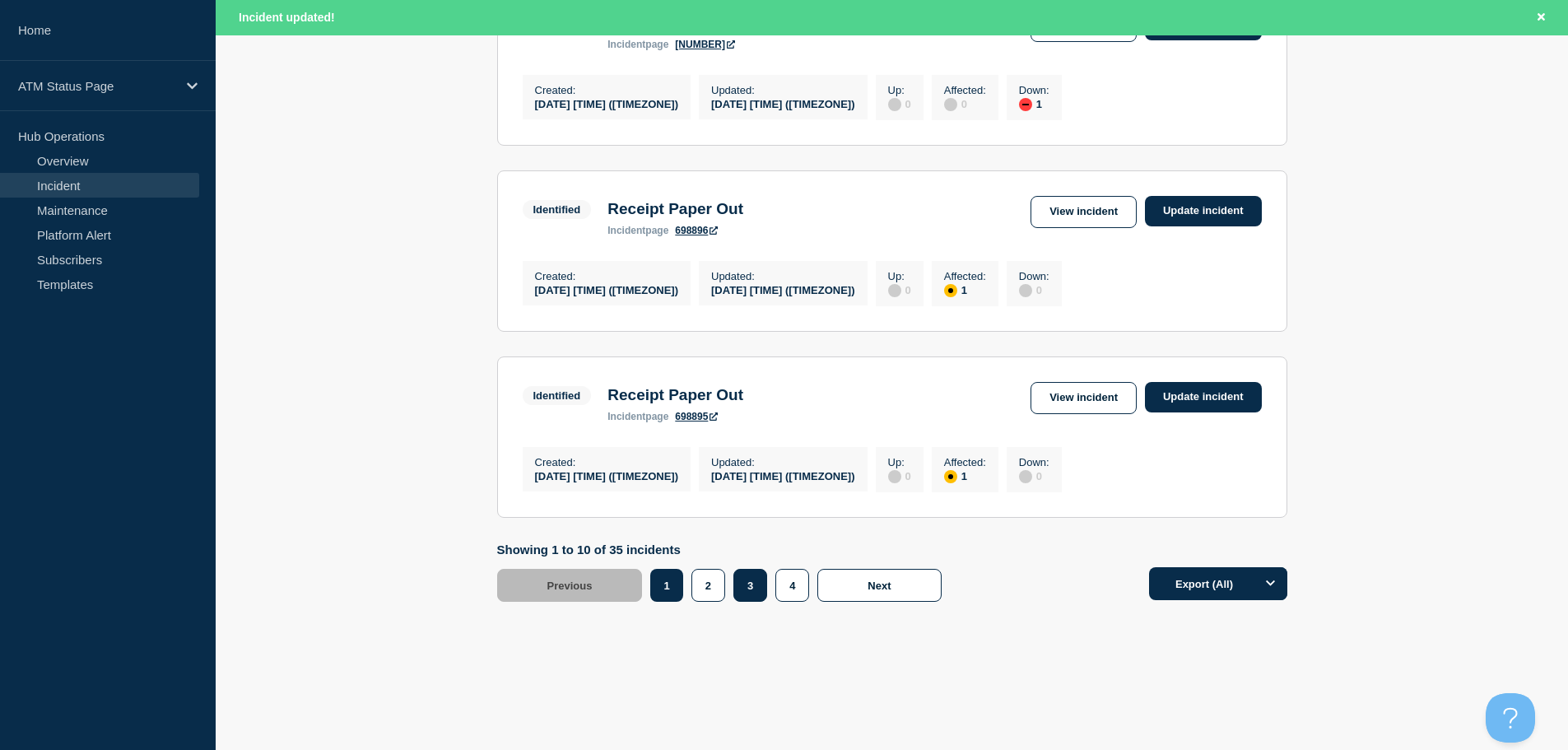 click on "3" at bounding box center [750, 585] 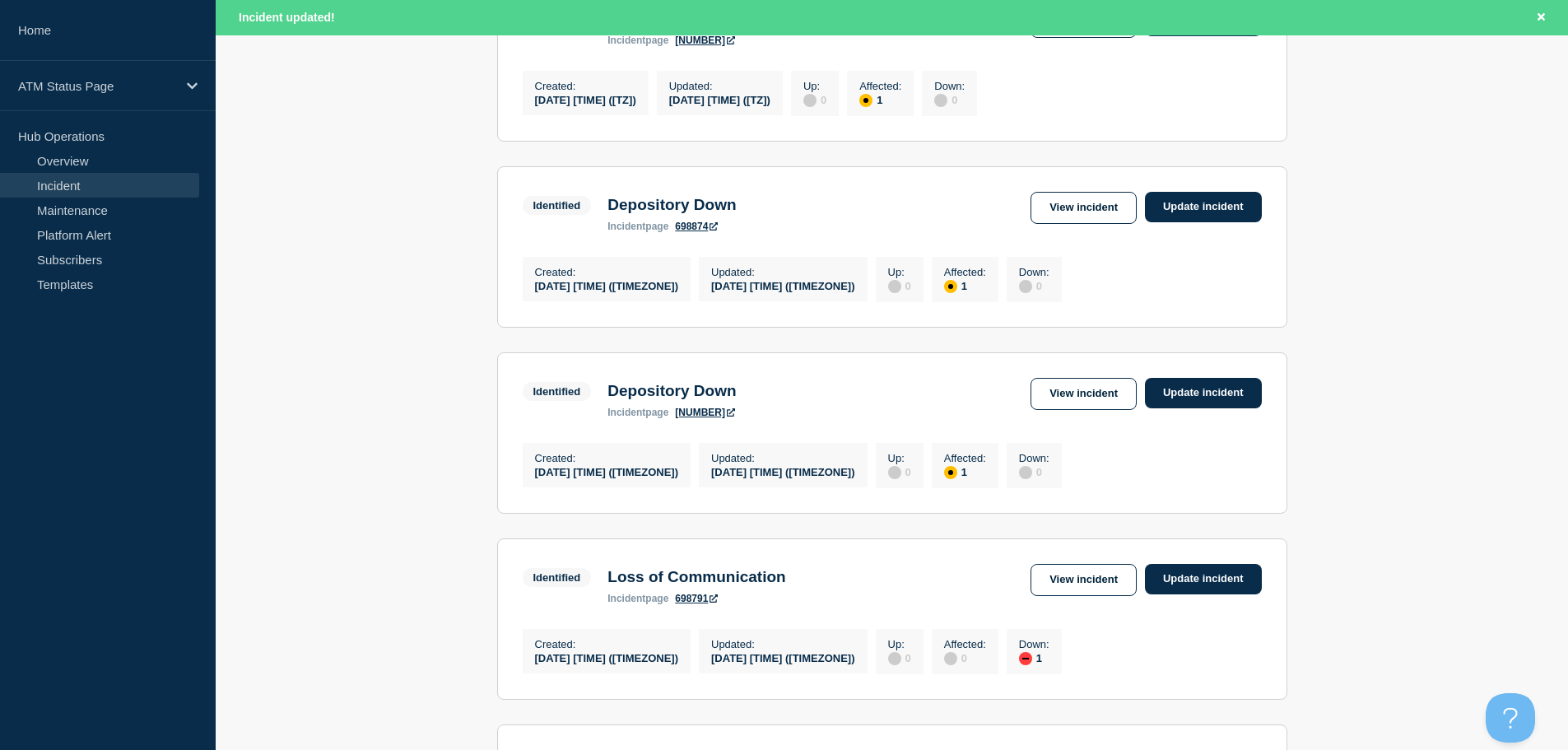scroll, scrollTop: 1188, scrollLeft: 0, axis: vertical 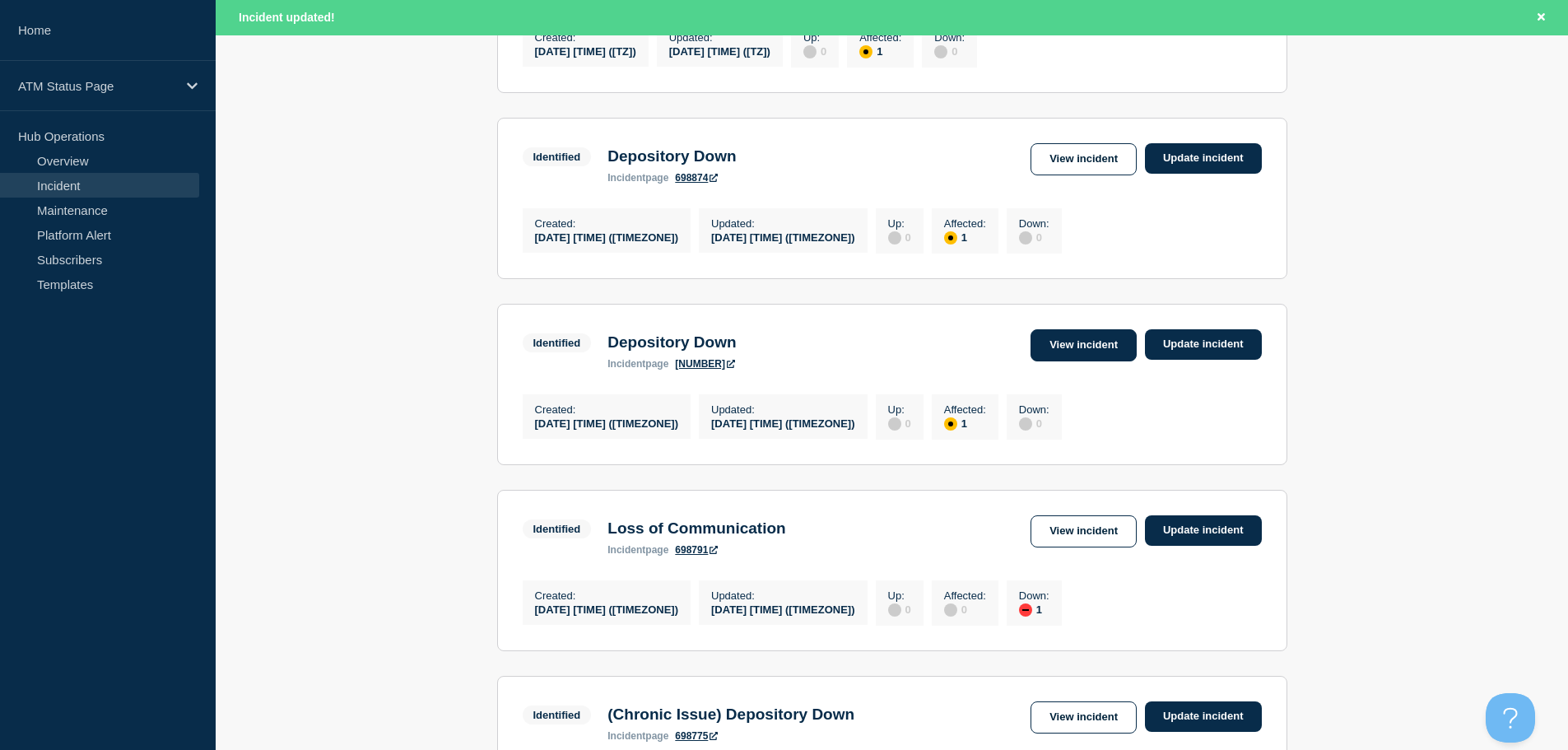 click on "View incident" at bounding box center [1083, 345] 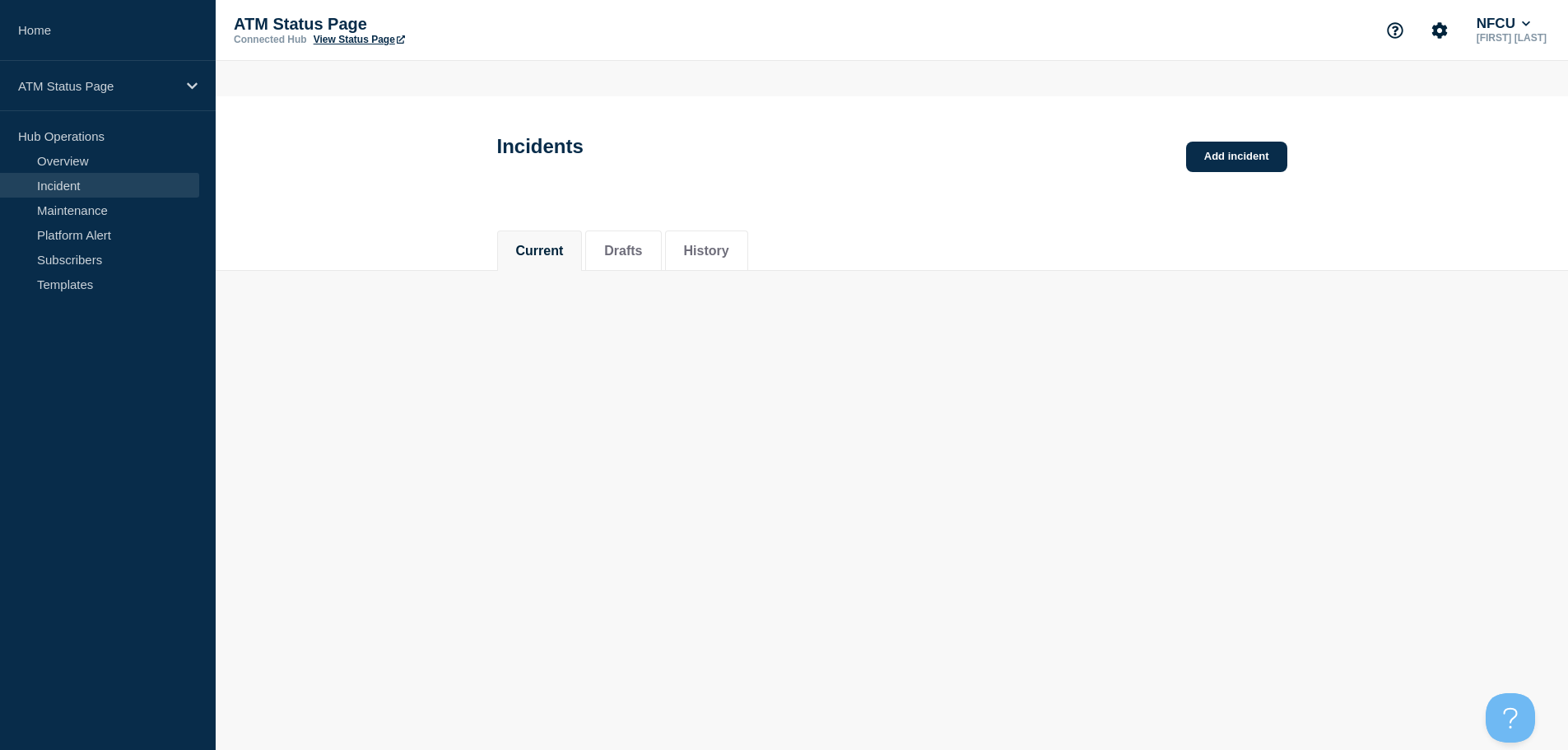 scroll, scrollTop: 0, scrollLeft: 0, axis: both 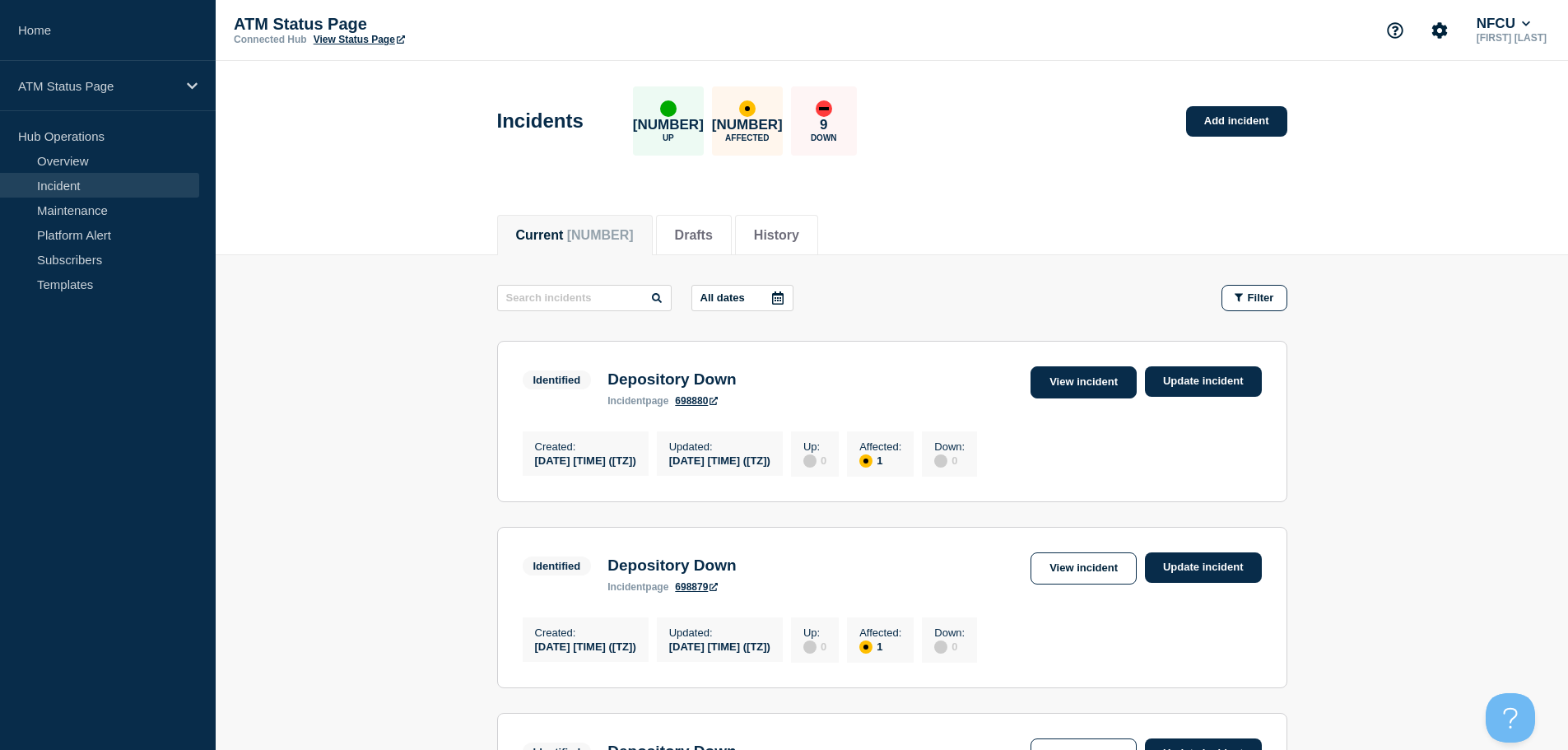 click on "View incident" at bounding box center [1083, 382] 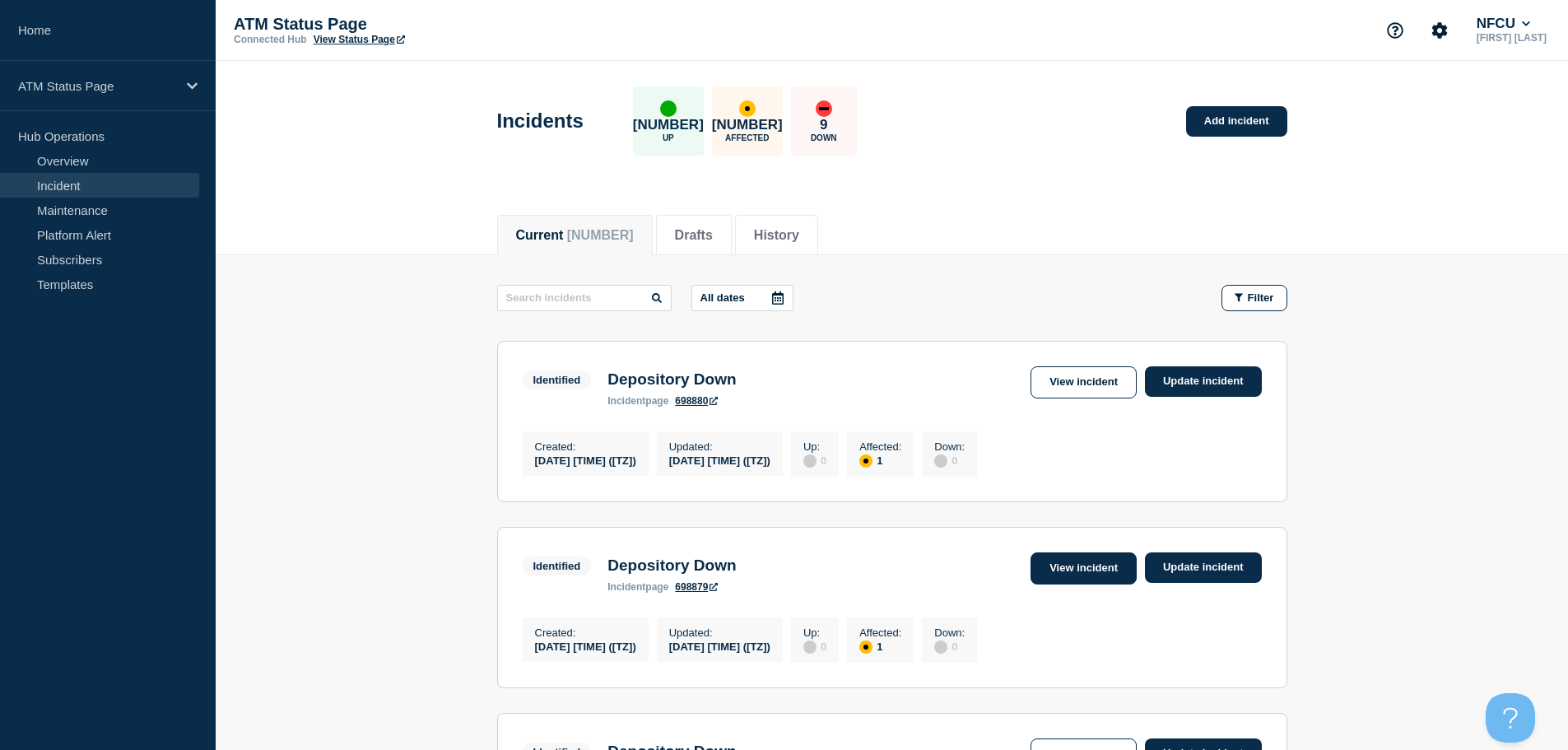 click on "View incident" at bounding box center (1083, 568) 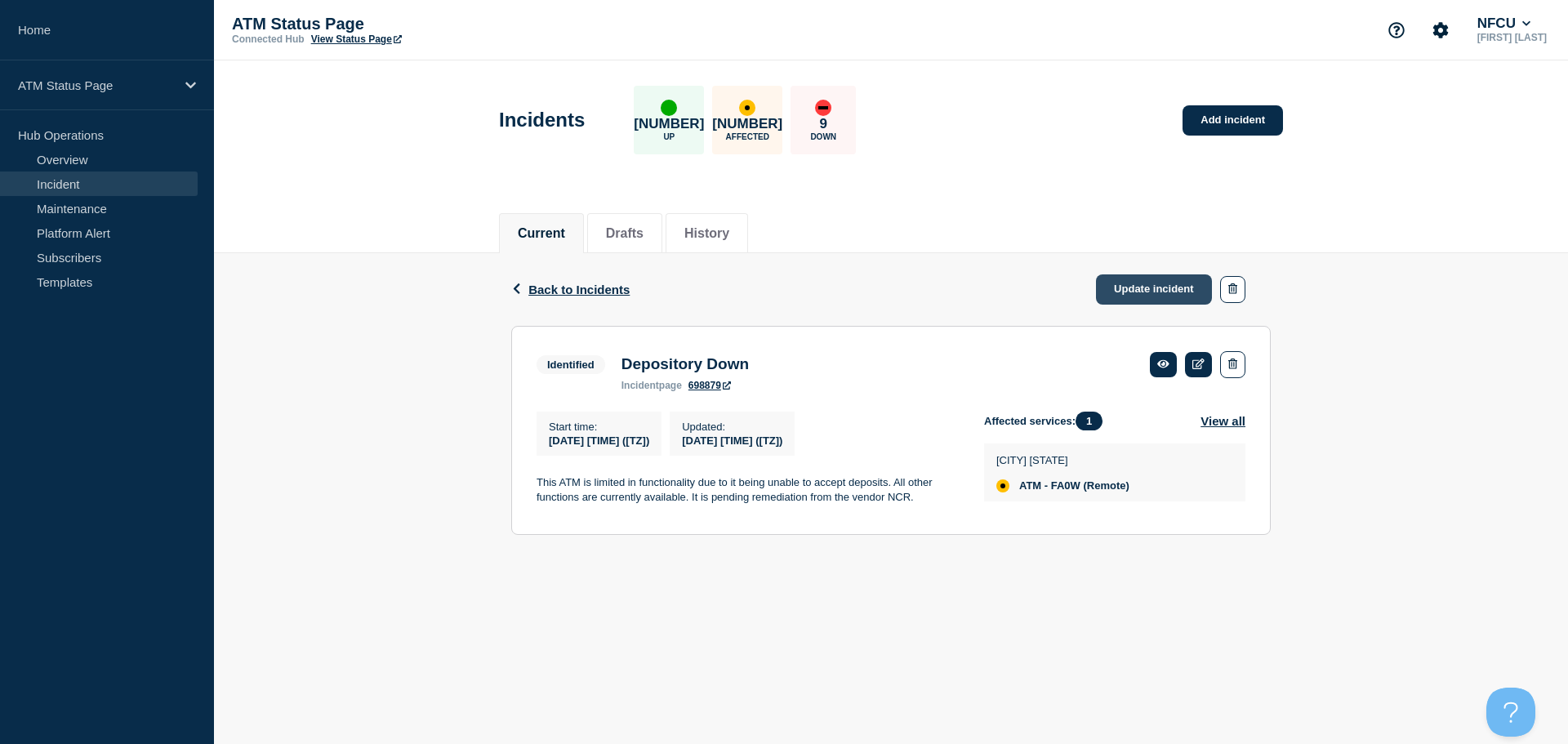 click on "Update incident" 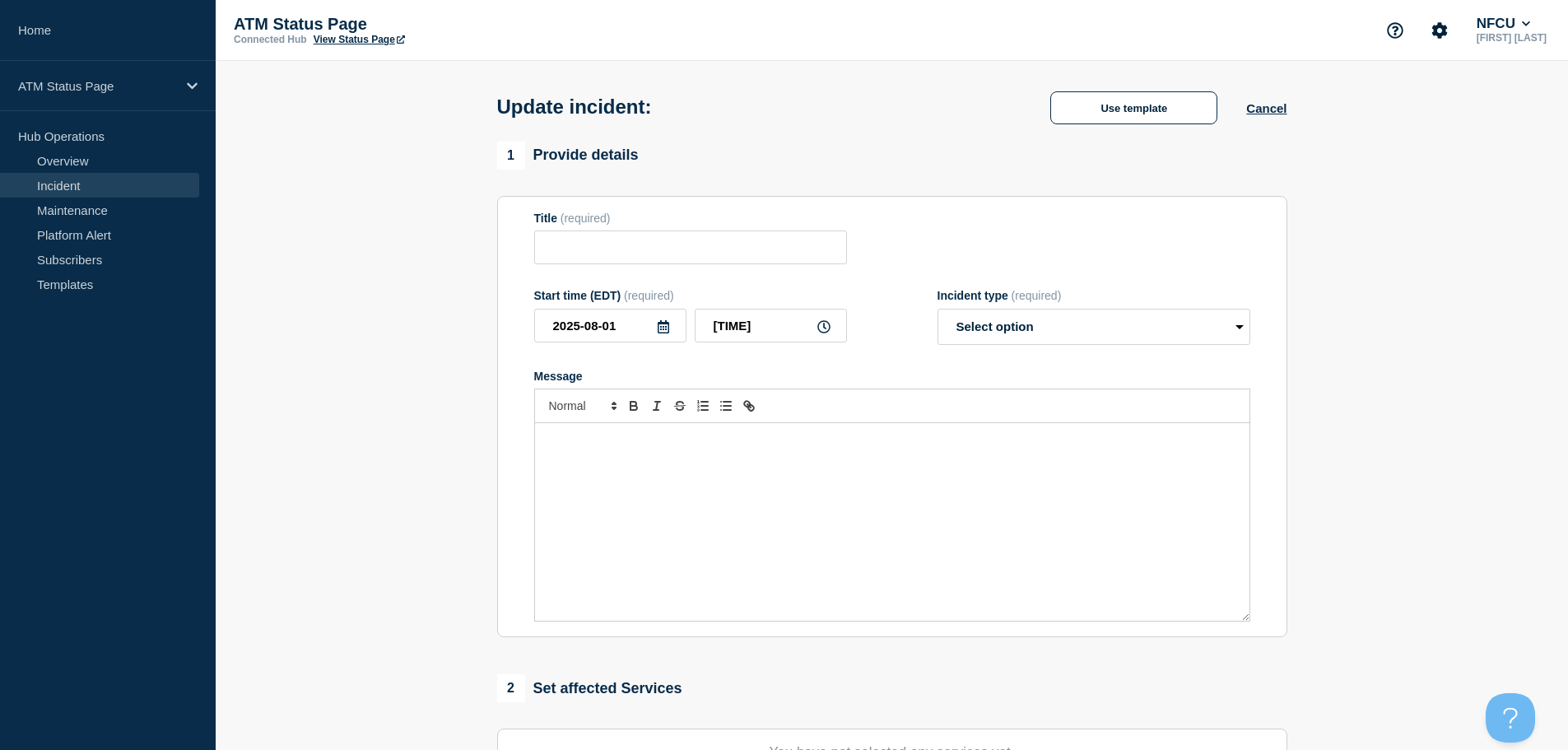 type on "Depository Down" 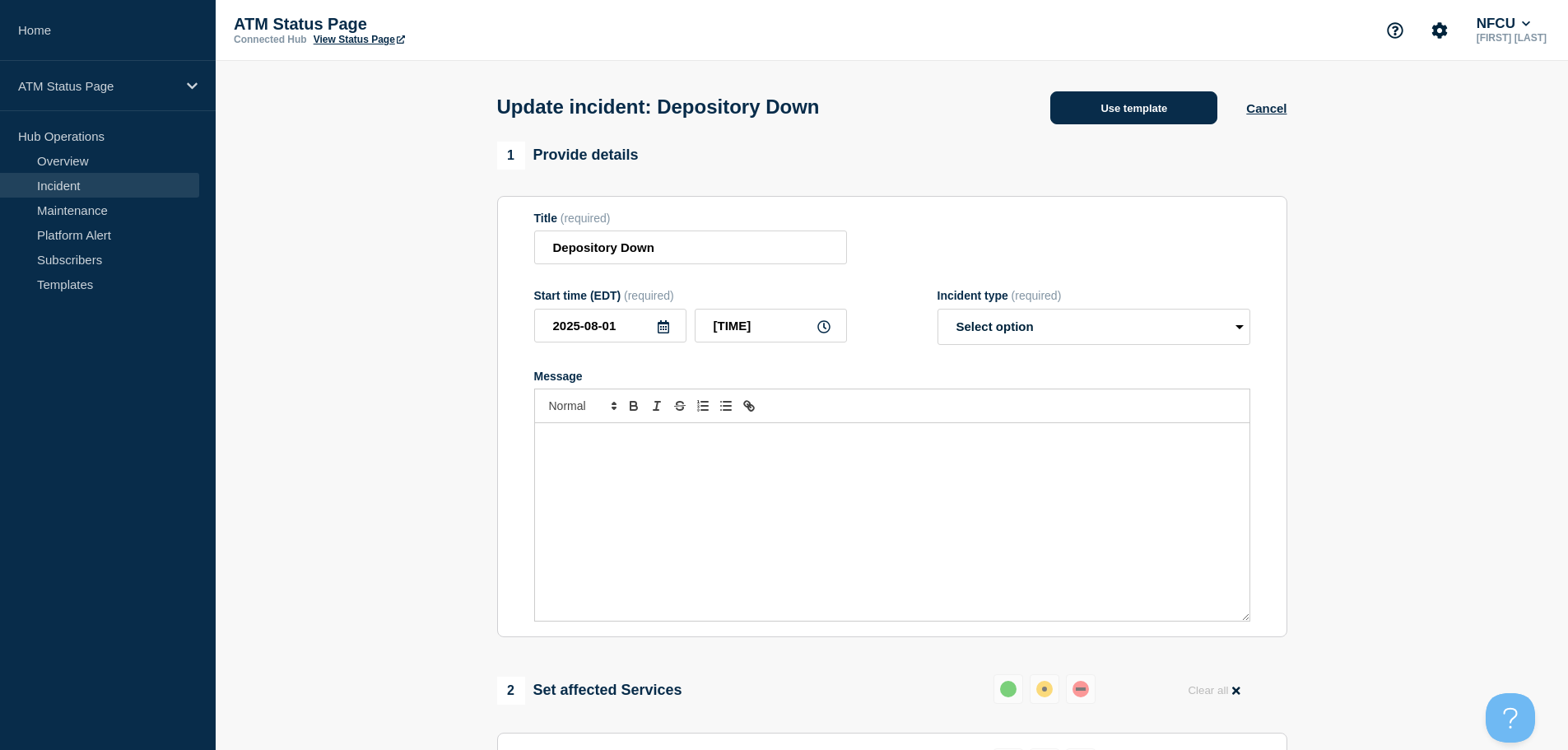 click on "Use template" at bounding box center (1133, 108) 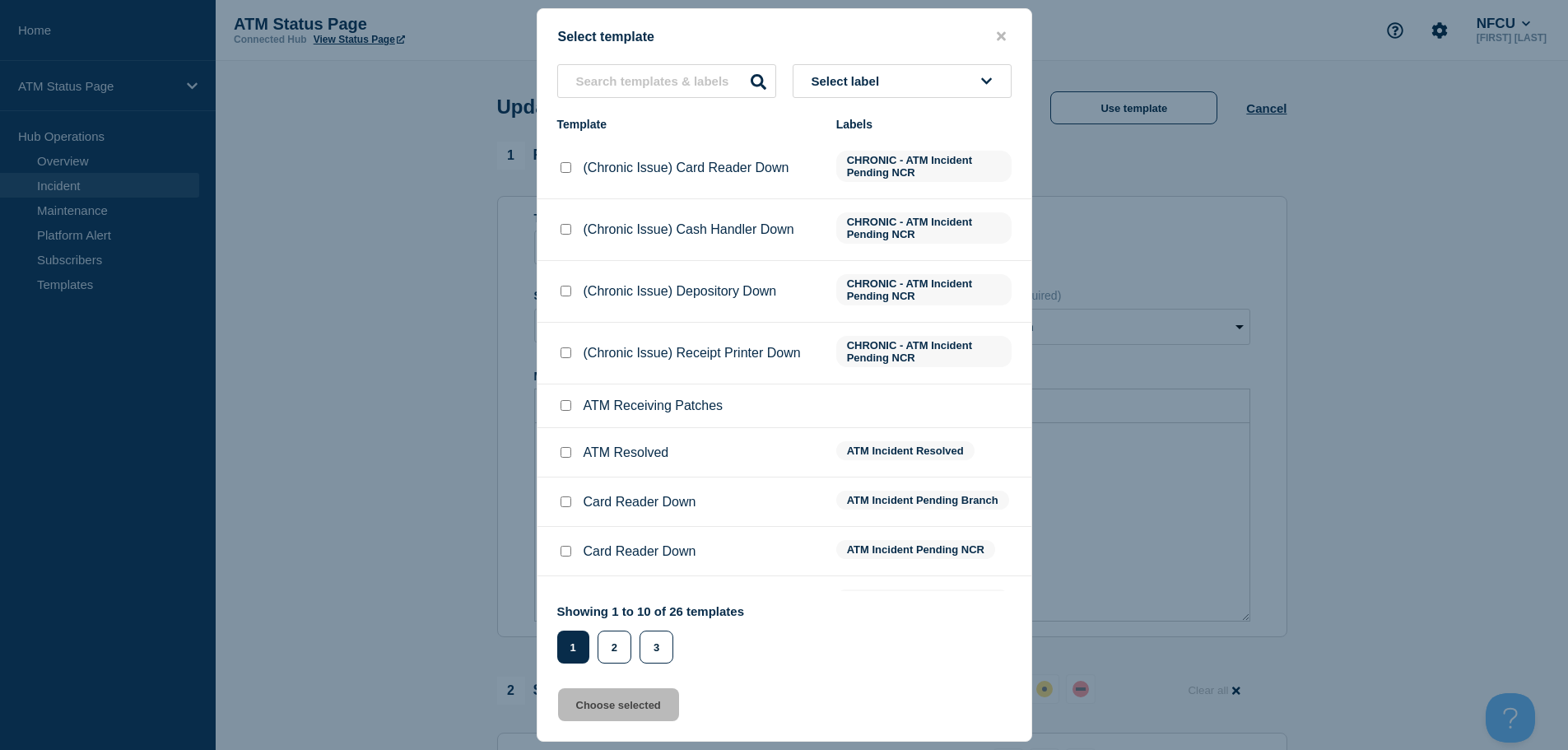 click at bounding box center (565, 452) 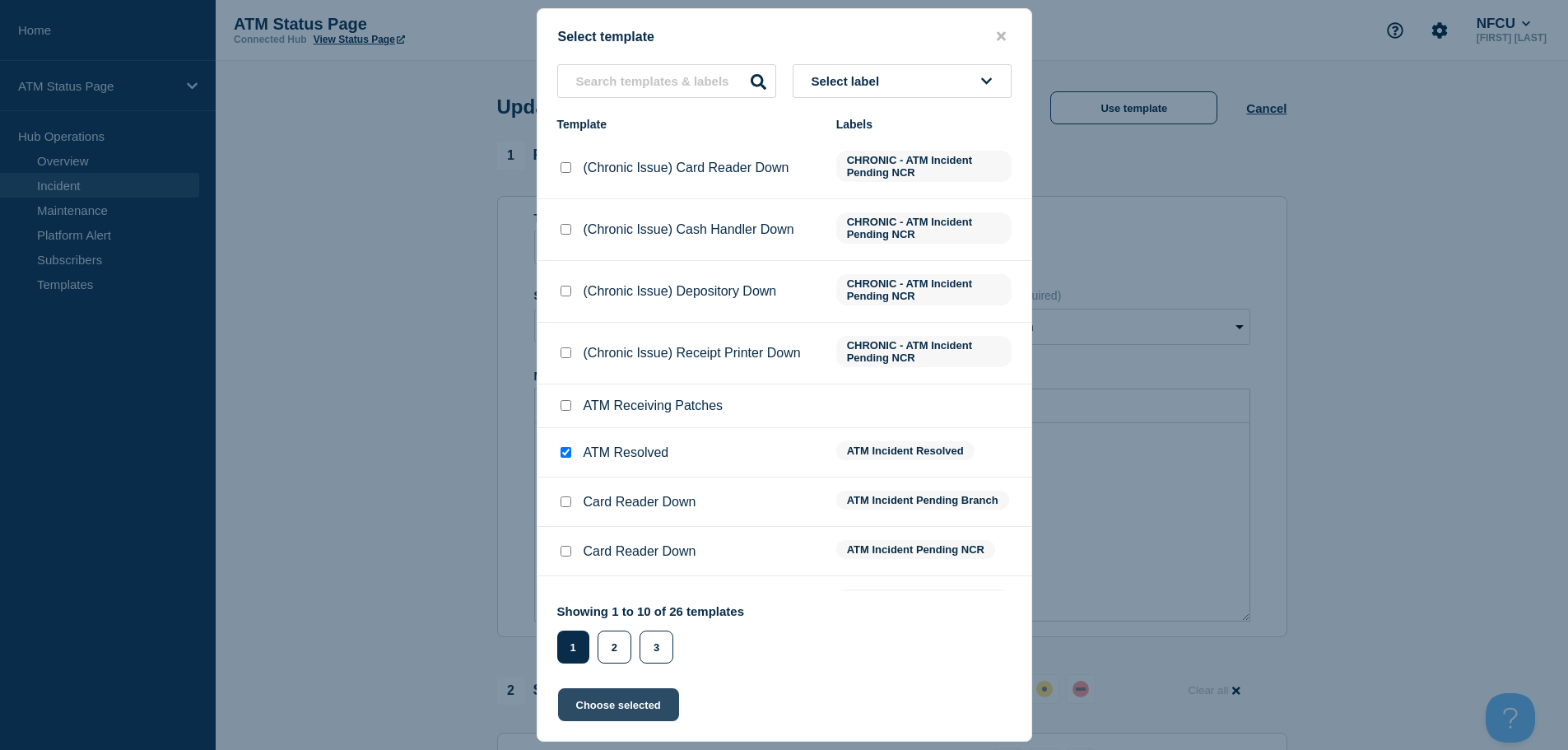 click on "Choose selected" 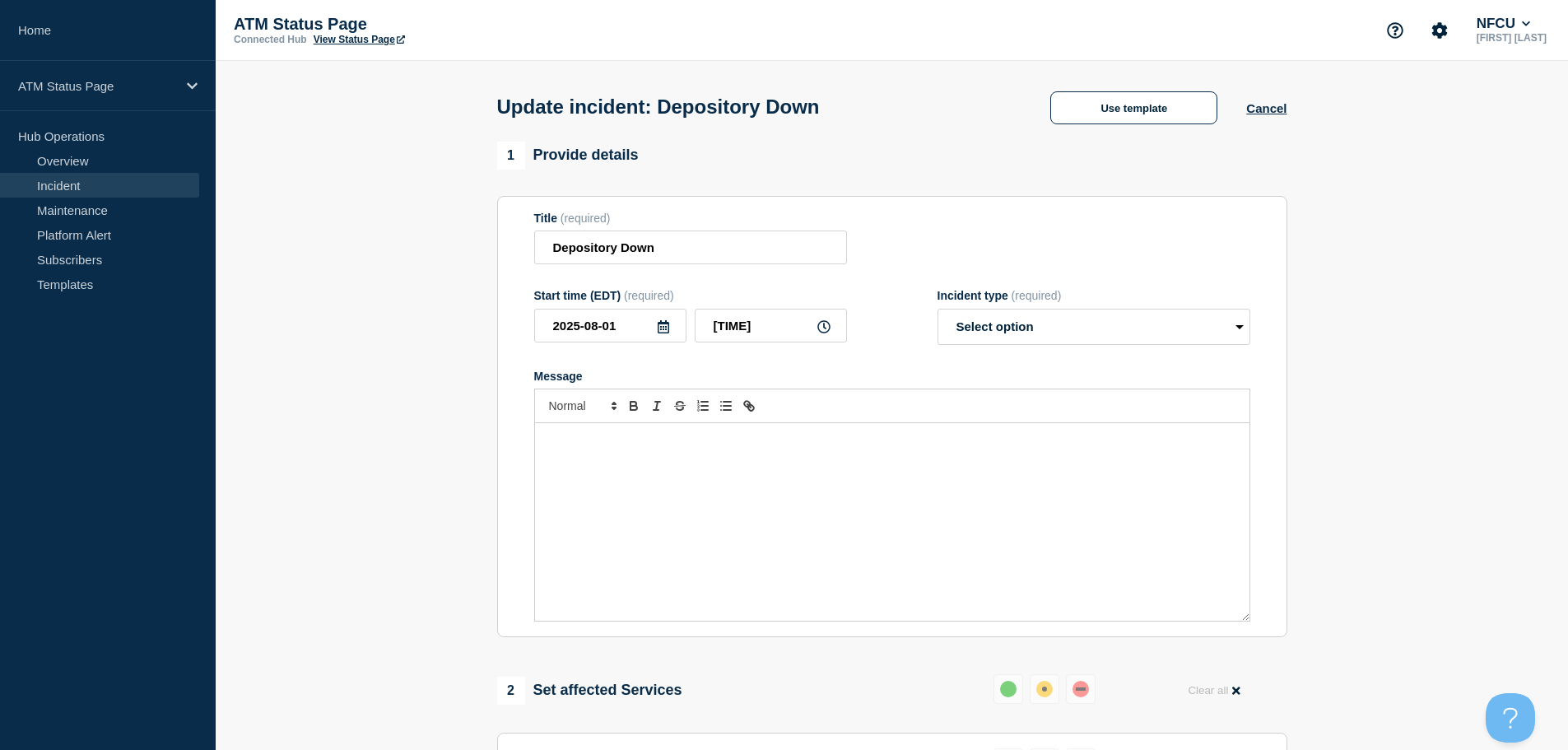 select on "resolved" 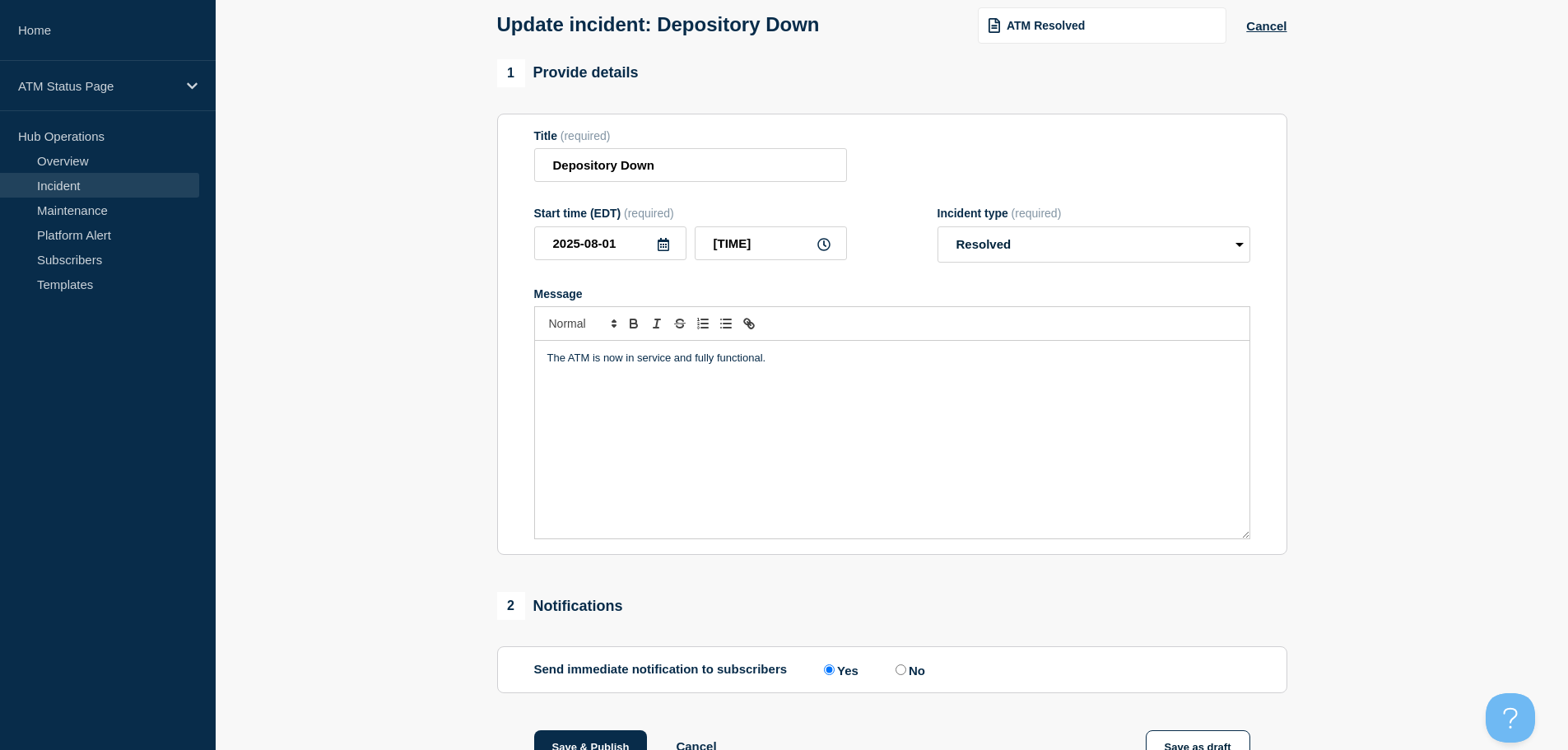 scroll, scrollTop: 304, scrollLeft: 0, axis: vertical 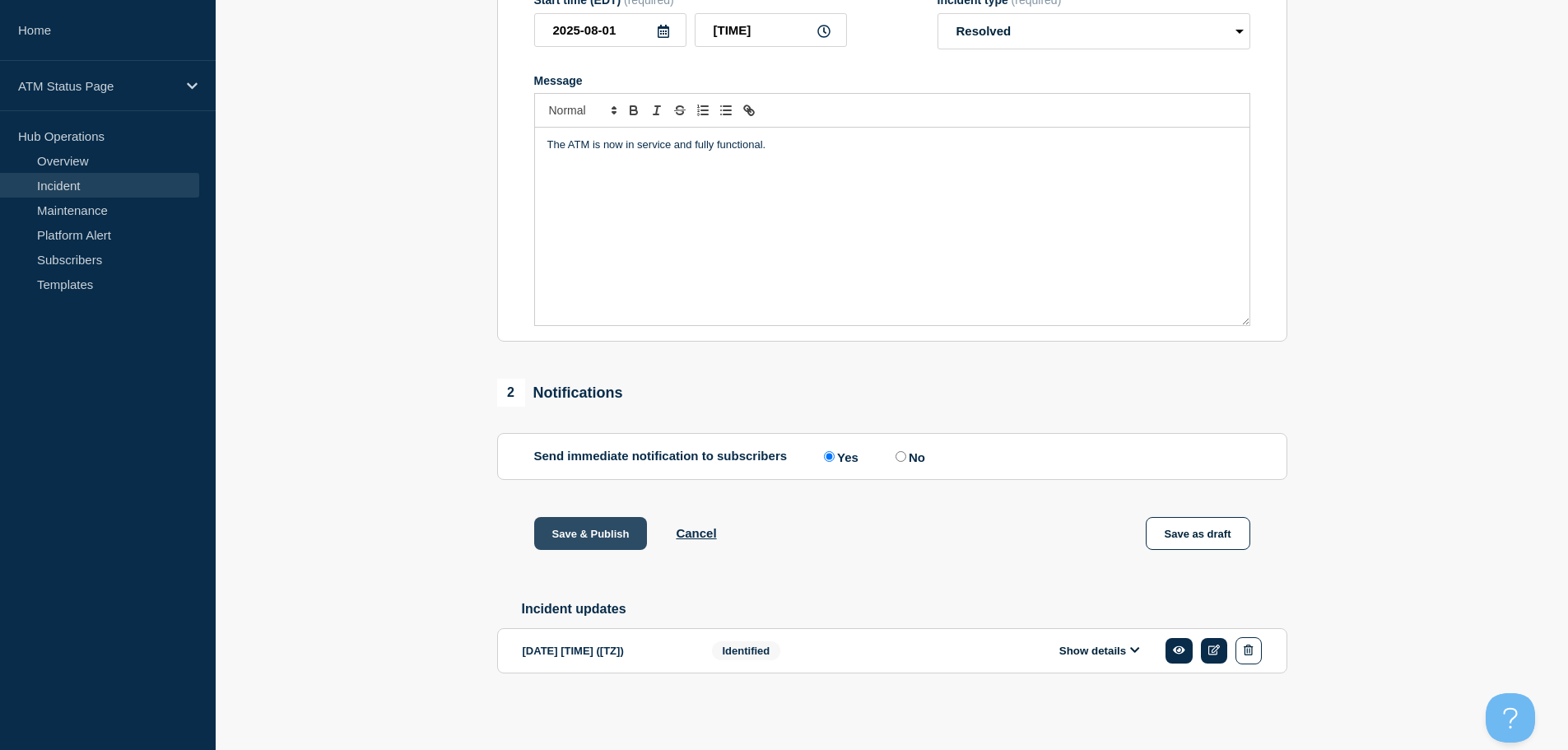click on "Save & Publish" at bounding box center [591, 533] 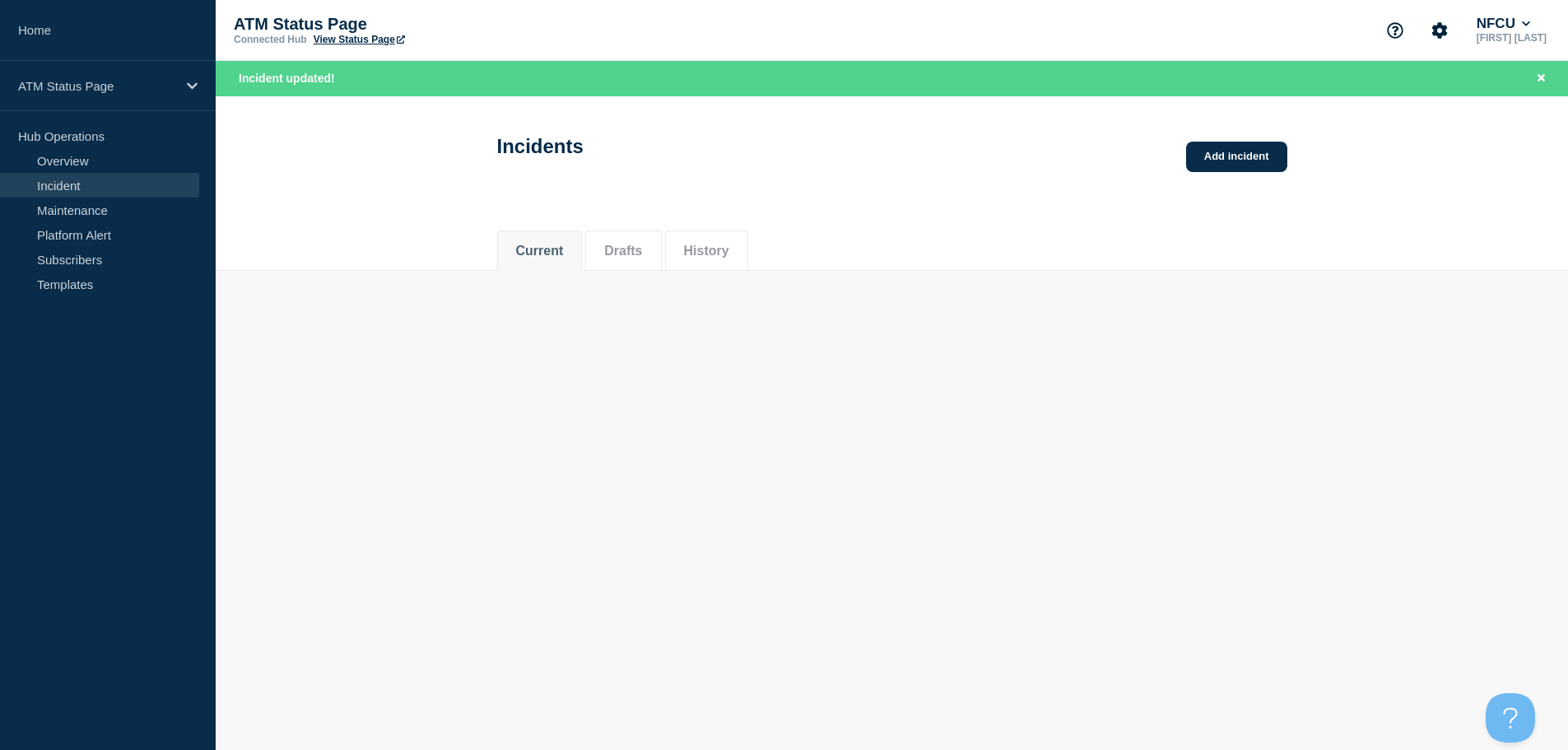 scroll, scrollTop: 0, scrollLeft: 0, axis: both 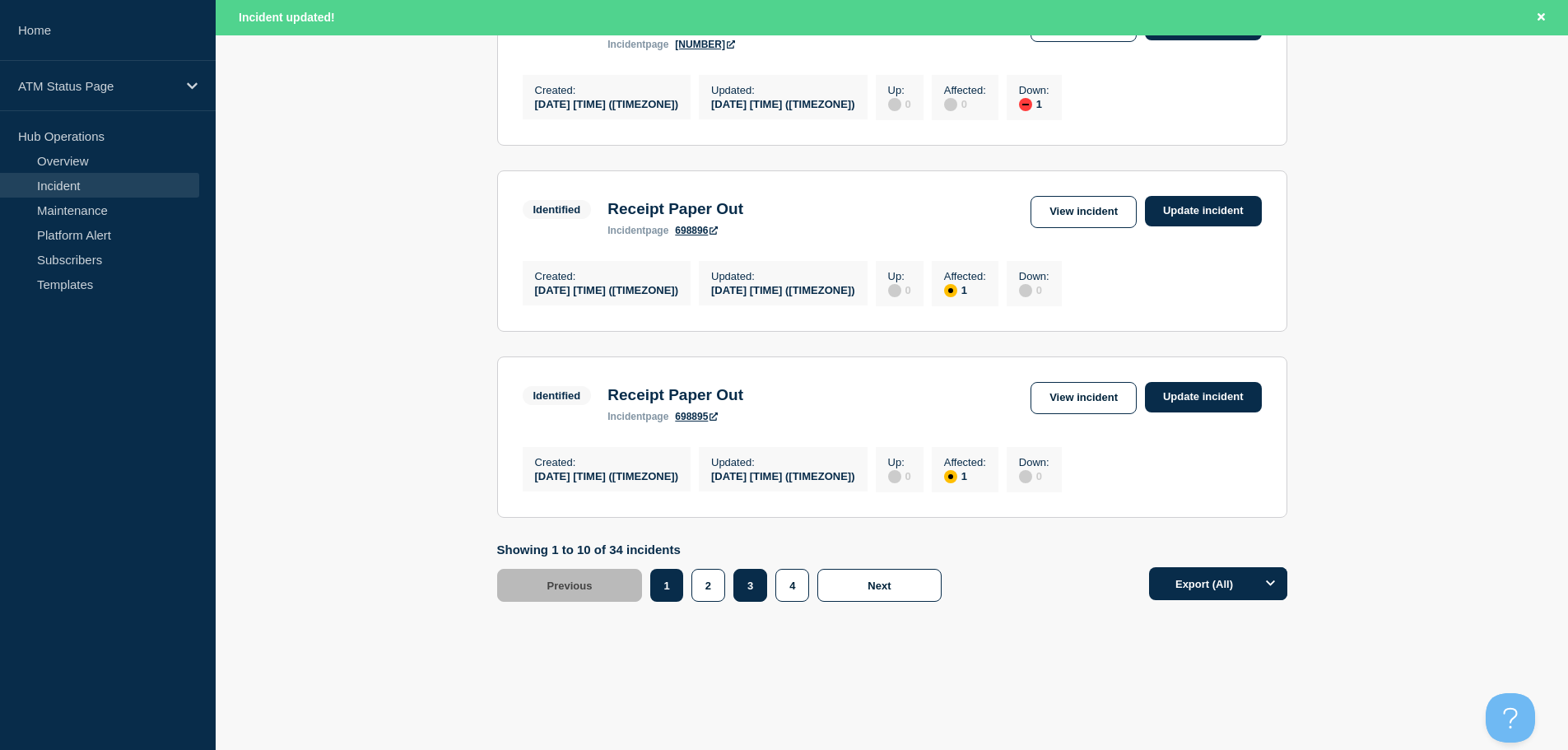 click on "3" at bounding box center [750, 585] 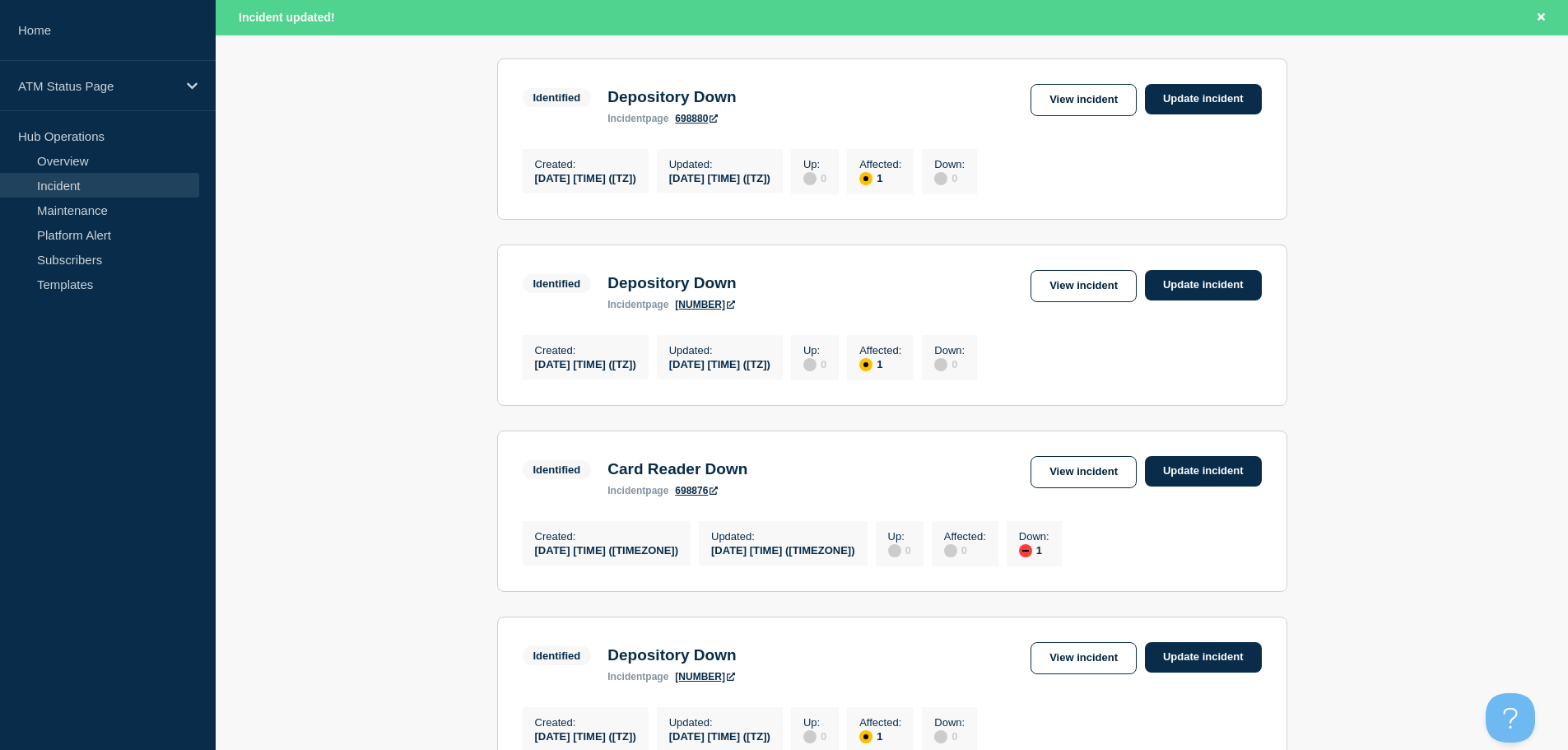 scroll, scrollTop: 375, scrollLeft: 0, axis: vertical 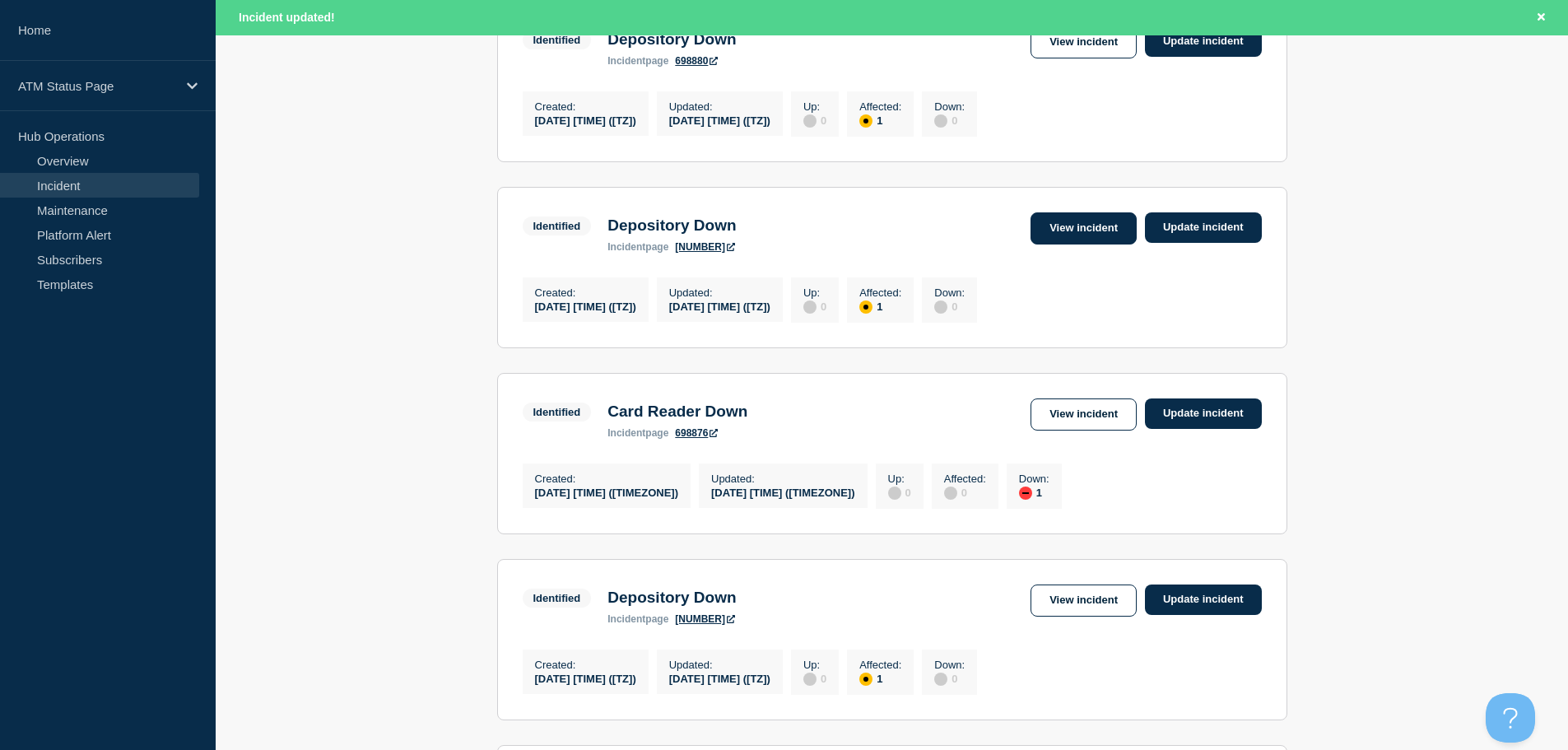 click on "View incident" at bounding box center (1083, 228) 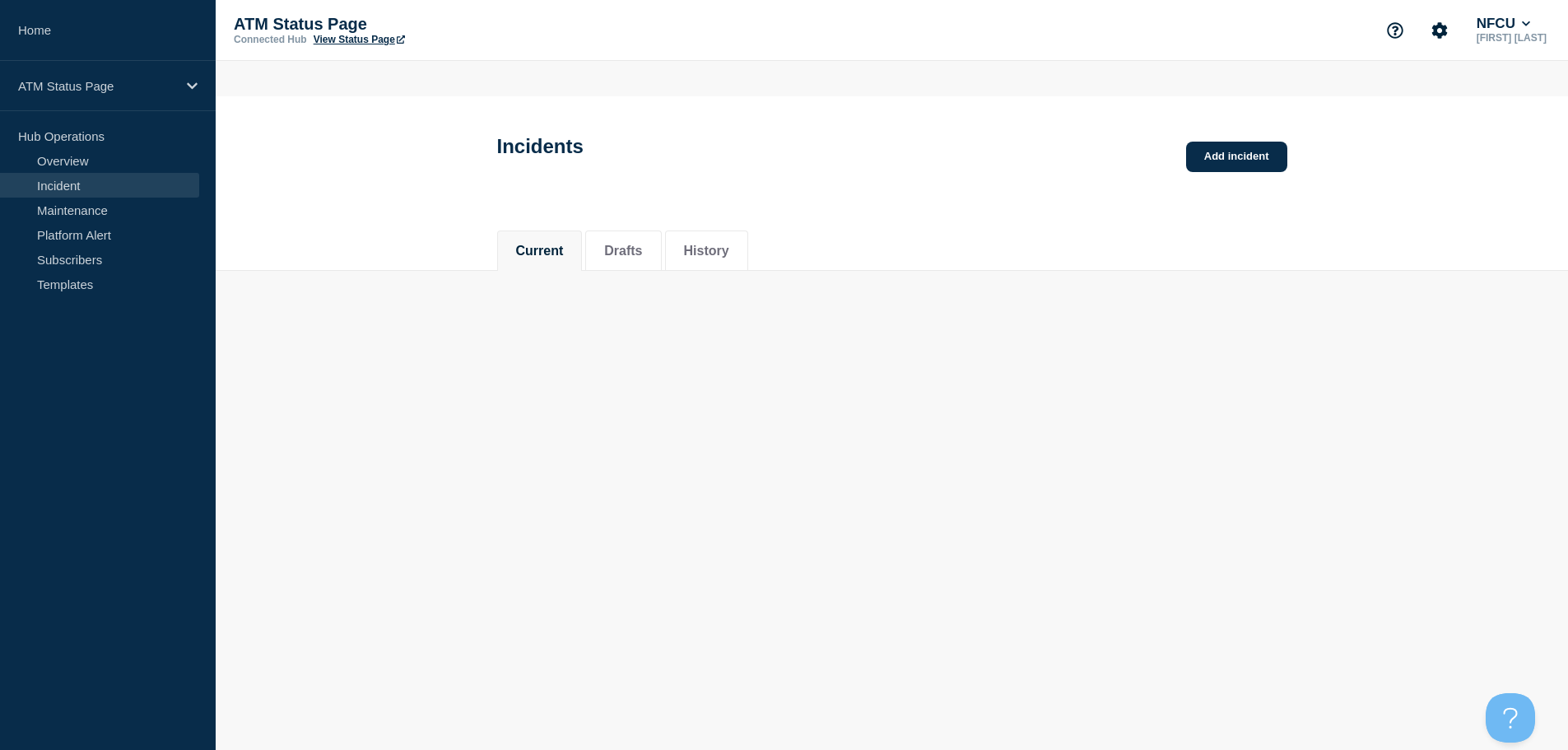 scroll, scrollTop: 0, scrollLeft: 0, axis: both 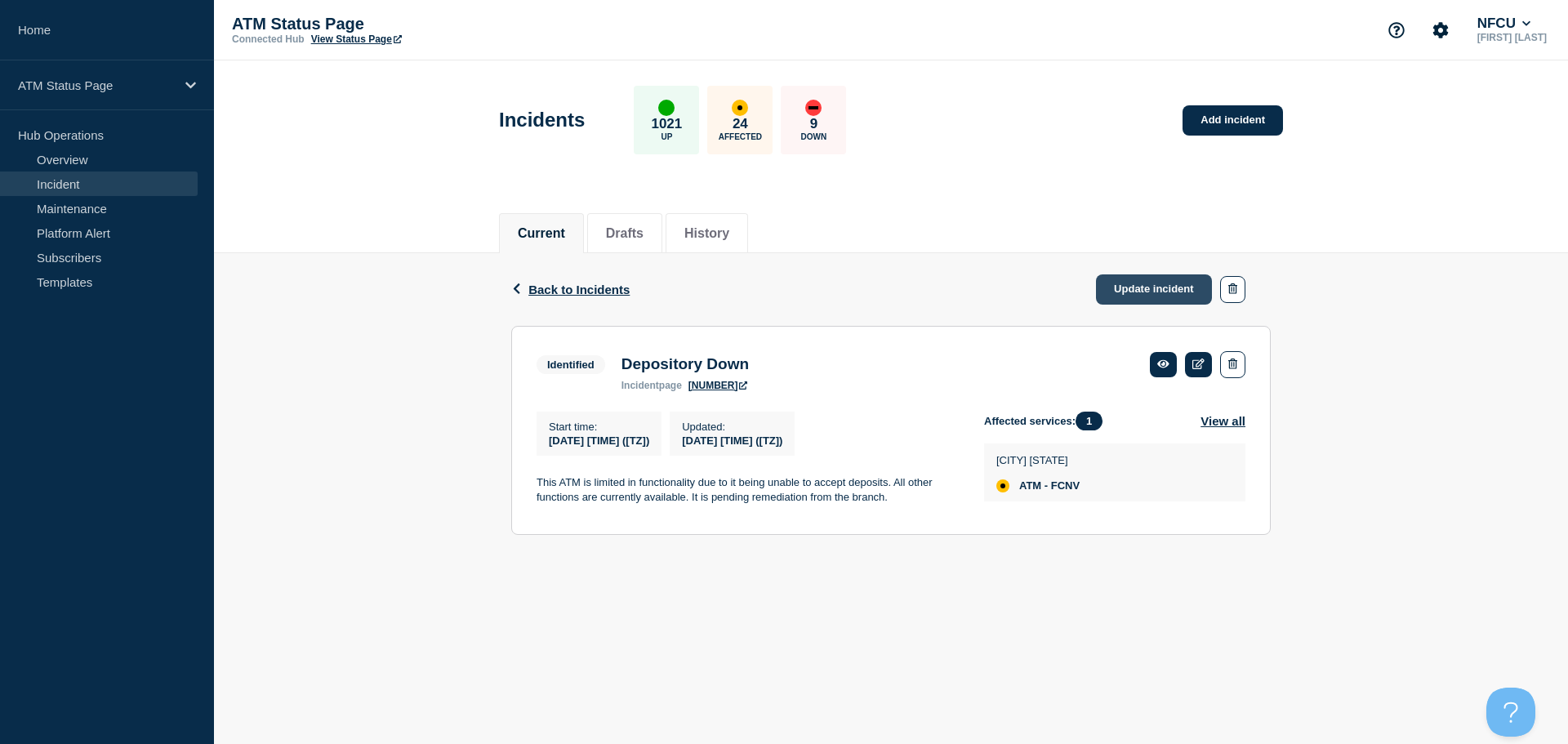 click on "Update incident" 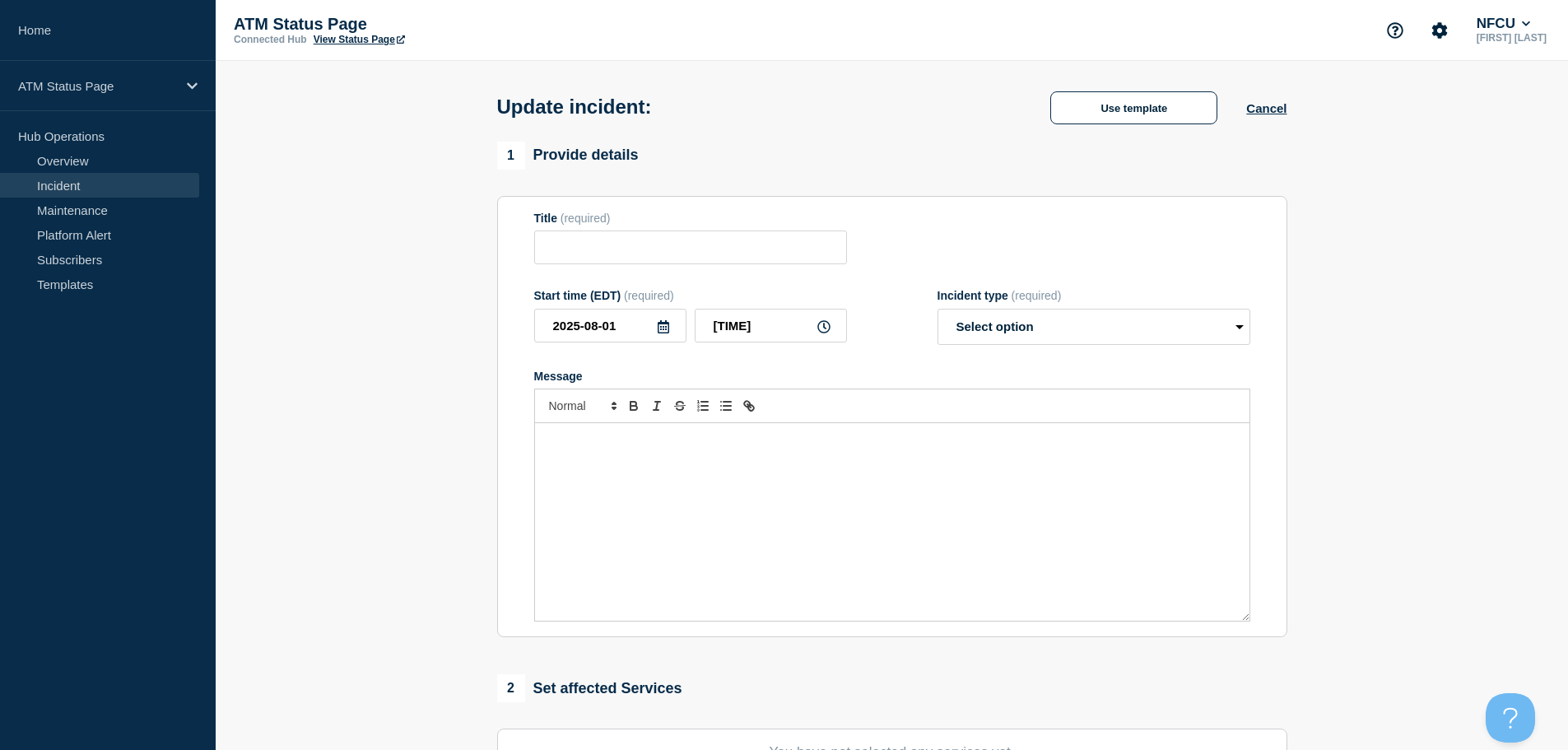 type on "Depository Down" 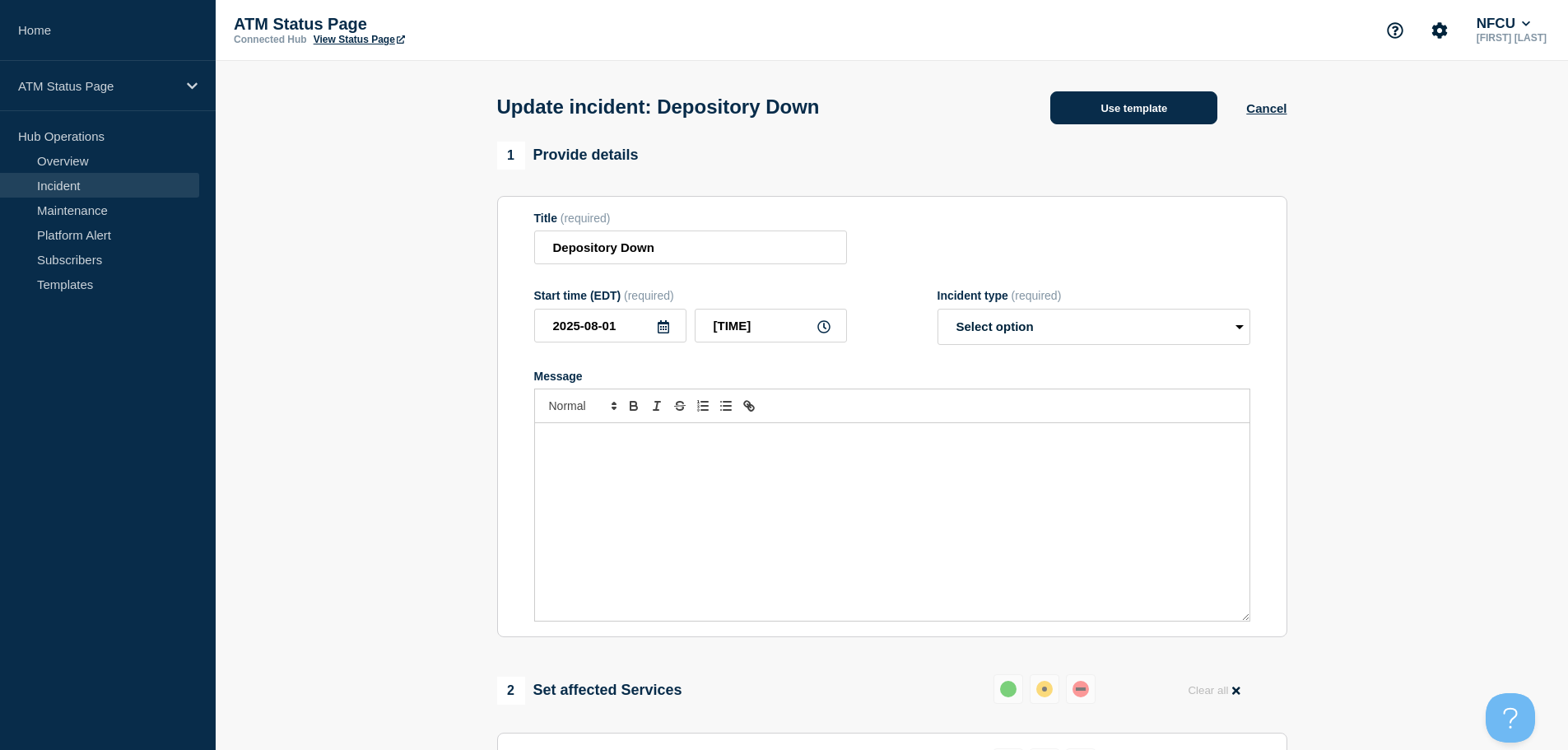 click on "Use template" at bounding box center [1133, 108] 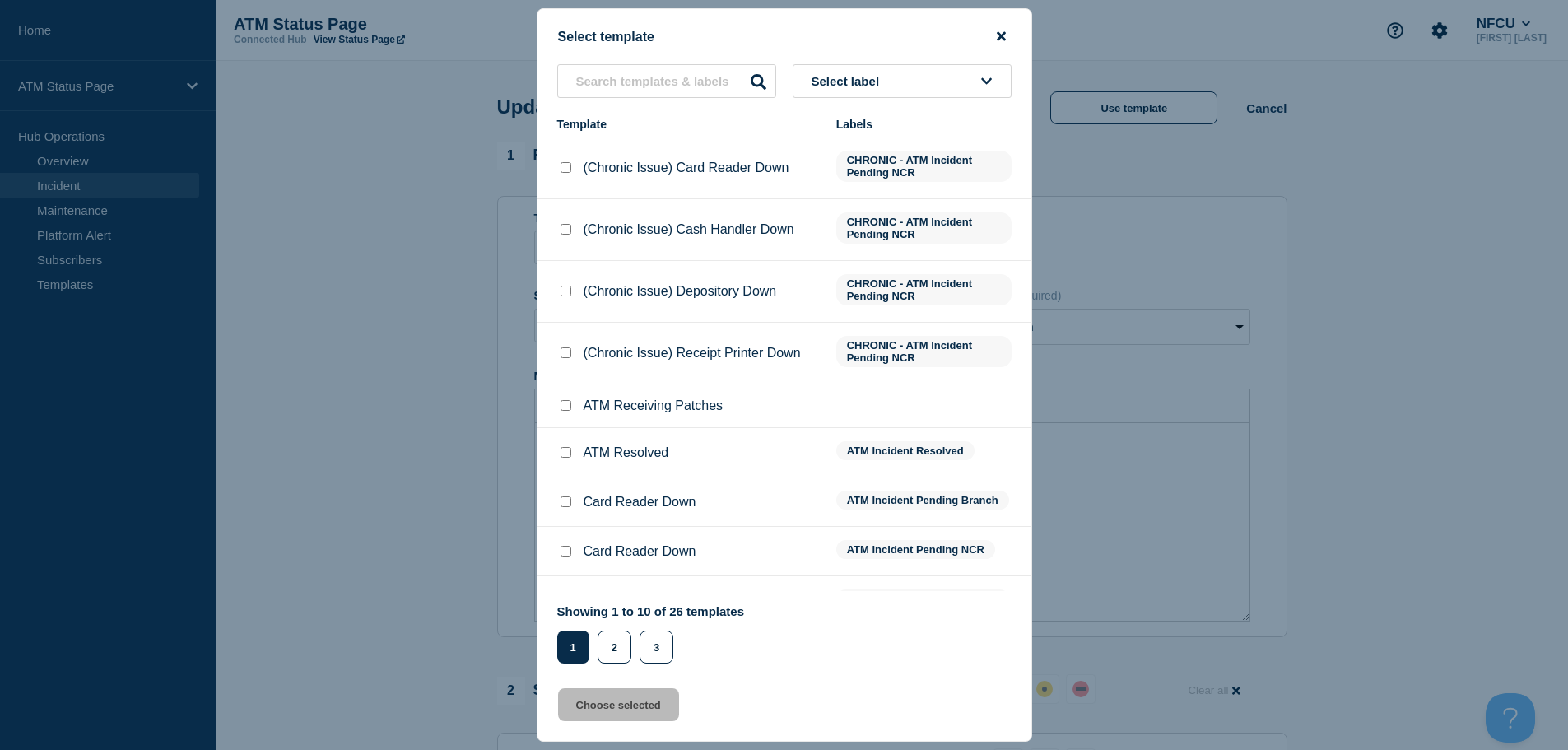 click 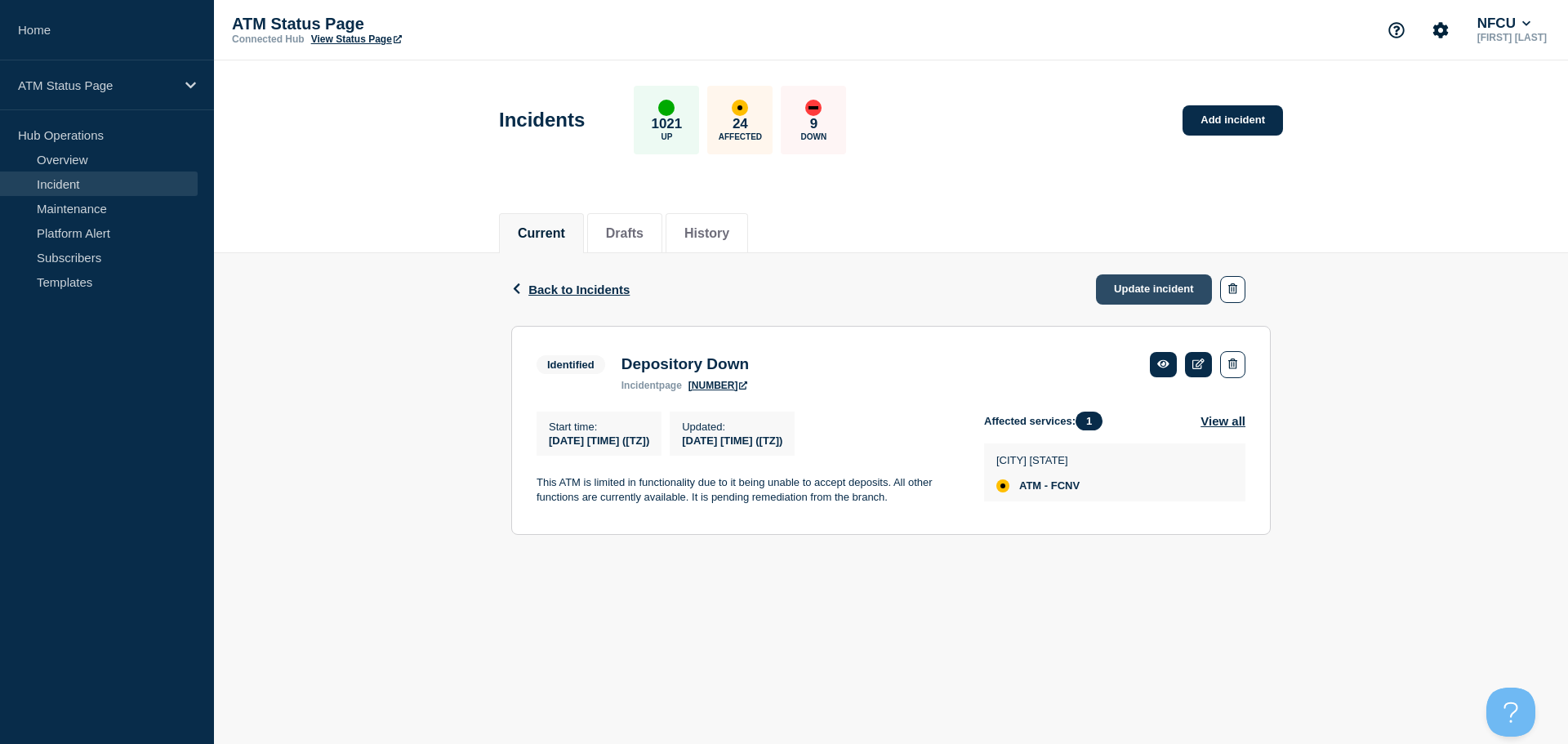 click on "Update incident" 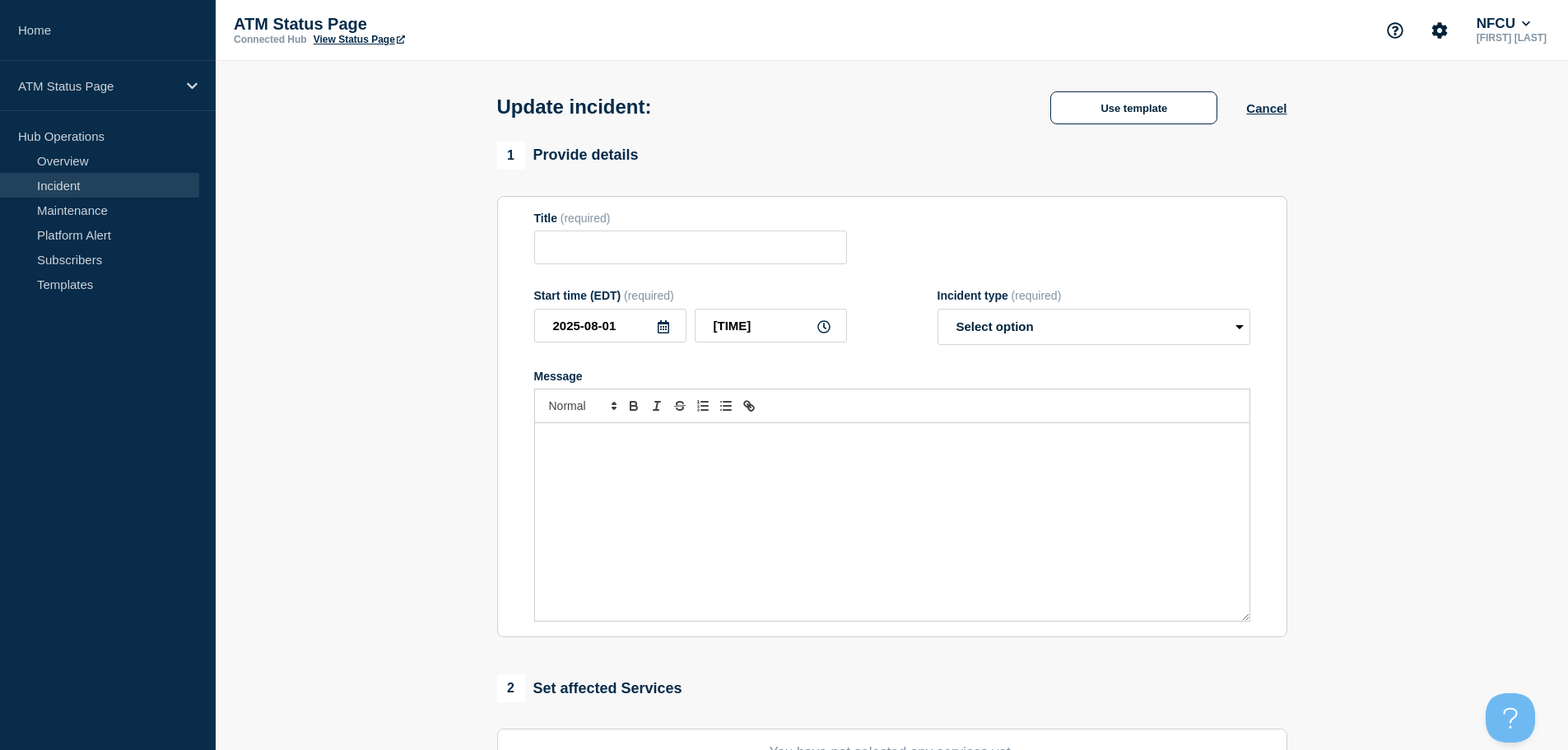 type on "Depository Down" 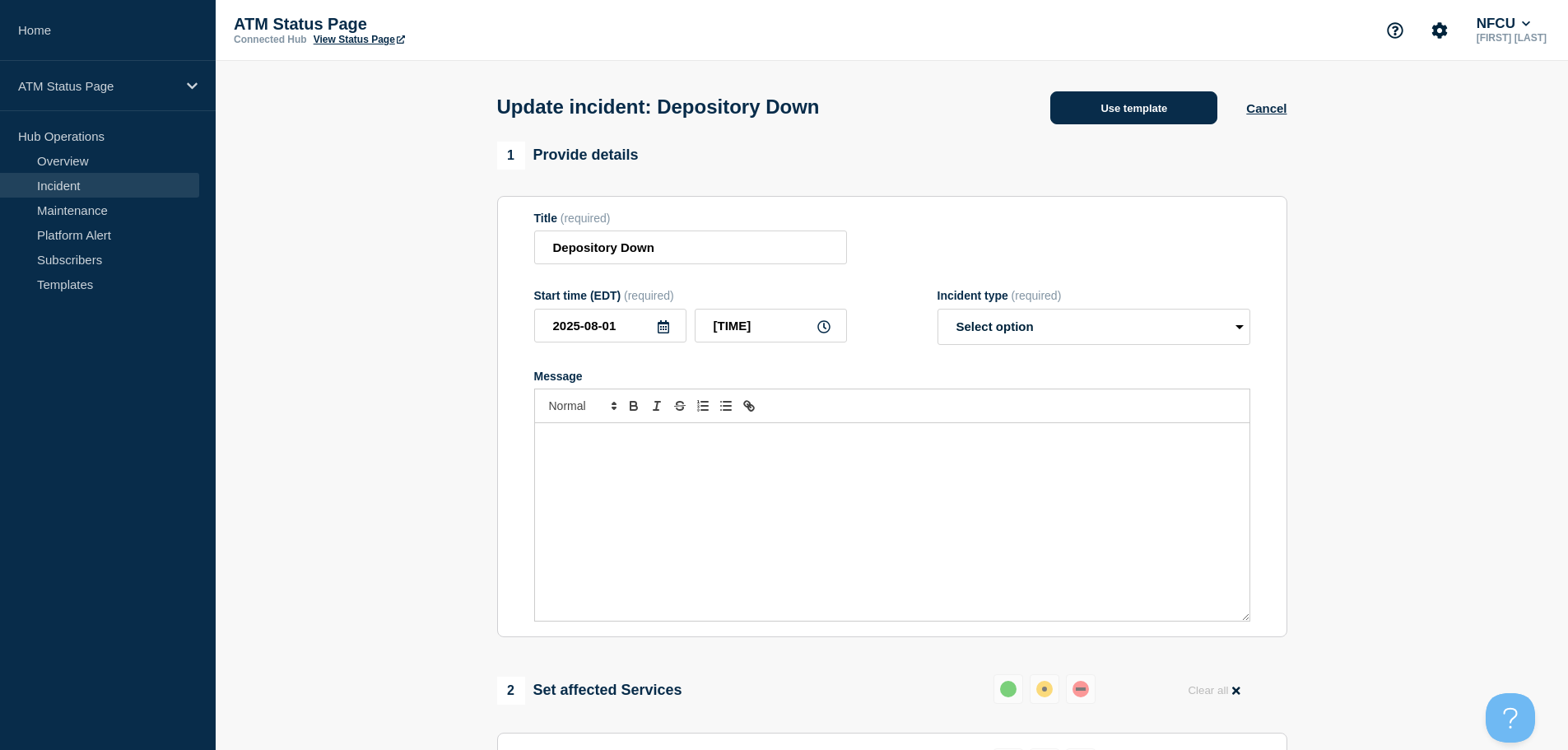 click on "Use template" at bounding box center (1133, 108) 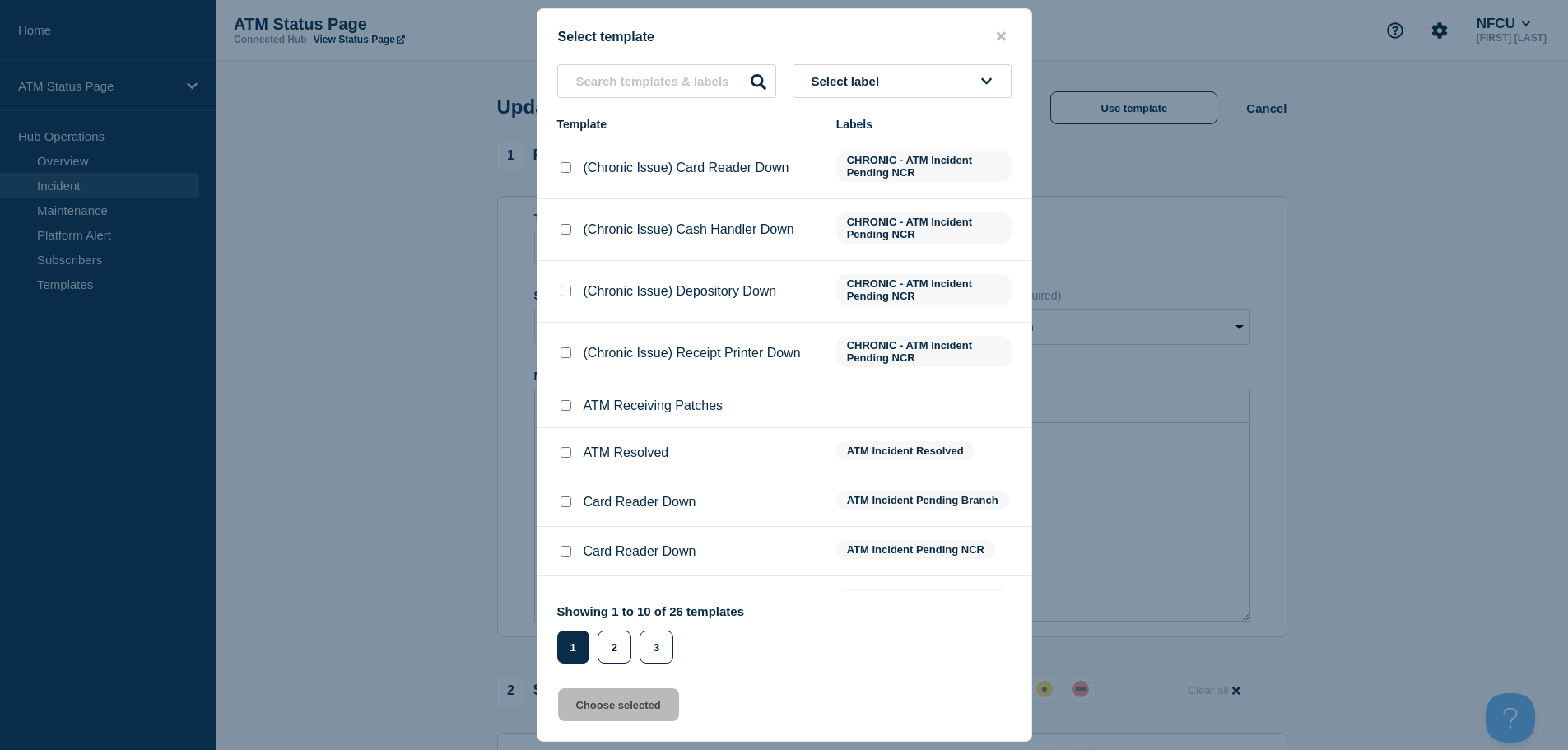 click at bounding box center [565, 452] 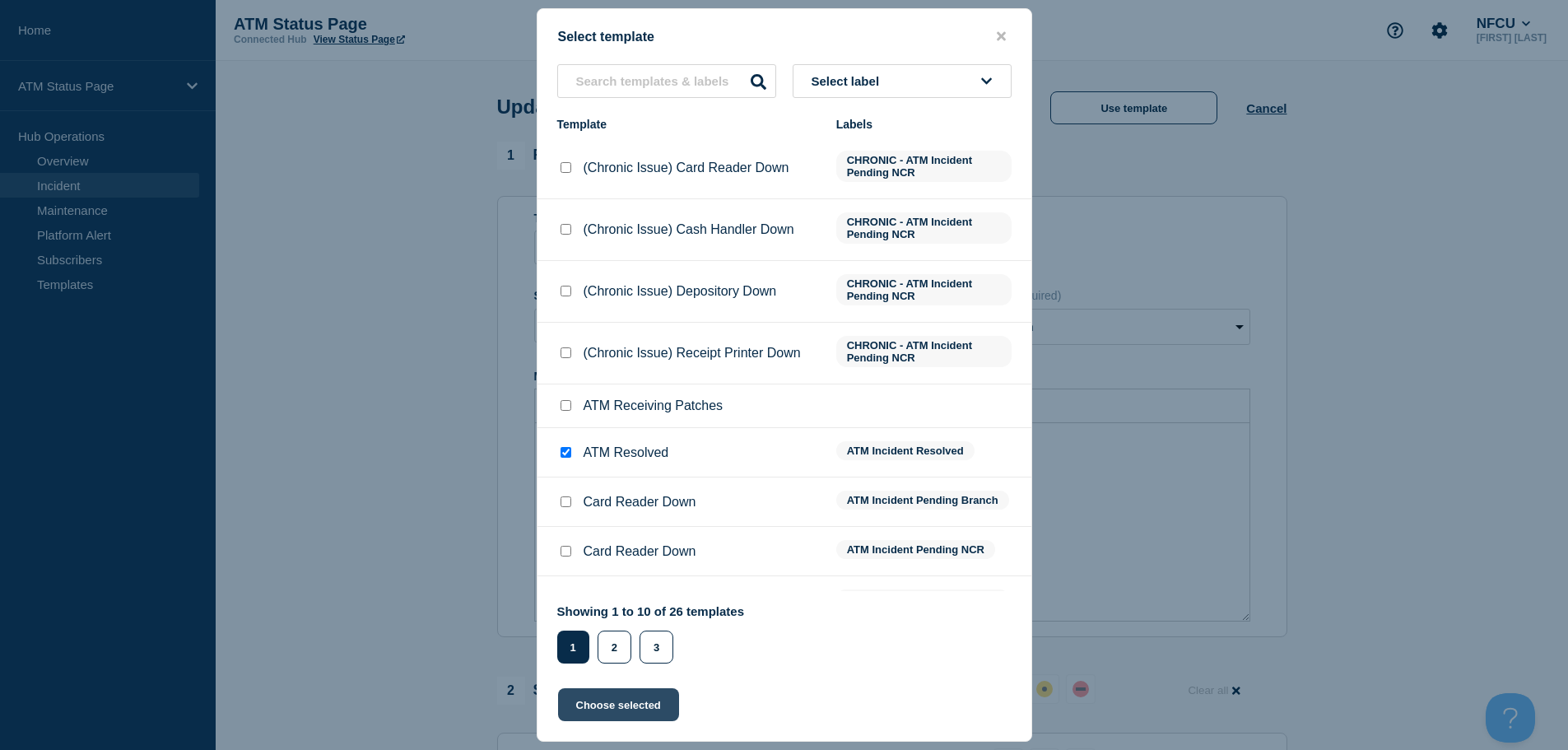 click on "Choose selected" 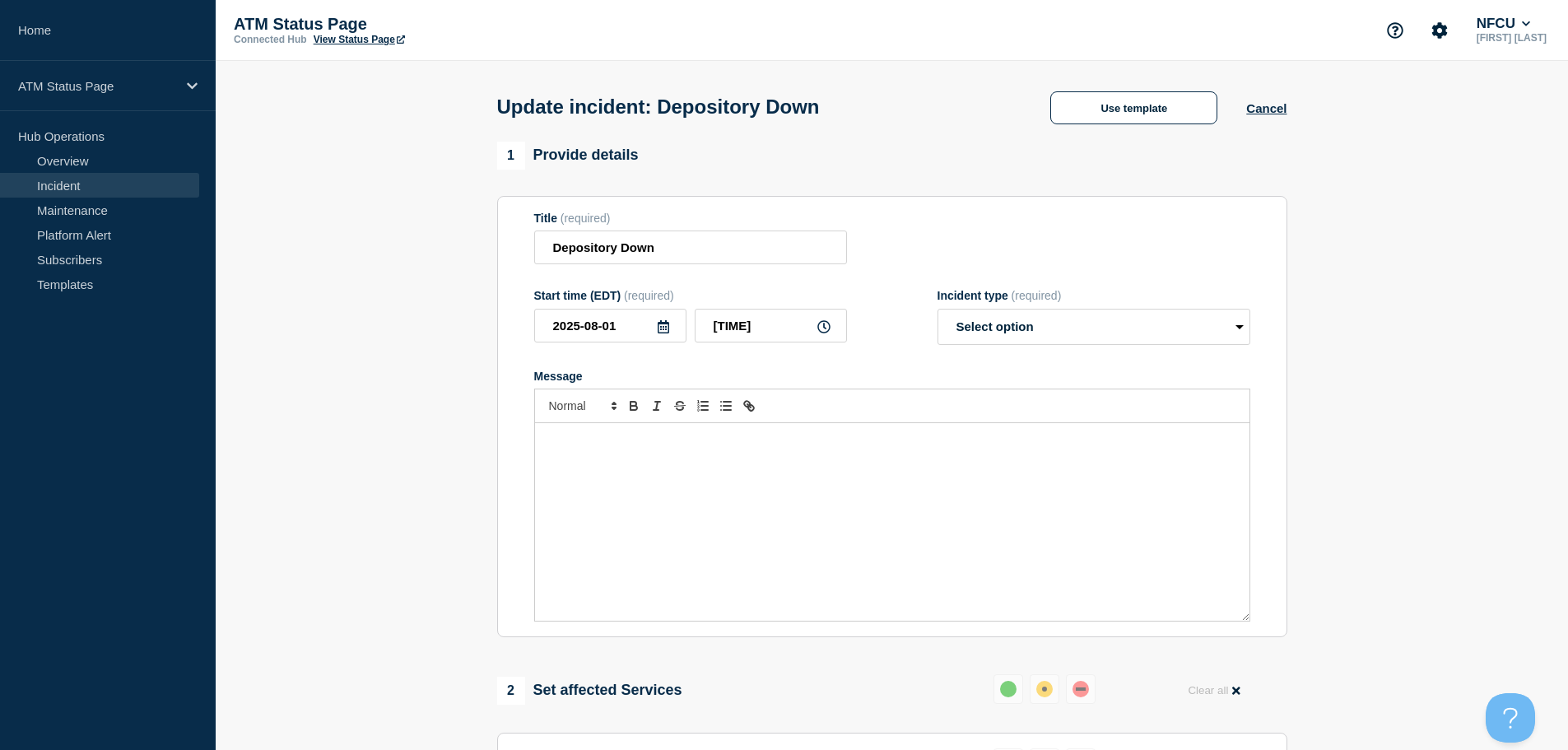 select on "resolved" 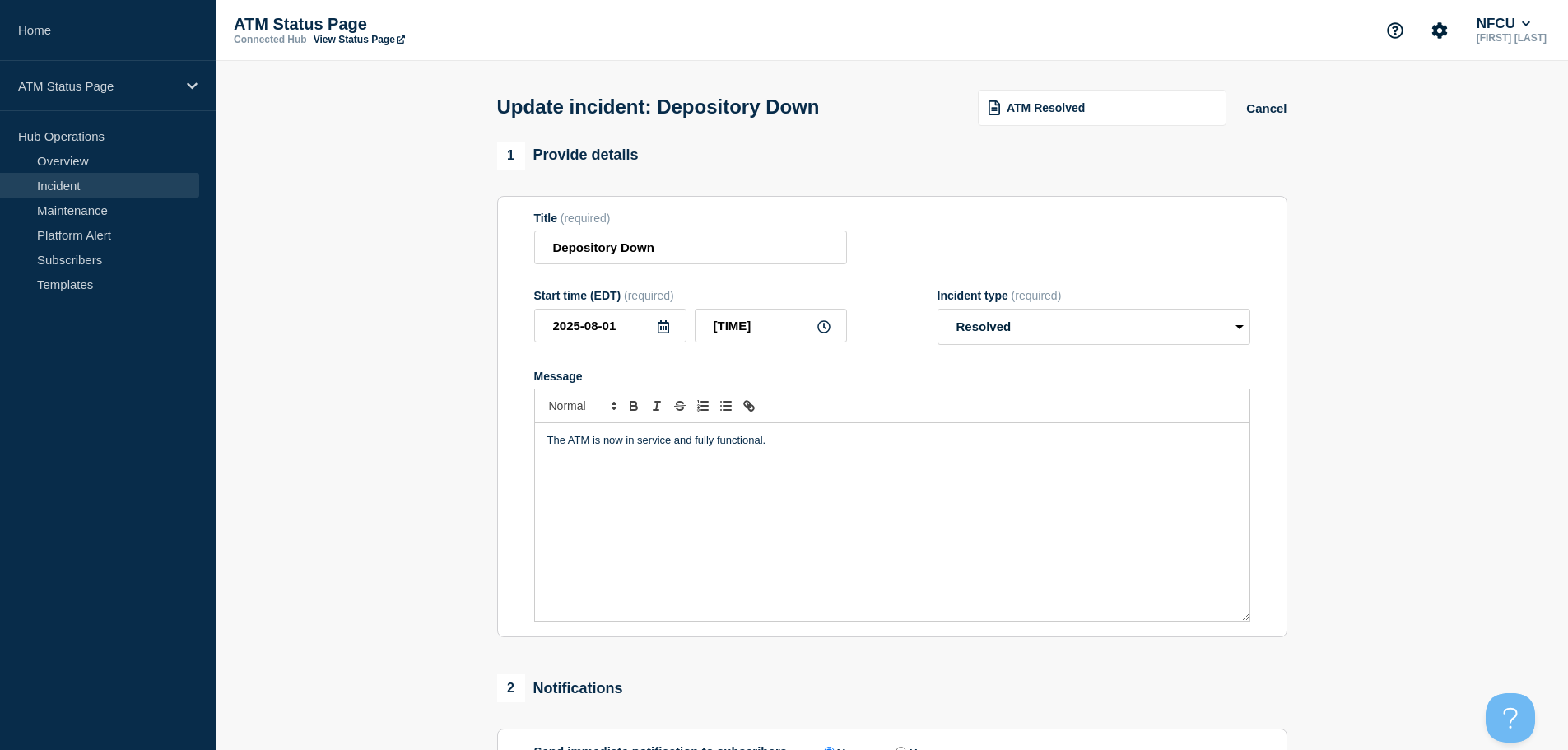 scroll, scrollTop: 304, scrollLeft: 0, axis: vertical 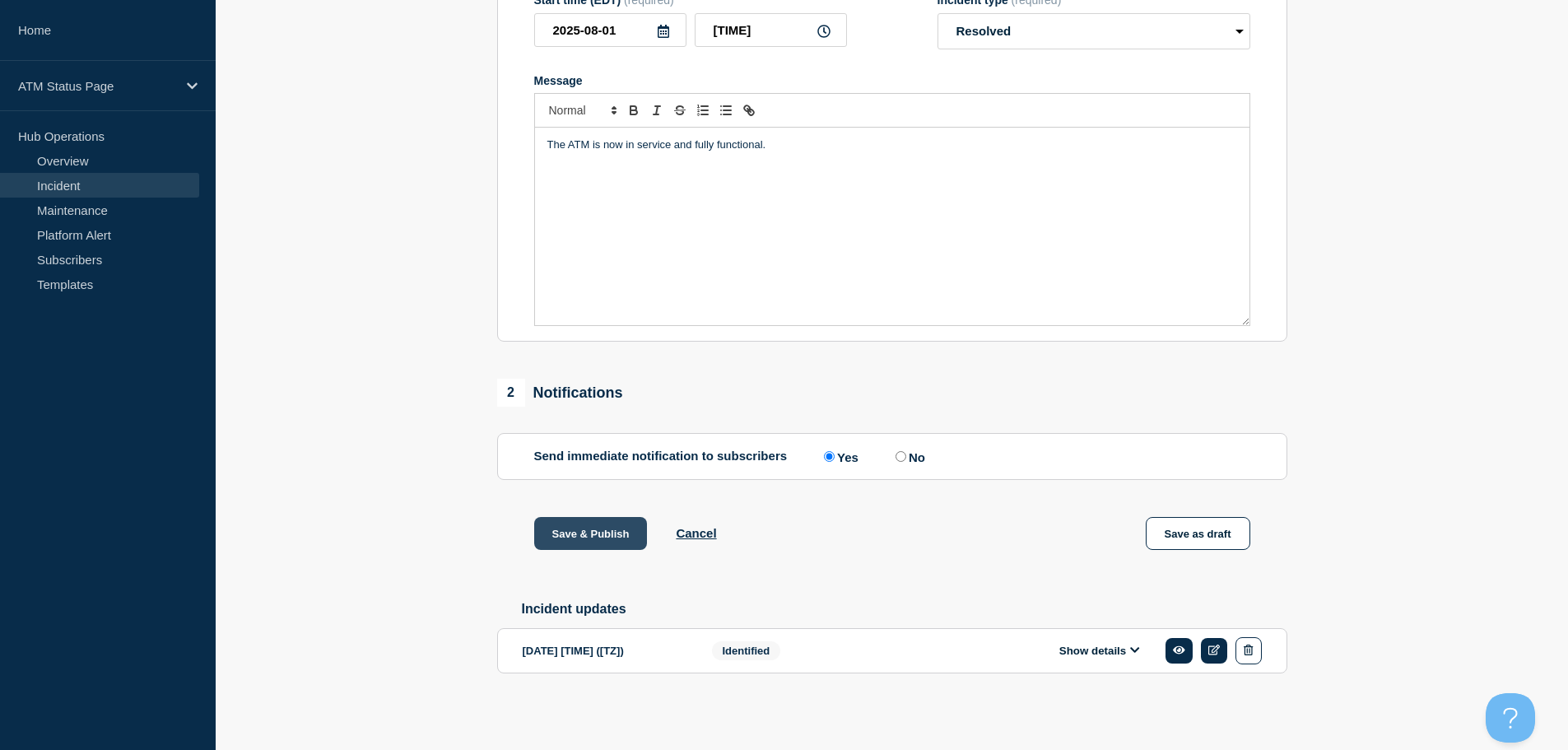 click on "Save & Publish" at bounding box center [591, 533] 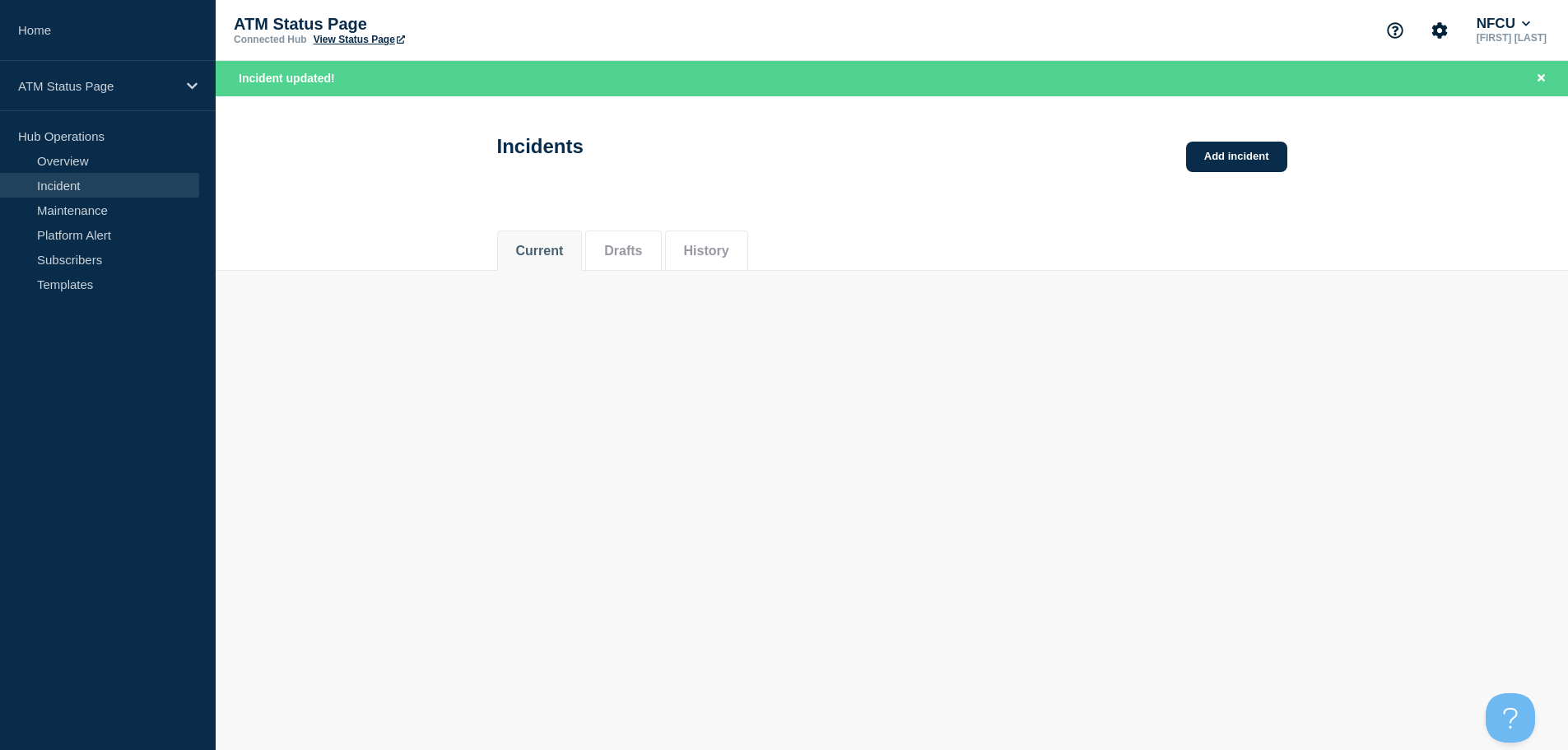 scroll, scrollTop: 0, scrollLeft: 0, axis: both 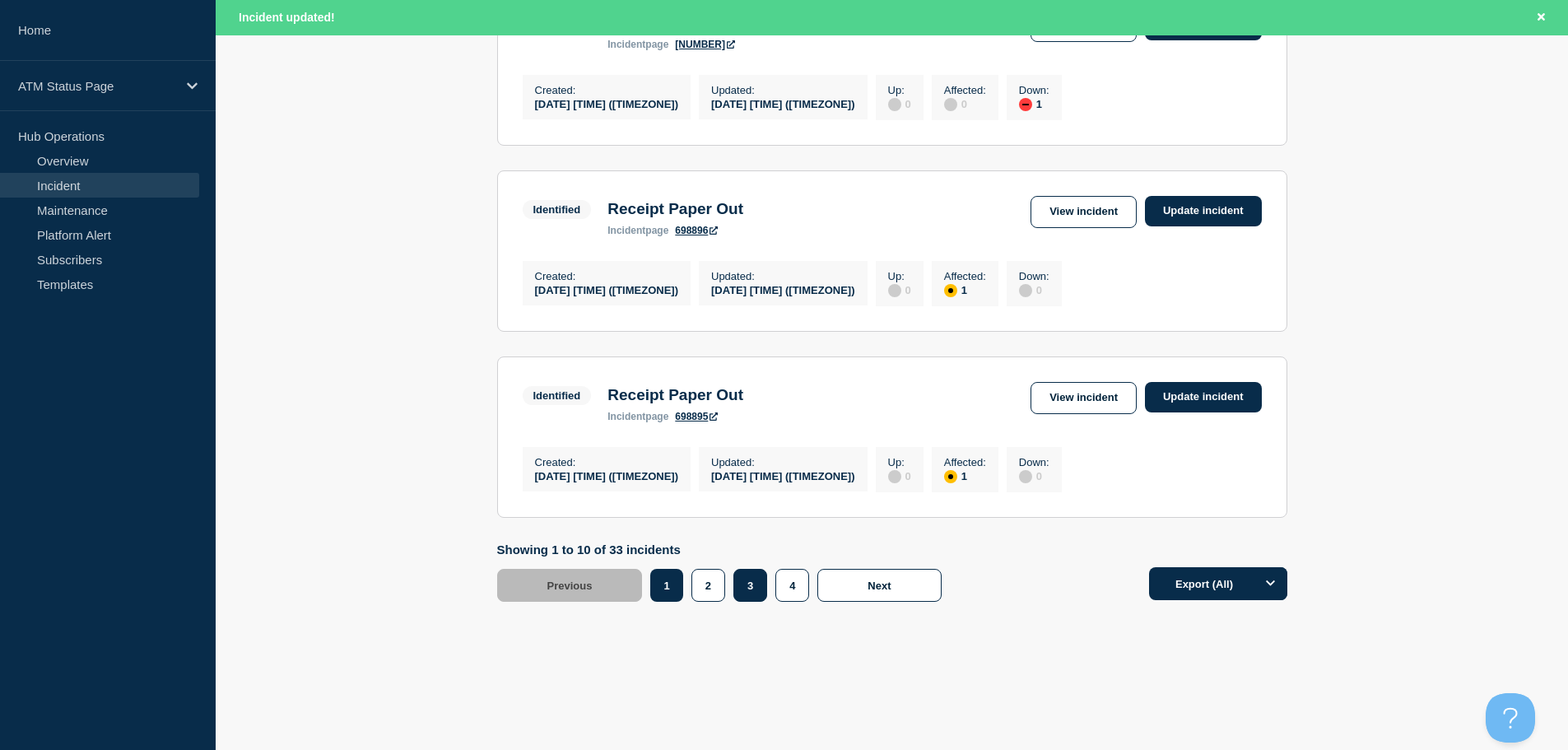 click on "3" at bounding box center (750, 585) 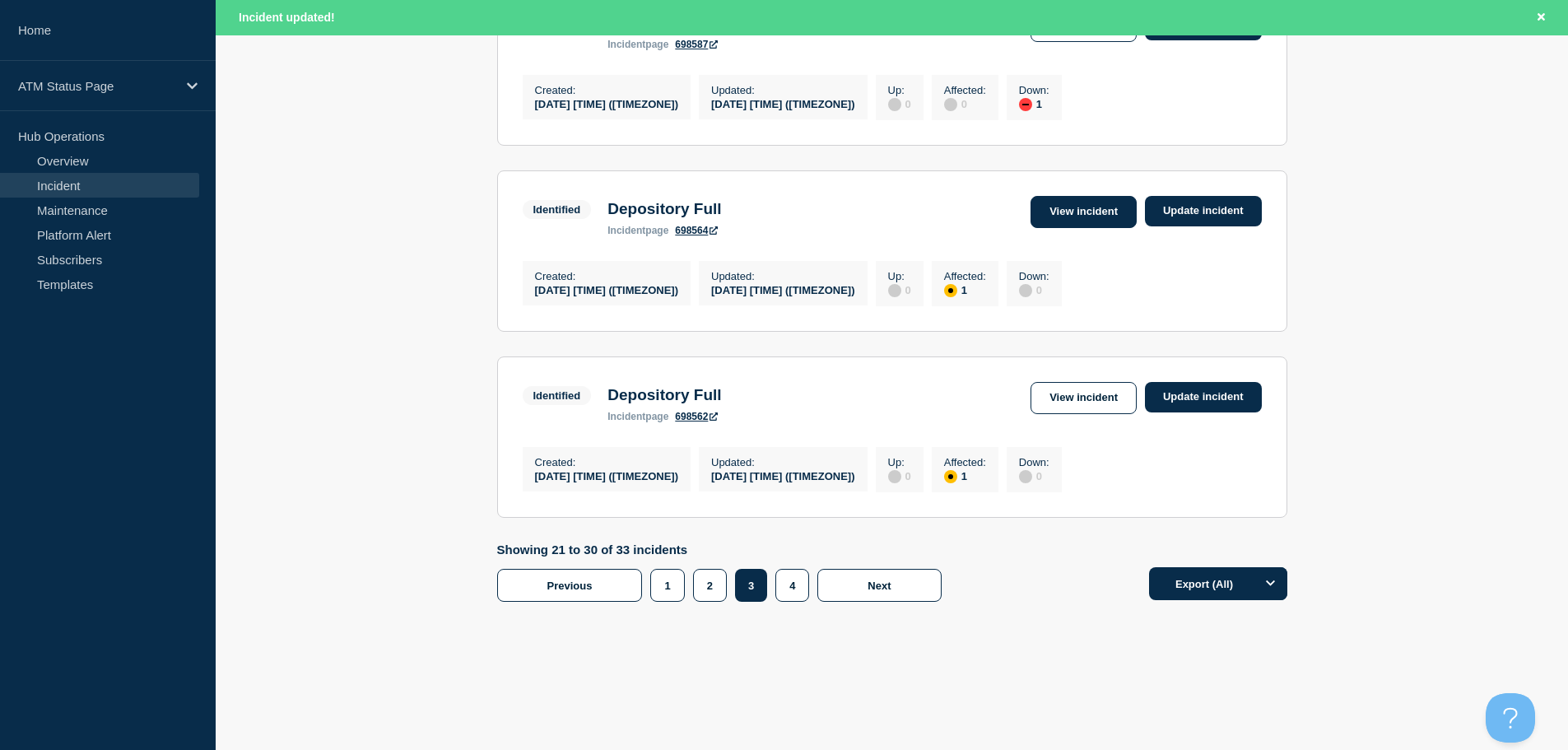 click on "View incident" at bounding box center [1083, 212] 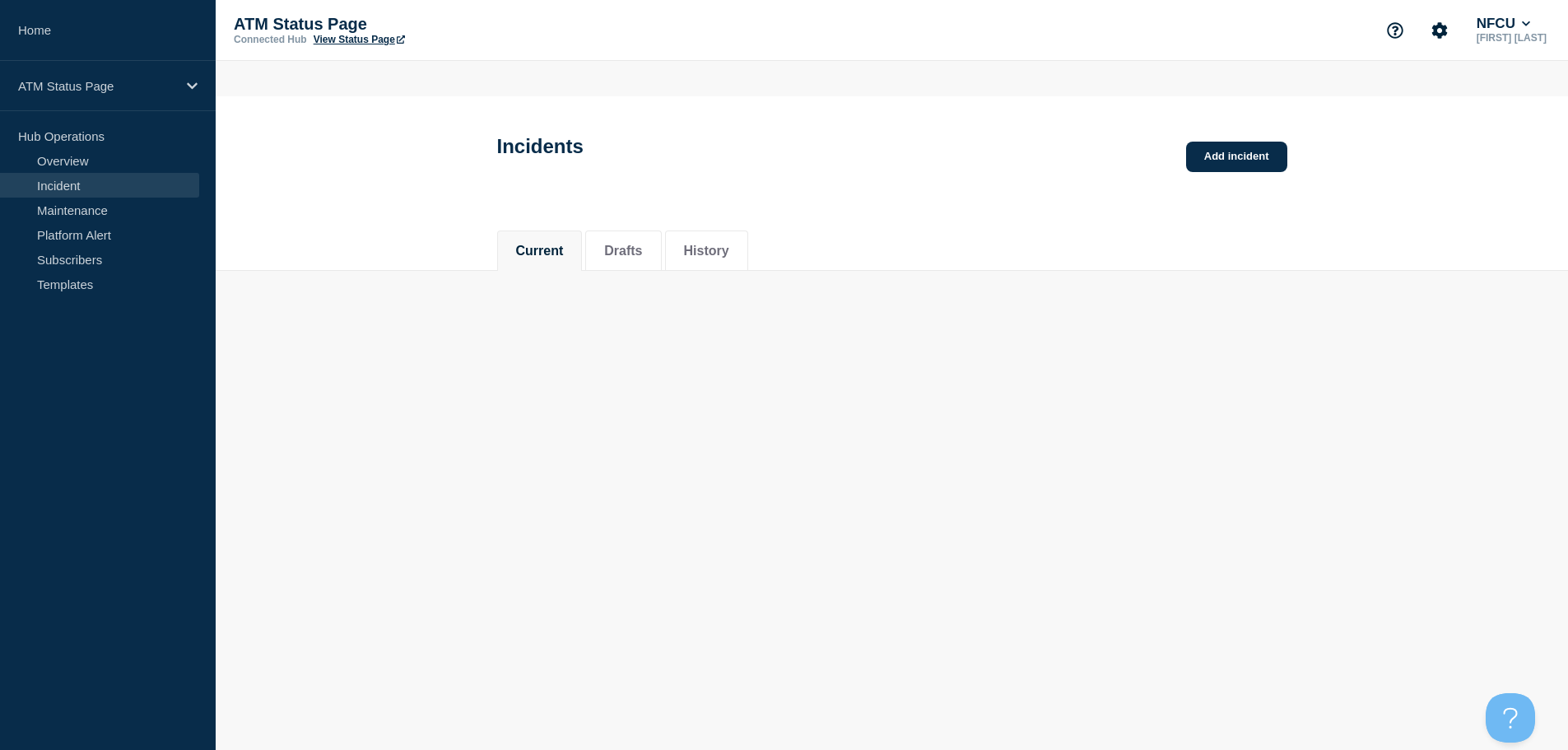 scroll, scrollTop: 0, scrollLeft: 0, axis: both 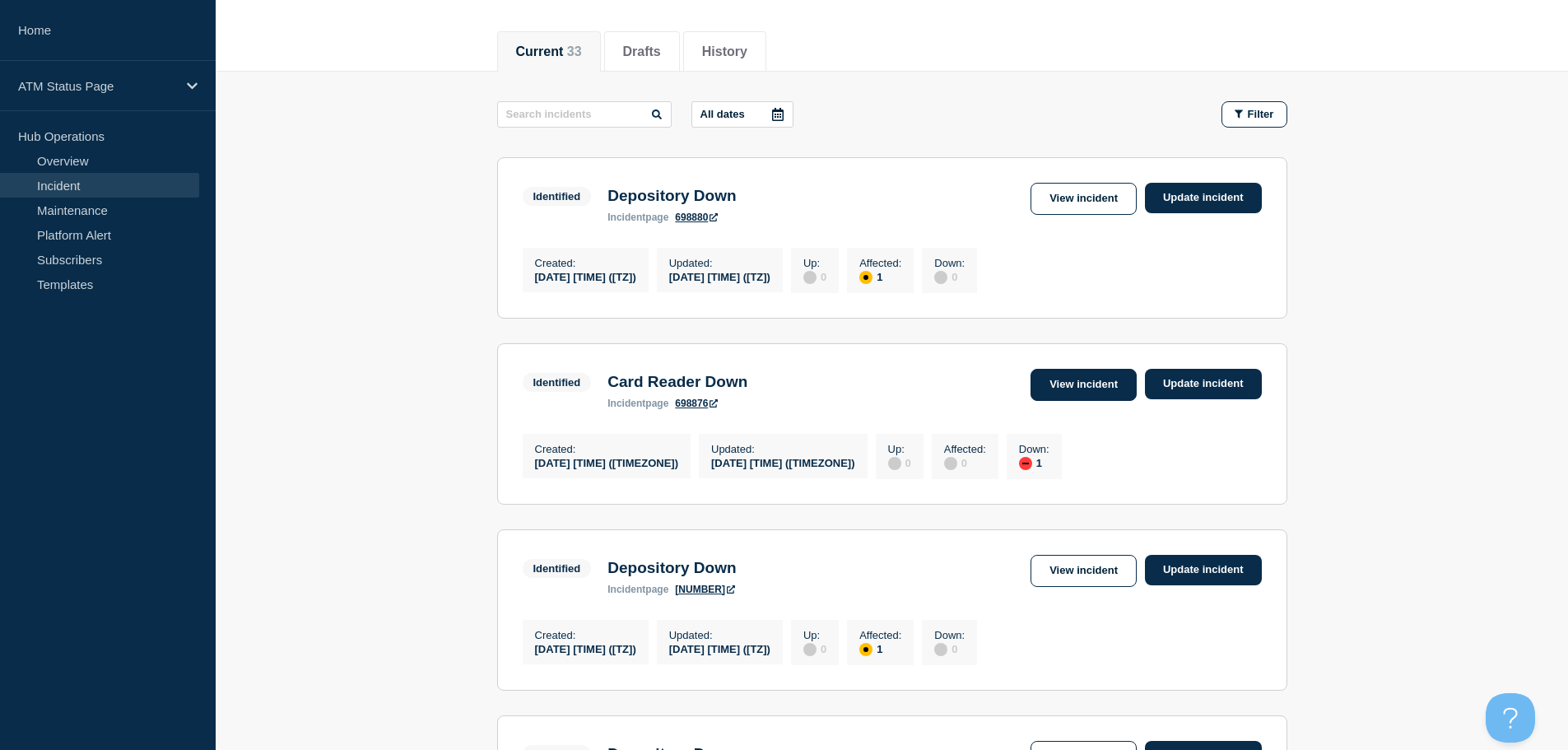 click on "View incident" at bounding box center [1083, 384] 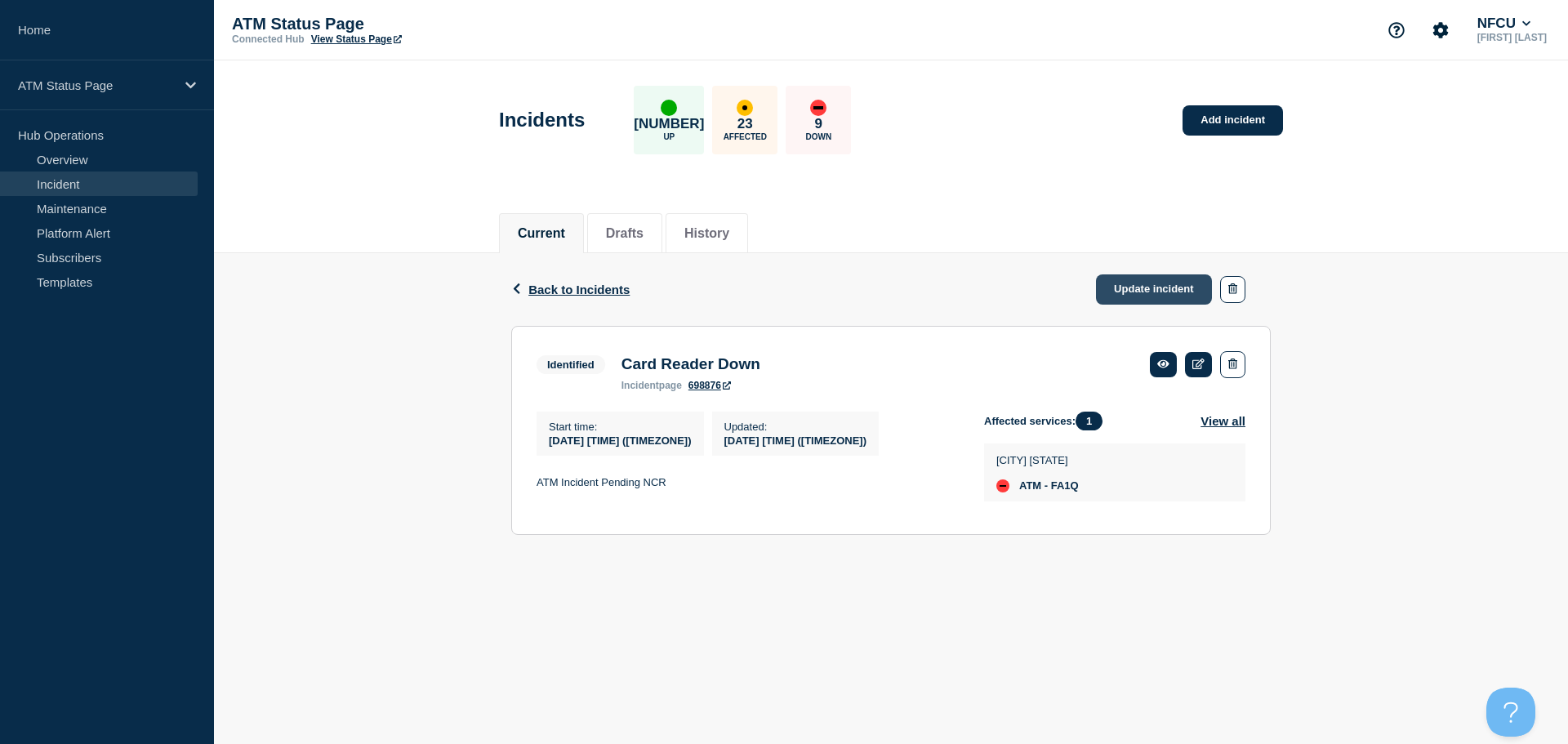 click on "Update incident" 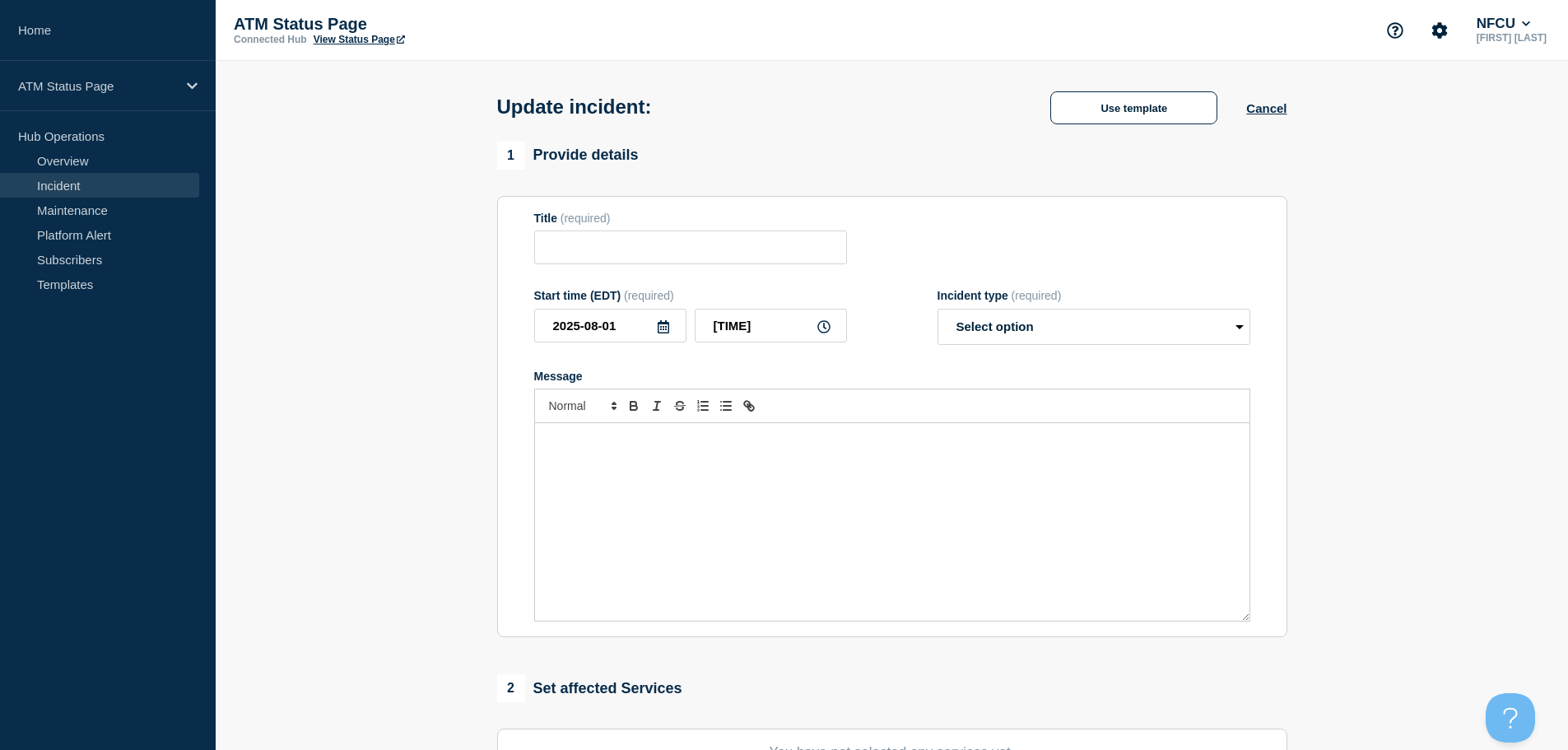 type on "Card Reader Down" 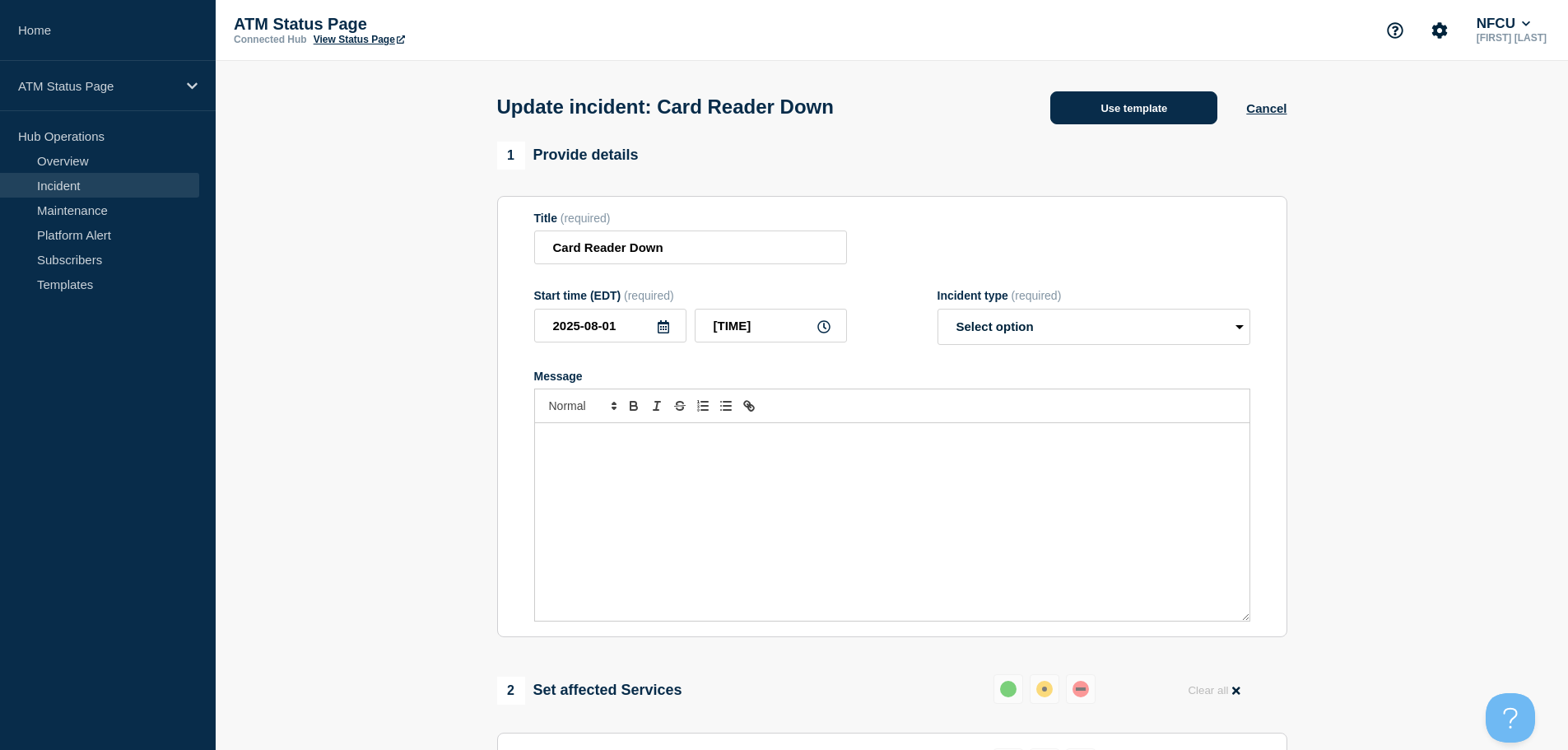 click on "Use template" at bounding box center (1133, 108) 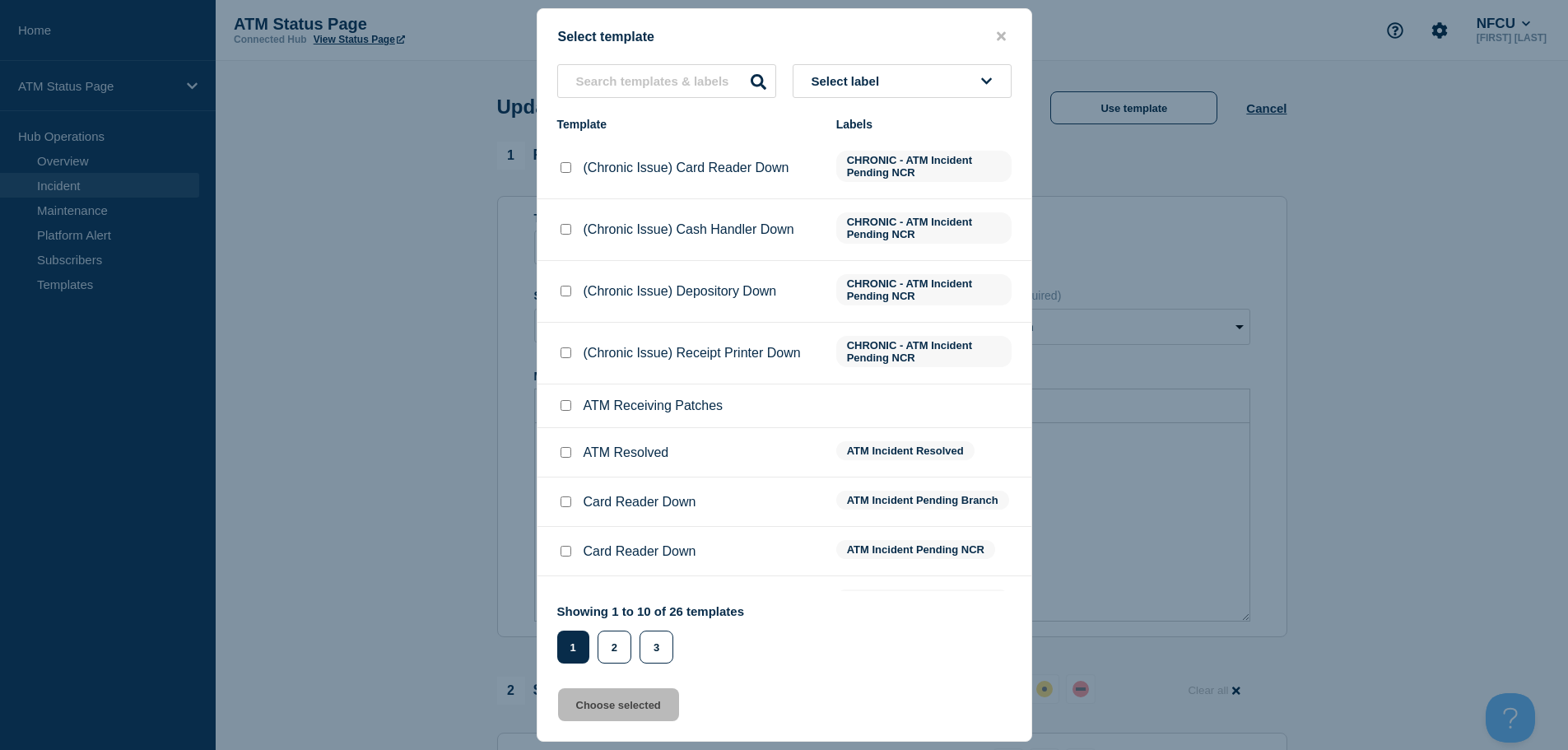 click at bounding box center (565, 452) 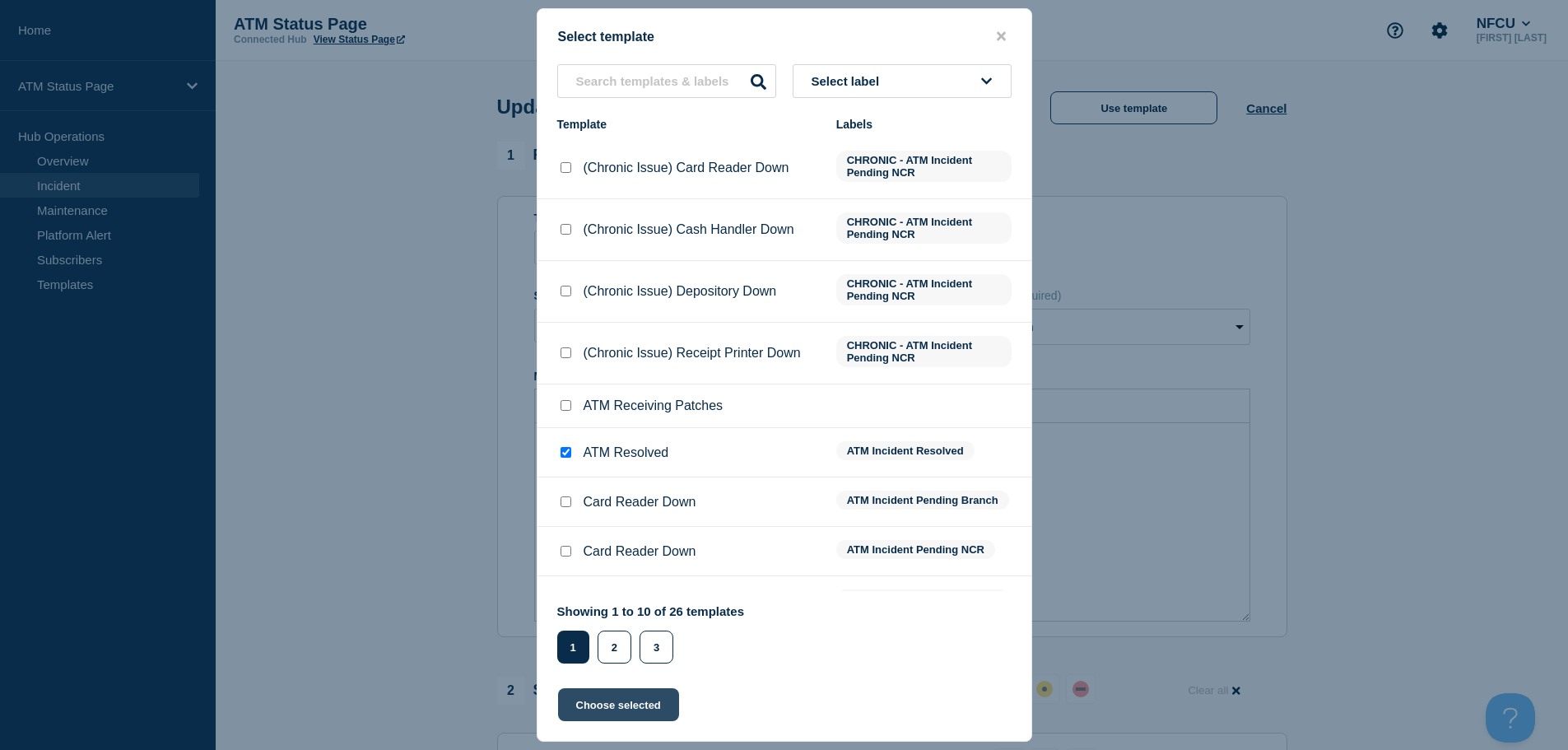click on "Choose selected" 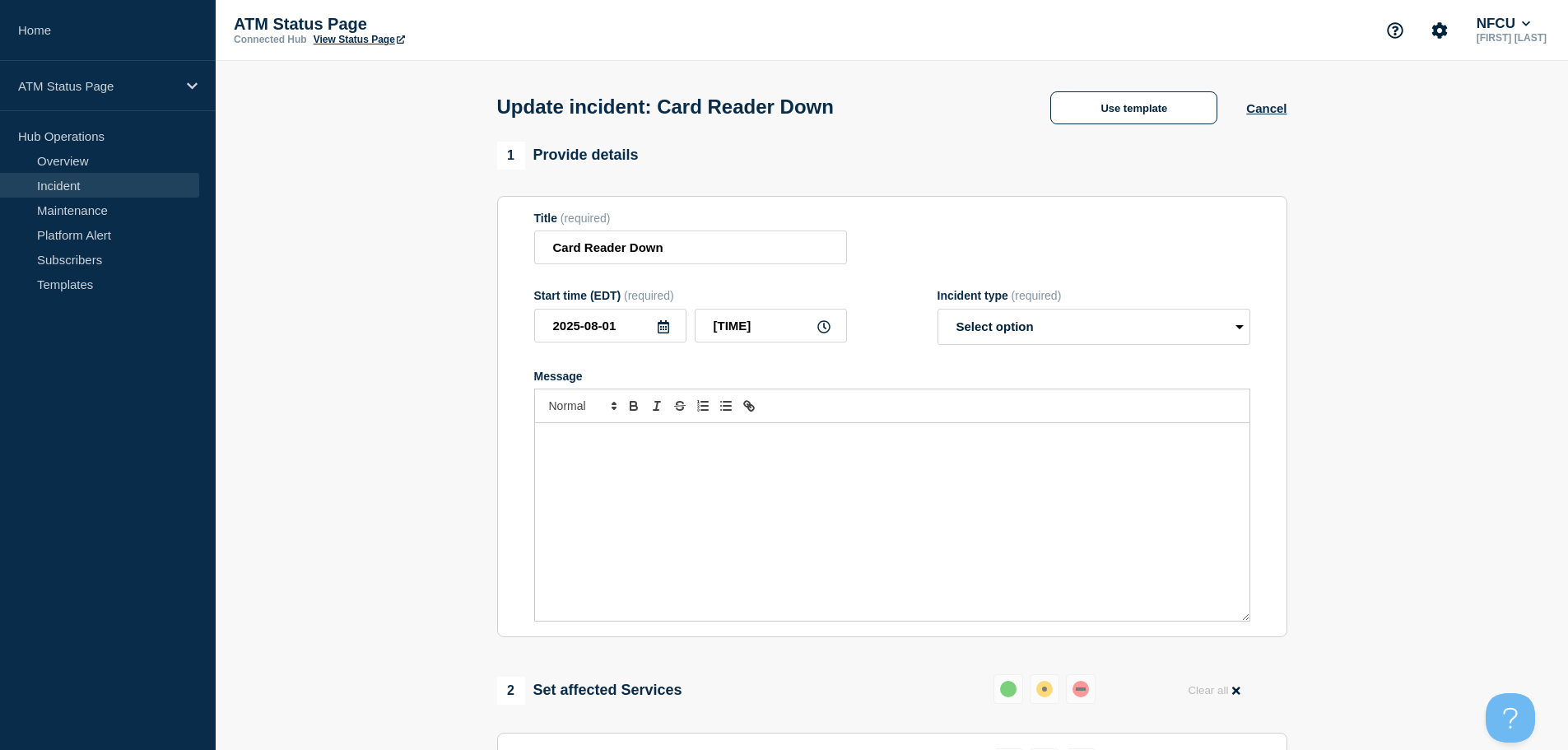 select on "resolved" 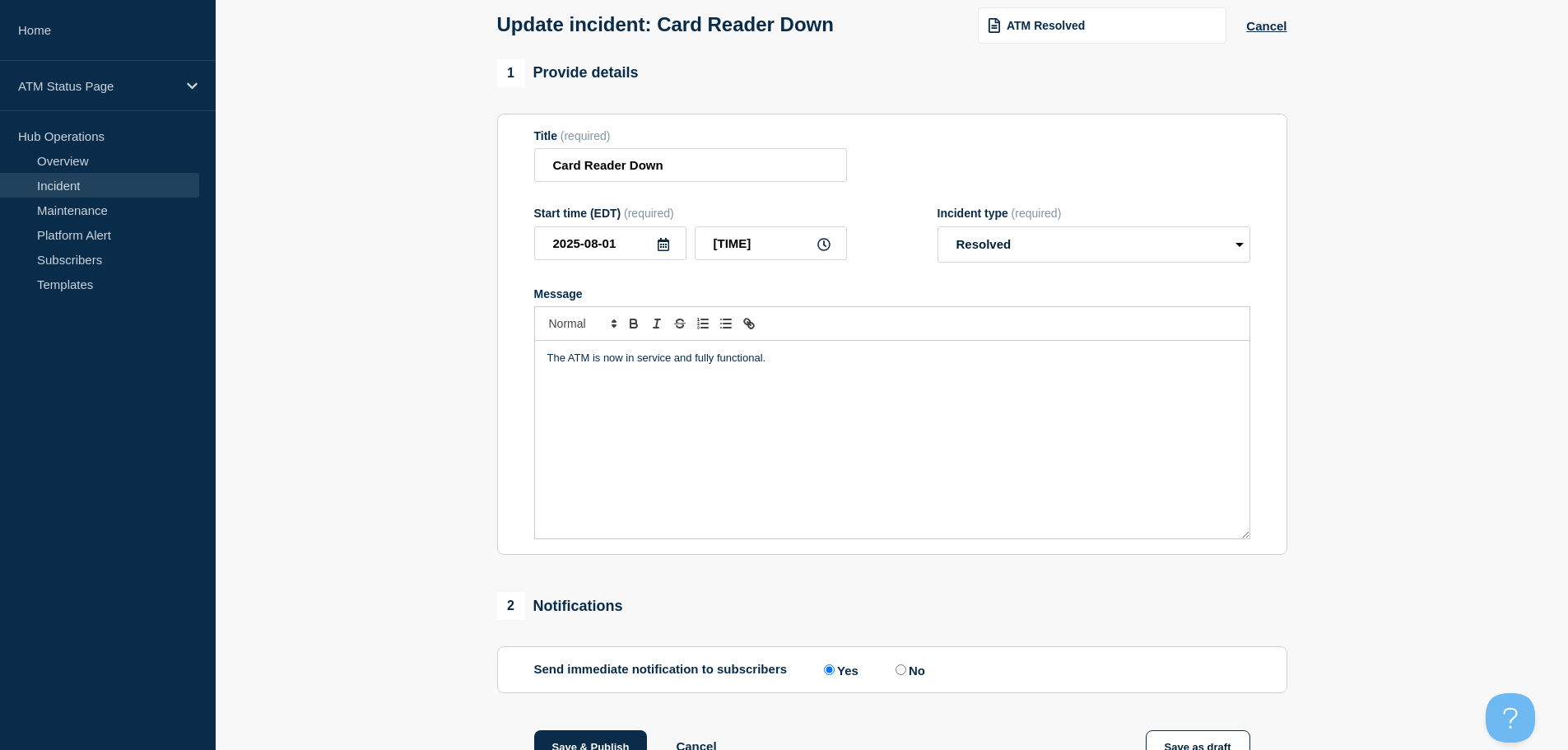 scroll, scrollTop: 247, scrollLeft: 0, axis: vertical 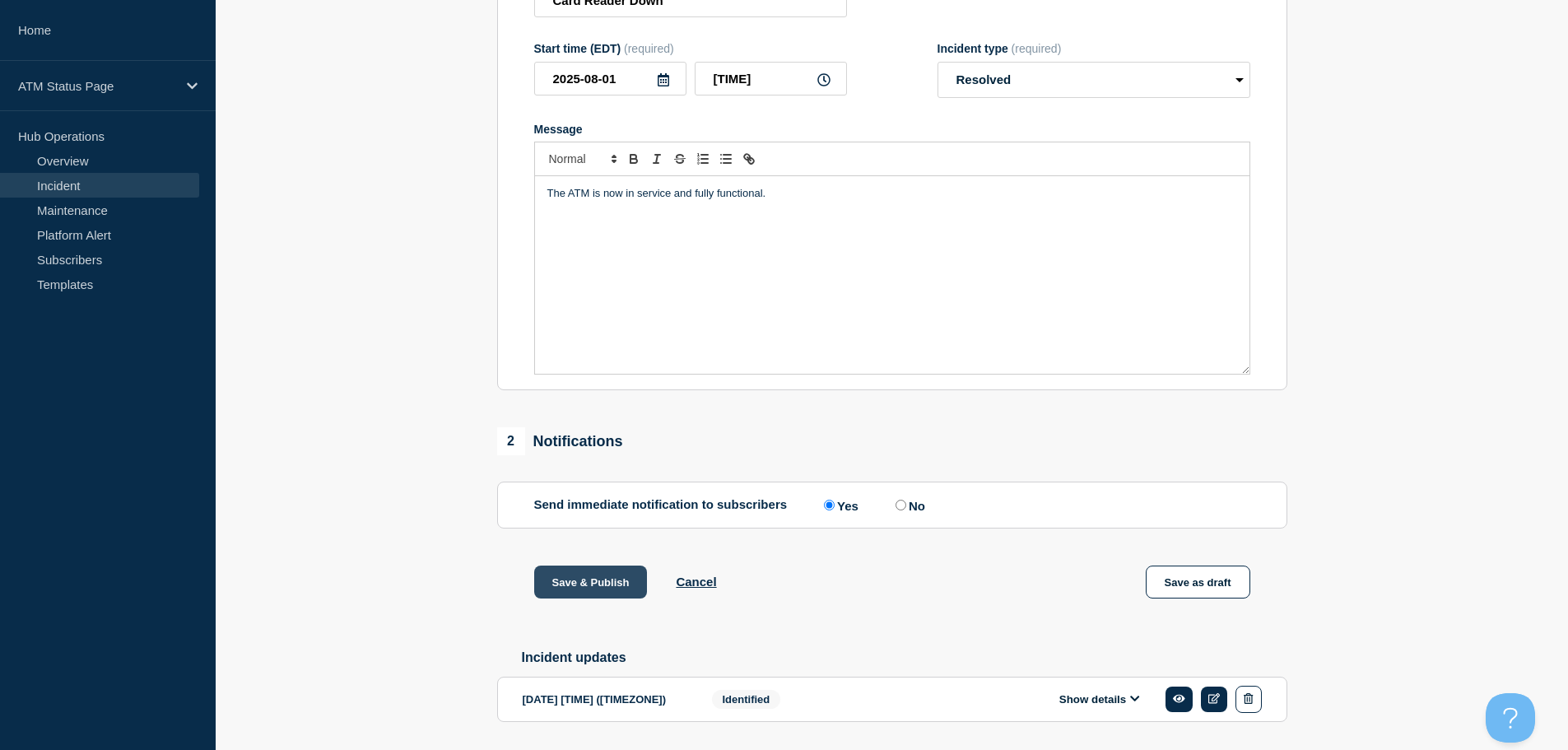 click on "Save & Publish" at bounding box center (591, 582) 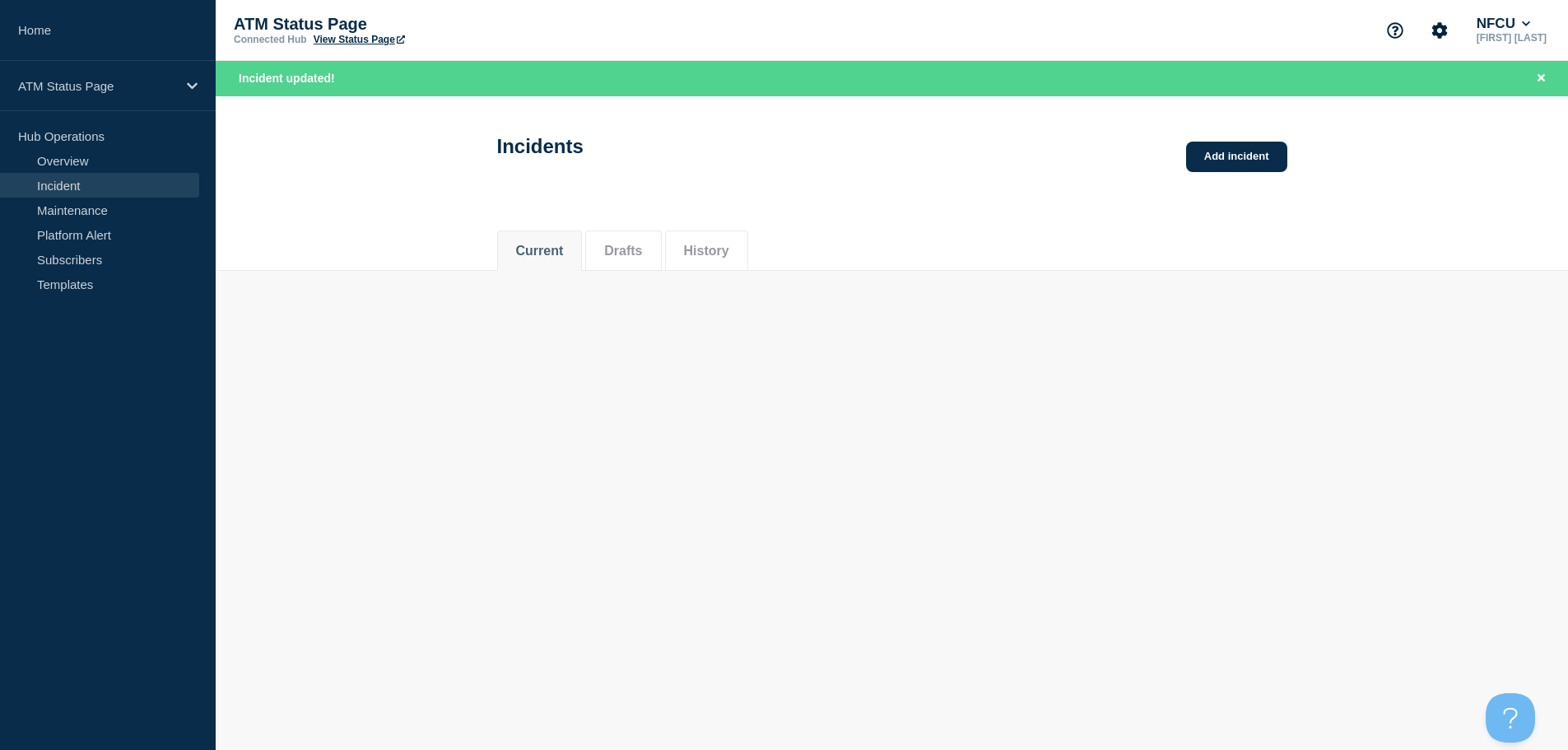 scroll, scrollTop: 0, scrollLeft: 0, axis: both 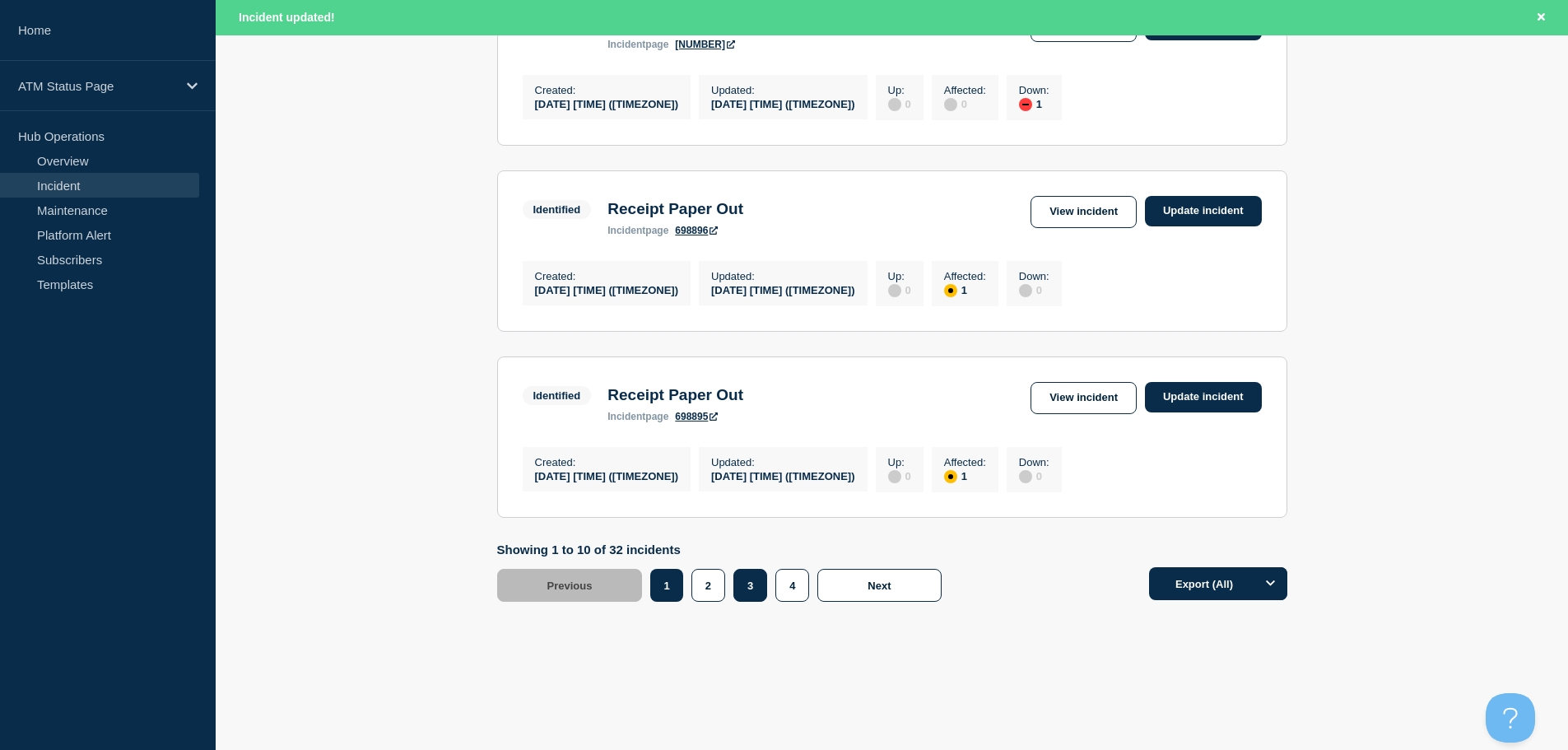 click on "3" at bounding box center (750, 585) 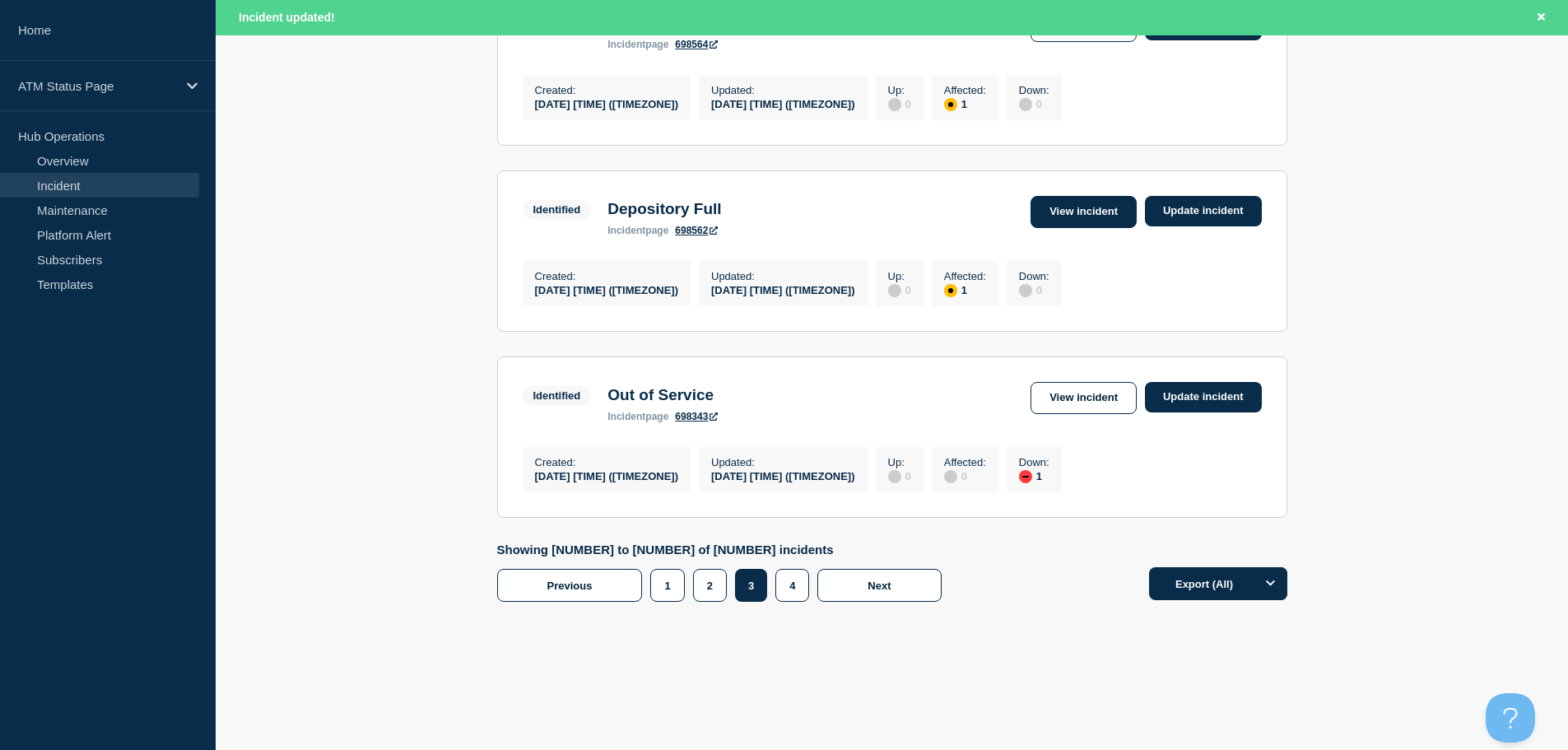 click on "View incident" at bounding box center (1083, 212) 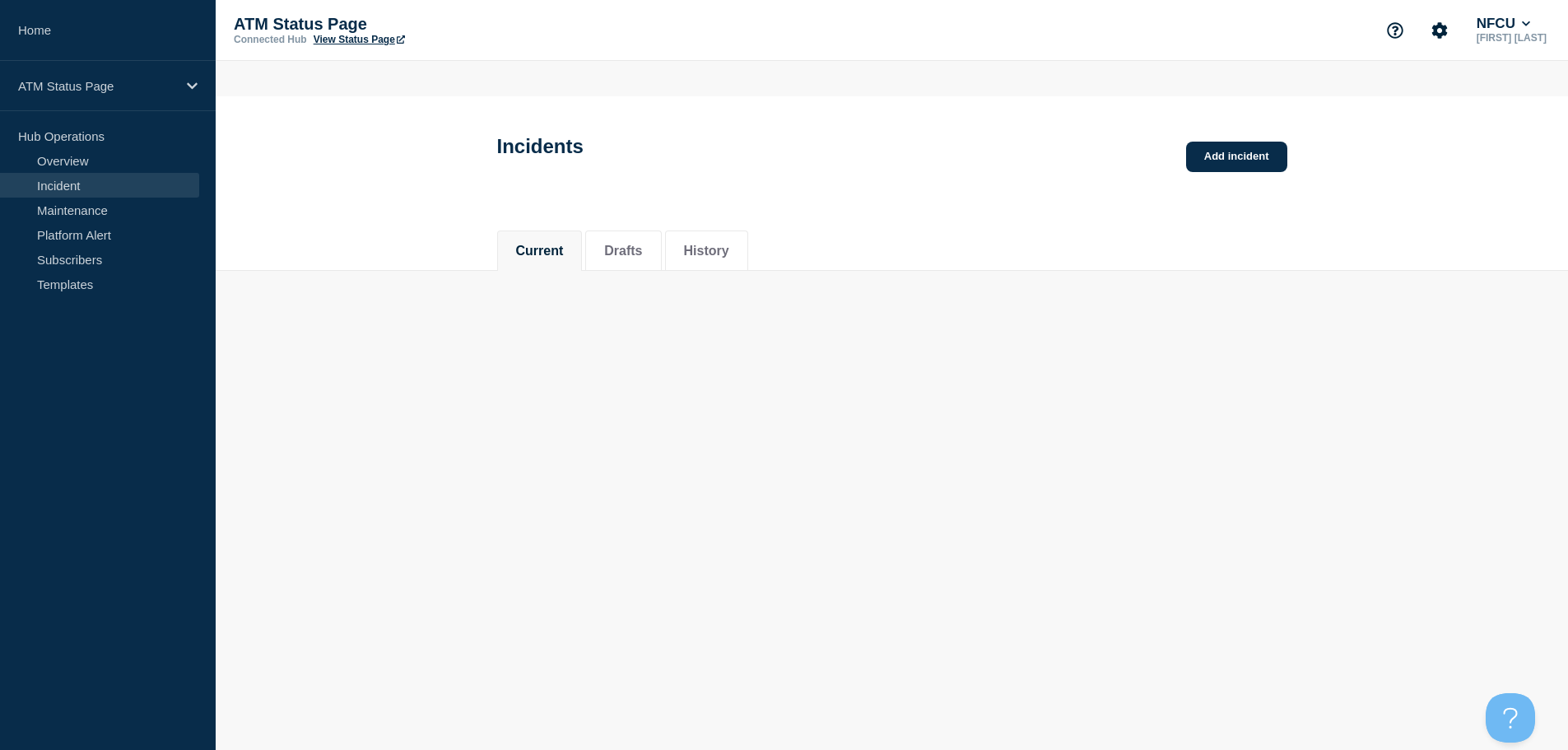 scroll, scrollTop: 0, scrollLeft: 0, axis: both 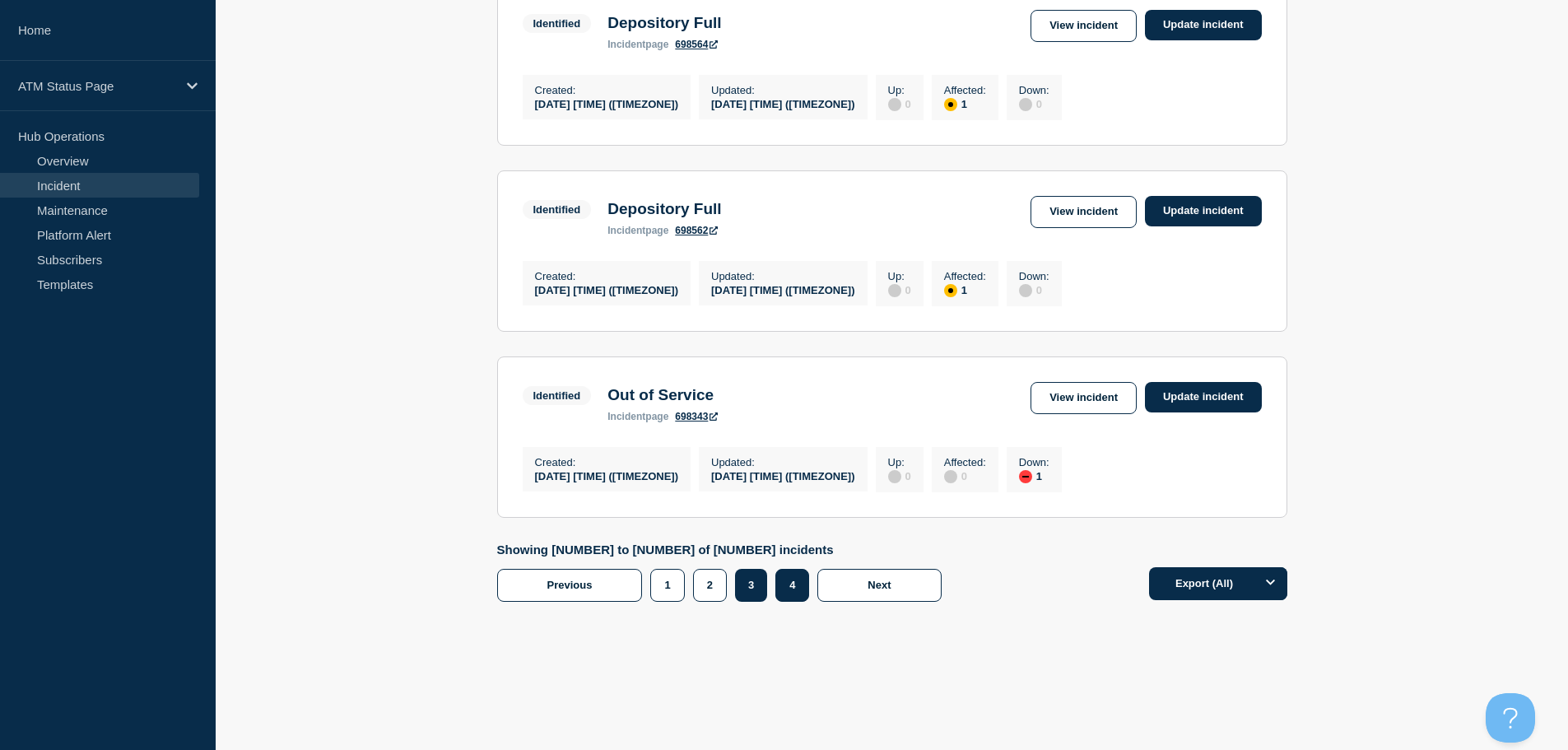 click on "4" at bounding box center (792, 585) 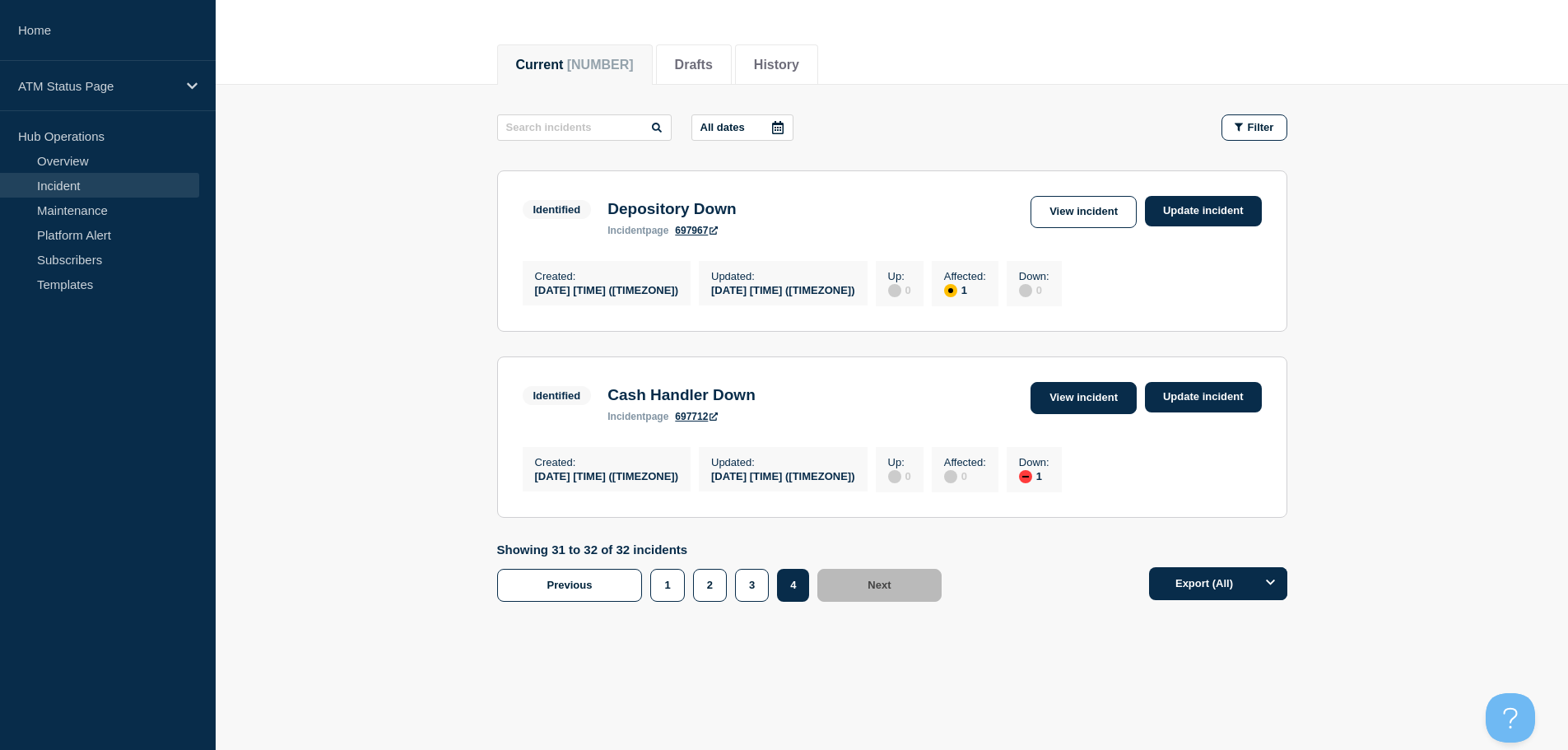 click on "View incident" at bounding box center (1083, 398) 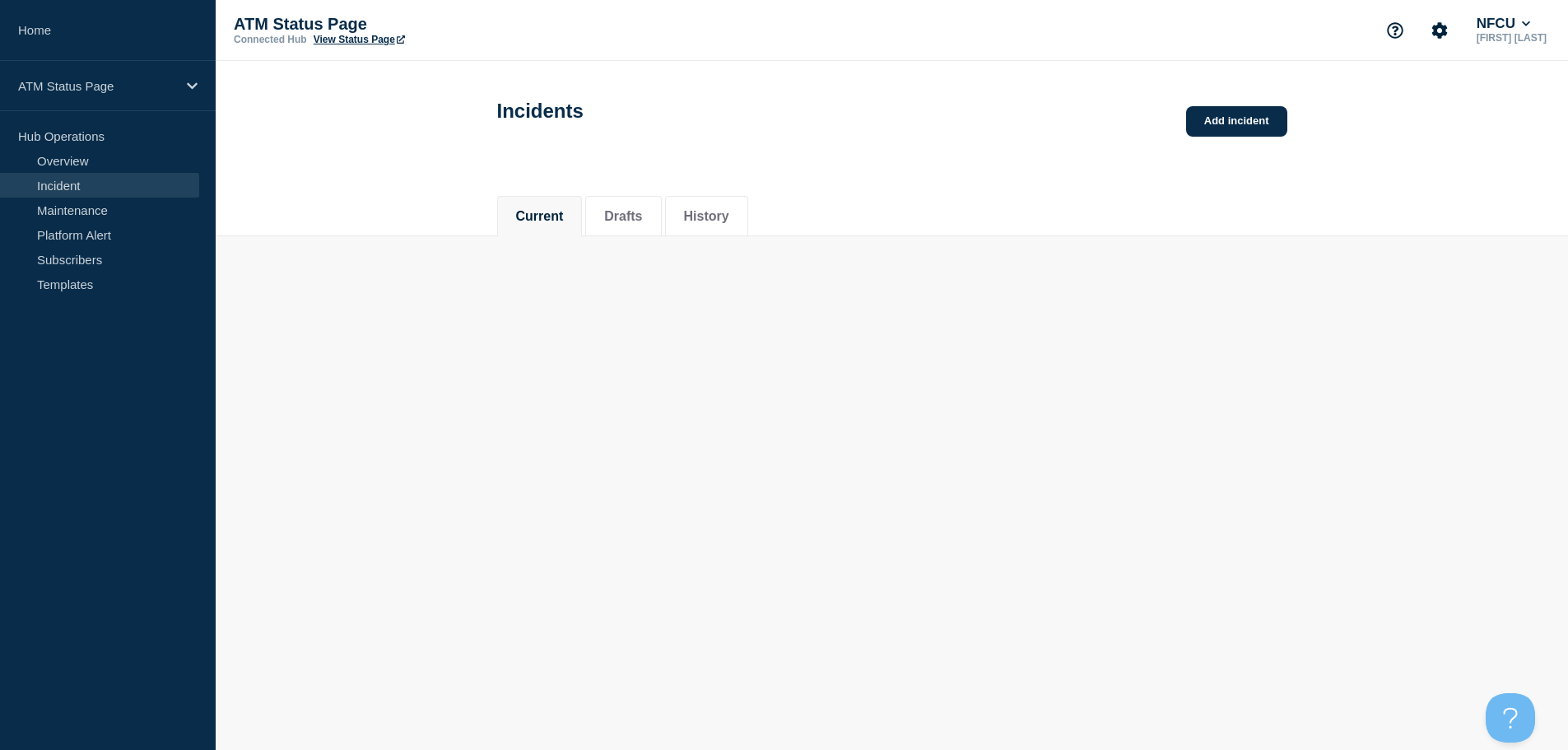 scroll, scrollTop: 0, scrollLeft: 0, axis: both 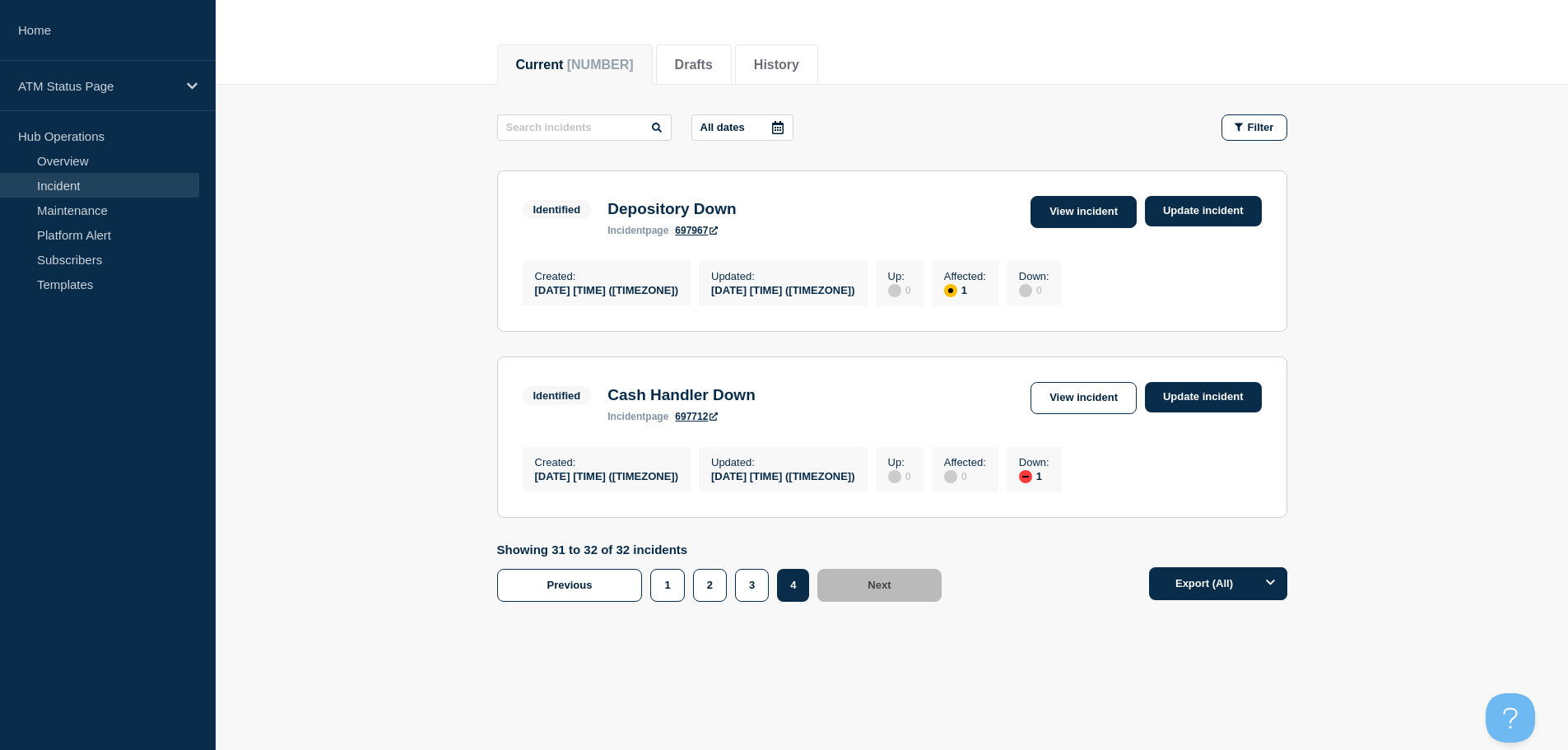 click on "View incident" at bounding box center [1083, 212] 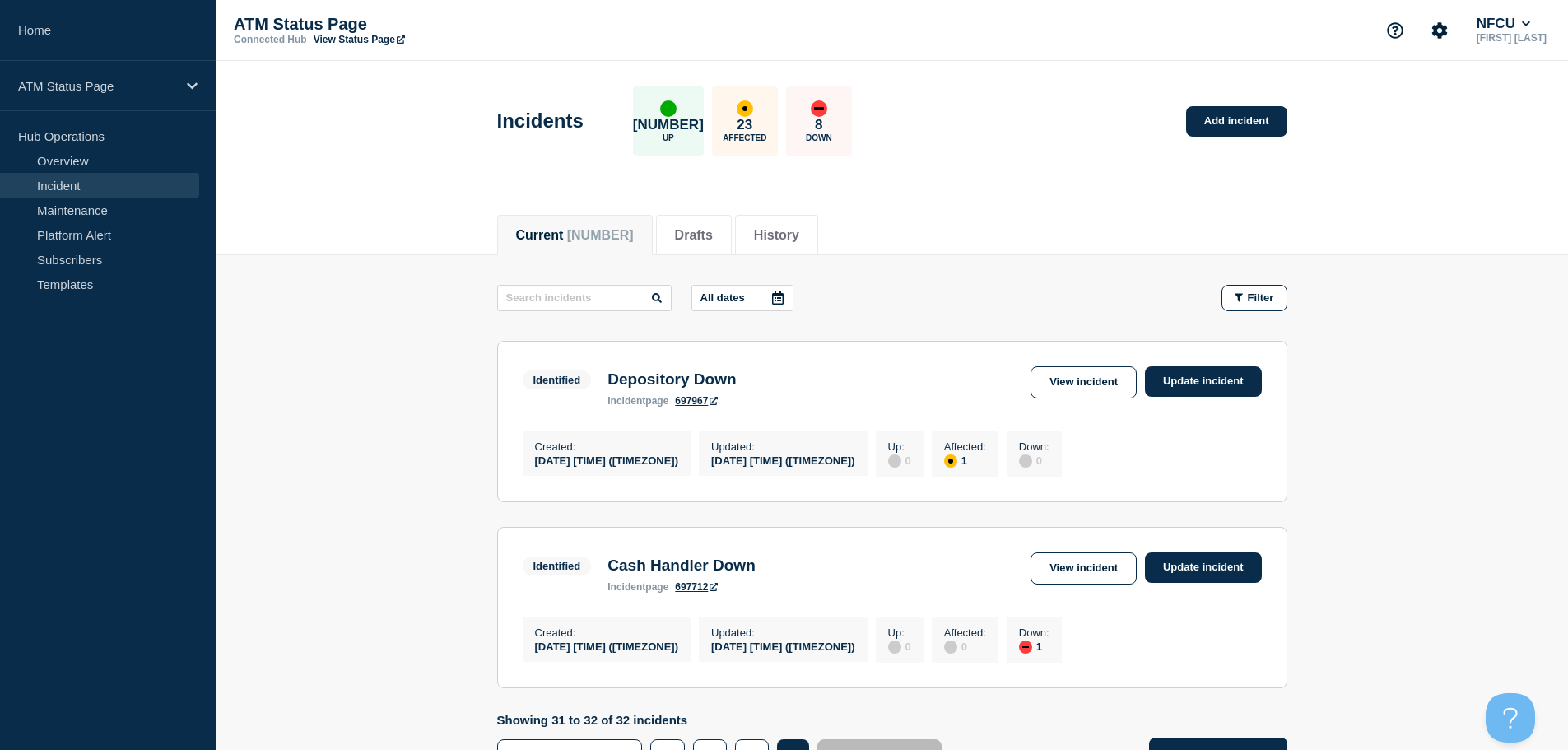 scroll, scrollTop: 182, scrollLeft: 0, axis: vertical 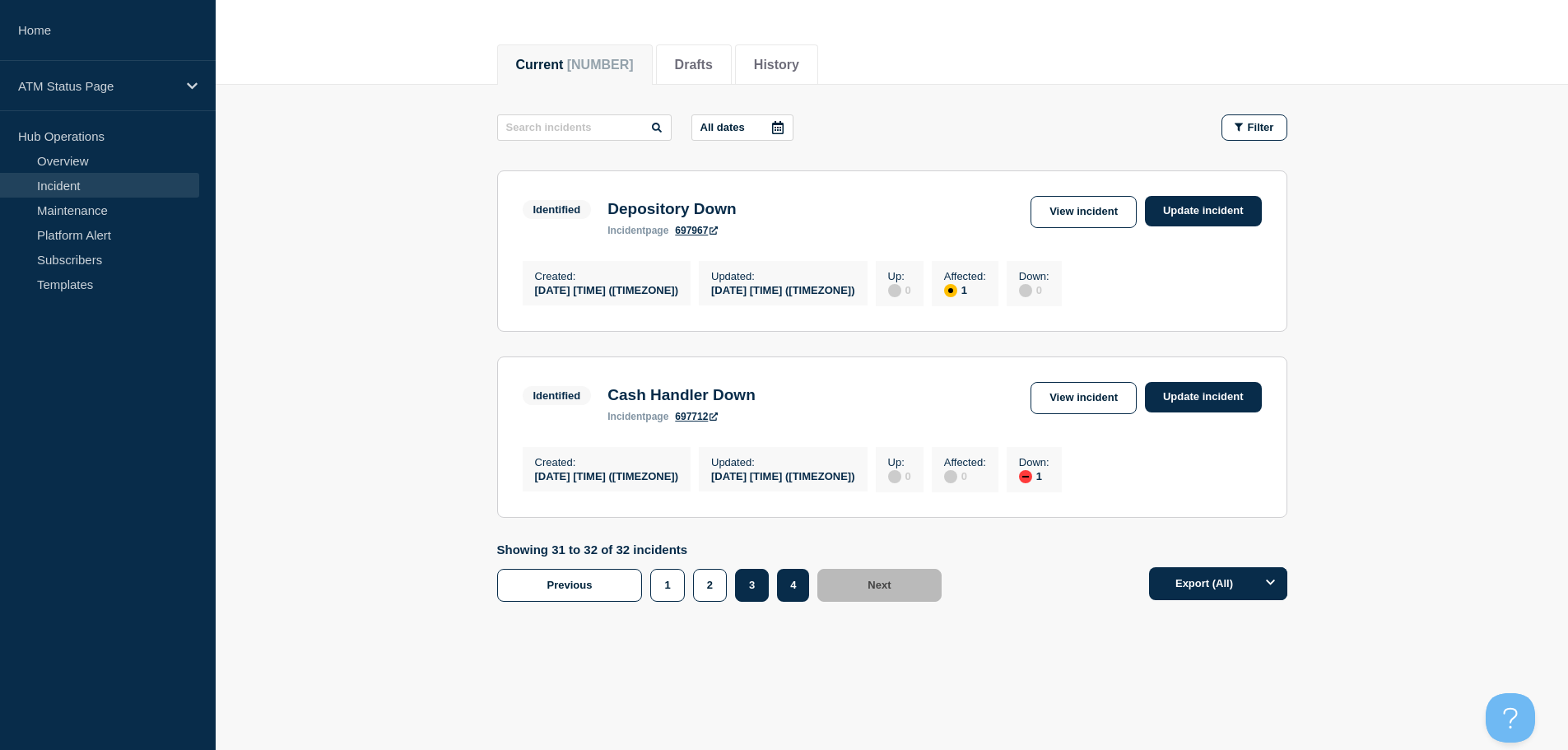 click on "3" at bounding box center (751, 585) 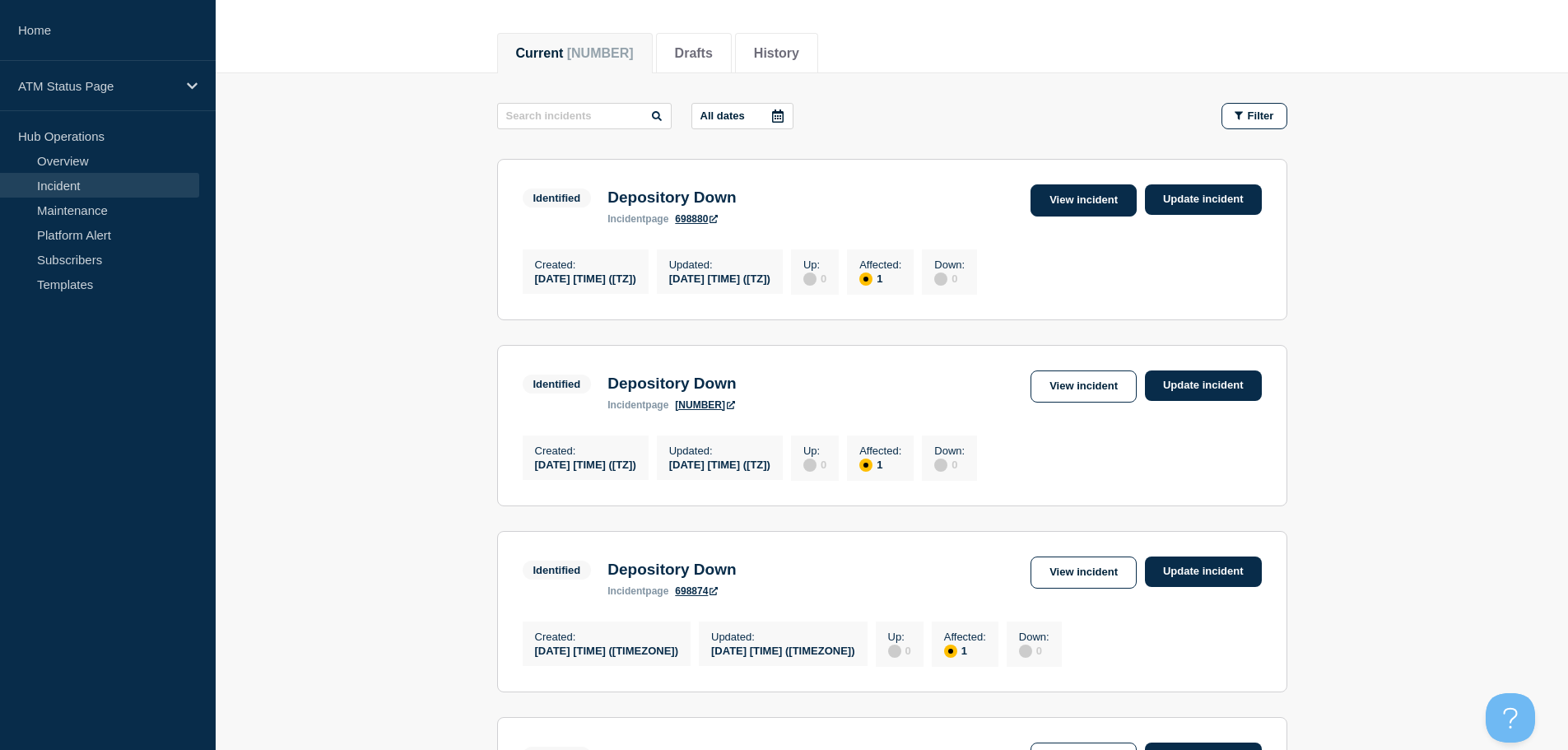 click on "View incident" at bounding box center [1083, 200] 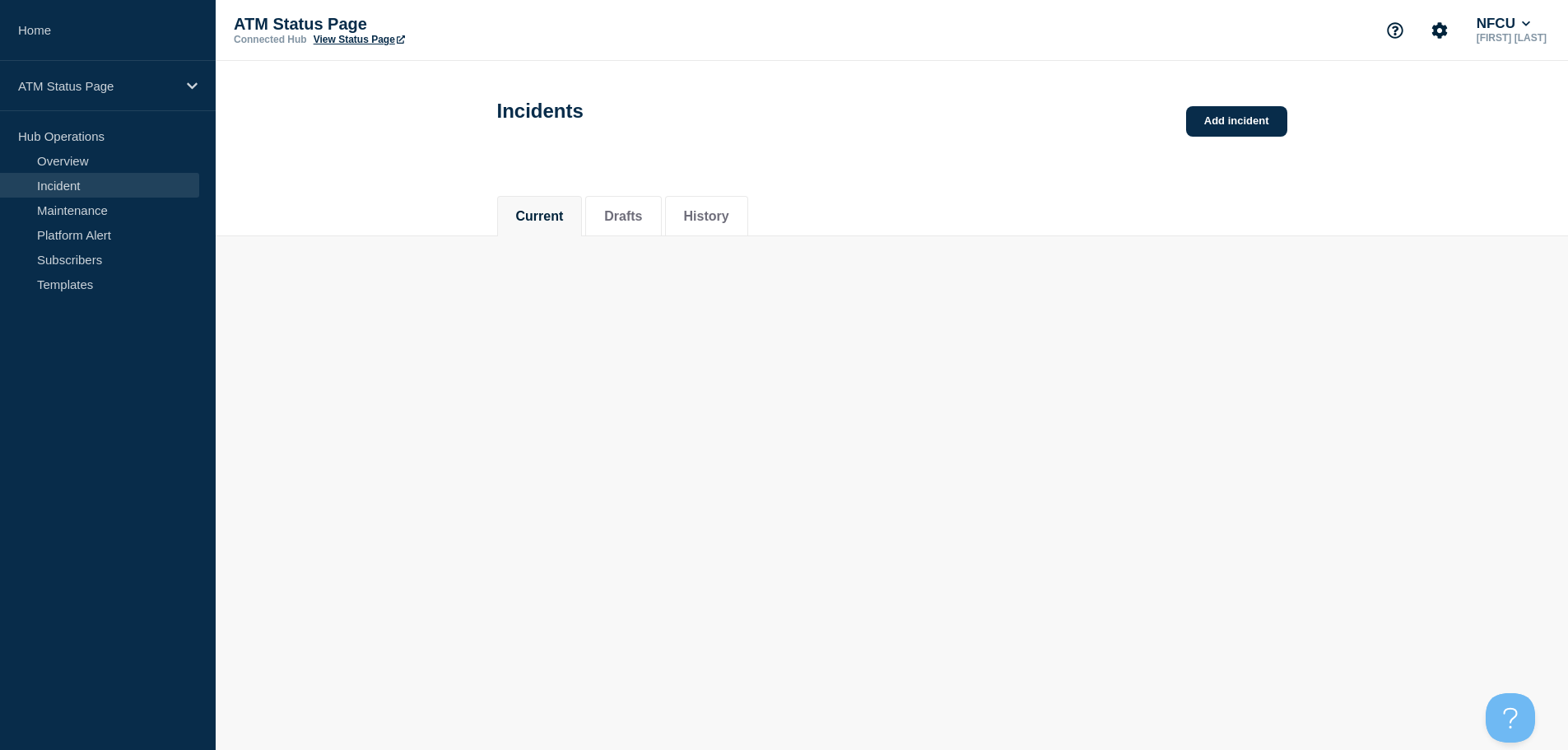 scroll, scrollTop: 0, scrollLeft: 0, axis: both 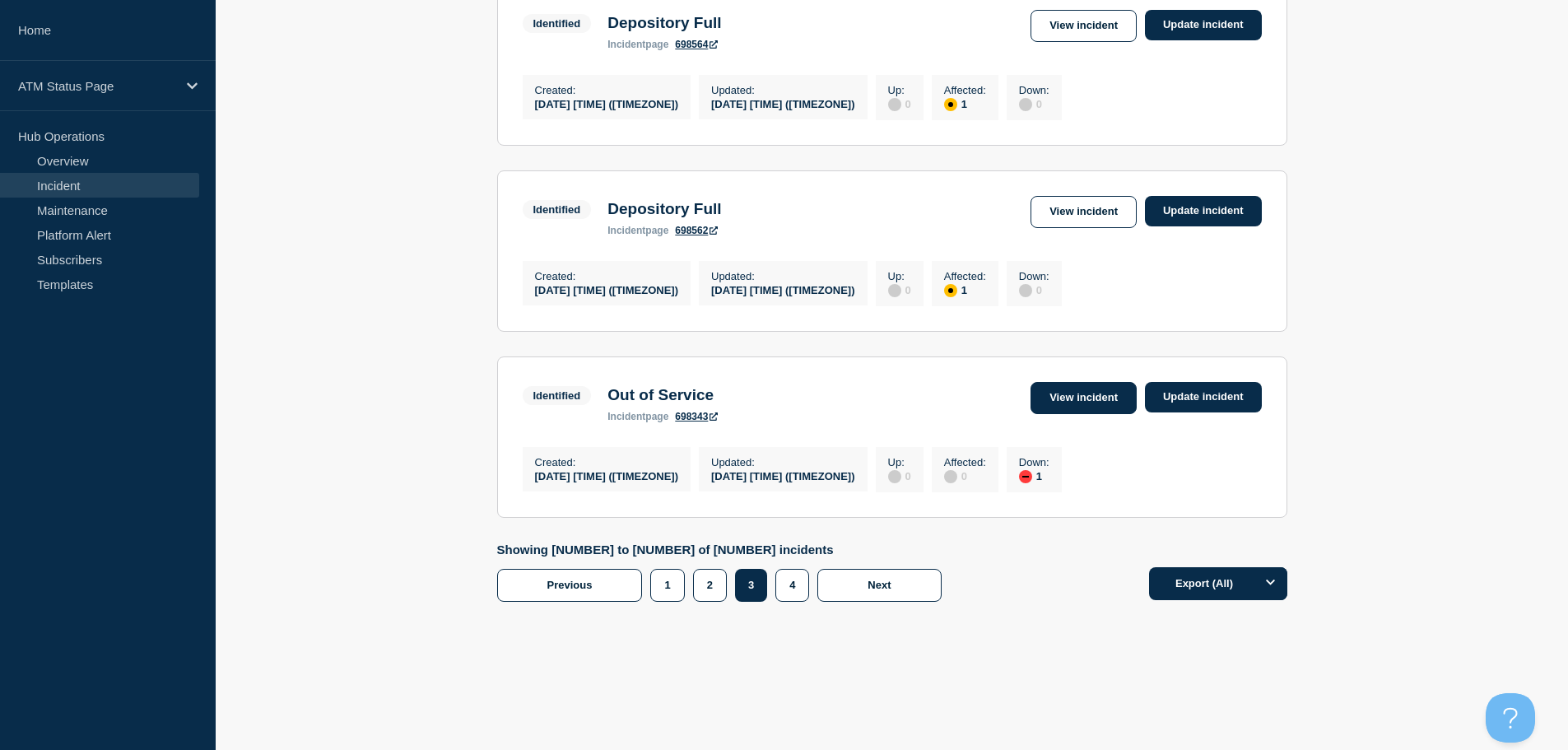 click on "View incident" at bounding box center [1083, 398] 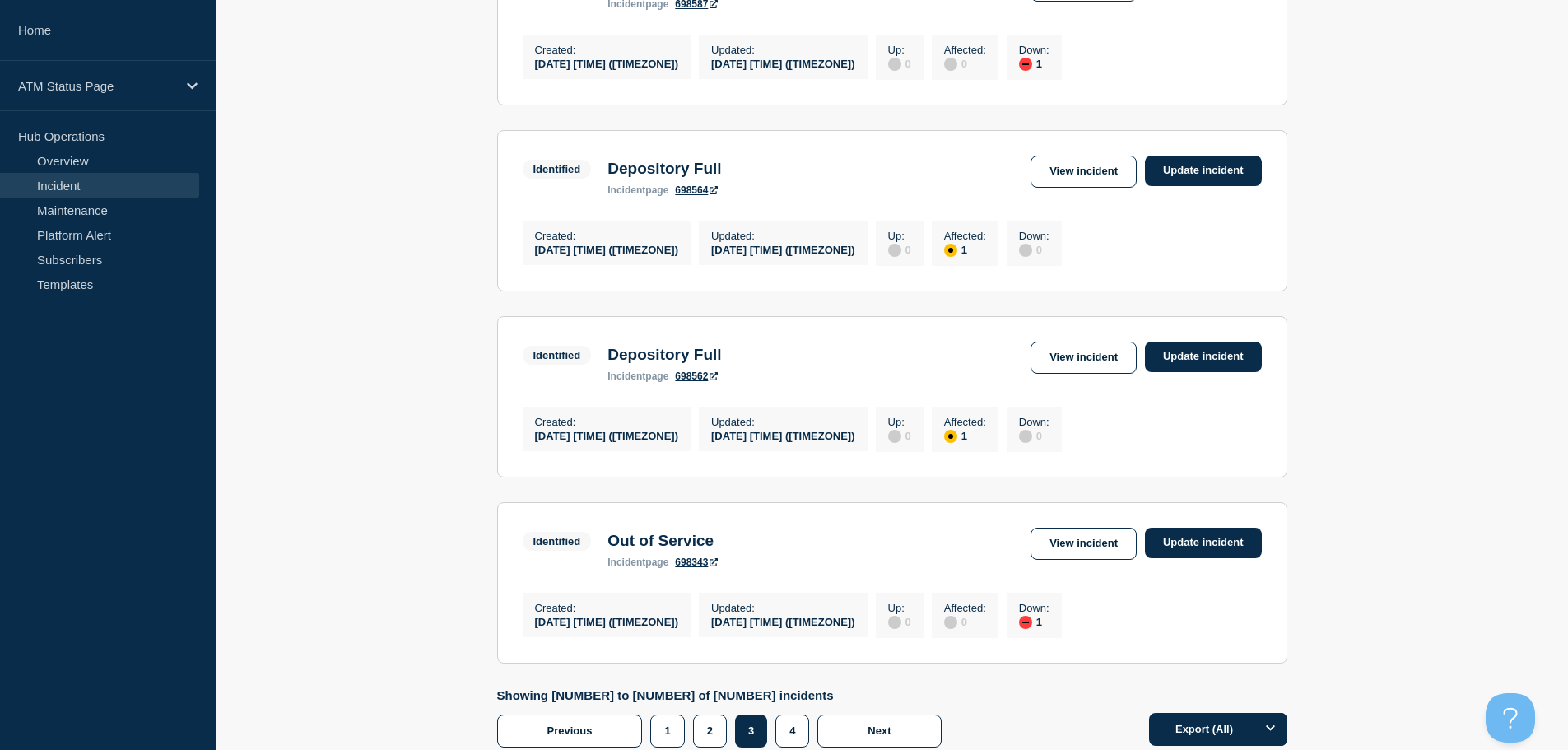 scroll, scrollTop: 1717, scrollLeft: 0, axis: vertical 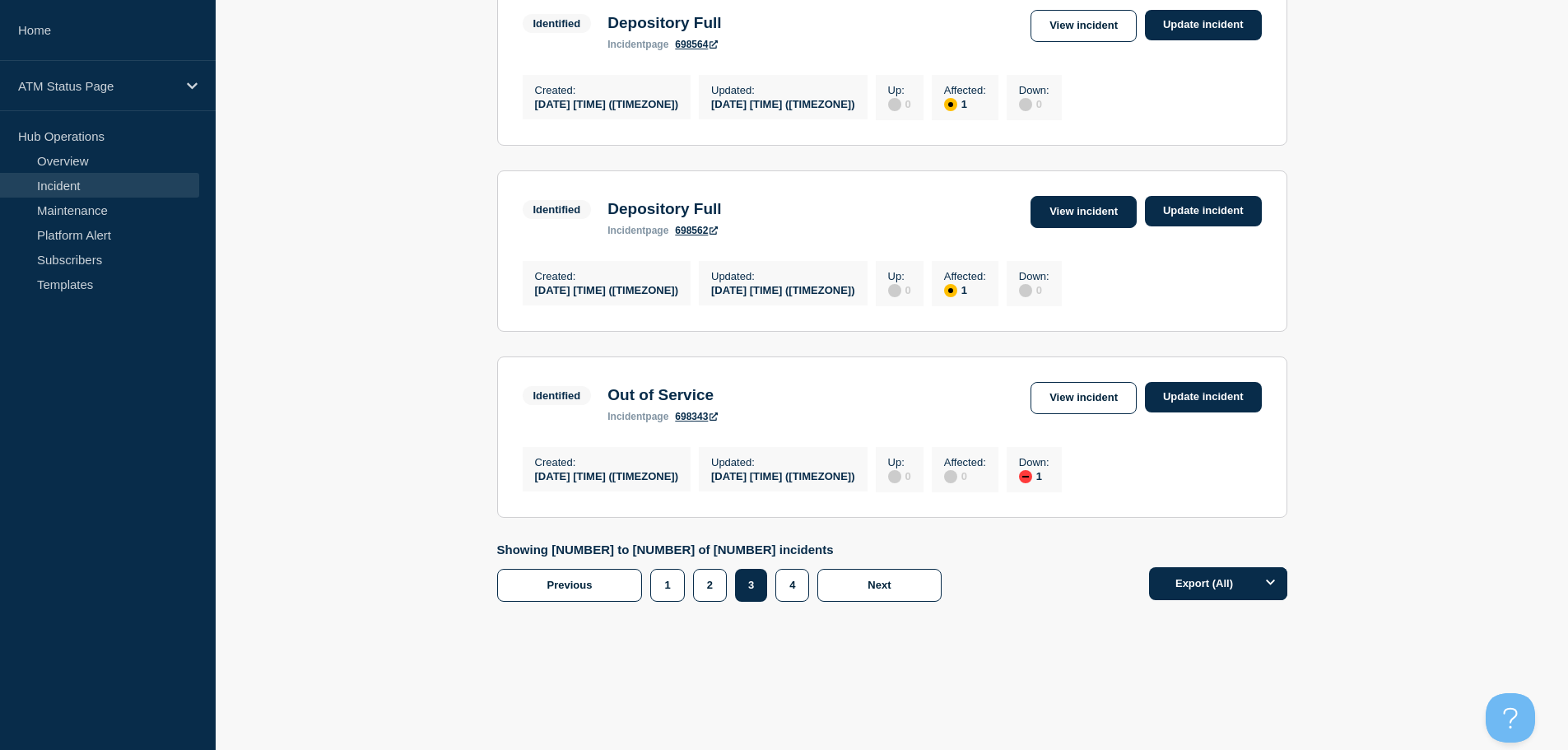 click on "View incident" at bounding box center [1083, 212] 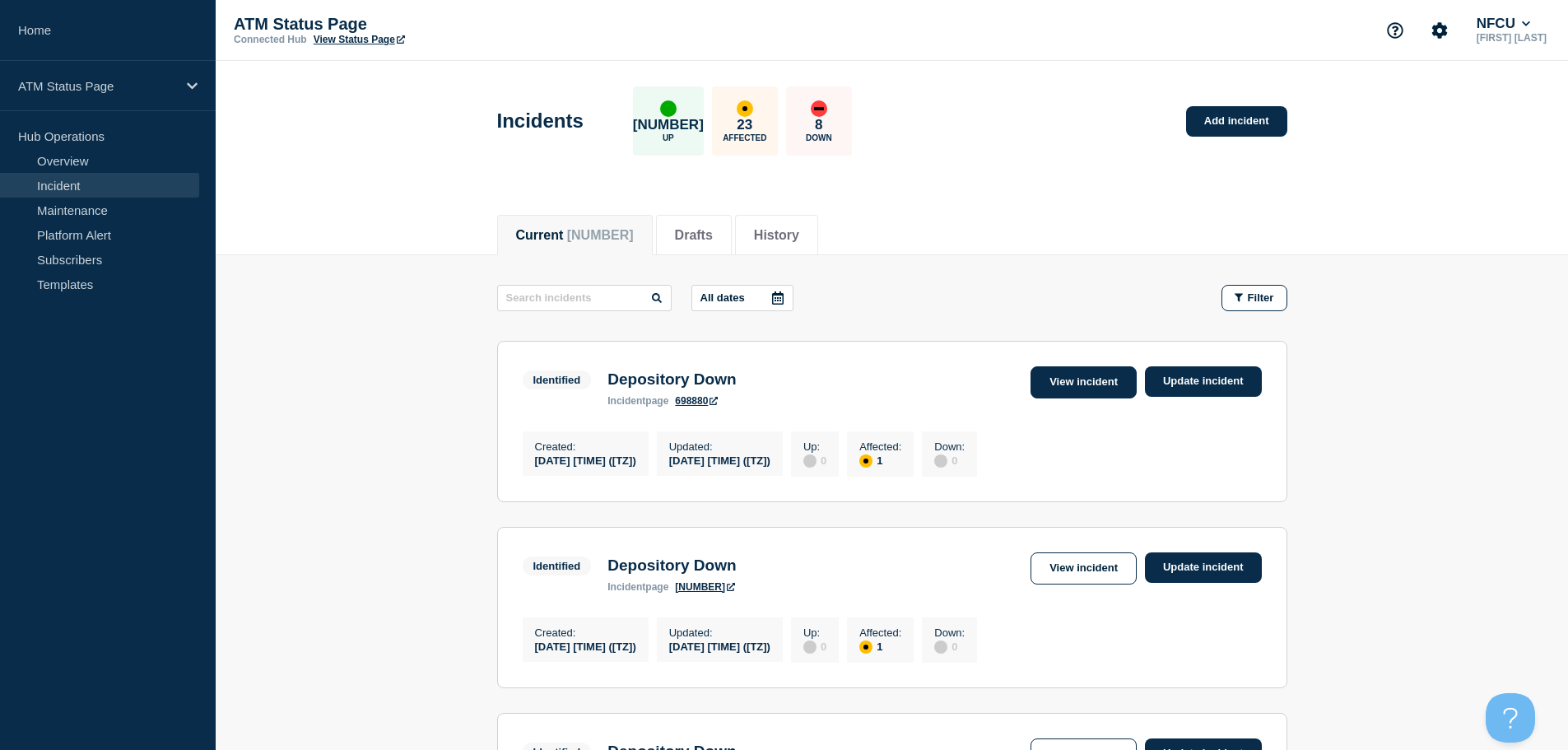 click on "View incident" at bounding box center [1083, 382] 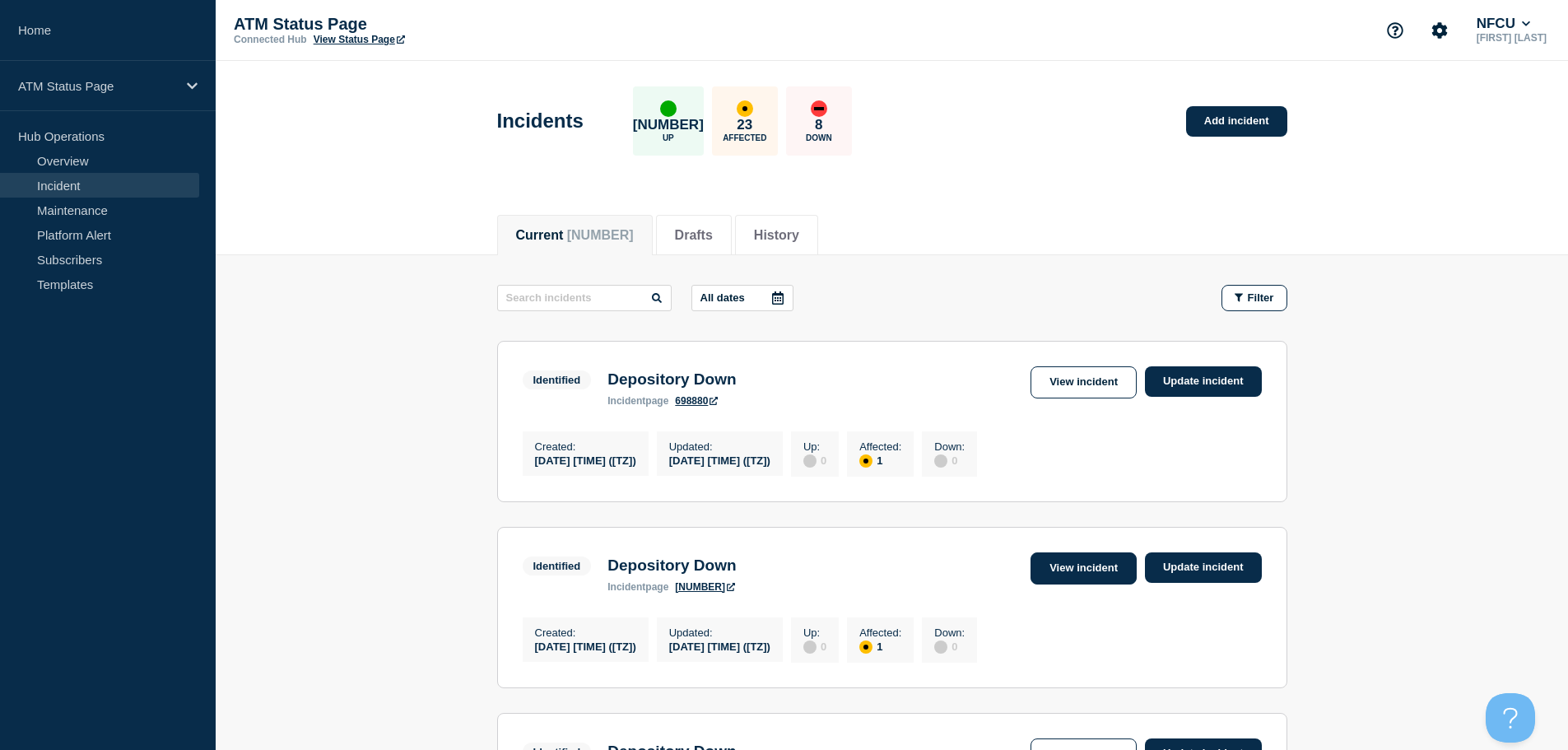 click on "View incident" at bounding box center [1083, 568] 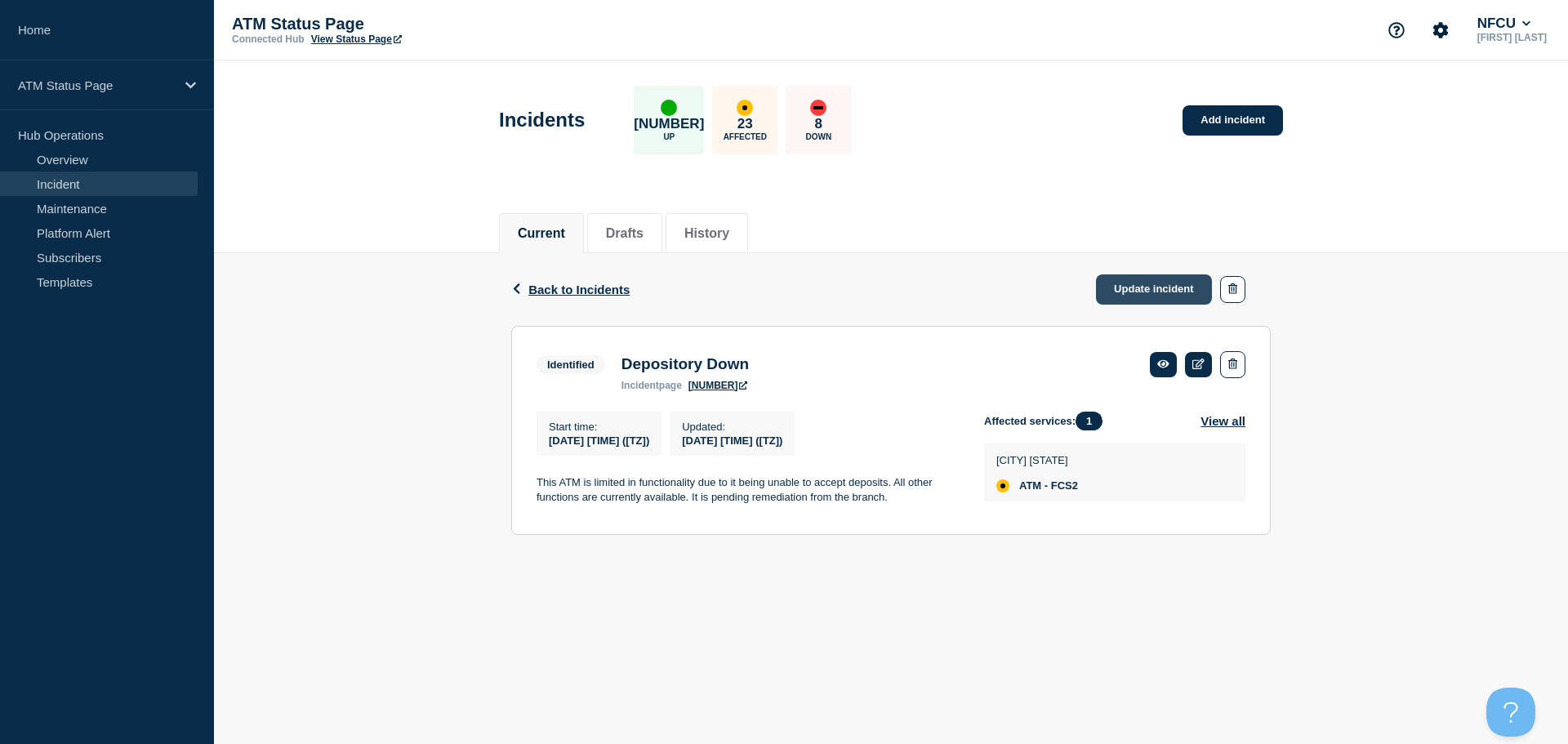 click on "Update incident" 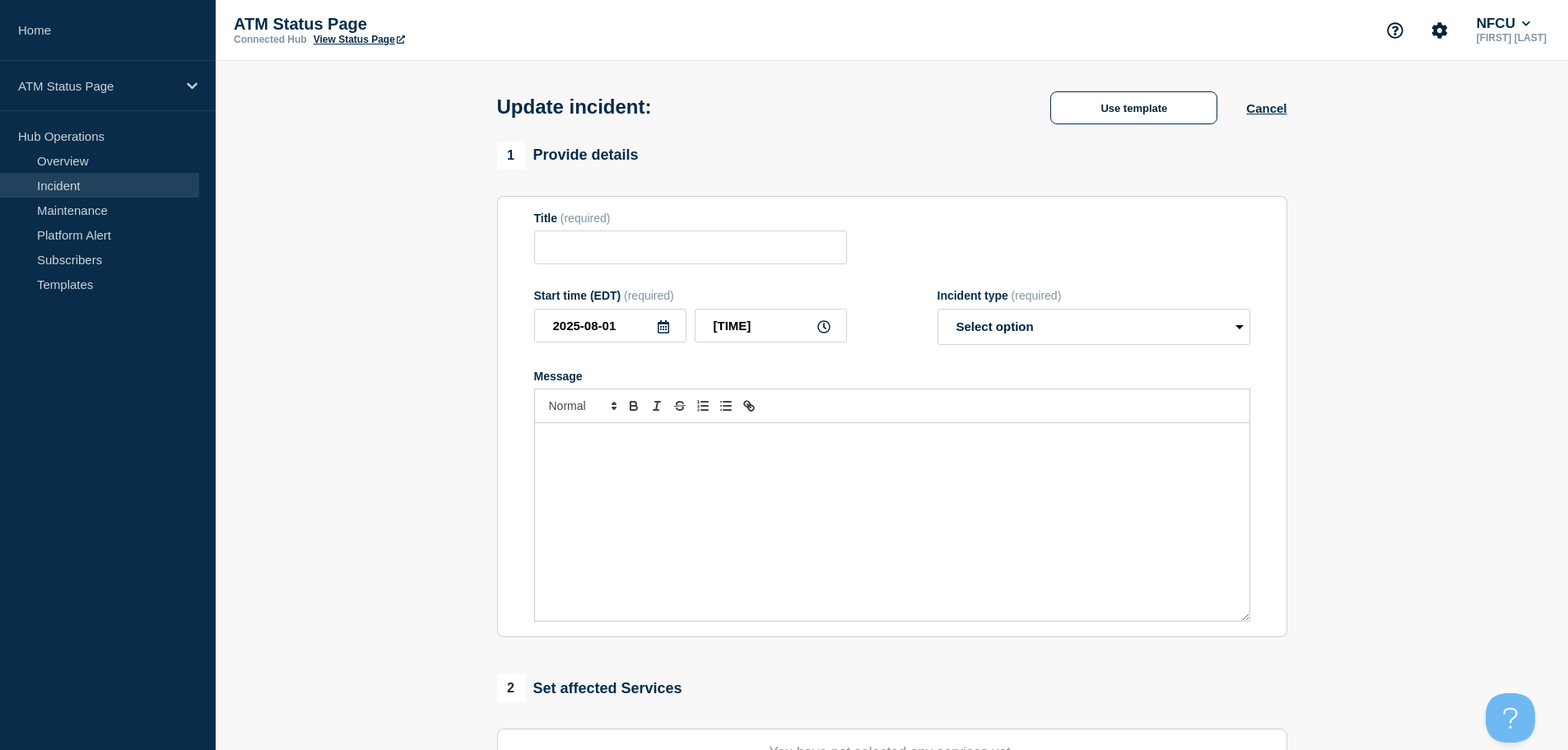 type on "Depository Down" 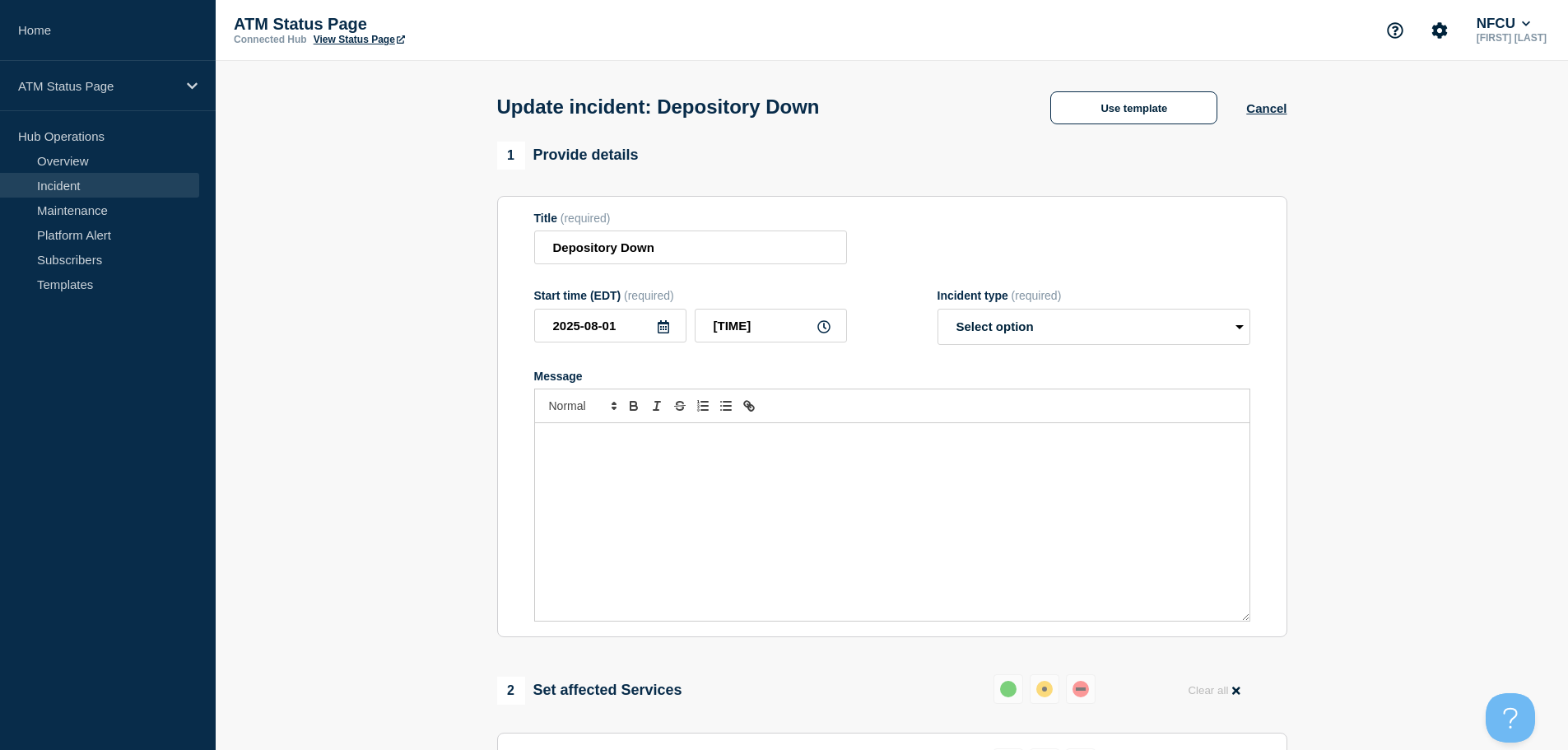 click on "Update incident: Depository Down Use template Cancel" at bounding box center [891, 101] 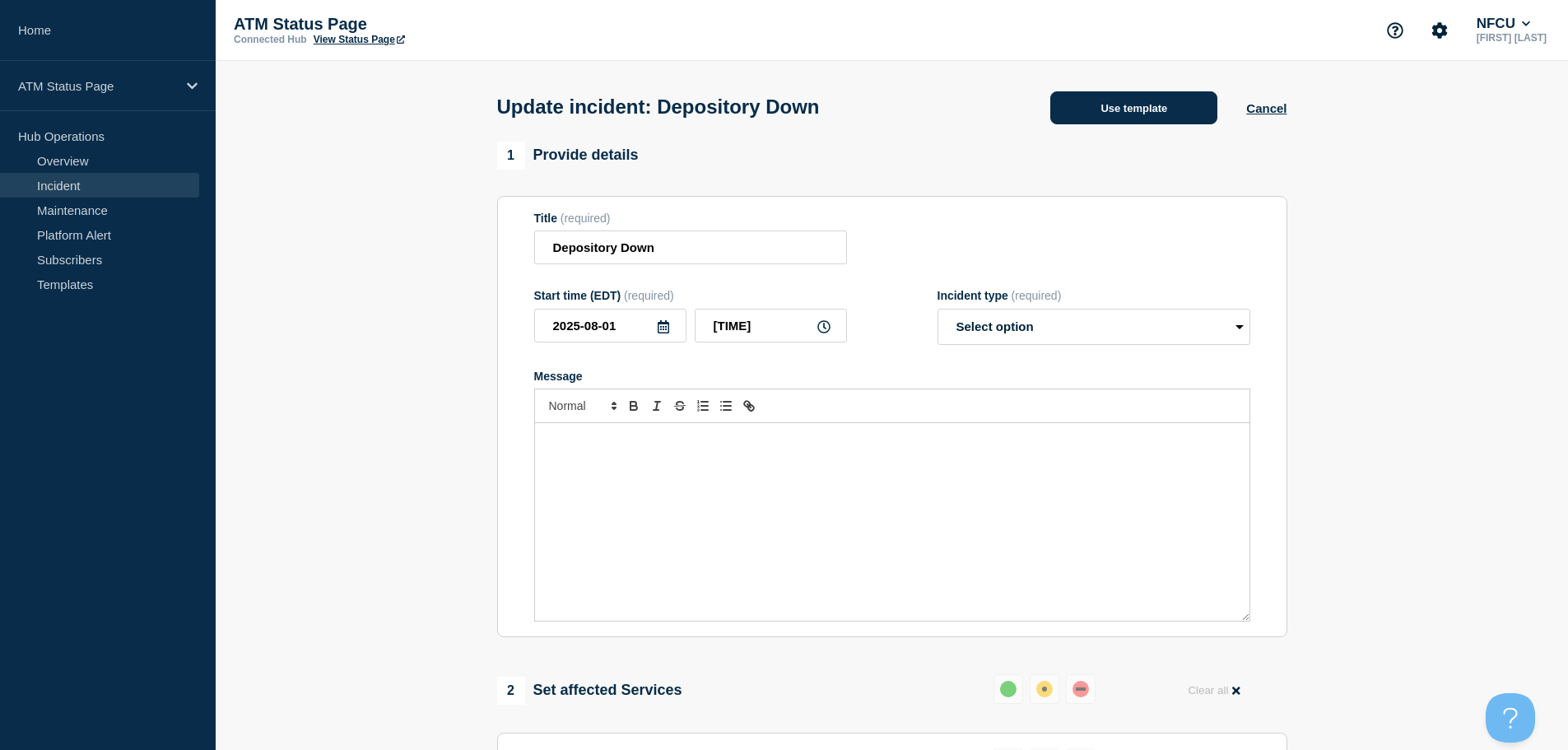 click on "Use template" at bounding box center [1133, 108] 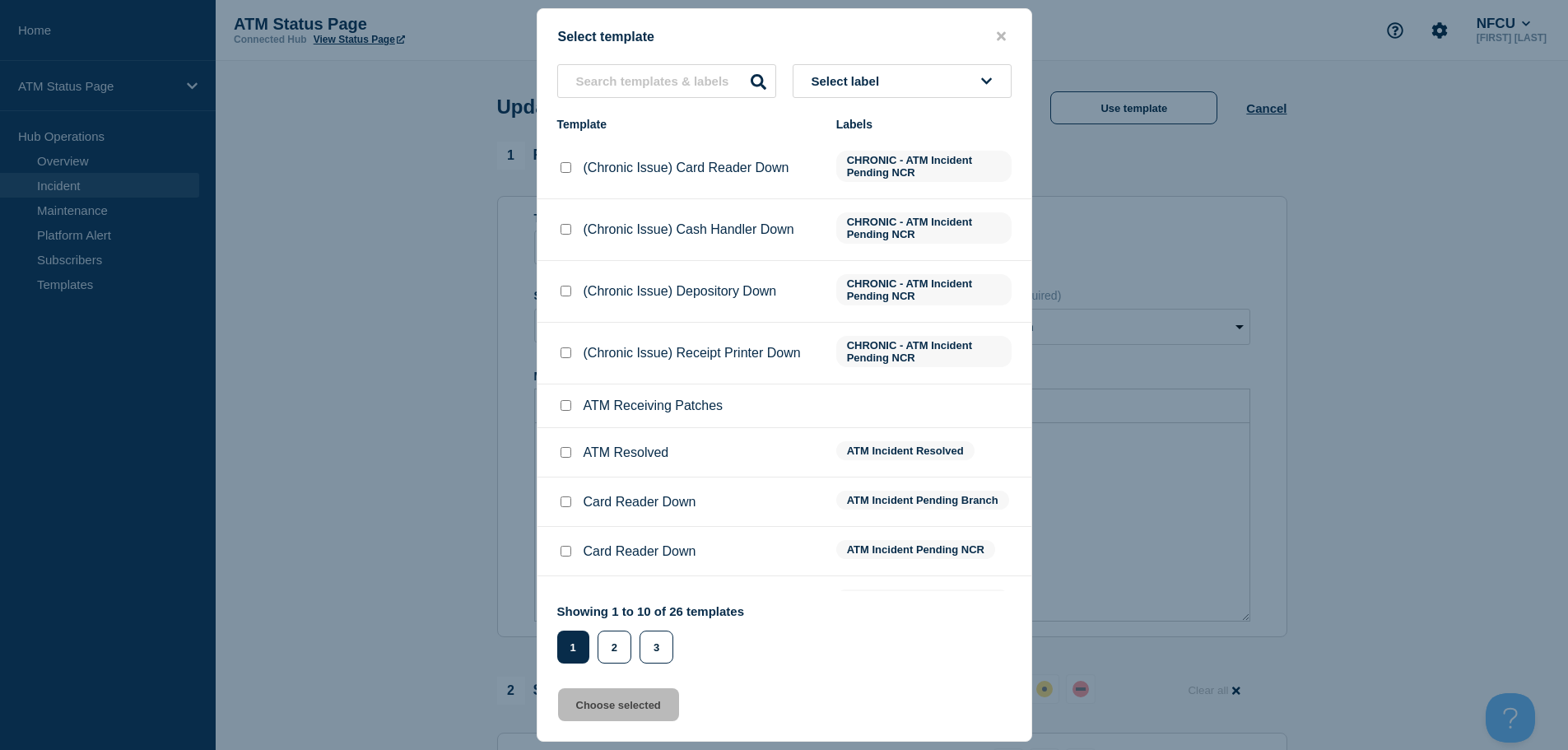 click at bounding box center (565, 452) 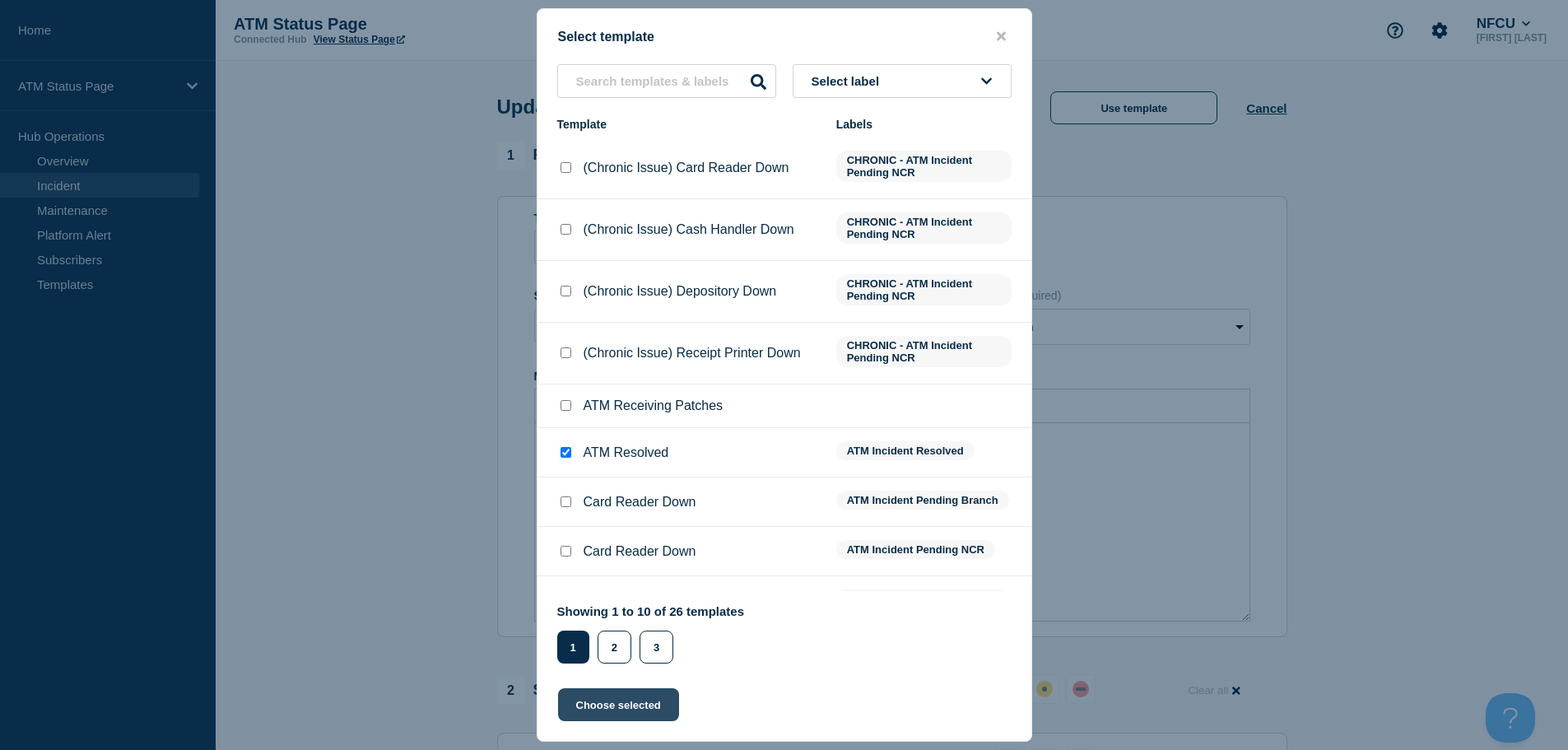 click on "Choose selected" 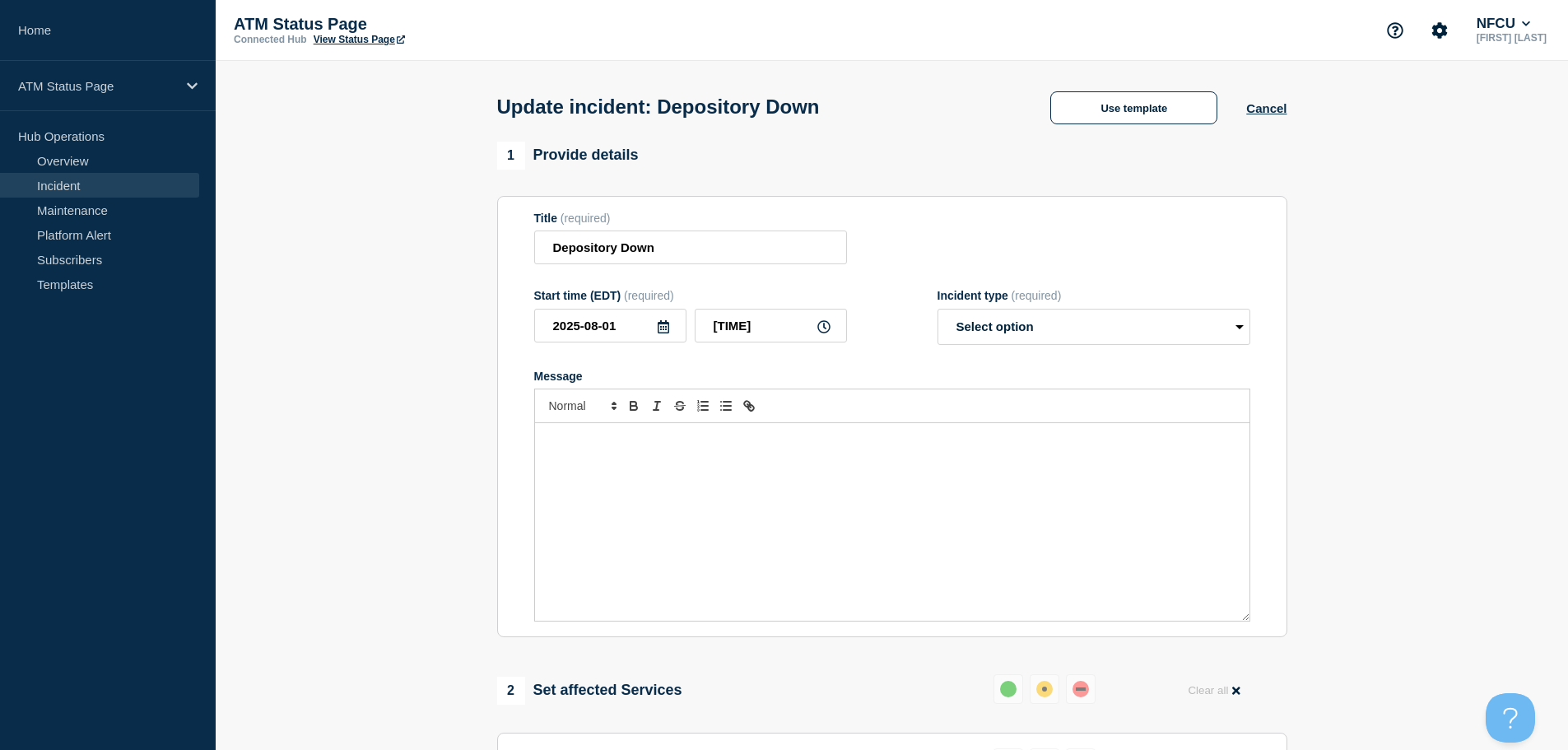 select on "resolved" 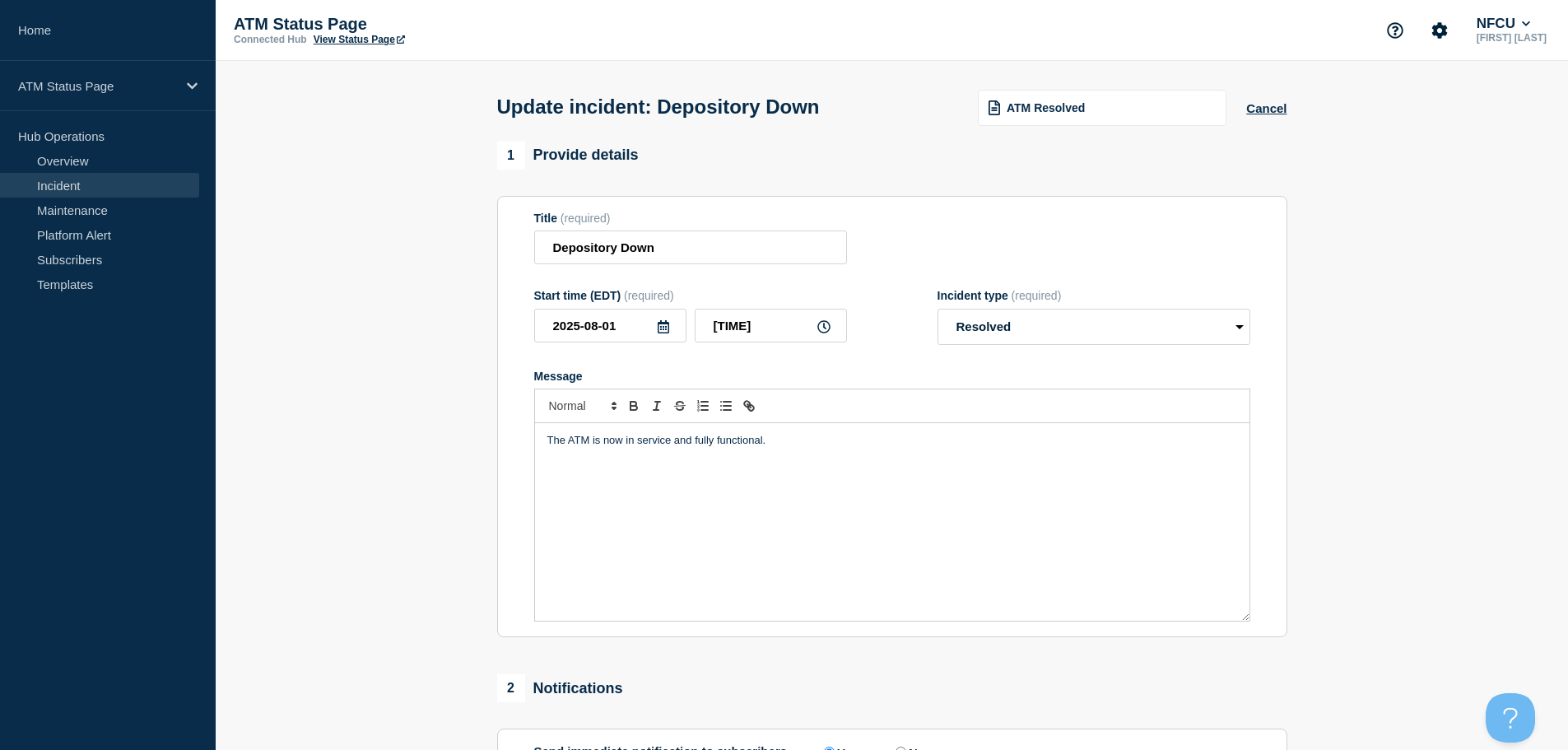 scroll, scrollTop: 304, scrollLeft: 0, axis: vertical 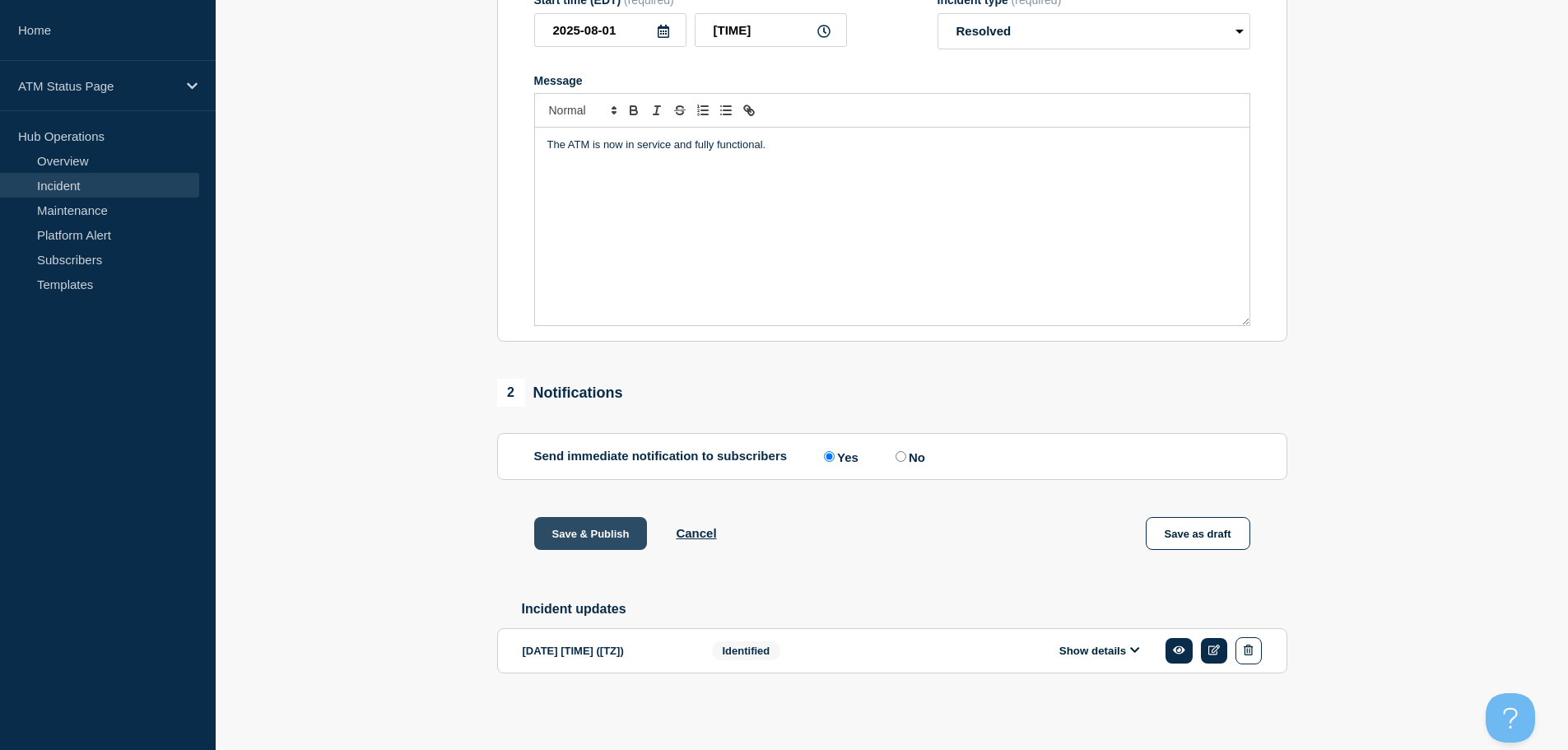 click on "Save & Publish" at bounding box center (591, 533) 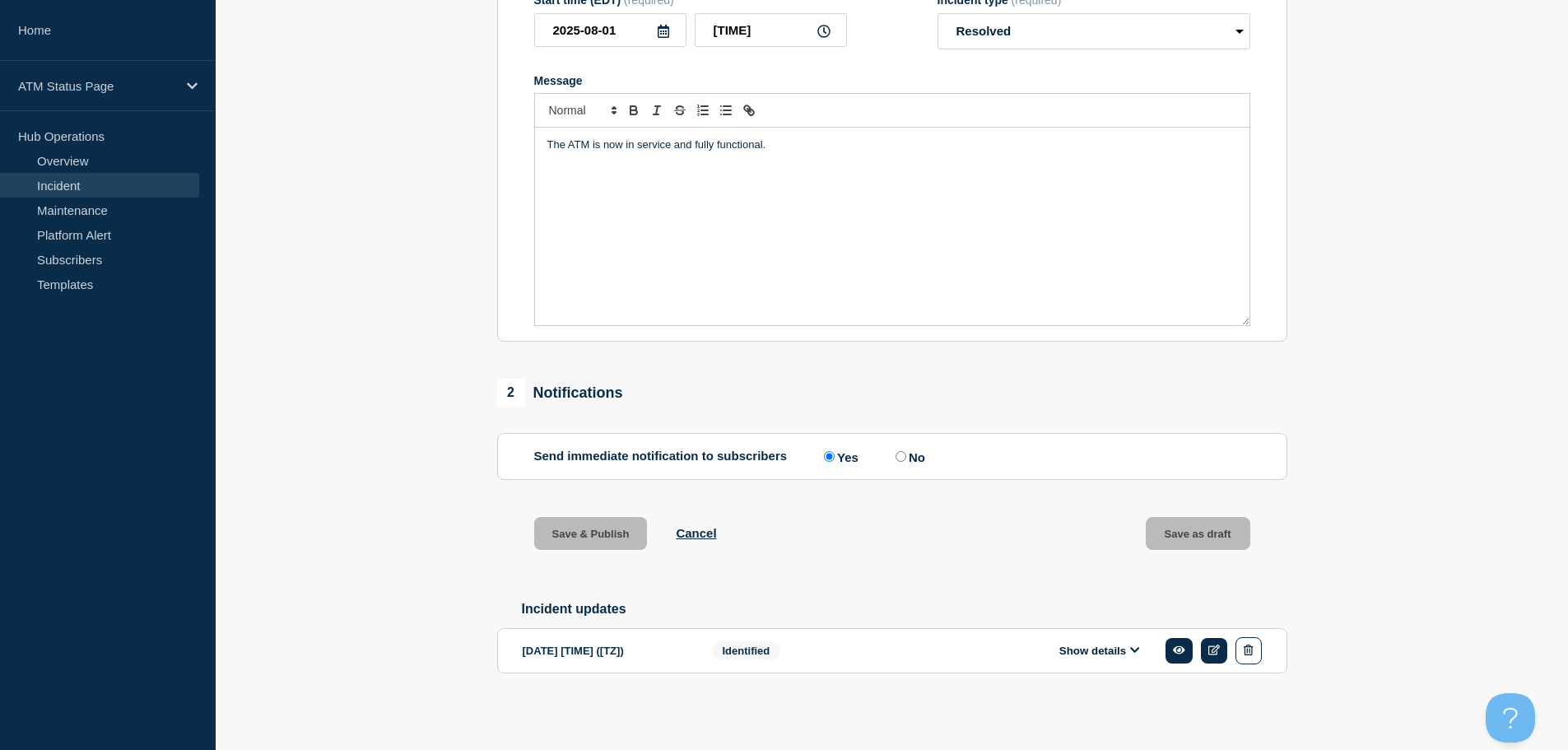scroll, scrollTop: 0, scrollLeft: 0, axis: both 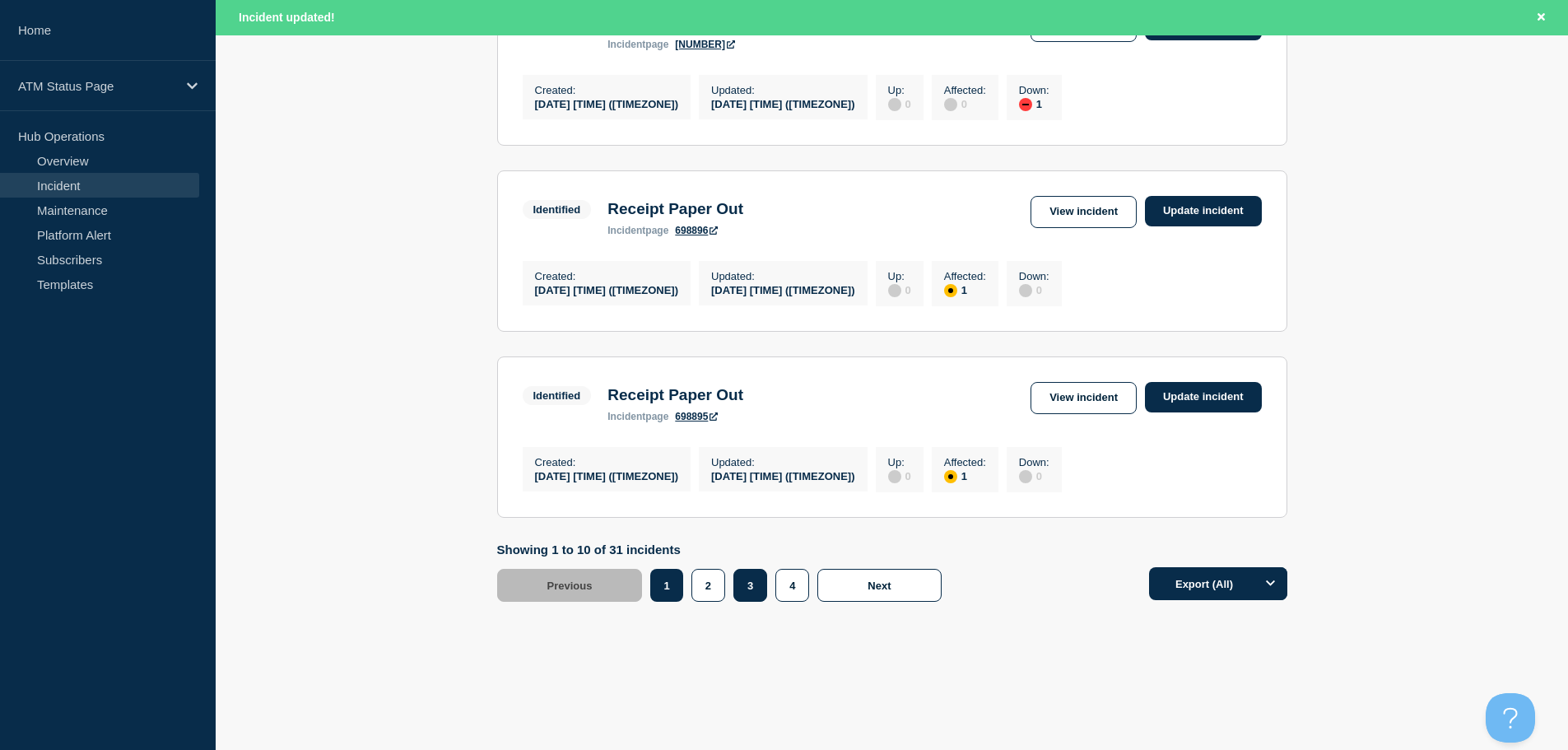 click on "3" at bounding box center (750, 585) 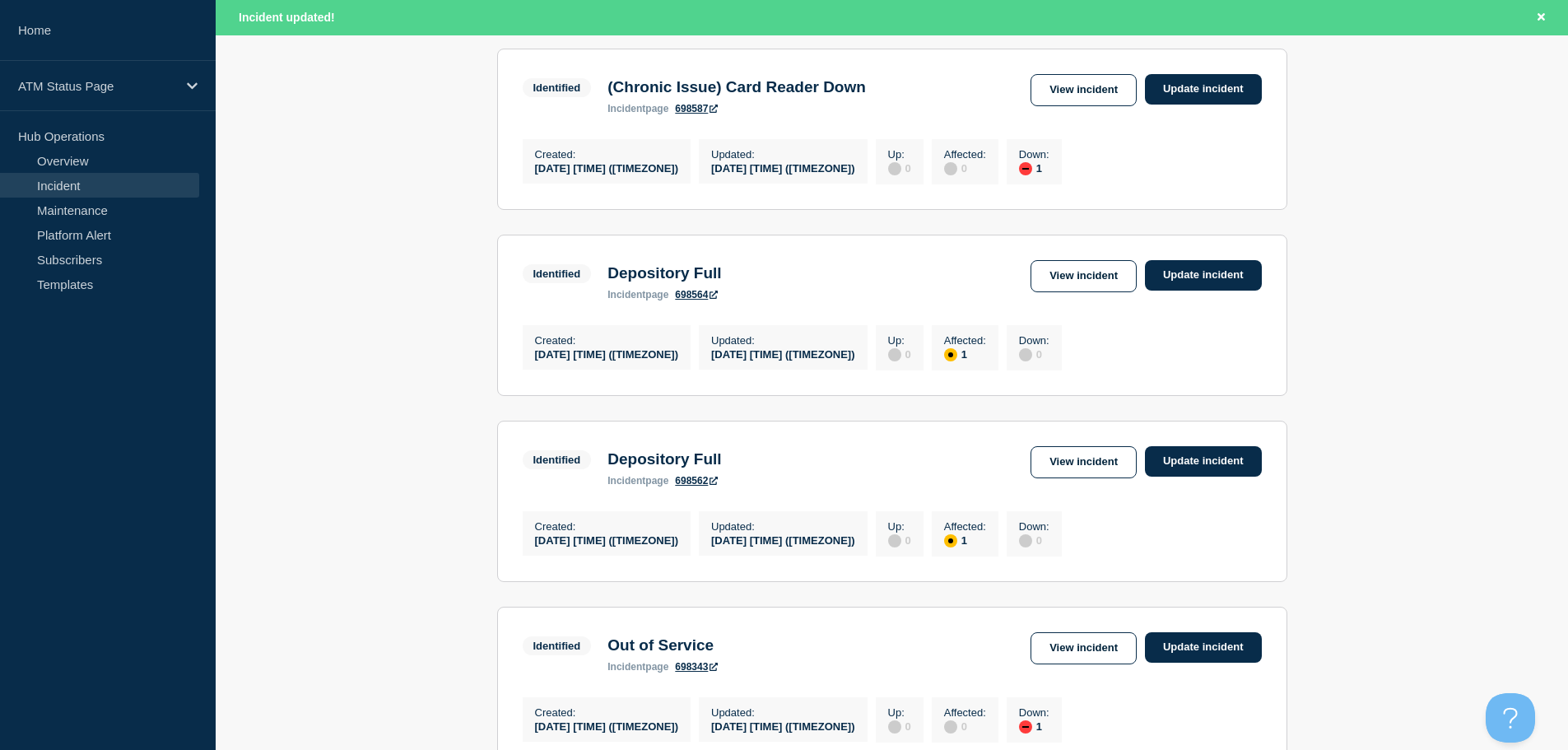 scroll, scrollTop: 1175, scrollLeft: 0, axis: vertical 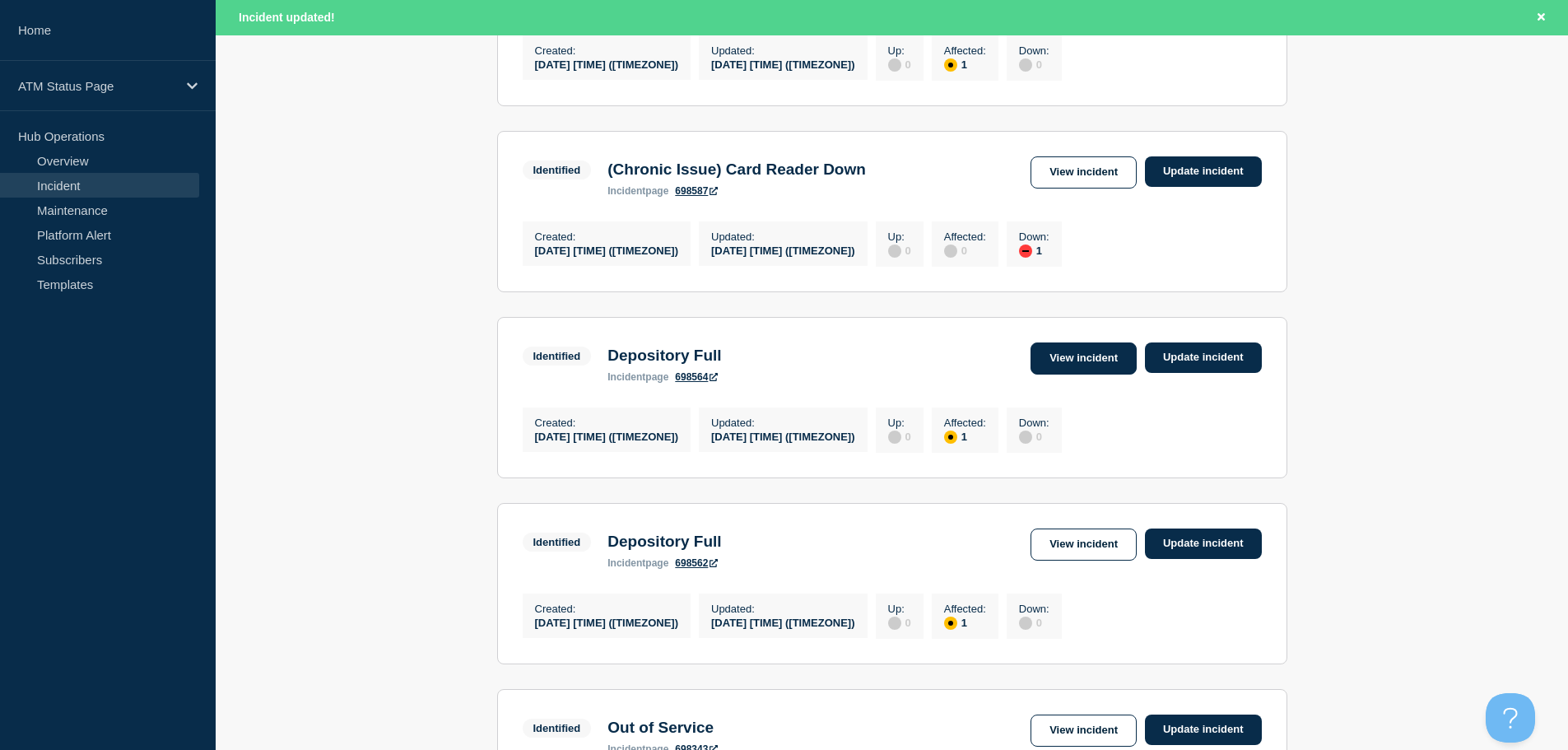 click on "View incident" at bounding box center [1083, 358] 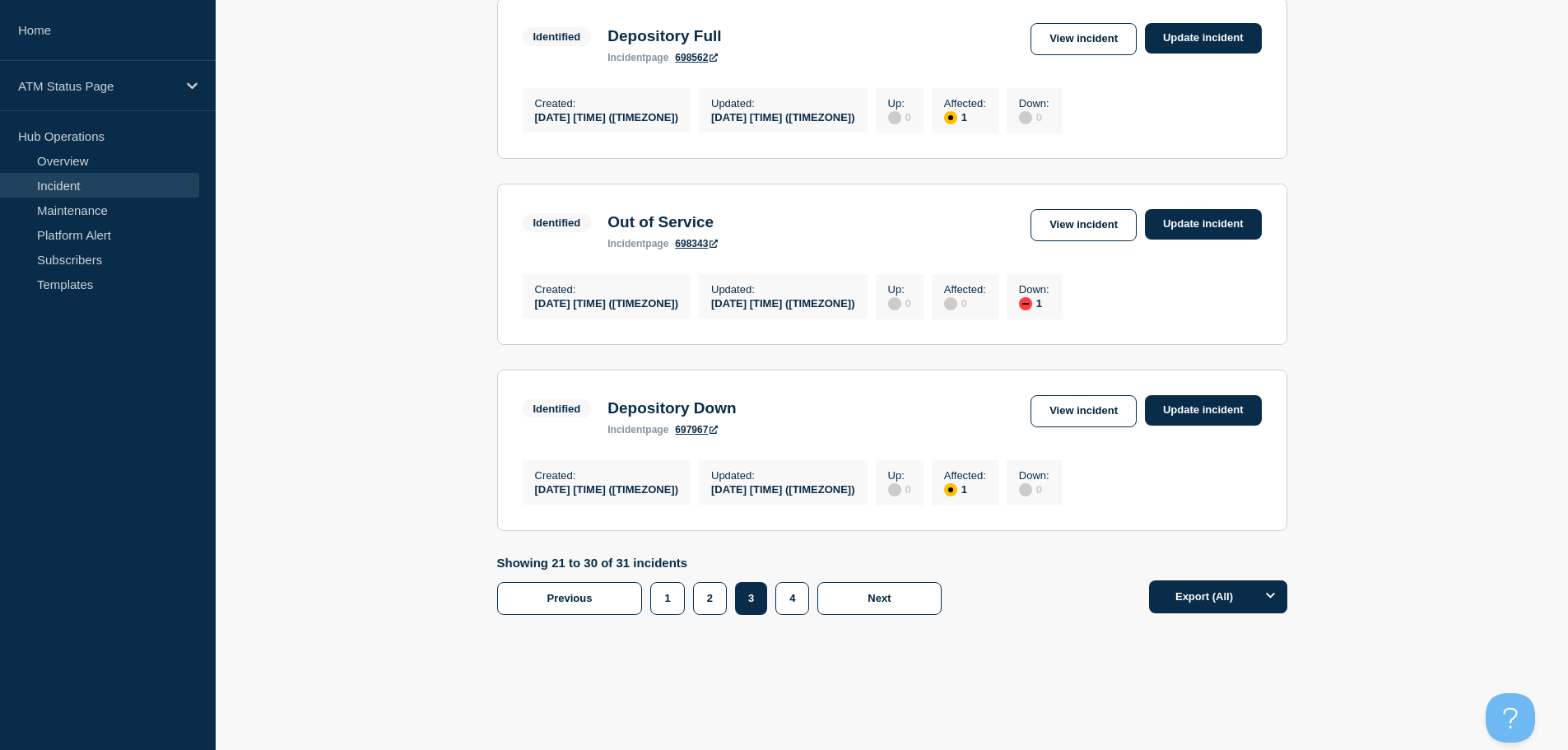 scroll, scrollTop: 1717, scrollLeft: 0, axis: vertical 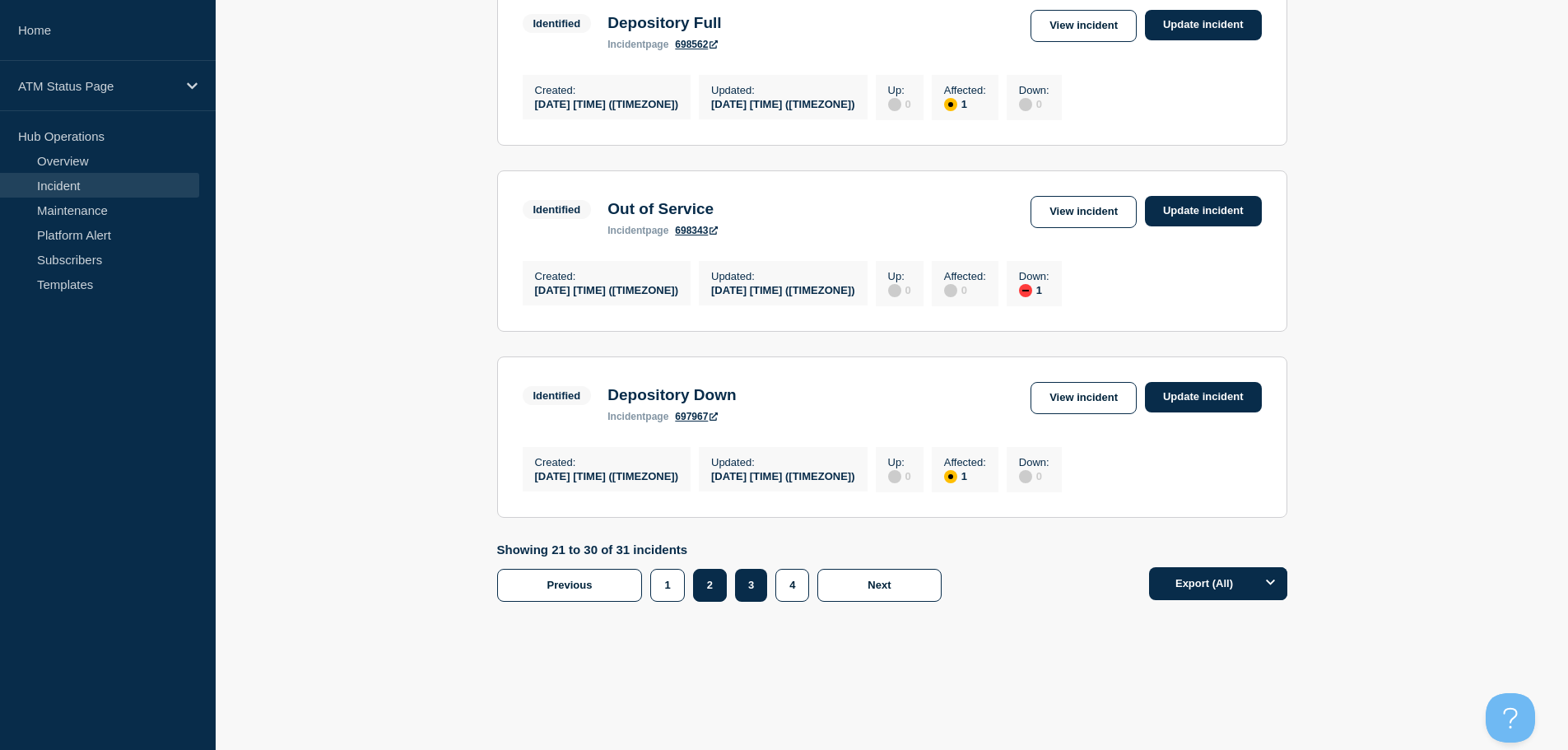 click on "2" at bounding box center [710, 585] 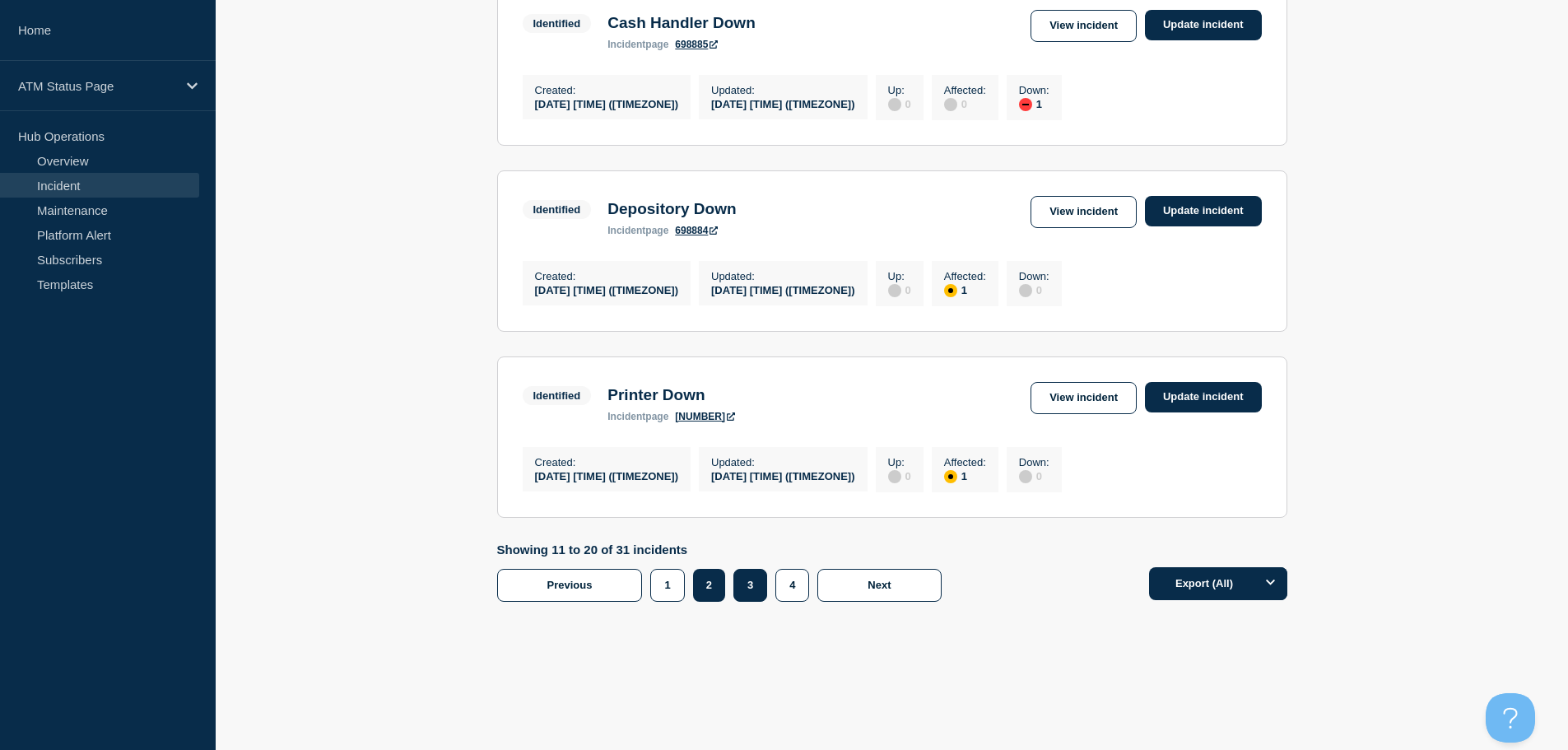click on "3" at bounding box center (750, 585) 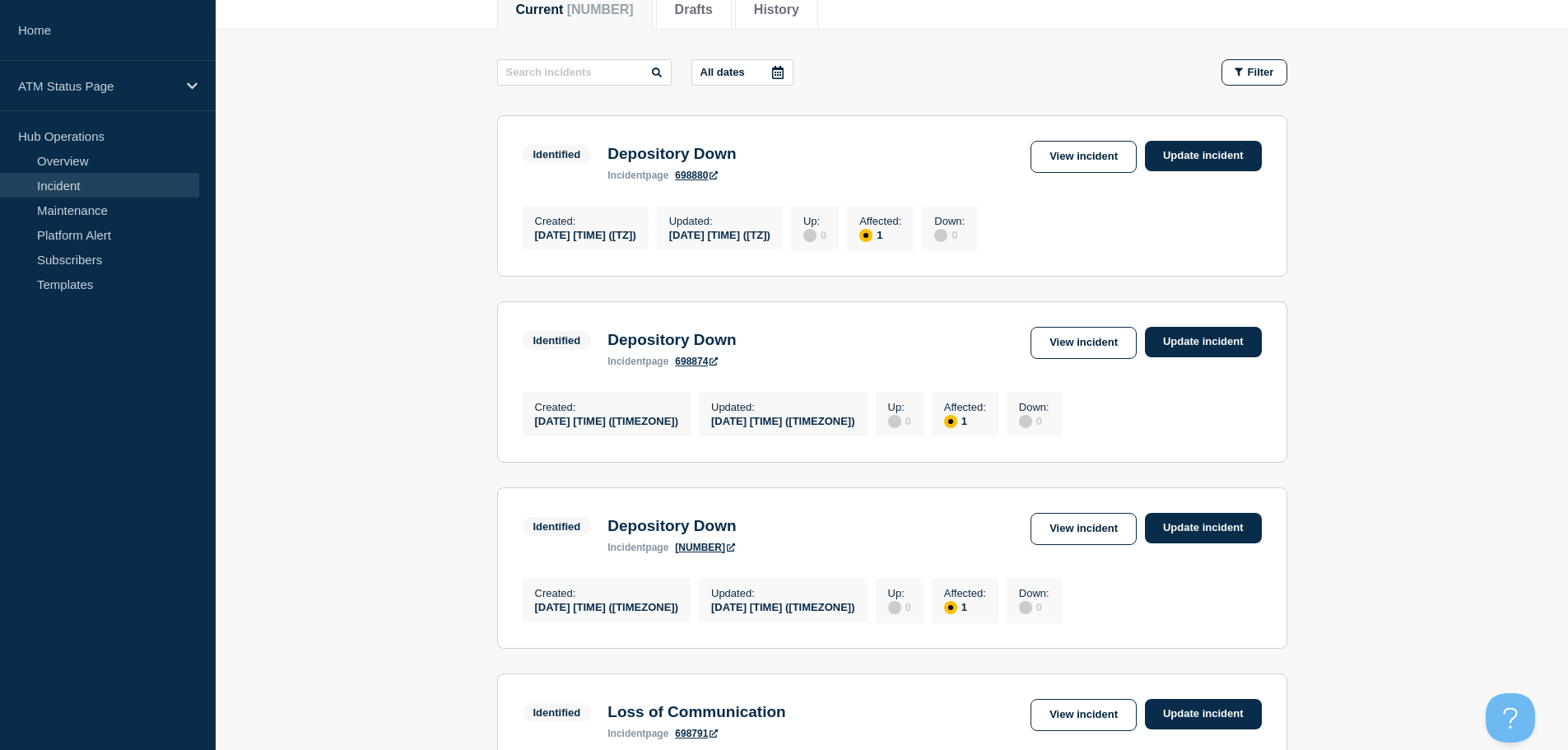 scroll, scrollTop: 257, scrollLeft: 0, axis: vertical 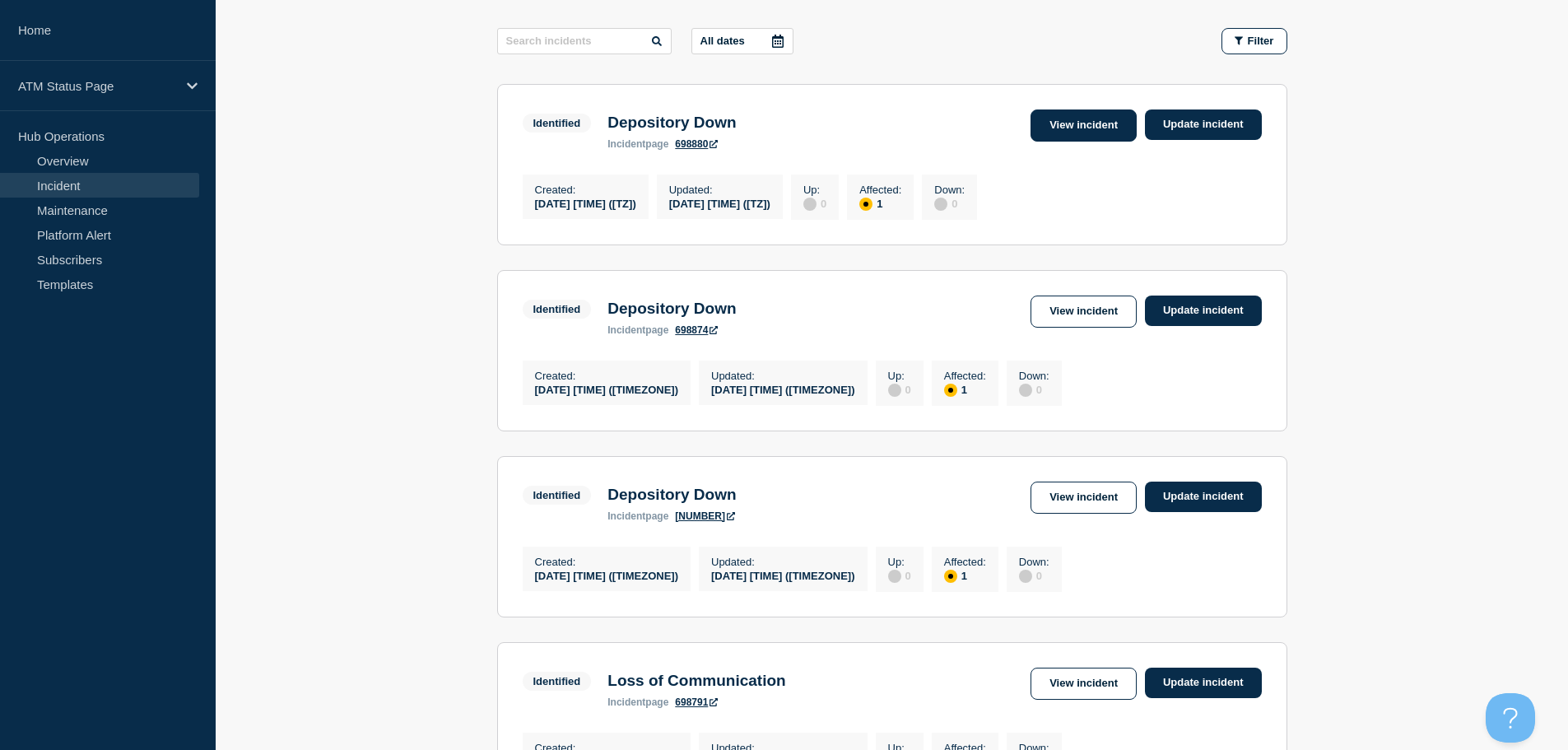 click on "View incident" at bounding box center [1083, 125] 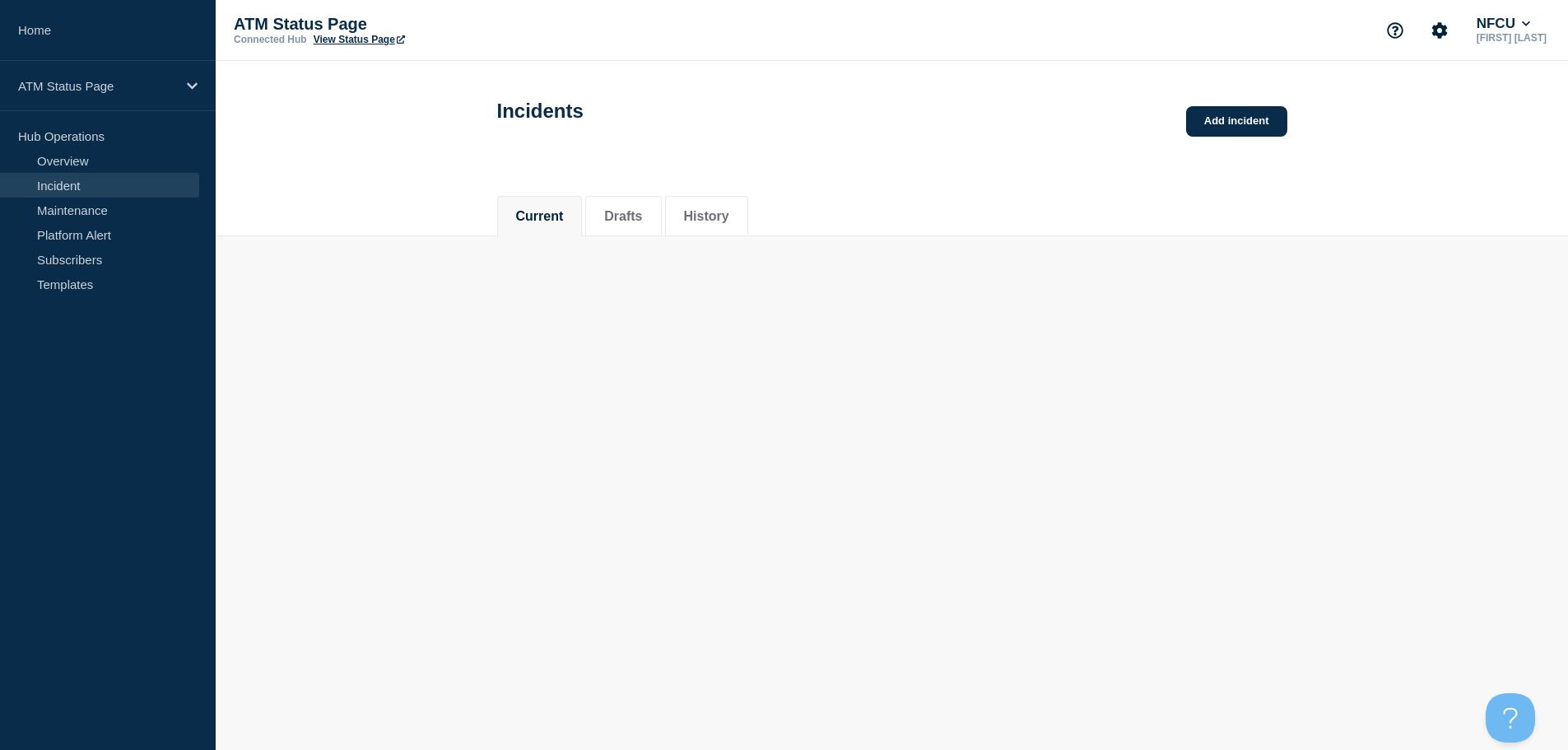 scroll, scrollTop: 0, scrollLeft: 0, axis: both 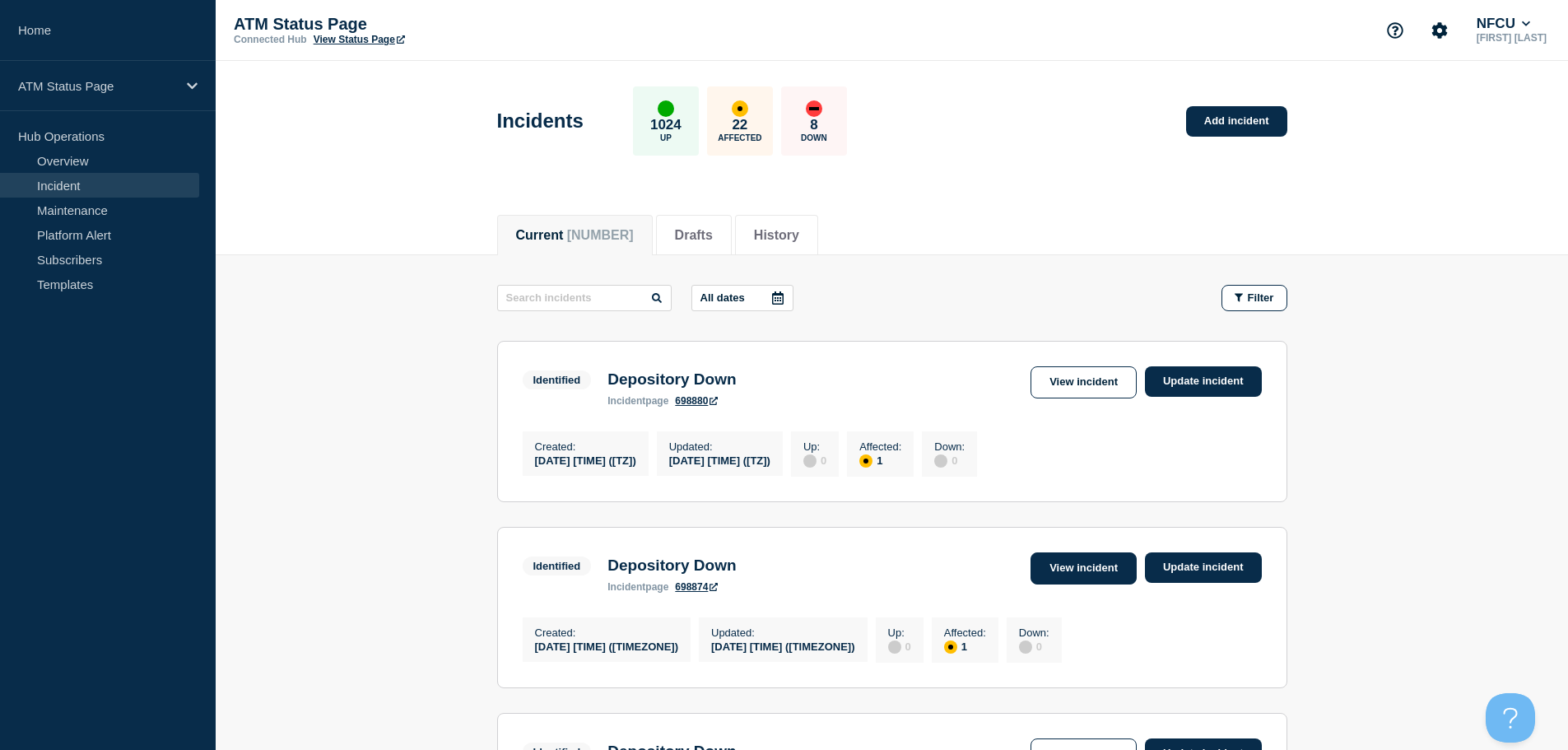 click on "View incident" at bounding box center [1083, 568] 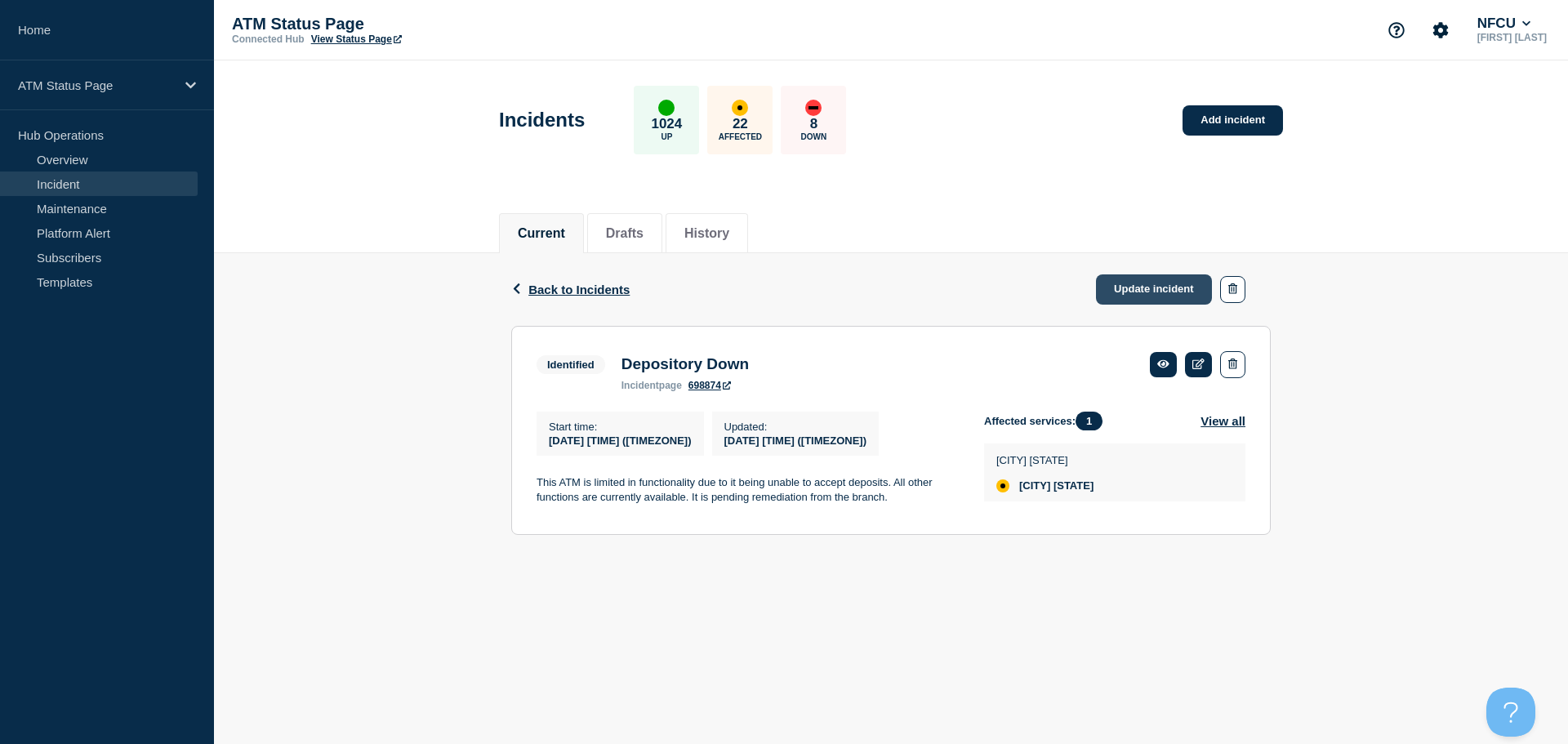 click on "Update incident" 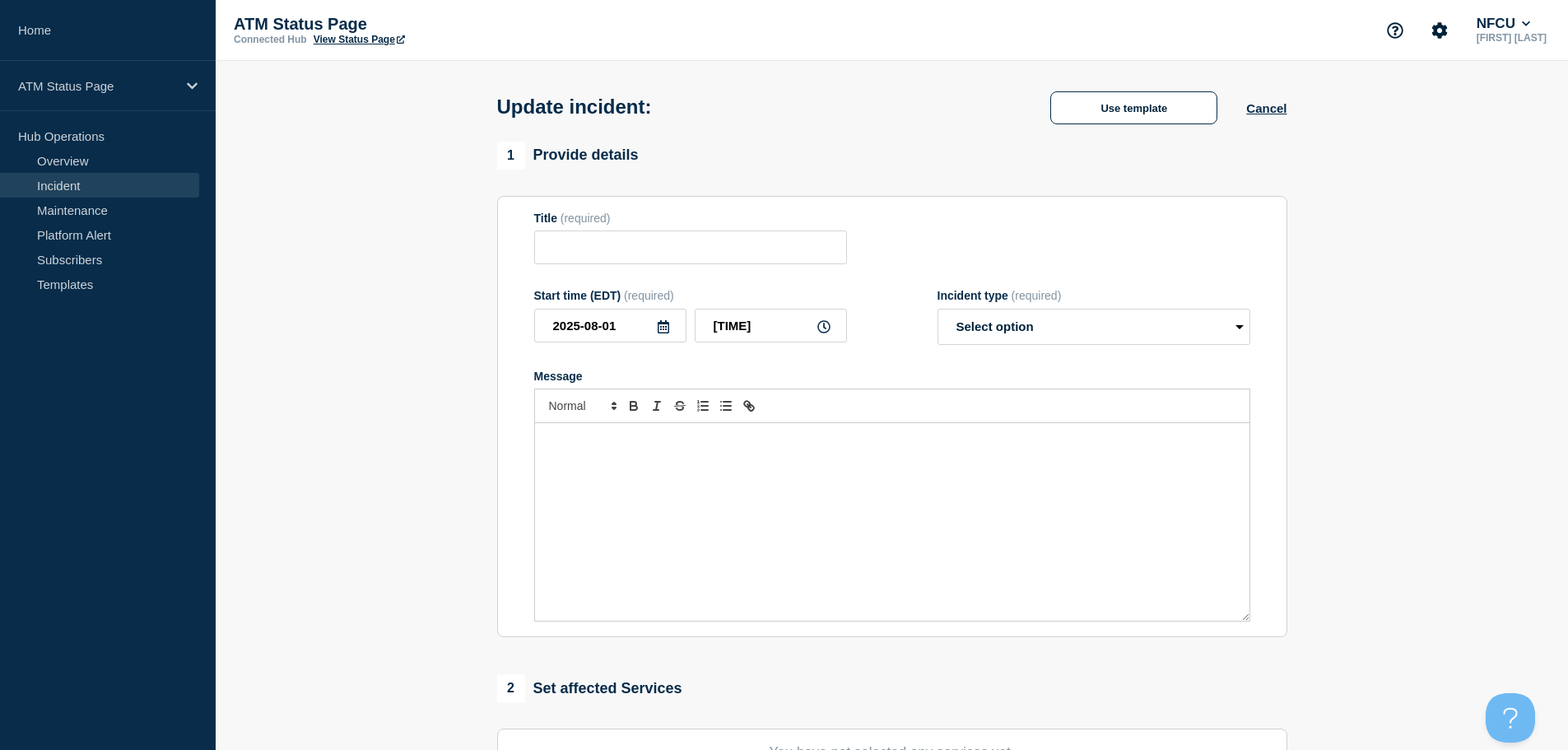 type on "Depository Down" 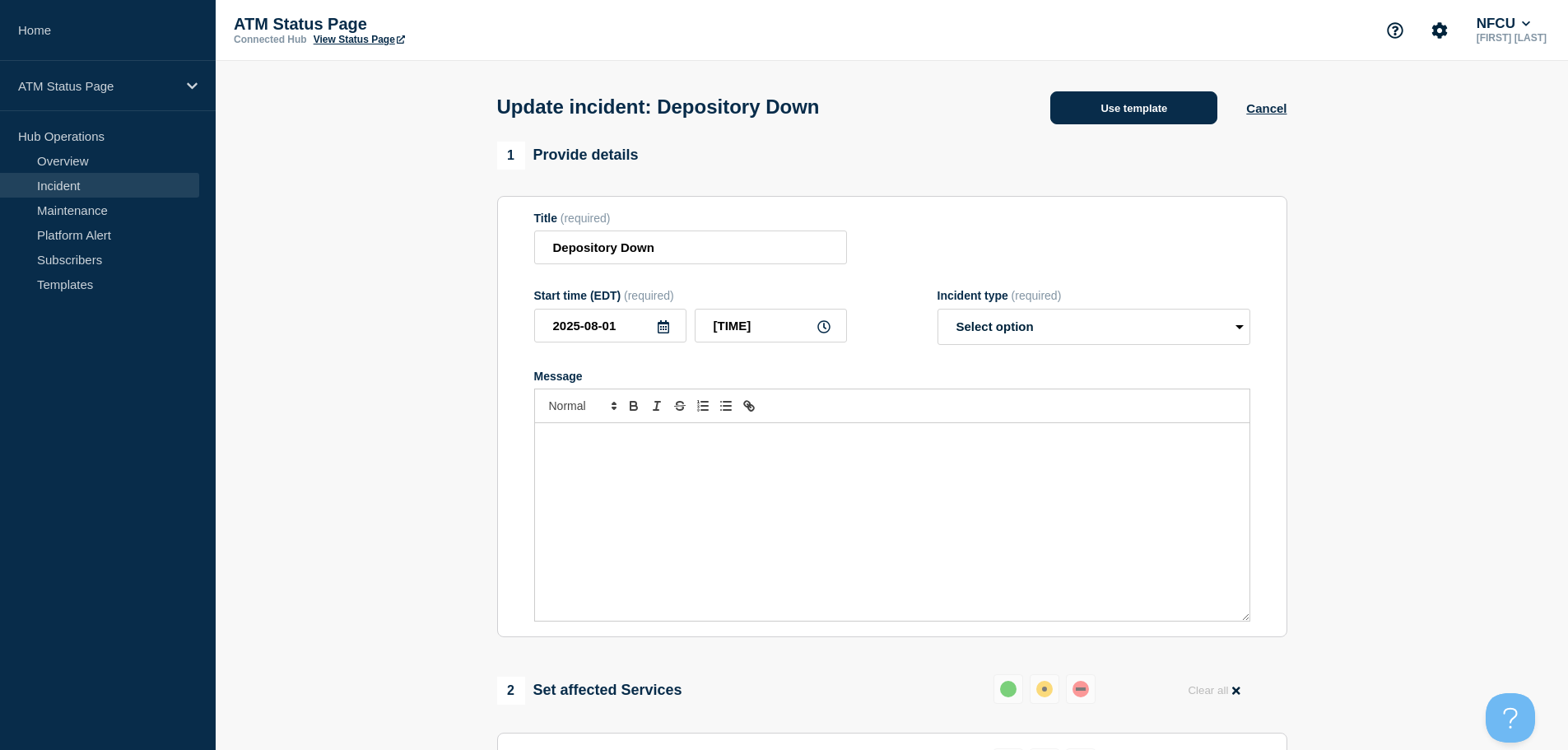 click on "Use template" at bounding box center [1133, 108] 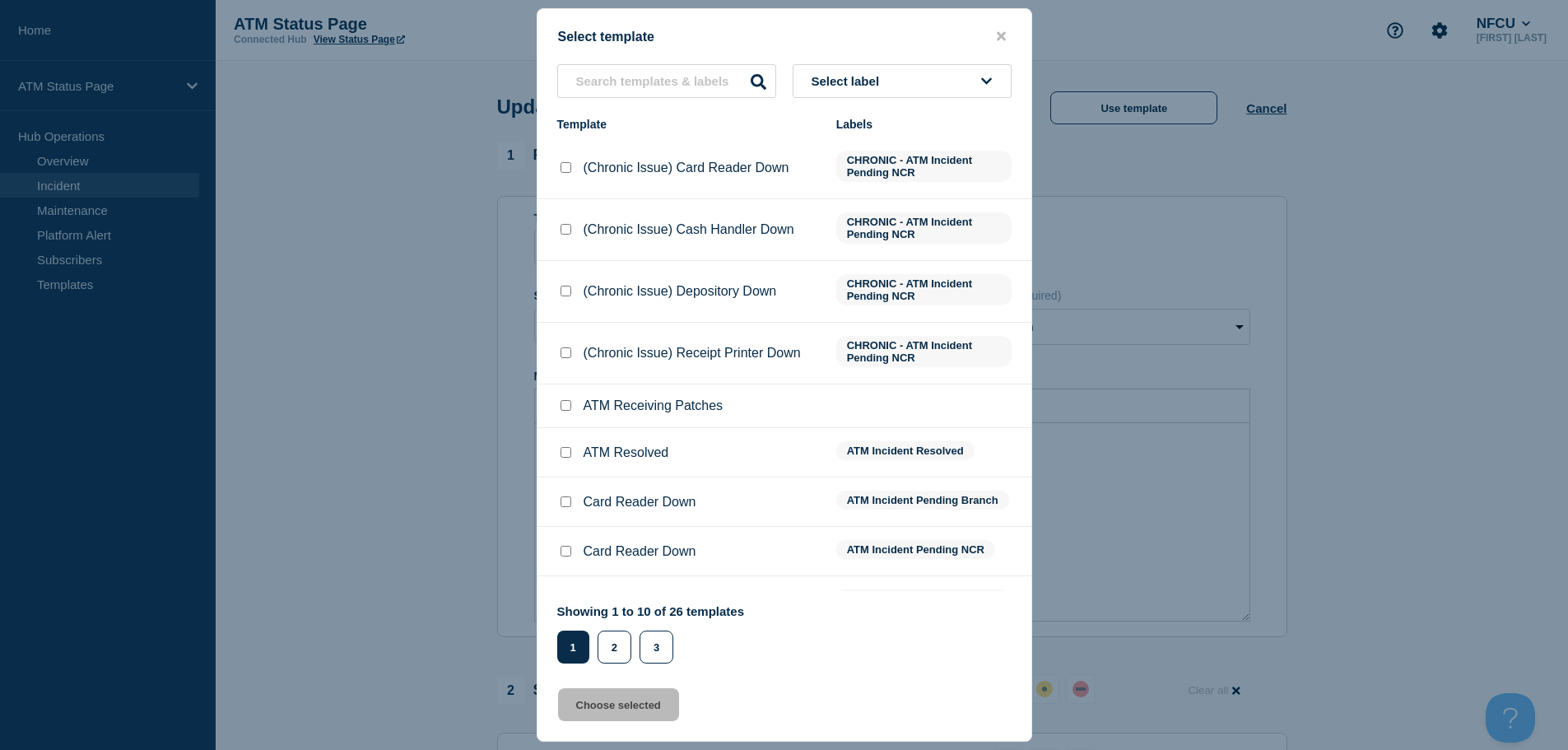 click at bounding box center [565, 452] 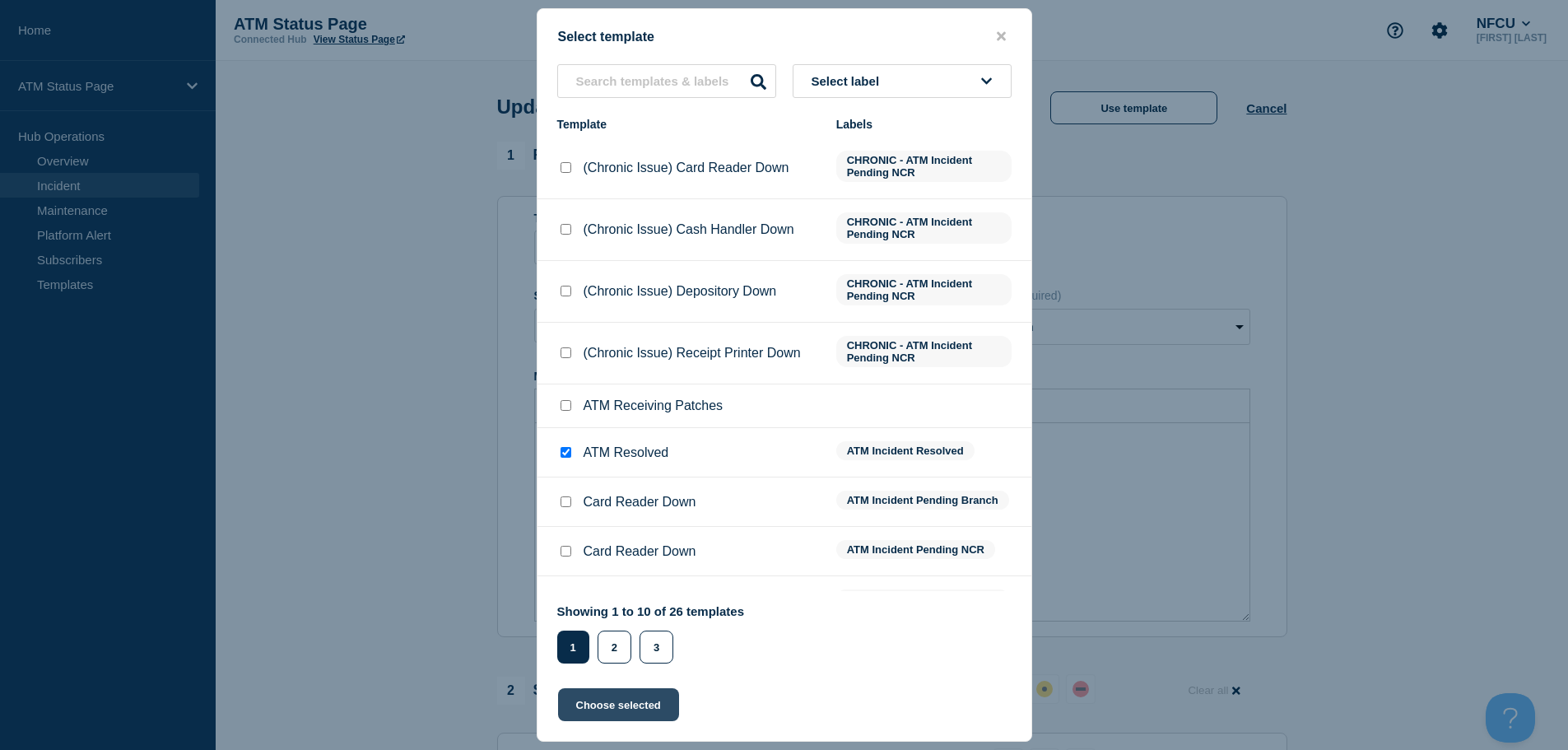 click on "Choose selected" 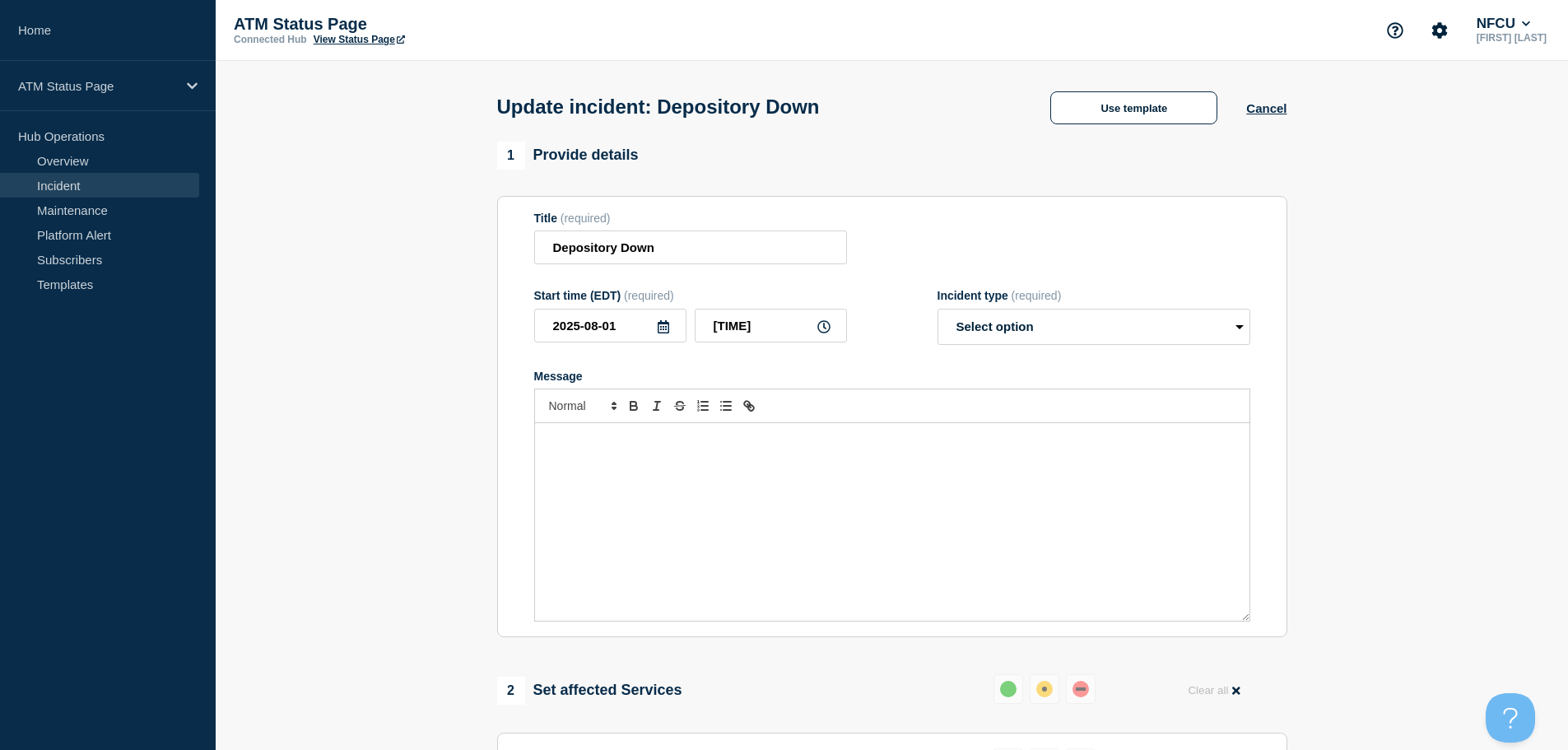 select on "resolved" 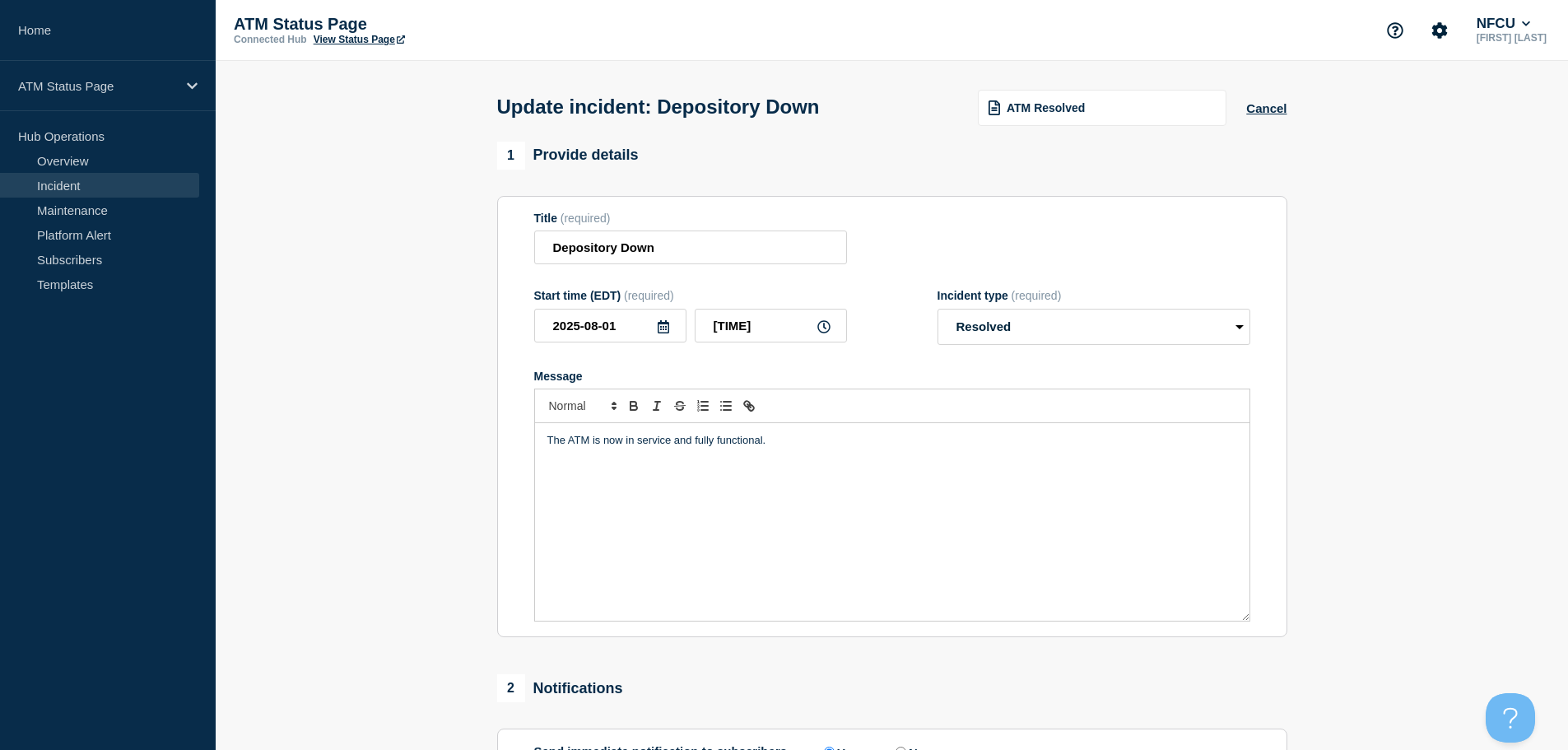 scroll, scrollTop: 304, scrollLeft: 0, axis: vertical 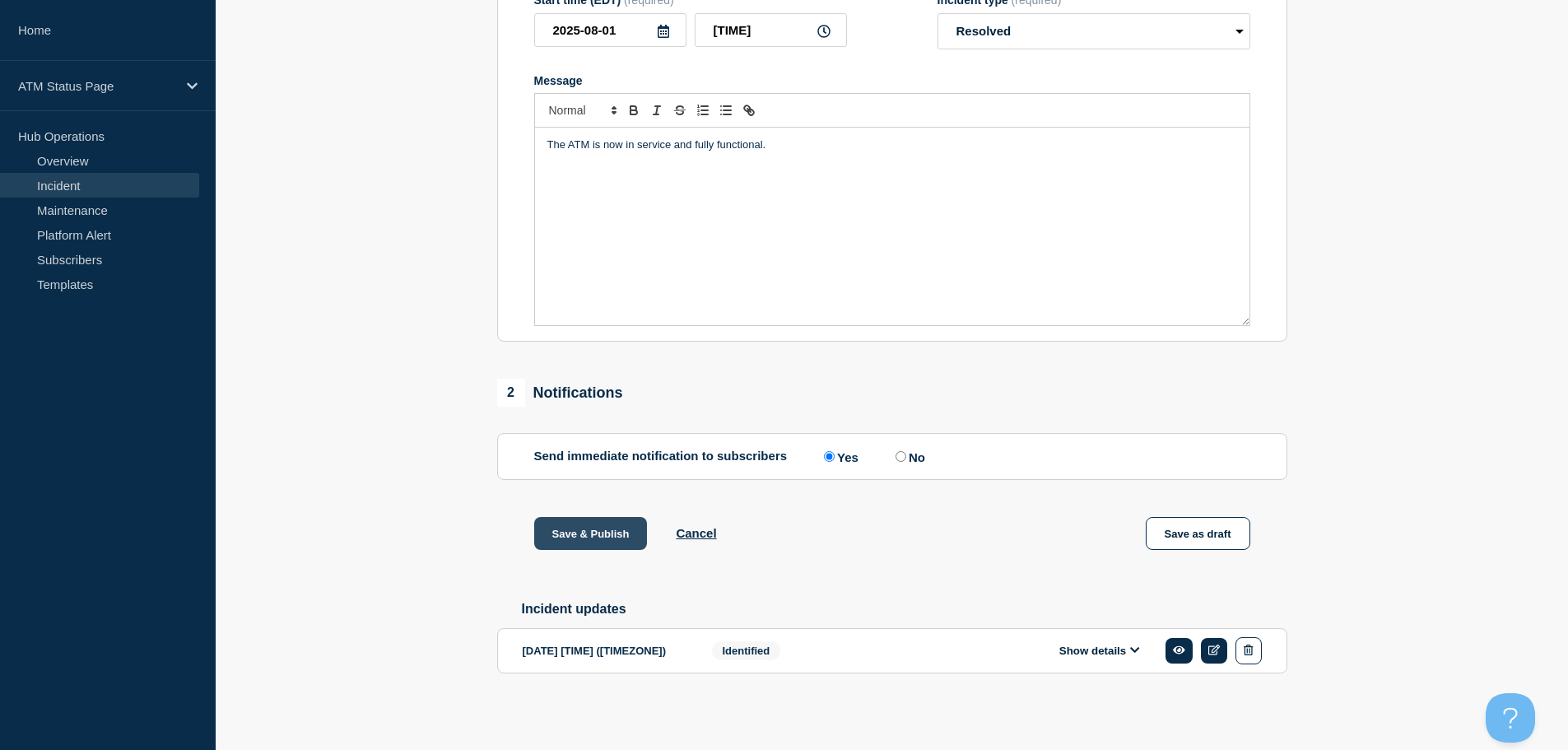 click on "Save & Publish" at bounding box center [591, 533] 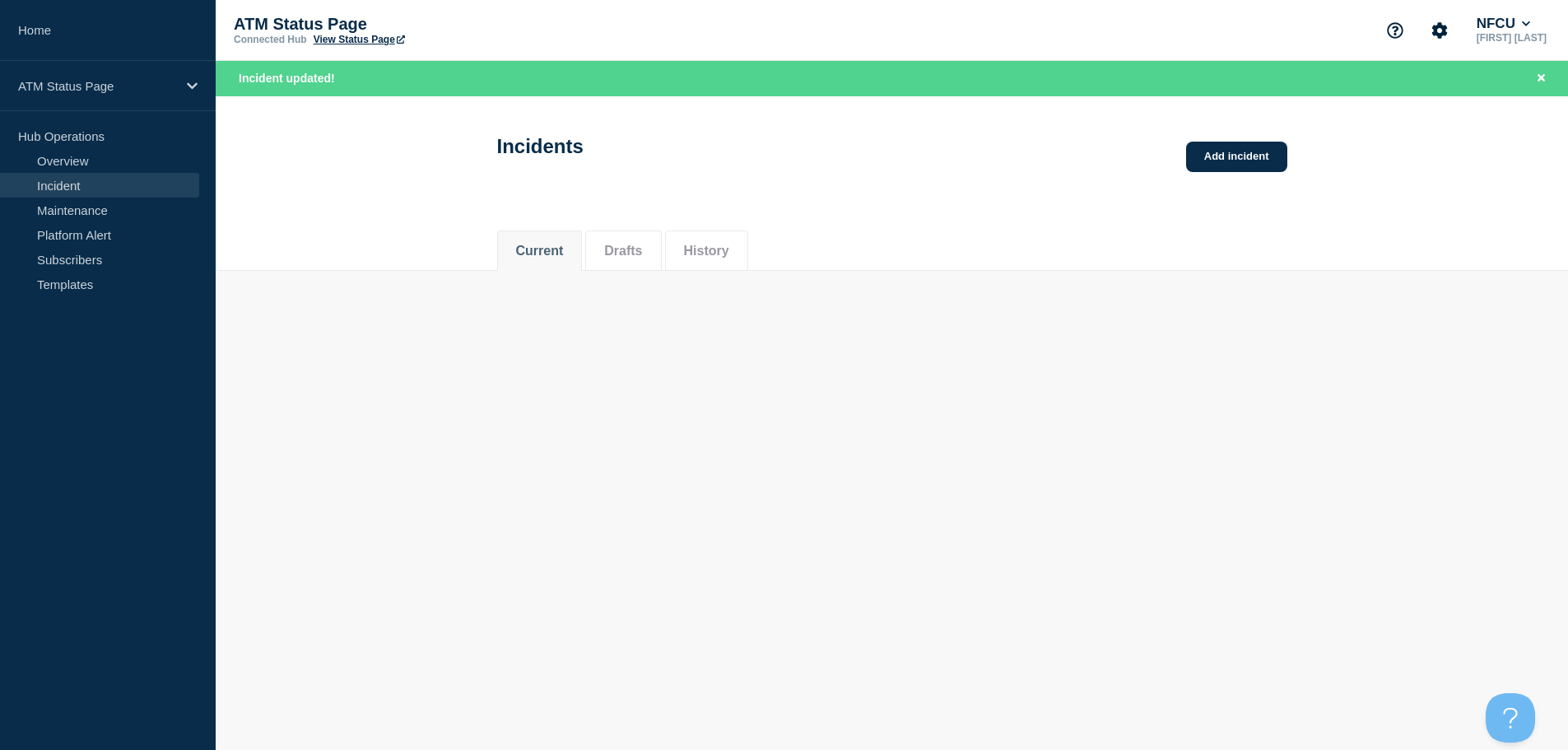 scroll, scrollTop: 0, scrollLeft: 0, axis: both 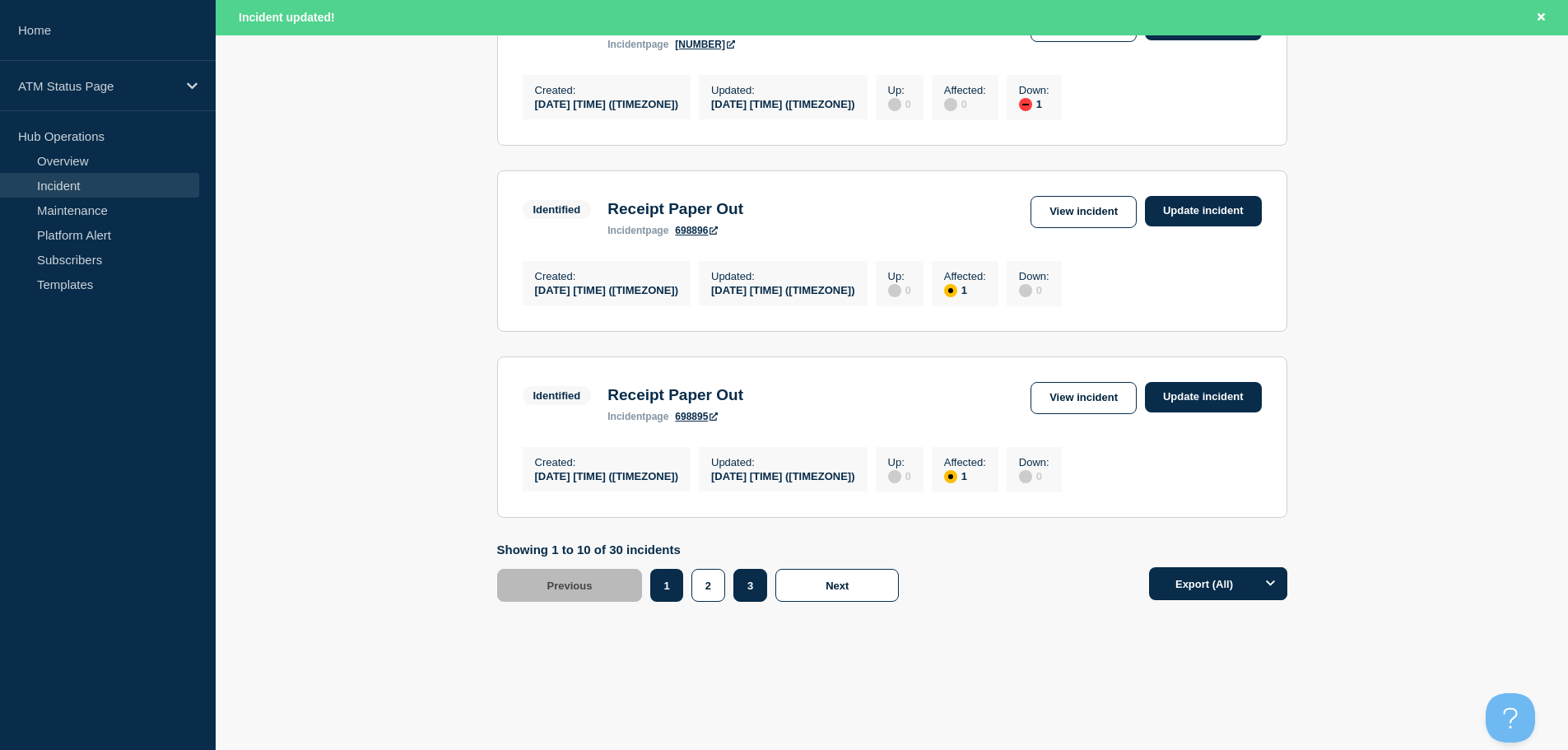 click on "3" at bounding box center [750, 585] 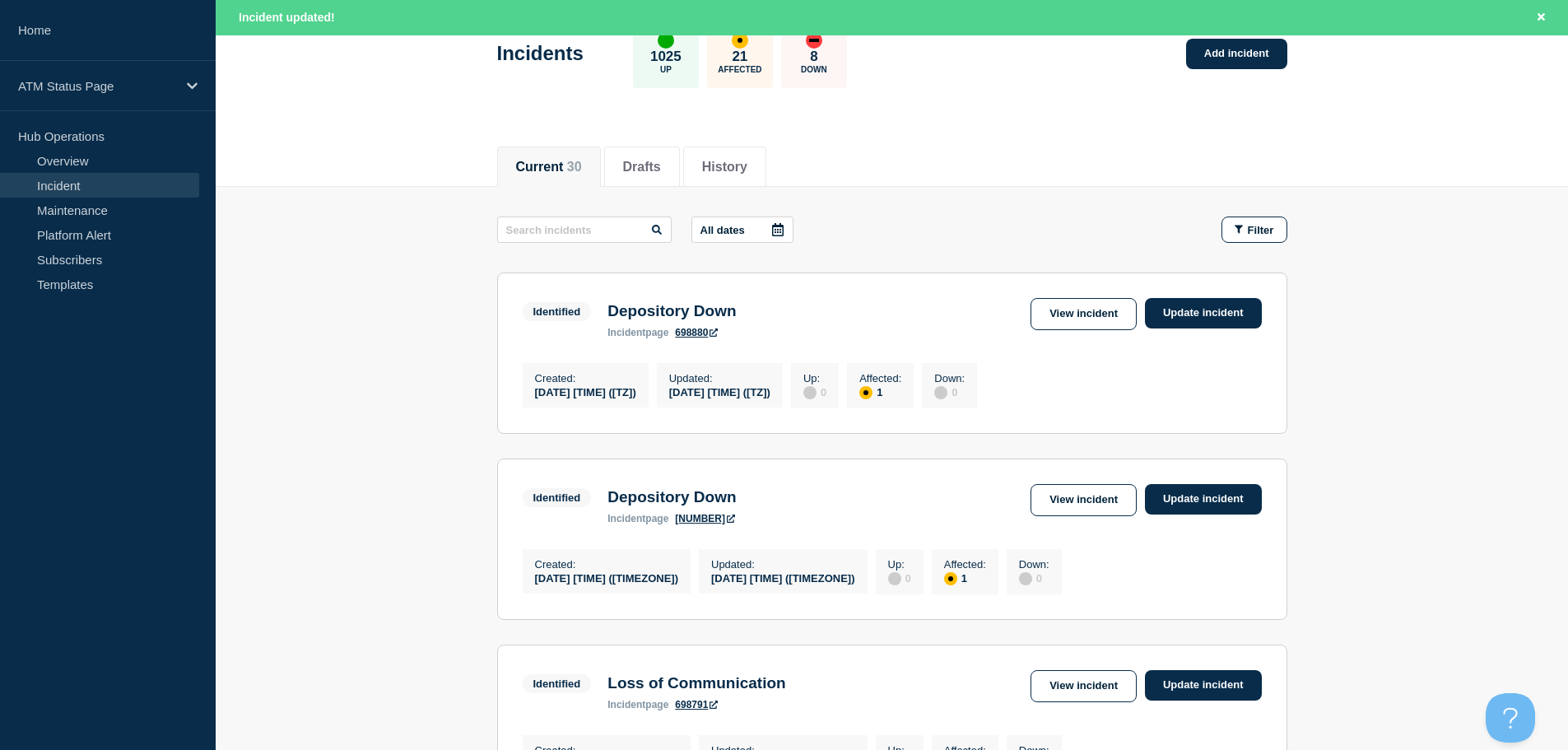 scroll, scrollTop: 60, scrollLeft: 0, axis: vertical 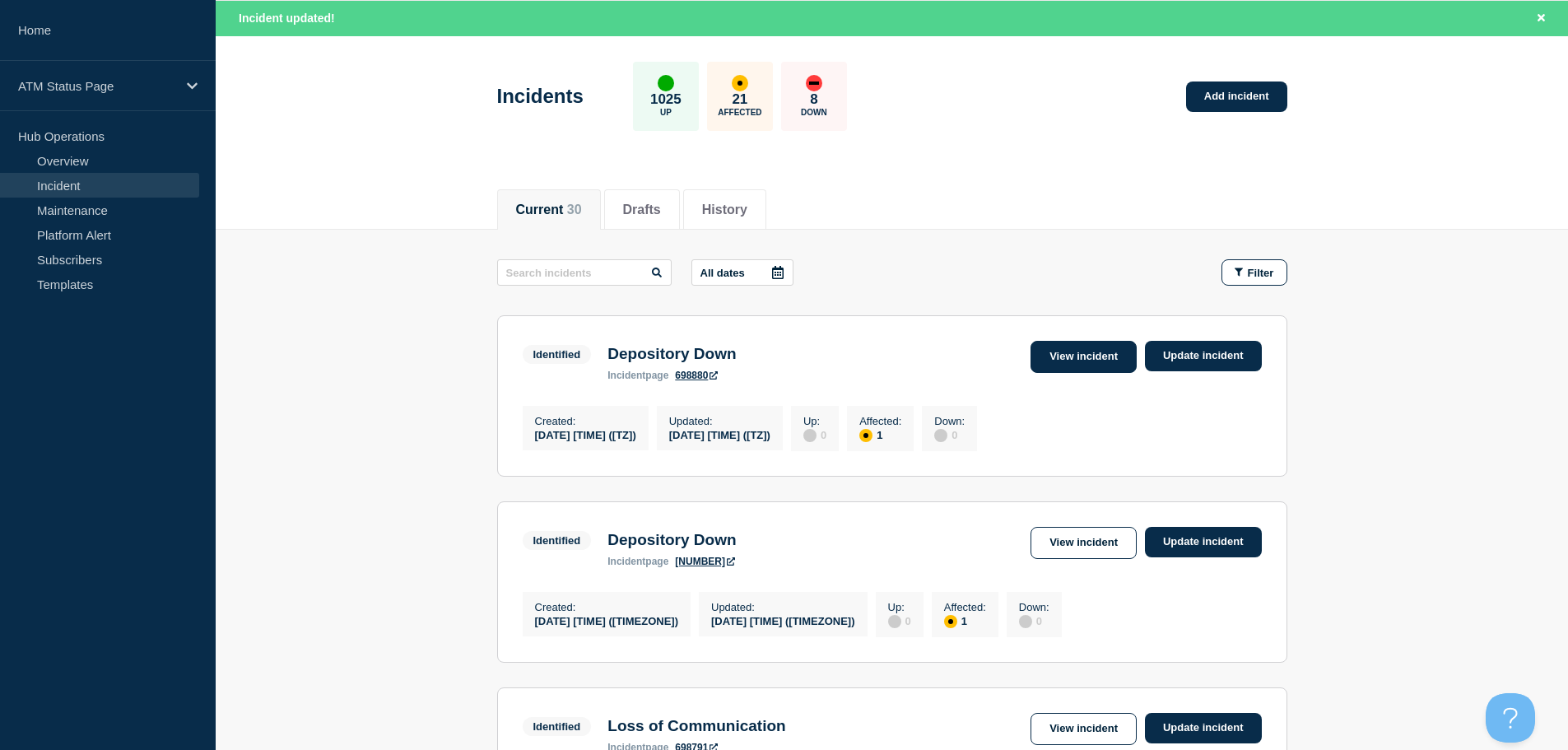 click on "View incident" at bounding box center (1083, 356) 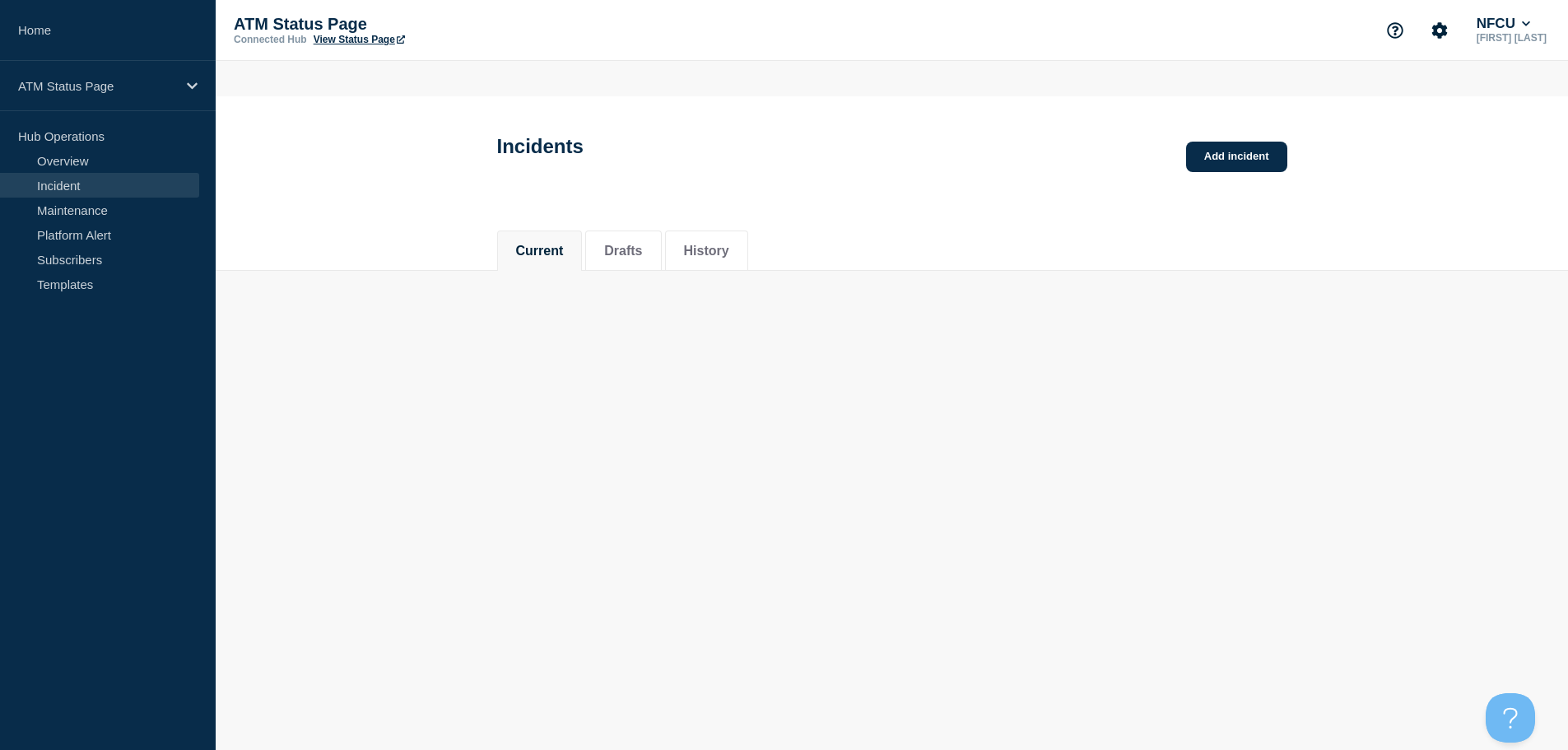 scroll, scrollTop: 0, scrollLeft: 0, axis: both 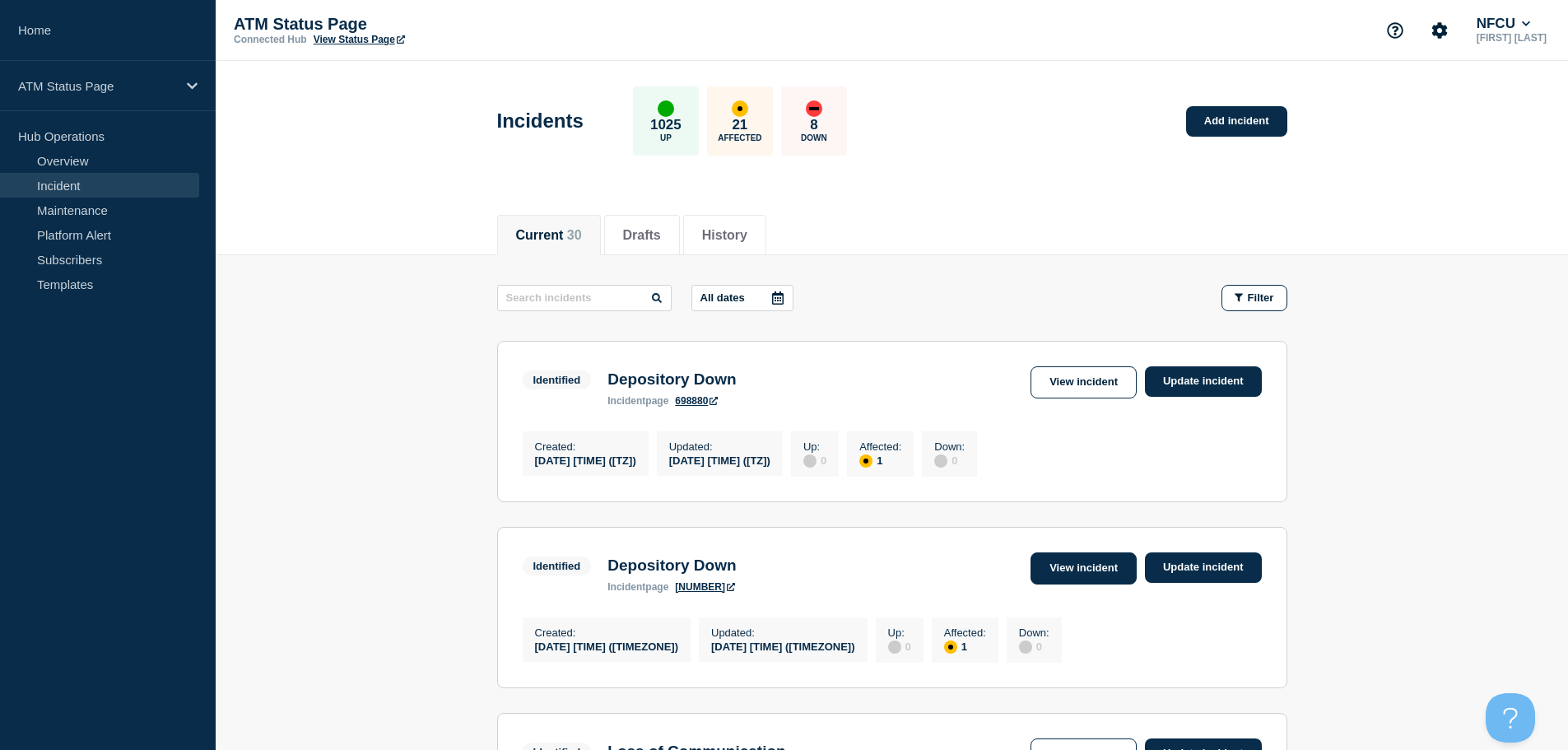 click on "View incident" at bounding box center (1083, 568) 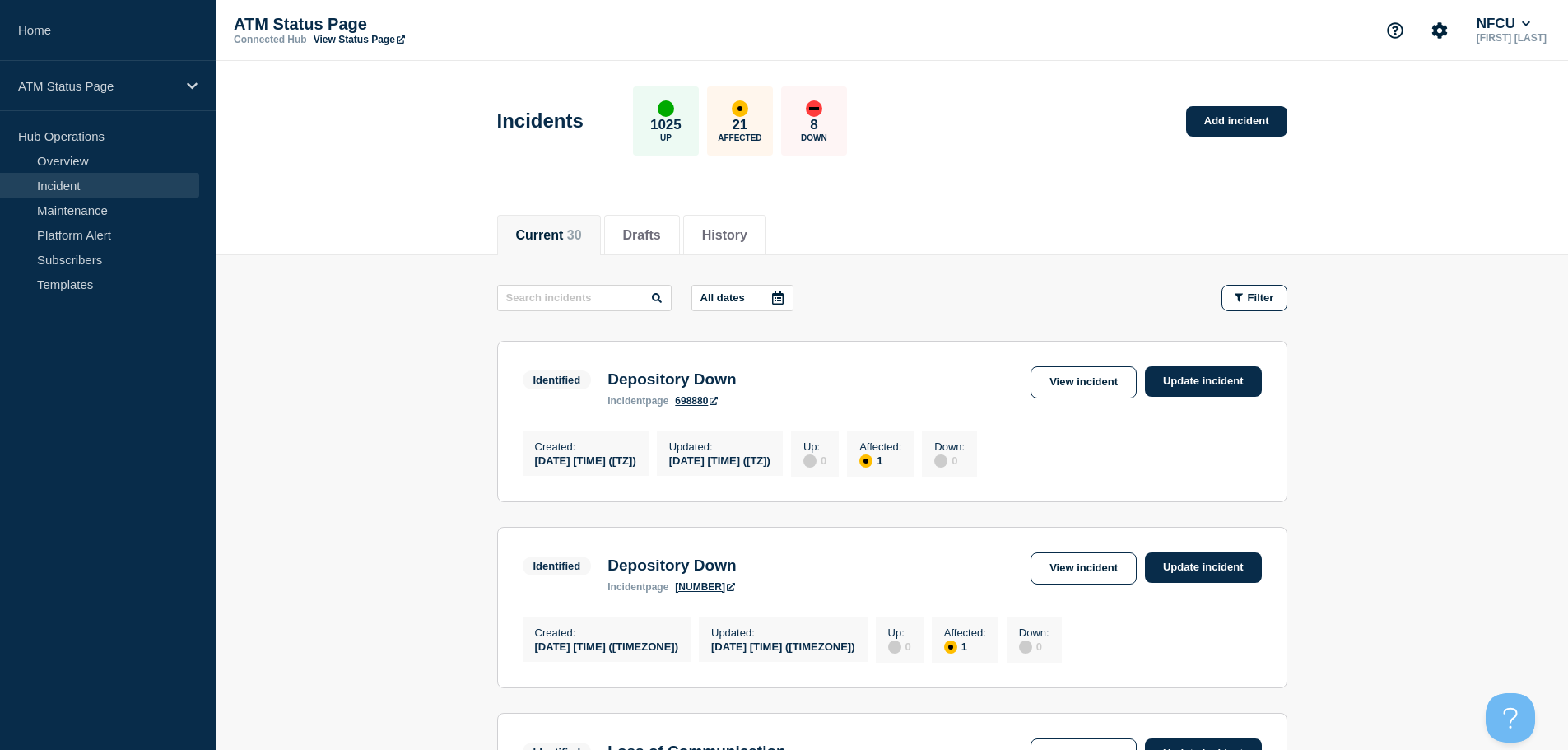 scroll, scrollTop: 247, scrollLeft: 0, axis: vertical 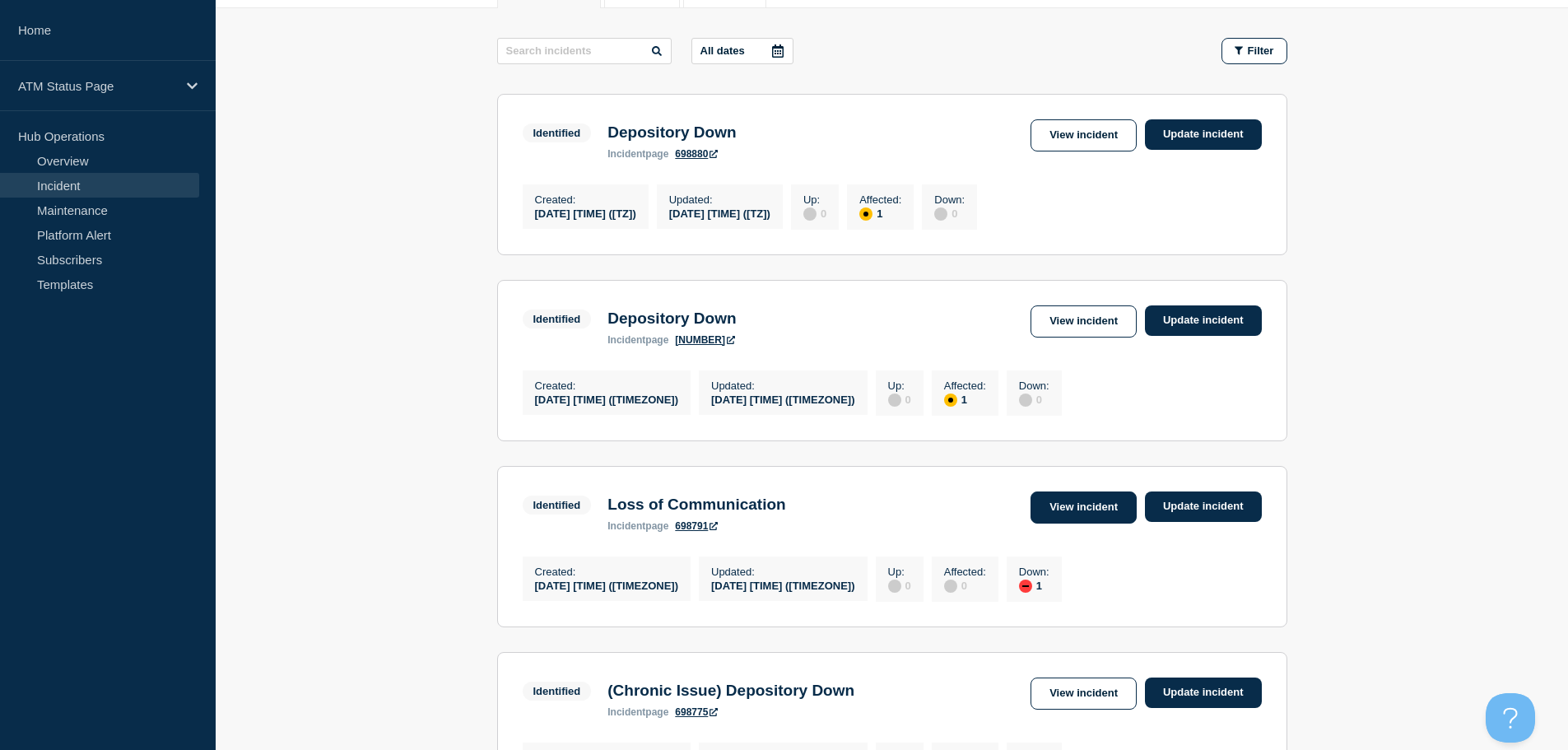 click on "View incident" at bounding box center [1083, 507] 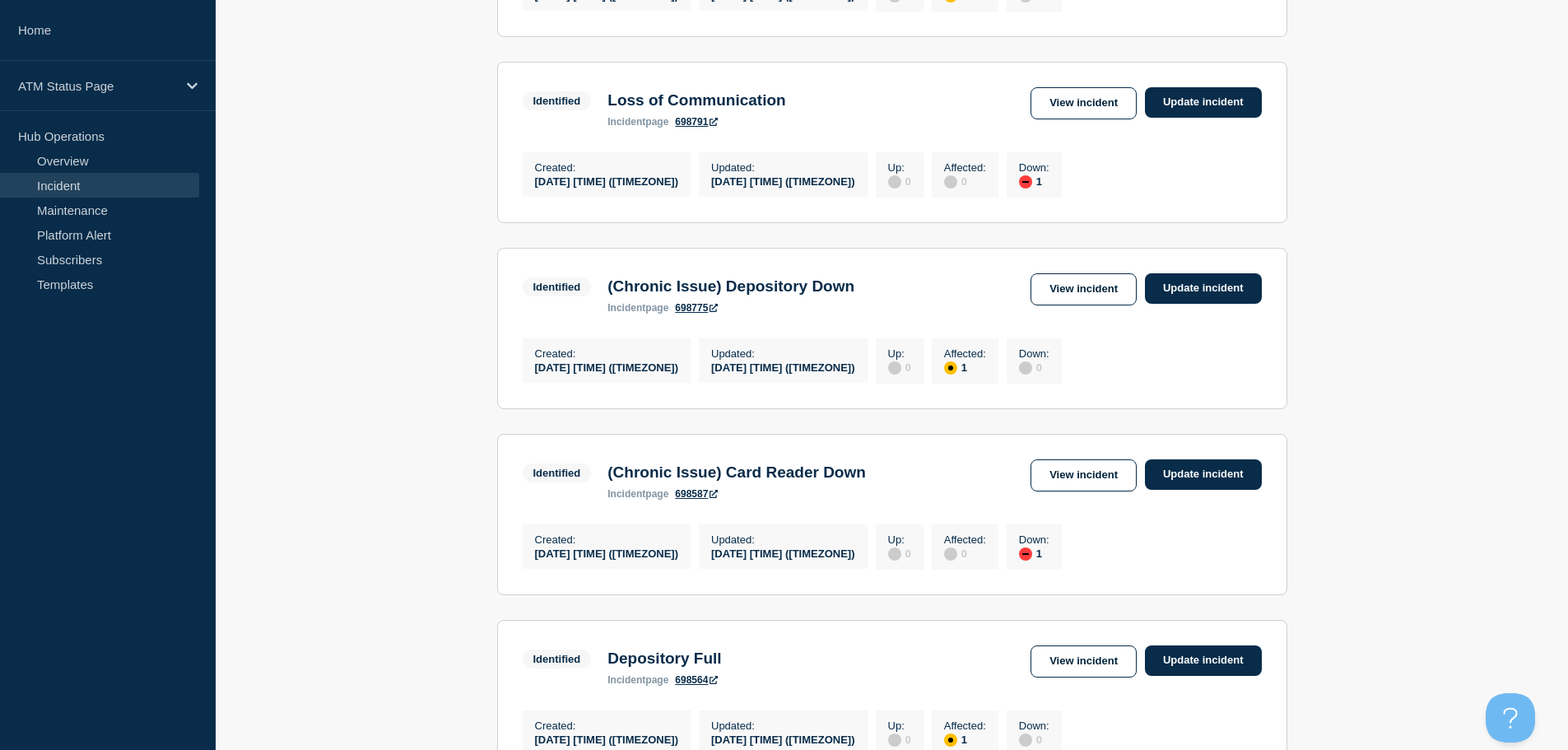 scroll, scrollTop: 857, scrollLeft: 0, axis: vertical 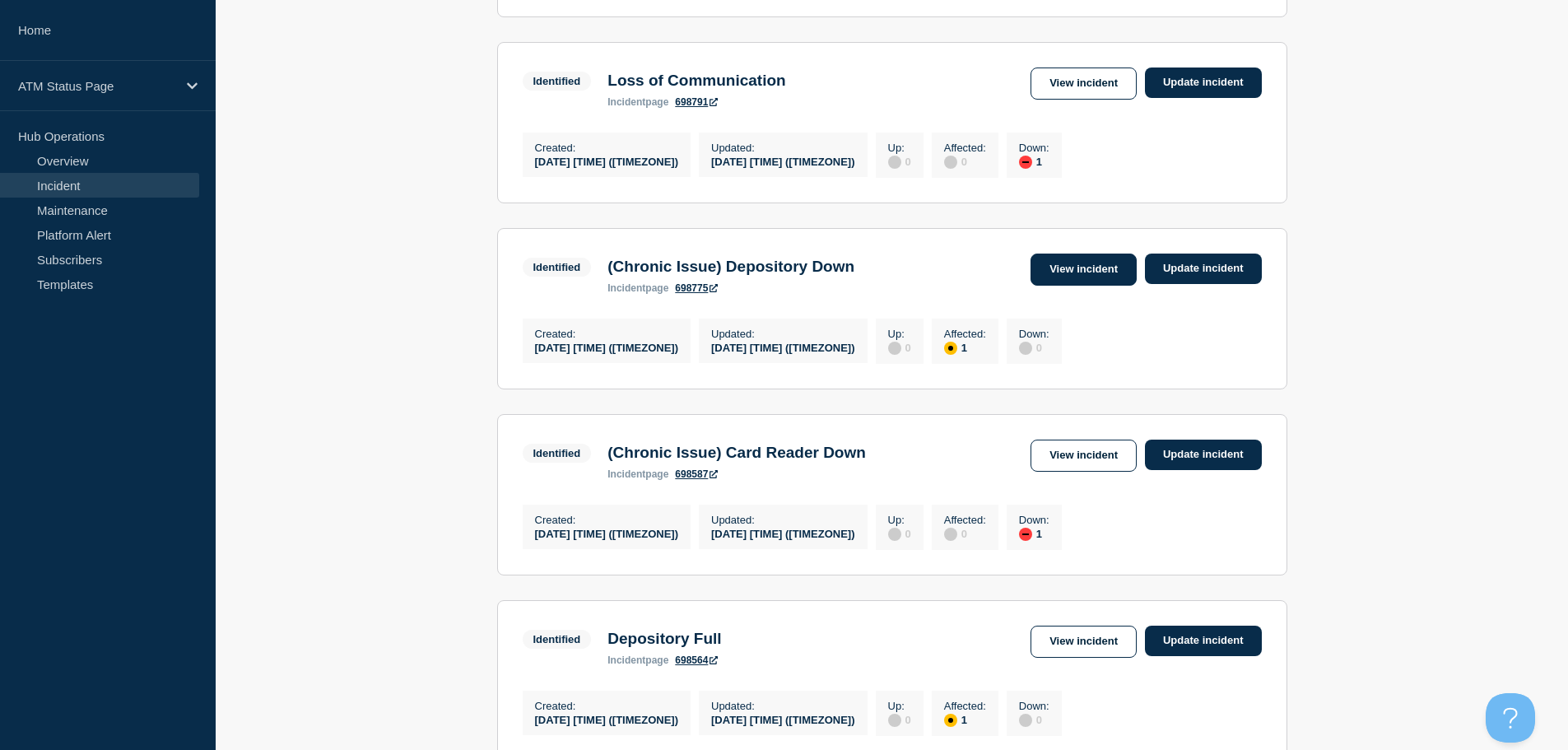 click on "View incident" at bounding box center [1083, 269] 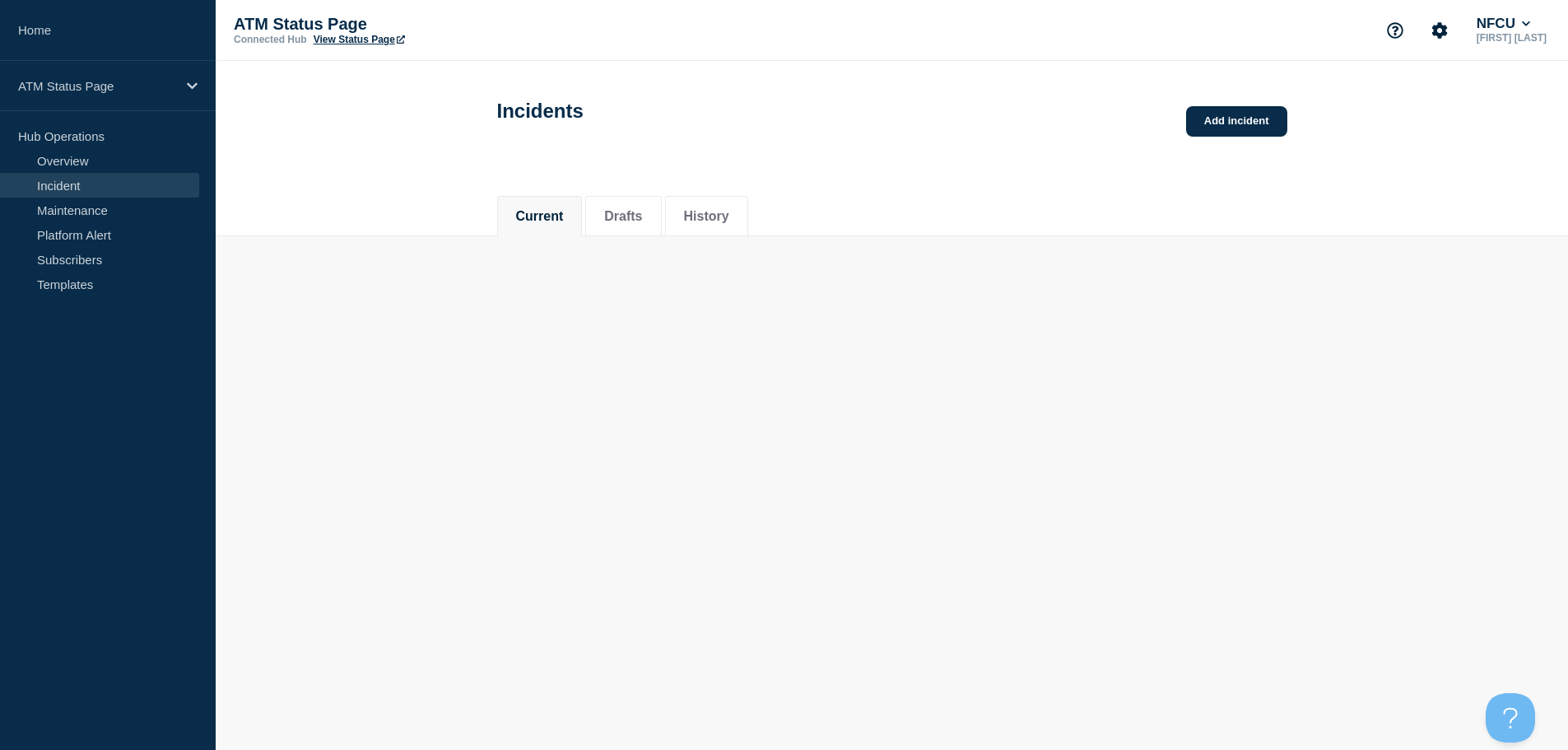 scroll, scrollTop: 0, scrollLeft: 0, axis: both 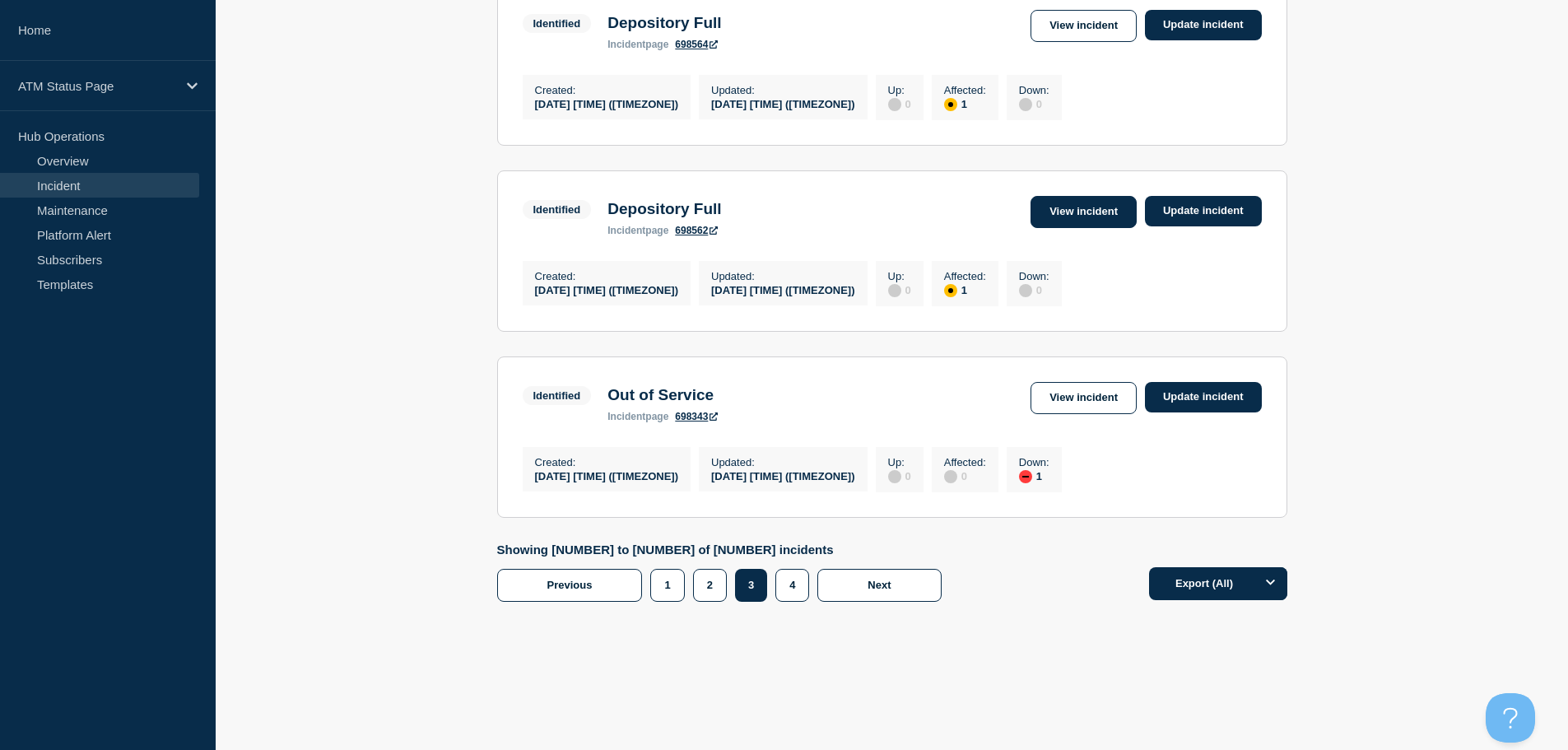 click on "View incident" at bounding box center [1083, 212] 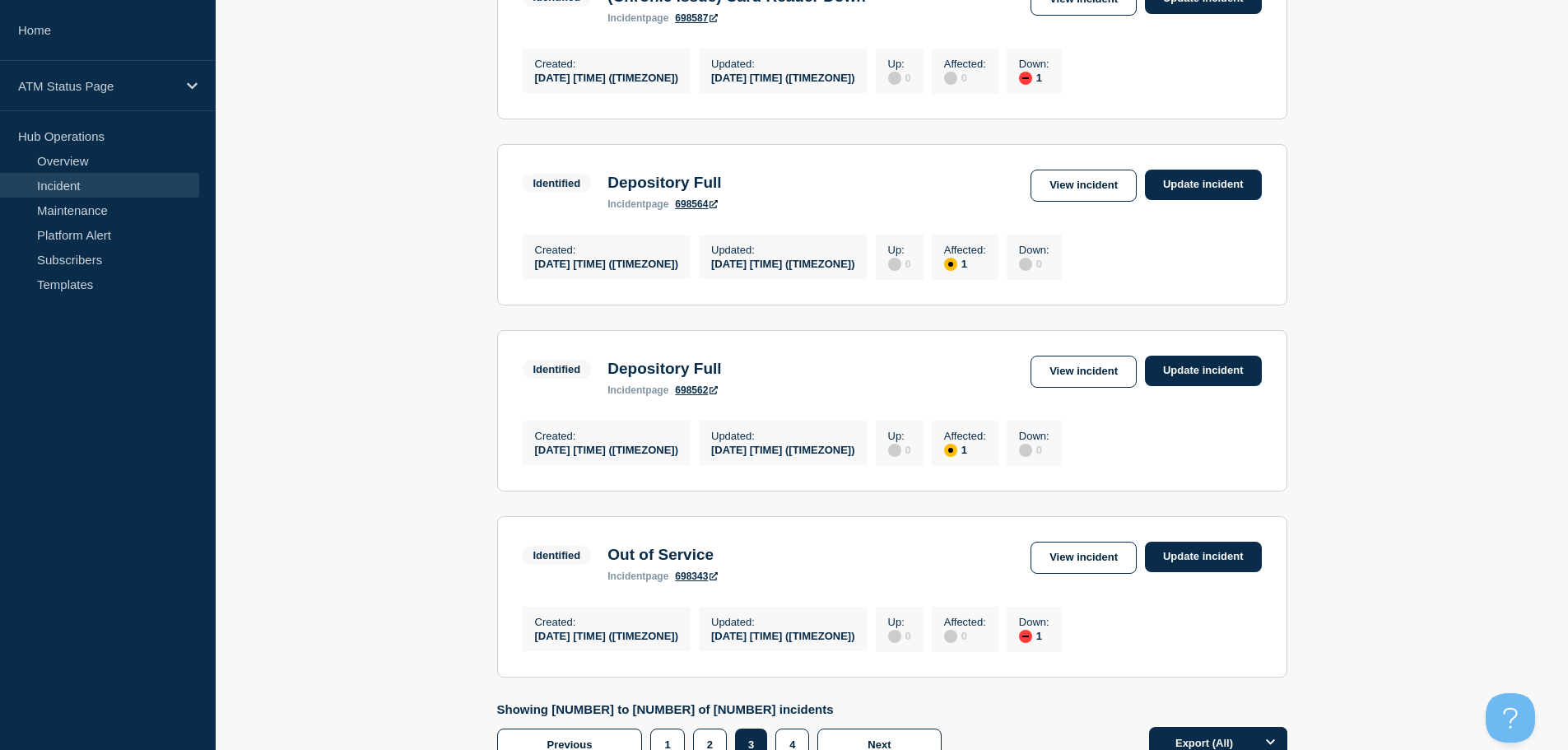 scroll, scrollTop: 1717, scrollLeft: 0, axis: vertical 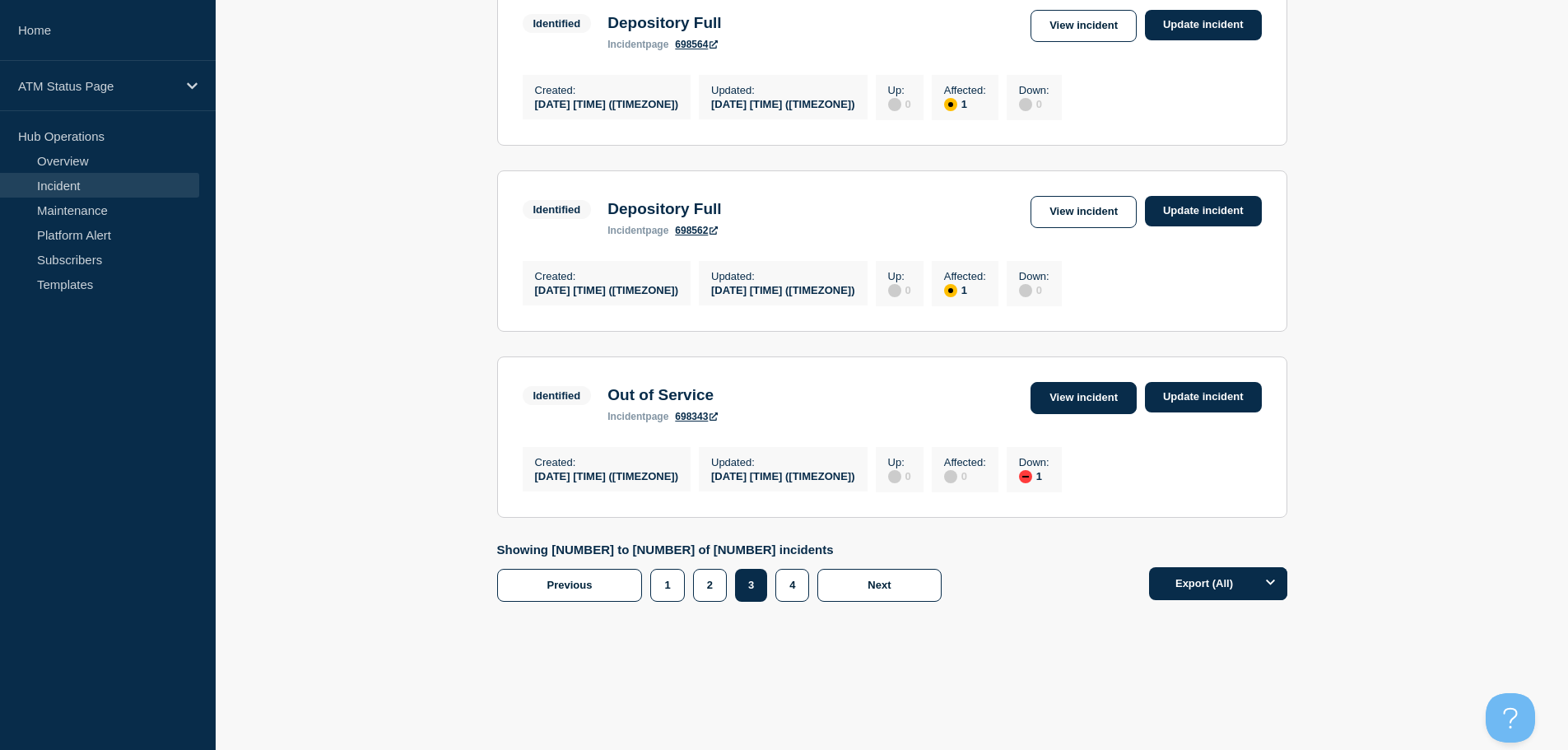 click on "View incident" at bounding box center [1083, 398] 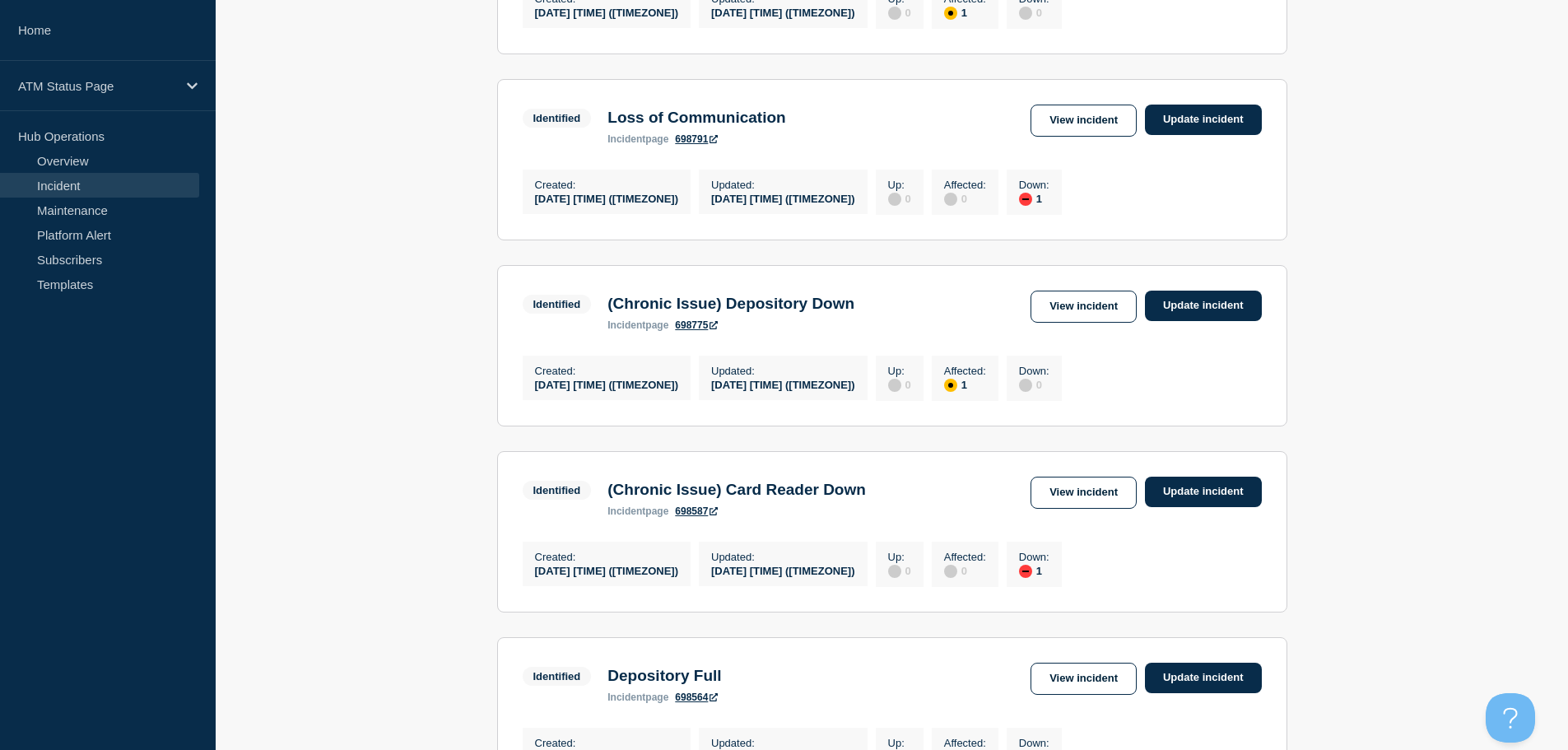 scroll, scrollTop: 1717, scrollLeft: 0, axis: vertical 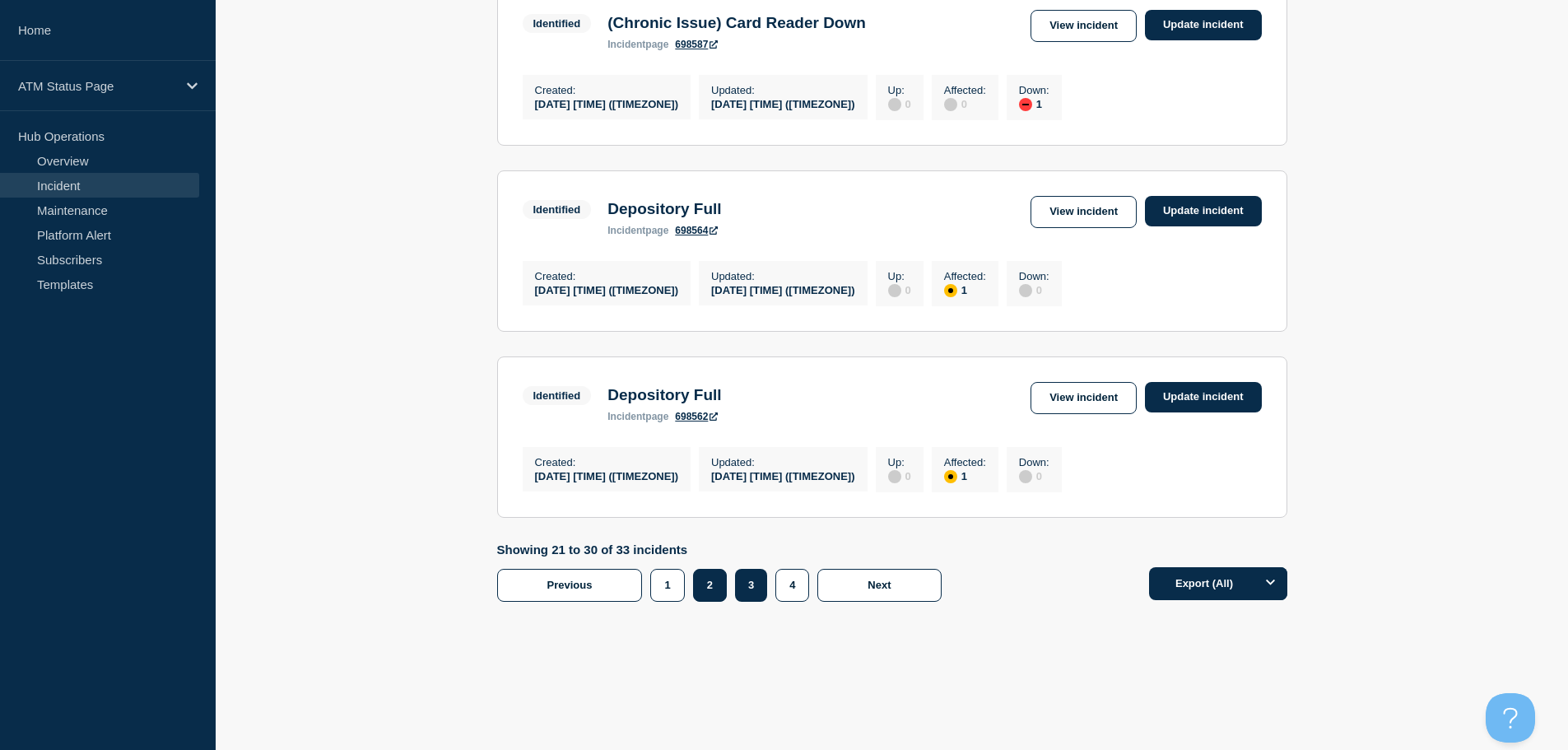 click on "2" at bounding box center [710, 585] 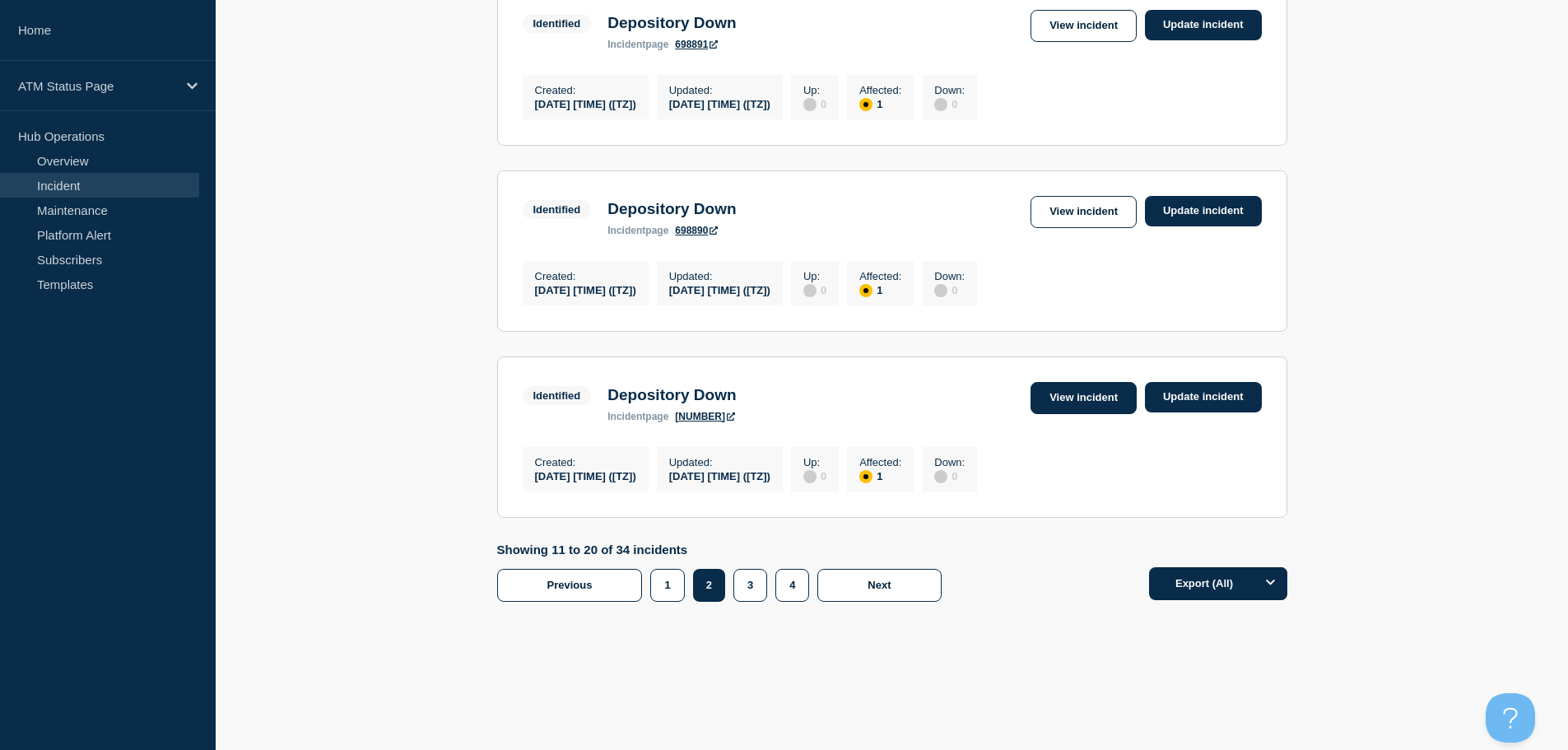 click on "View incident" at bounding box center [1083, 398] 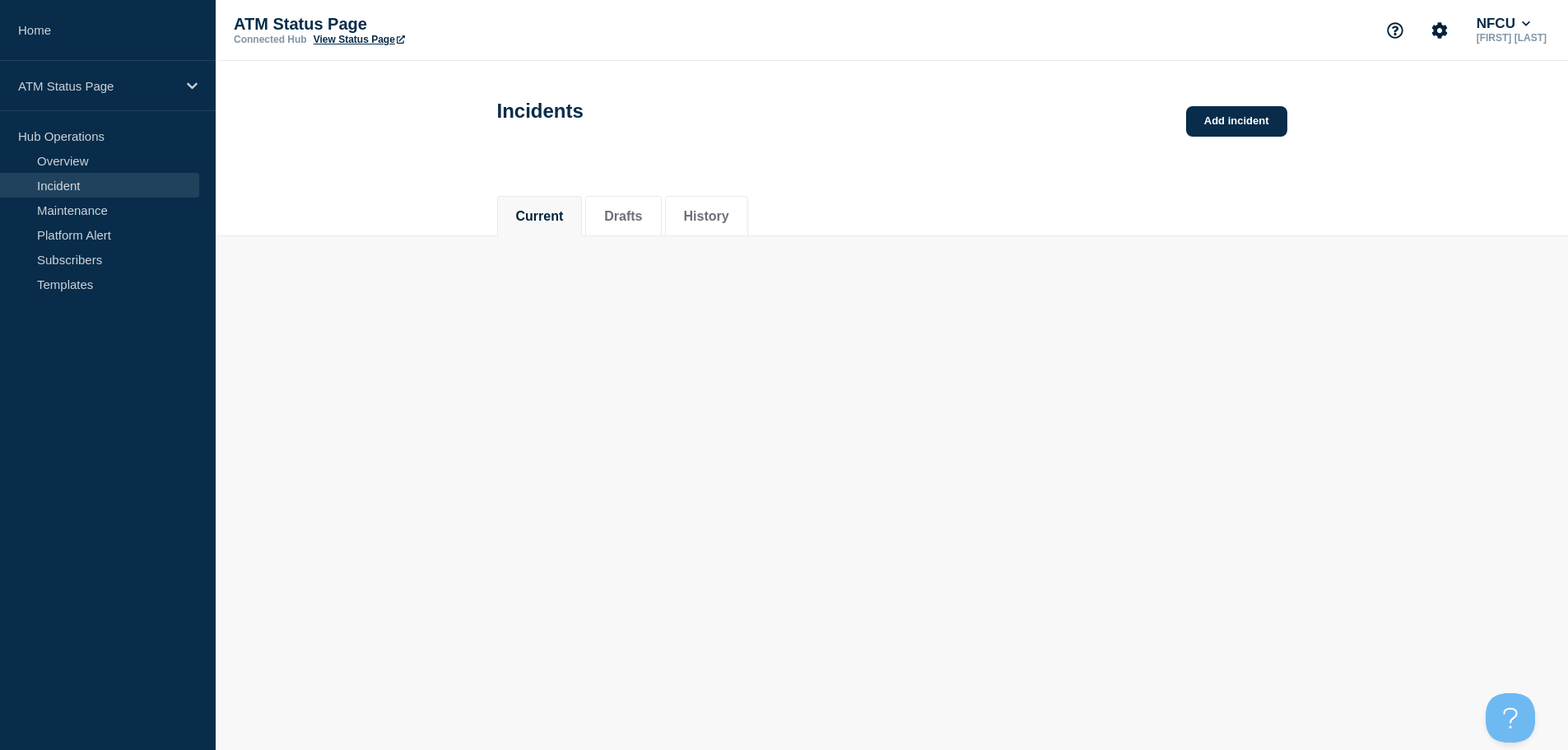 scroll, scrollTop: 0, scrollLeft: 0, axis: both 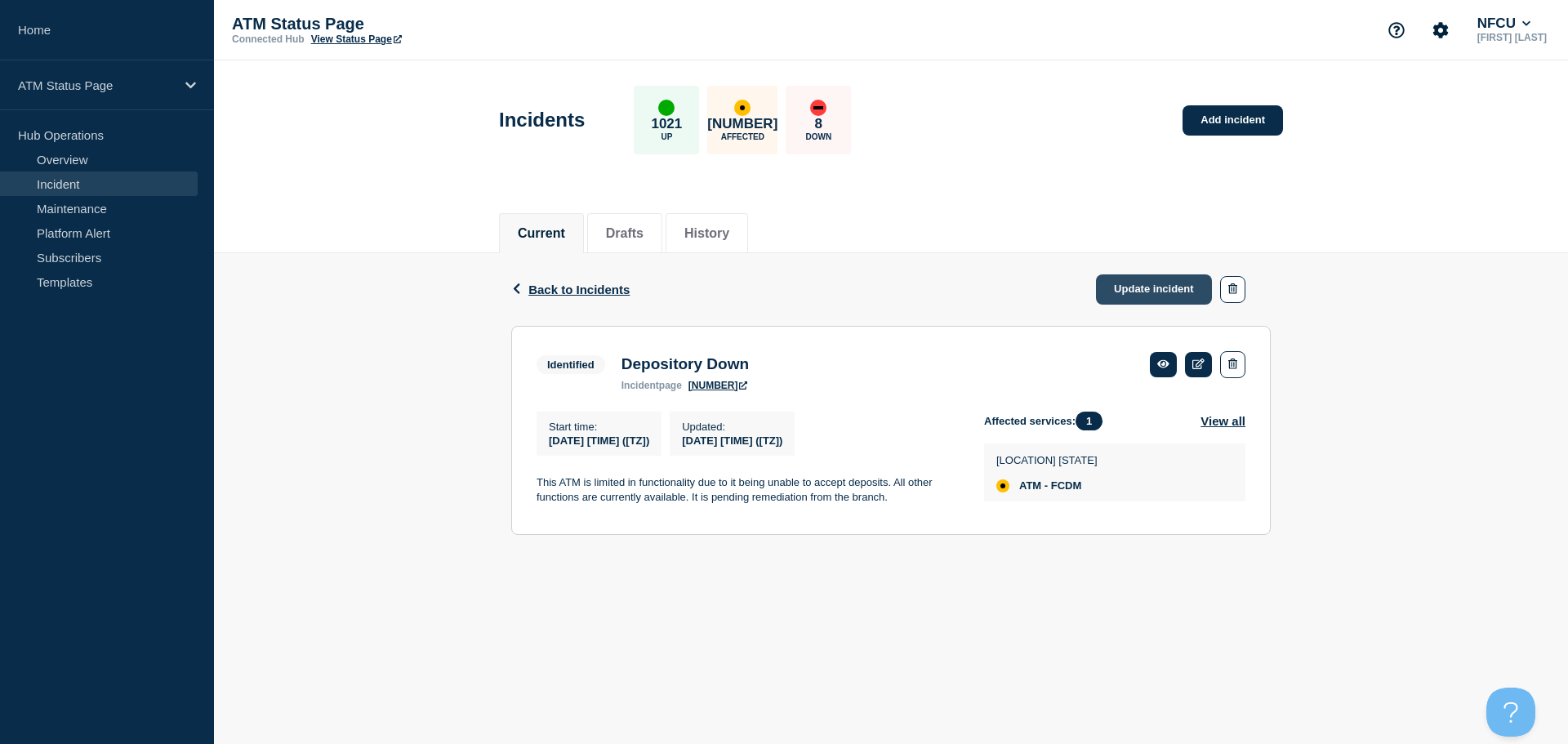 click on "Update incident" 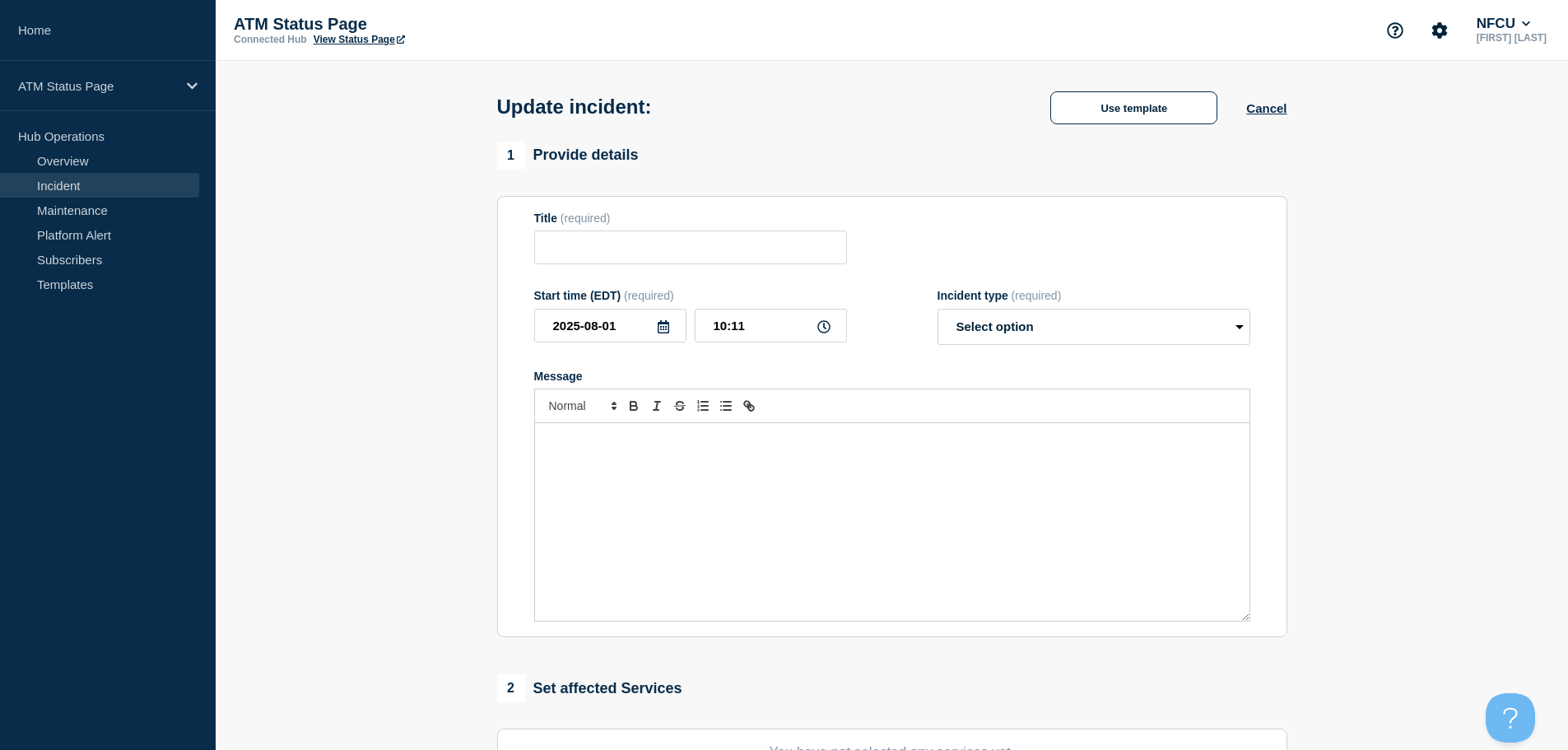 type on "Depository Down" 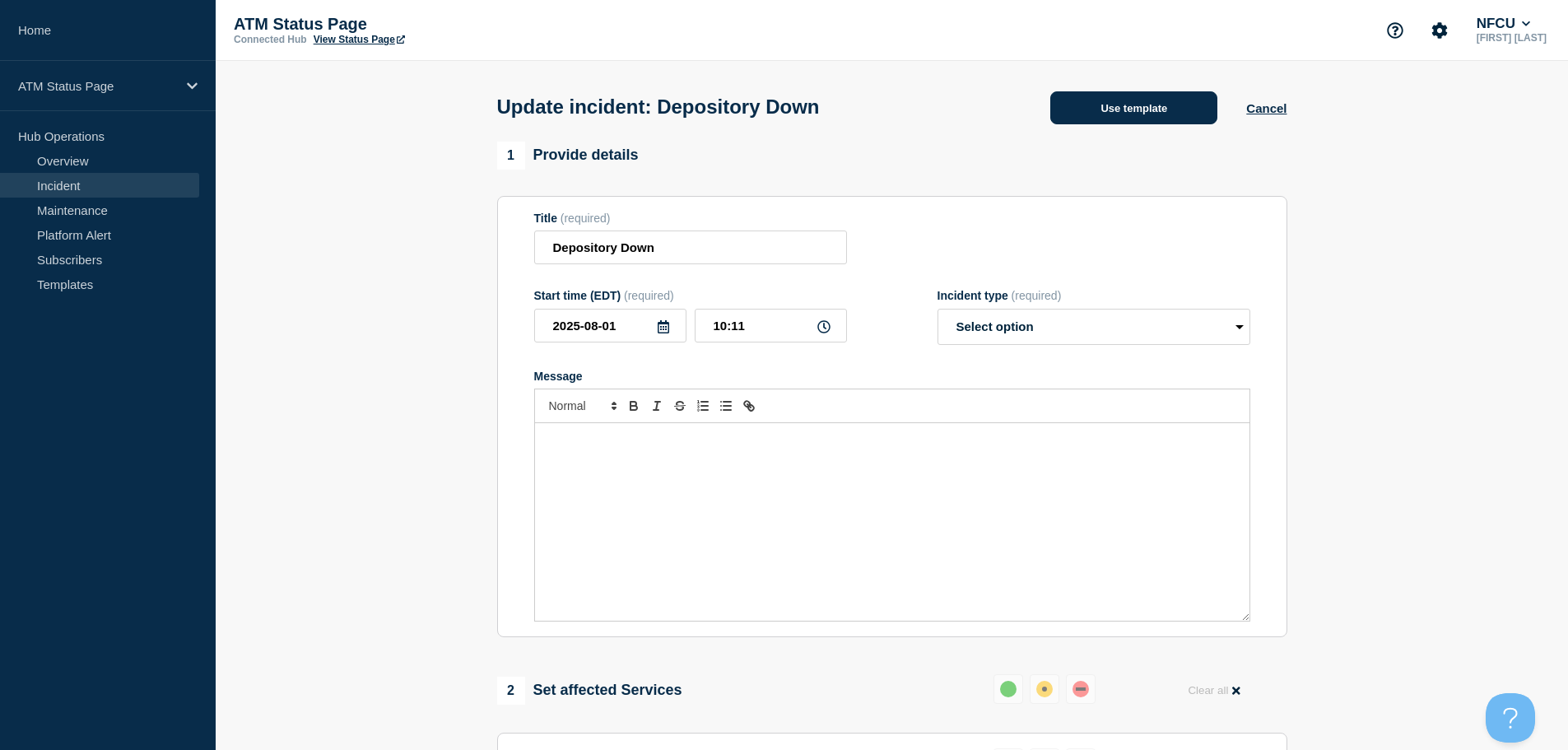 click on "Use template" at bounding box center [1133, 108] 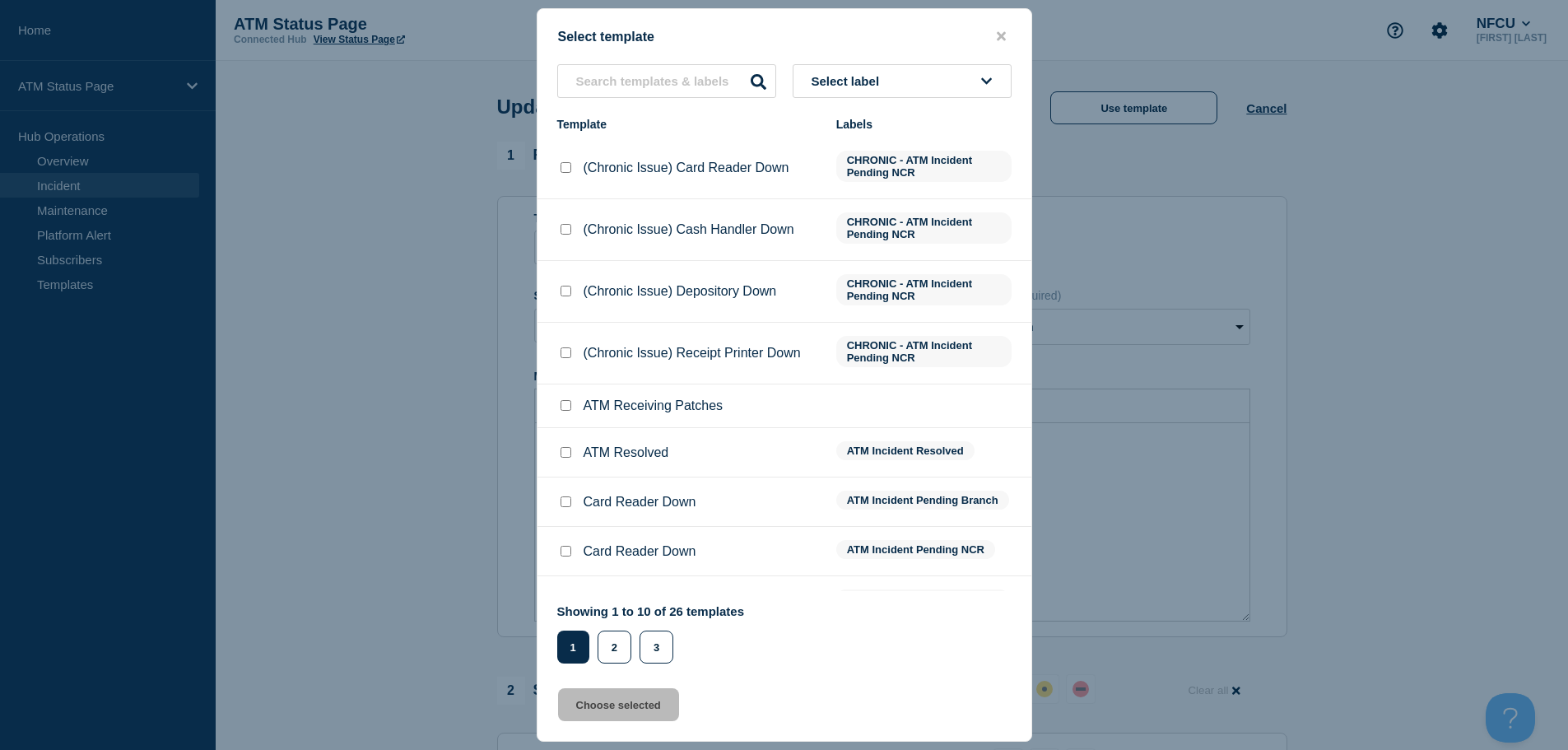 click at bounding box center (565, 452) 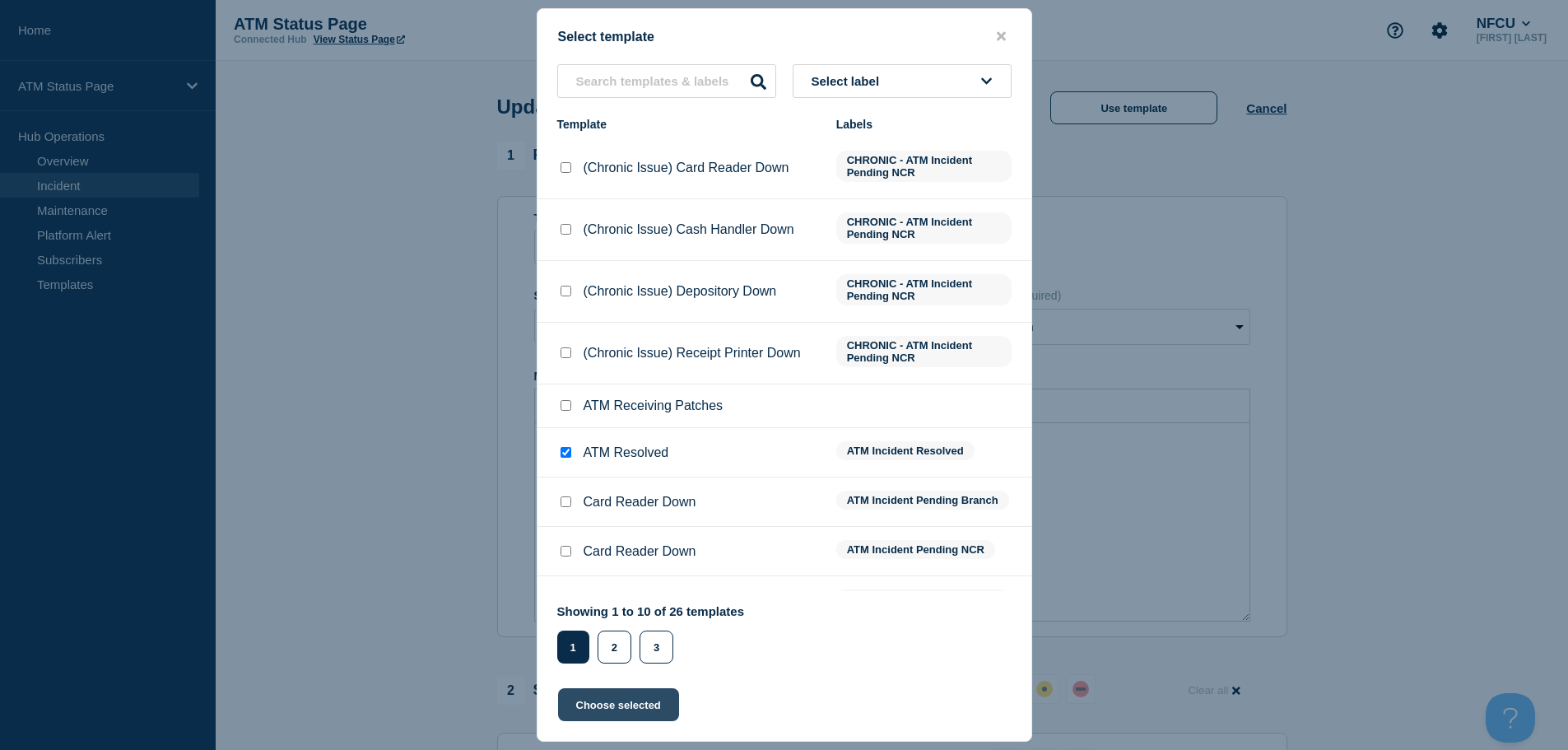 click on "Choose selected" 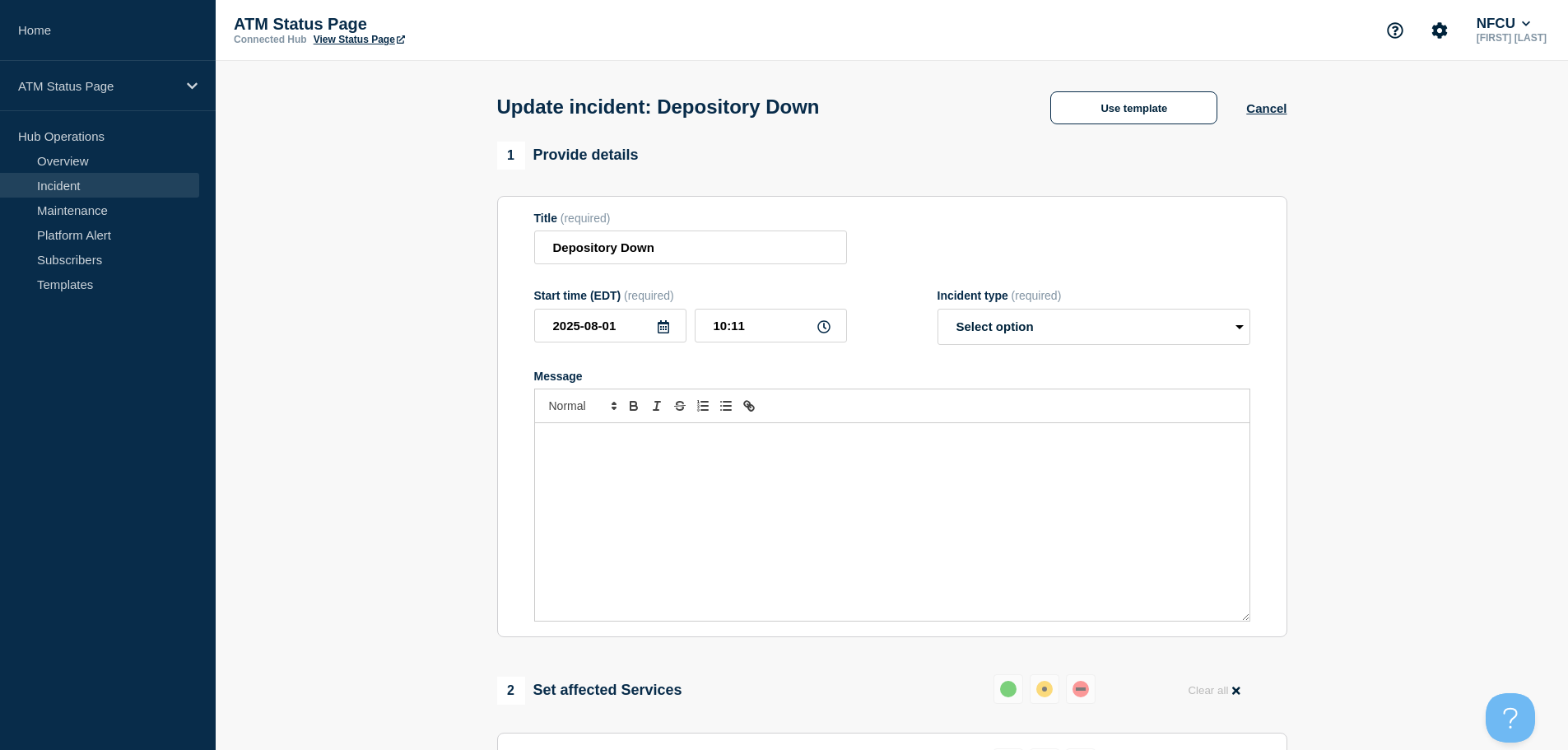 select on "resolved" 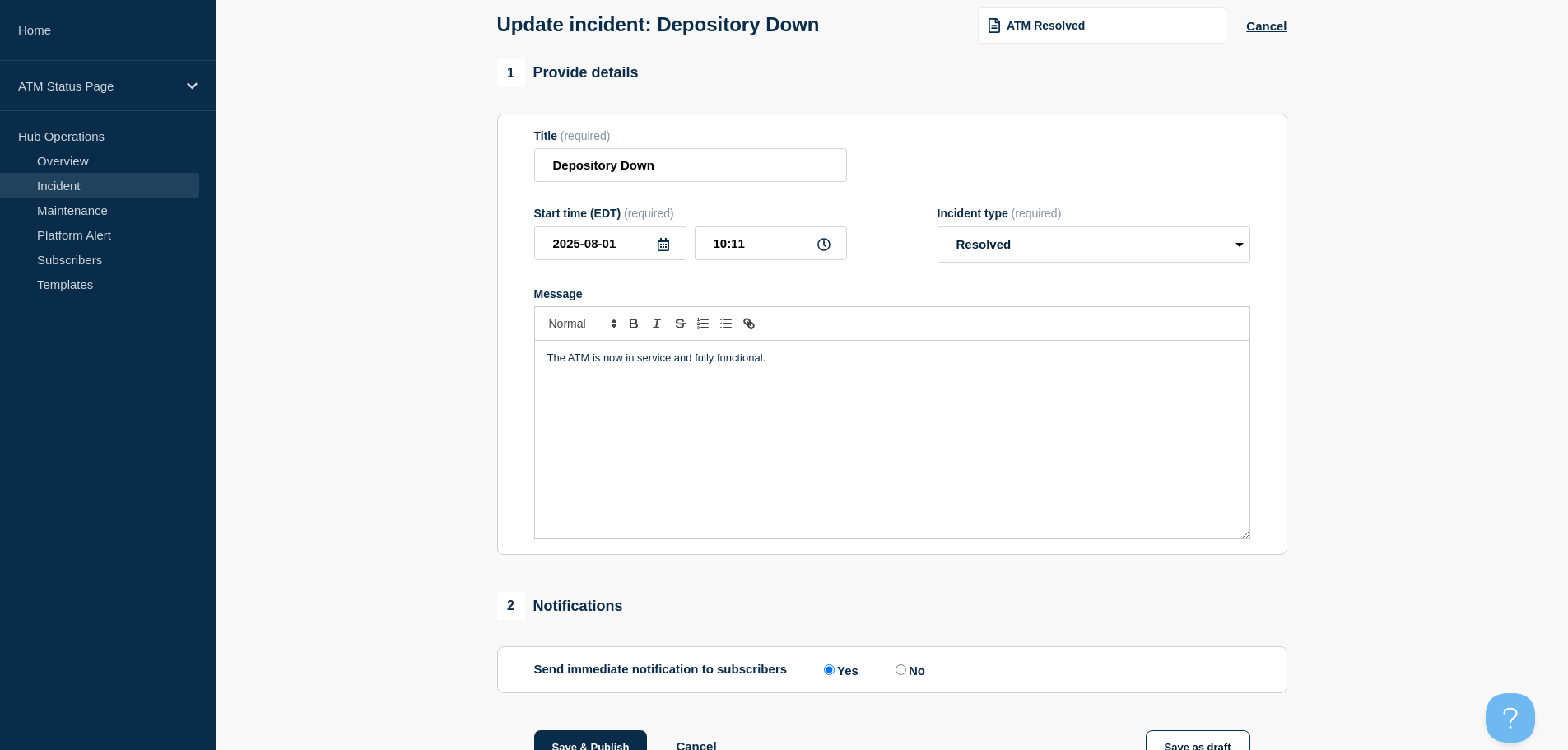 scroll, scrollTop: 304, scrollLeft: 0, axis: vertical 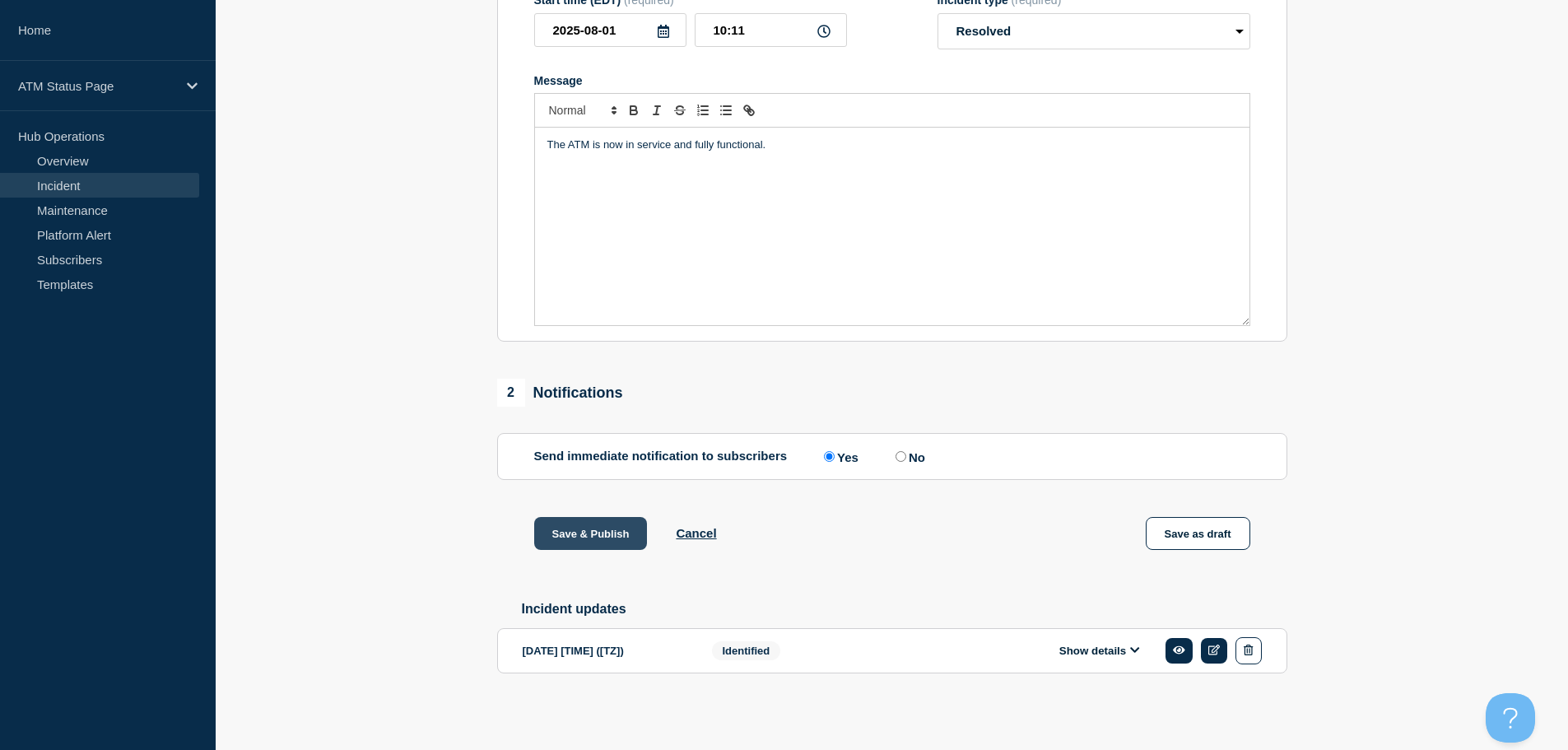 click on "Save & Publish" at bounding box center (591, 533) 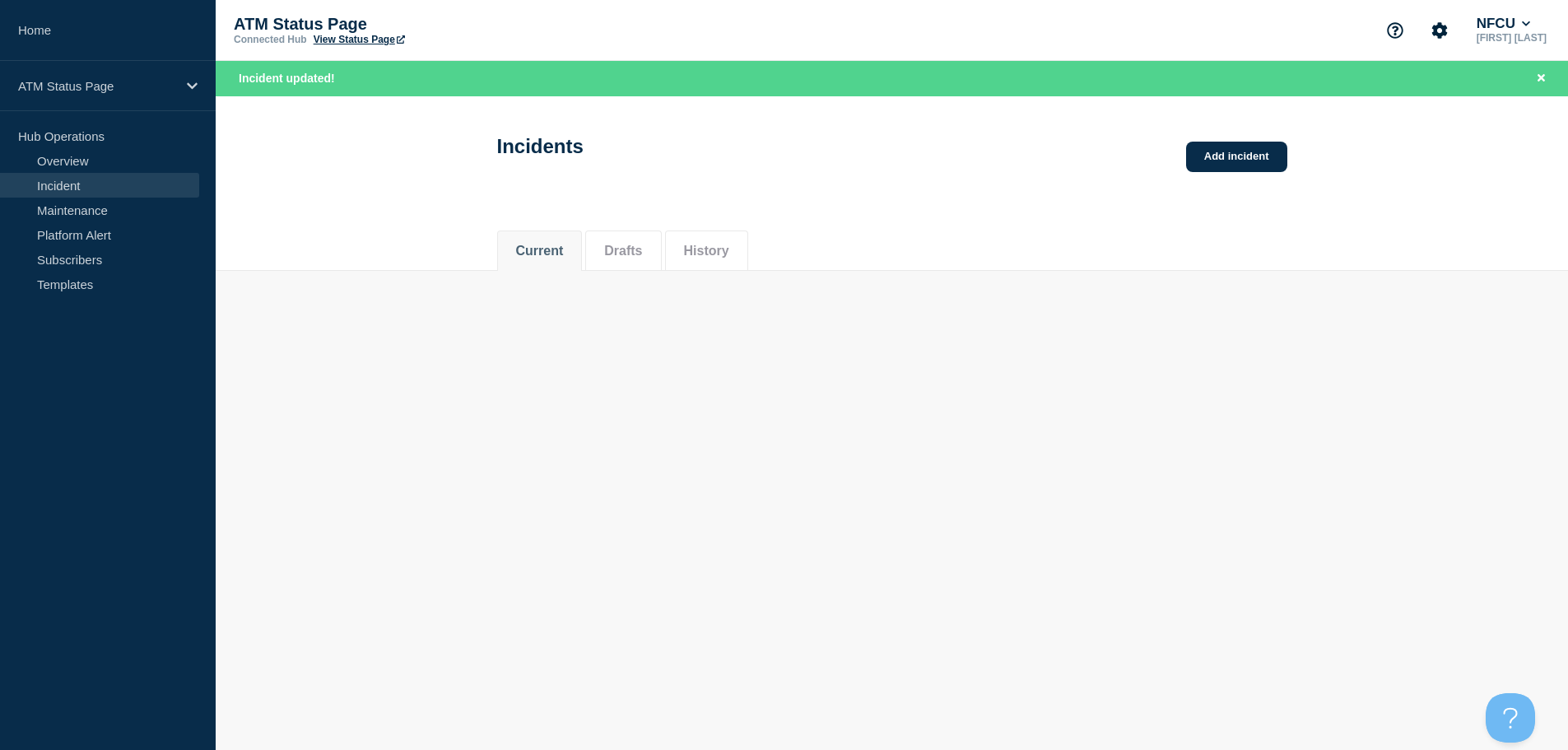scroll, scrollTop: 0, scrollLeft: 0, axis: both 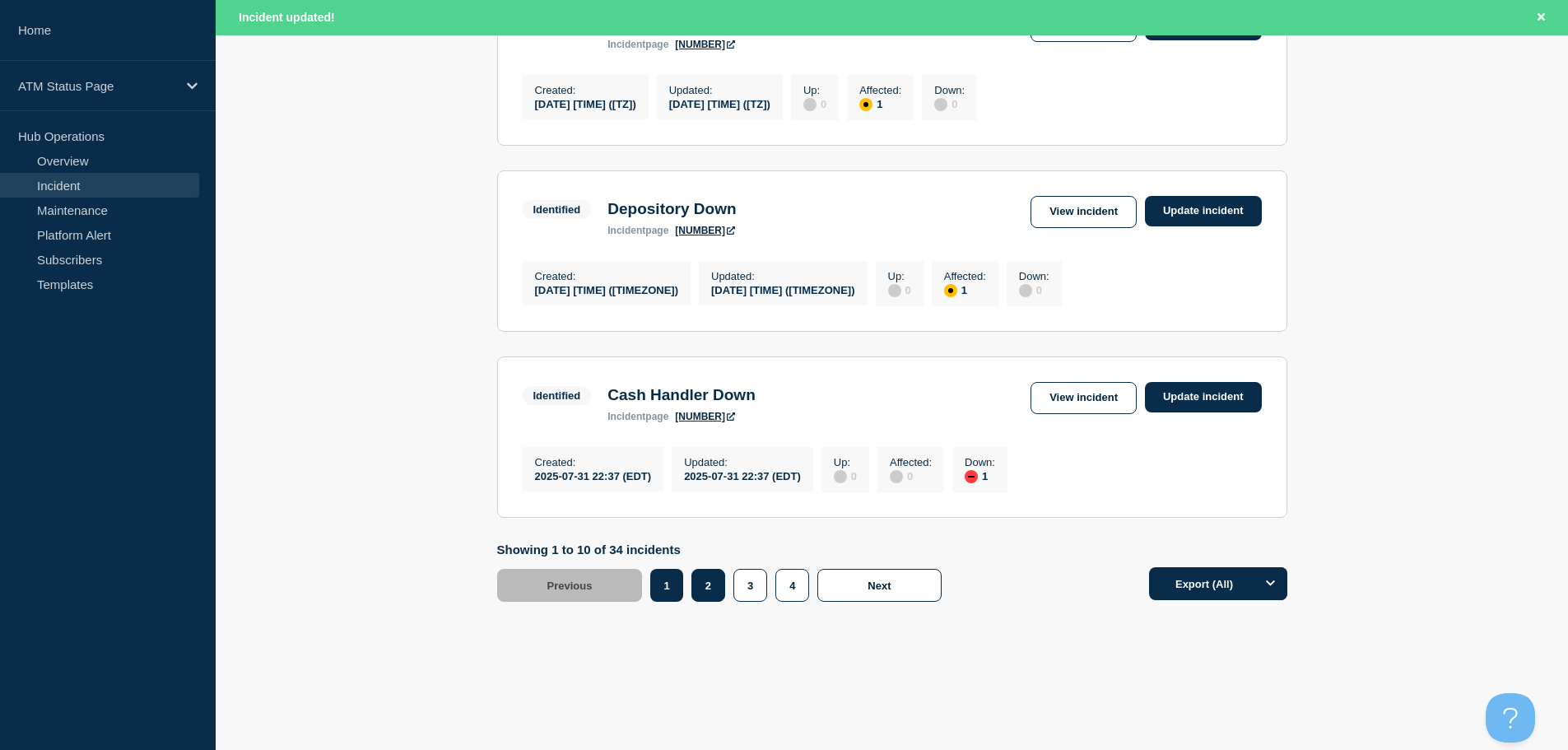 click on "2" at bounding box center (708, 585) 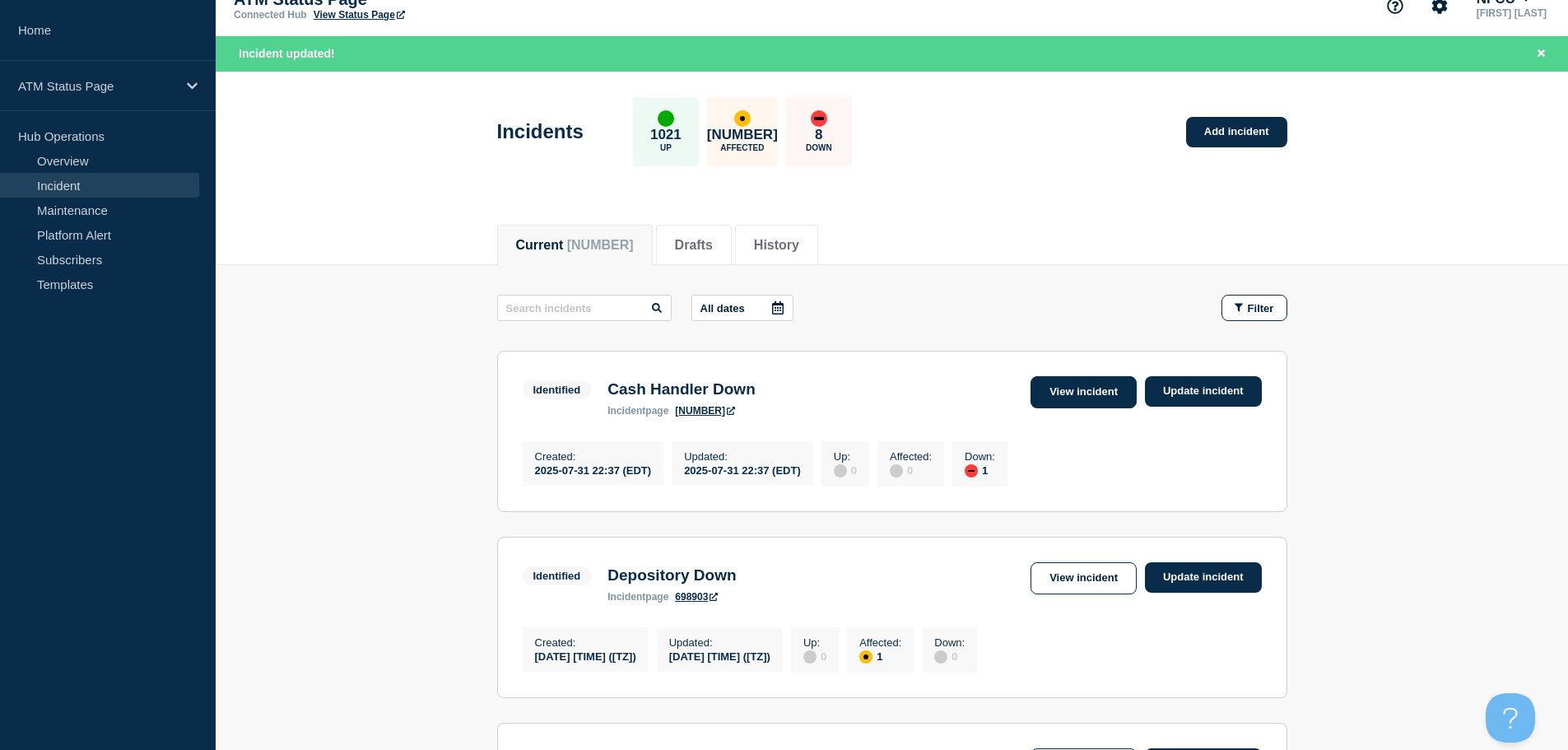 click on "View incident" at bounding box center (1083, 392) 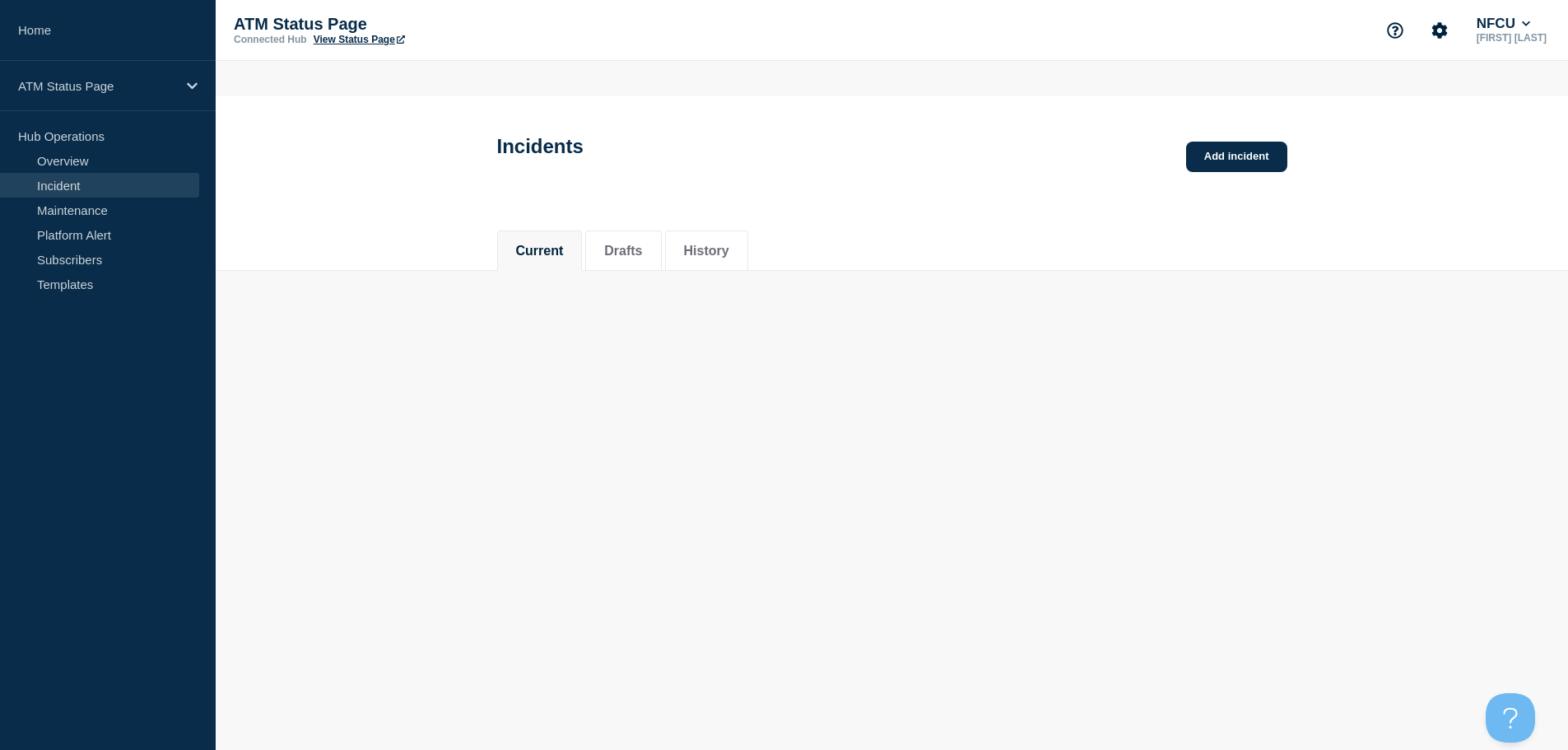 scroll, scrollTop: 0, scrollLeft: 0, axis: both 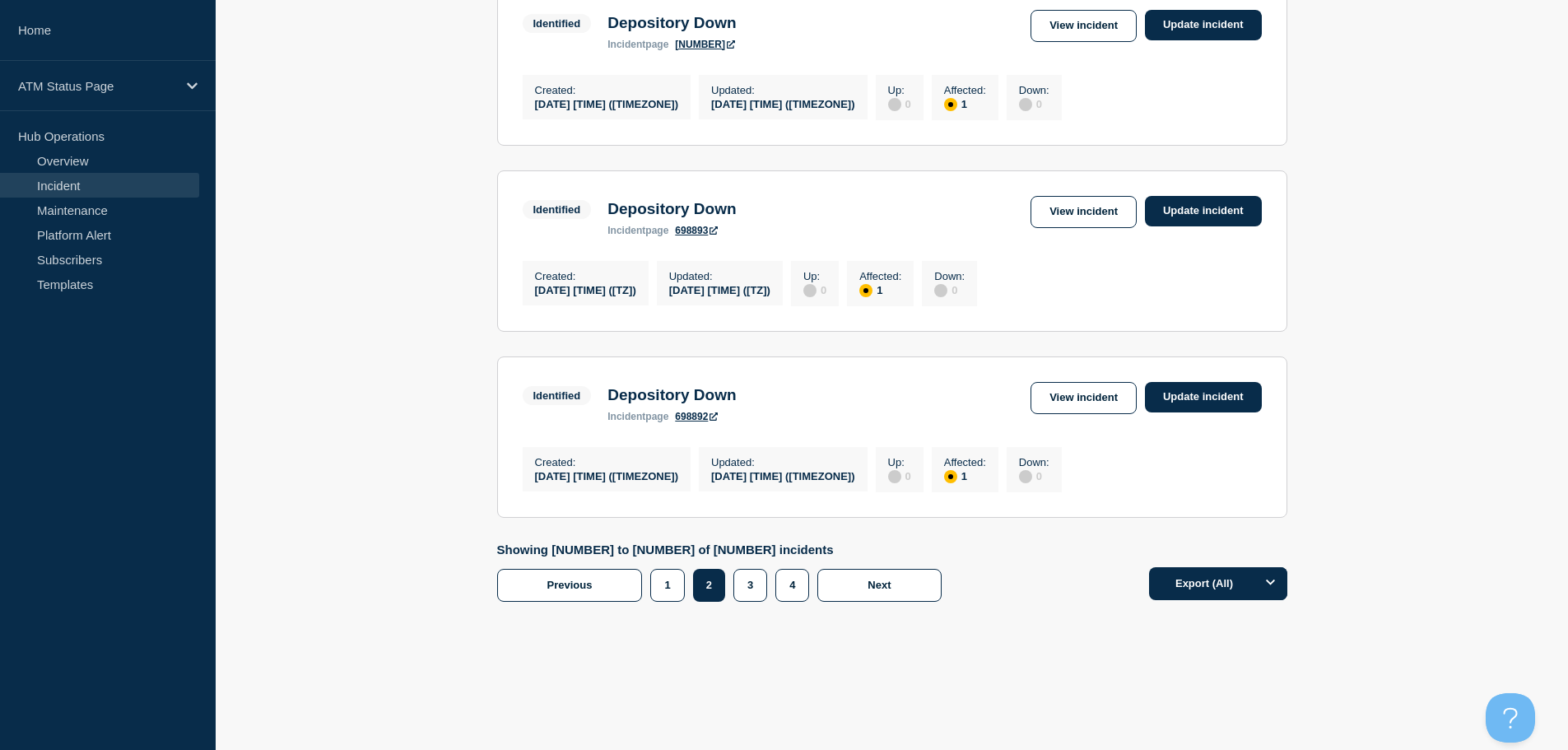 click on "View incident" at bounding box center (1083, 398) 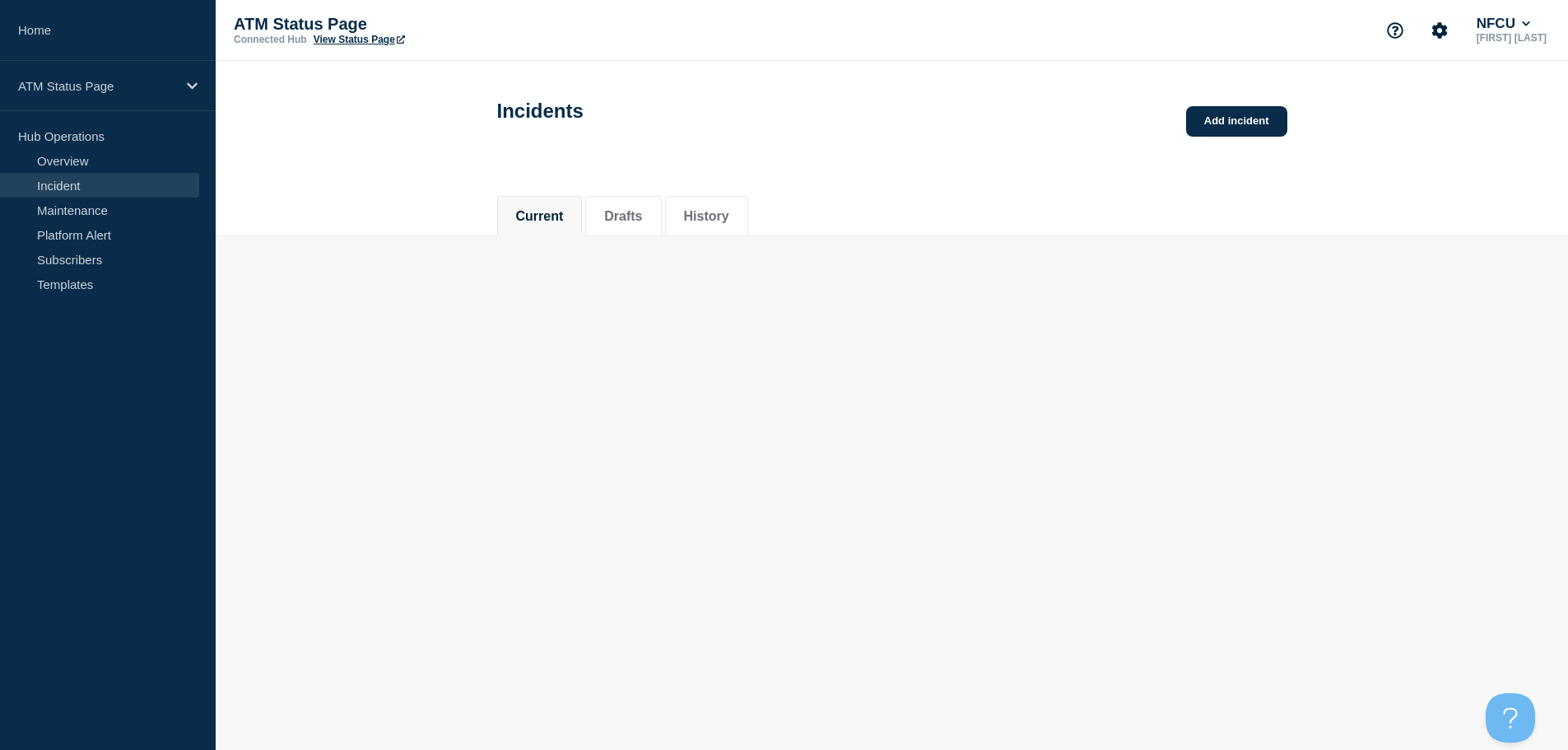 scroll, scrollTop: 0, scrollLeft: 0, axis: both 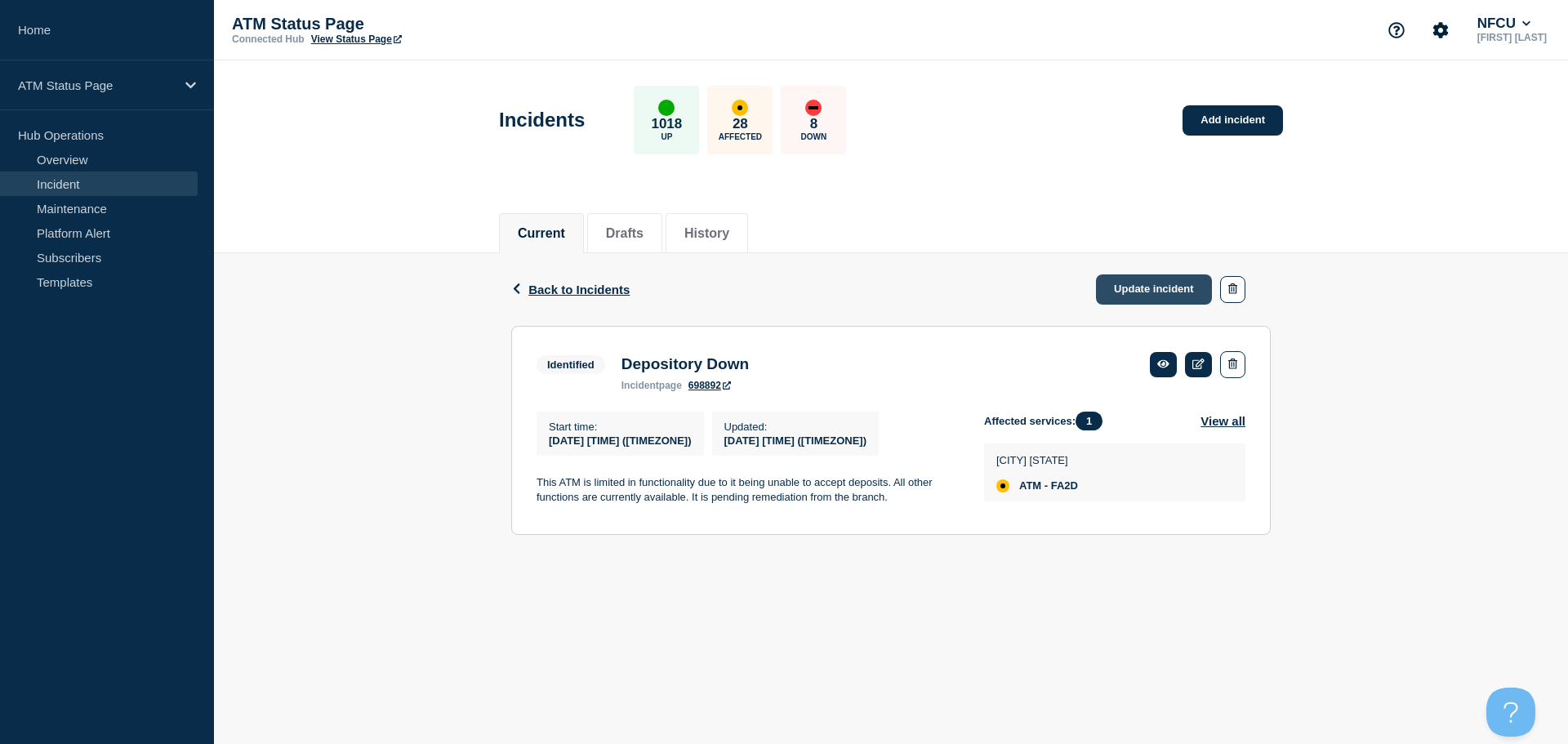 click on "Update incident" 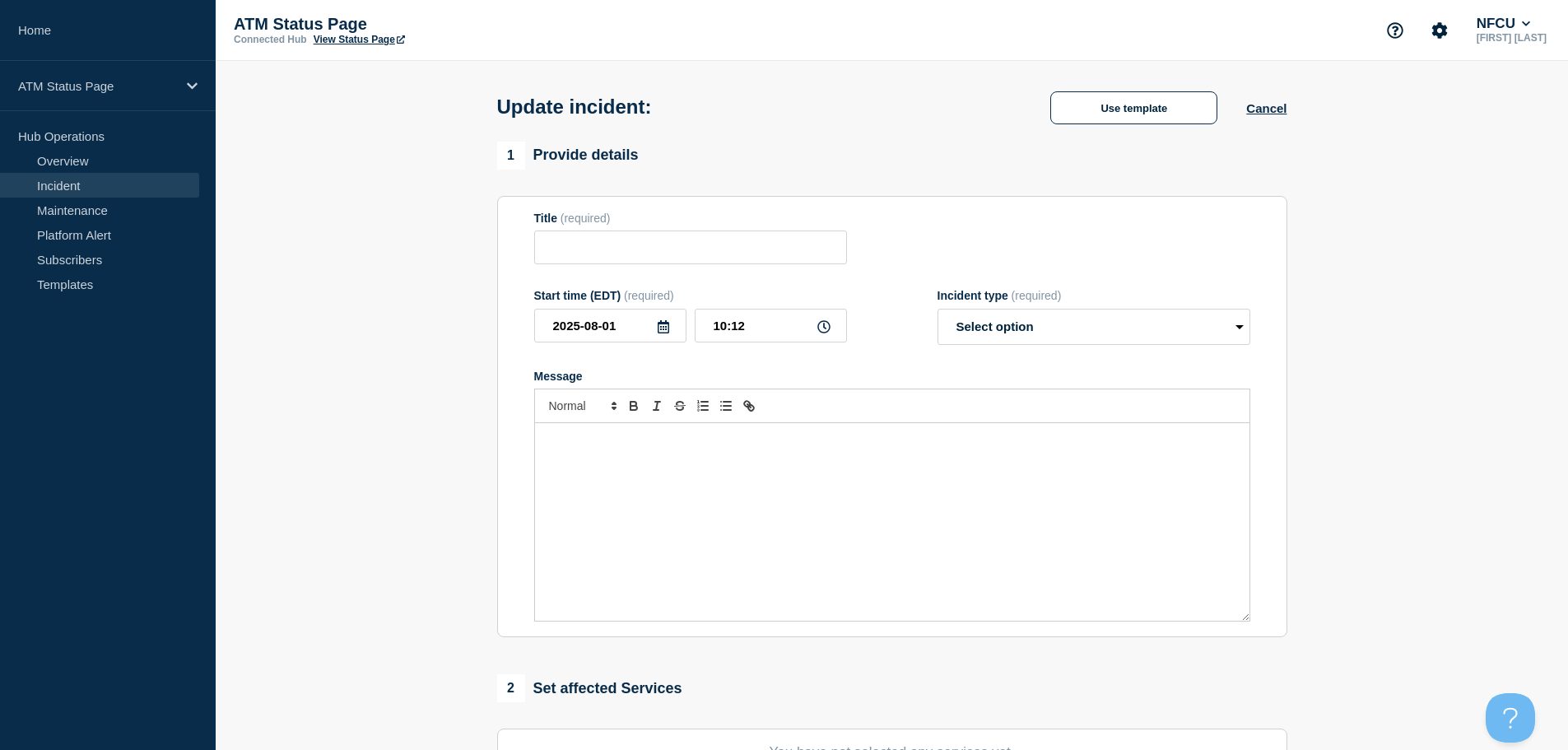 type on "Depository Down" 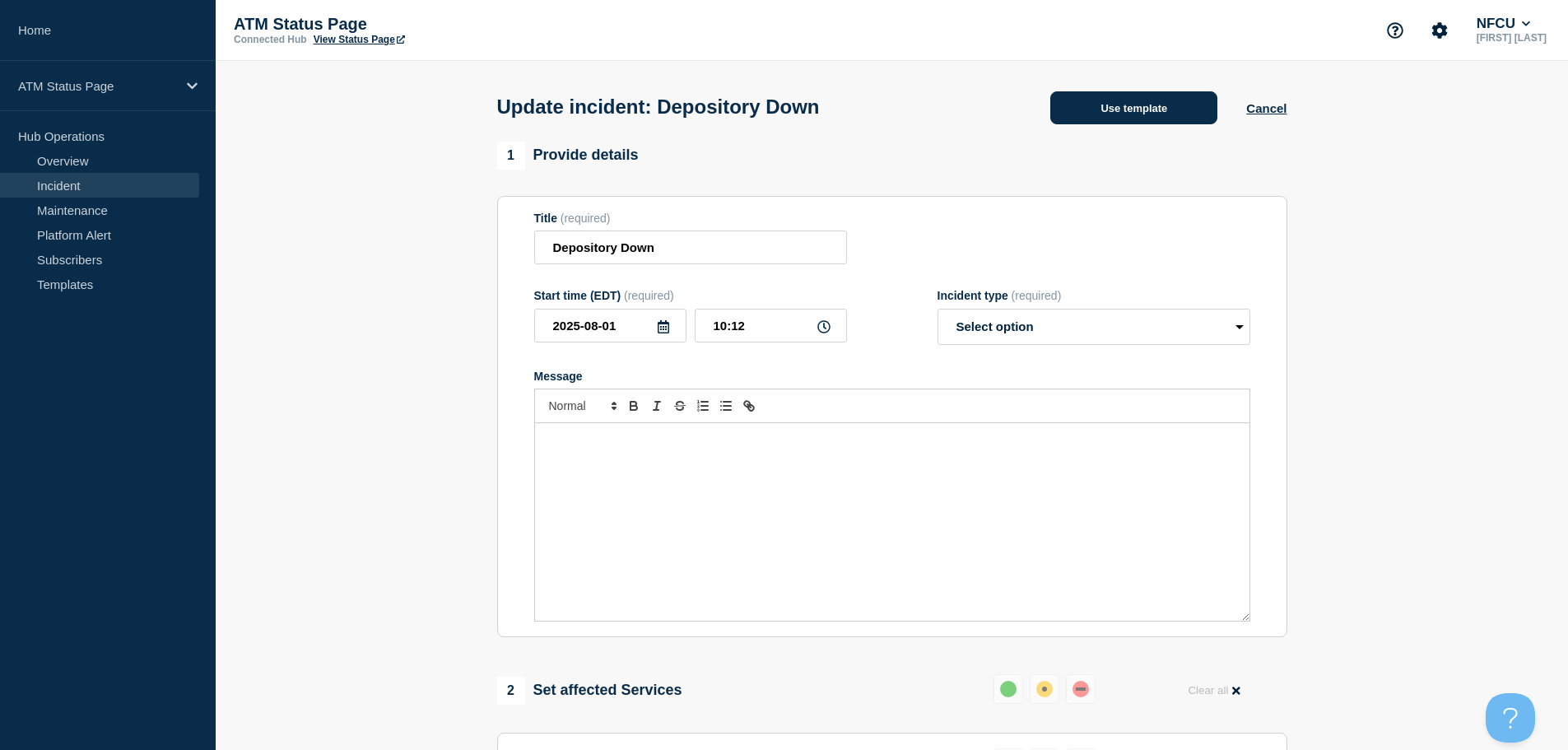 click on "Use template" at bounding box center [1133, 108] 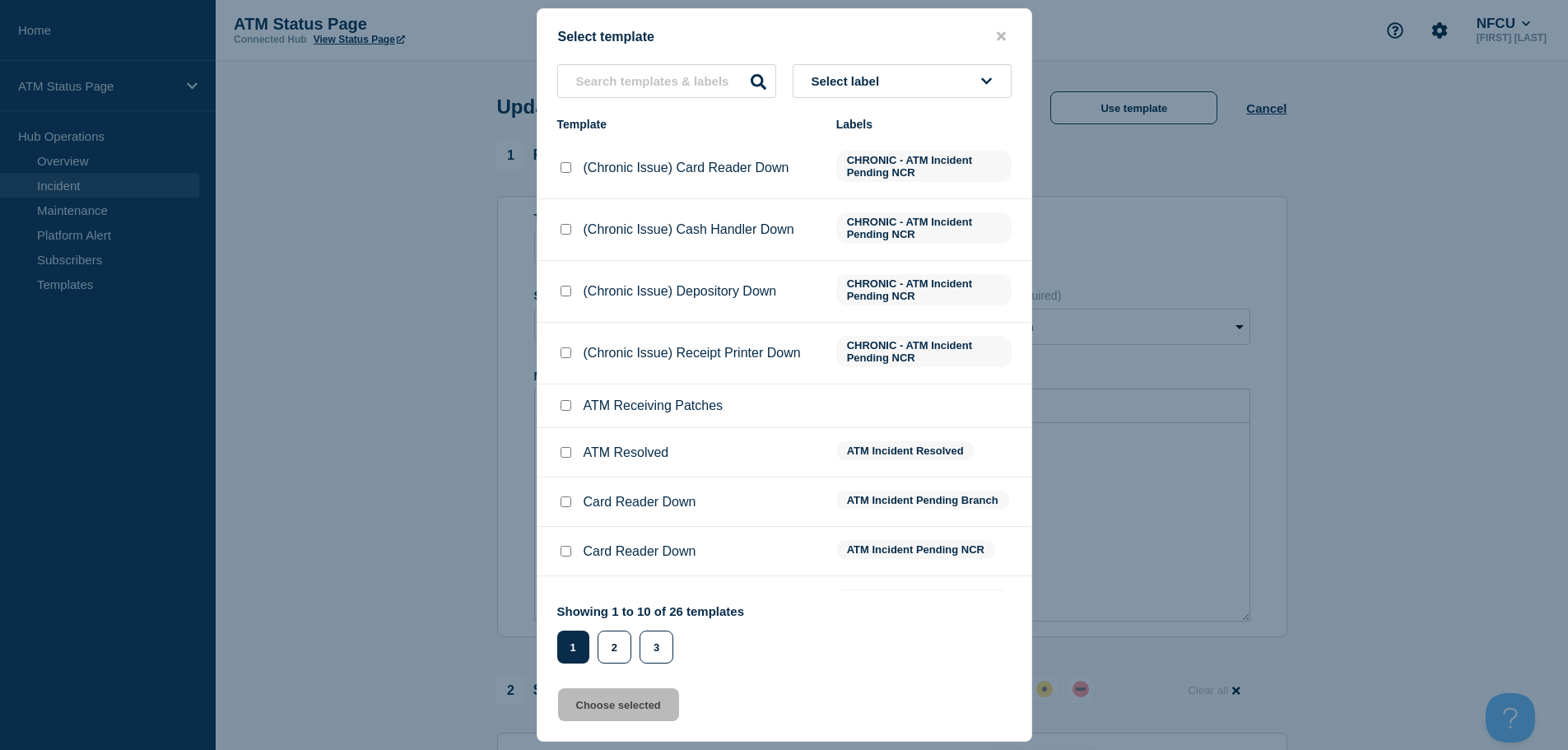 click at bounding box center [565, 452] 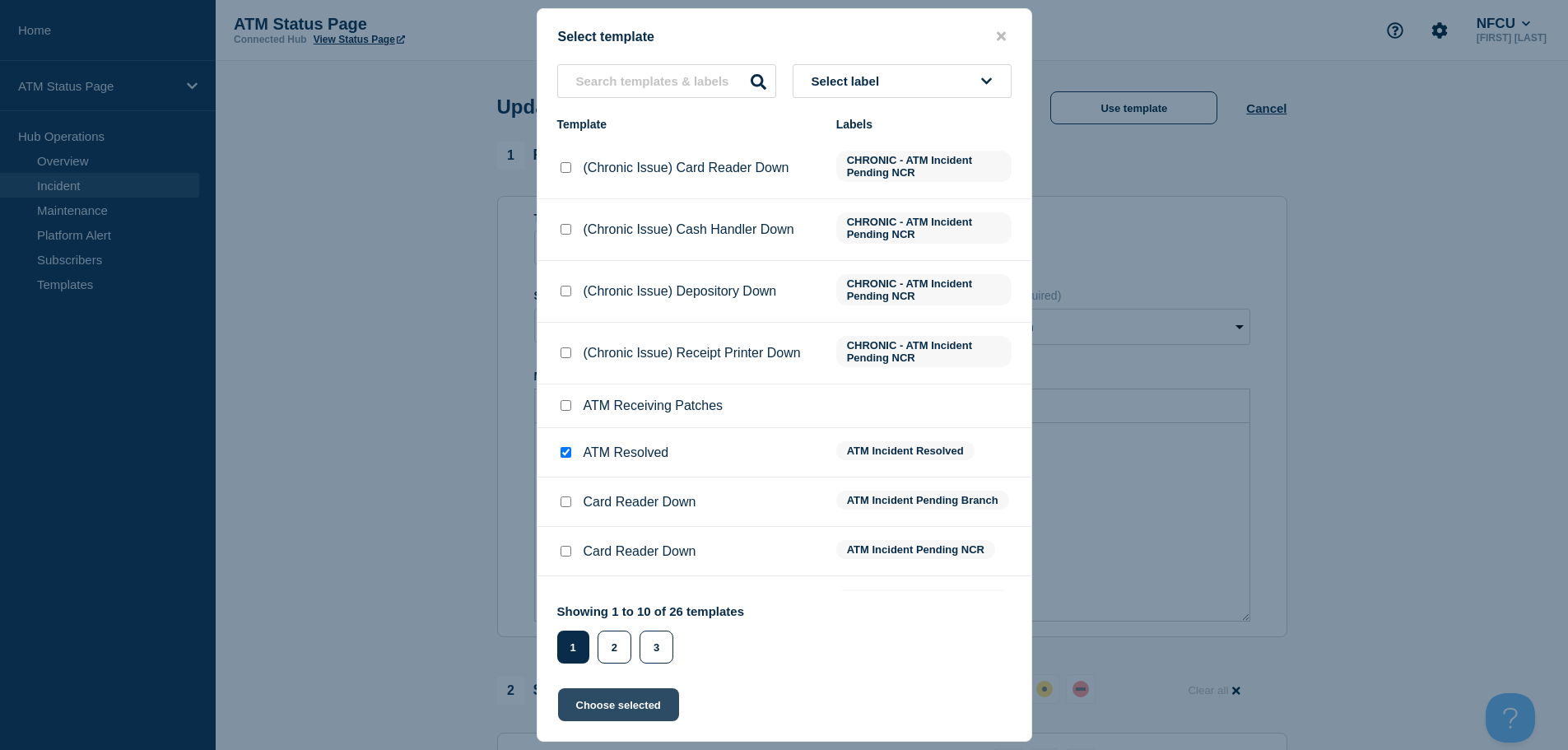 click on "Choose selected" 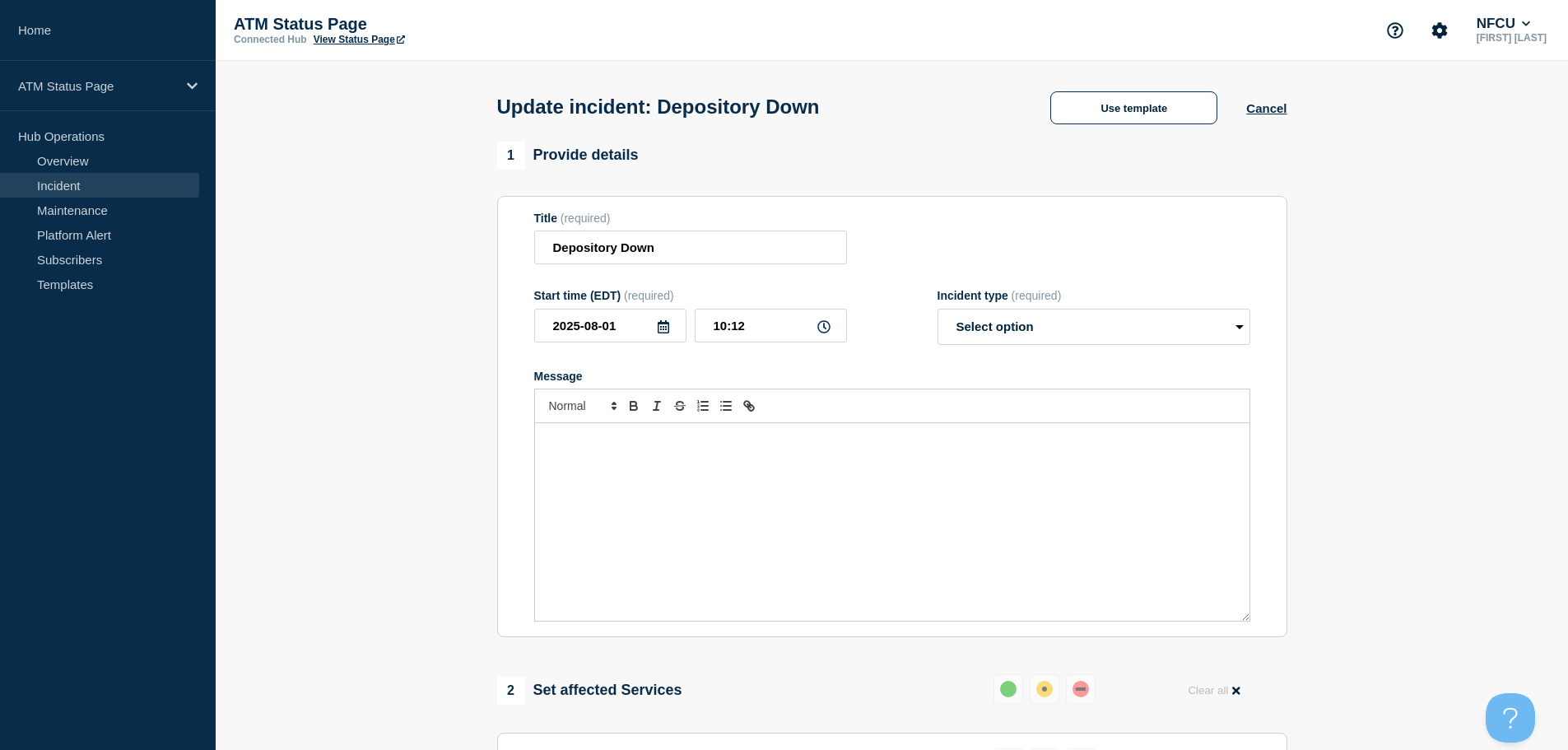 select on "resolved" 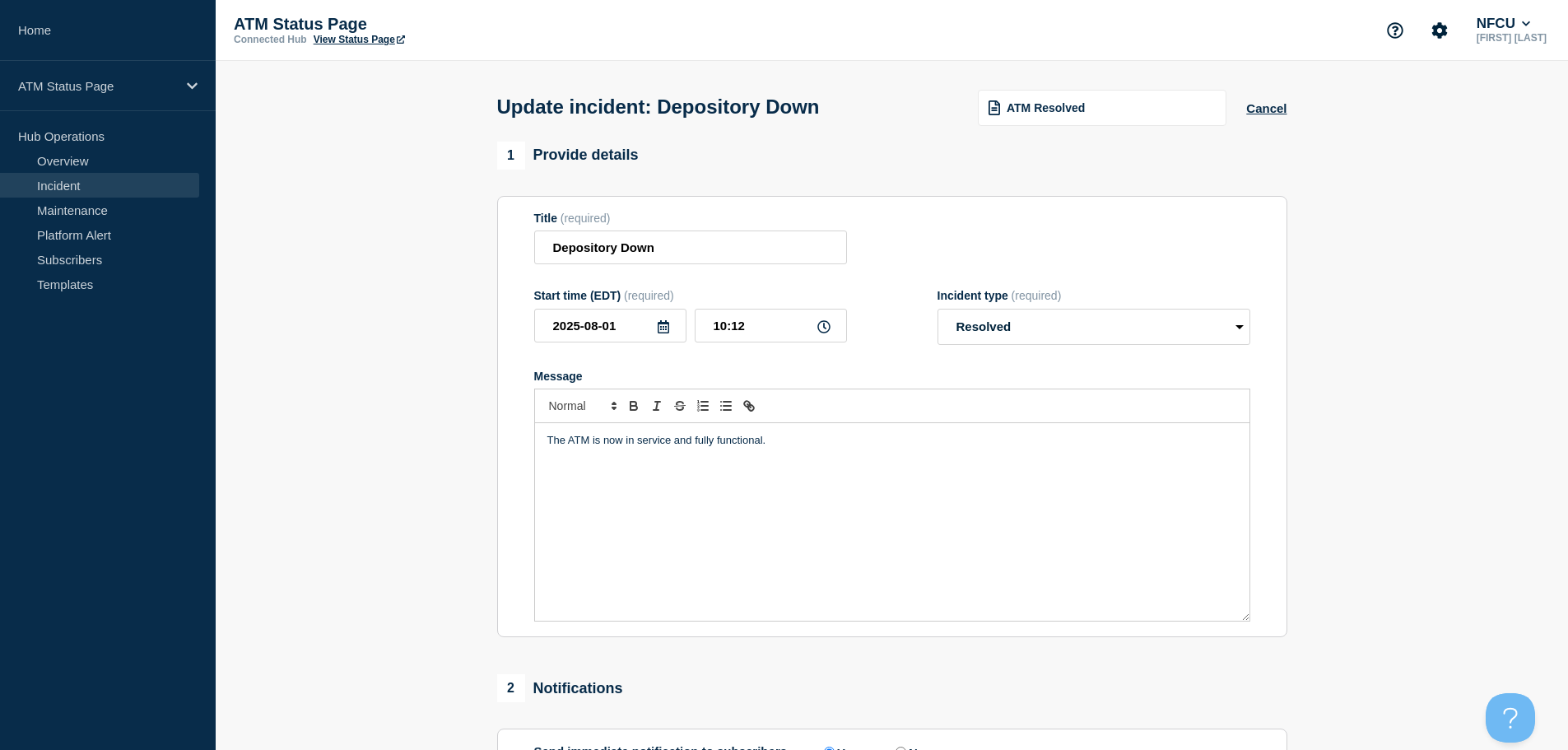 scroll, scrollTop: 304, scrollLeft: 0, axis: vertical 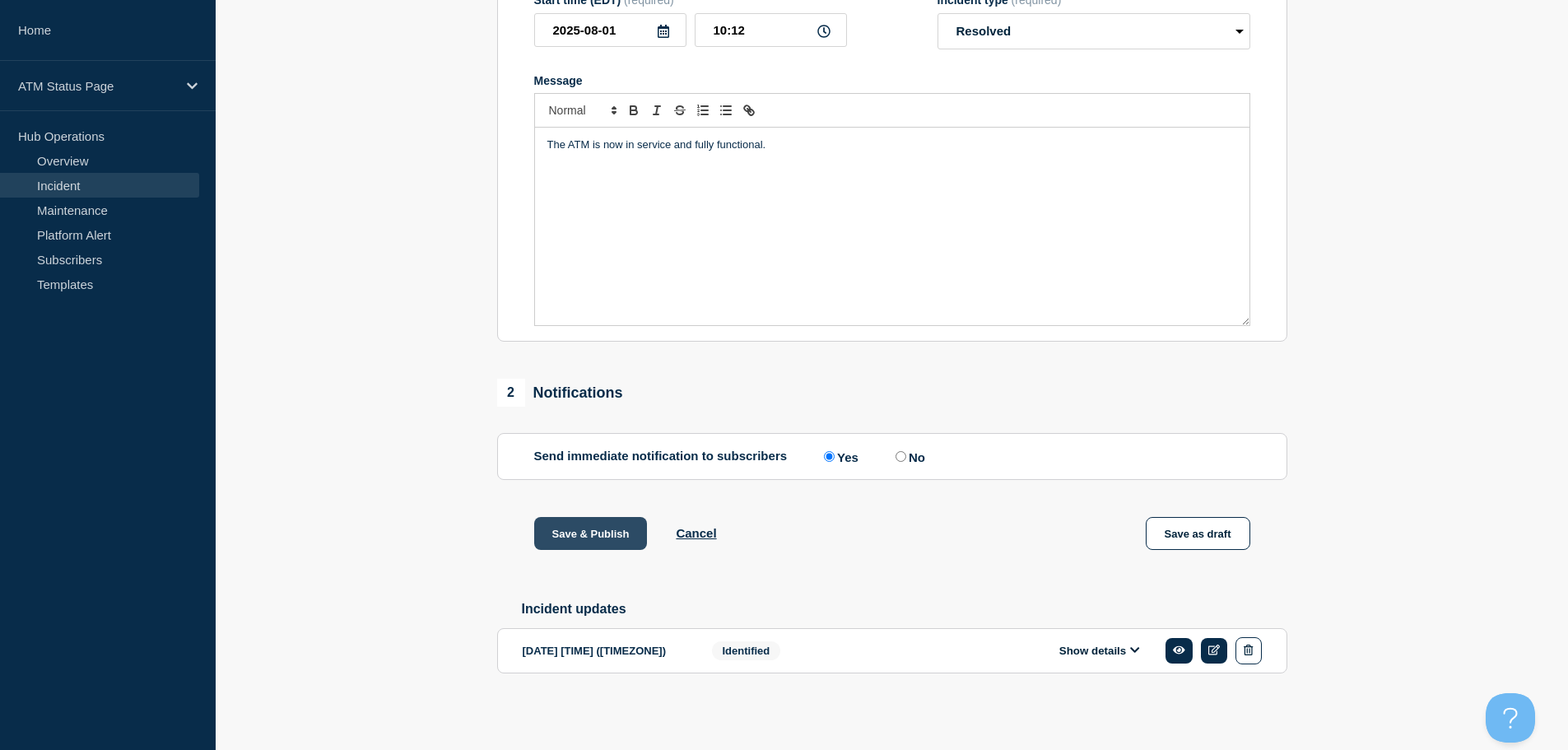 click on "Save & Publish" at bounding box center (591, 533) 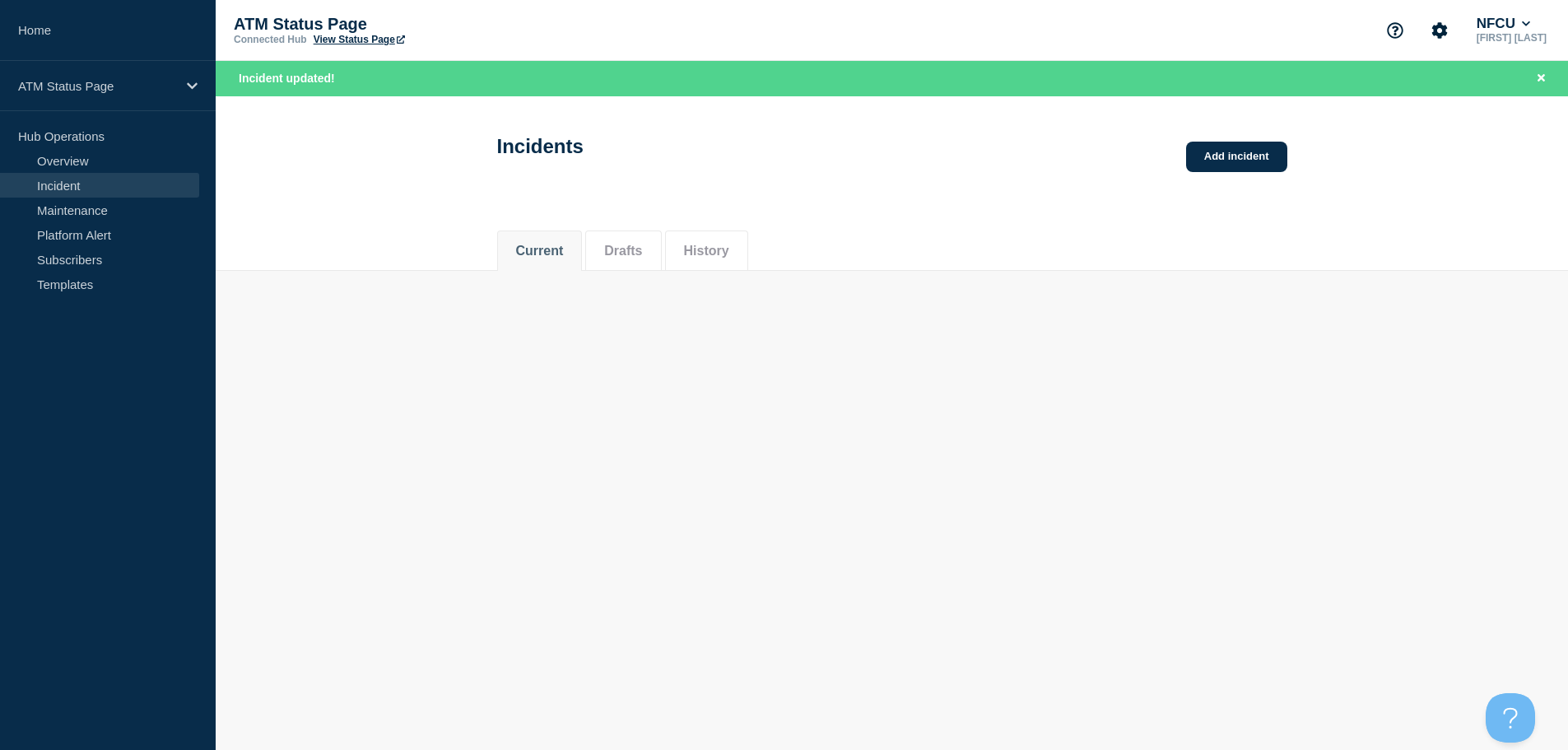 scroll, scrollTop: 0, scrollLeft: 0, axis: both 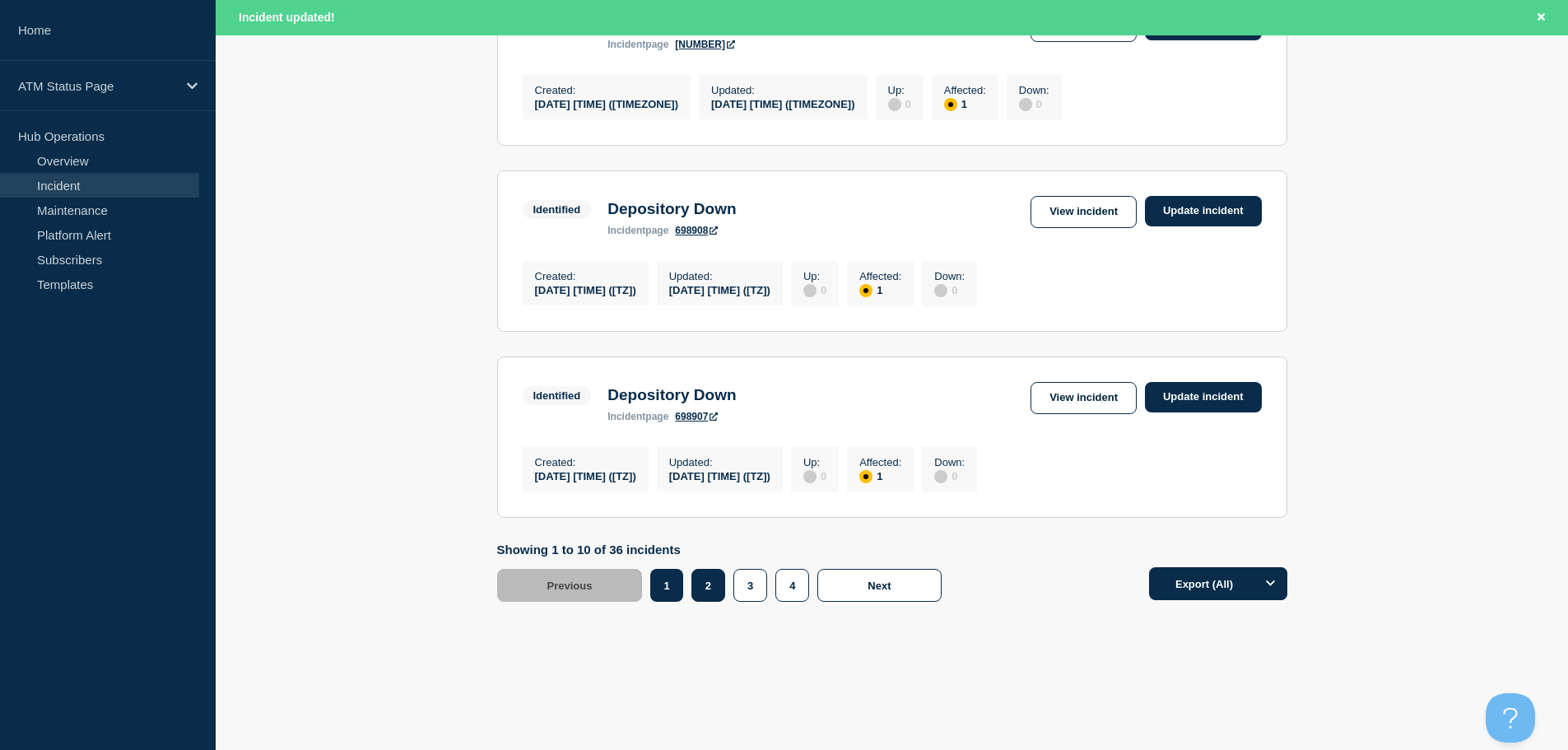 click on "2" at bounding box center (708, 585) 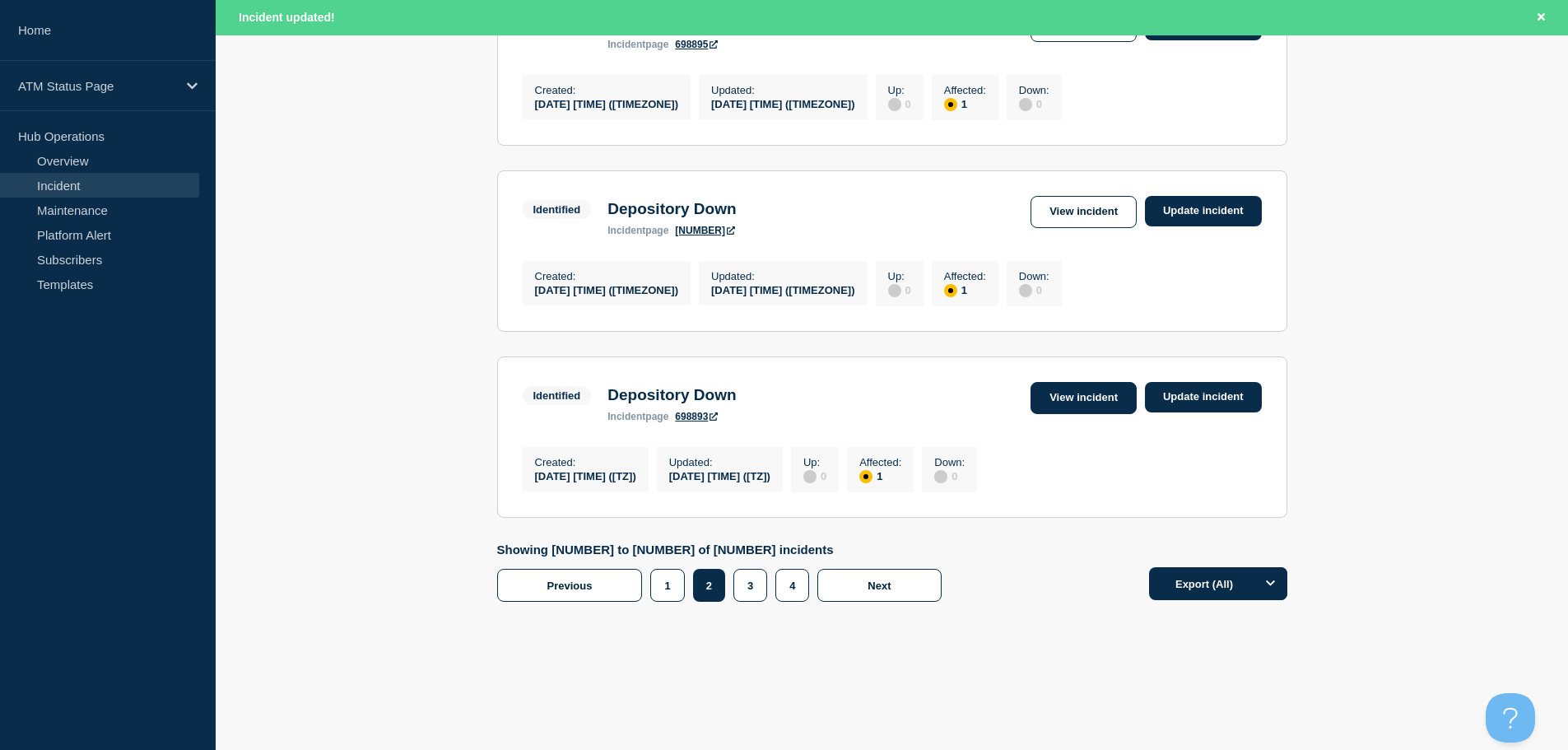 click on "View incident" at bounding box center [1083, 398] 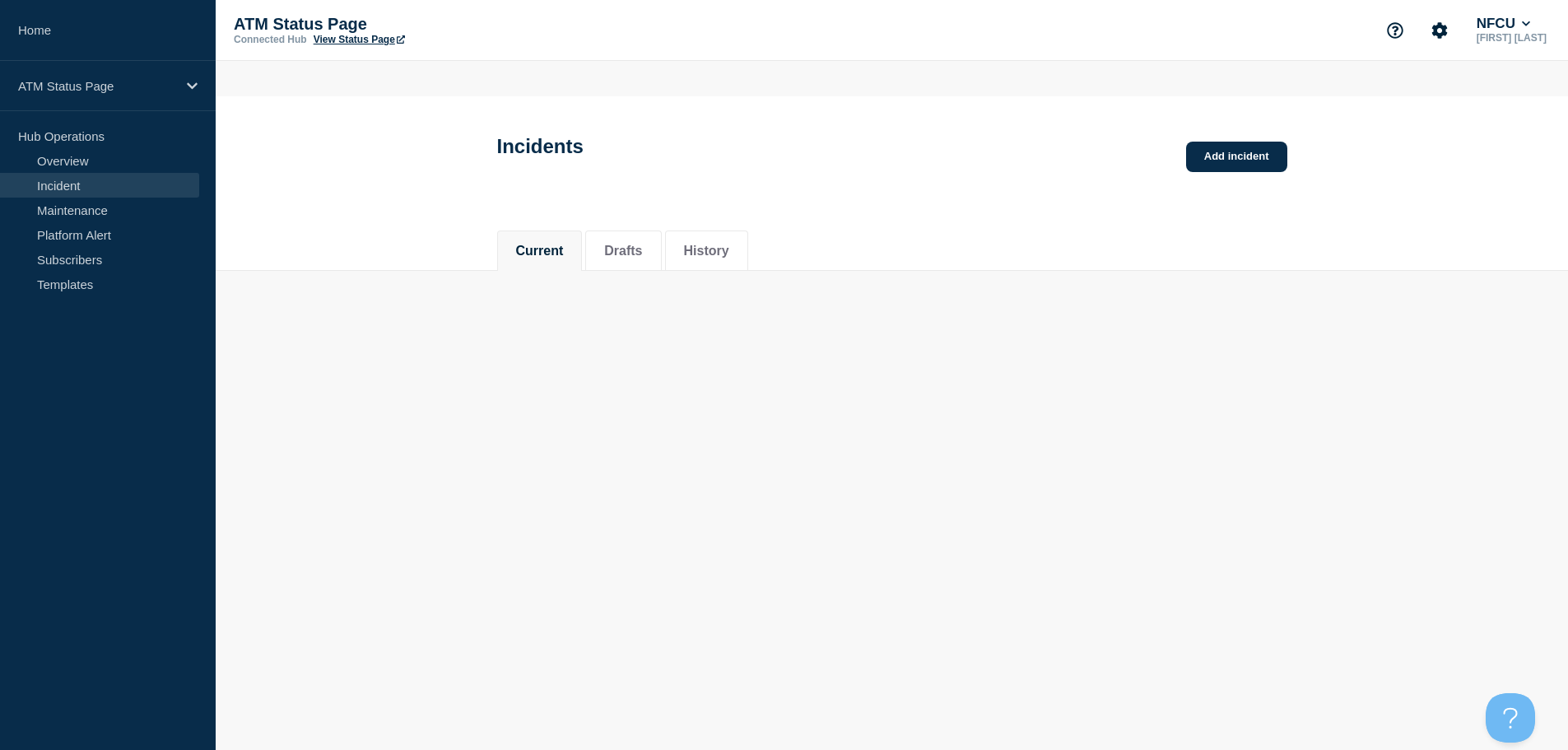scroll, scrollTop: 0, scrollLeft: 0, axis: both 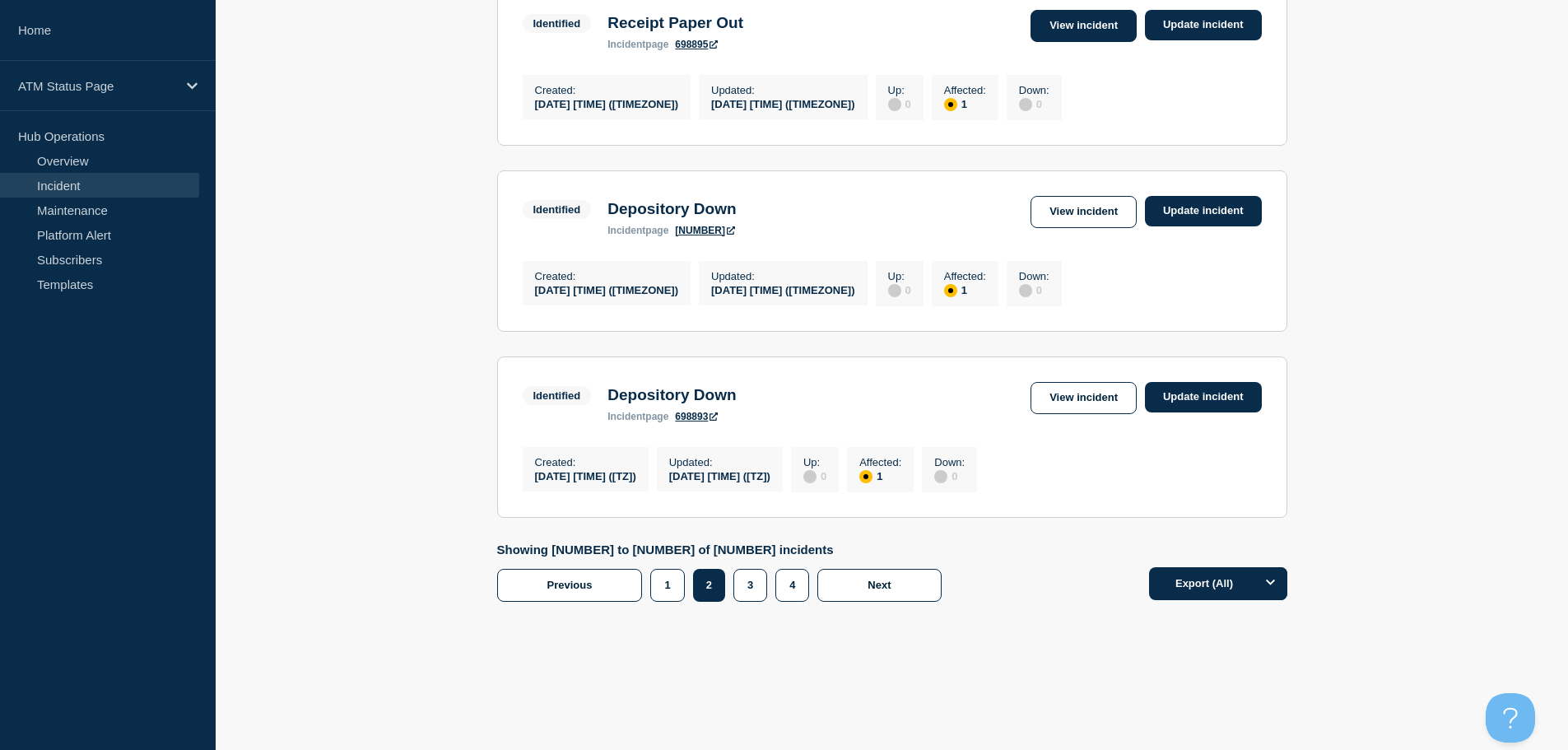 click on "View incident" at bounding box center [1083, 26] 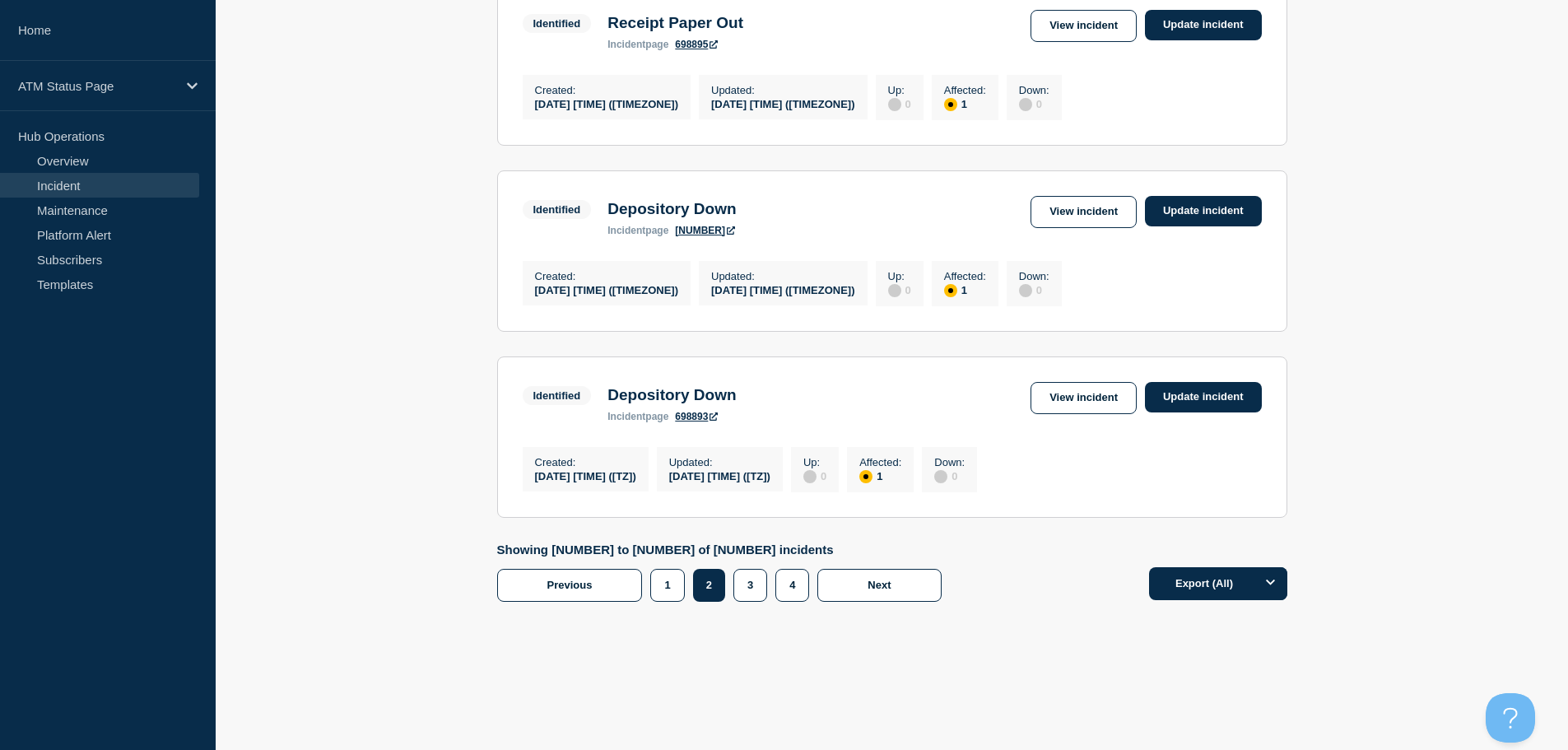 scroll, scrollTop: 0, scrollLeft: 0, axis: both 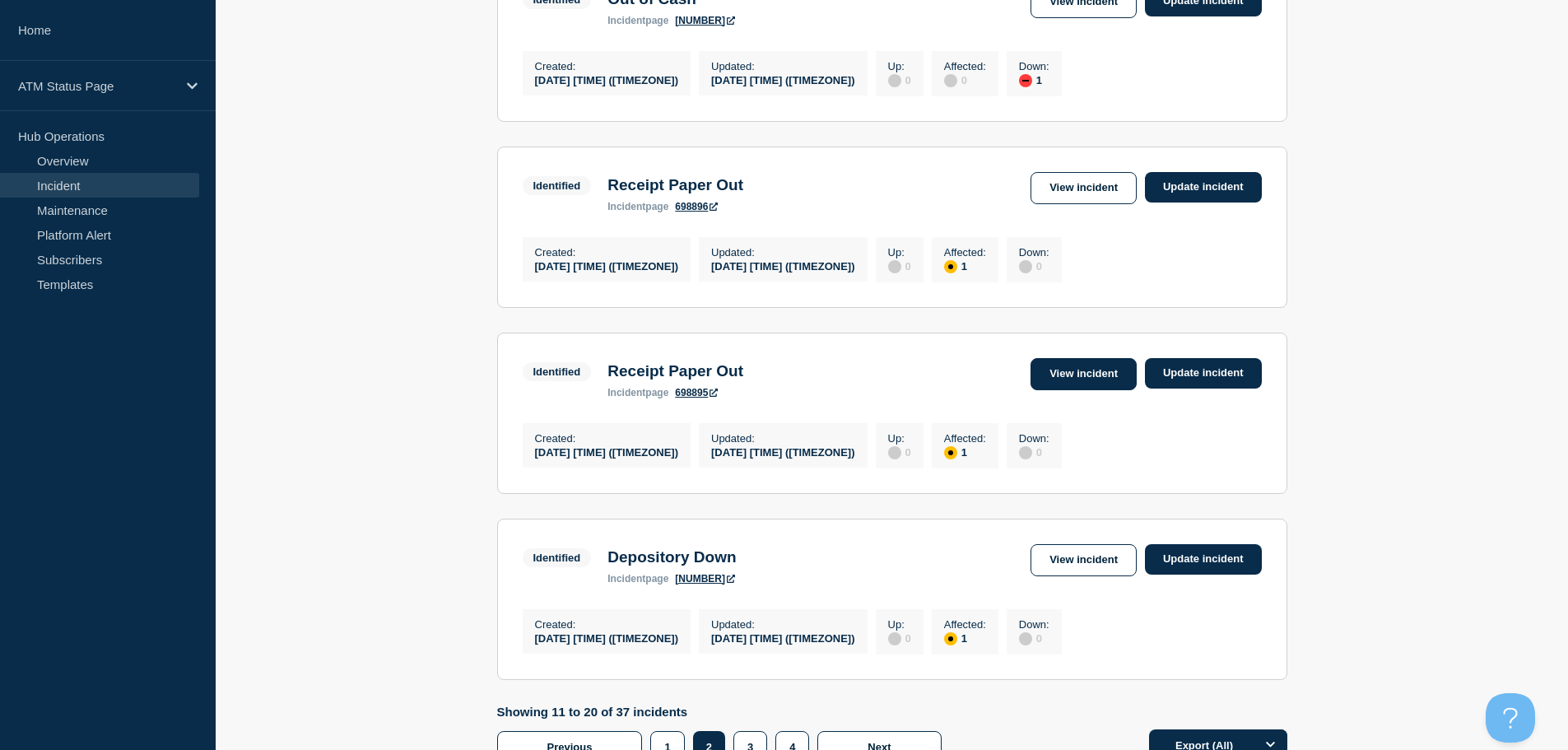 click on "View incident" at bounding box center [1083, 374] 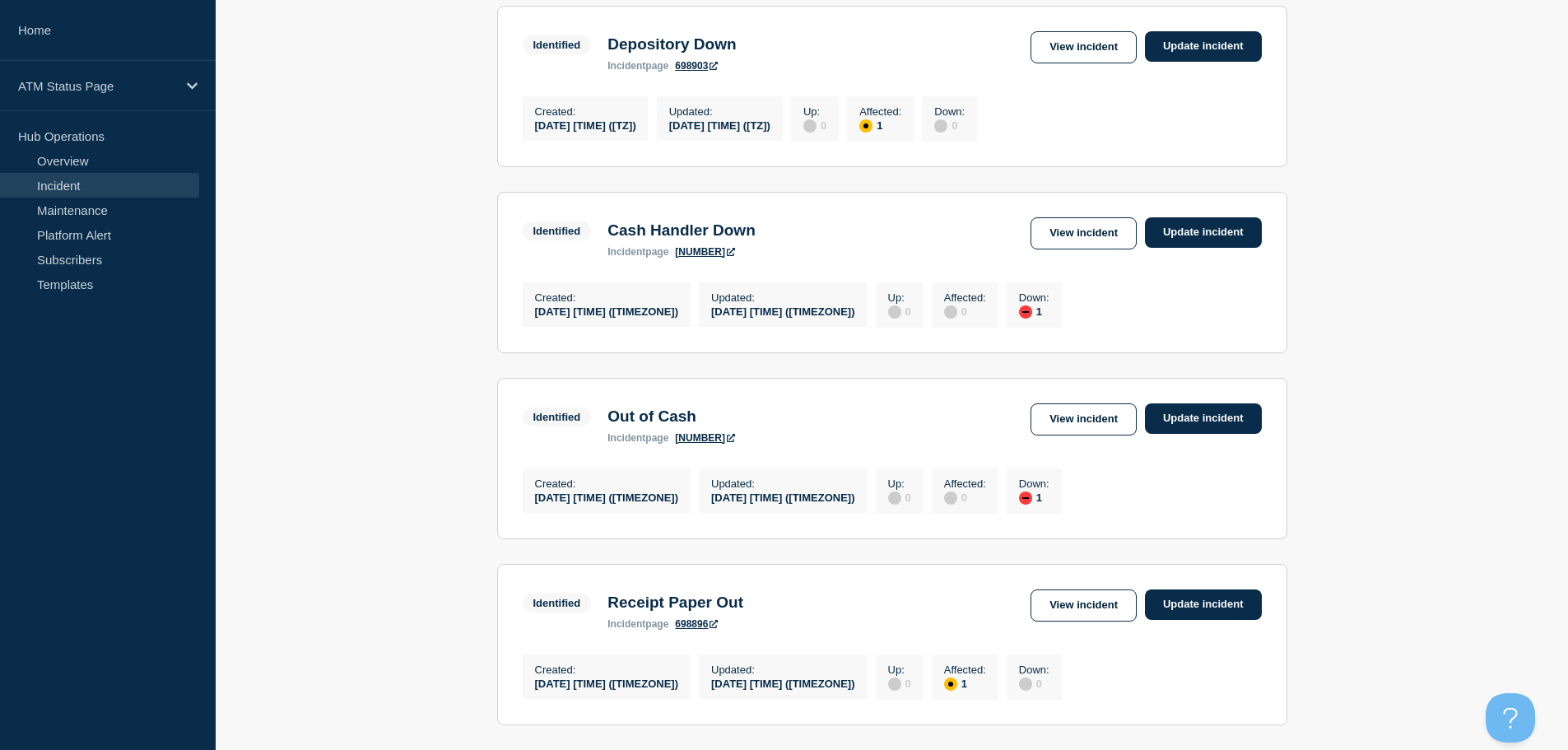 scroll, scrollTop: 1071, scrollLeft: 0, axis: vertical 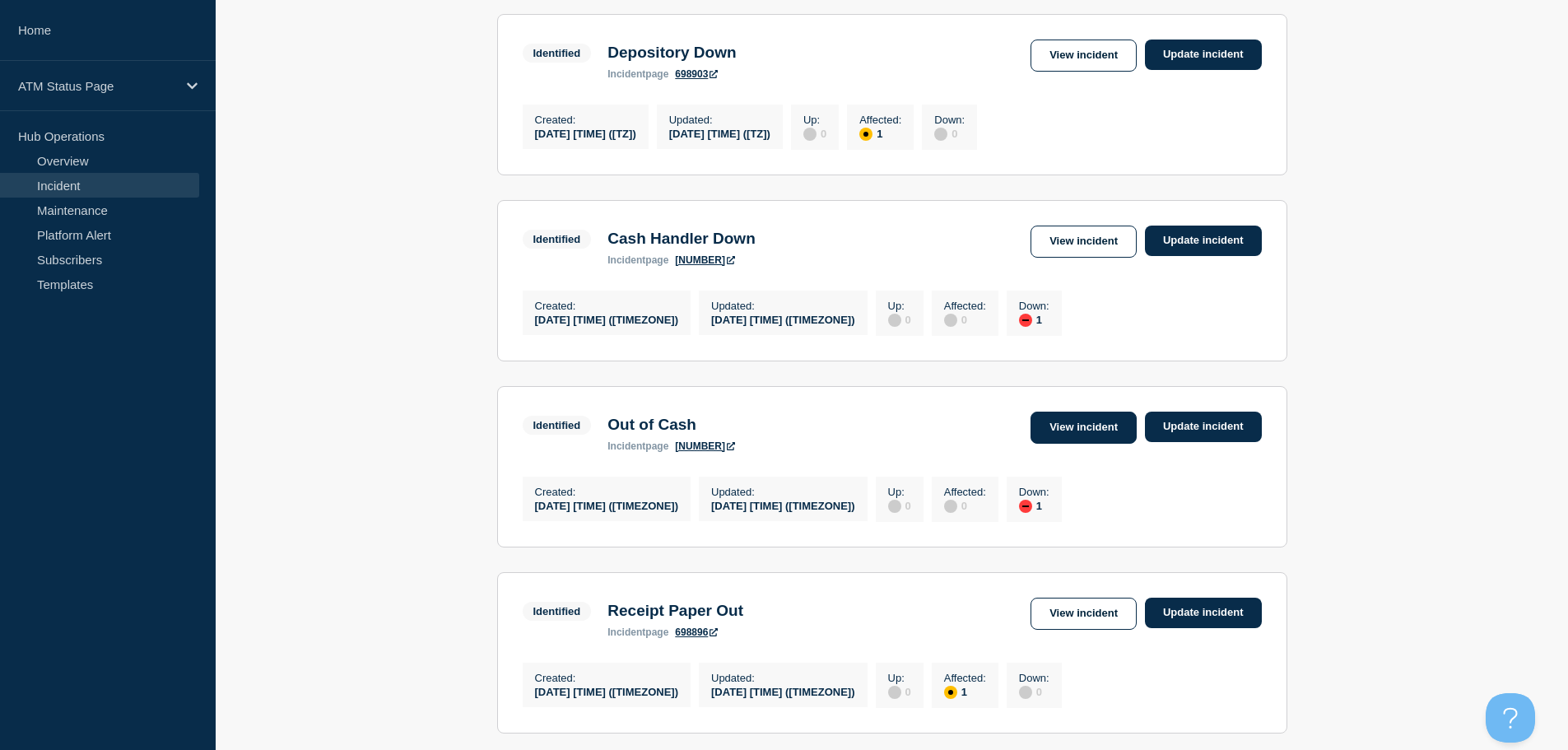 click on "View incident" at bounding box center [1083, 427] 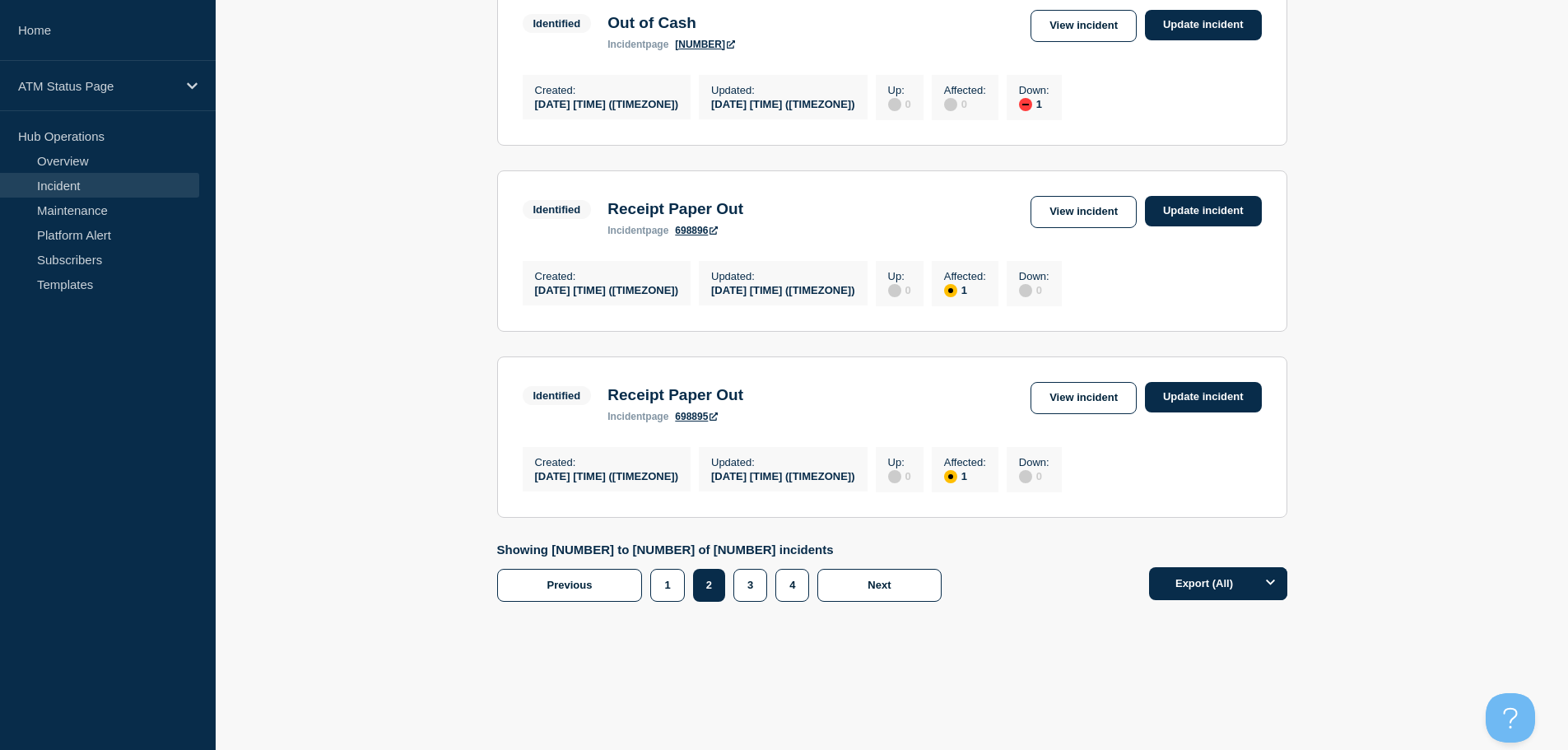 scroll, scrollTop: 1717, scrollLeft: 0, axis: vertical 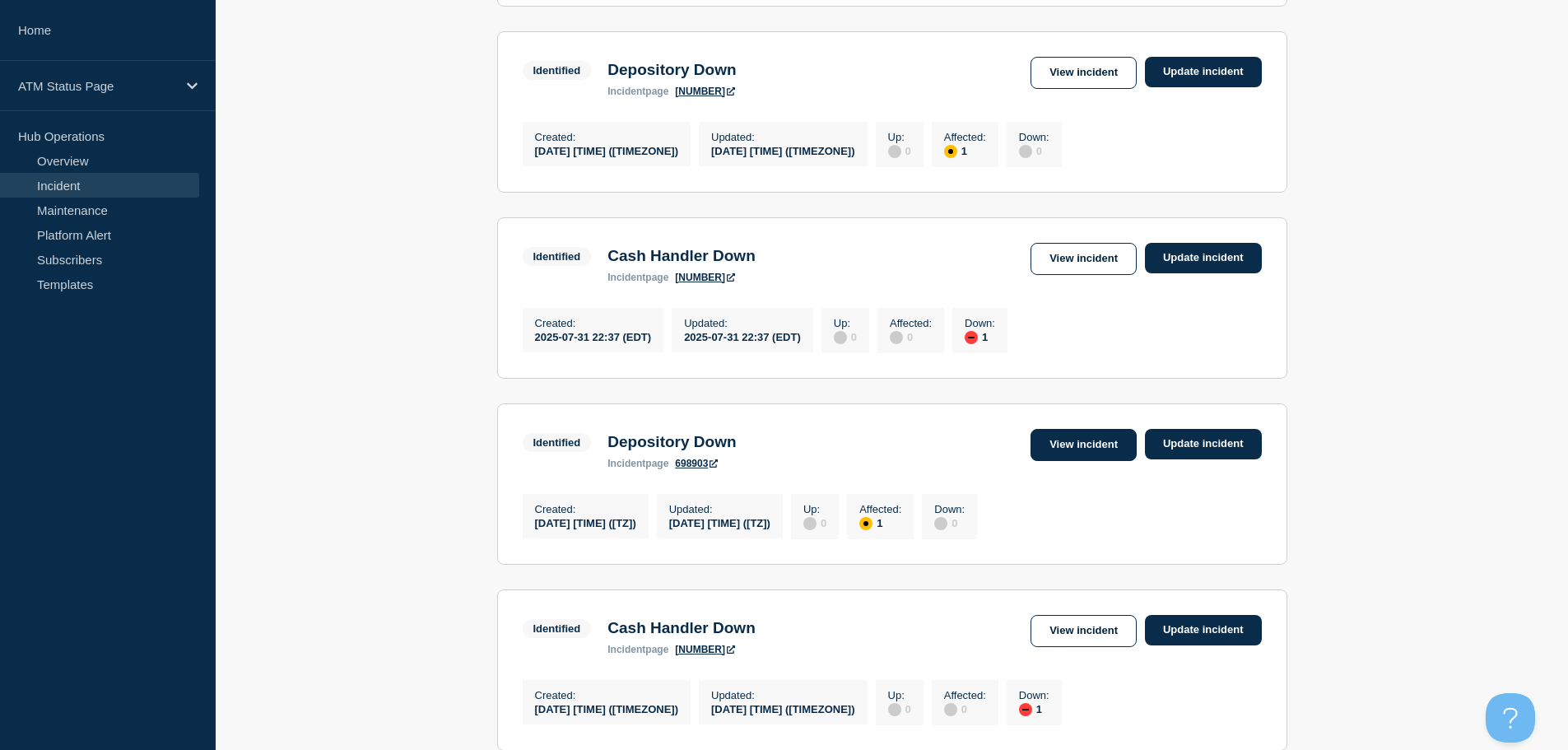 click on "View incident" at bounding box center [1083, 445] 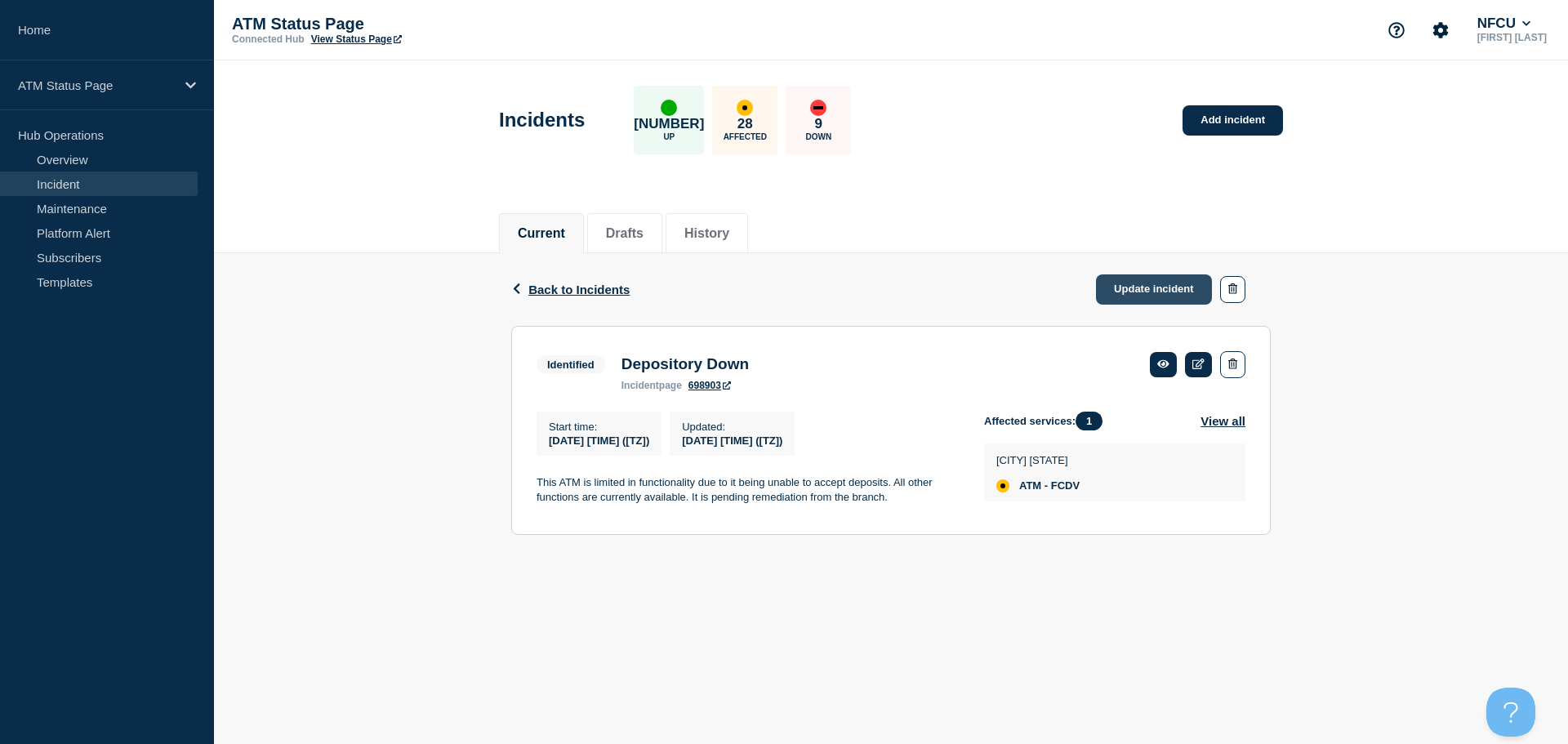 click on "Update incident" 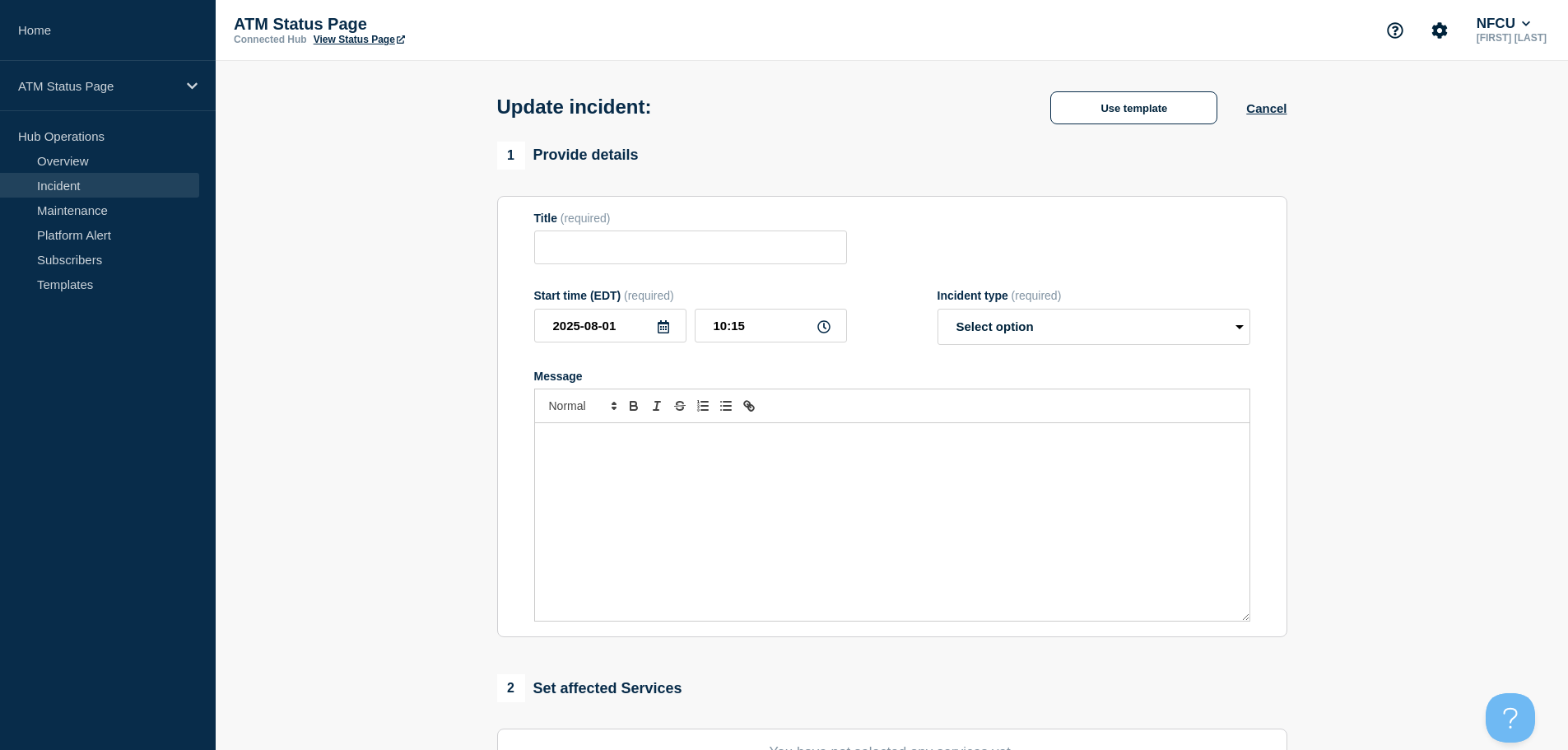 type on "Depository Down" 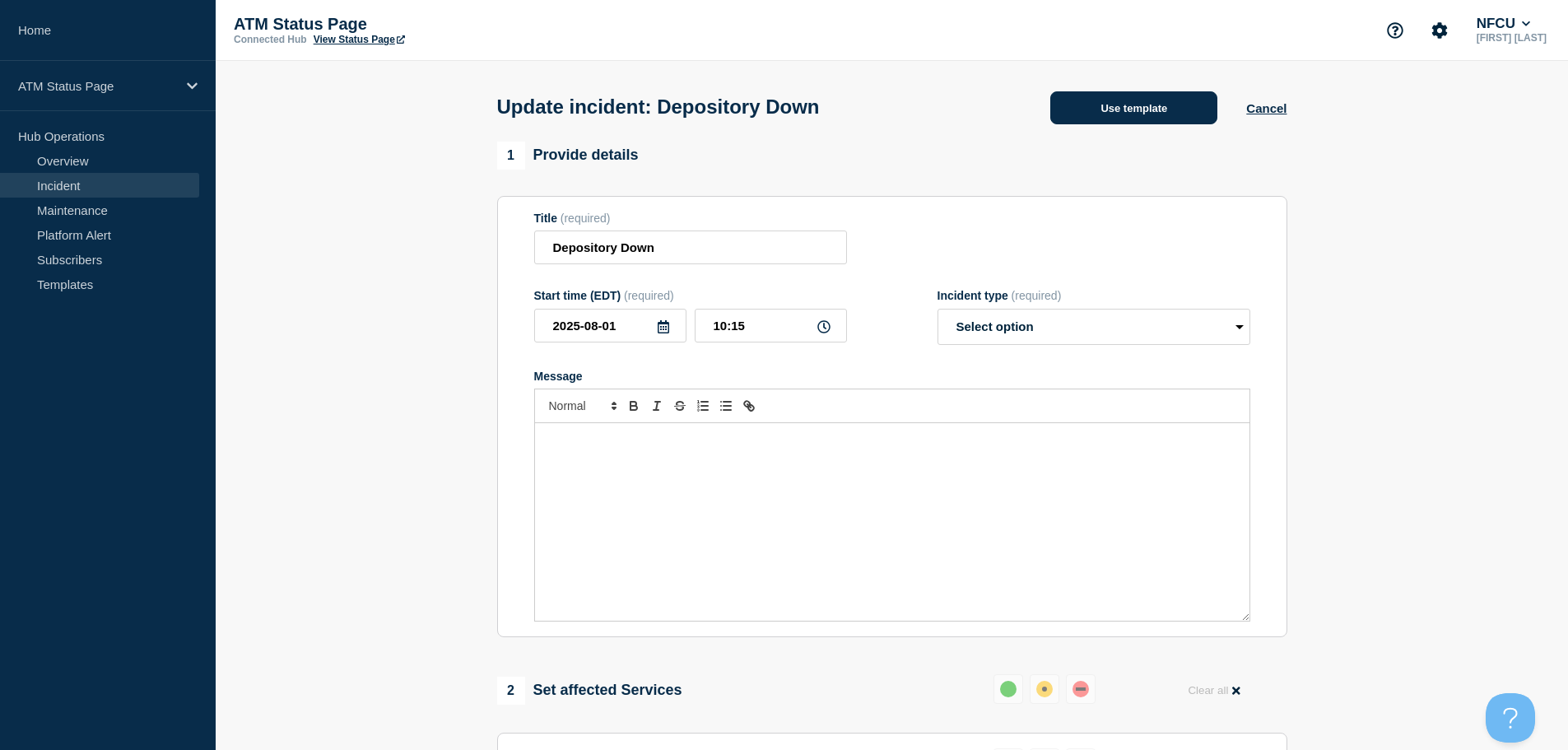 click on "Use template" at bounding box center (1133, 108) 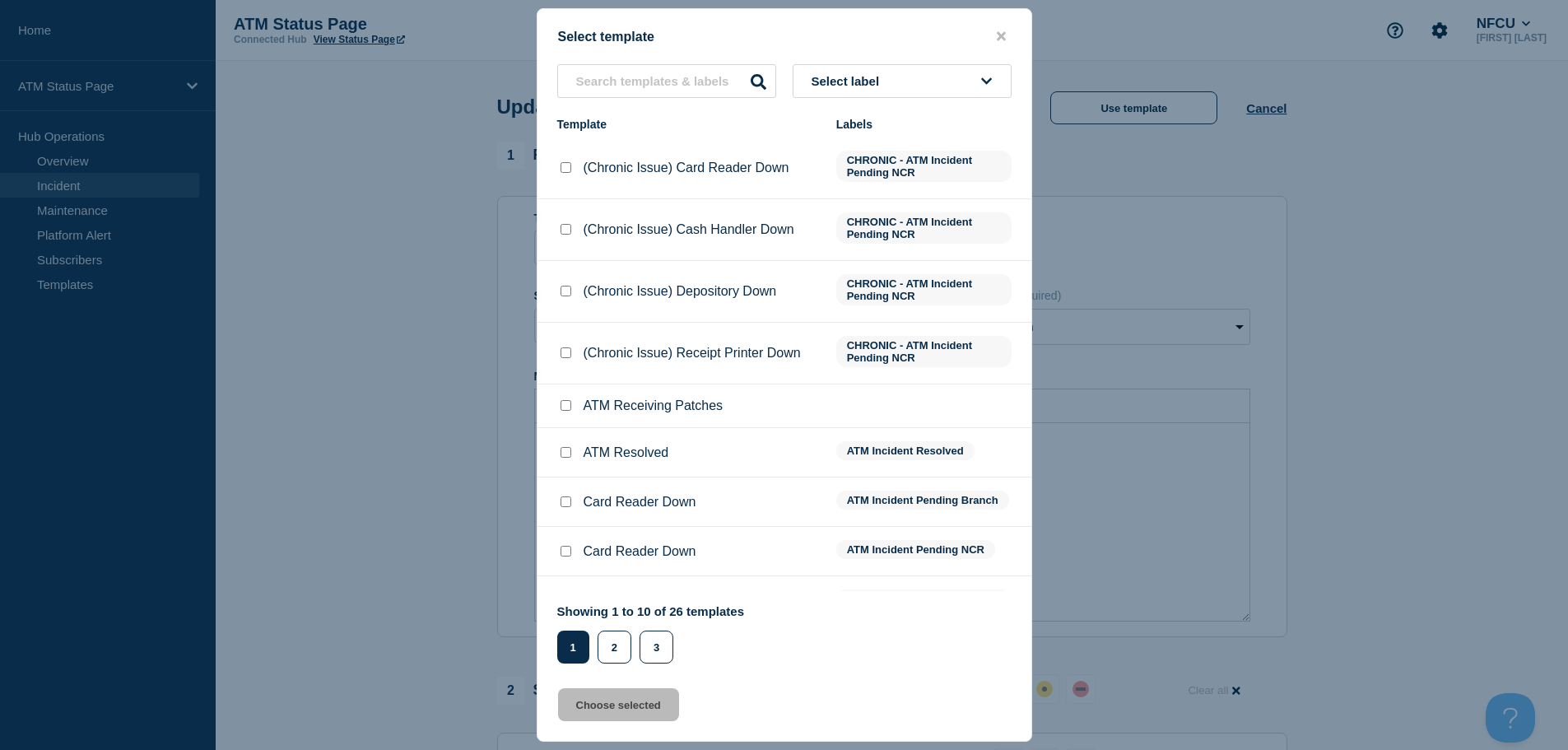 click at bounding box center [565, 452] 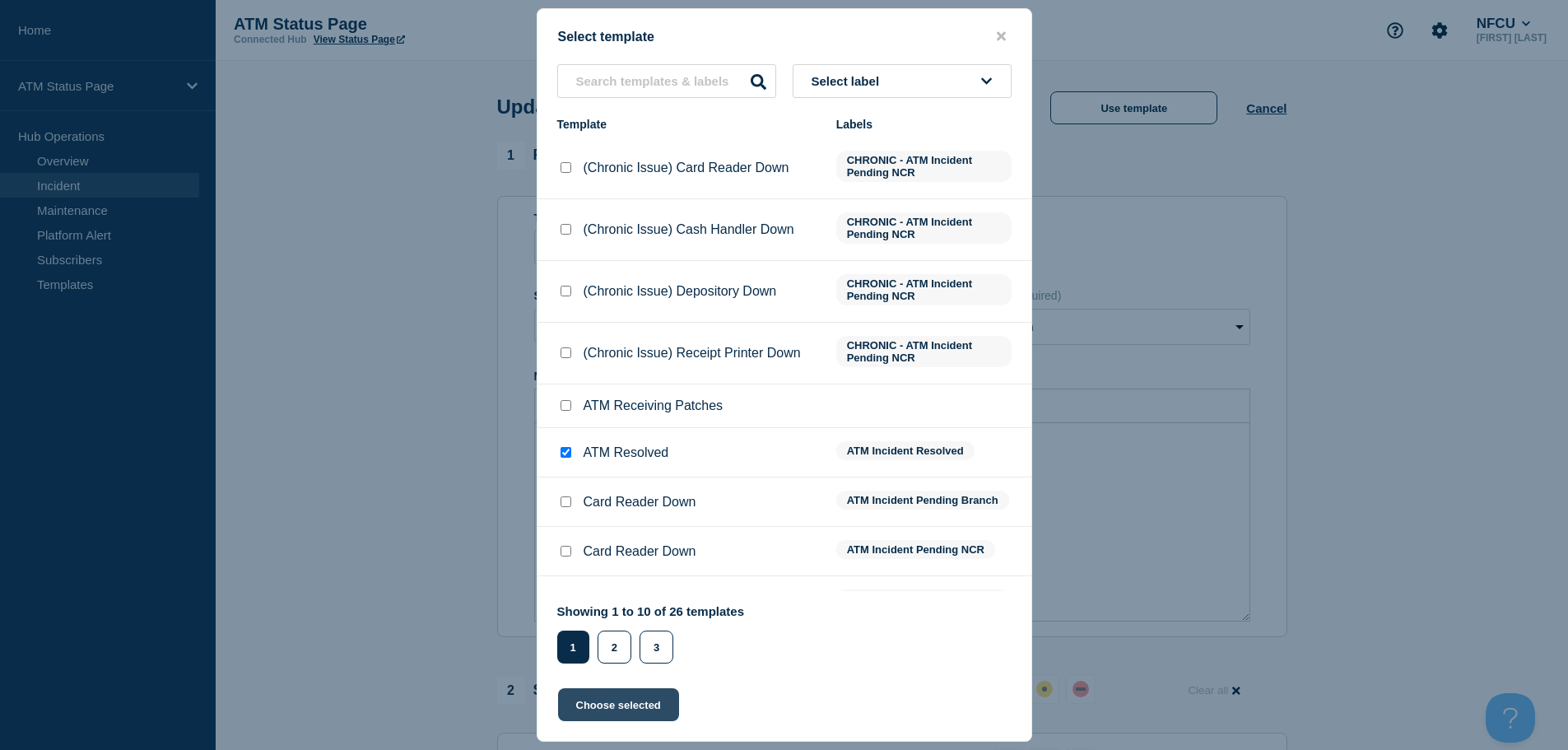 click on "Choose selected" 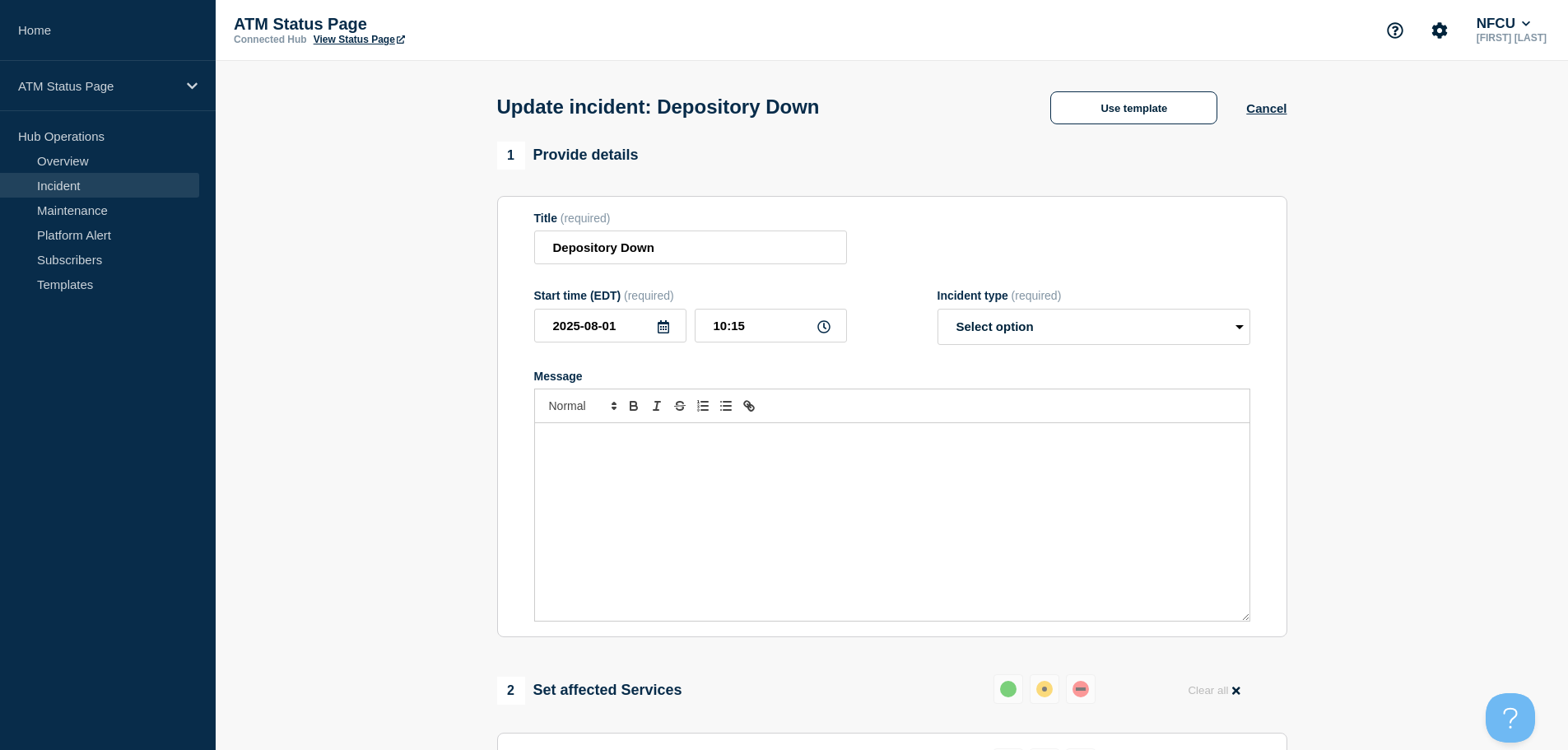 select on "resolved" 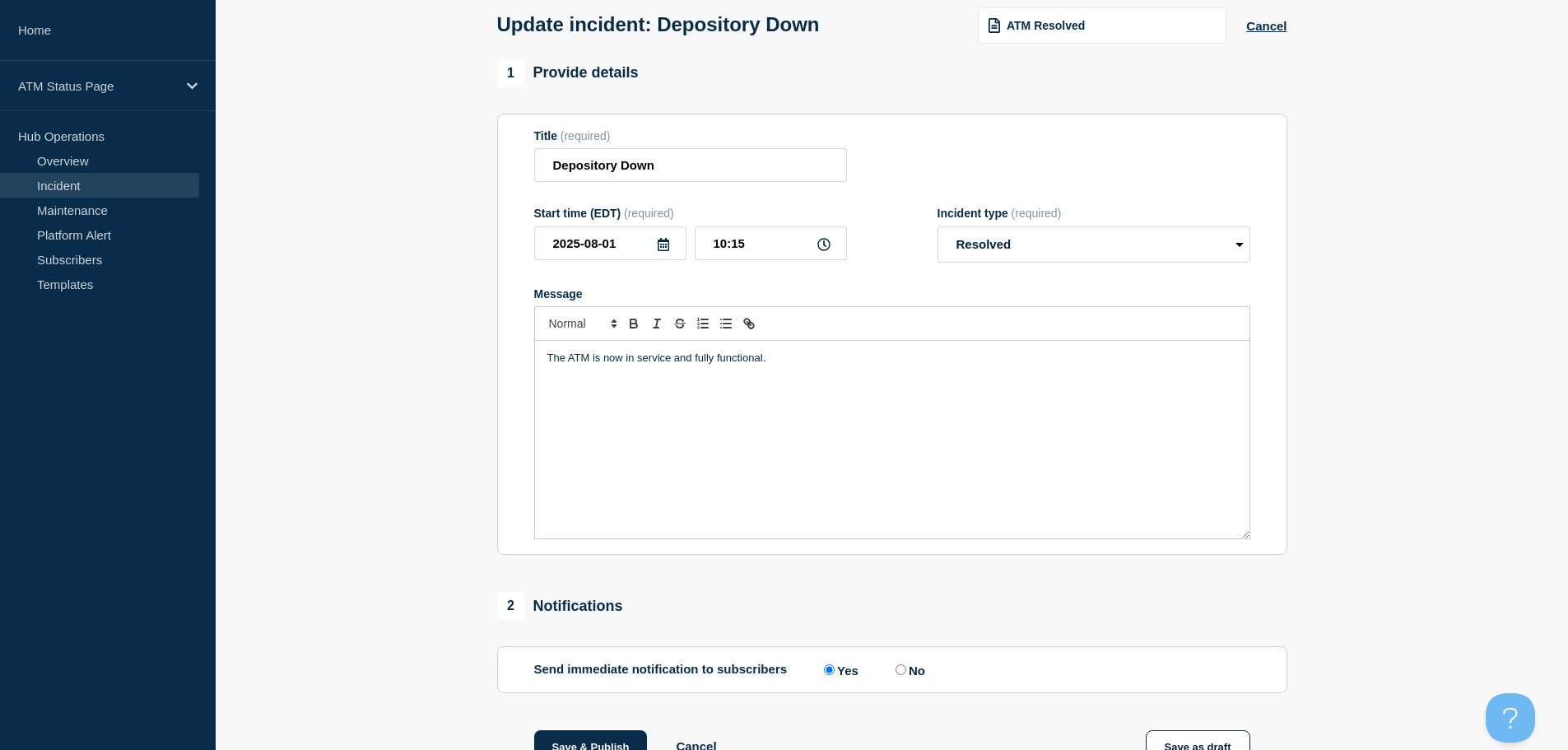 scroll, scrollTop: 165, scrollLeft: 0, axis: vertical 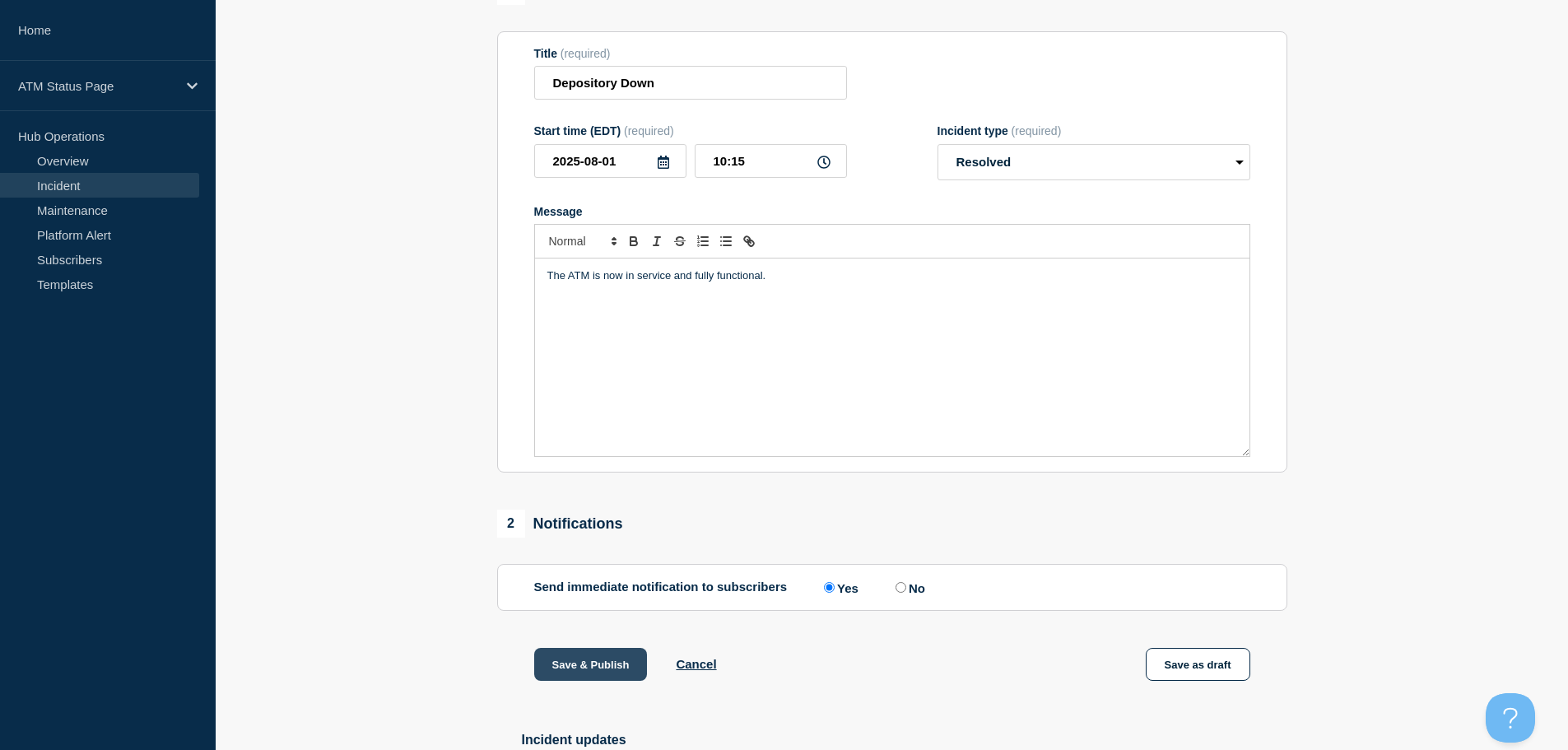 click on "Save & Publish" at bounding box center (591, 664) 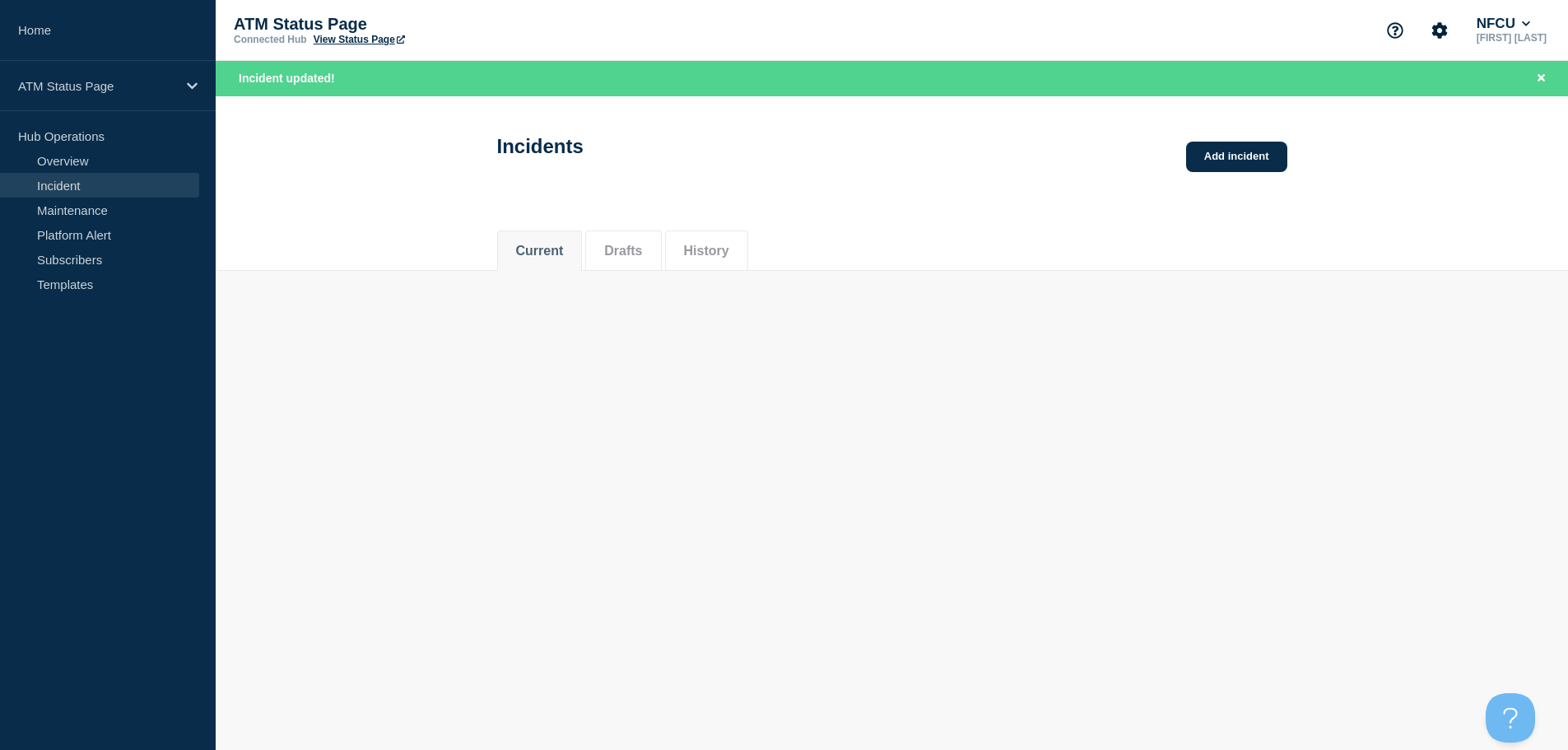 scroll, scrollTop: 0, scrollLeft: 0, axis: both 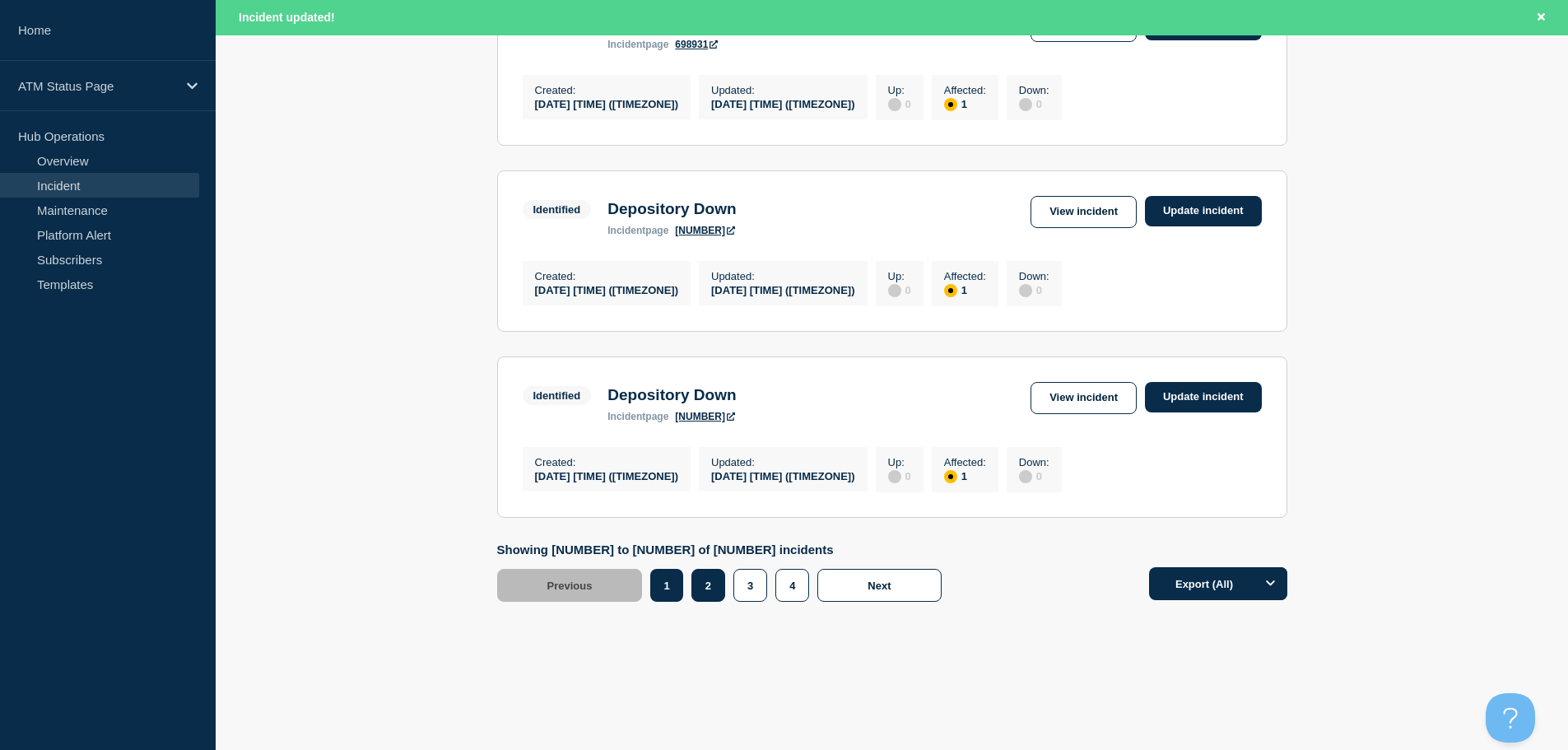 click on "2" at bounding box center (708, 585) 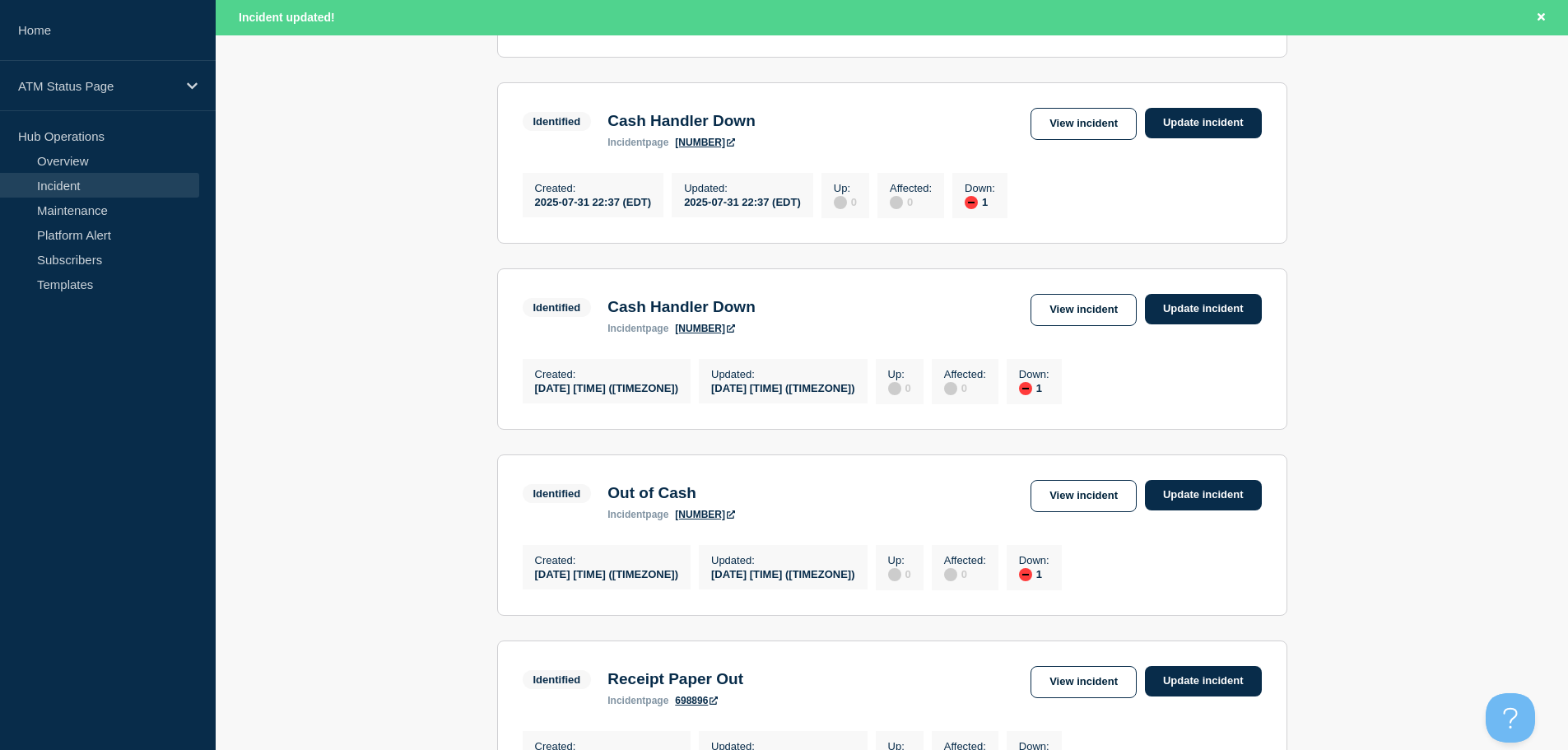 scroll, scrollTop: 1020, scrollLeft: 0, axis: vertical 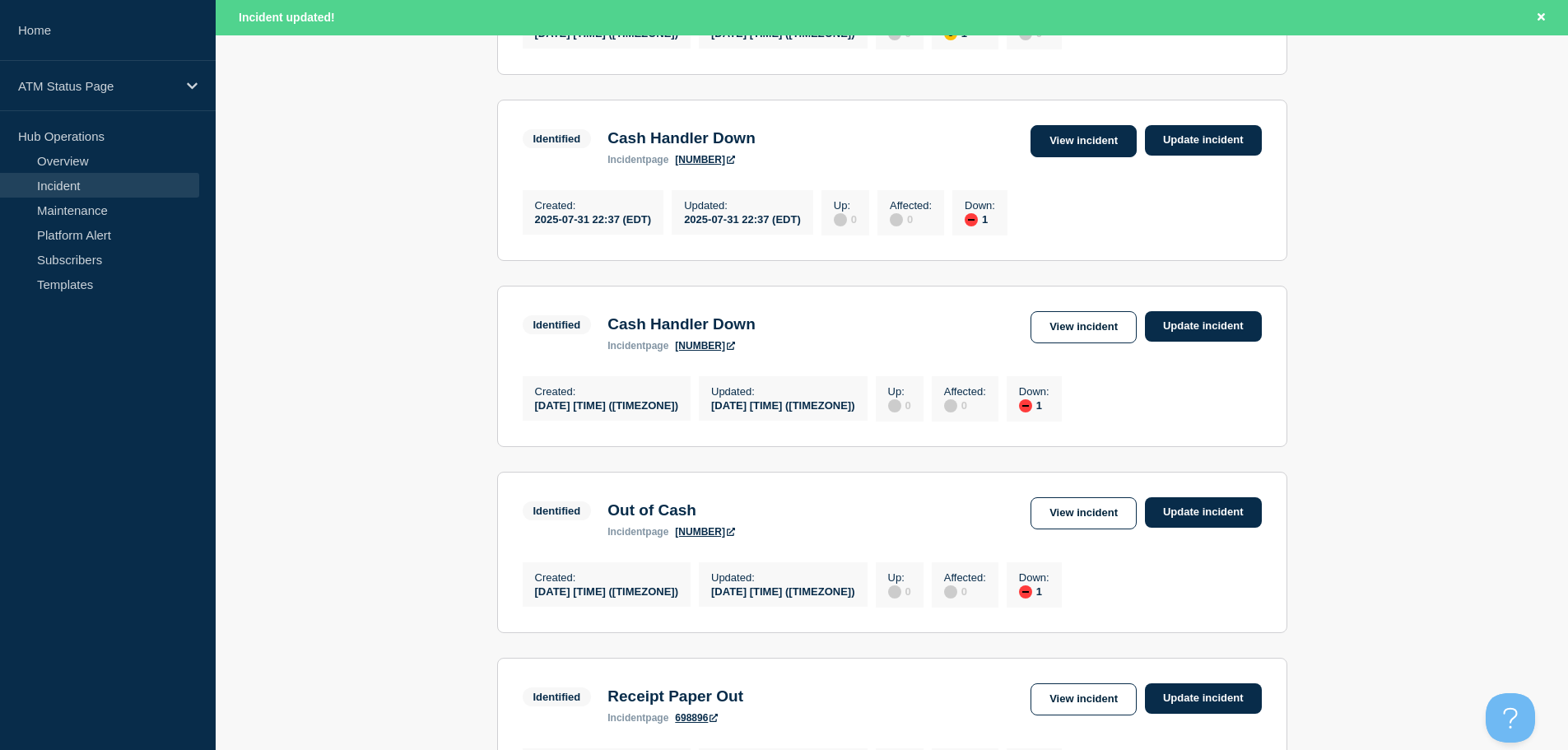 click on "View incident" at bounding box center [1083, 141] 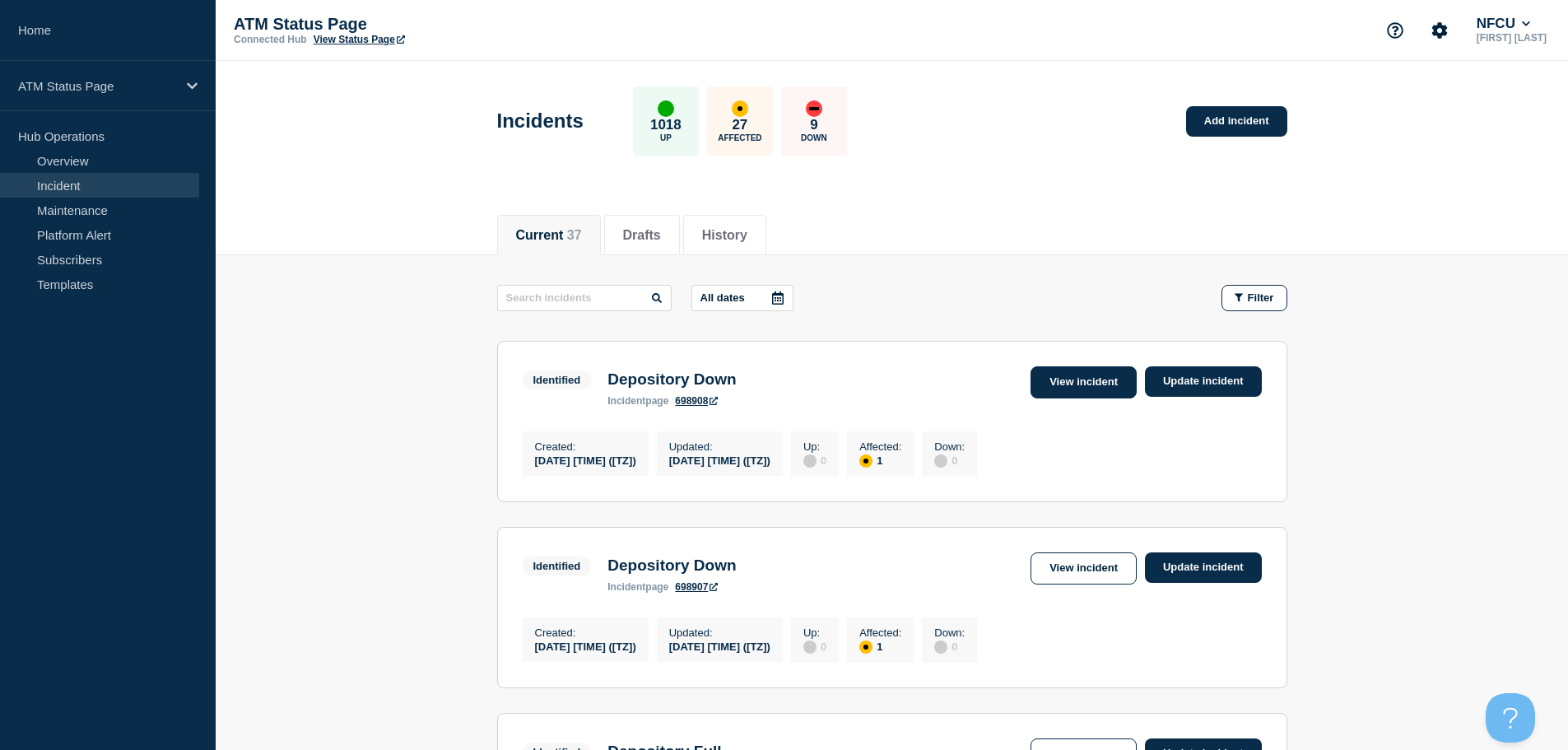 click on "View incident" at bounding box center [1083, 382] 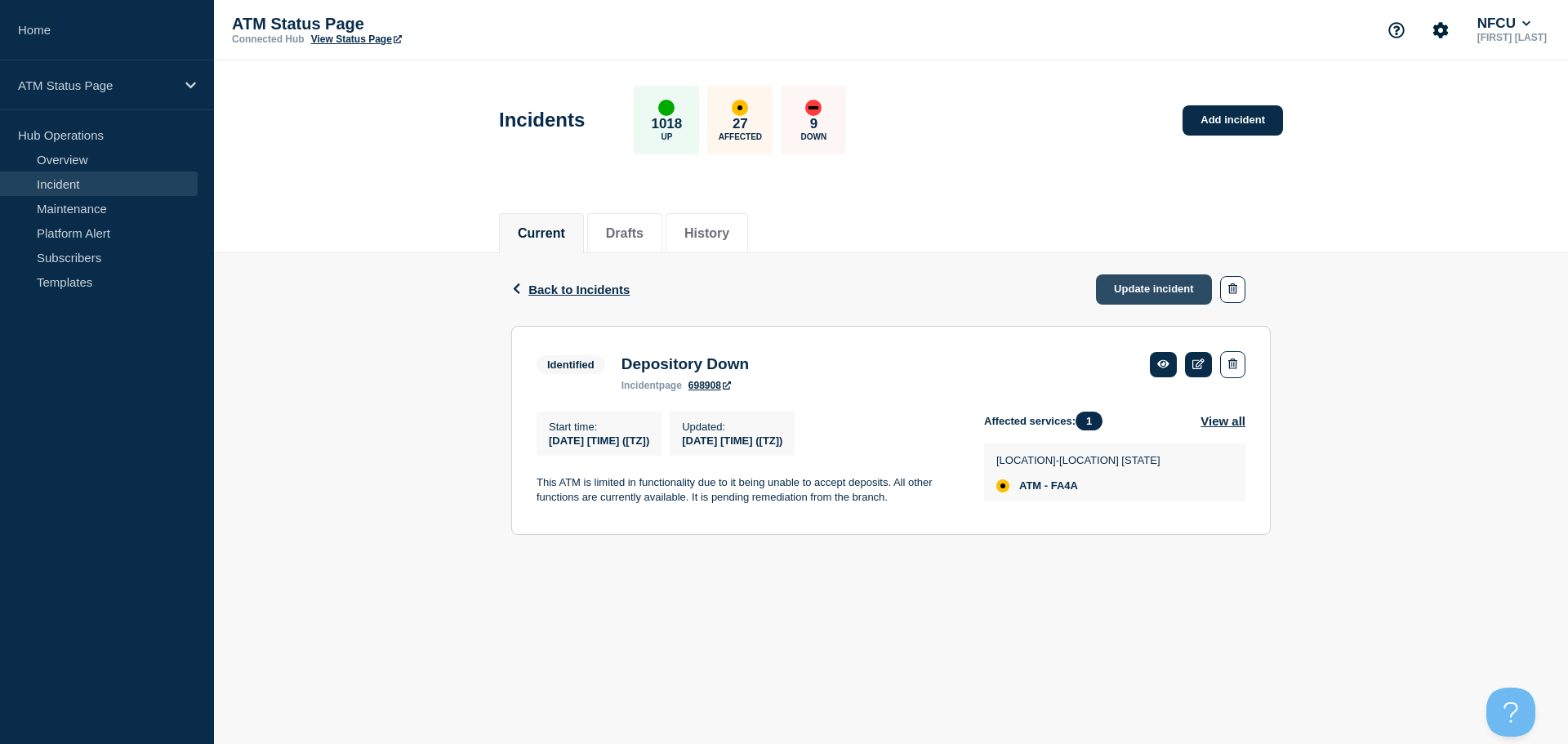 click on "Update incident" 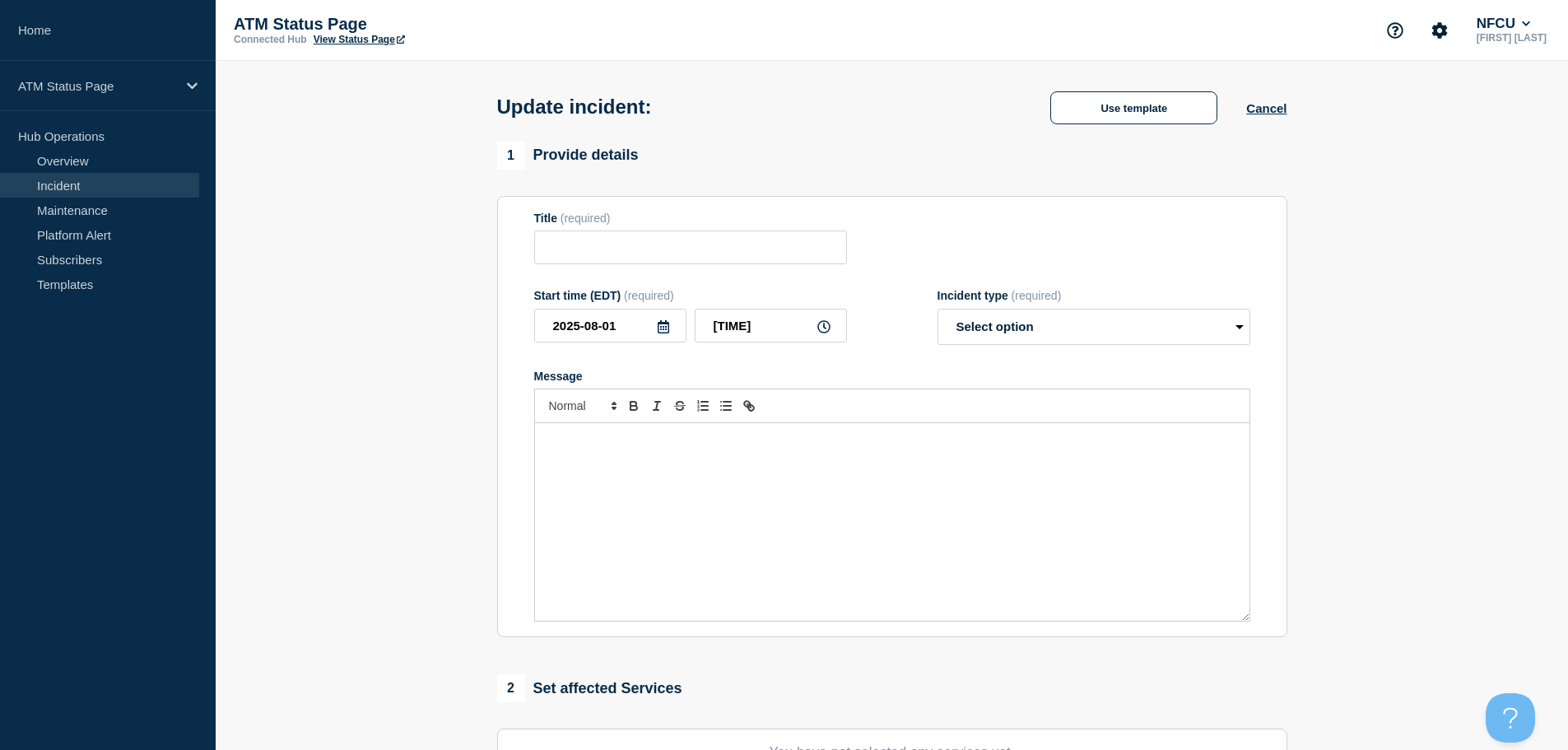 type on "Depository Down" 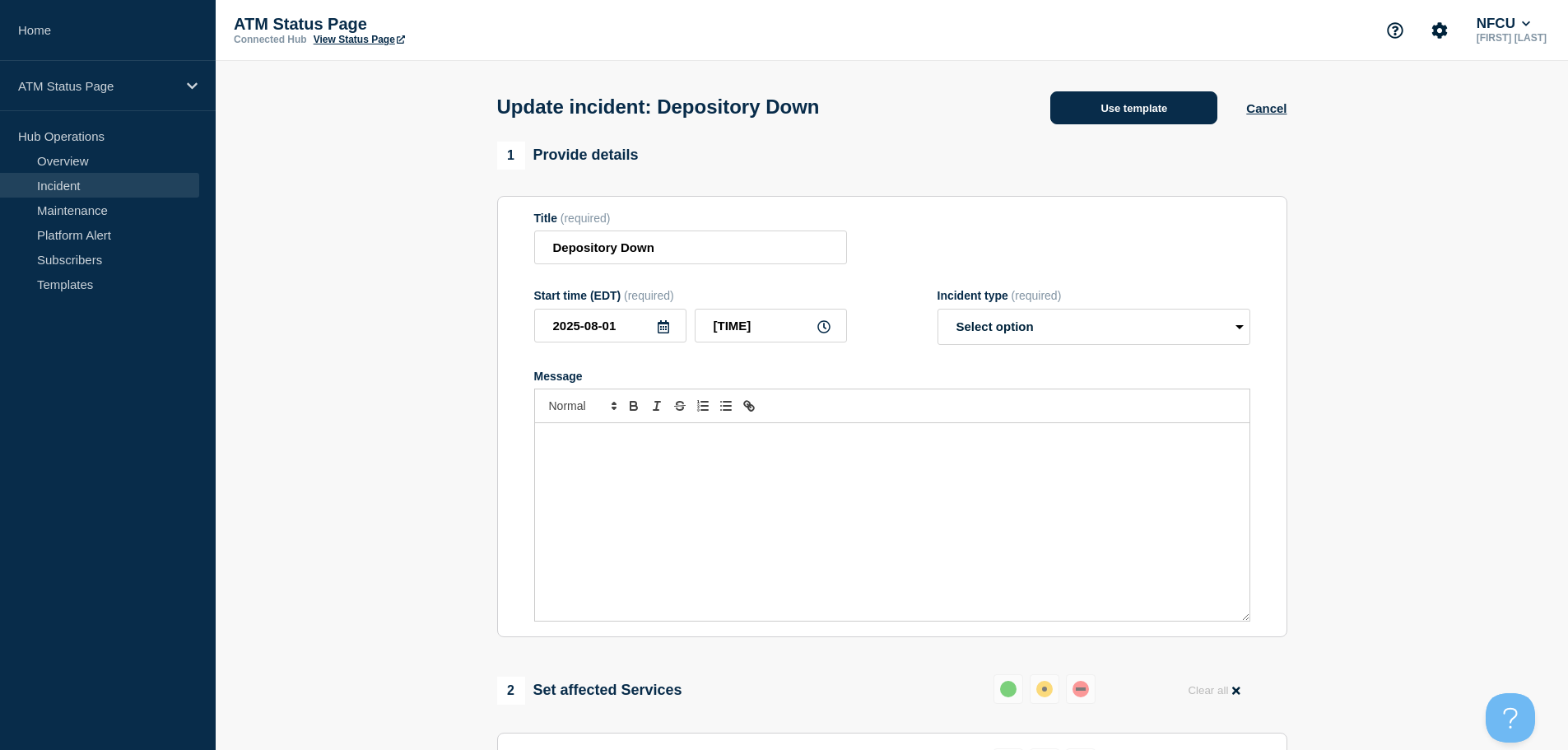 click on "Use template" at bounding box center (1133, 108) 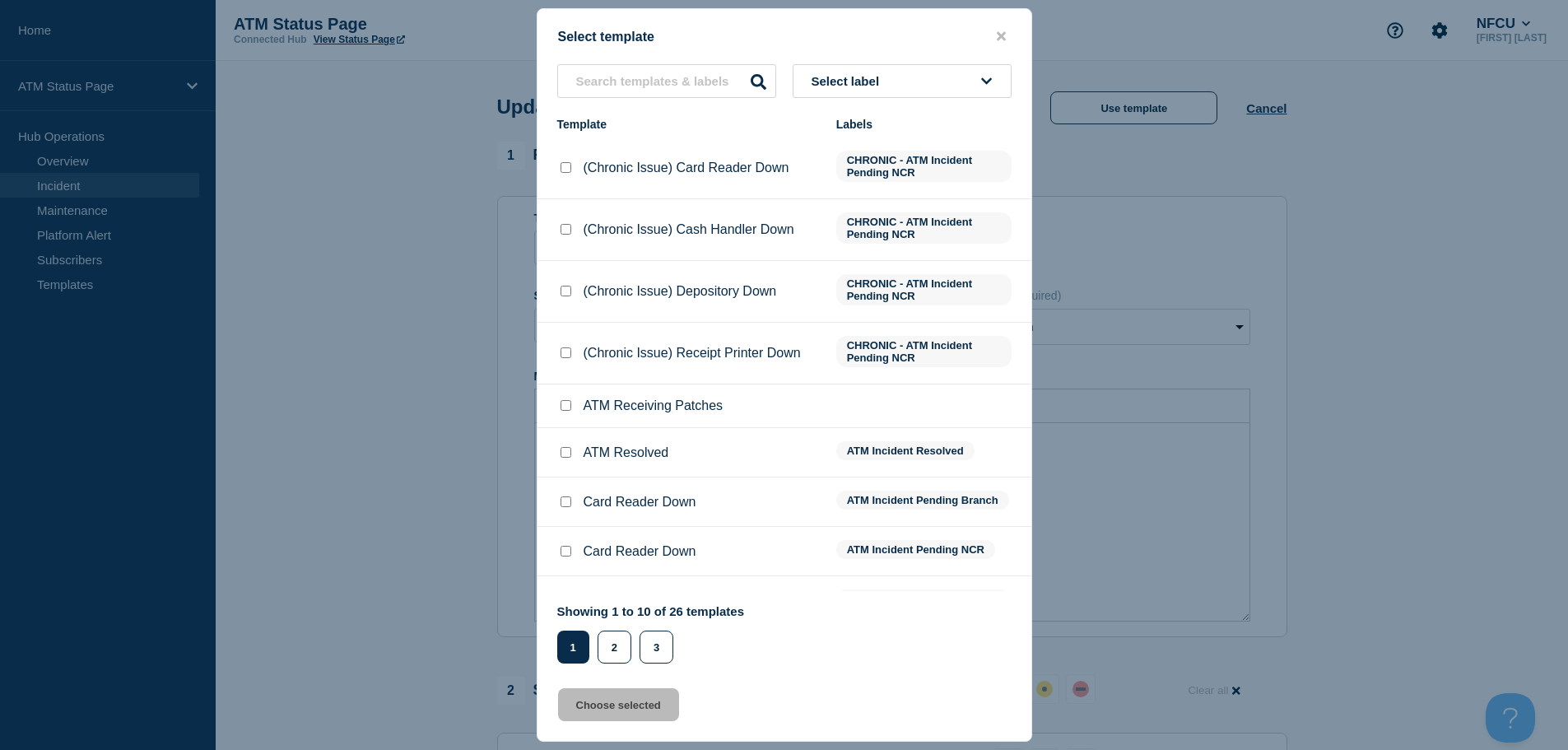 click at bounding box center (565, 452) 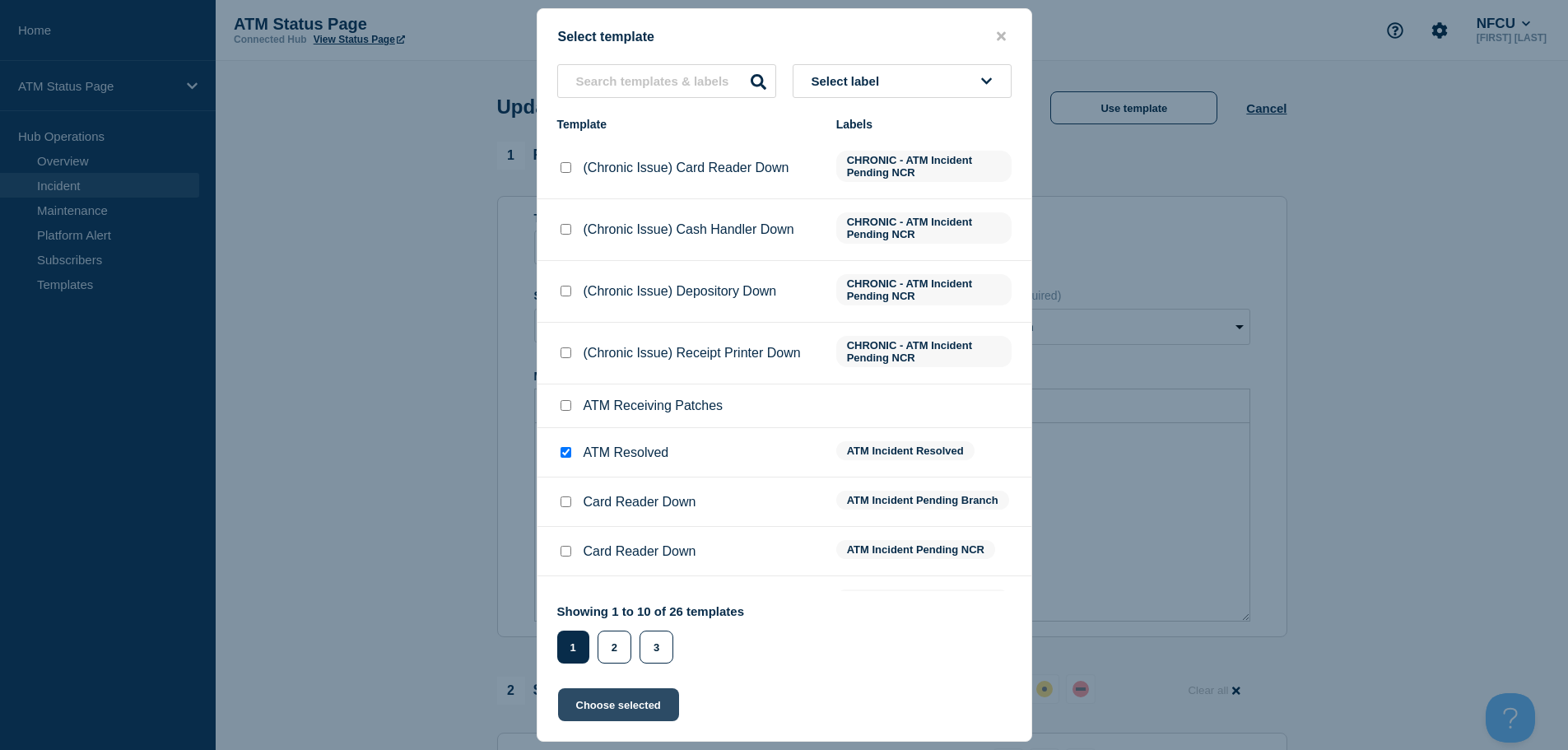 click on "Choose selected" 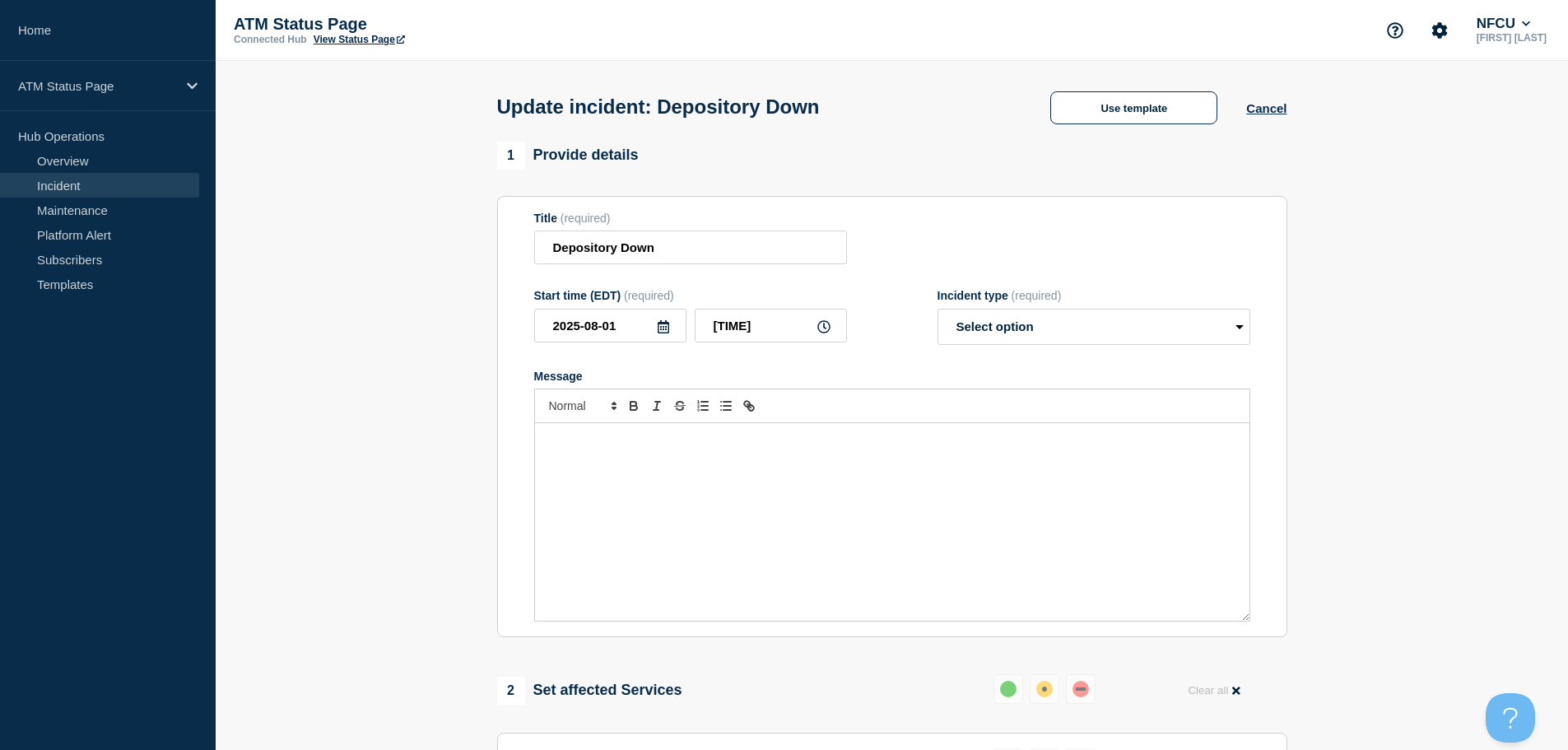 select on "resolved" 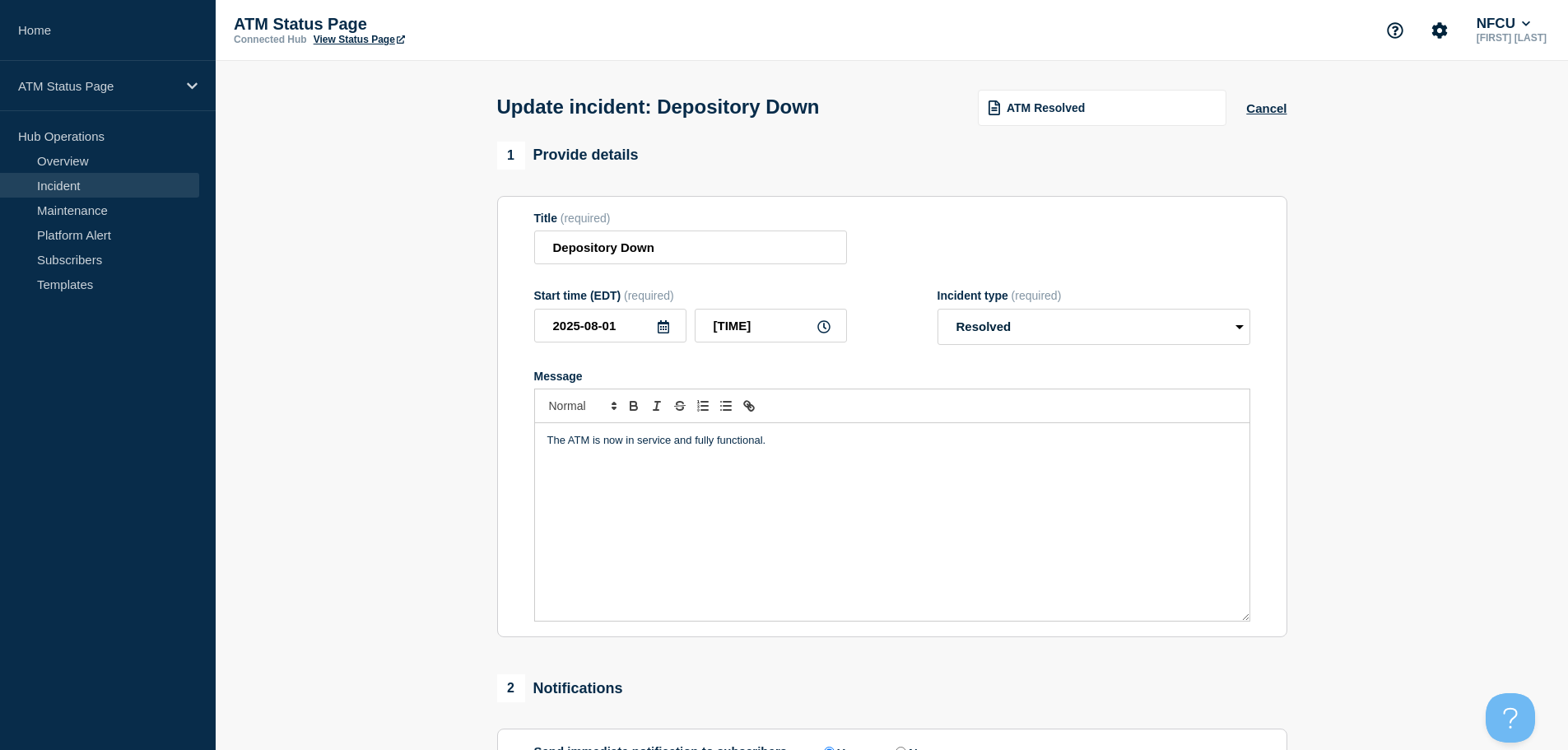 scroll, scrollTop: 304, scrollLeft: 0, axis: vertical 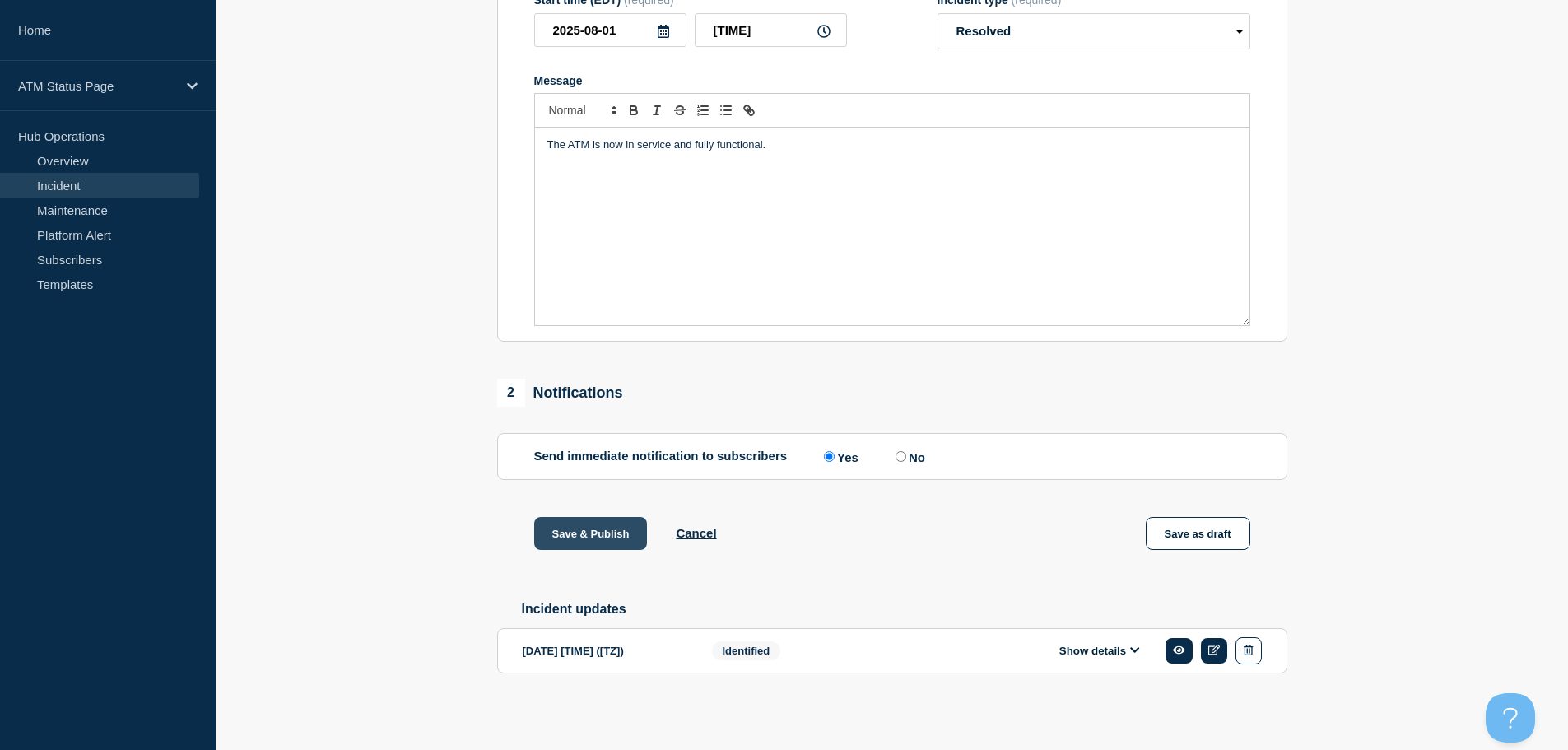 click on "Save & Publish" at bounding box center (591, 533) 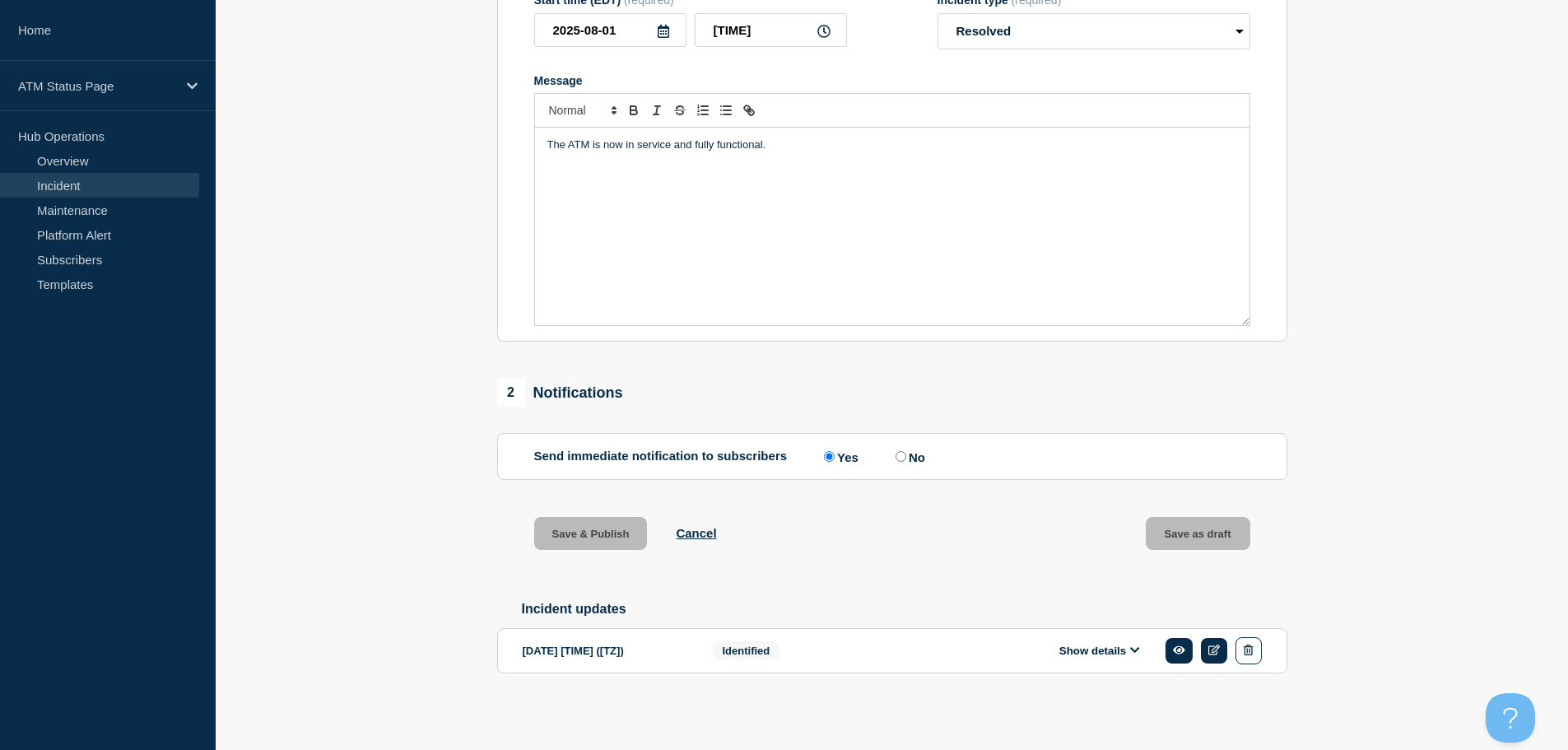 scroll, scrollTop: 0, scrollLeft: 0, axis: both 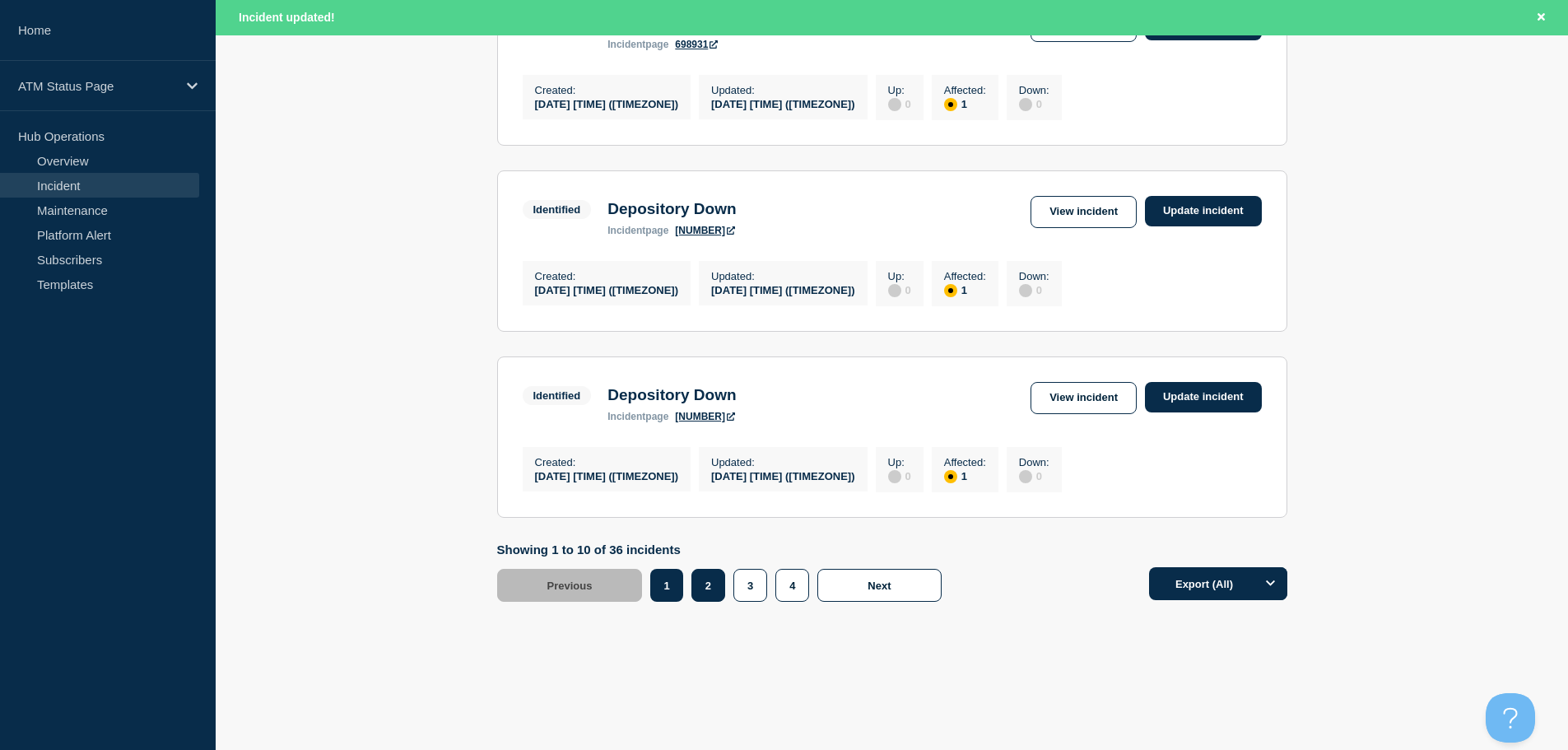 click on "2" at bounding box center (708, 585) 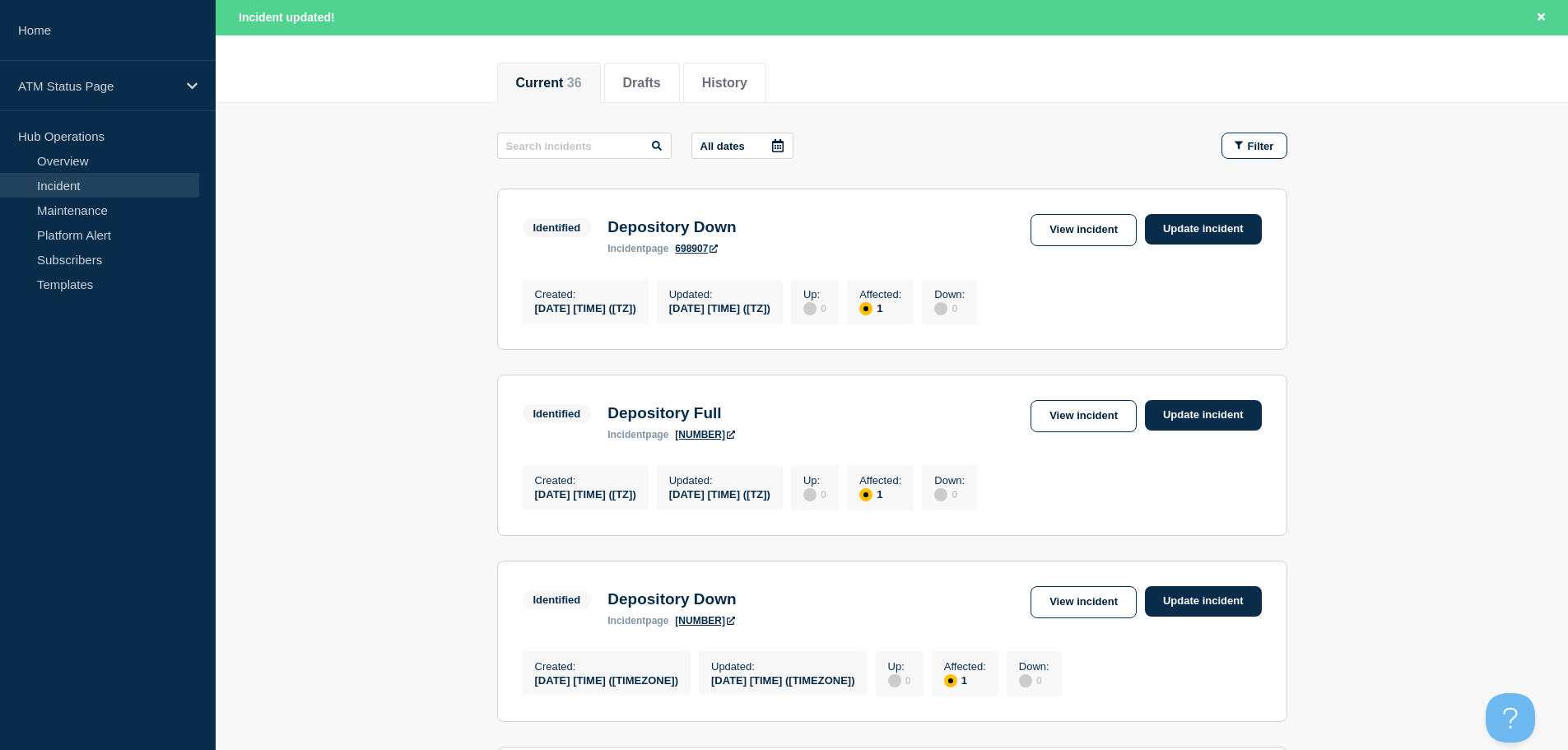 scroll, scrollTop: 22, scrollLeft: 0, axis: vertical 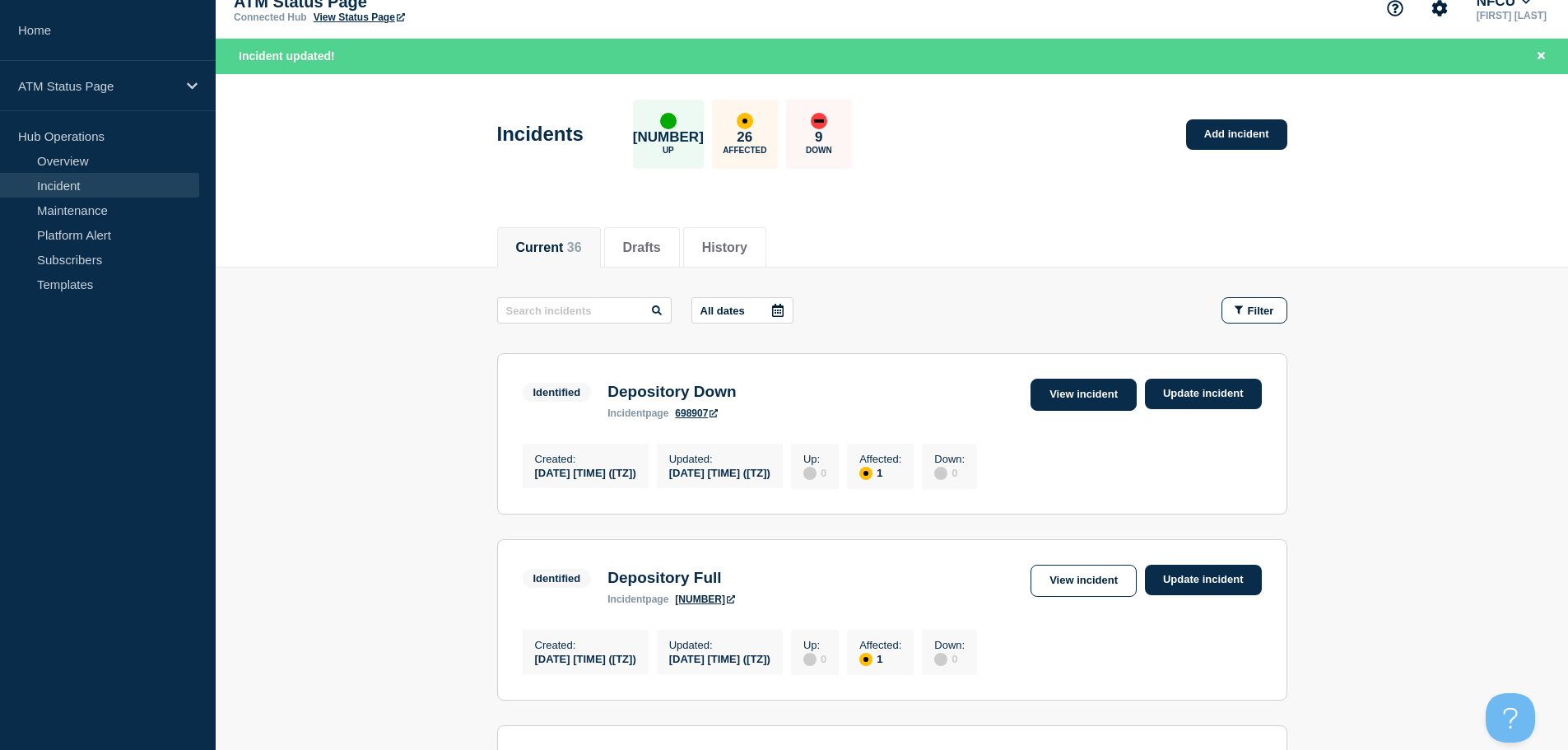 click on "View incident" at bounding box center [1083, 394] 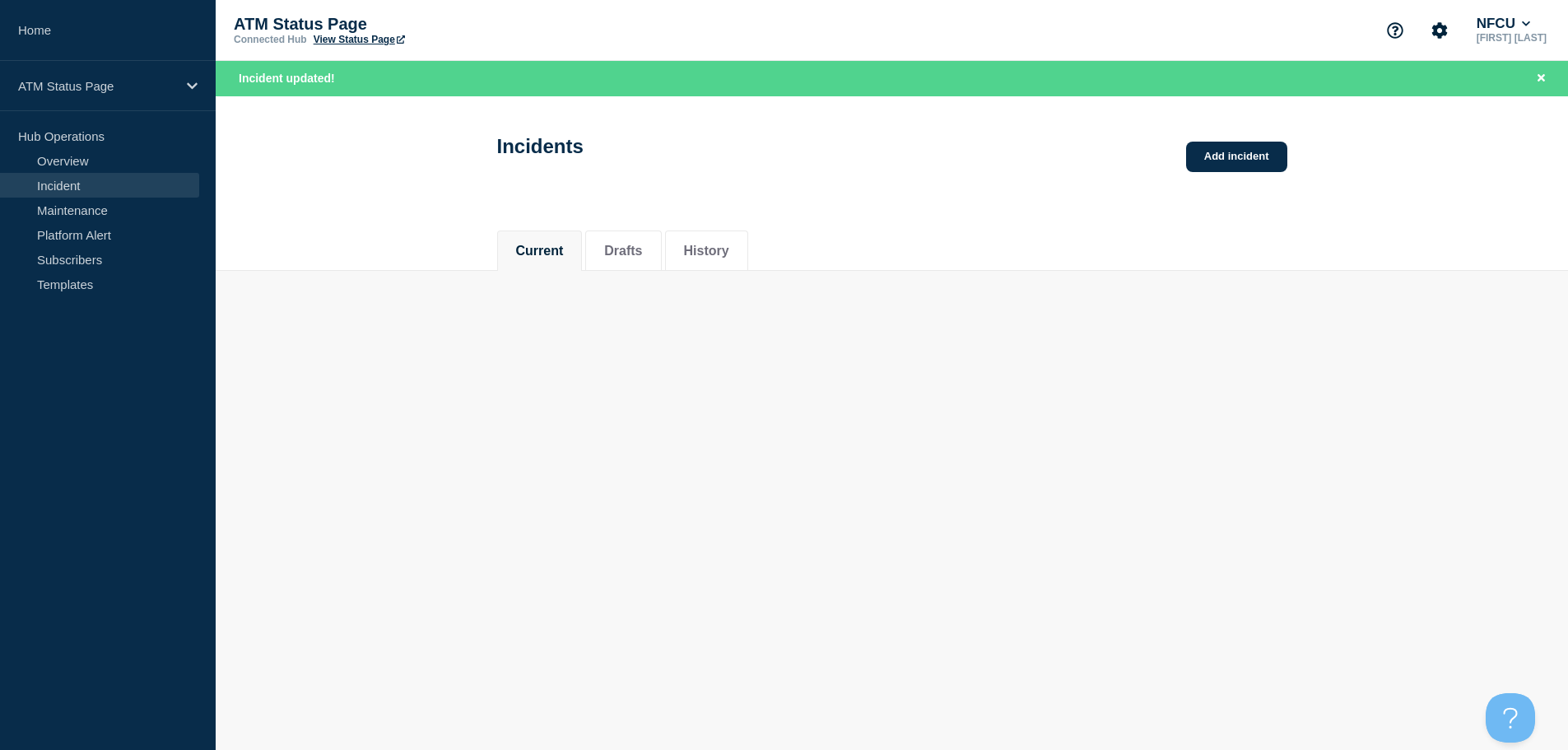 scroll, scrollTop: 0, scrollLeft: 0, axis: both 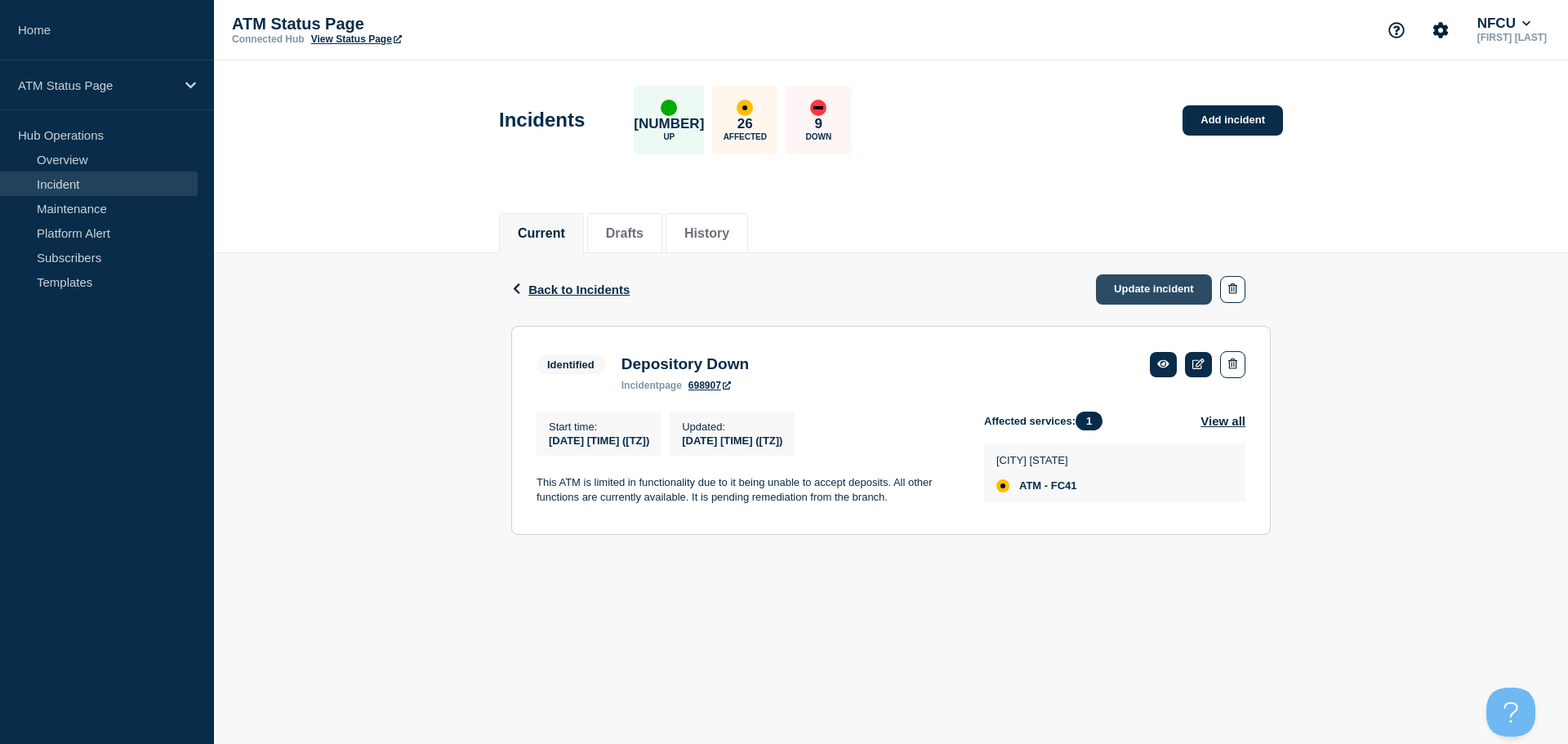 click on "Update incident" 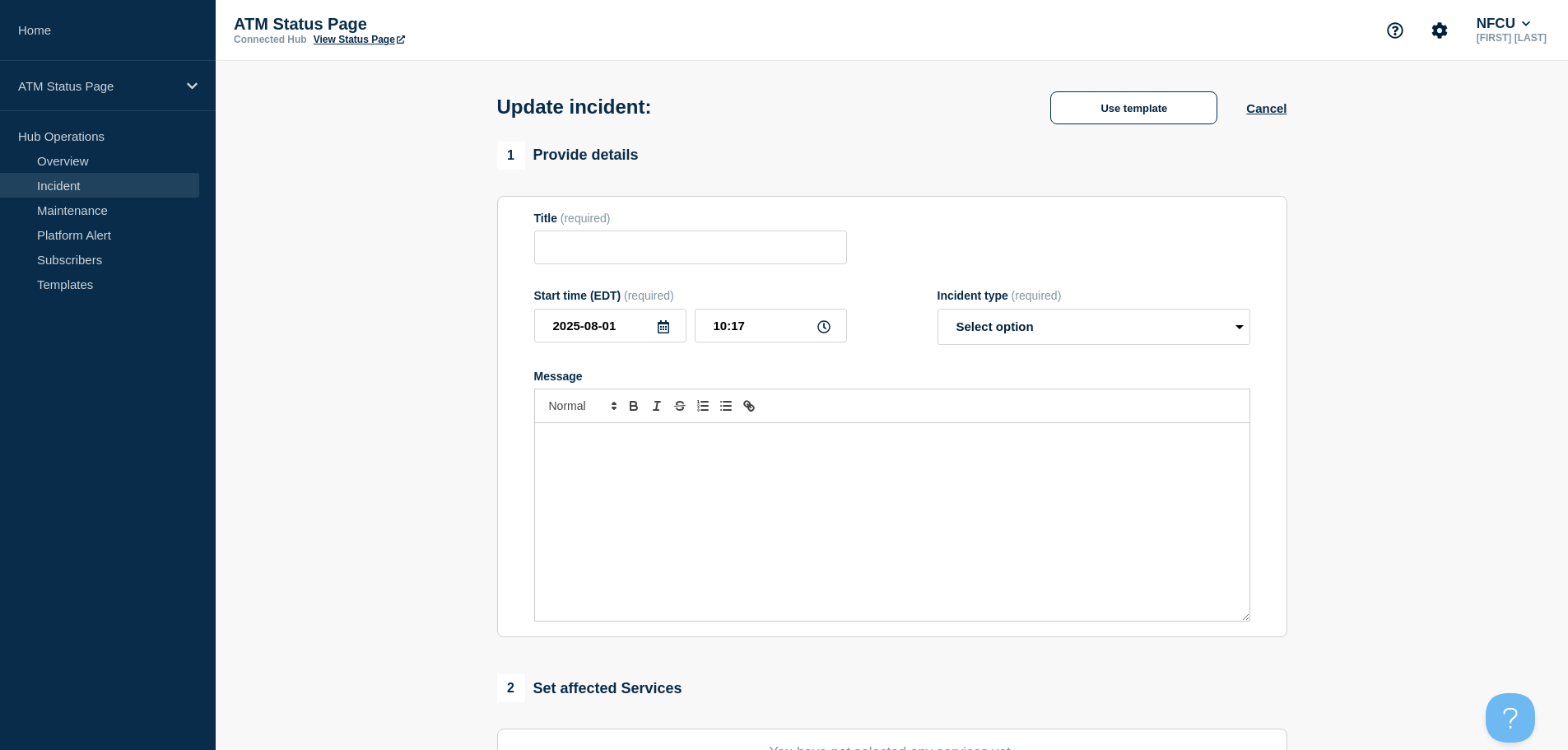 type on "Depository Down" 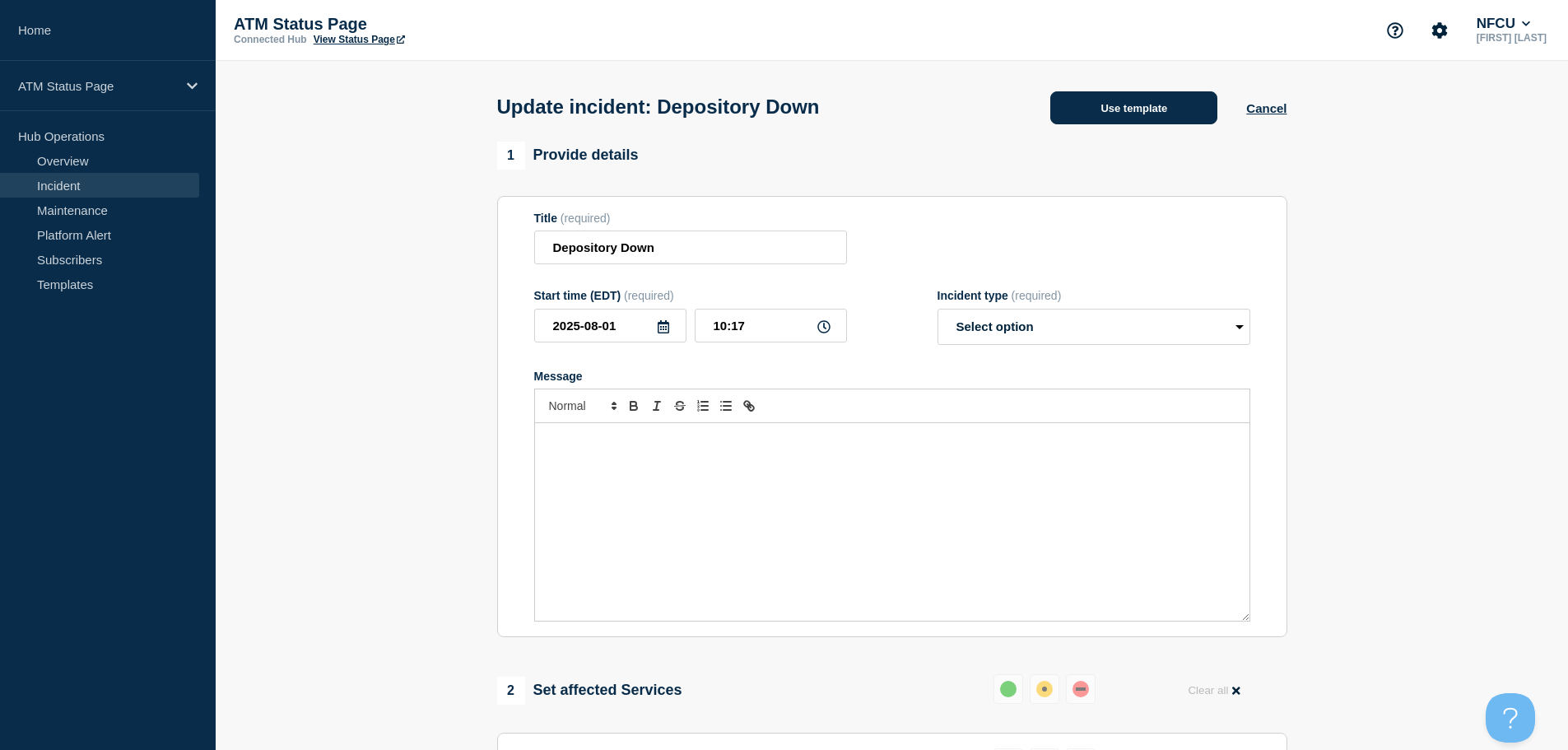 click on "Use template" at bounding box center (1133, 108) 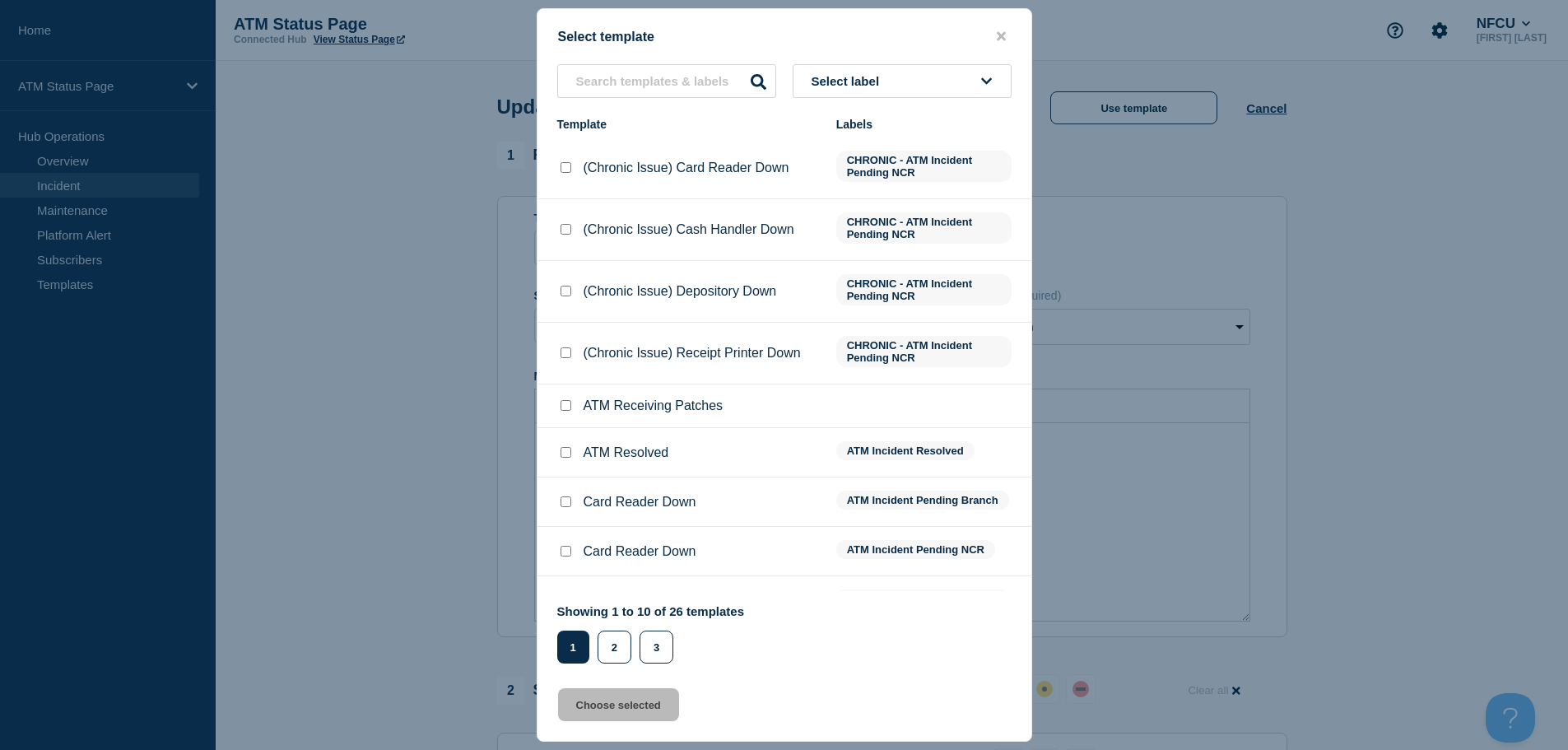 click at bounding box center (565, 452) 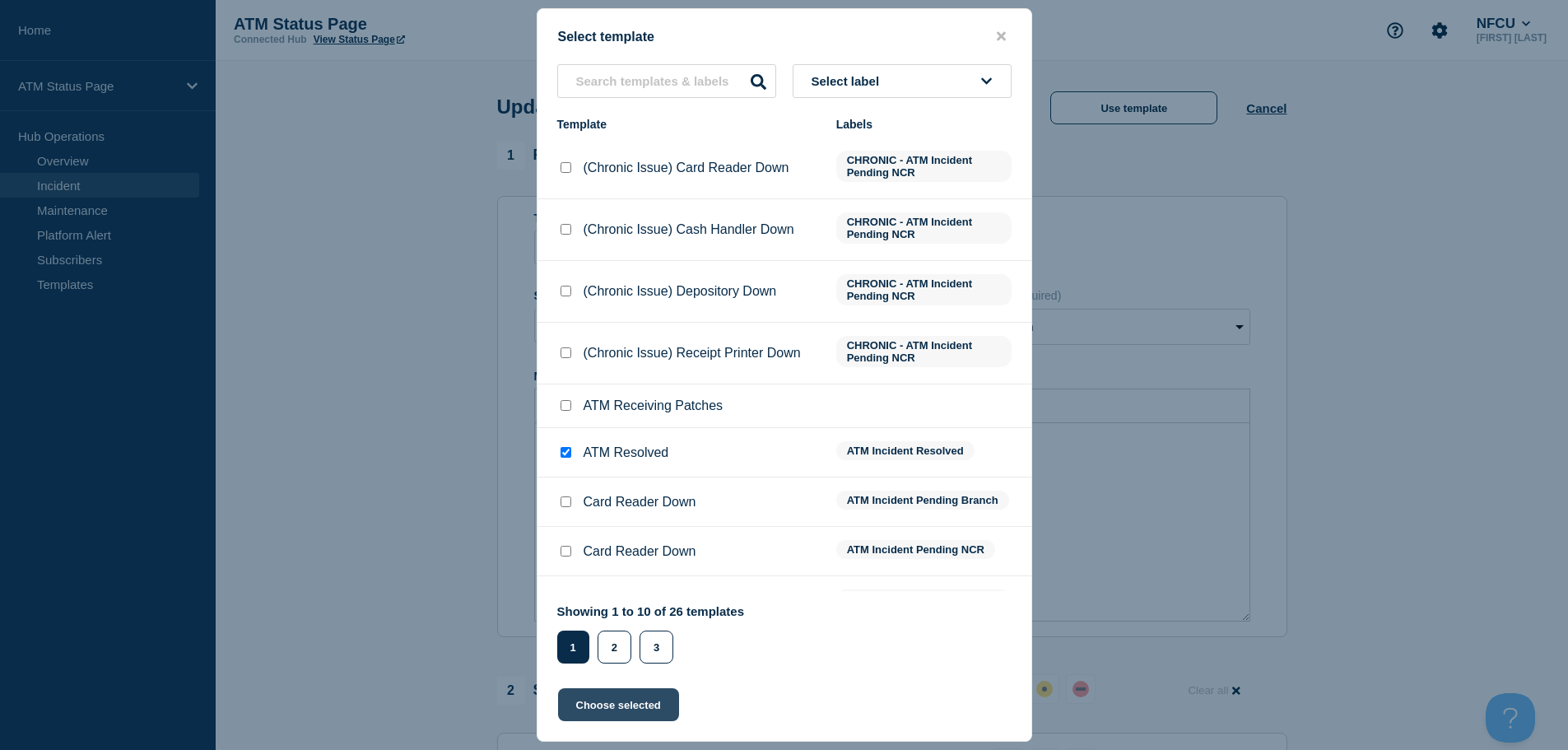 click on "Choose selected" 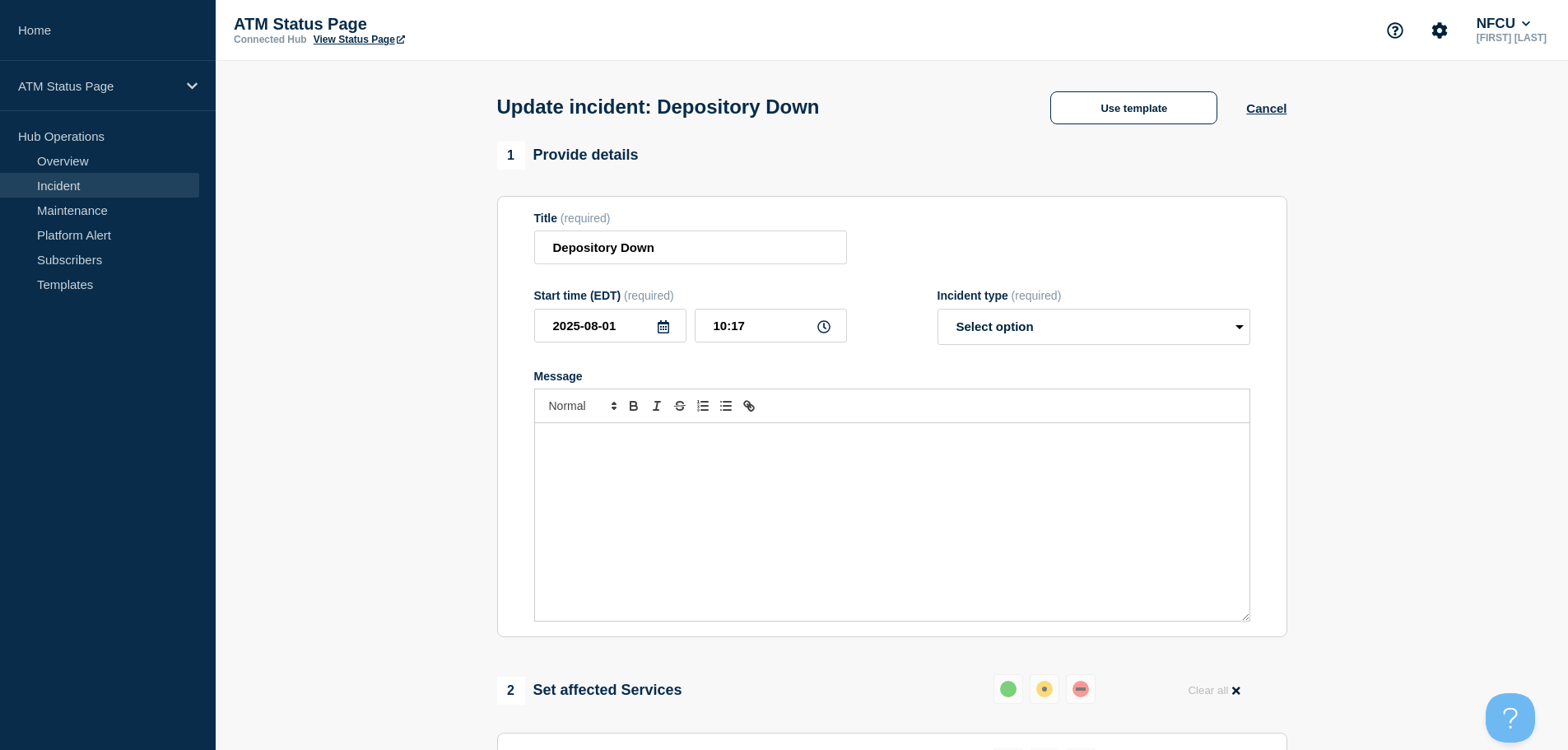 select on "resolved" 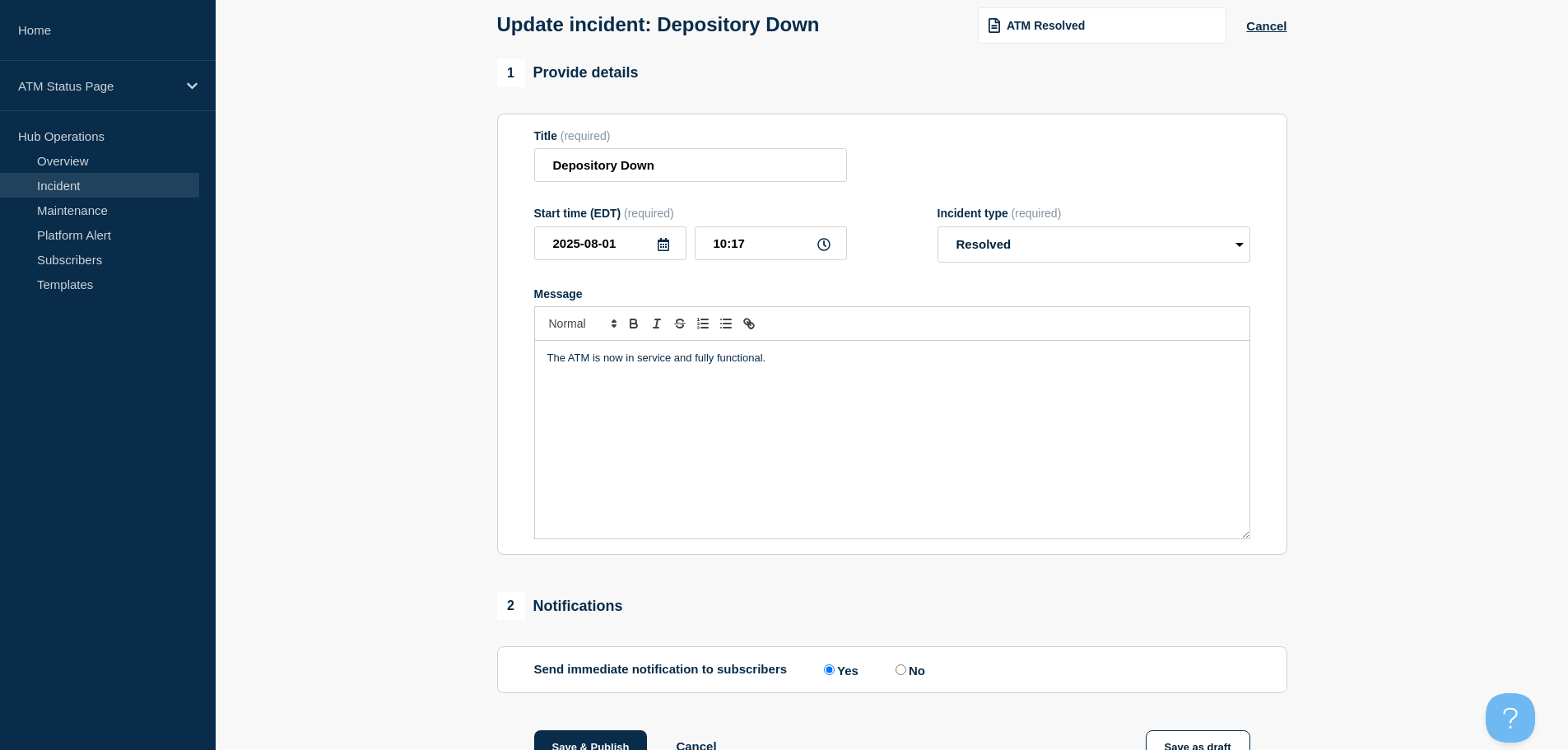 scroll, scrollTop: 304, scrollLeft: 0, axis: vertical 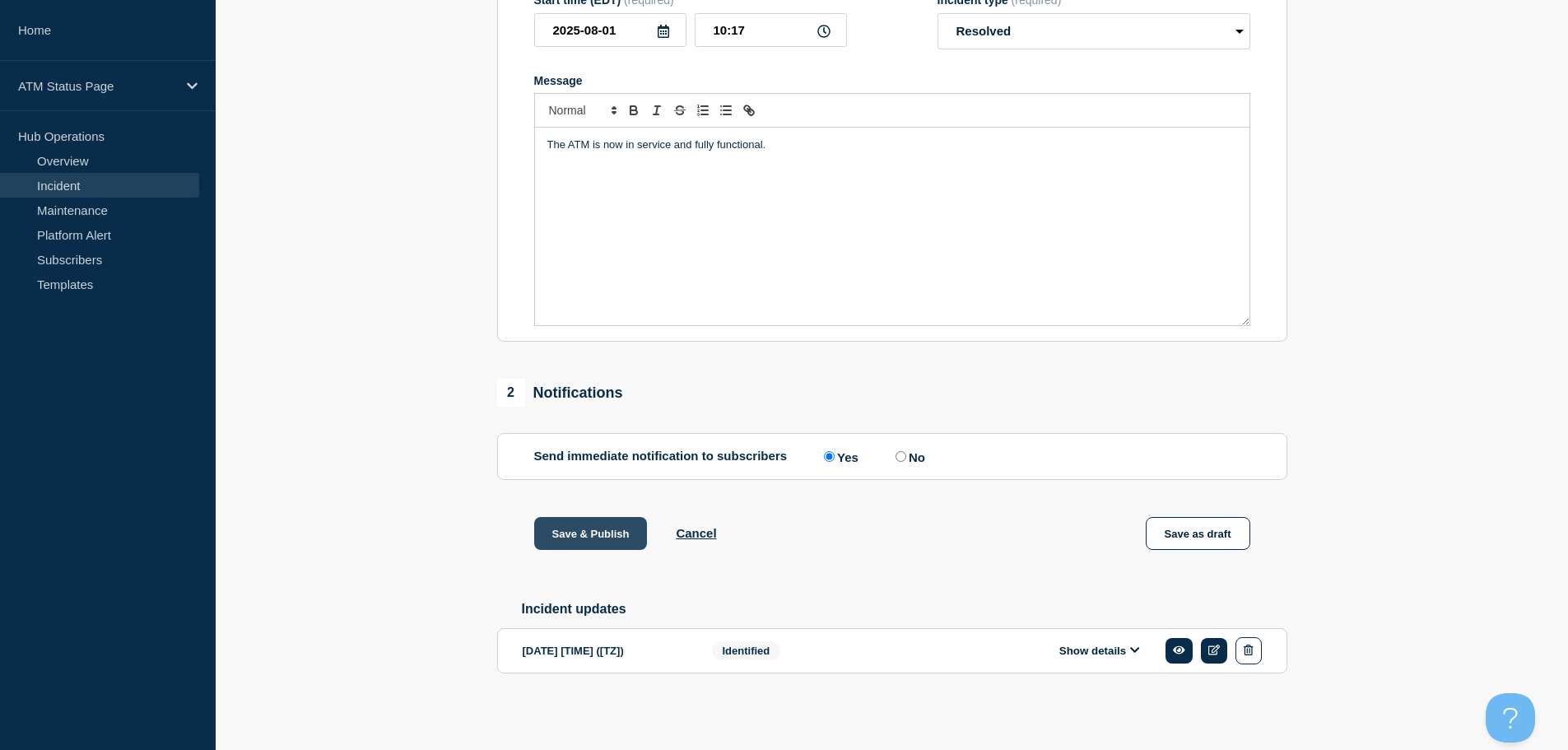 click on "Save & Publish" at bounding box center [591, 533] 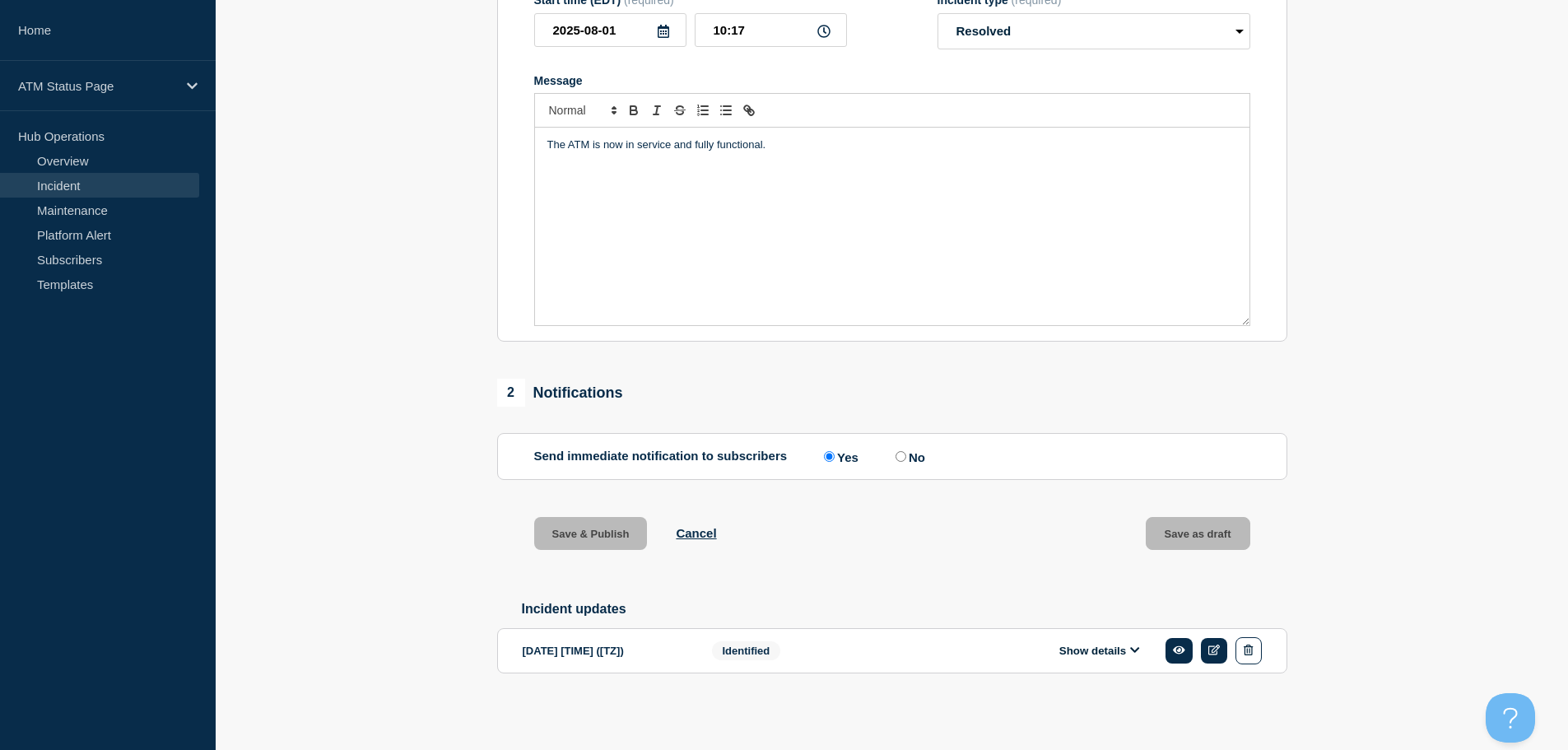 scroll, scrollTop: 0, scrollLeft: 0, axis: both 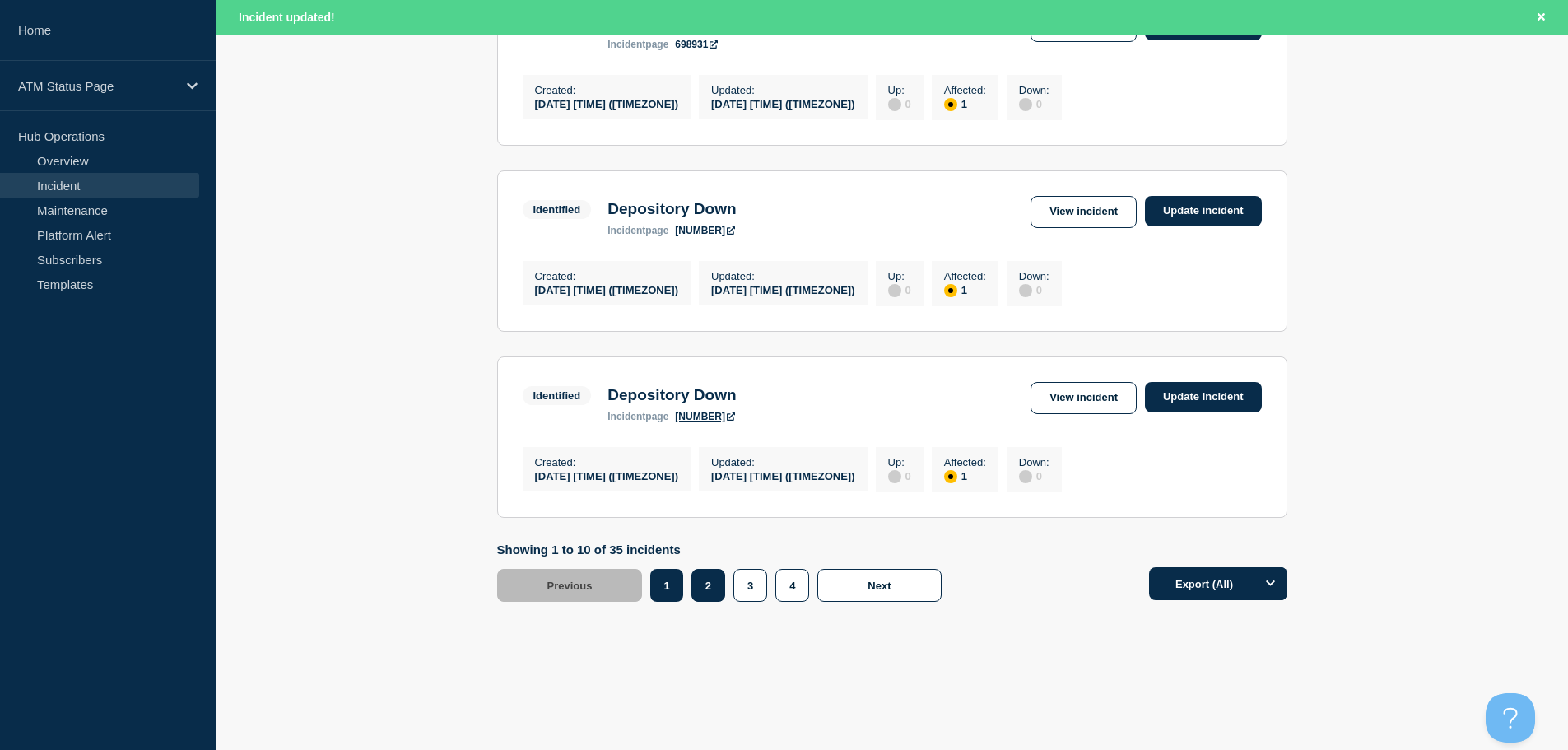 click on "2" at bounding box center [708, 585] 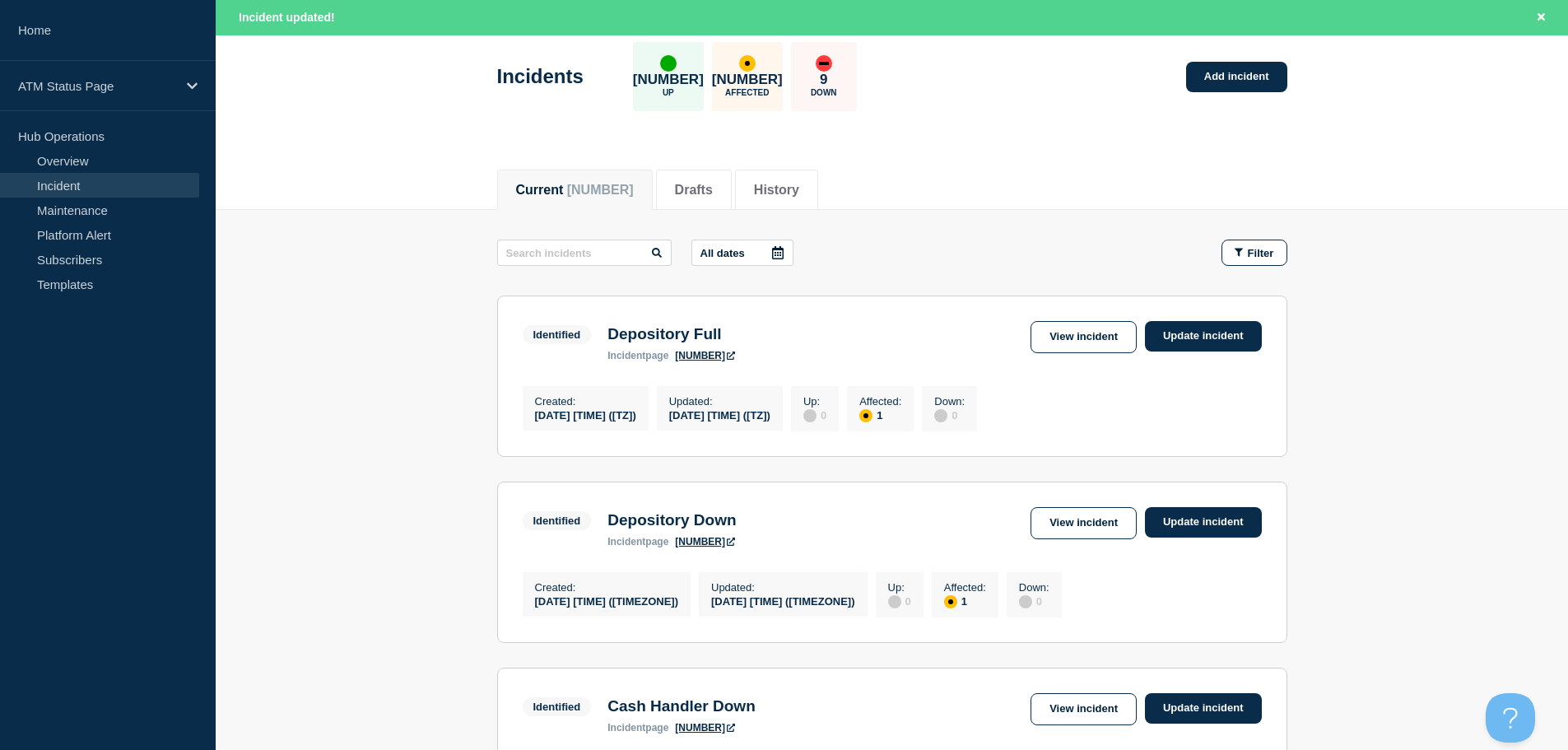 scroll, scrollTop: 0, scrollLeft: 0, axis: both 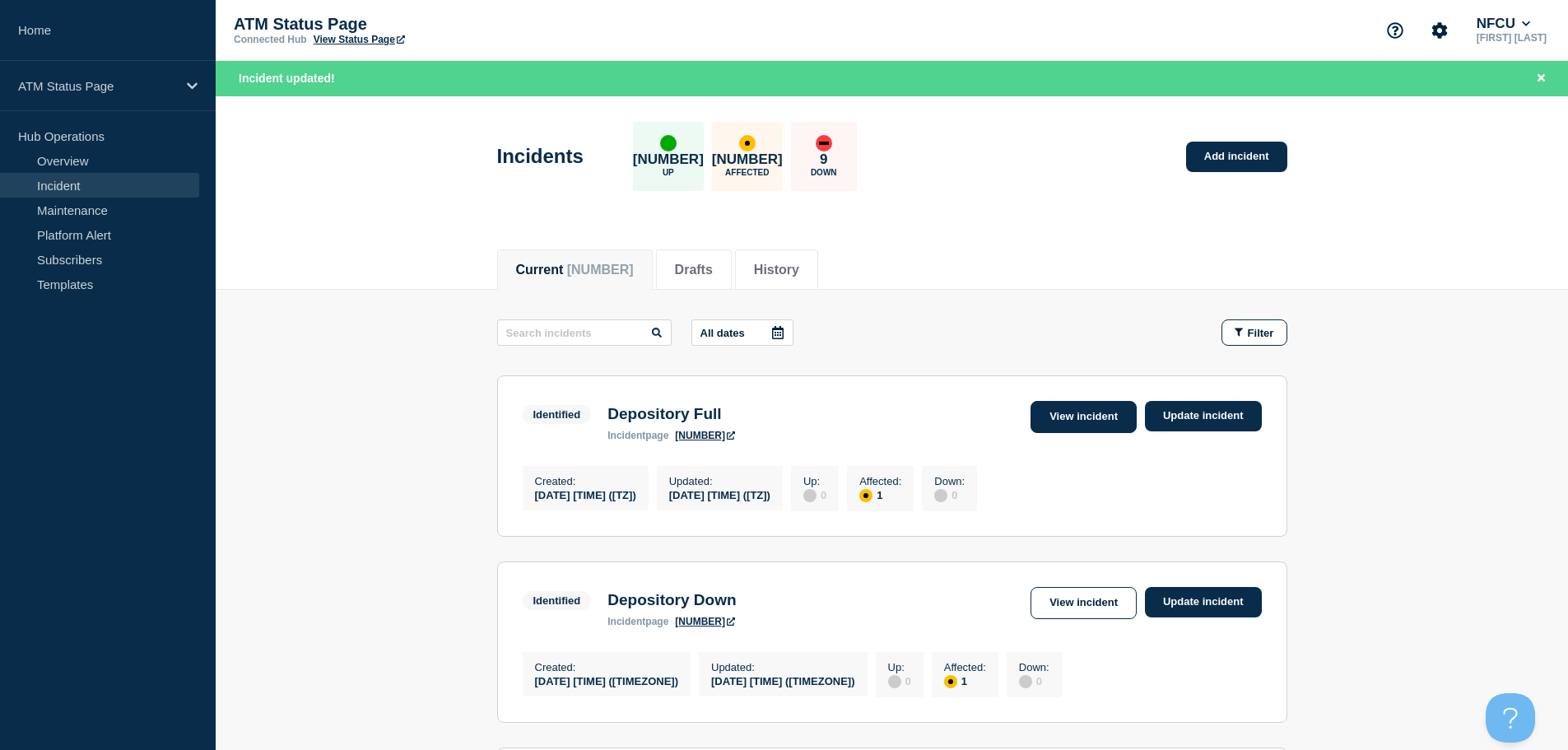 click on "View incident" at bounding box center [1083, 417] 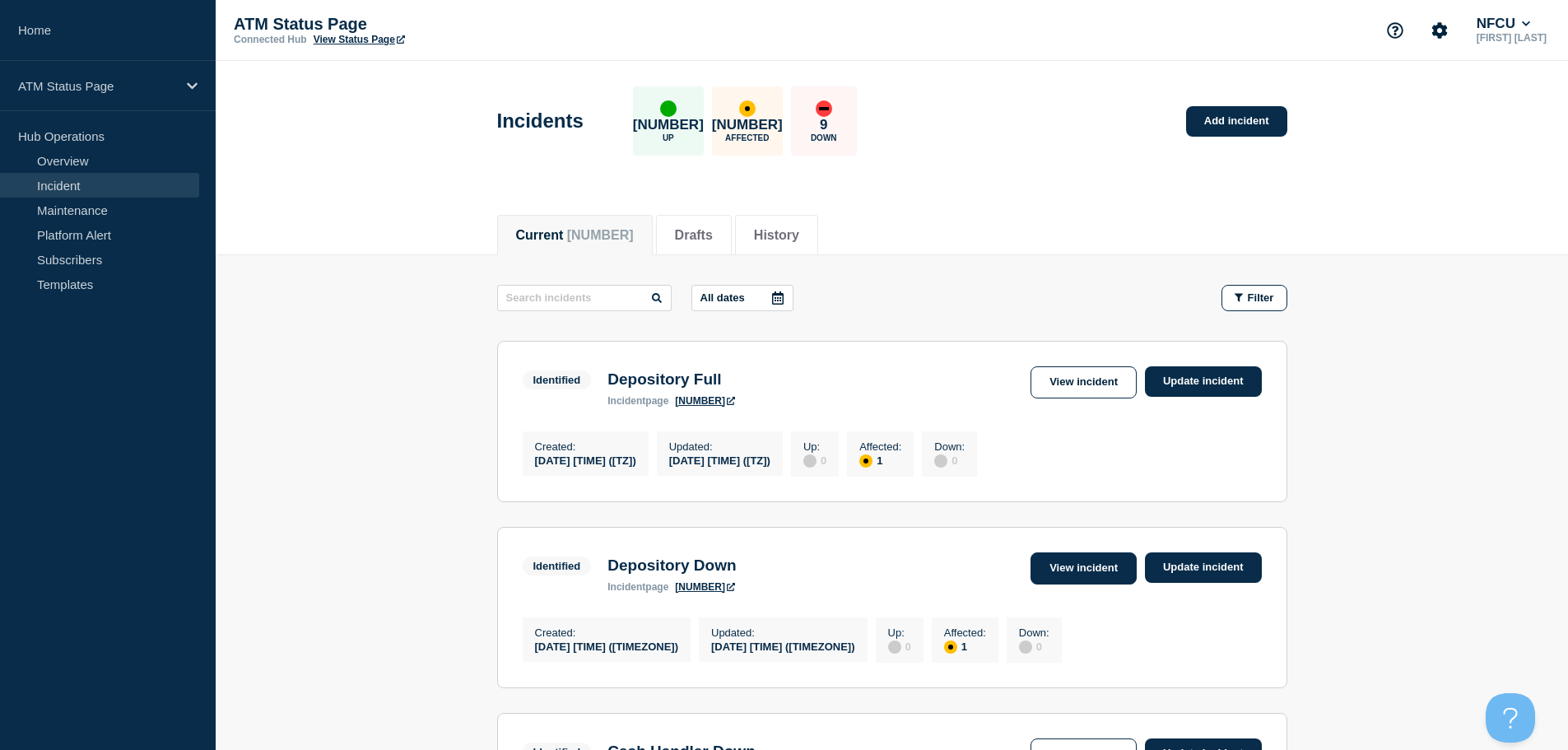 click on "View incident" at bounding box center [1083, 568] 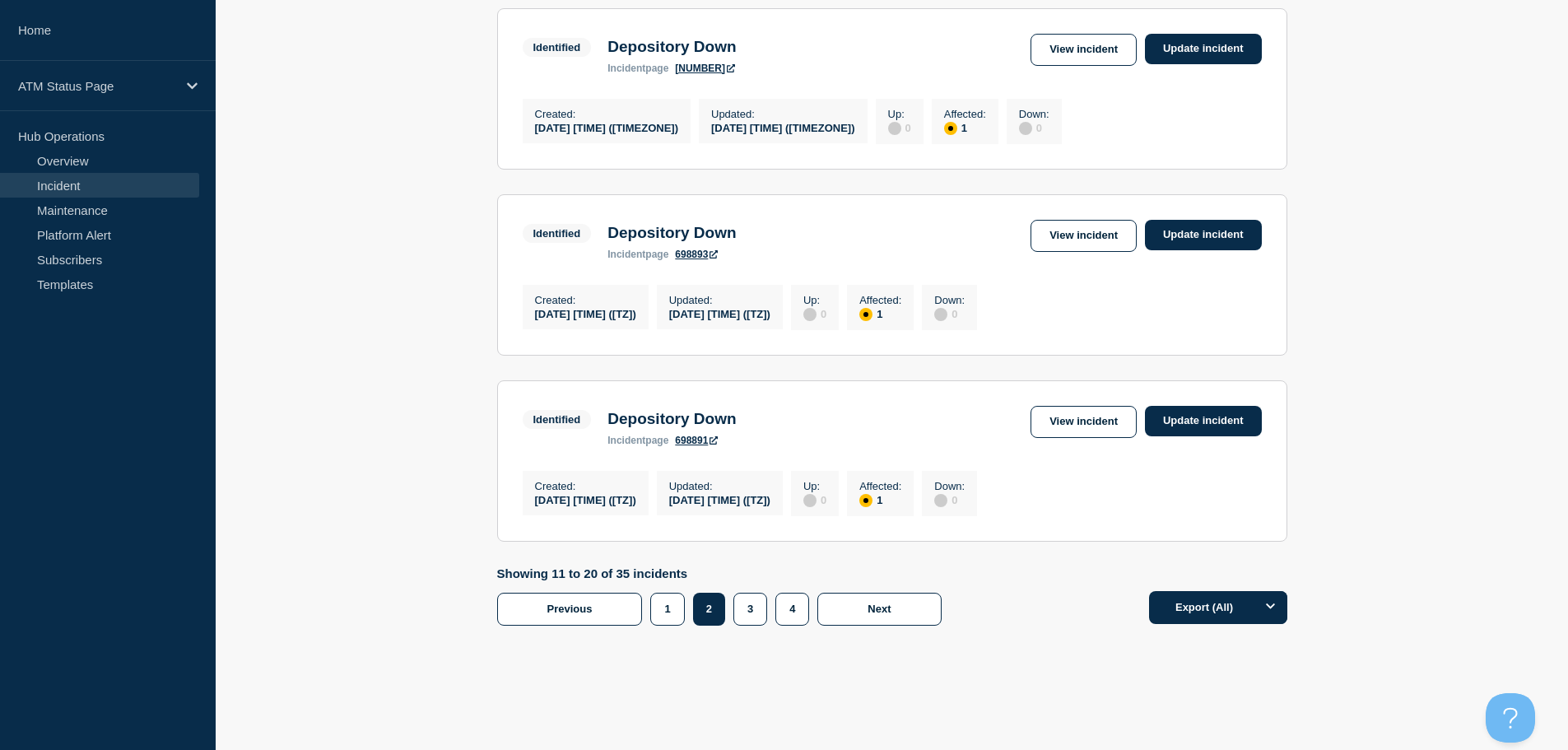 scroll, scrollTop: 1717, scrollLeft: 0, axis: vertical 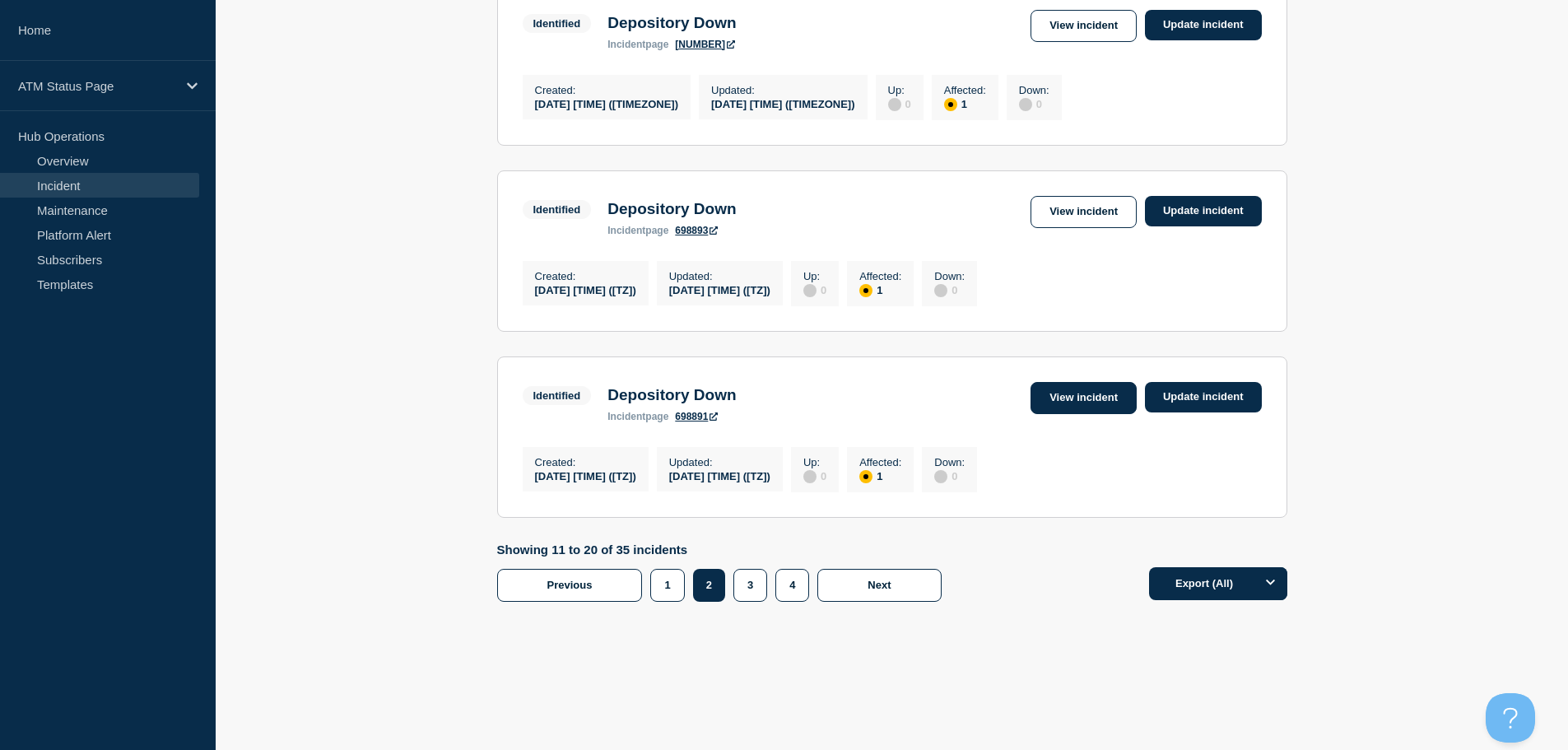click on "View incident" at bounding box center [1083, 398] 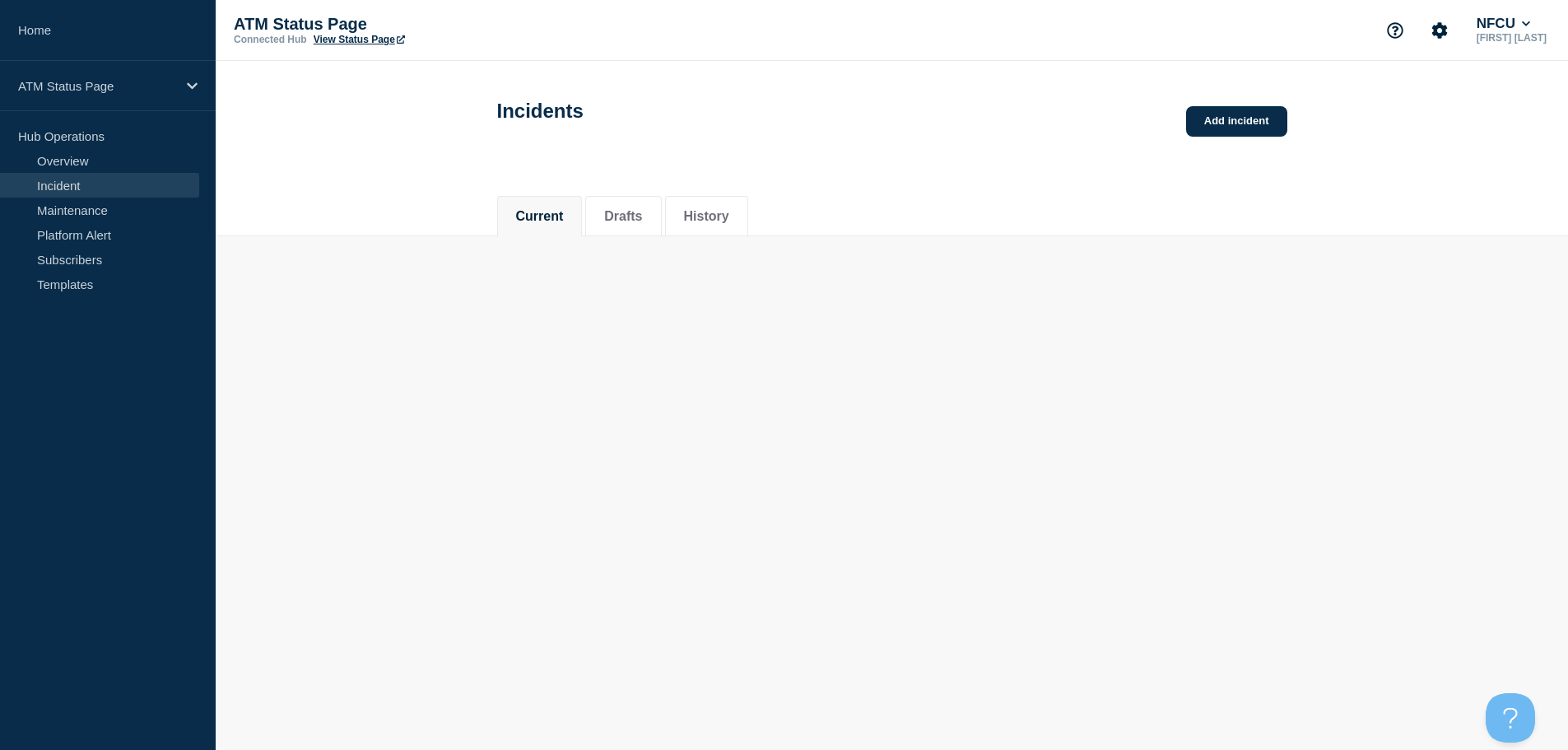 scroll, scrollTop: 0, scrollLeft: 0, axis: both 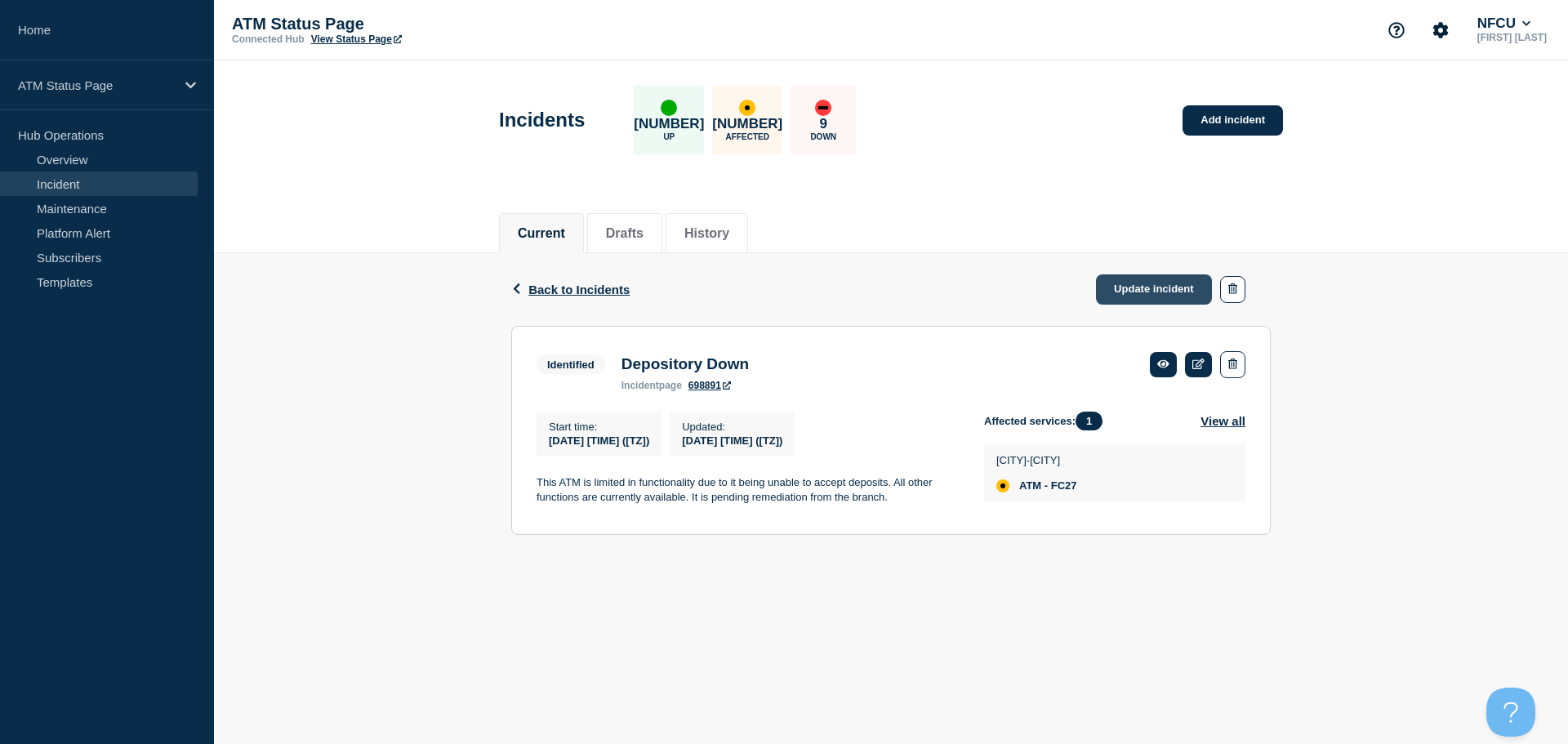 click on "Update incident" 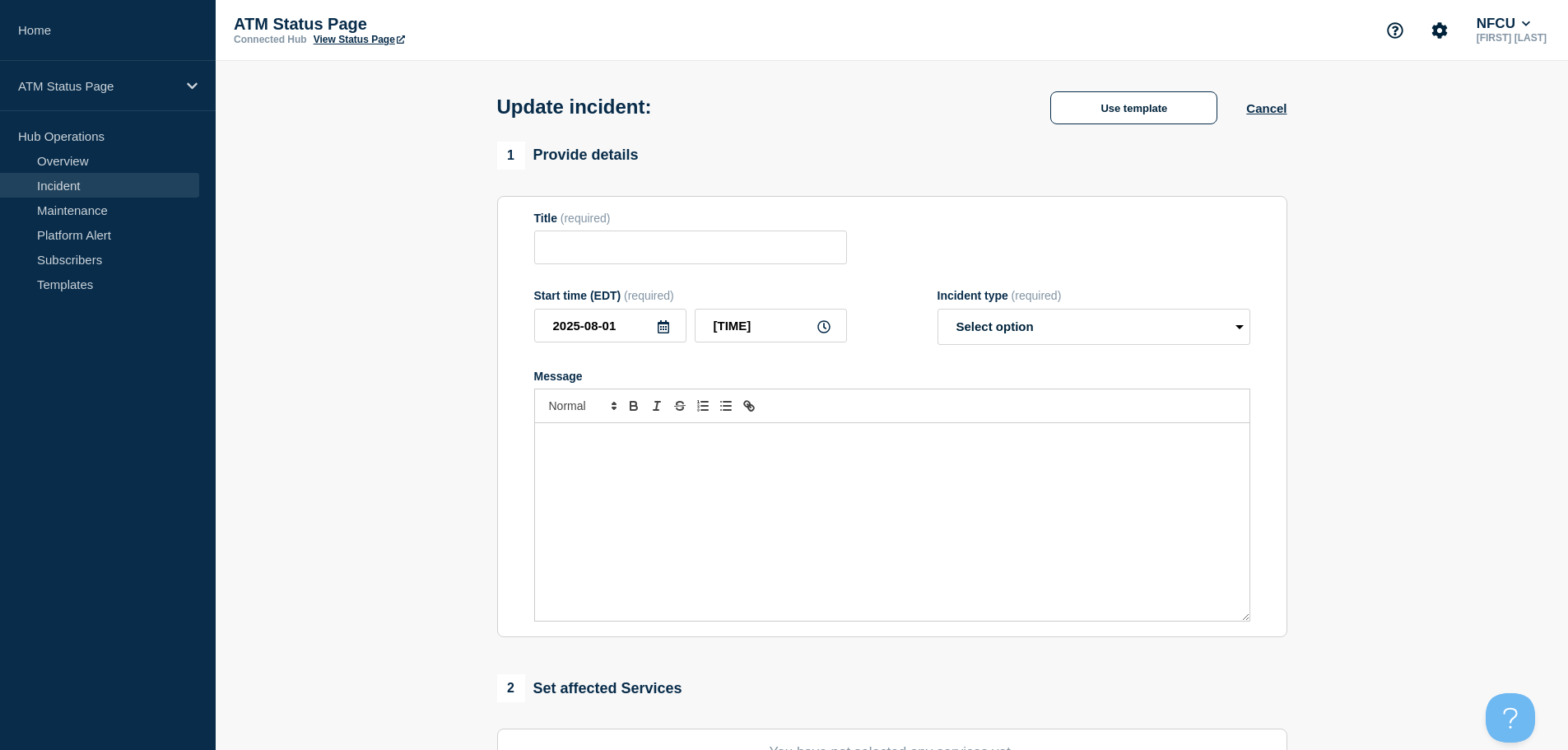type on "Depository Down" 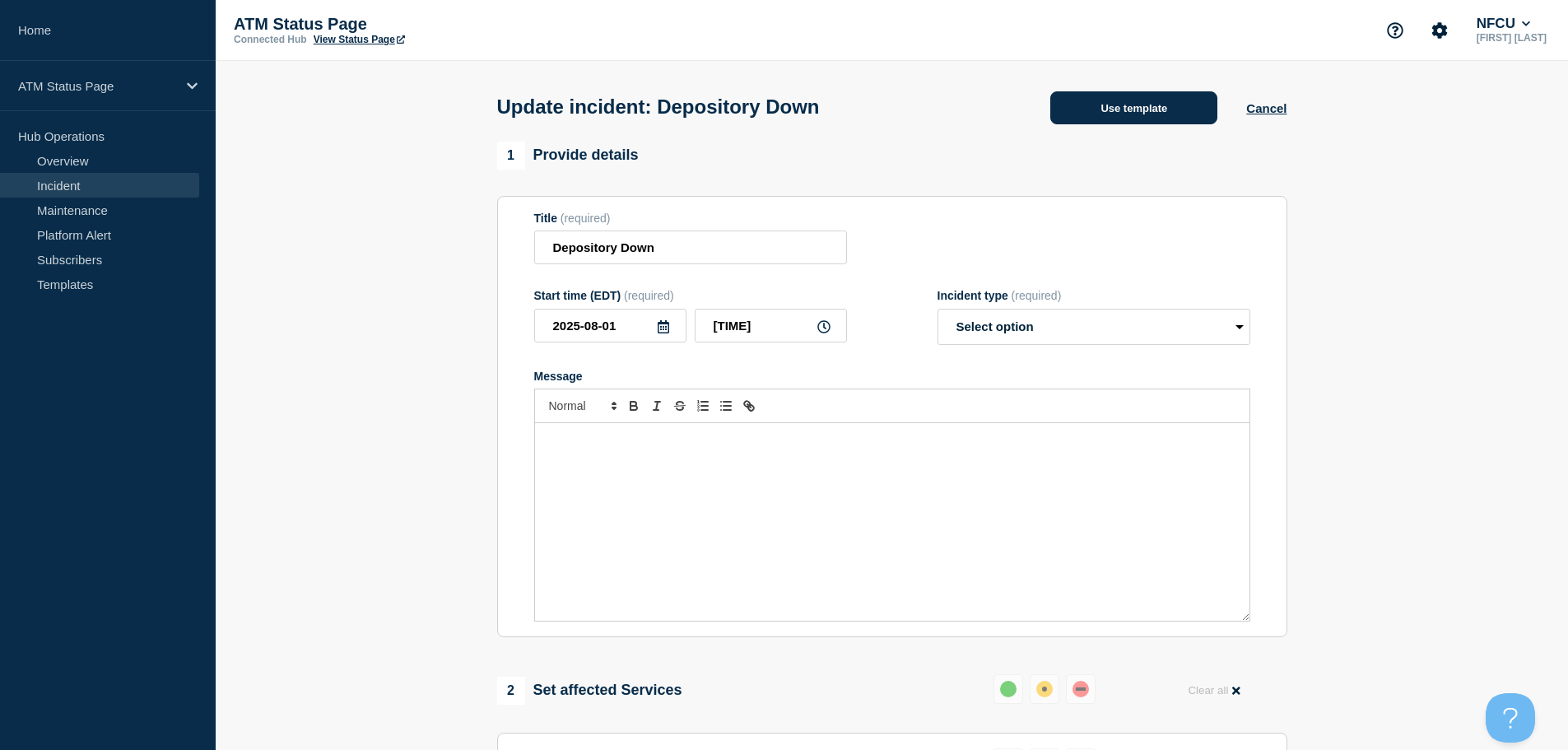 click on "Use template" at bounding box center [1133, 108] 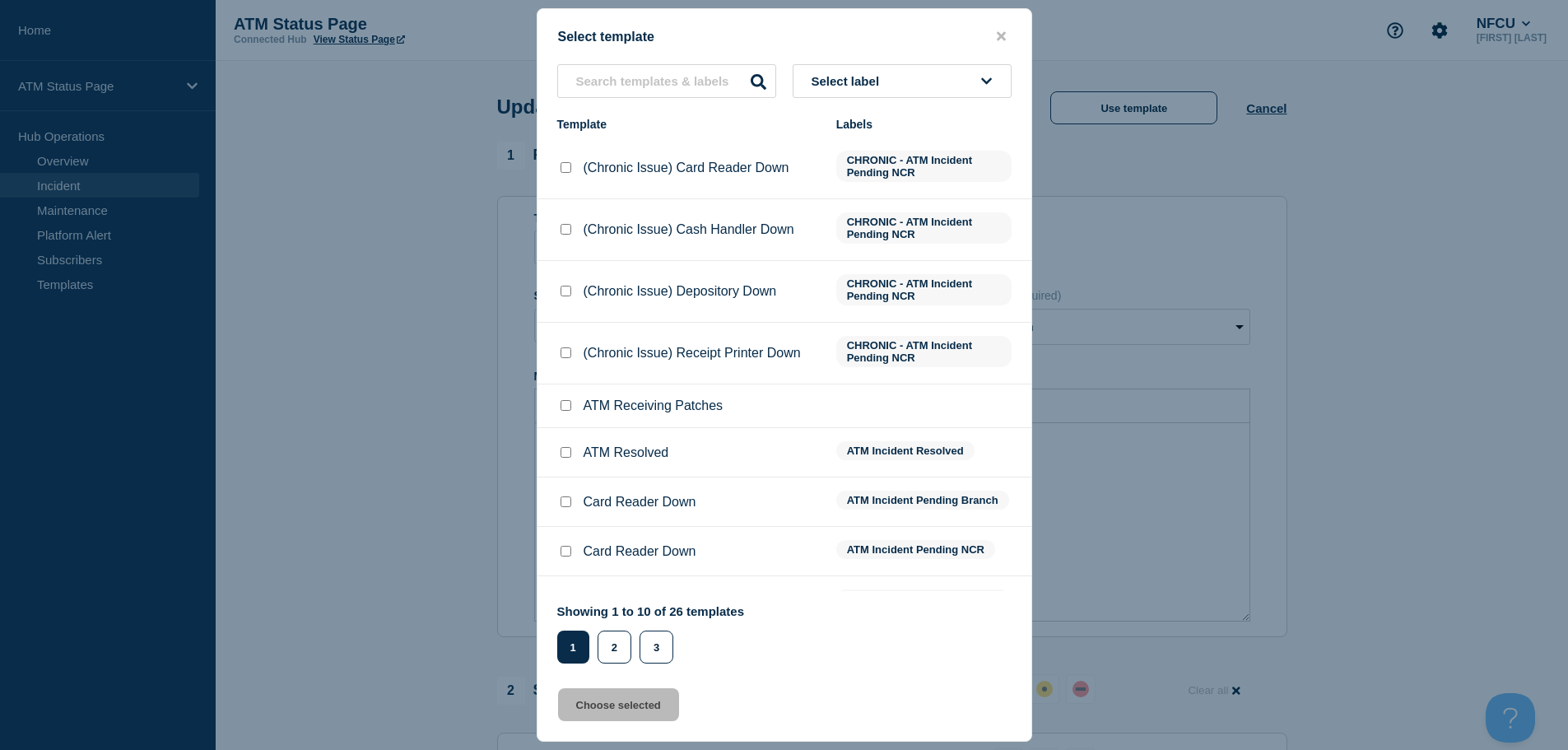 click at bounding box center [565, 452] 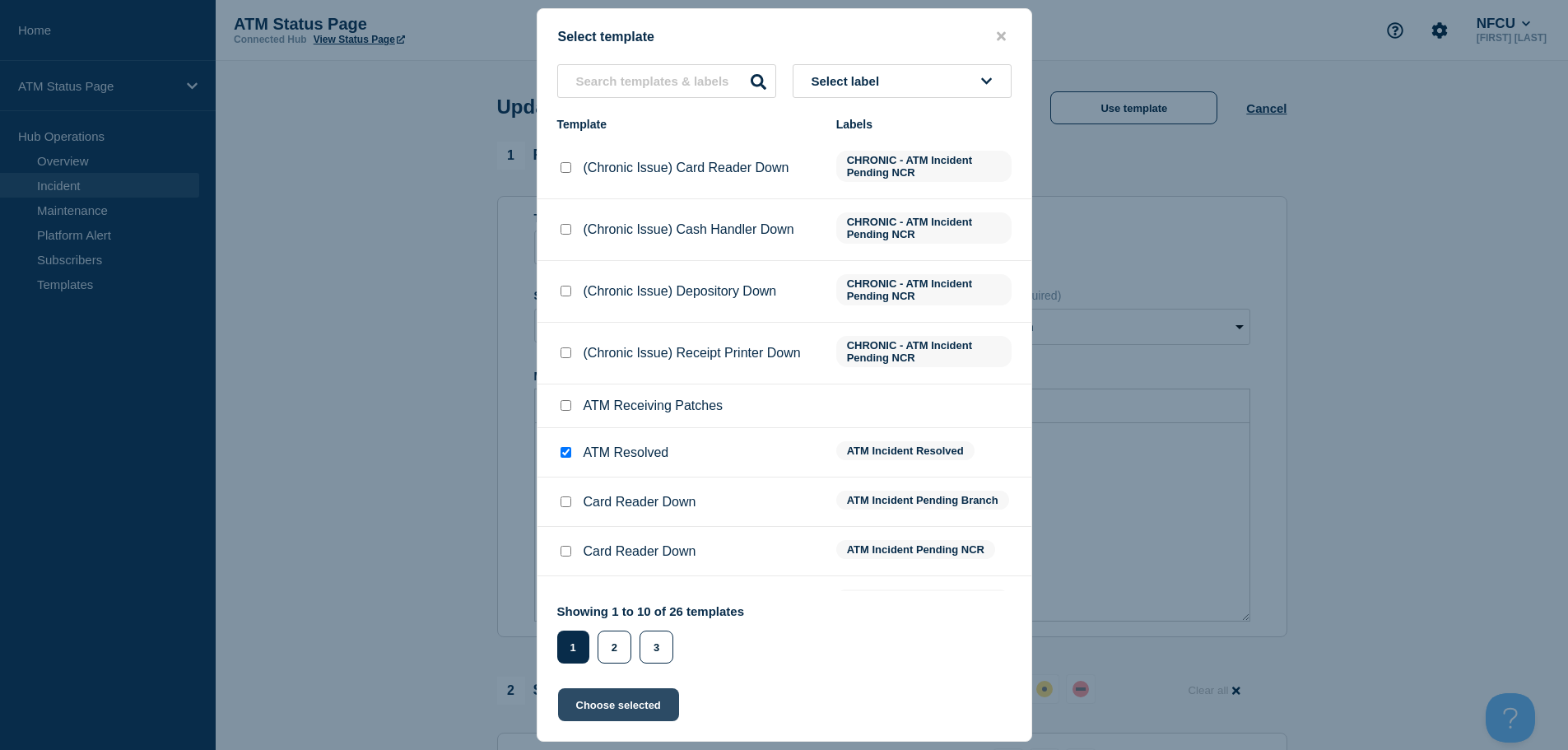 click on "Choose selected" 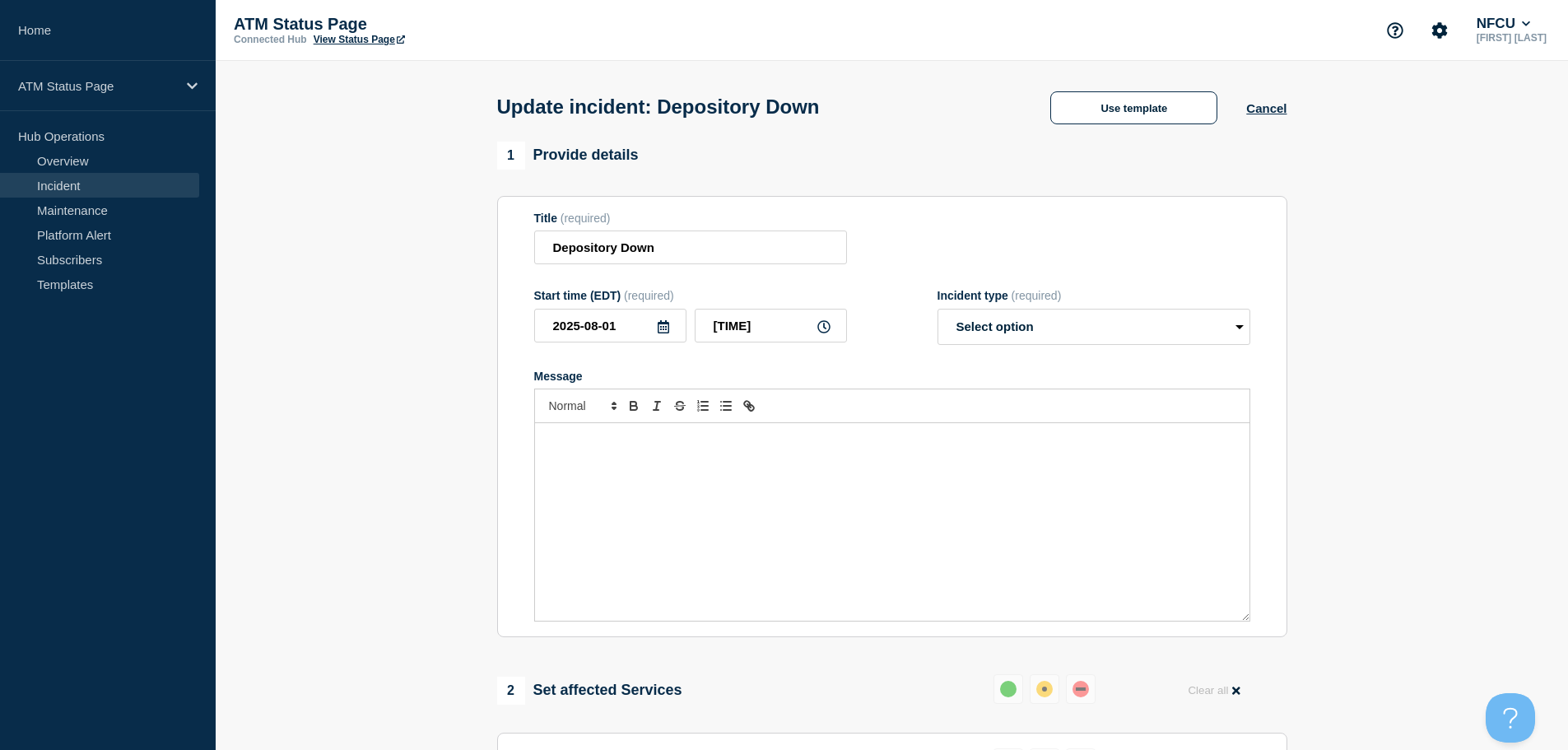select on "resolved" 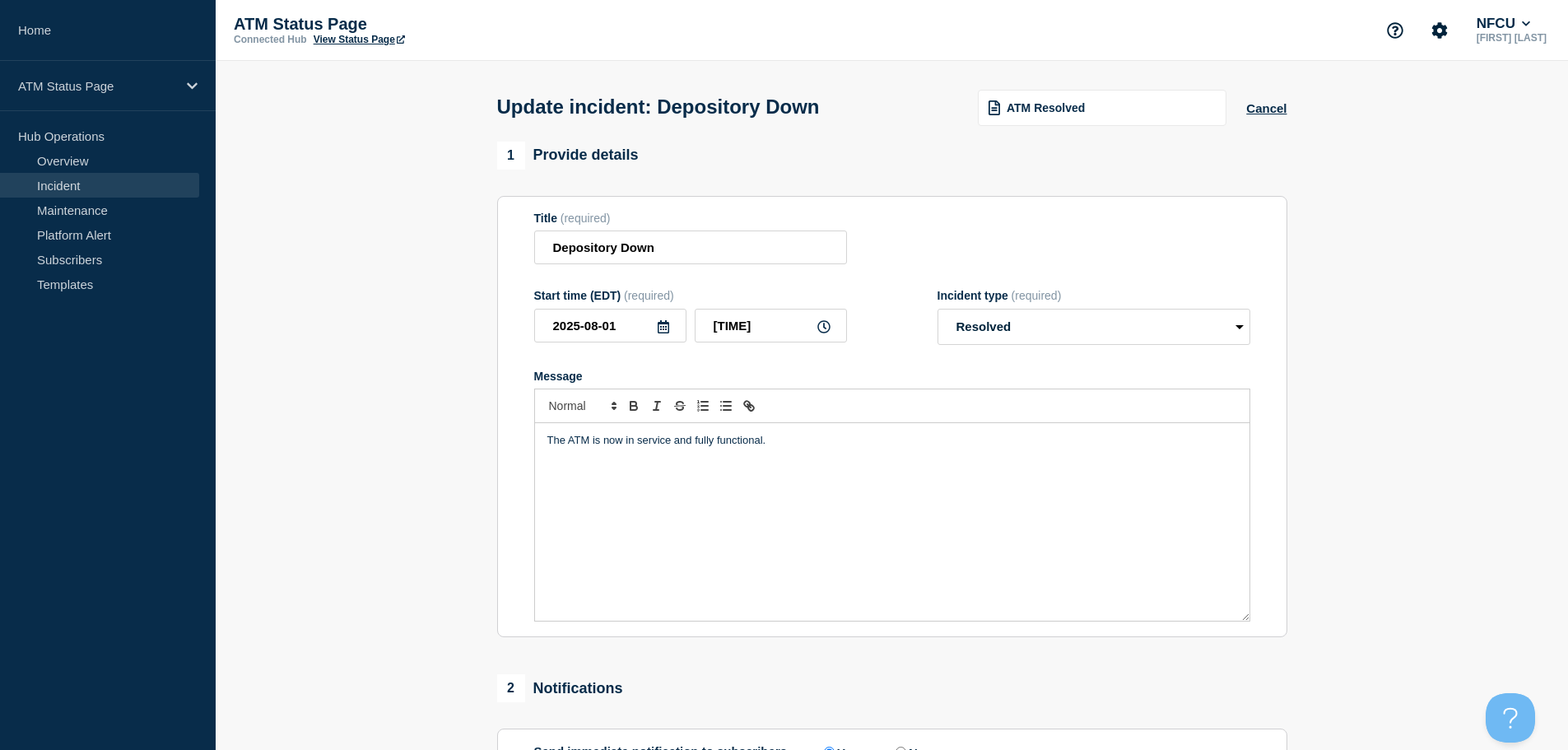 scroll, scrollTop: 247, scrollLeft: 0, axis: vertical 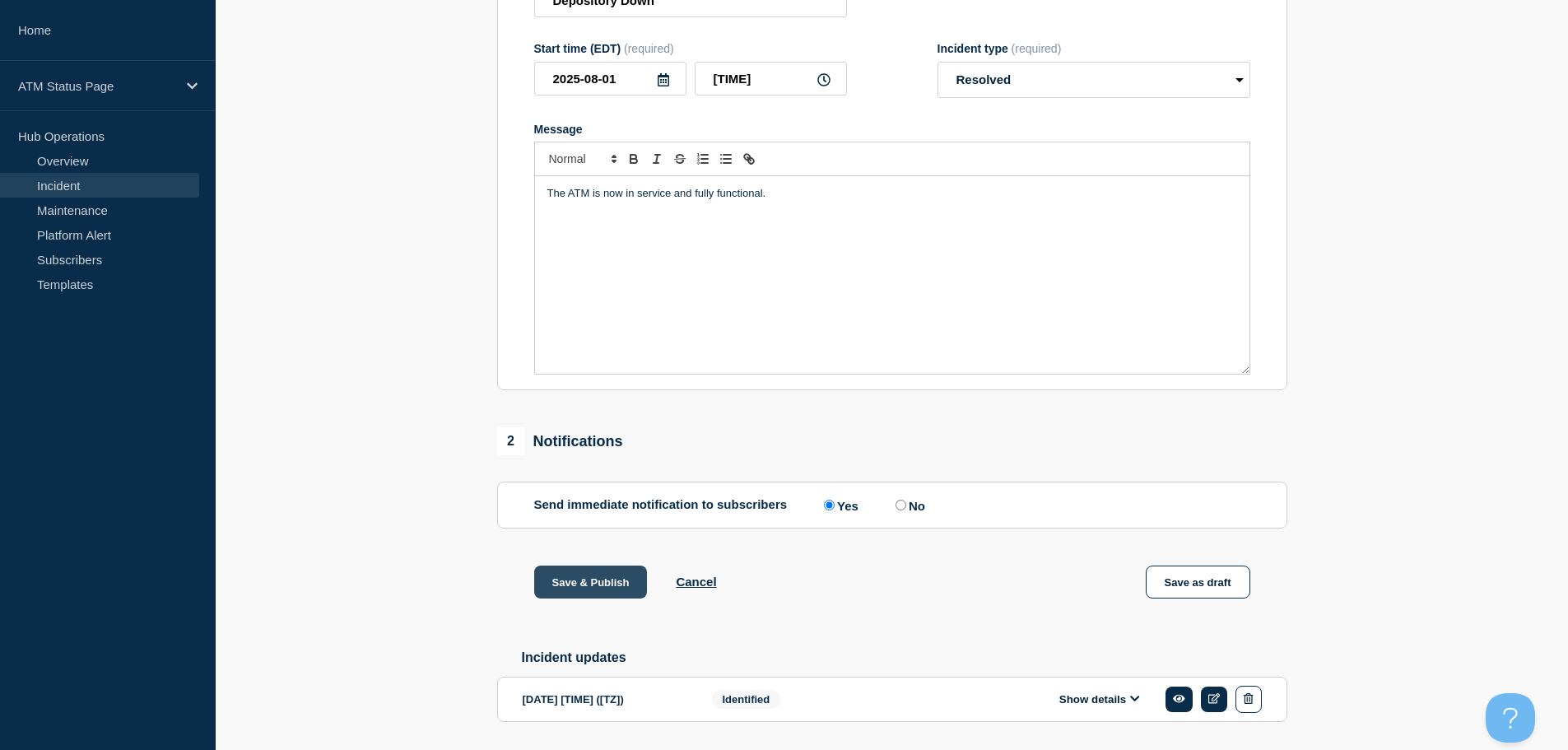 click on "Save & Publish" at bounding box center [591, 582] 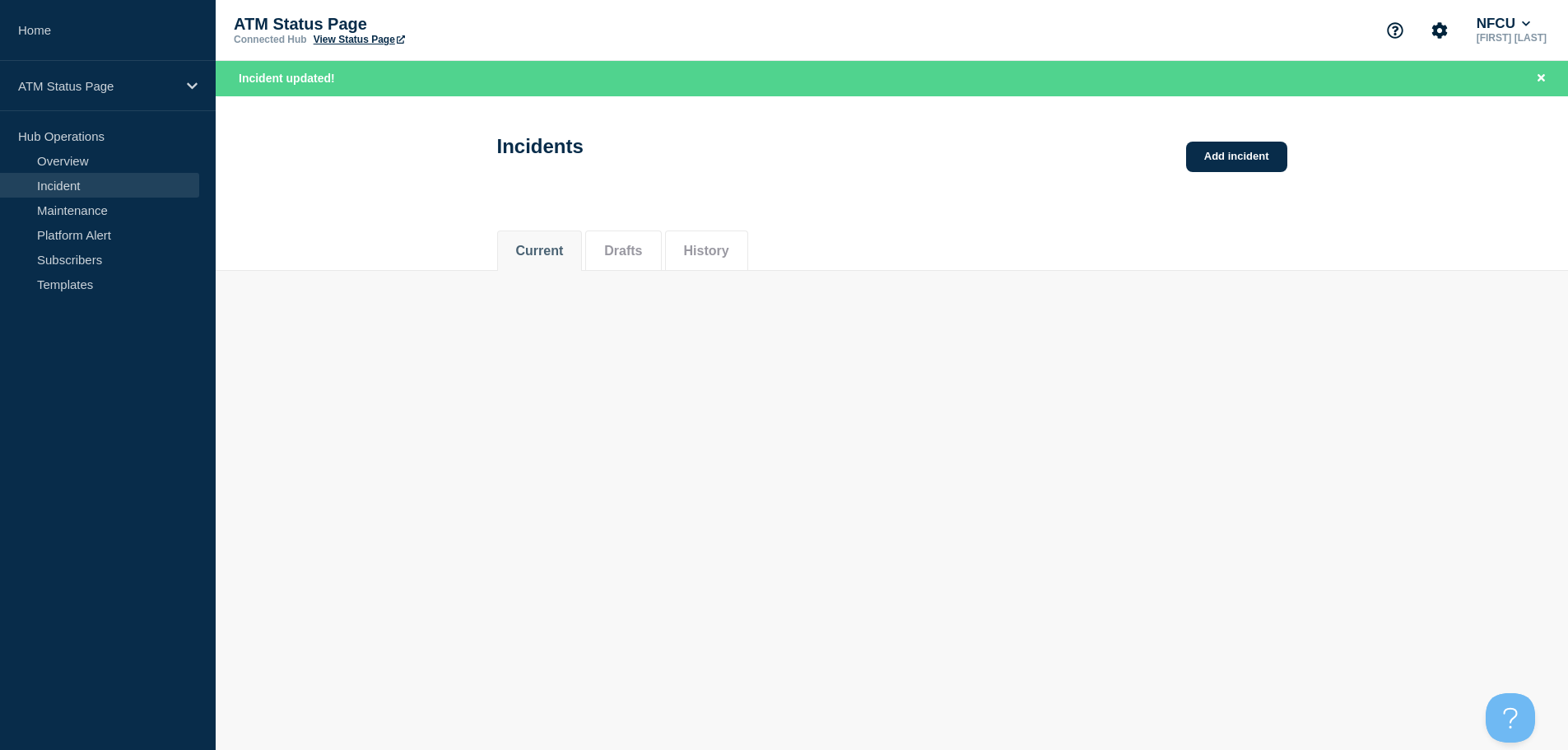 scroll, scrollTop: 0, scrollLeft: 0, axis: both 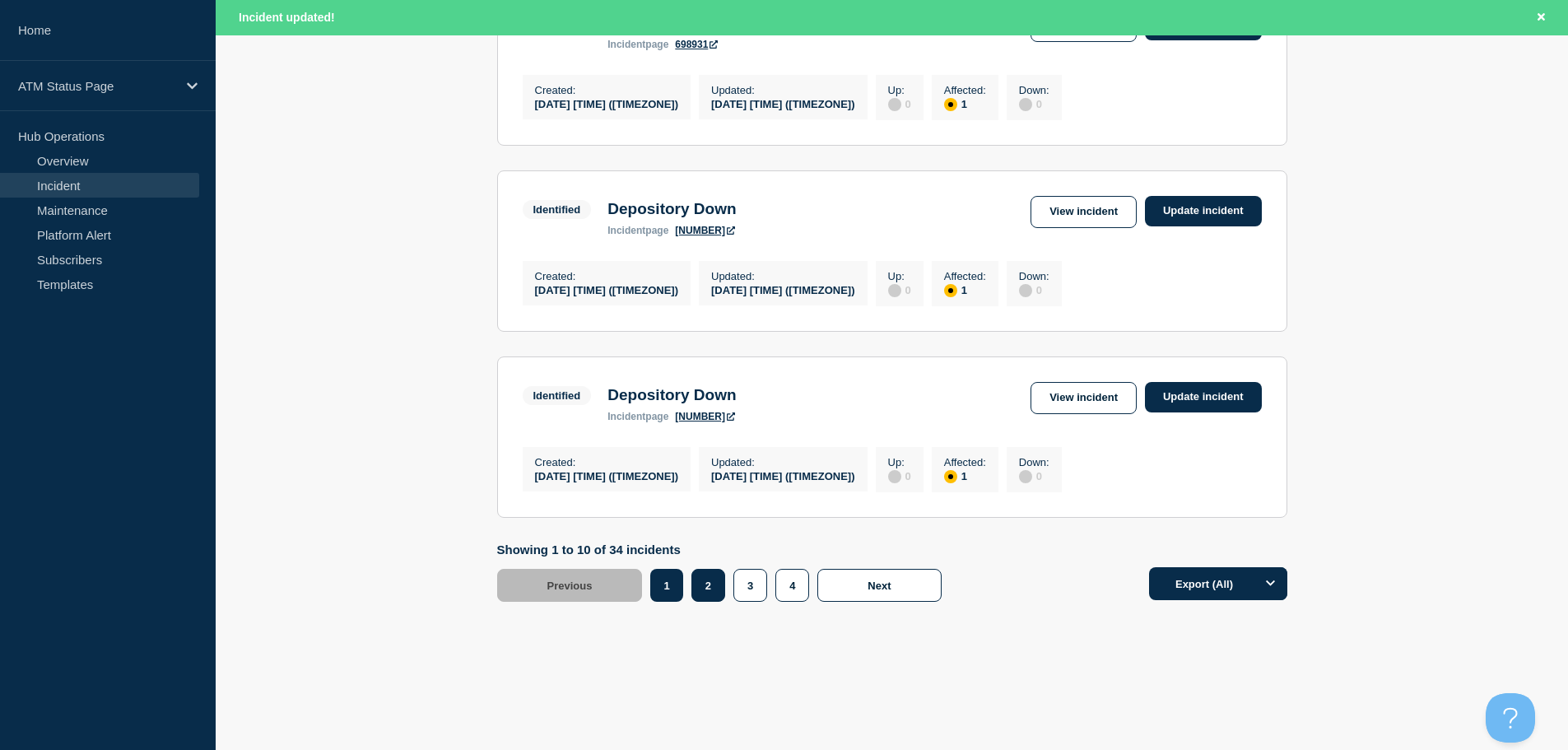 click on "2" at bounding box center (708, 585) 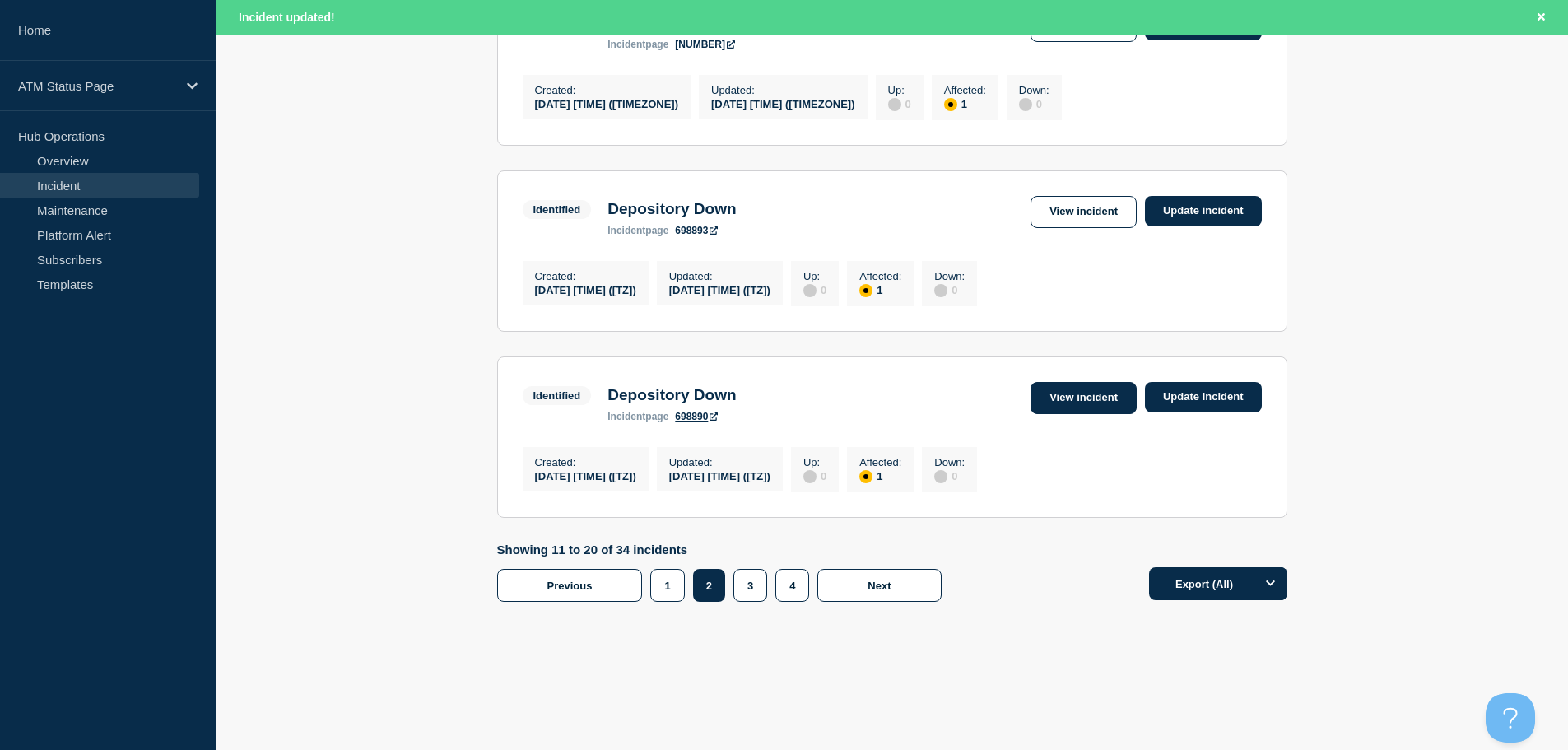 click on "View incident" at bounding box center (1083, 398) 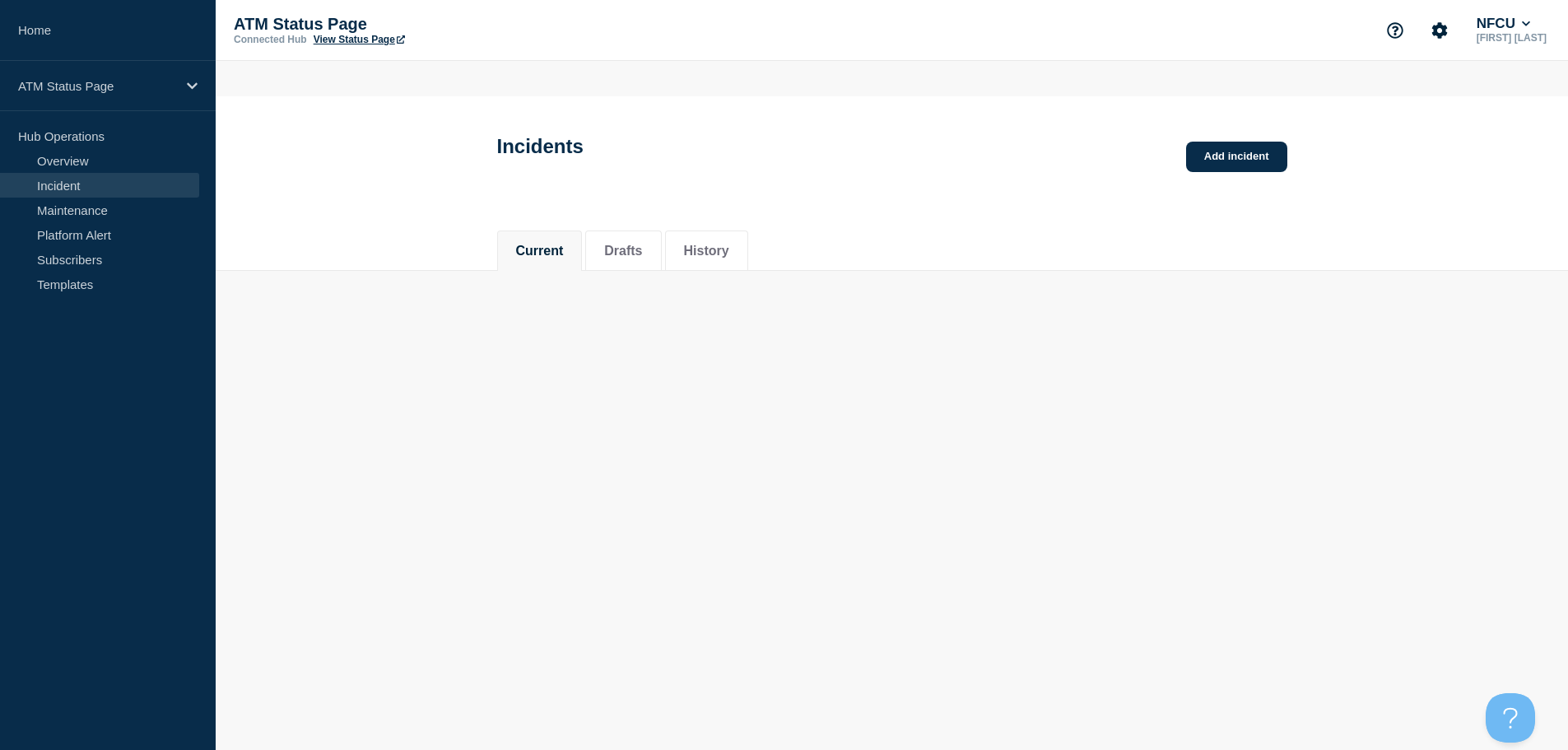 scroll, scrollTop: 0, scrollLeft: 0, axis: both 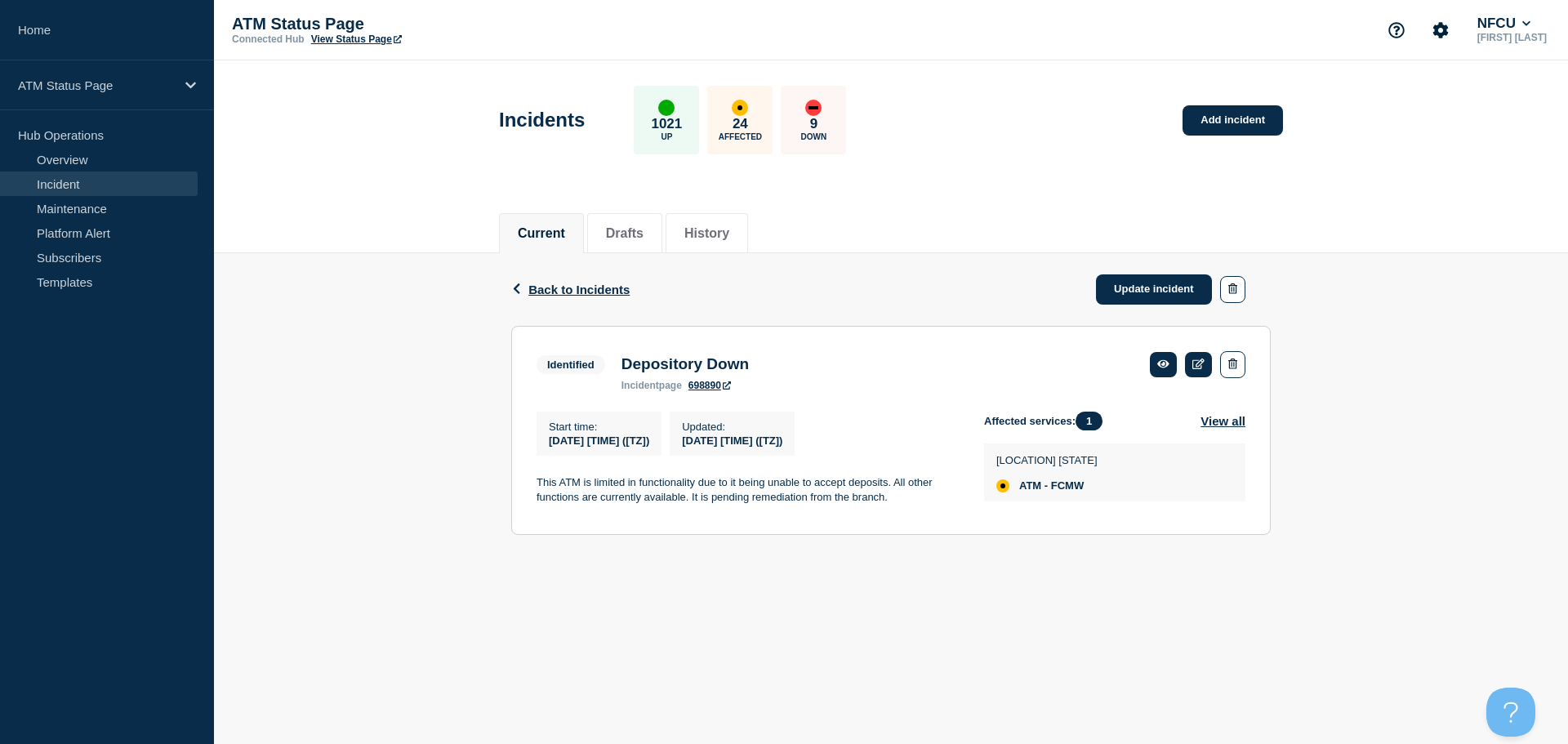 click on "Back Back to Incidents Update incident" at bounding box center [891, 289] 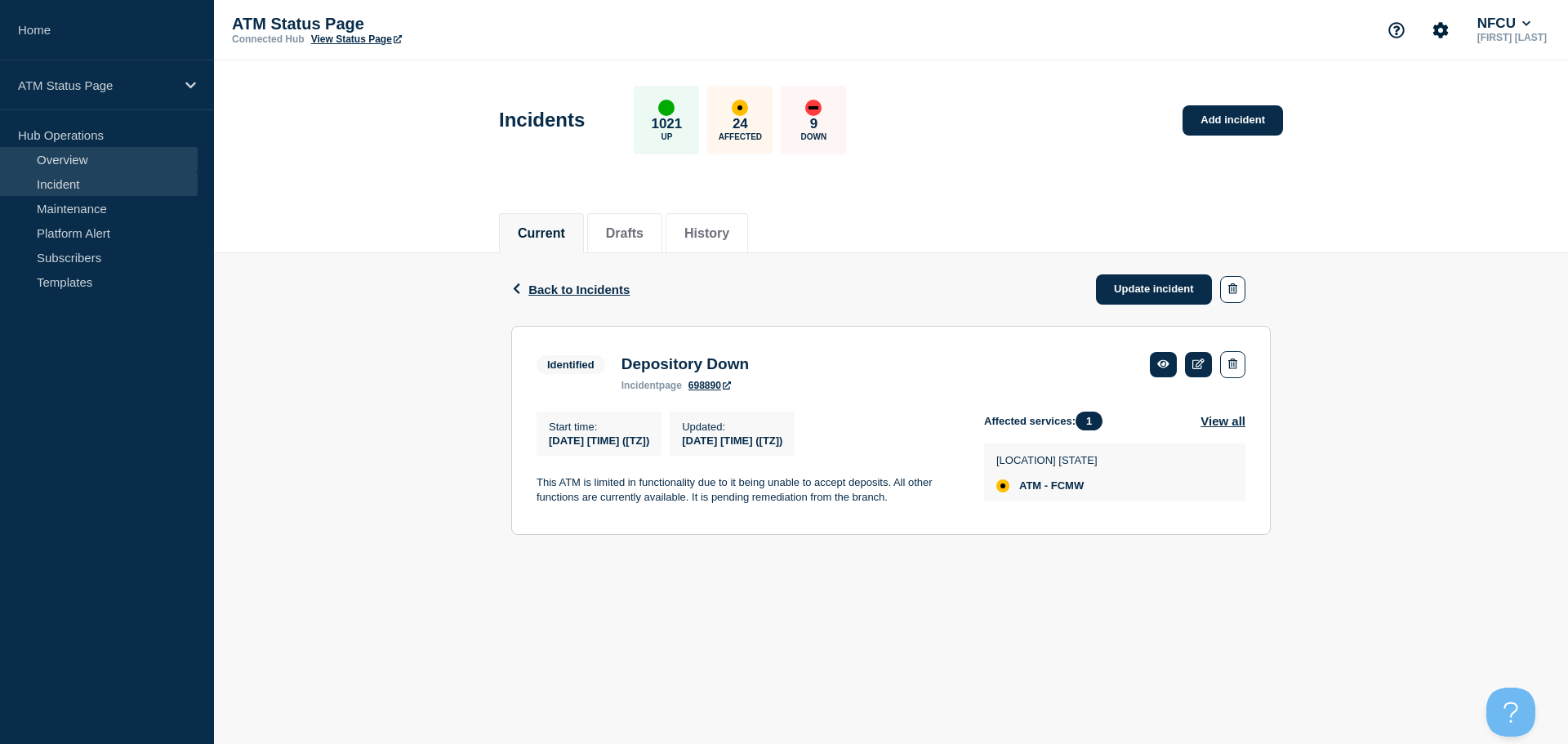 click on "Overview" at bounding box center (99, 159) 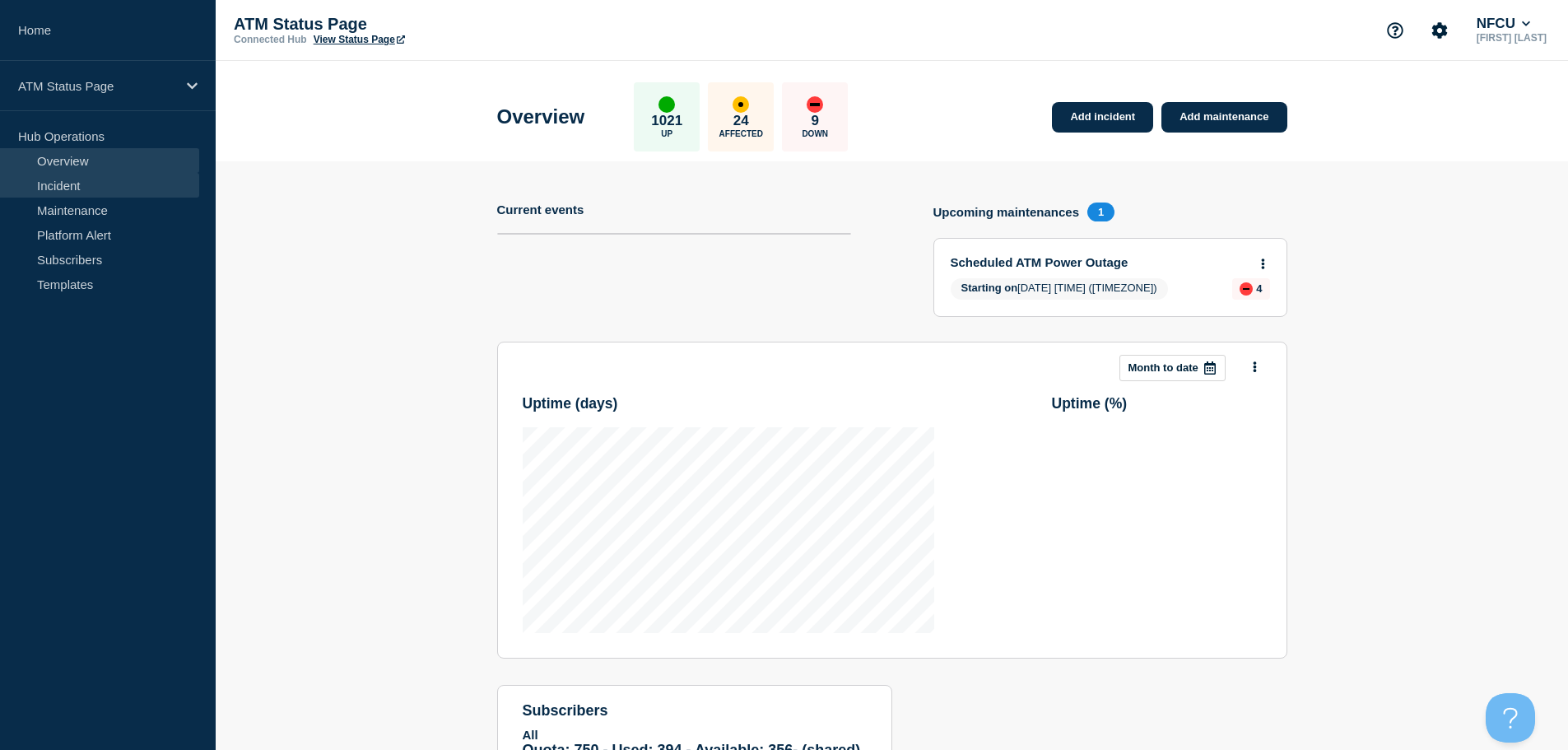 click on "Incident" at bounding box center (100, 185) 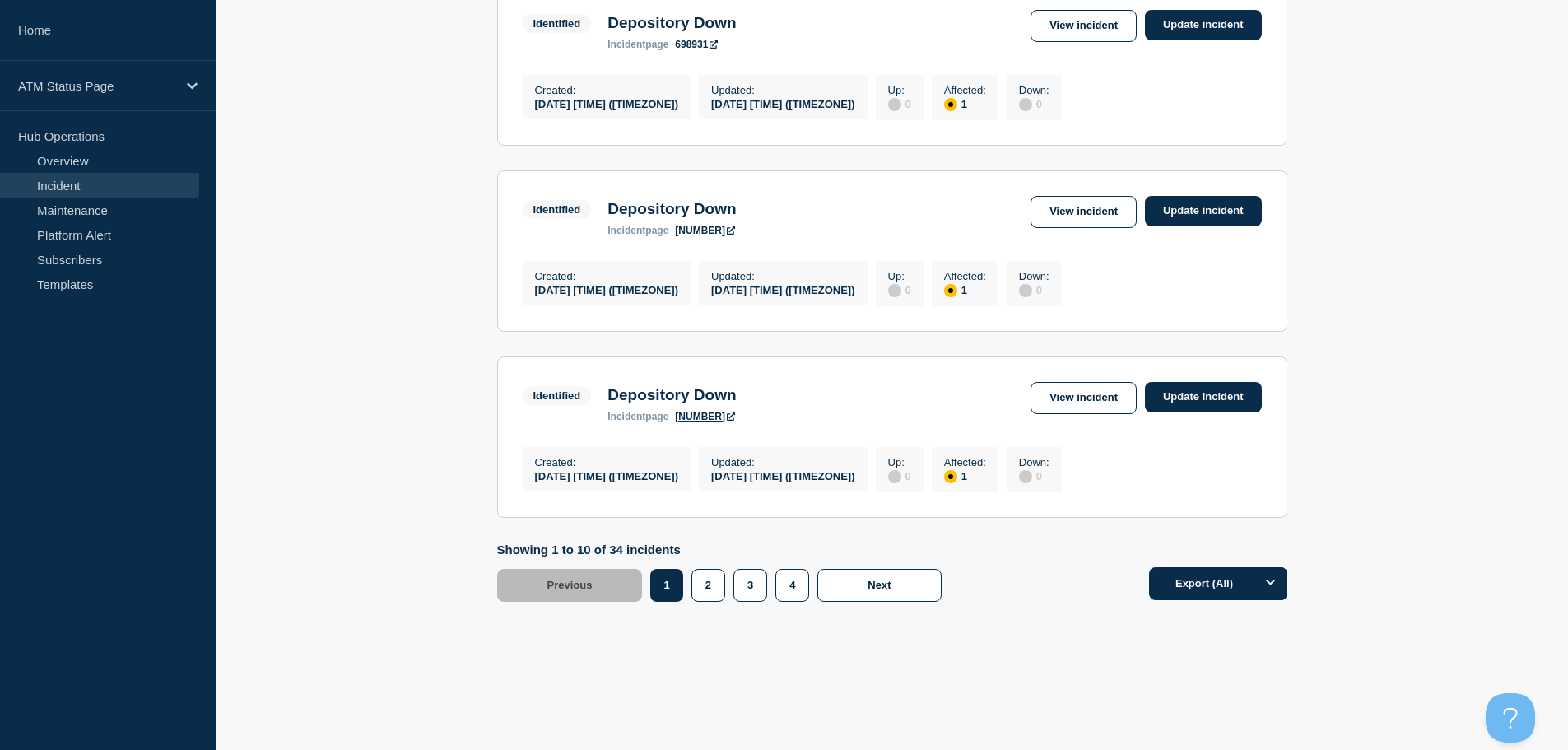 scroll, scrollTop: 1717, scrollLeft: 0, axis: vertical 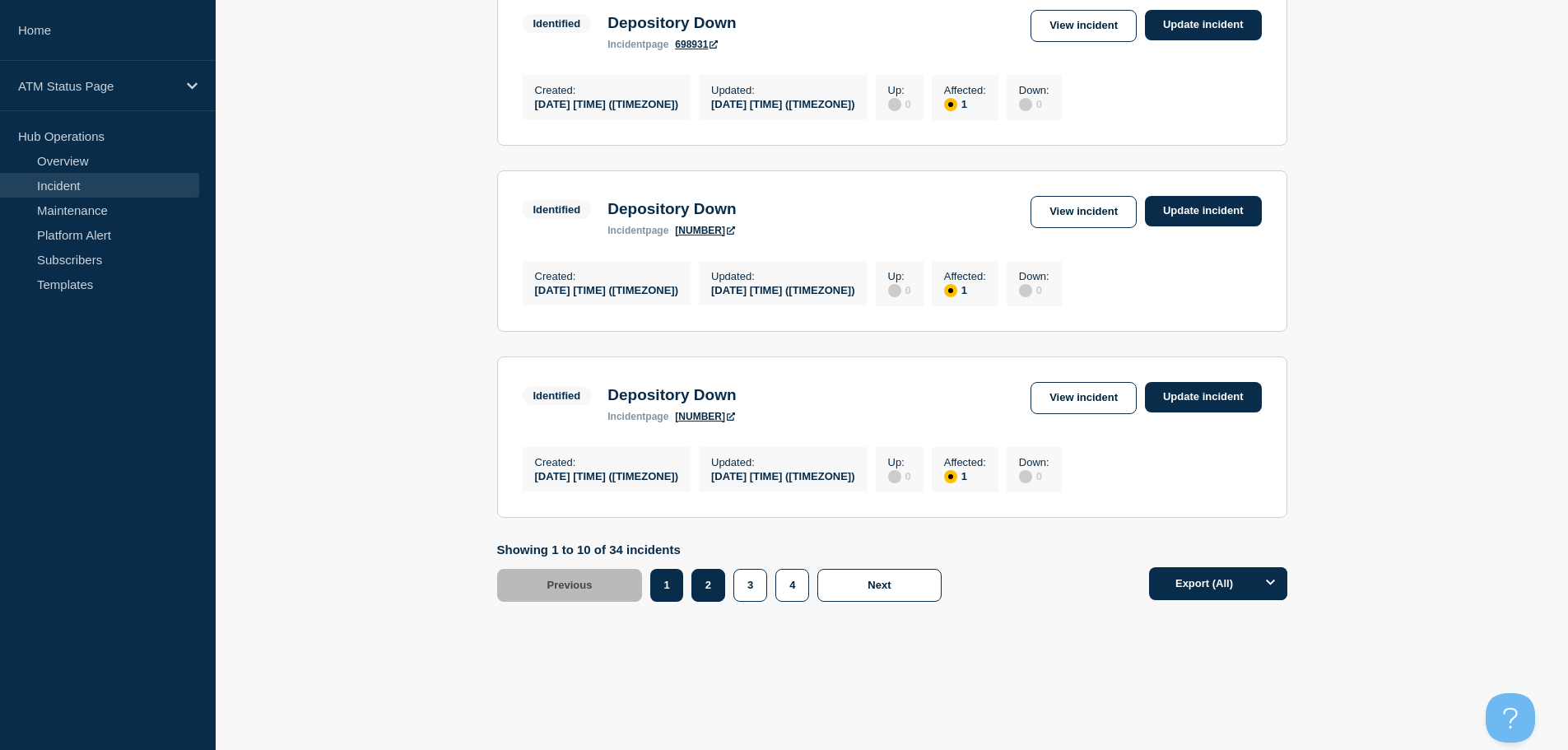click on "2" at bounding box center (708, 585) 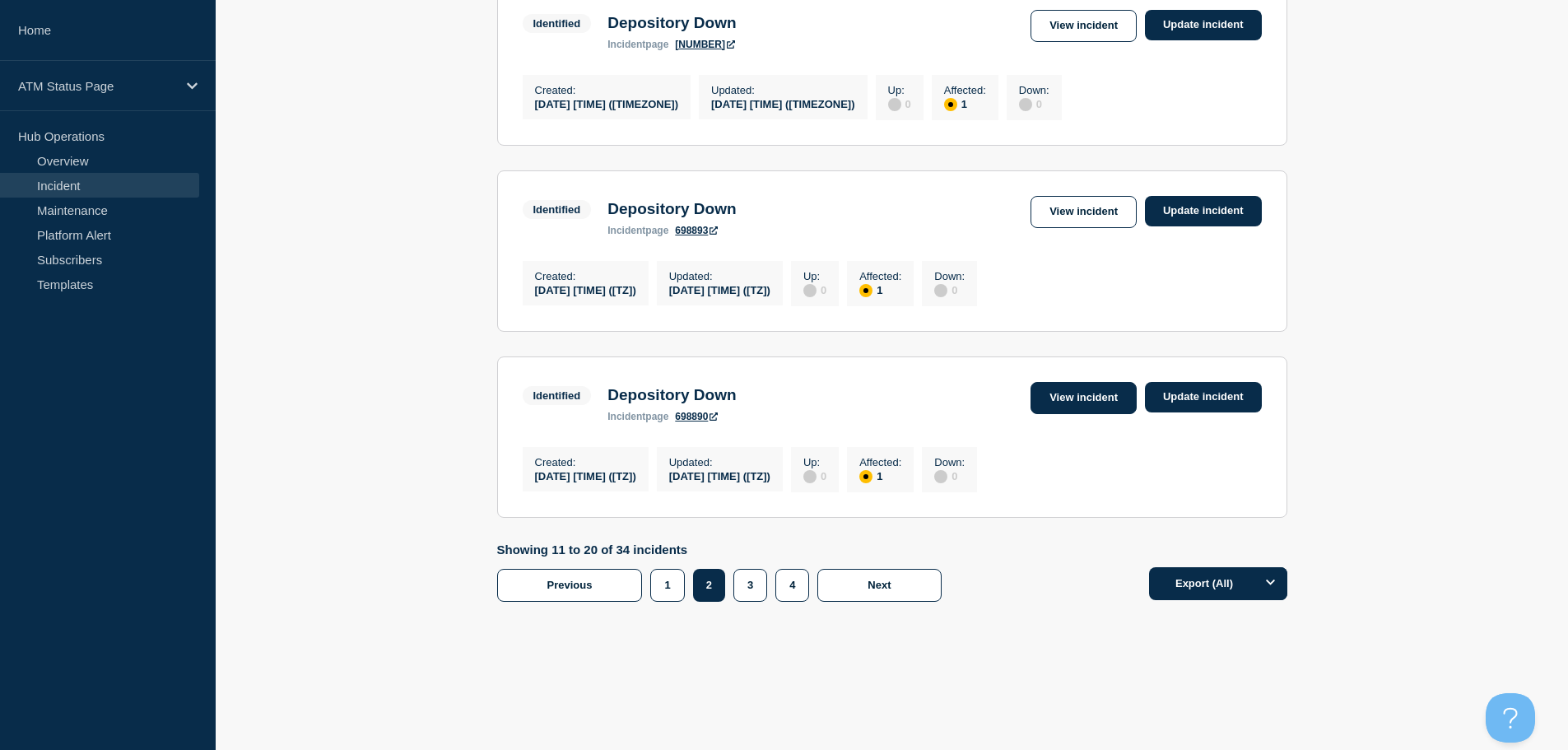 click on "View incident" at bounding box center (1083, 398) 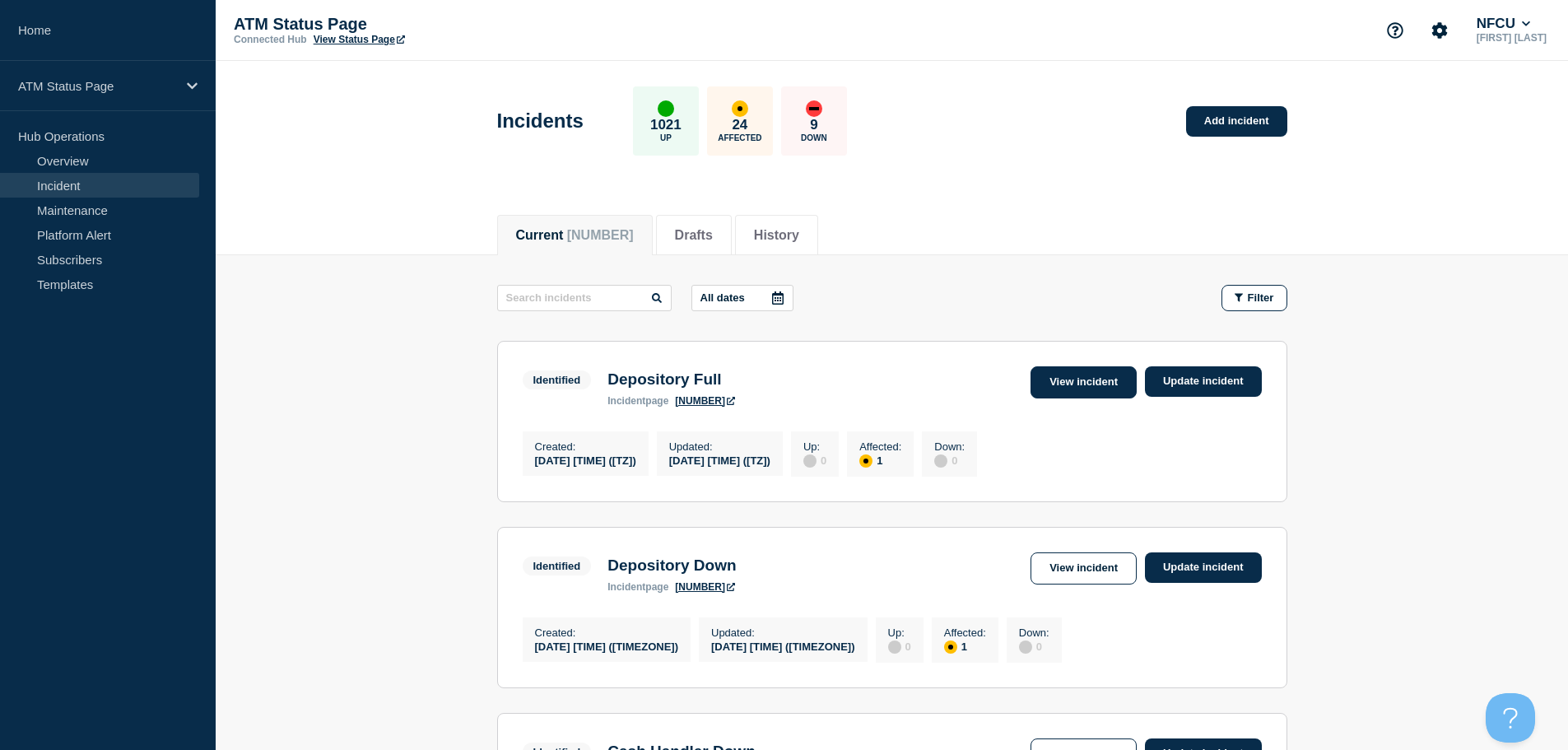 click on "View incident" at bounding box center (1083, 382) 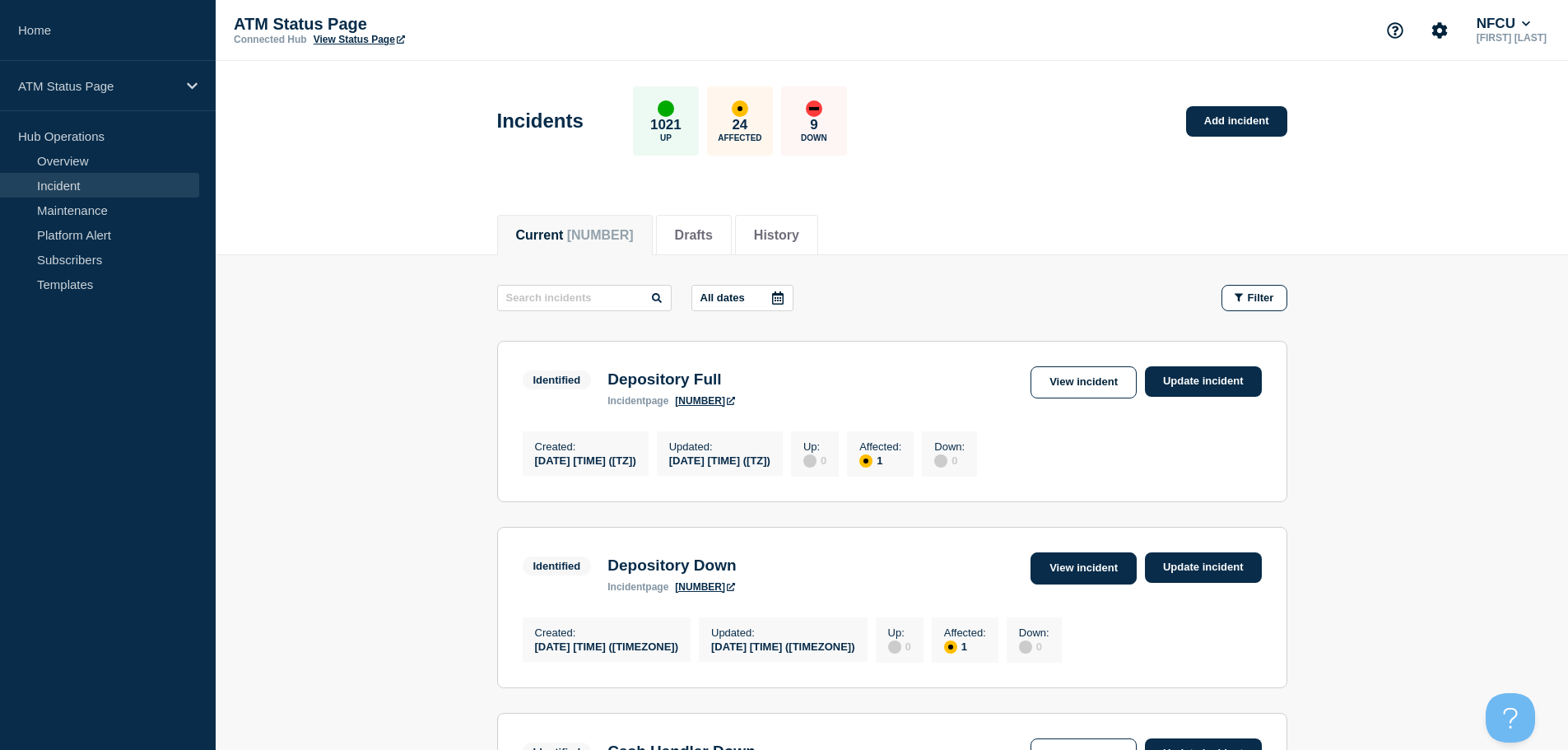 click on "View incident" at bounding box center [1083, 568] 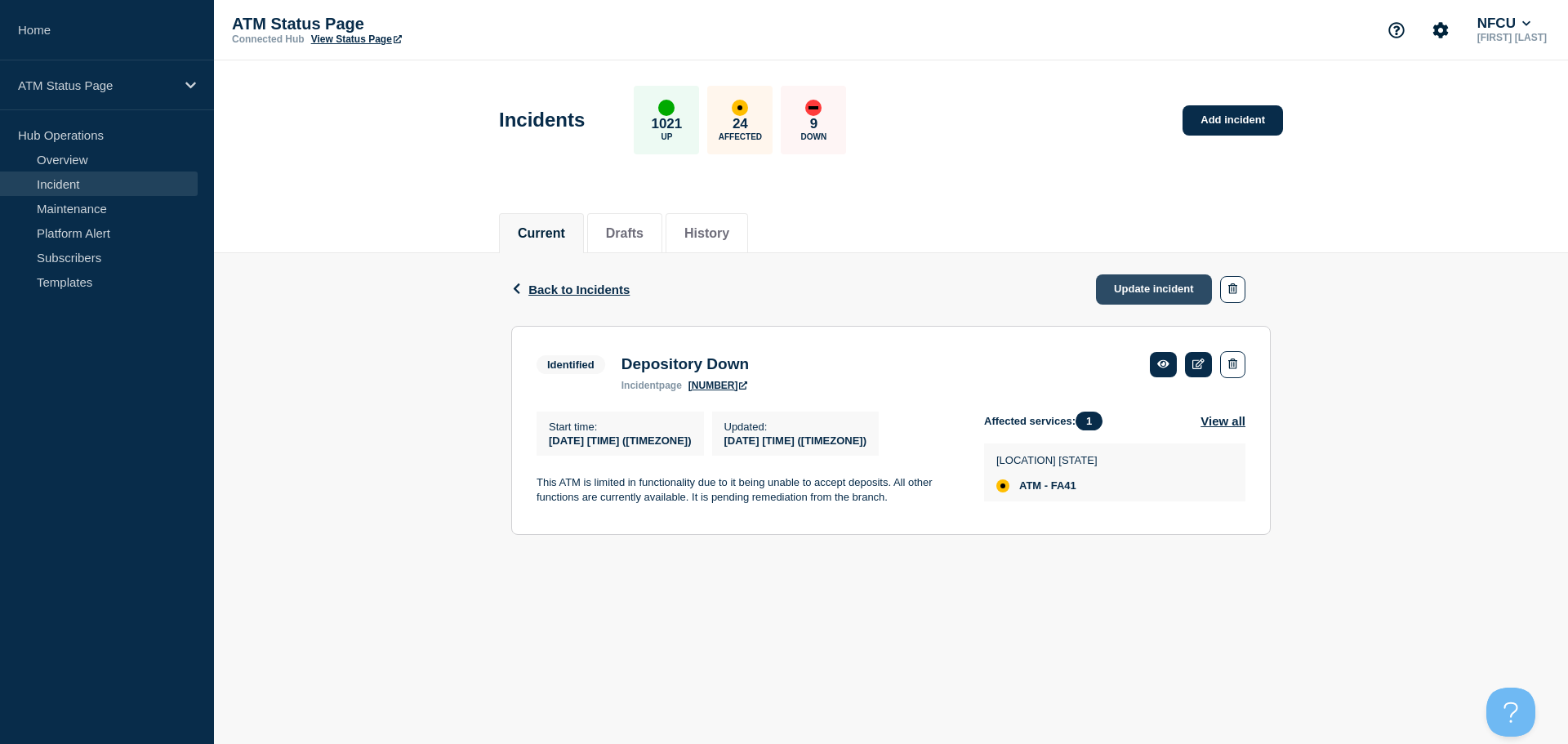 click on "Update incident" 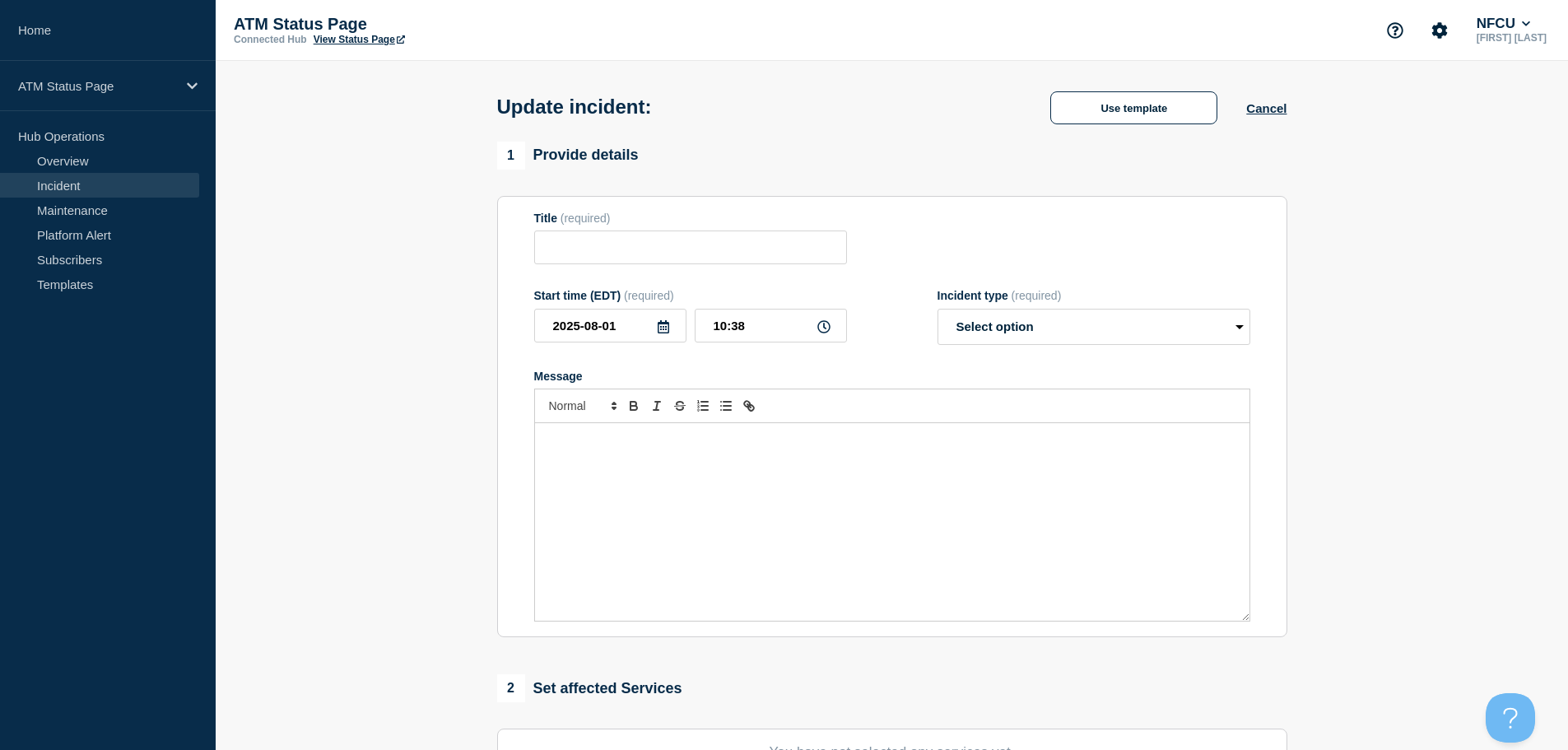type on "Depository Down" 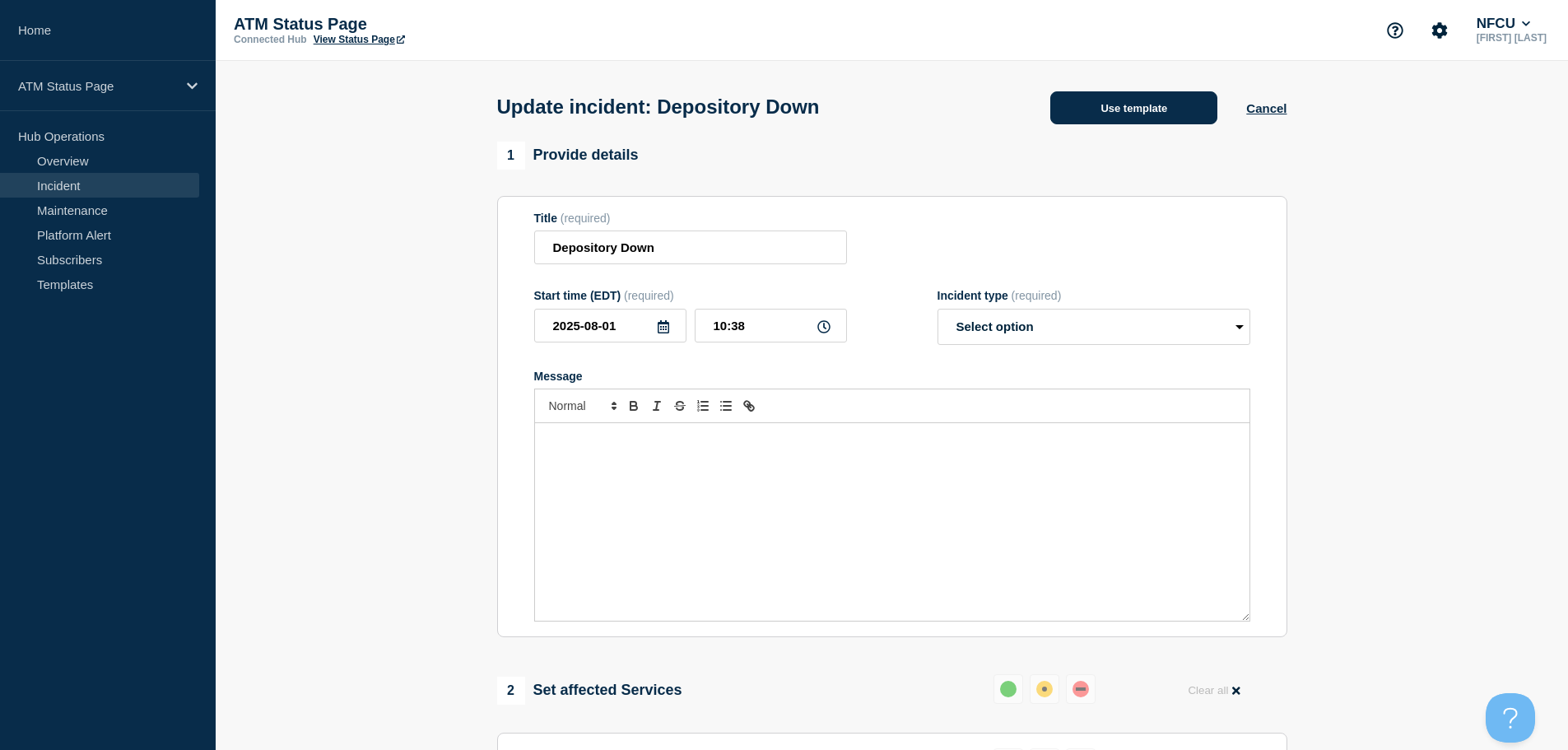 click on "Use template" at bounding box center [1133, 108] 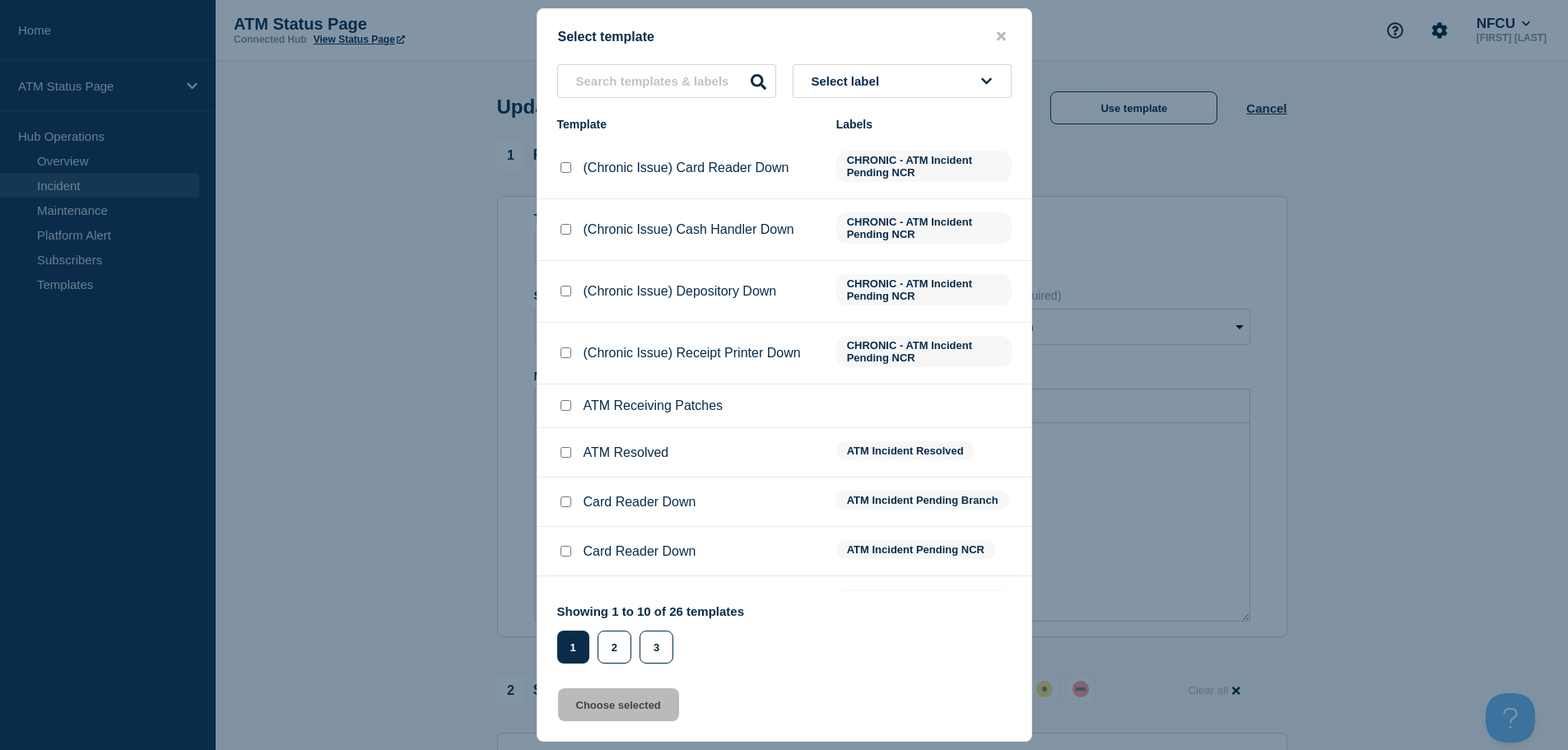 click at bounding box center [565, 453] 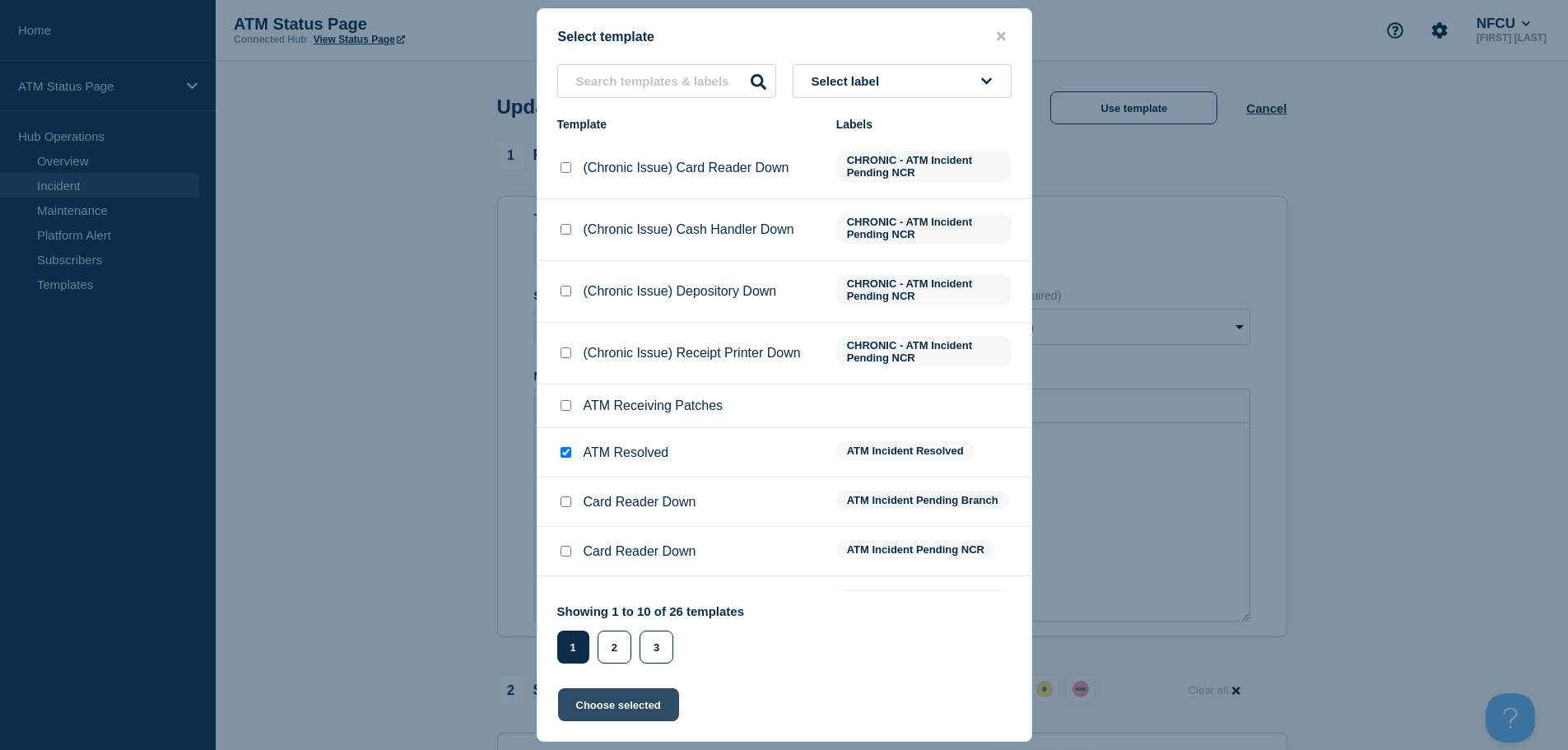 click on "Choose selected" 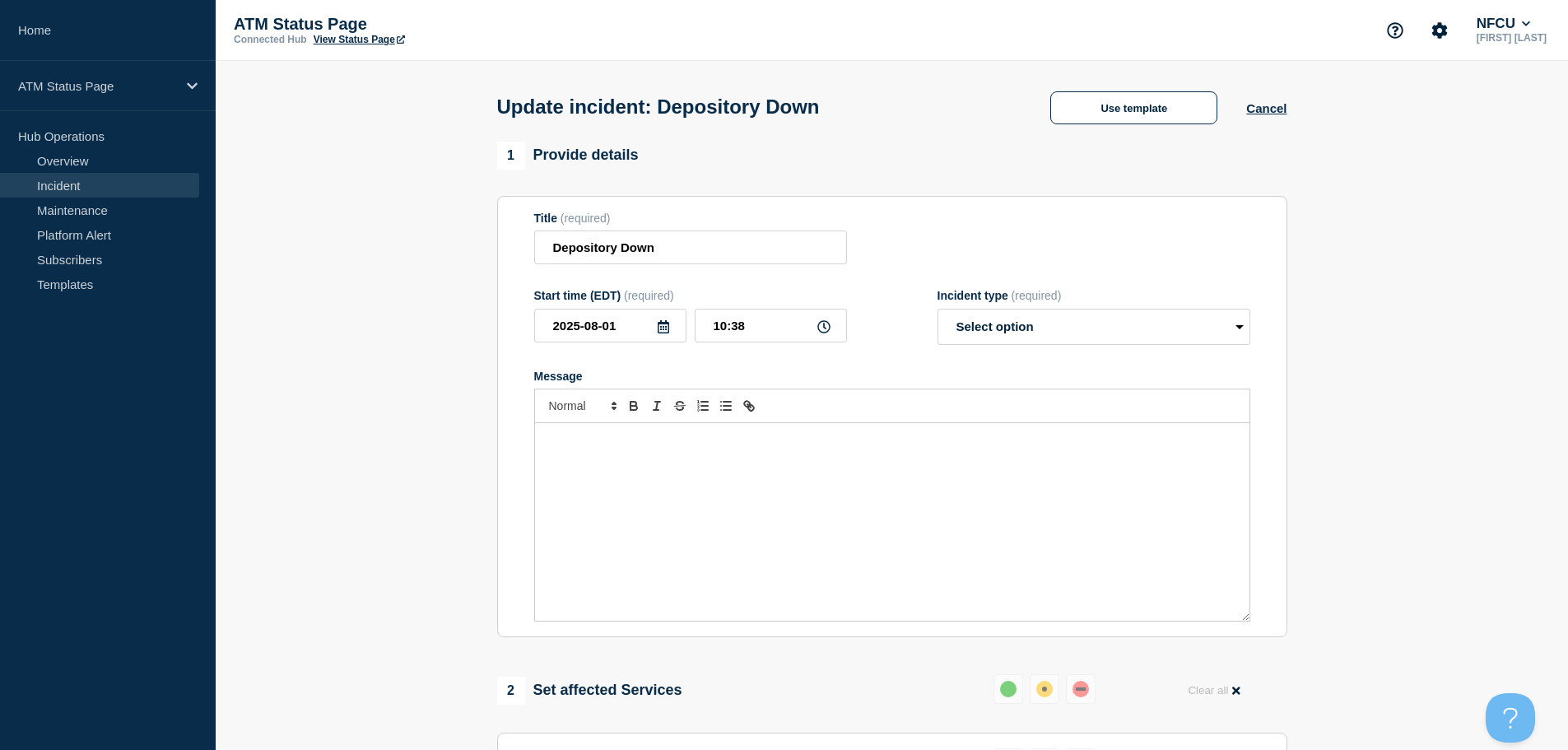 select on "resolved" 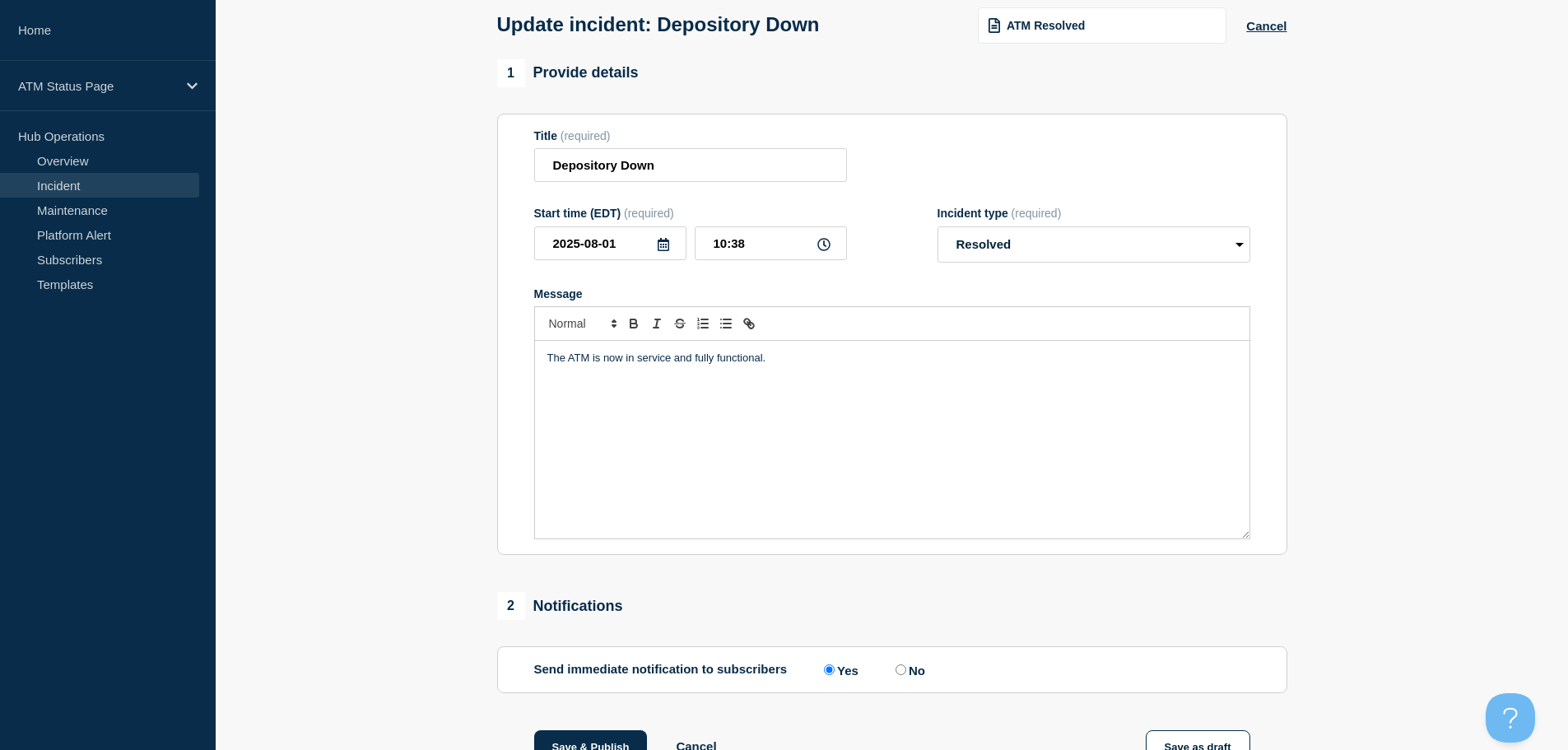 scroll, scrollTop: 304, scrollLeft: 0, axis: vertical 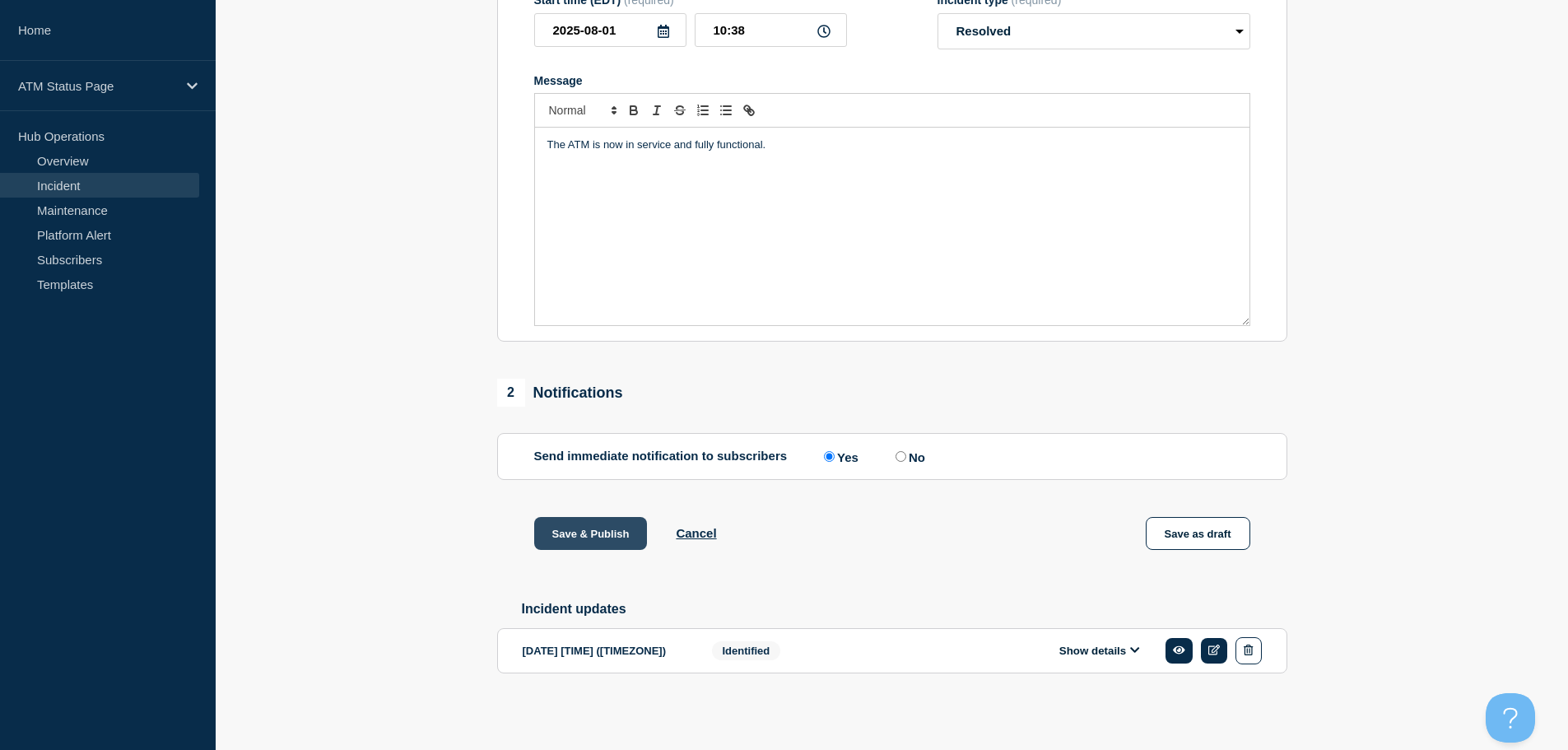 click on "Save & Publish" at bounding box center (591, 533) 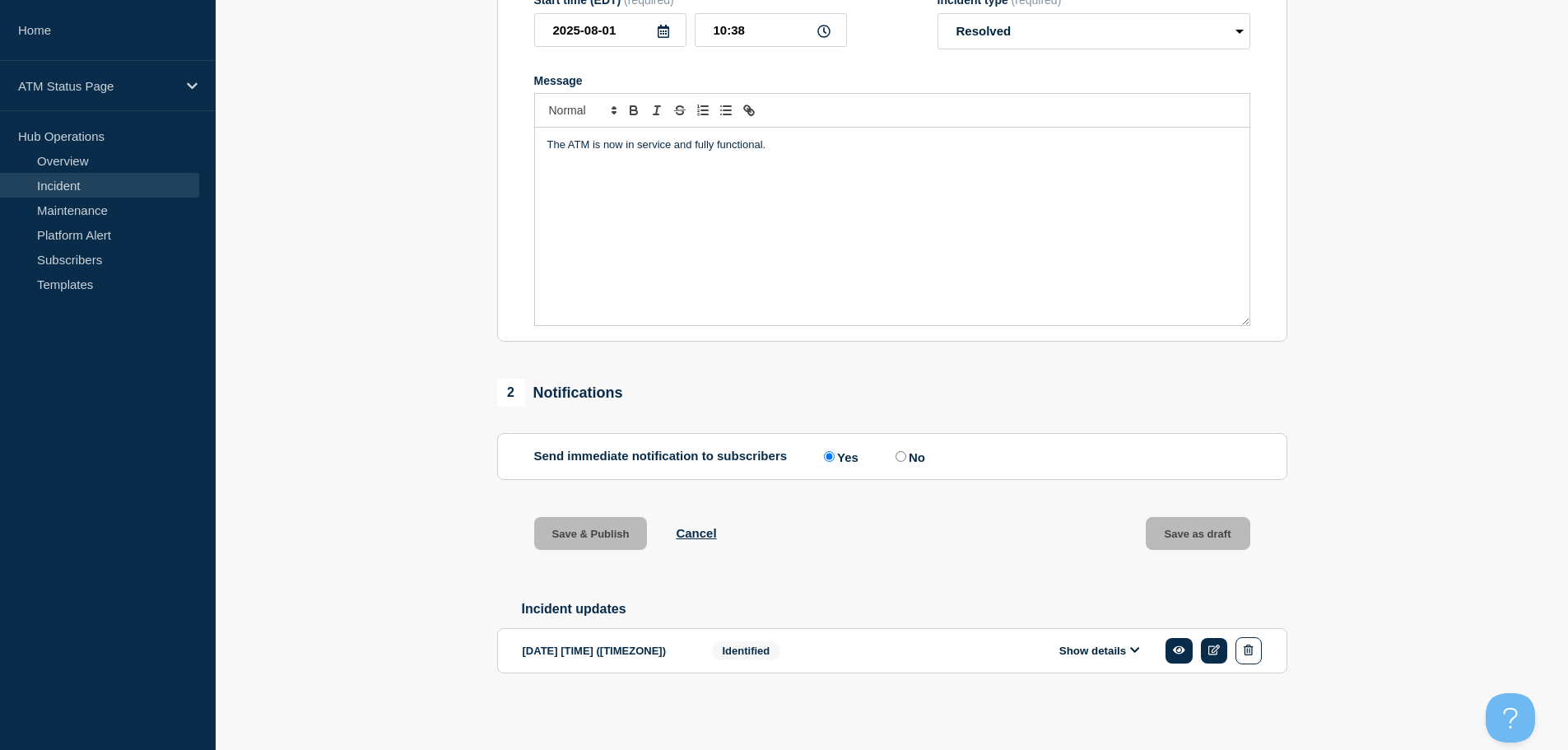 scroll, scrollTop: 0, scrollLeft: 0, axis: both 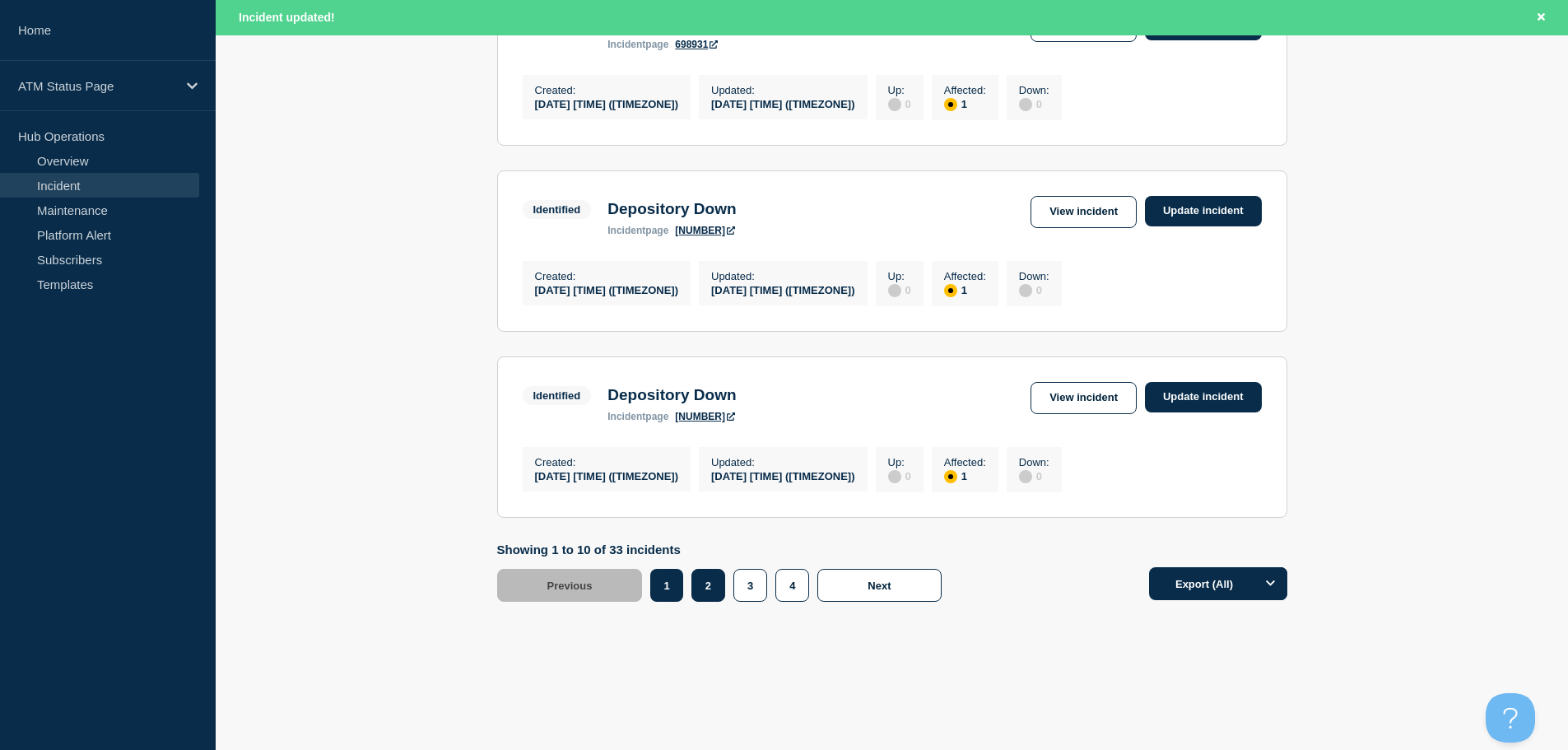 click on "2" at bounding box center (708, 585) 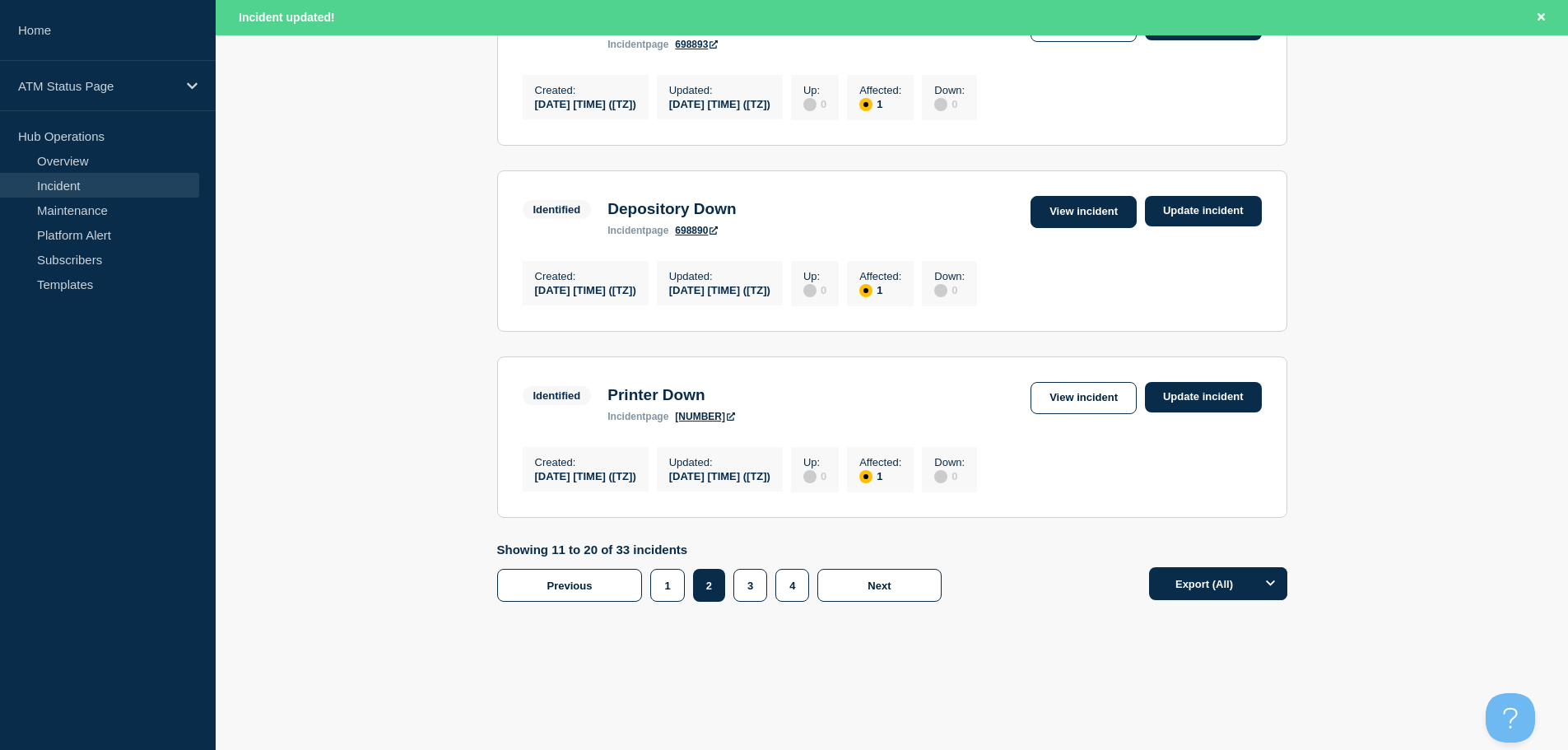 click on "View incident" at bounding box center [1083, 212] 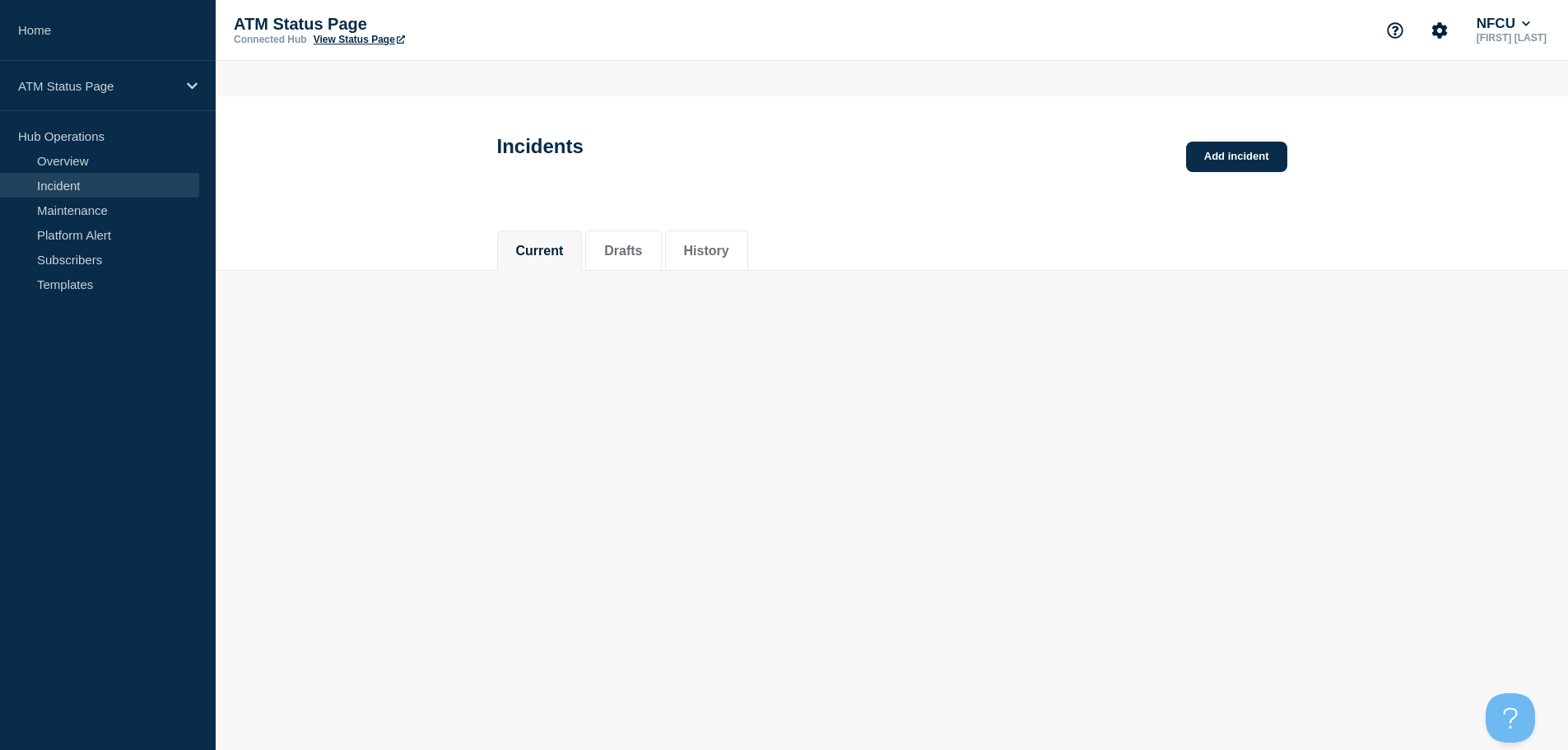 scroll, scrollTop: 0, scrollLeft: 0, axis: both 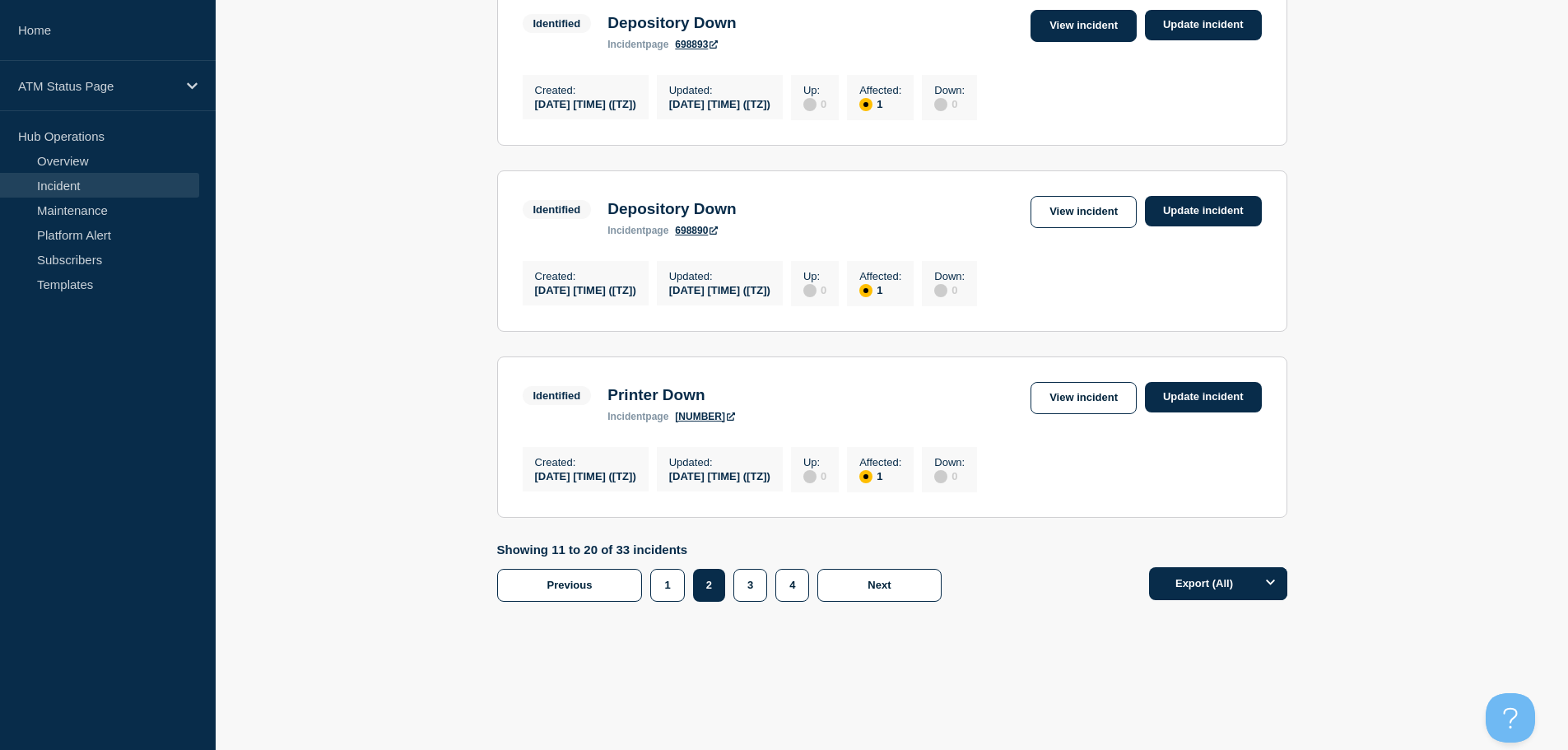 click on "View incident" at bounding box center [1083, 26] 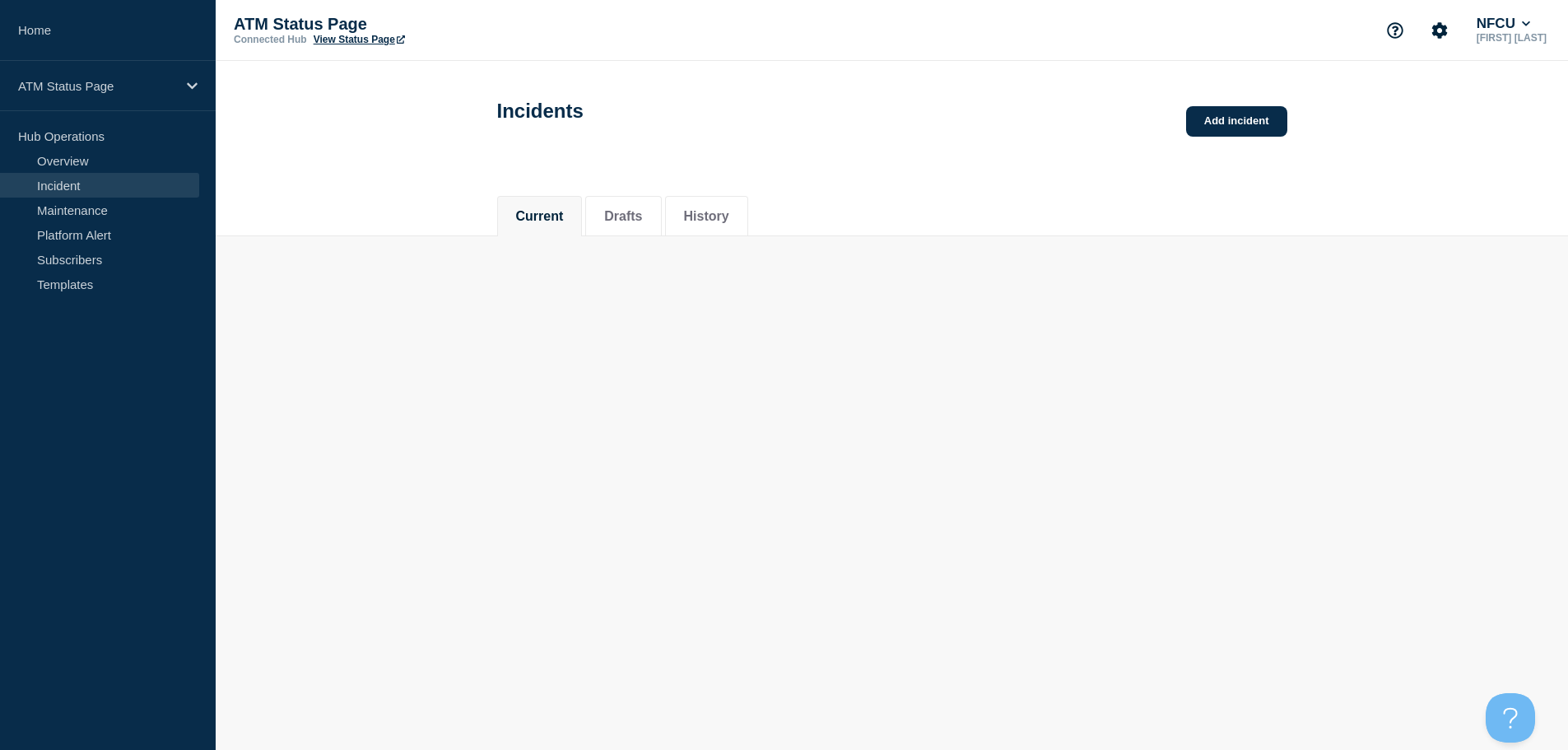 scroll, scrollTop: 0, scrollLeft: 0, axis: both 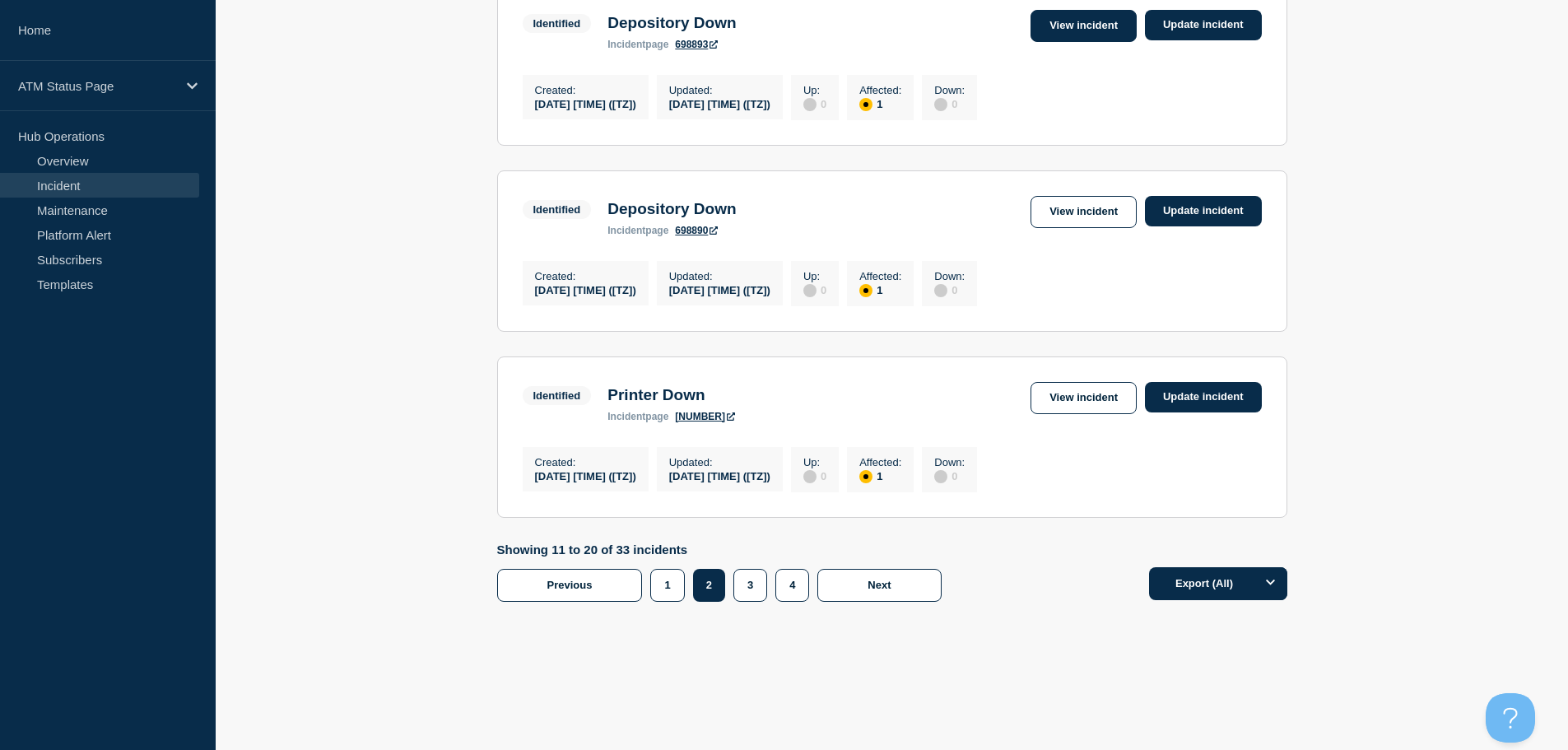click on "View incident" at bounding box center (1083, 26) 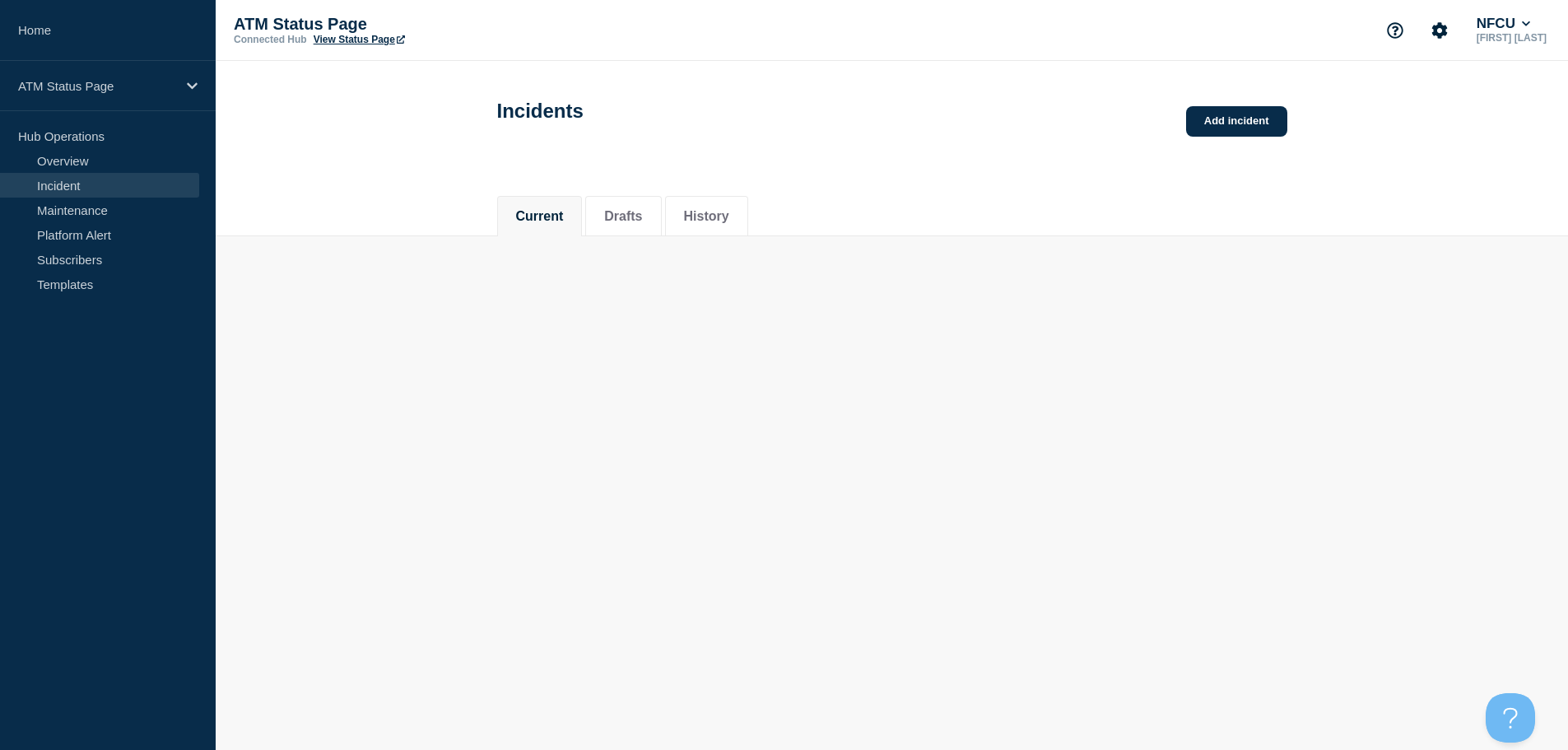 scroll, scrollTop: 0, scrollLeft: 0, axis: both 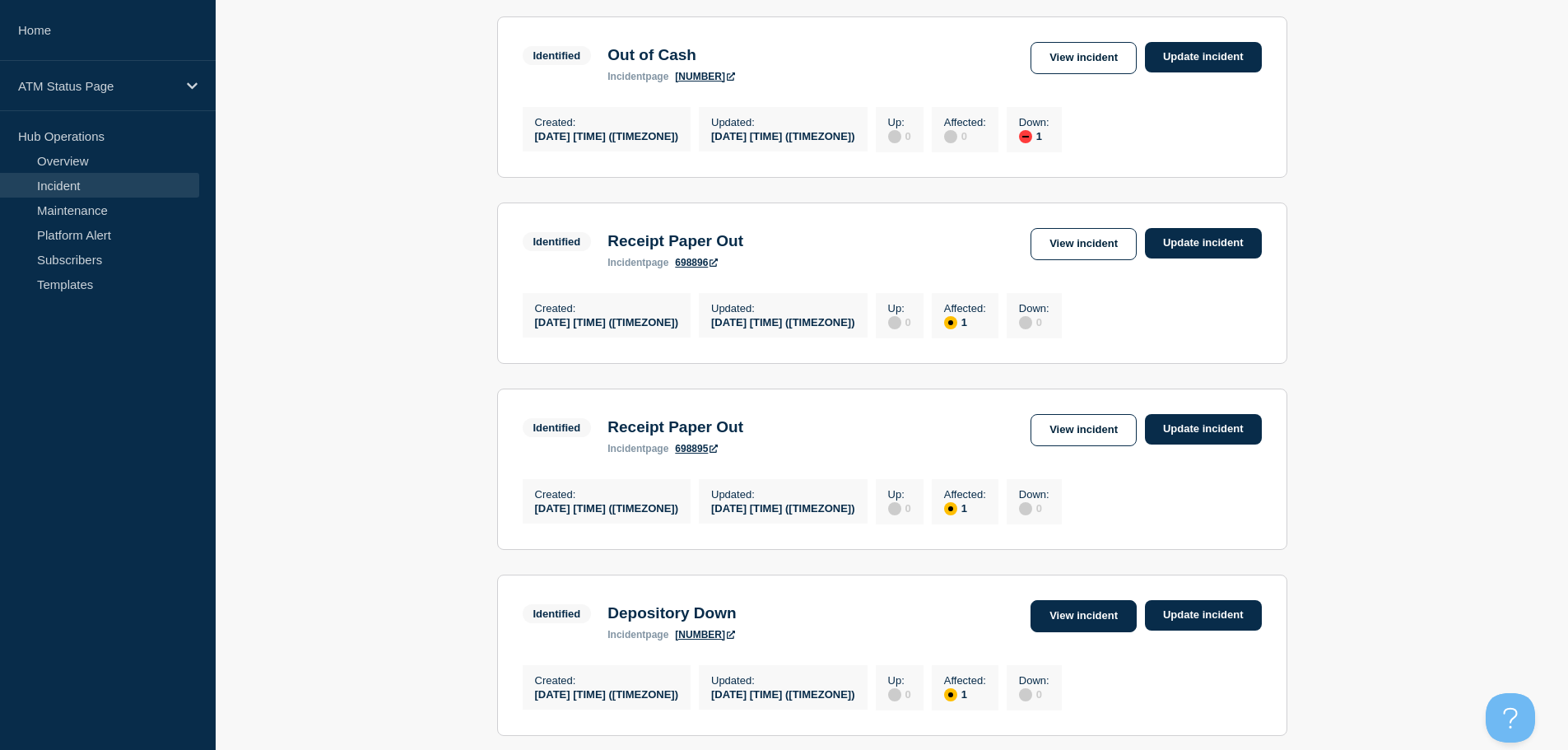 click on "View incident" at bounding box center (1083, 616) 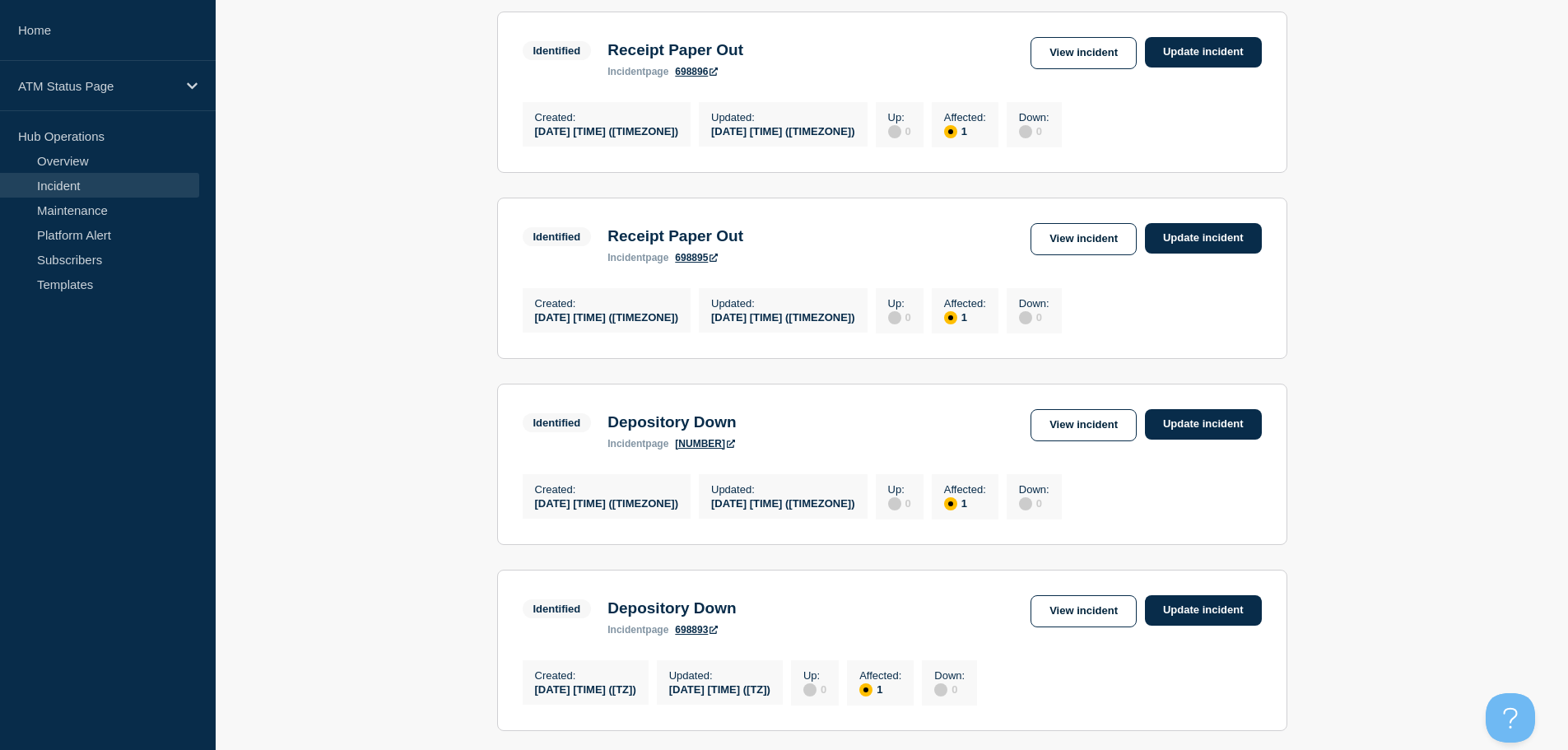 scroll, scrollTop: 1071, scrollLeft: 0, axis: vertical 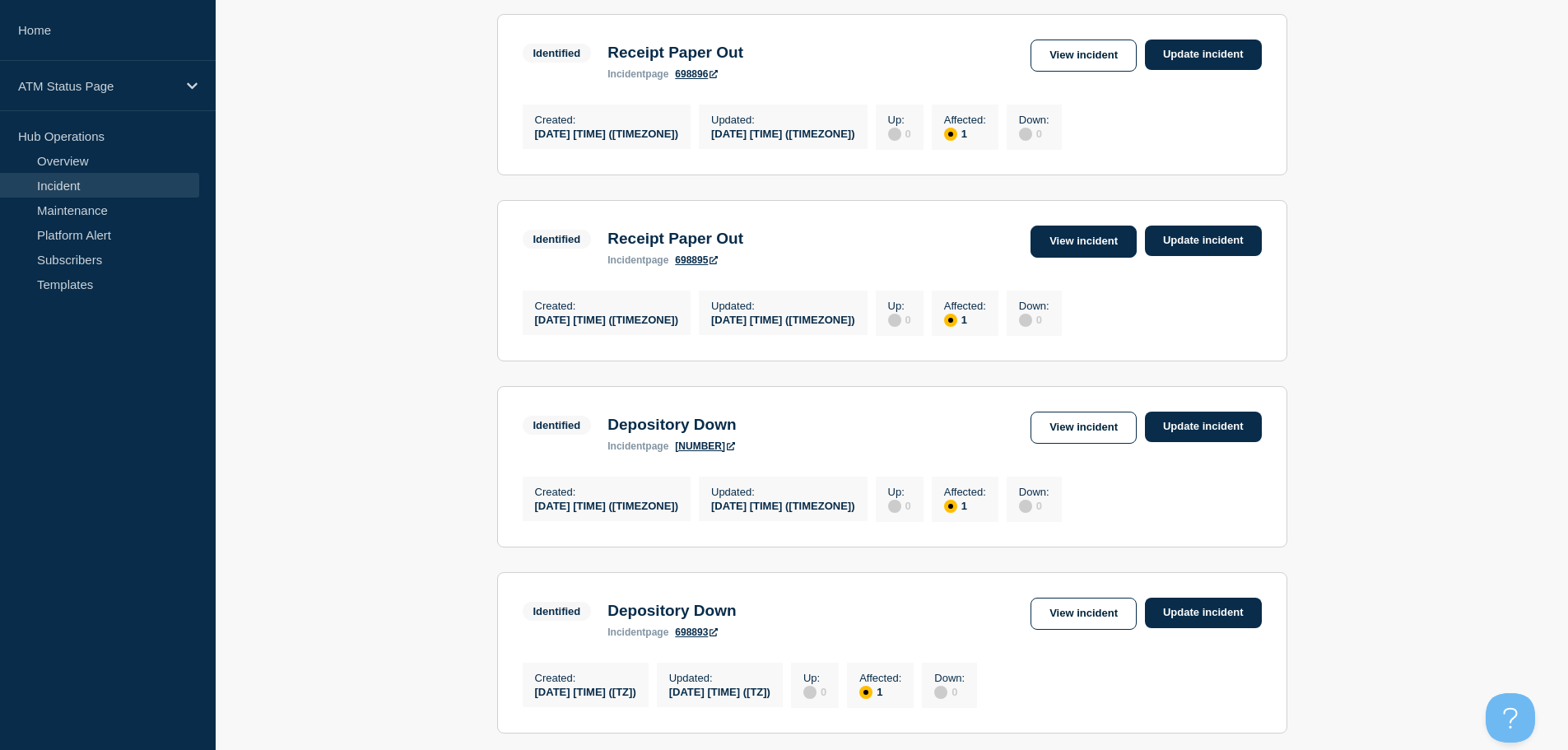 click on "View incident" at bounding box center (1083, 241) 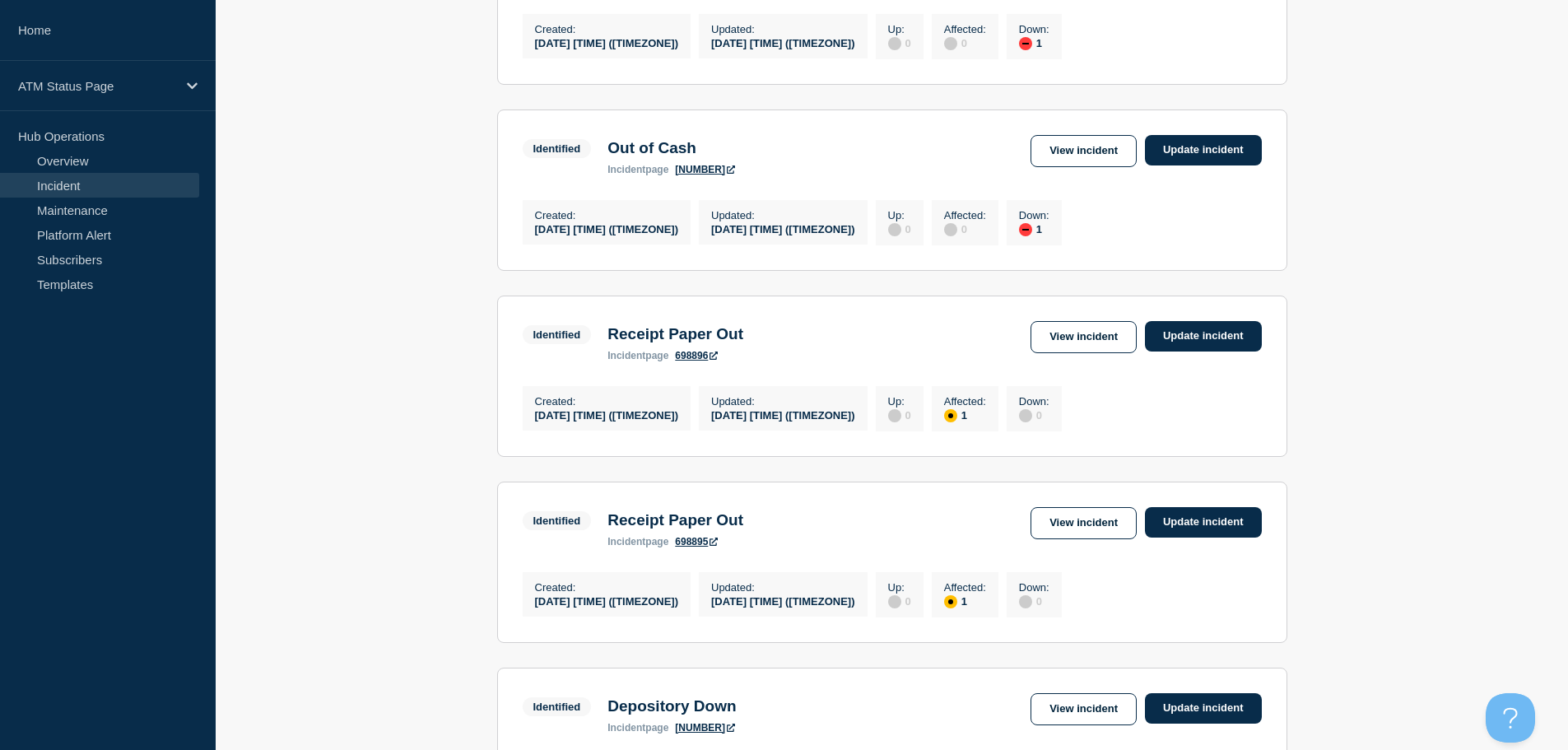 scroll, scrollTop: 798, scrollLeft: 0, axis: vertical 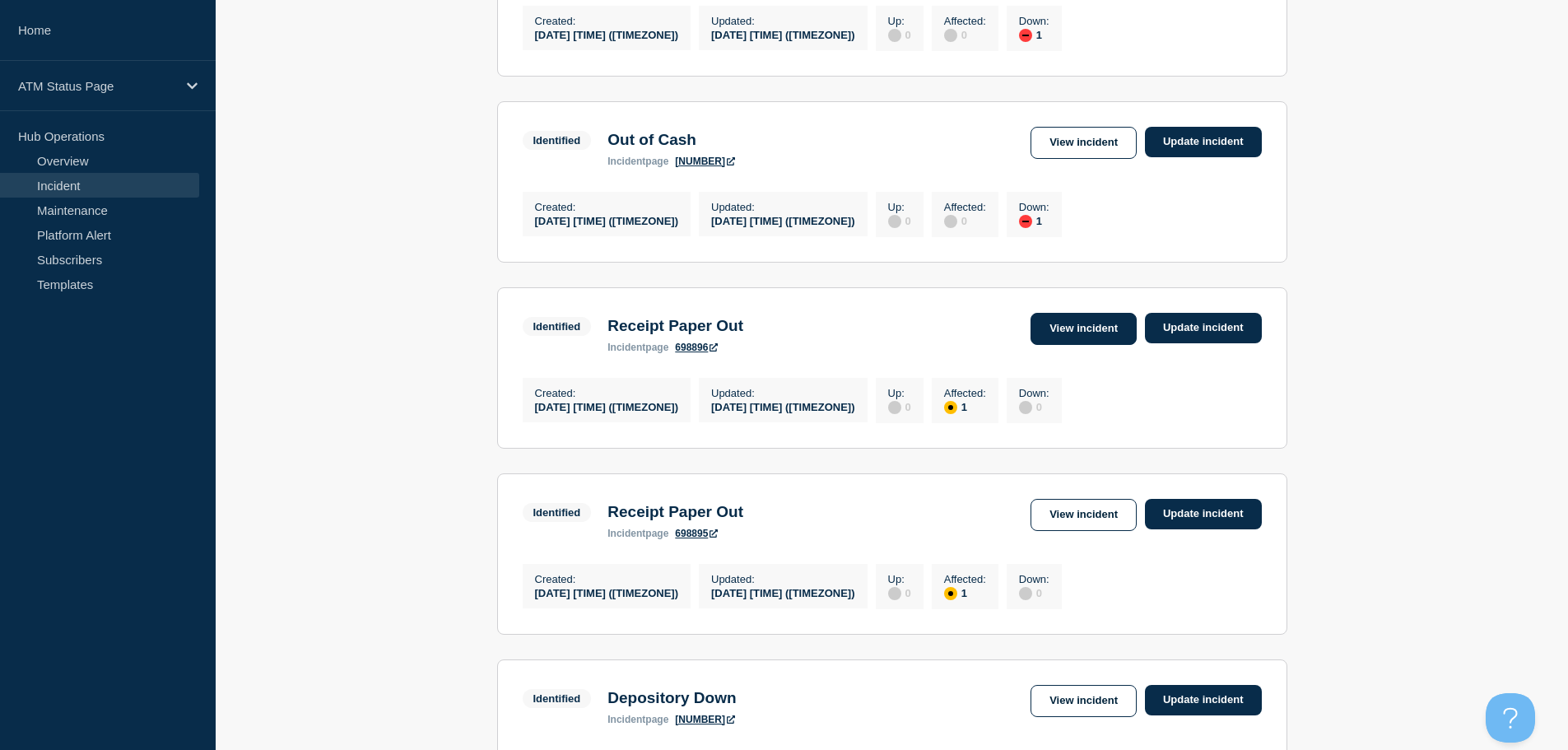click on "View incident" at bounding box center [1083, 328] 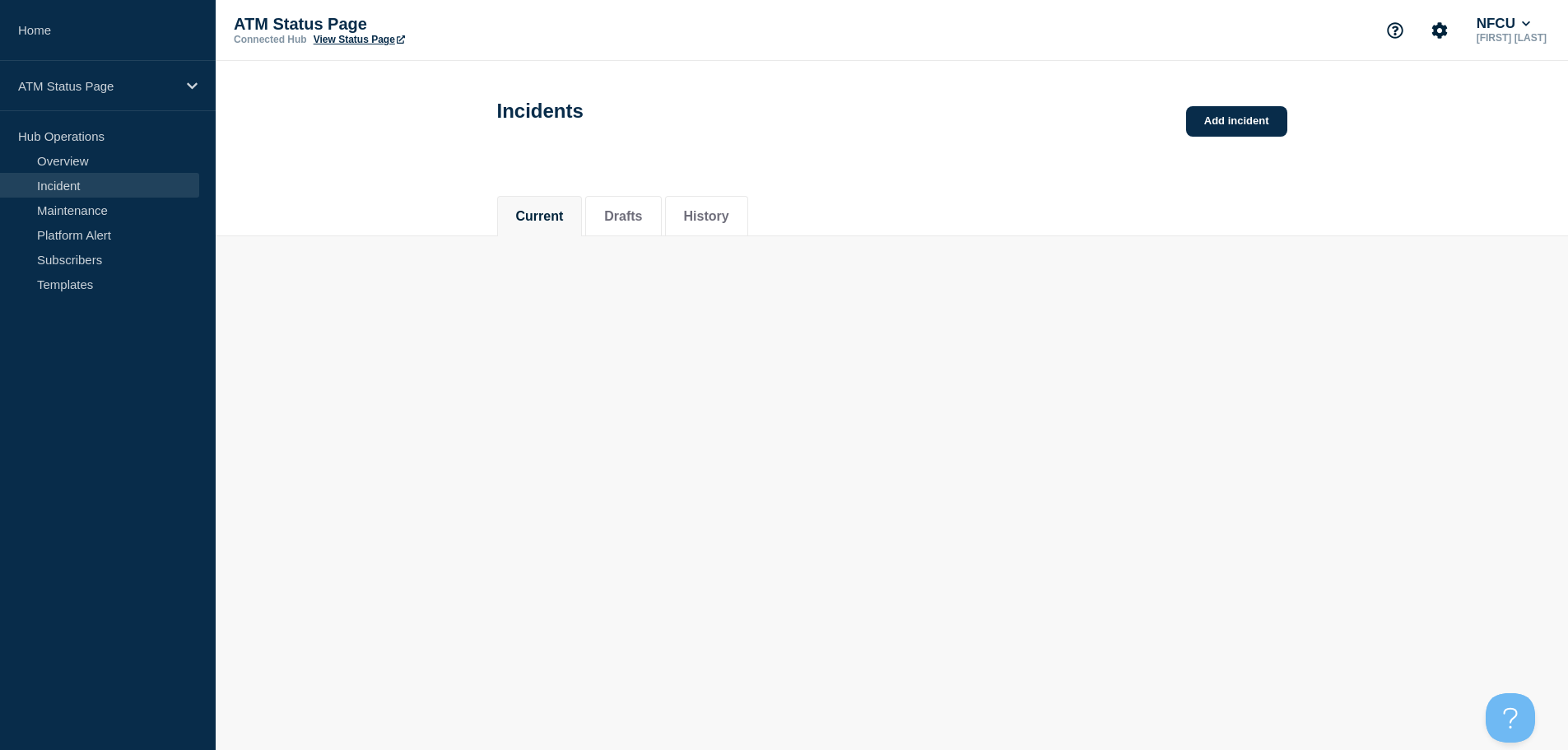 scroll, scrollTop: 0, scrollLeft: 0, axis: both 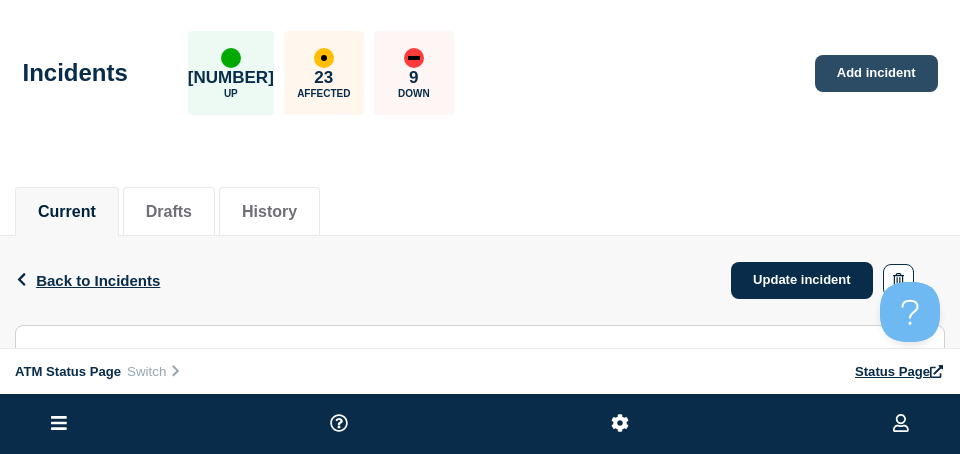 click on "Add incident" 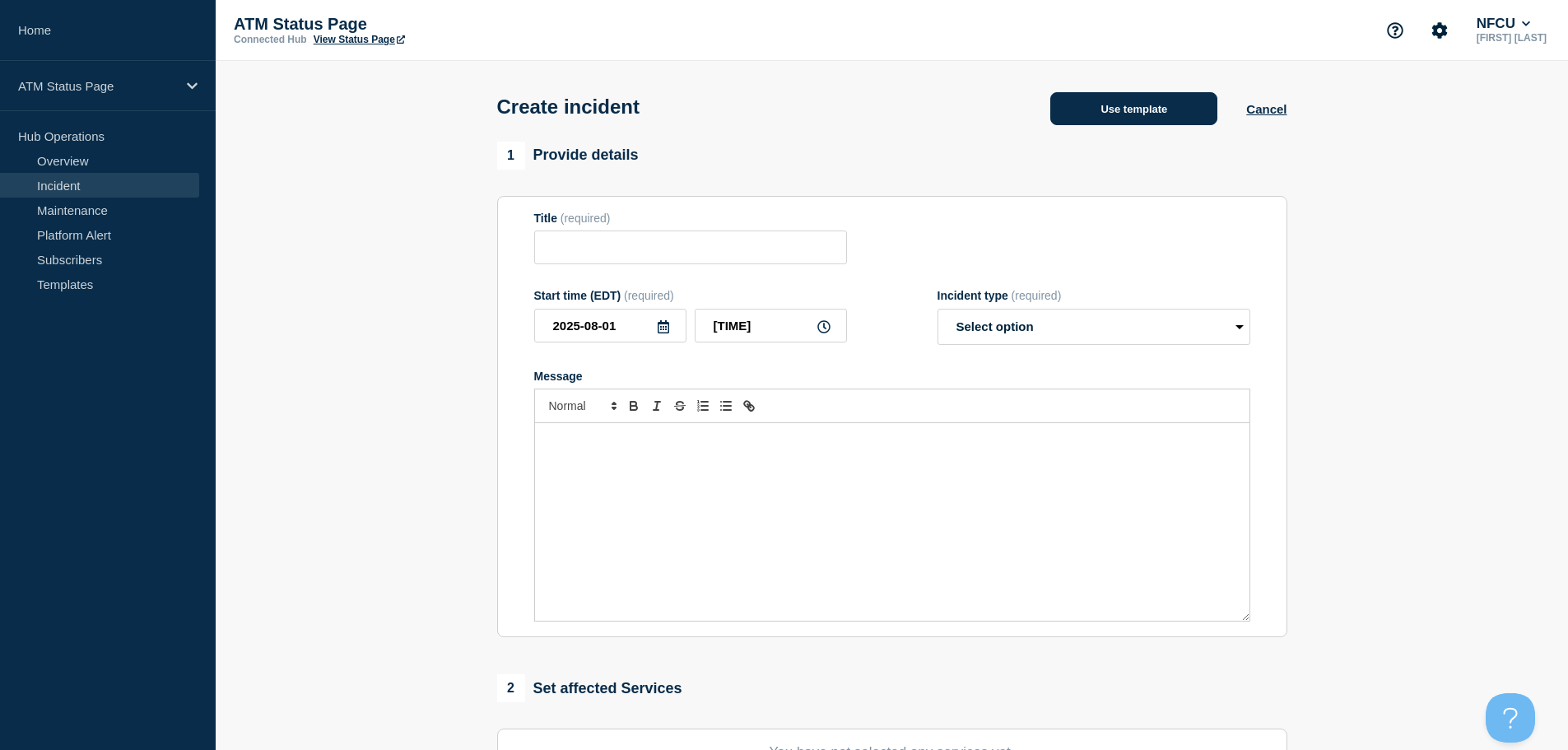click on "Use template" at bounding box center [1133, 109] 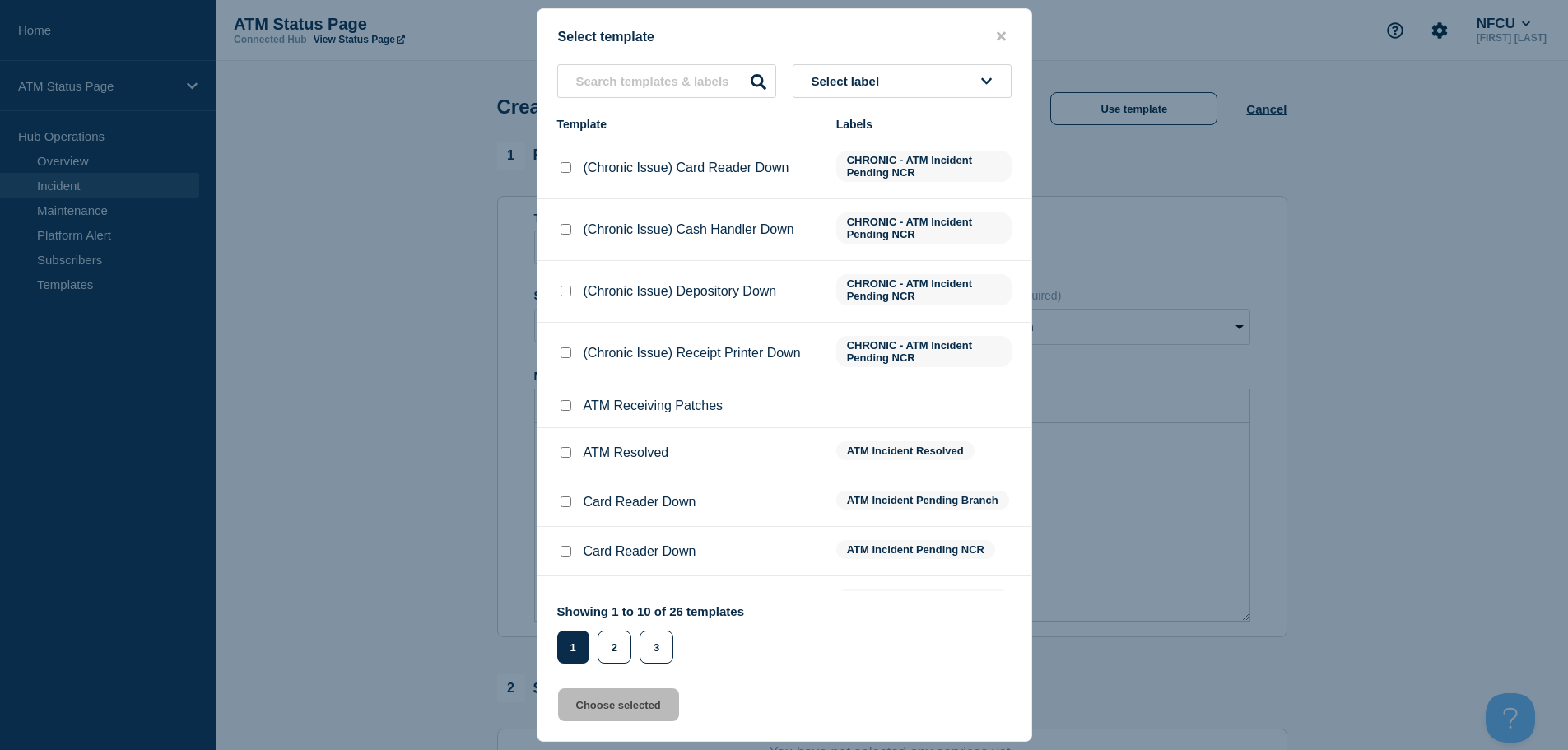 click on "Select label" at bounding box center [849, 81] 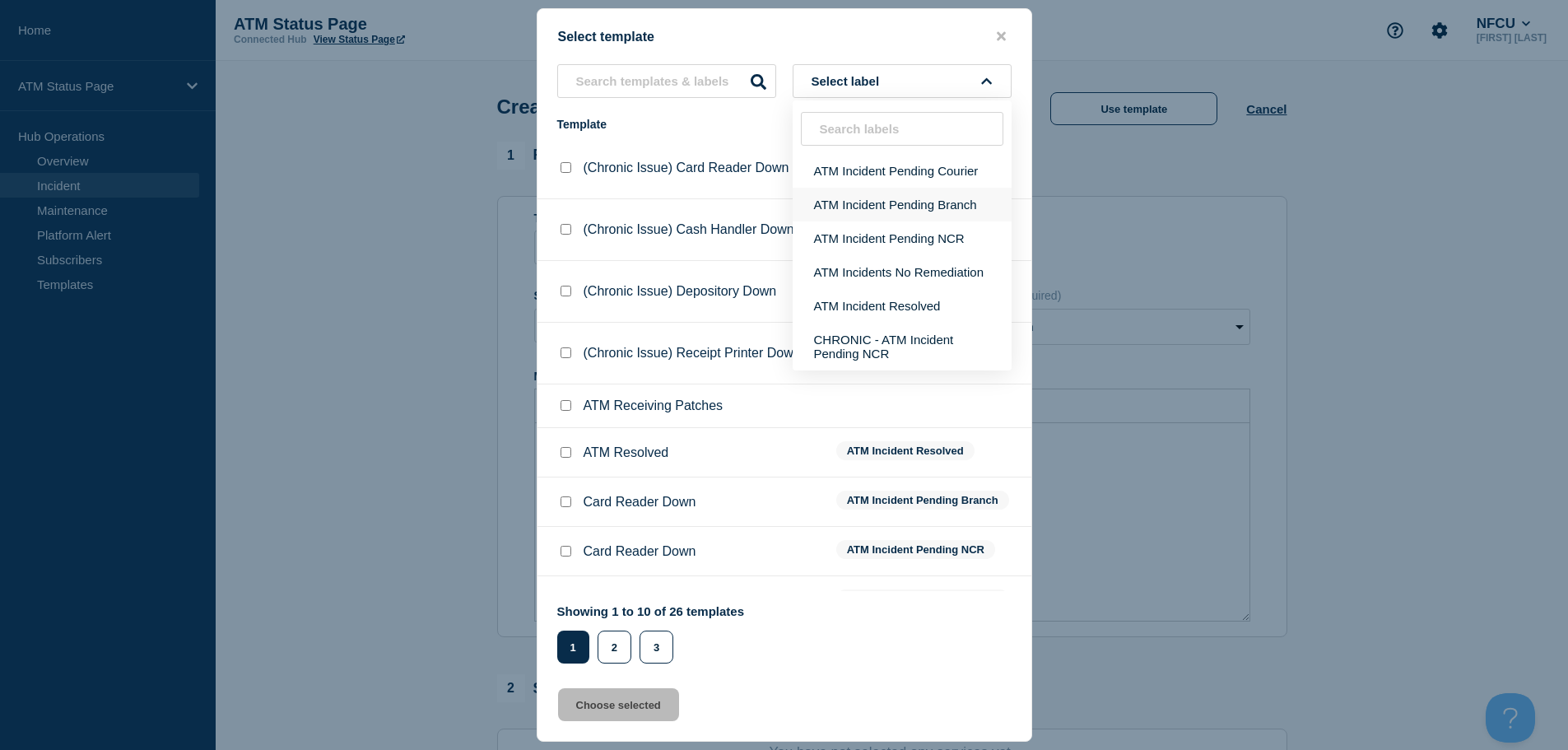 click on "ATM Incident Pending Branch" at bounding box center (902, 204) 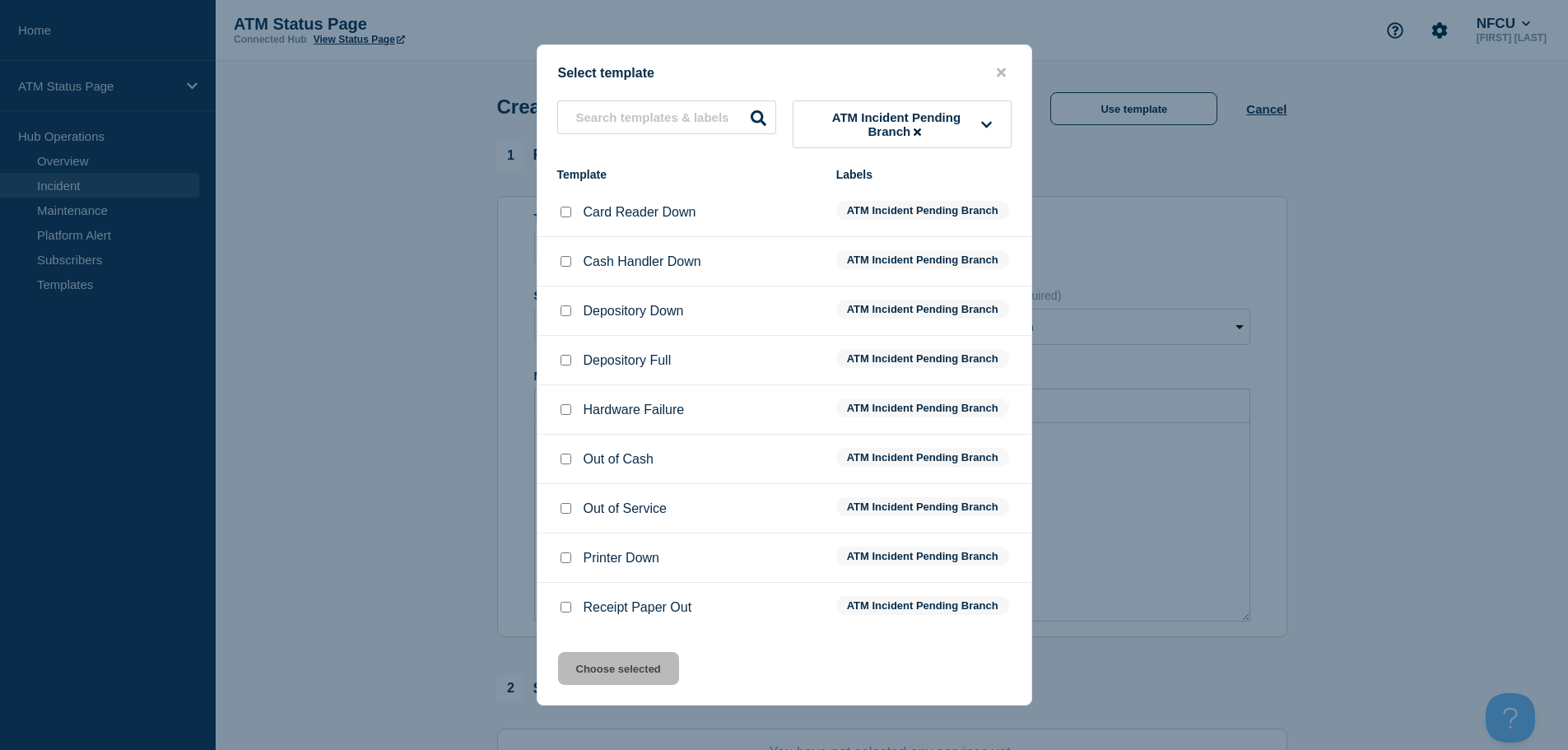 click 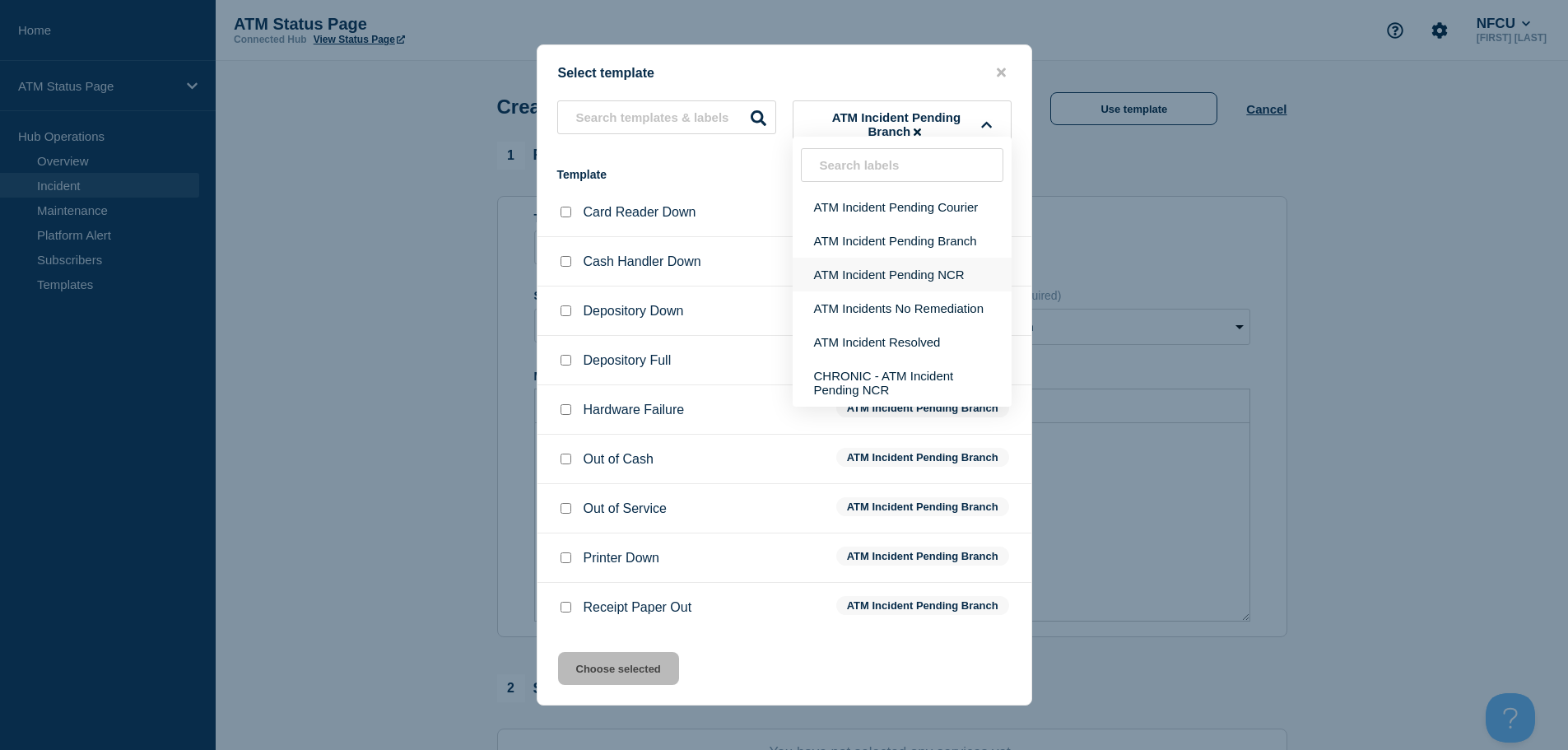 click on "ATM Incident Pending NCR" at bounding box center (902, 274) 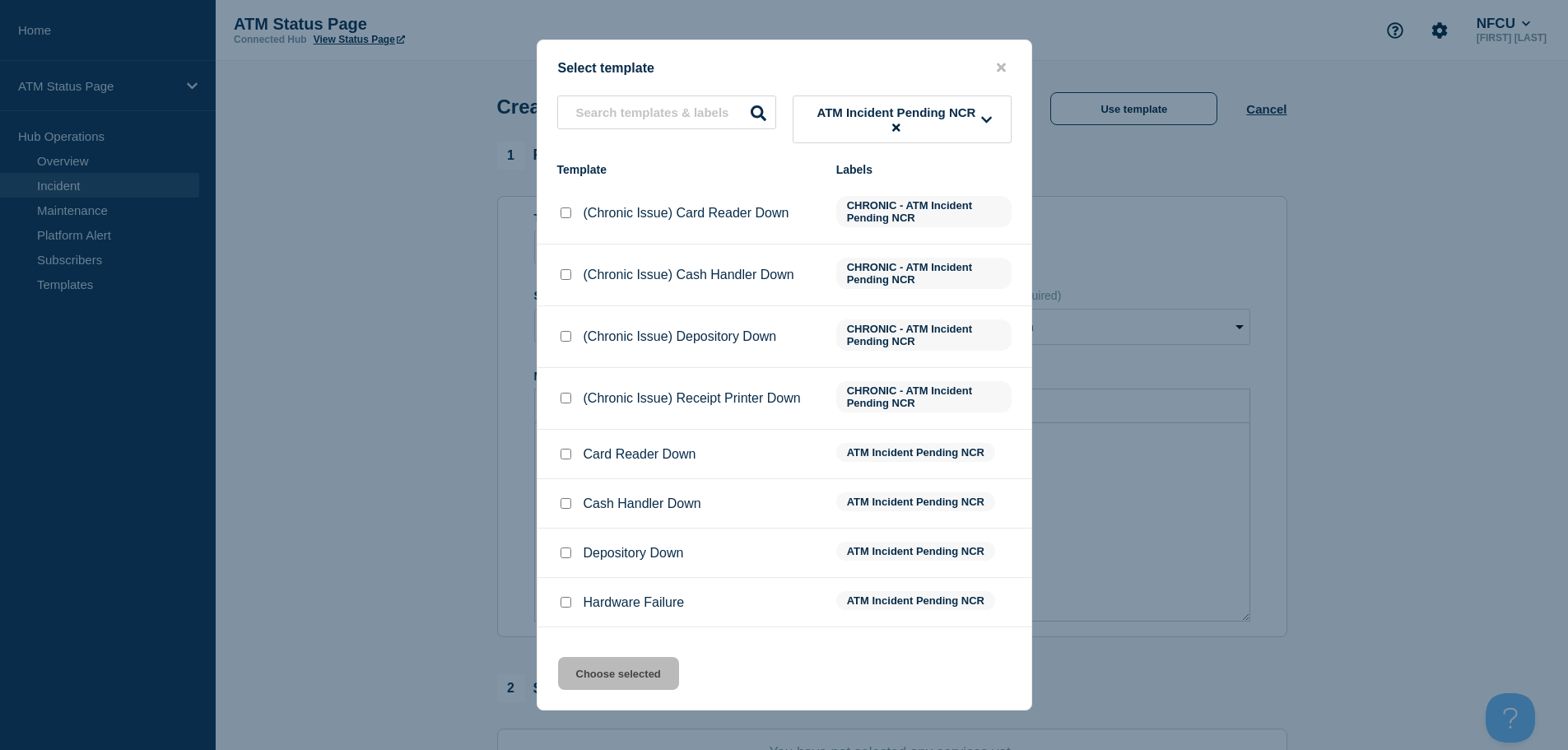 click at bounding box center (565, 552) 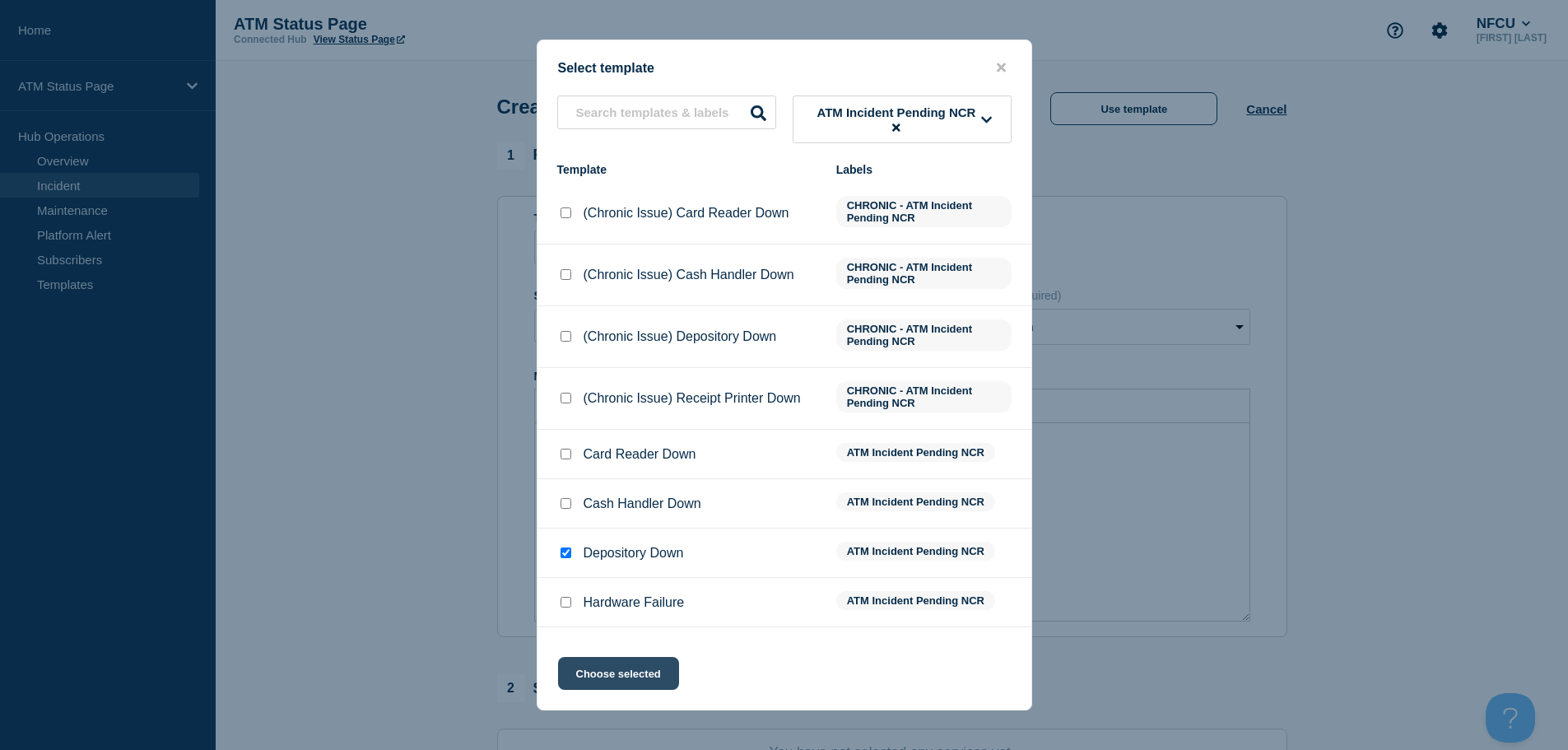 click on "Choose selected" 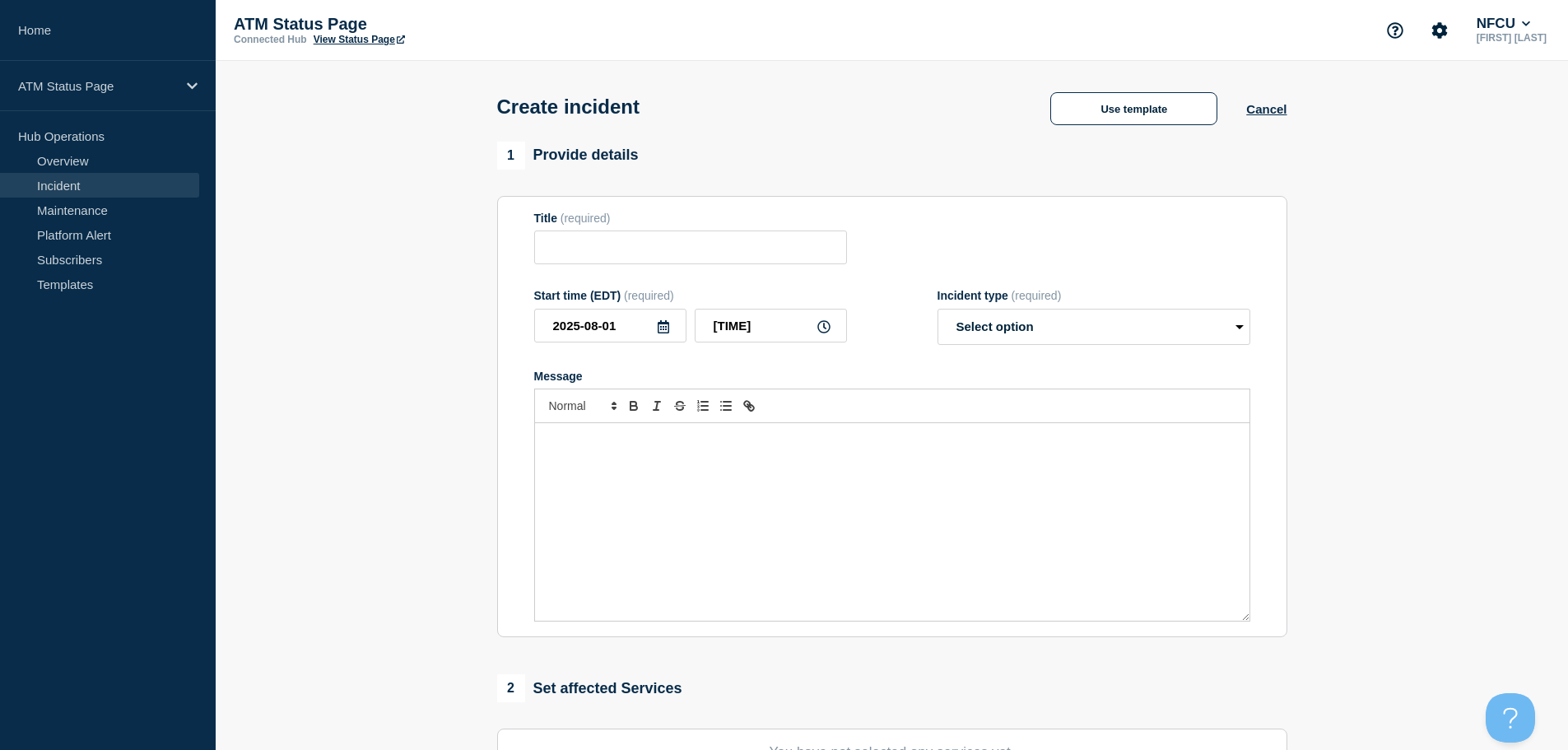 type on "Depository Down" 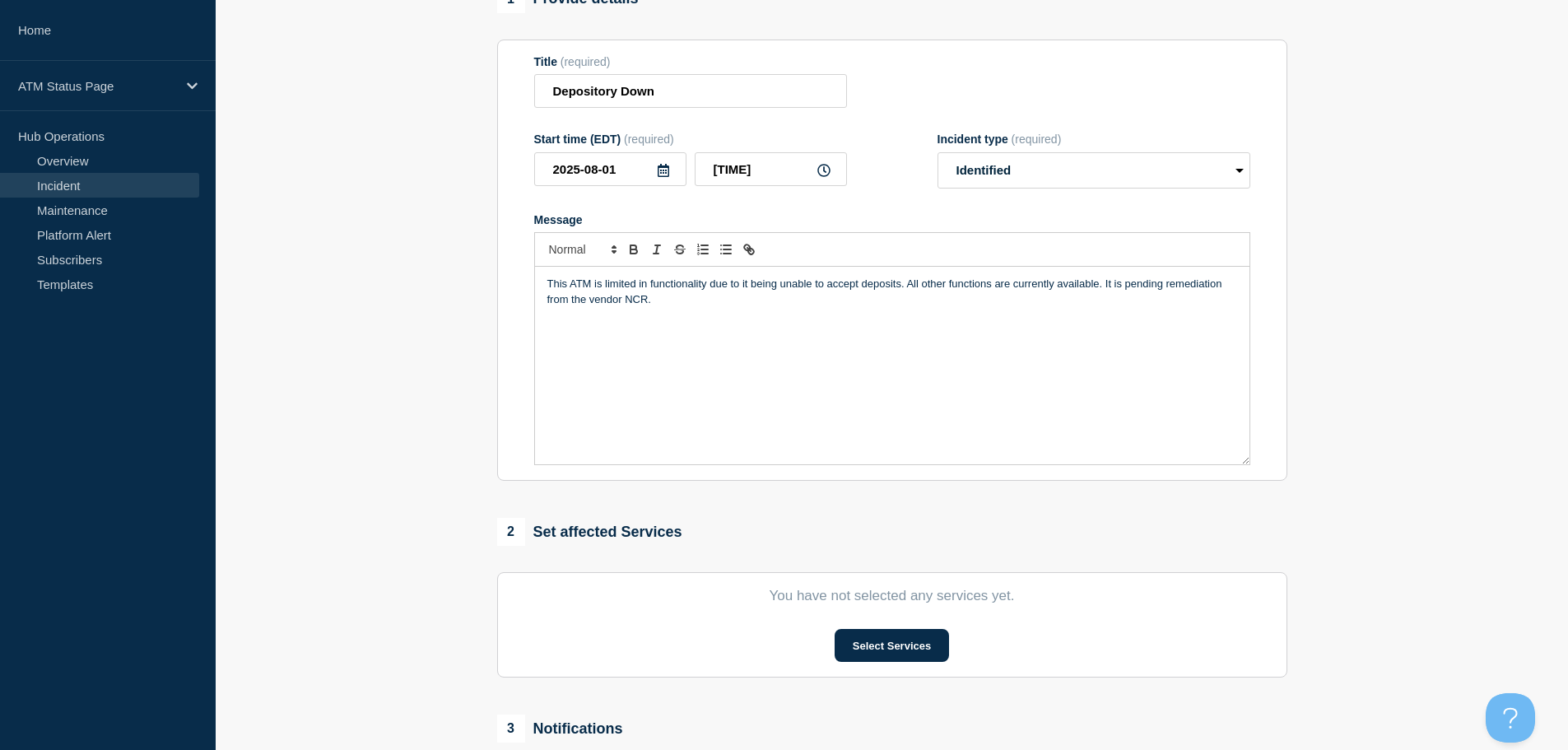 scroll, scrollTop: 403, scrollLeft: 0, axis: vertical 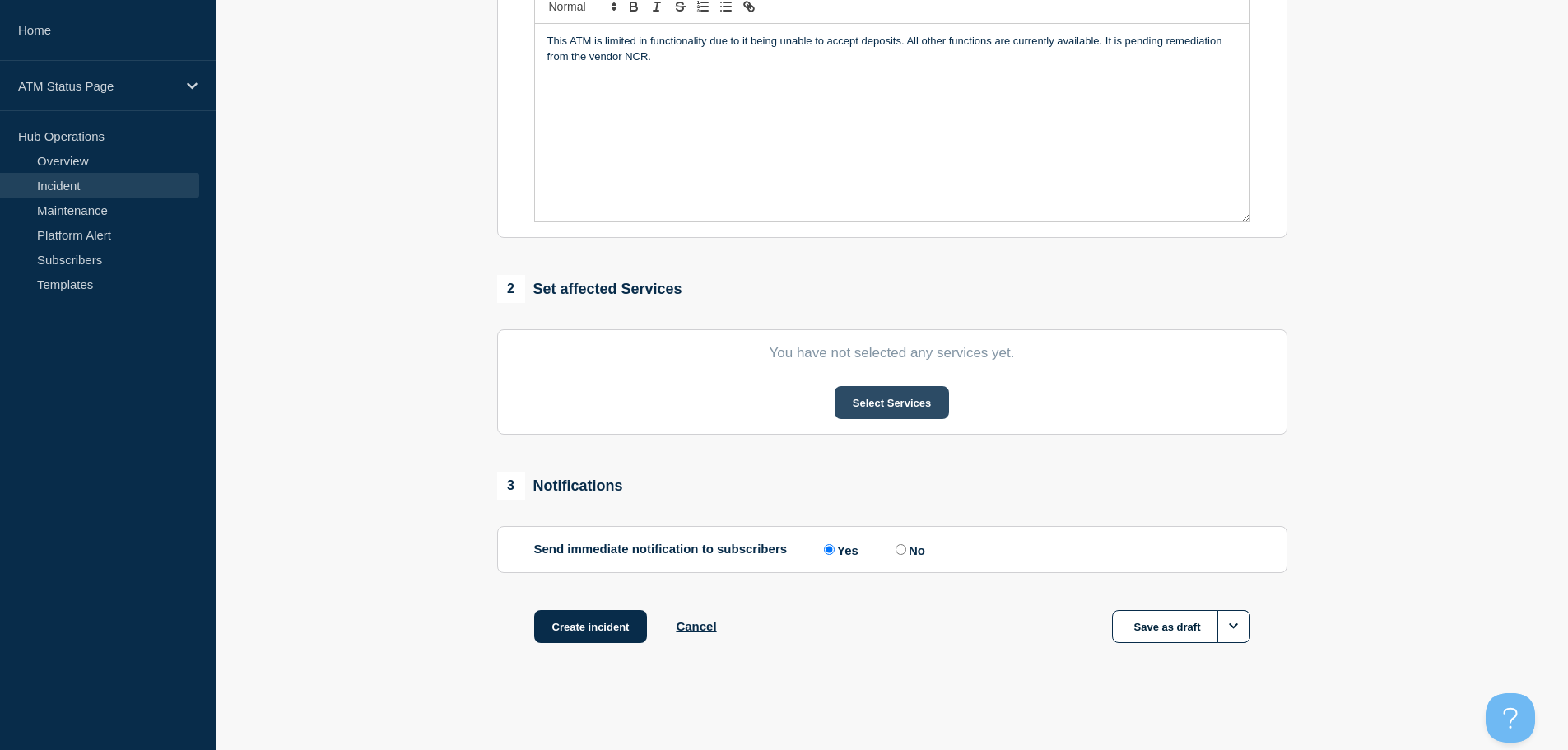 click on "Select Services" at bounding box center [891, 403] 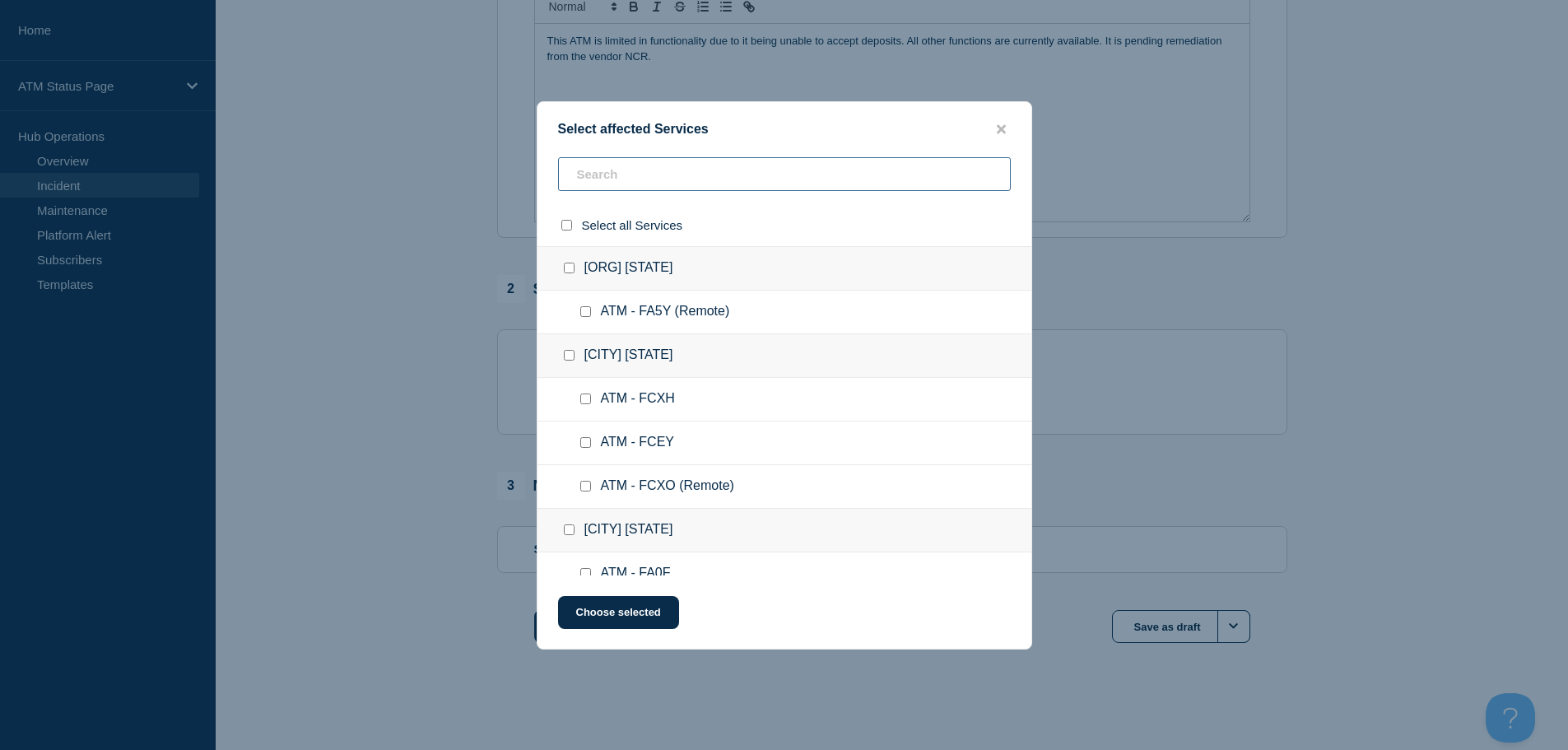 click at bounding box center (784, 174) 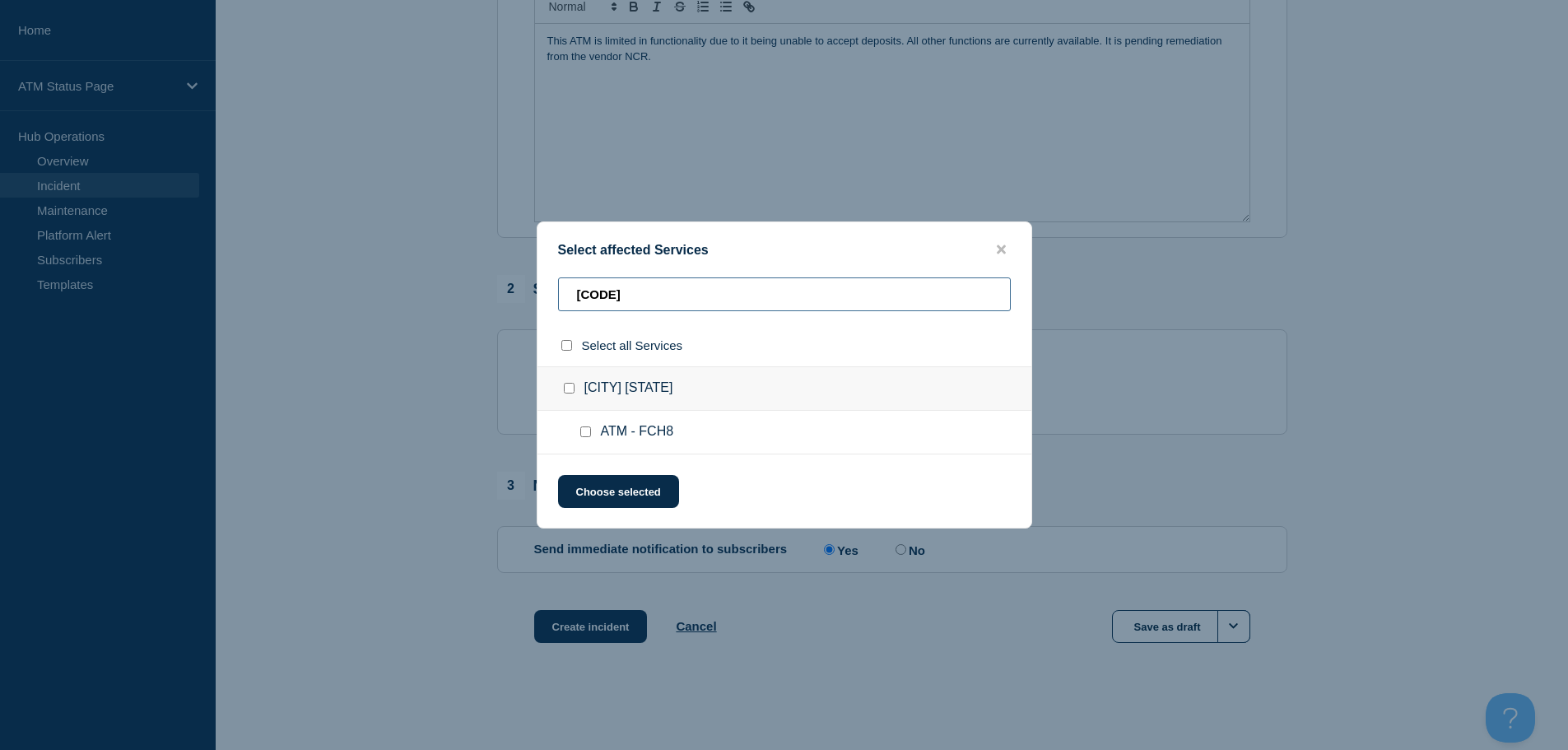 type on "[CODE]" 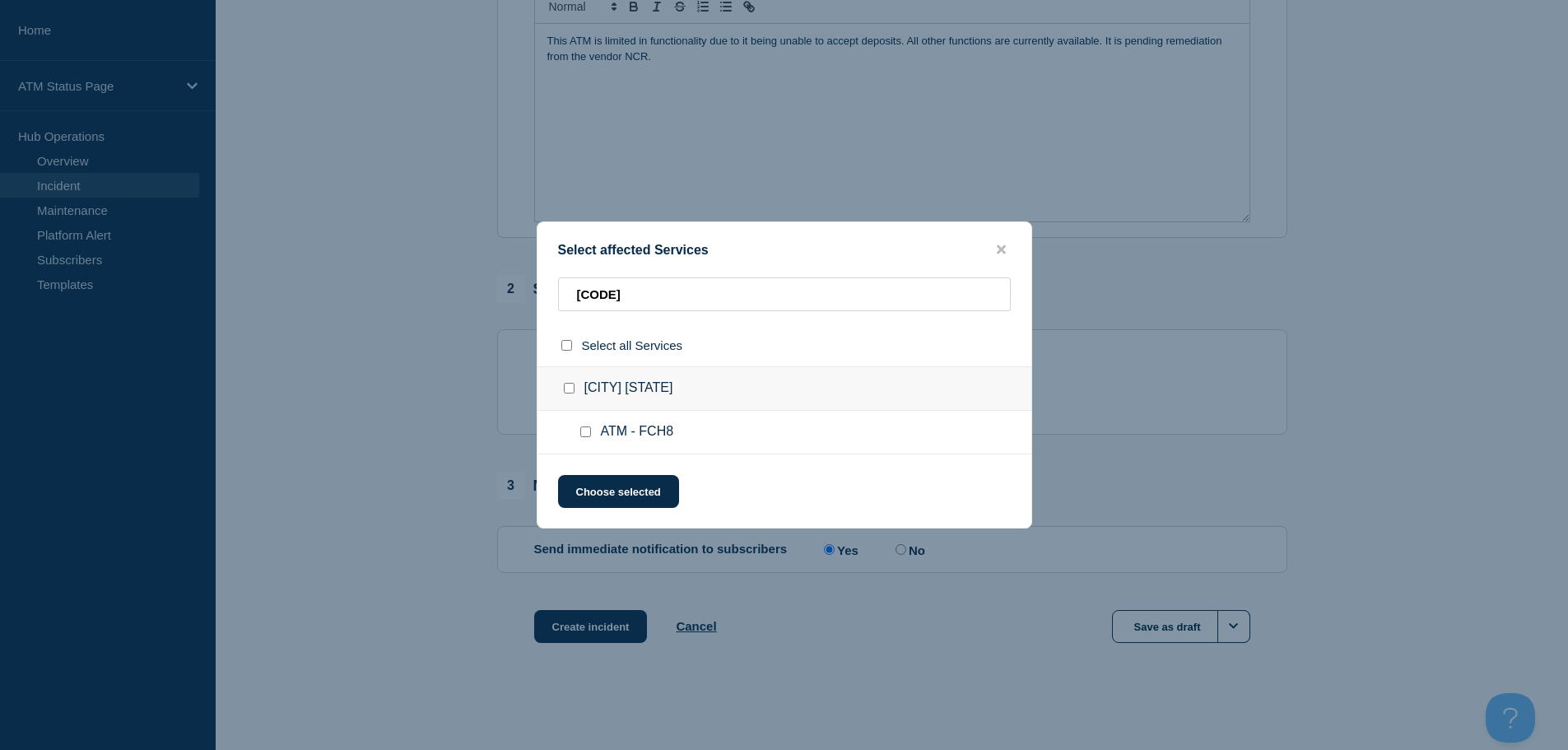 click at bounding box center (585, 431) 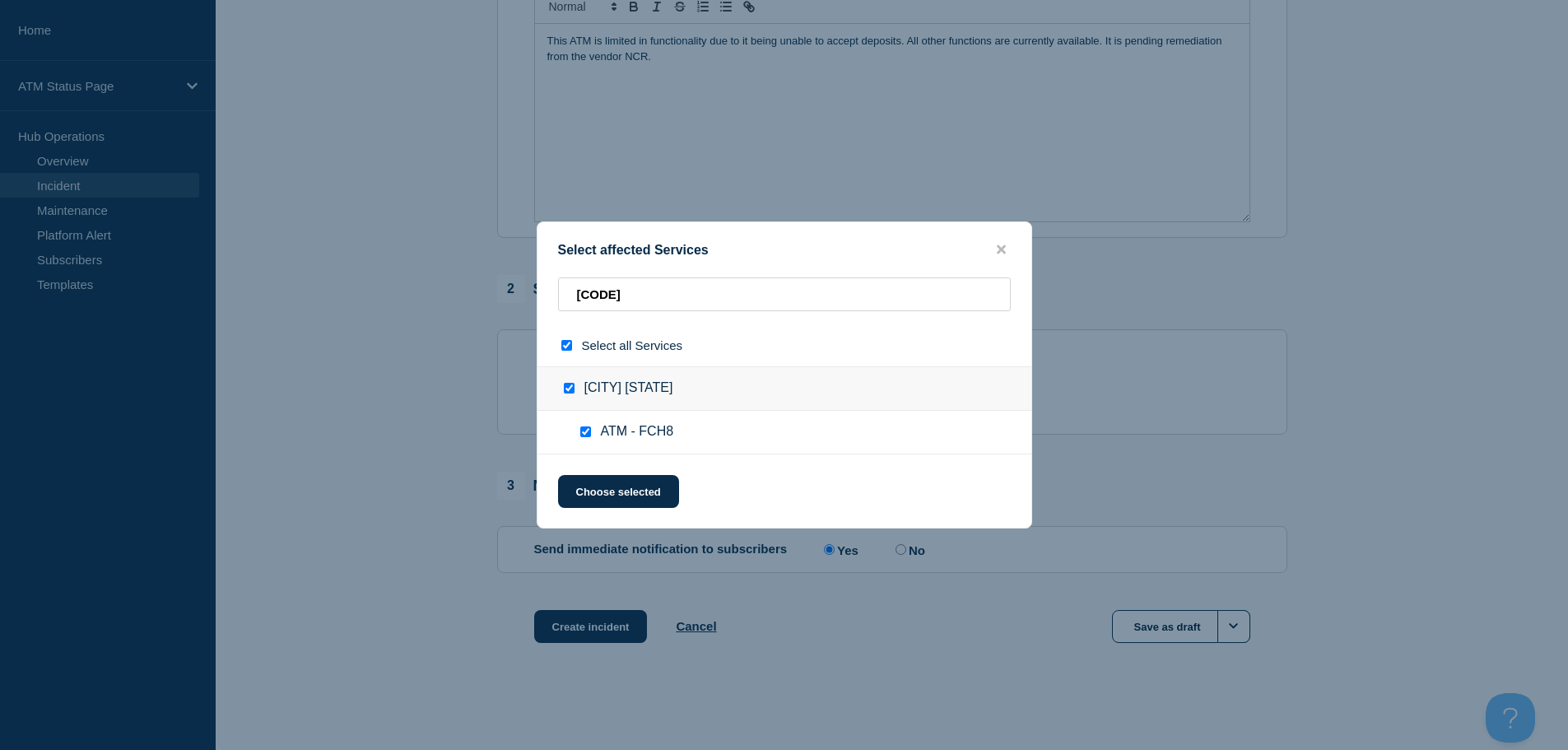 checkbox on "true" 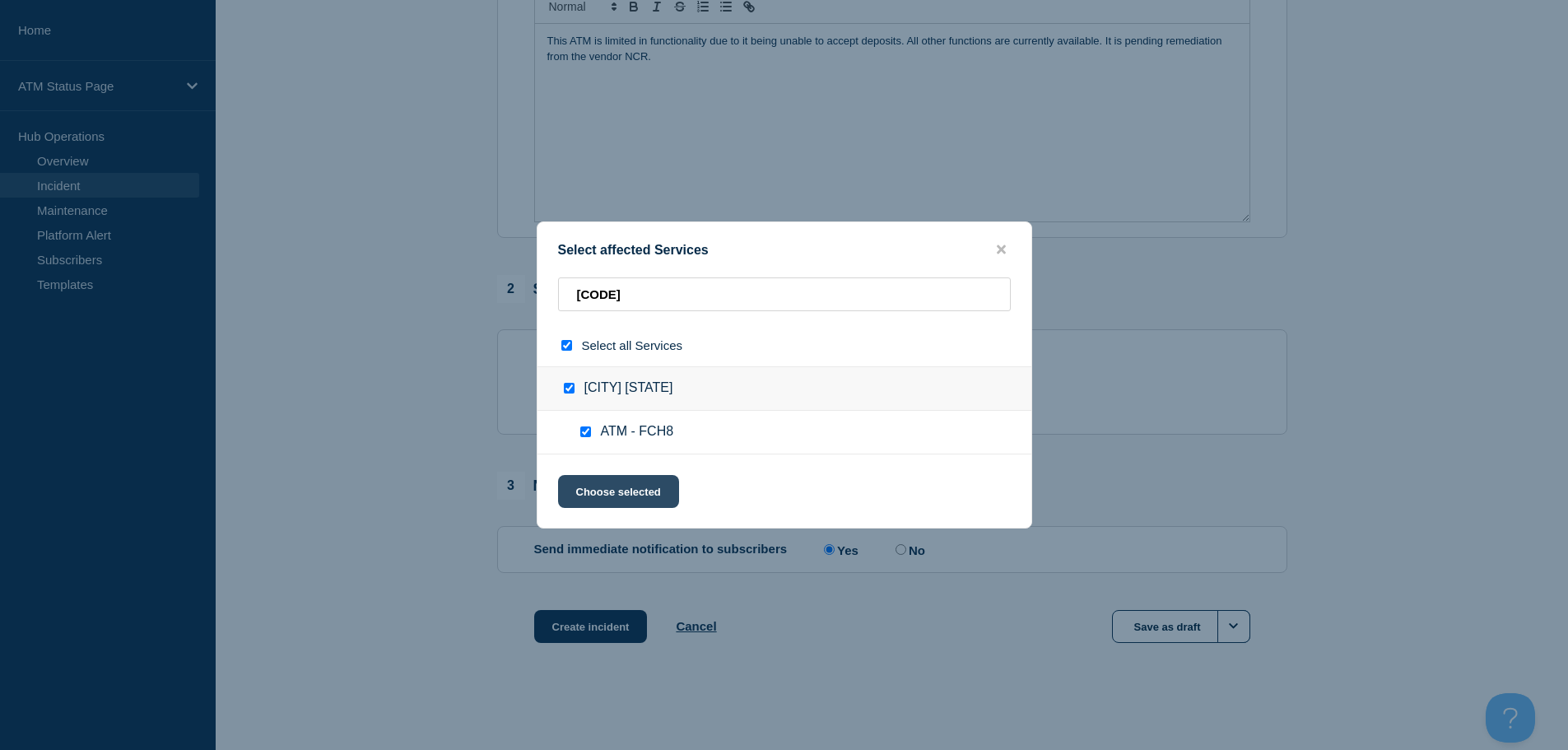 click on "Choose selected" 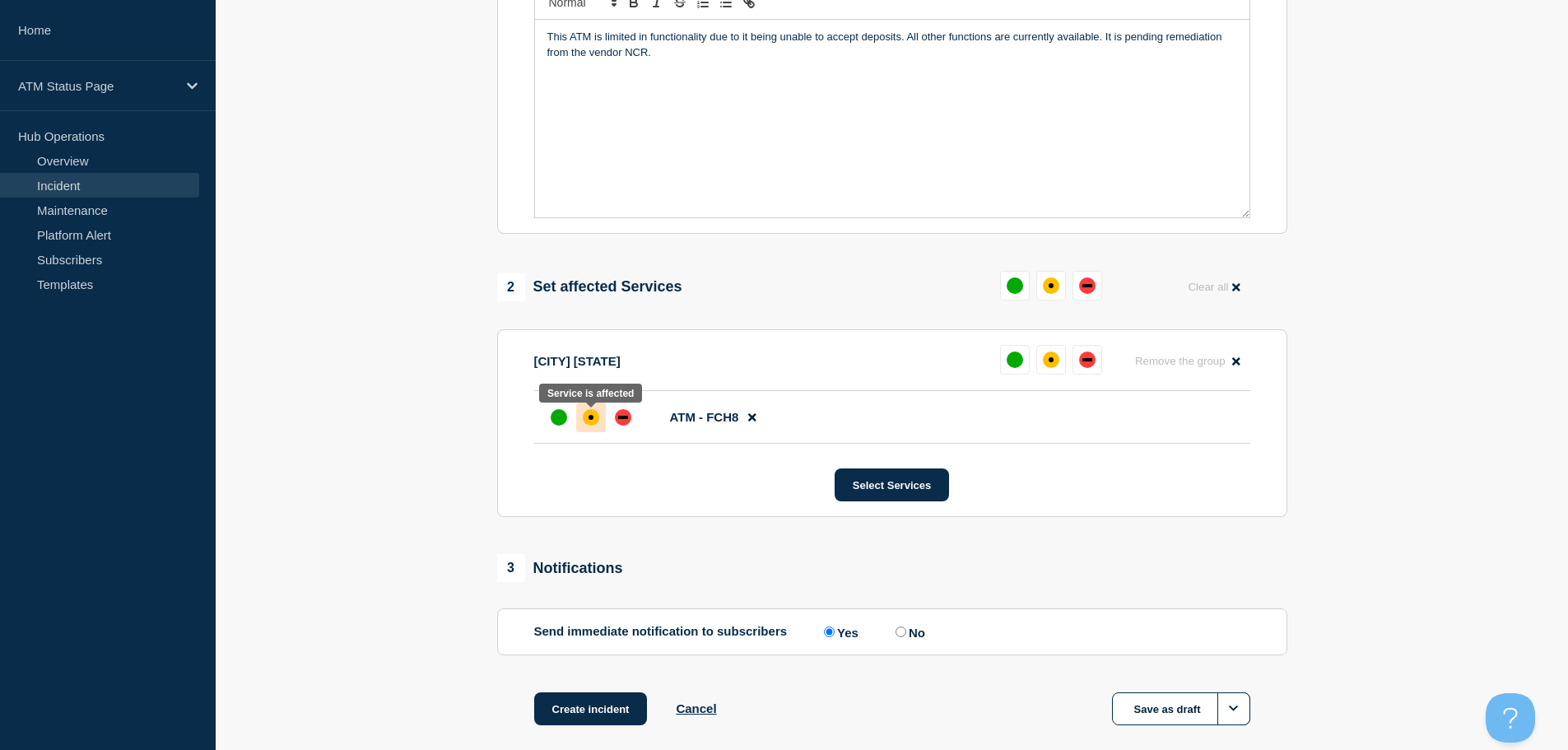 click at bounding box center [591, 417] 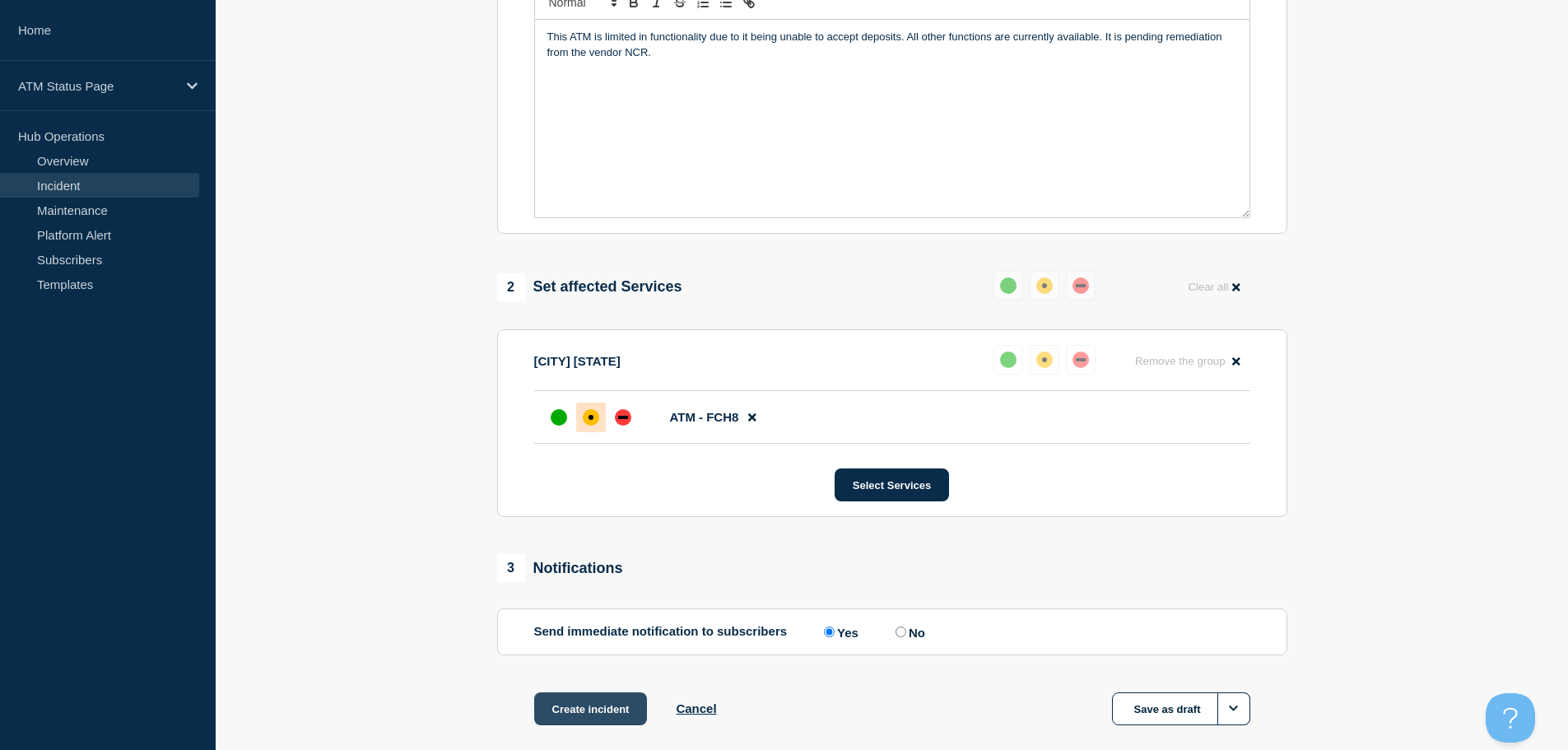 click on "Create incident" at bounding box center [591, 709] 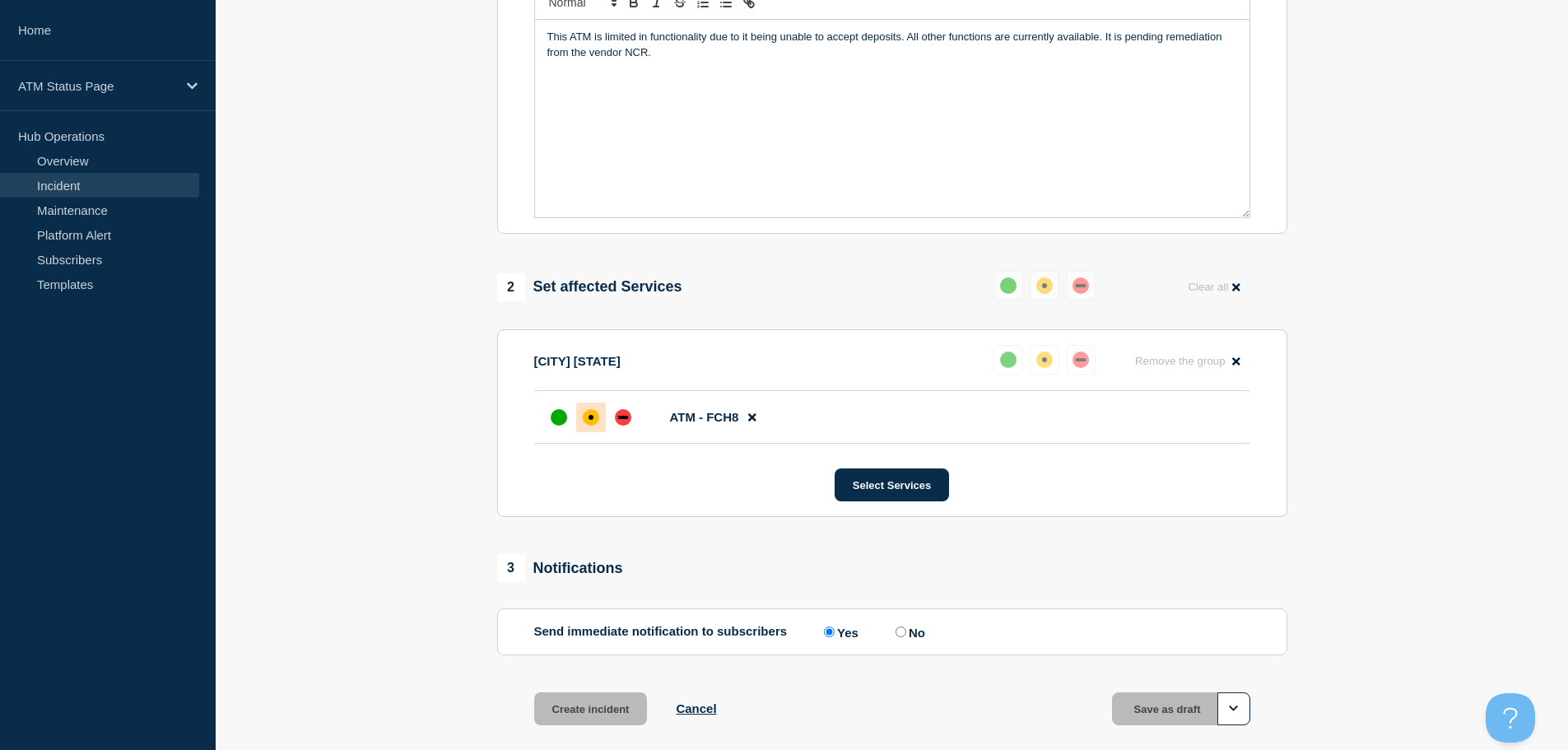 scroll, scrollTop: 0, scrollLeft: 0, axis: both 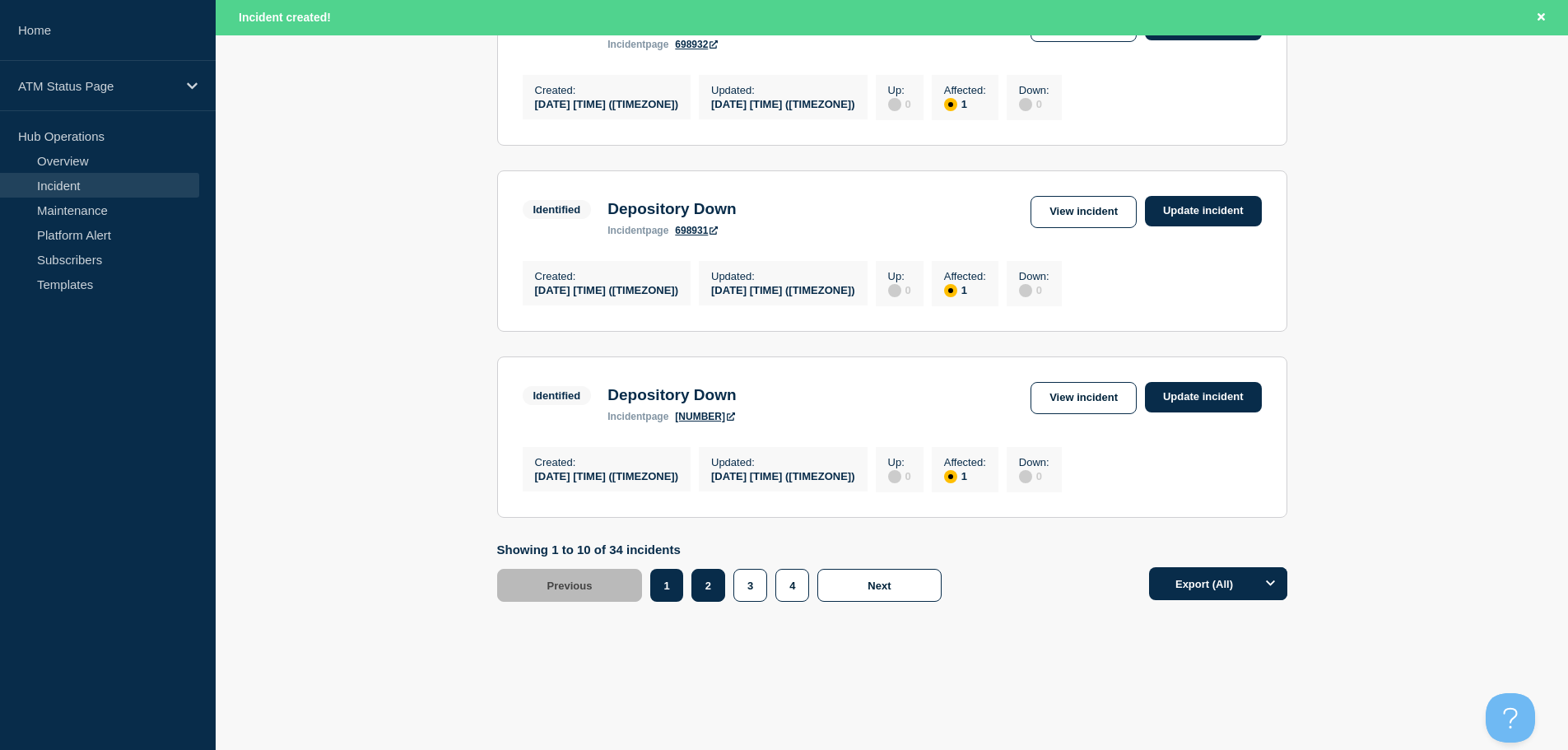 click on "2" at bounding box center [708, 585] 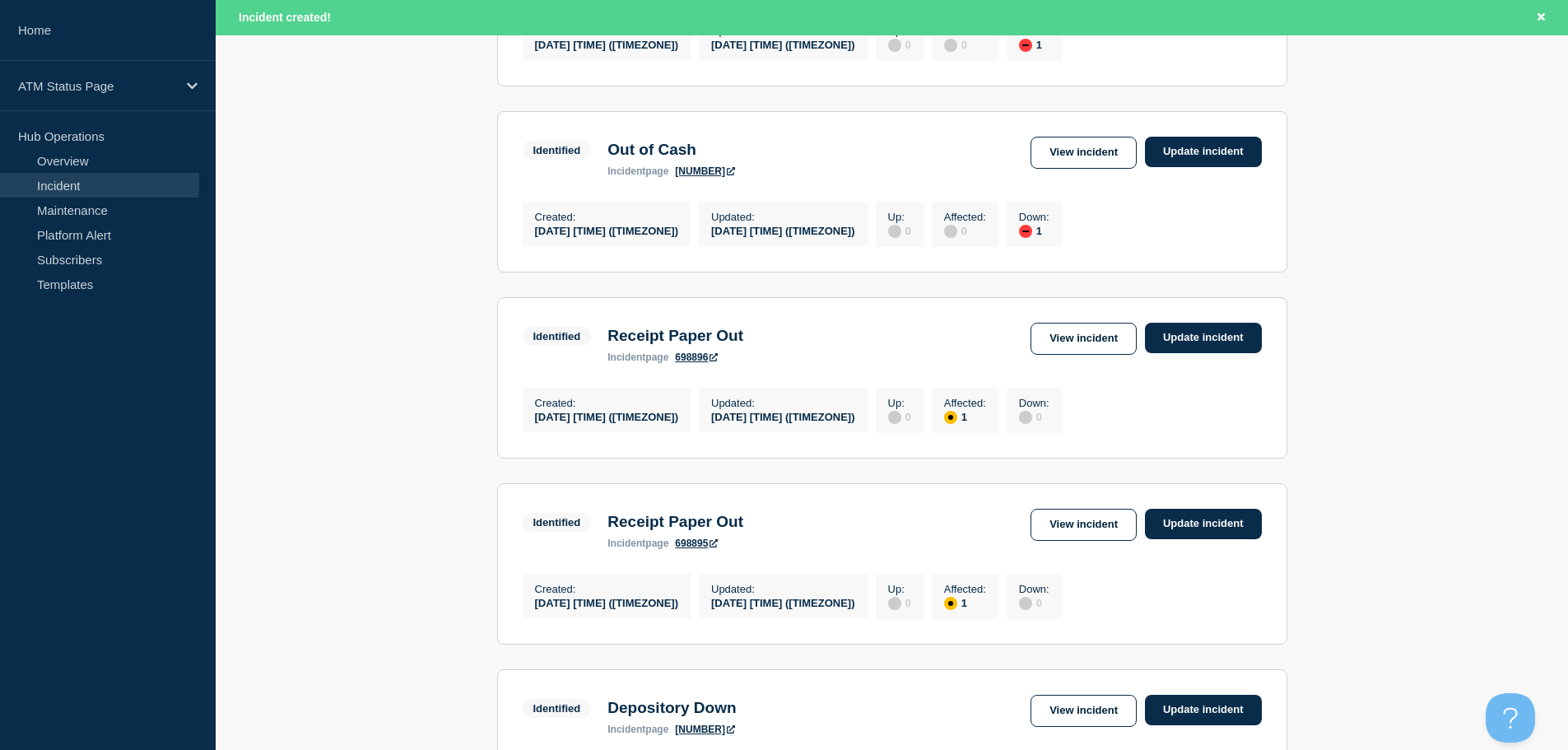 scroll, scrollTop: 997, scrollLeft: 0, axis: vertical 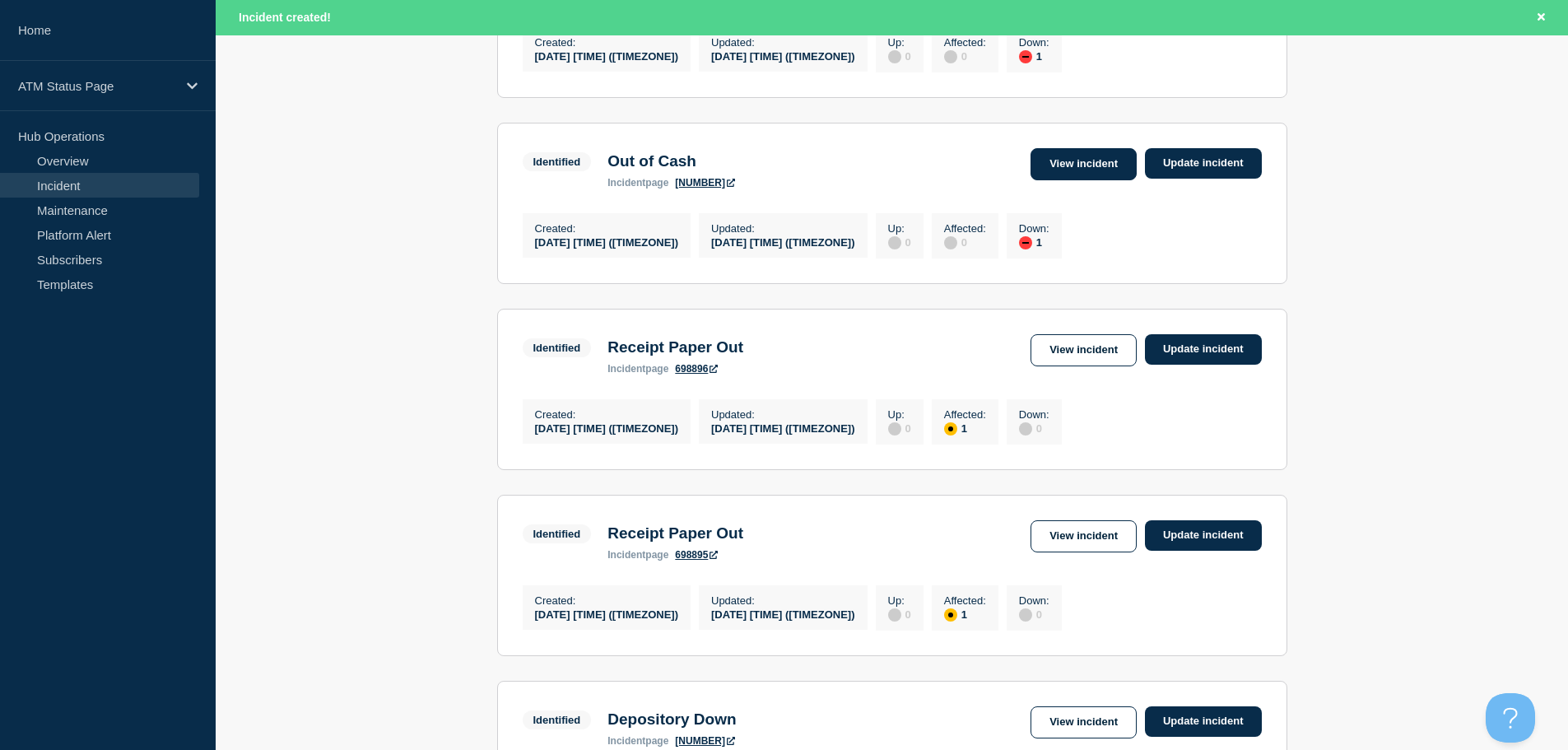 click on "View incident" at bounding box center [1083, 164] 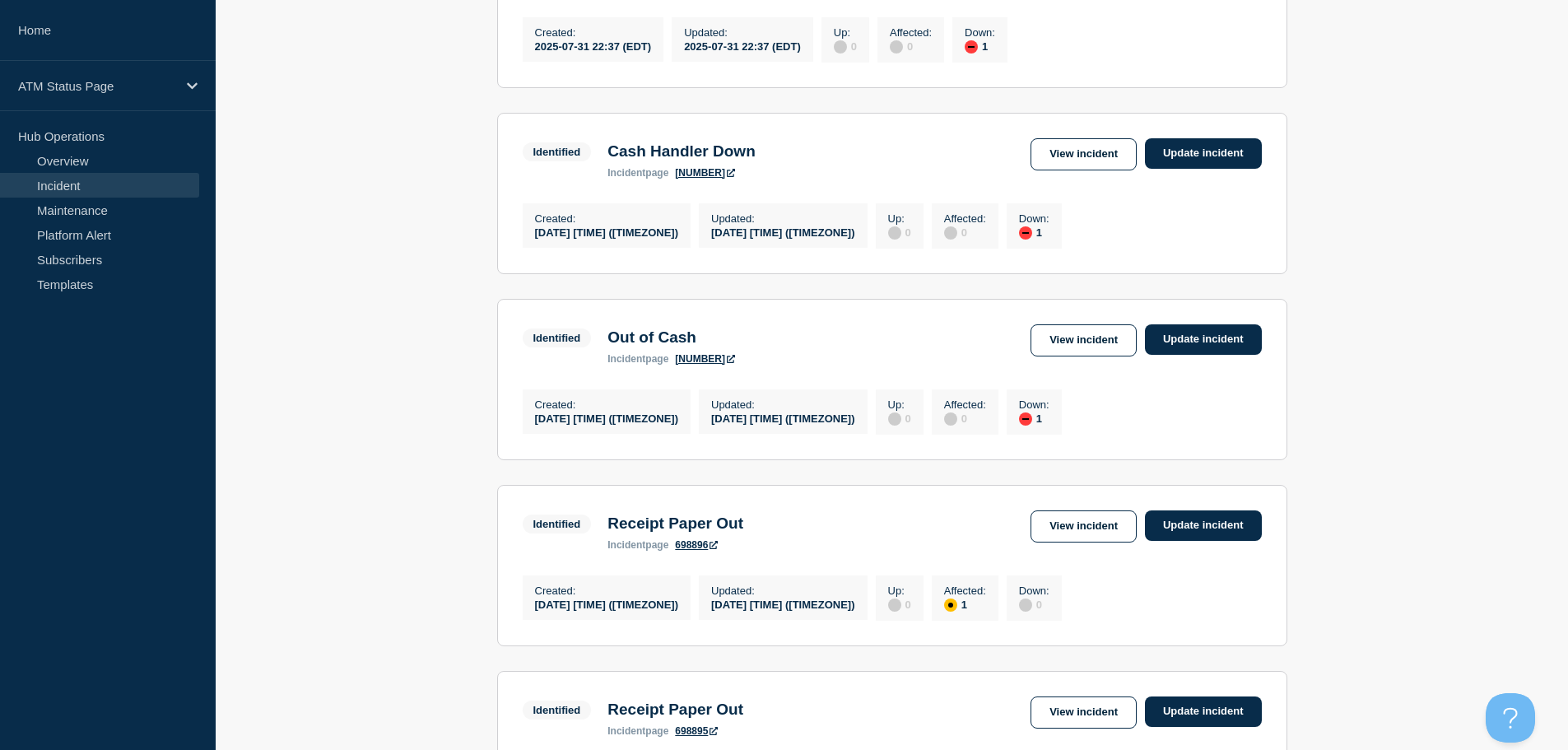 scroll, scrollTop: 719, scrollLeft: 0, axis: vertical 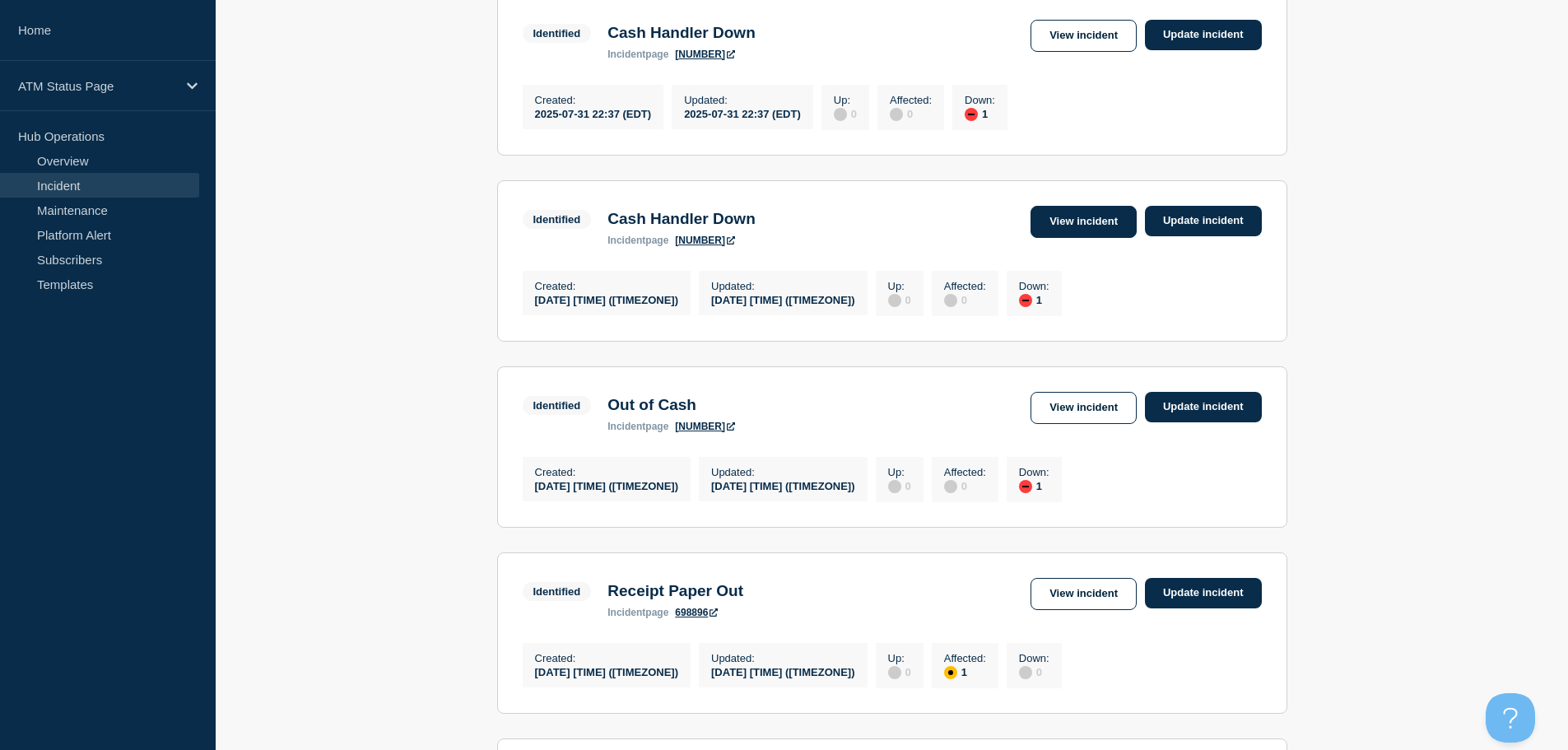 click on "View incident" at bounding box center (1083, 221) 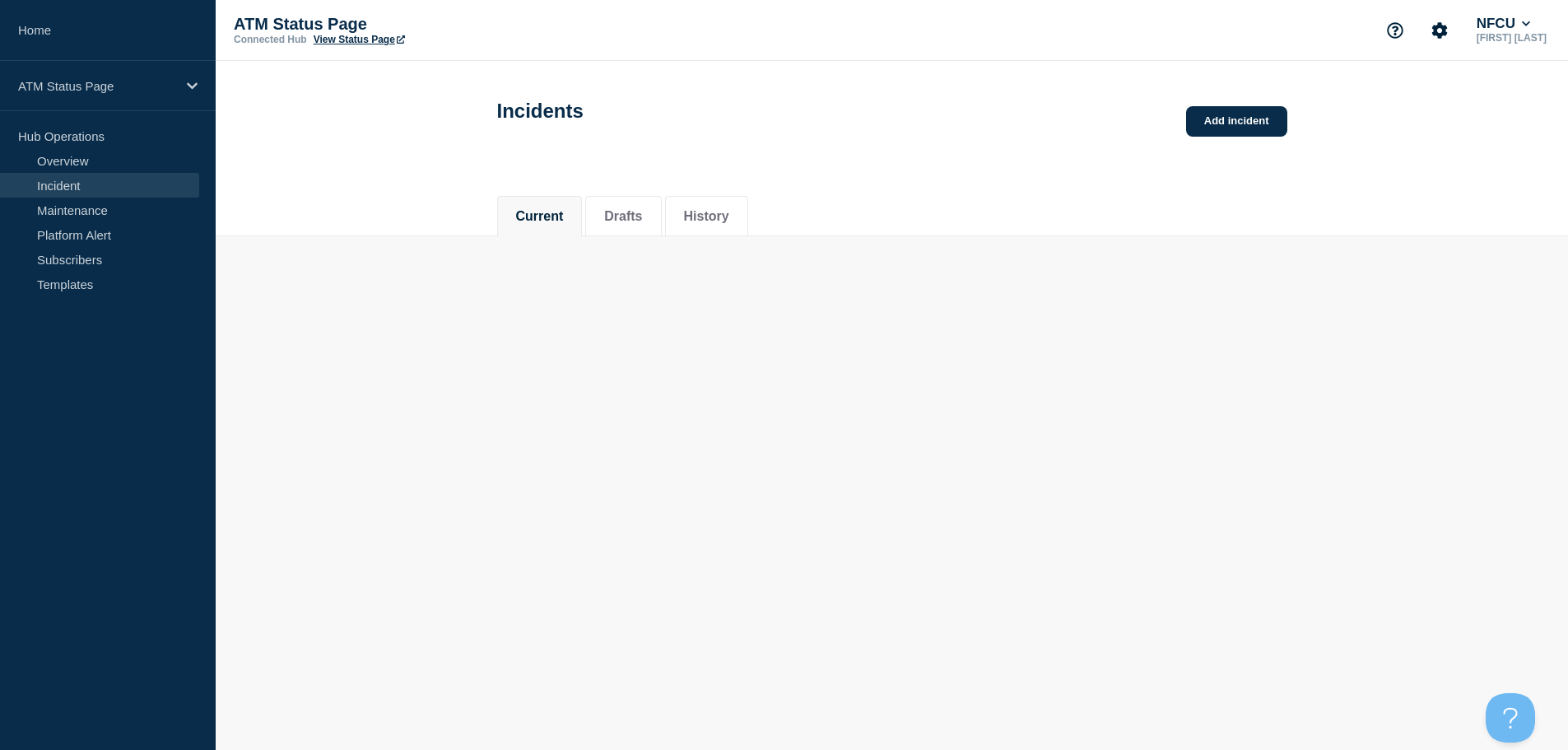 scroll, scrollTop: 0, scrollLeft: 0, axis: both 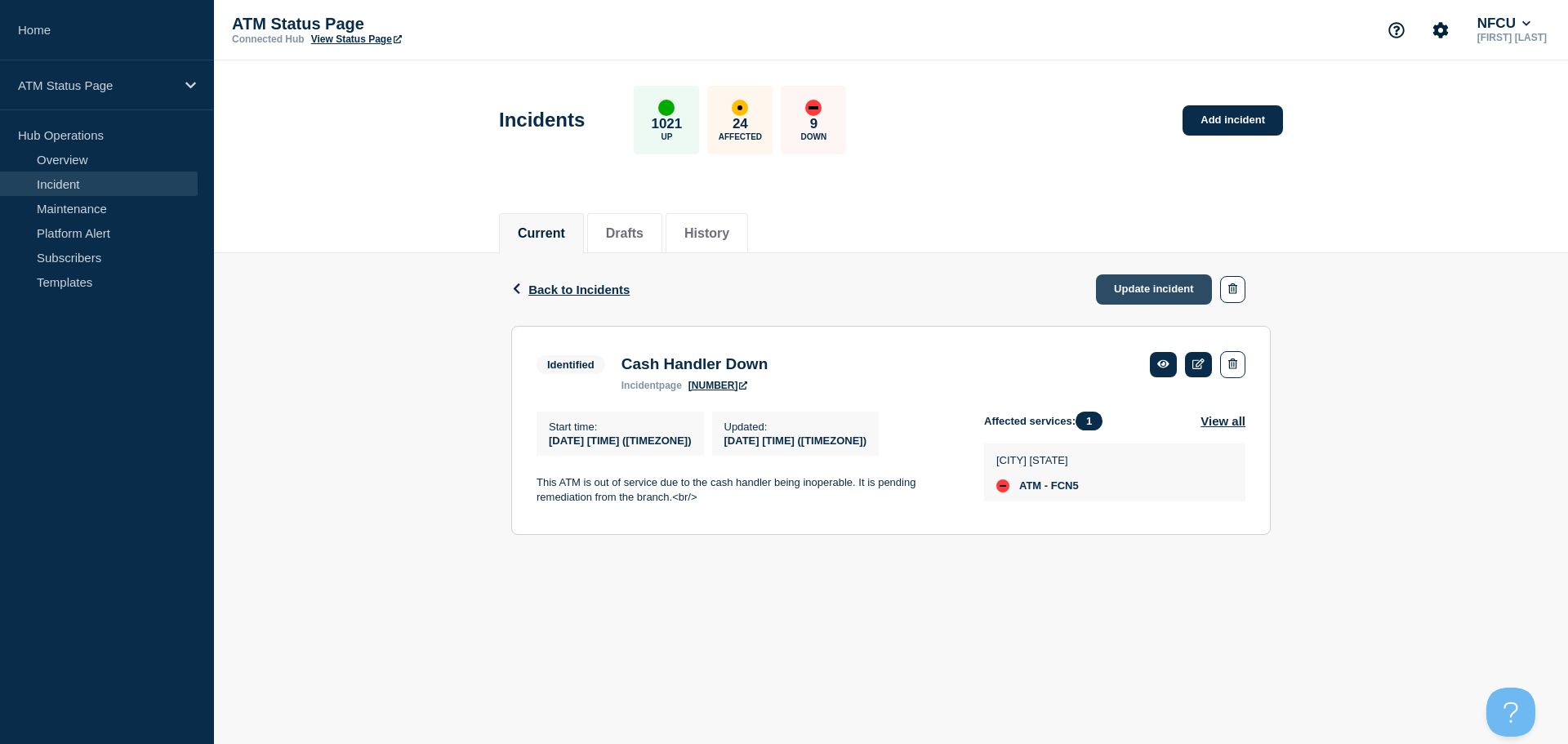 click on "Update incident" 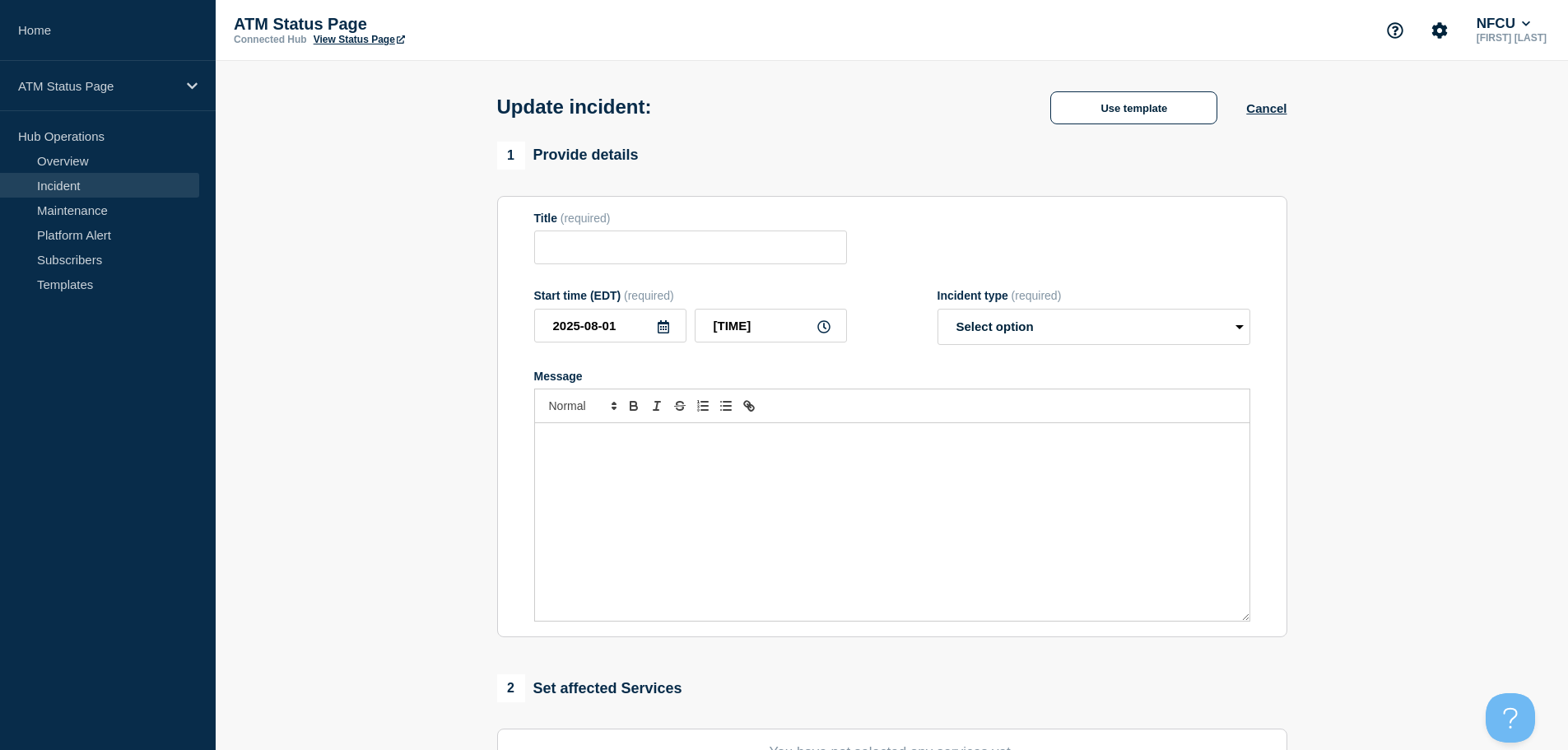 type on "Cash Handler Down" 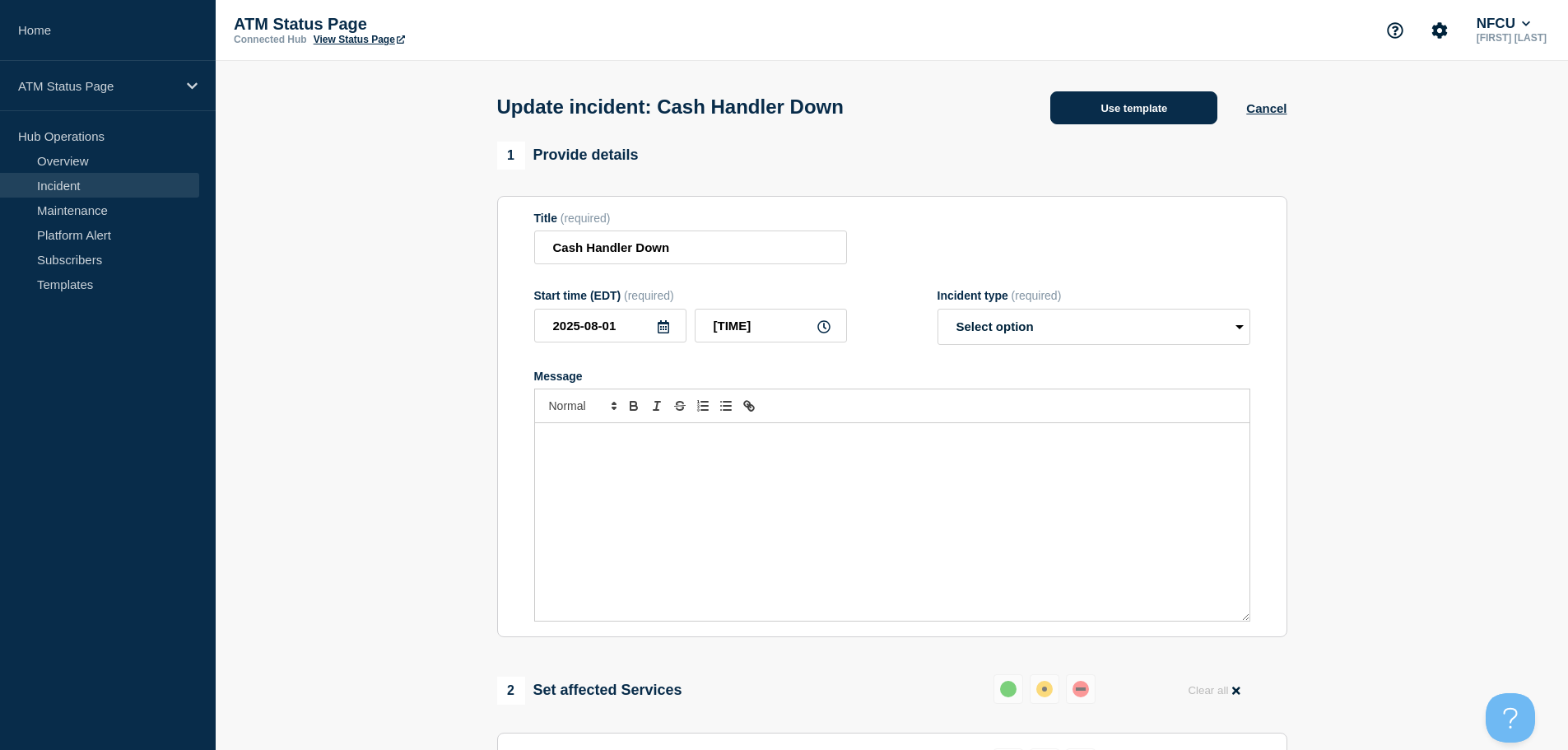 click on "Use template" at bounding box center (1133, 108) 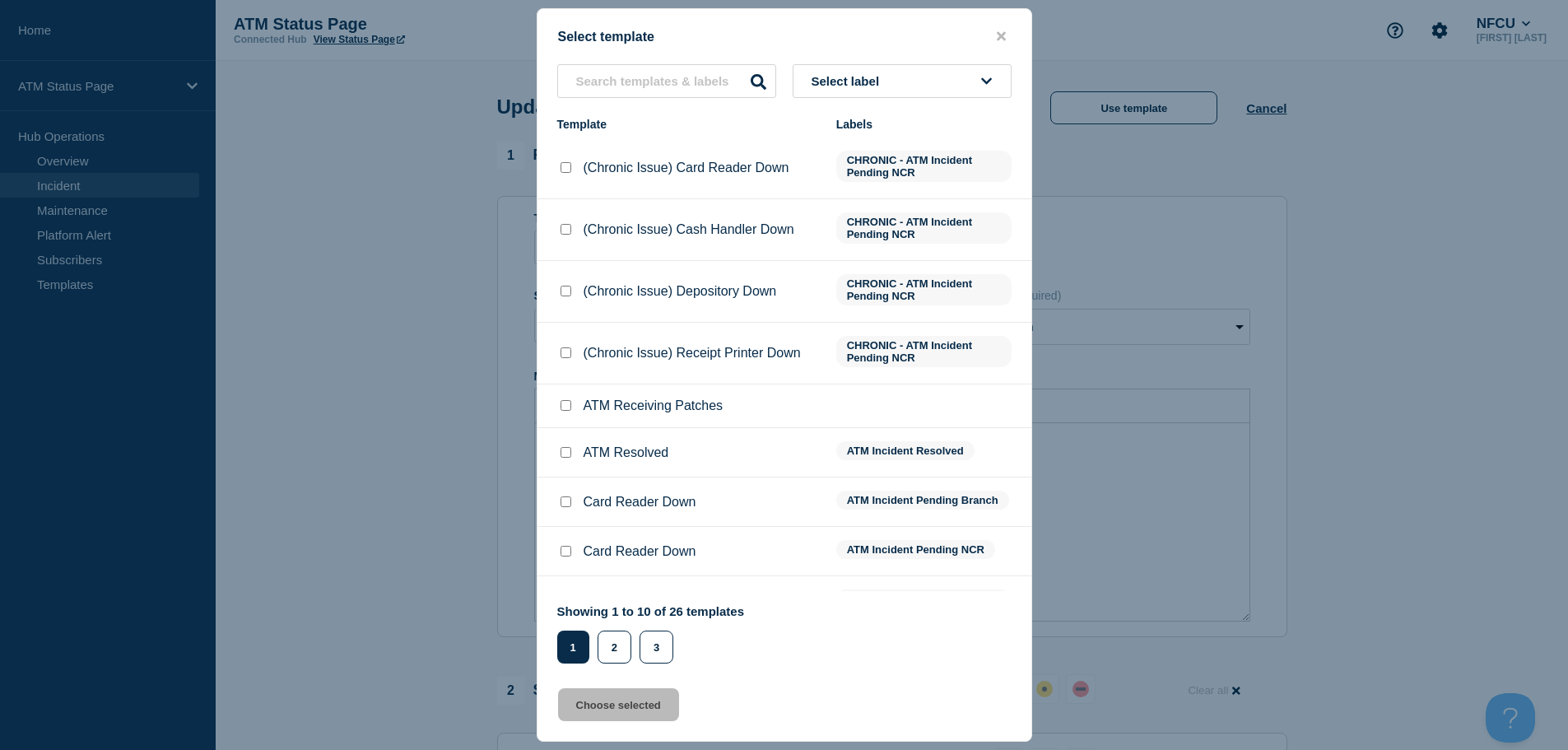 click at bounding box center [565, 452] 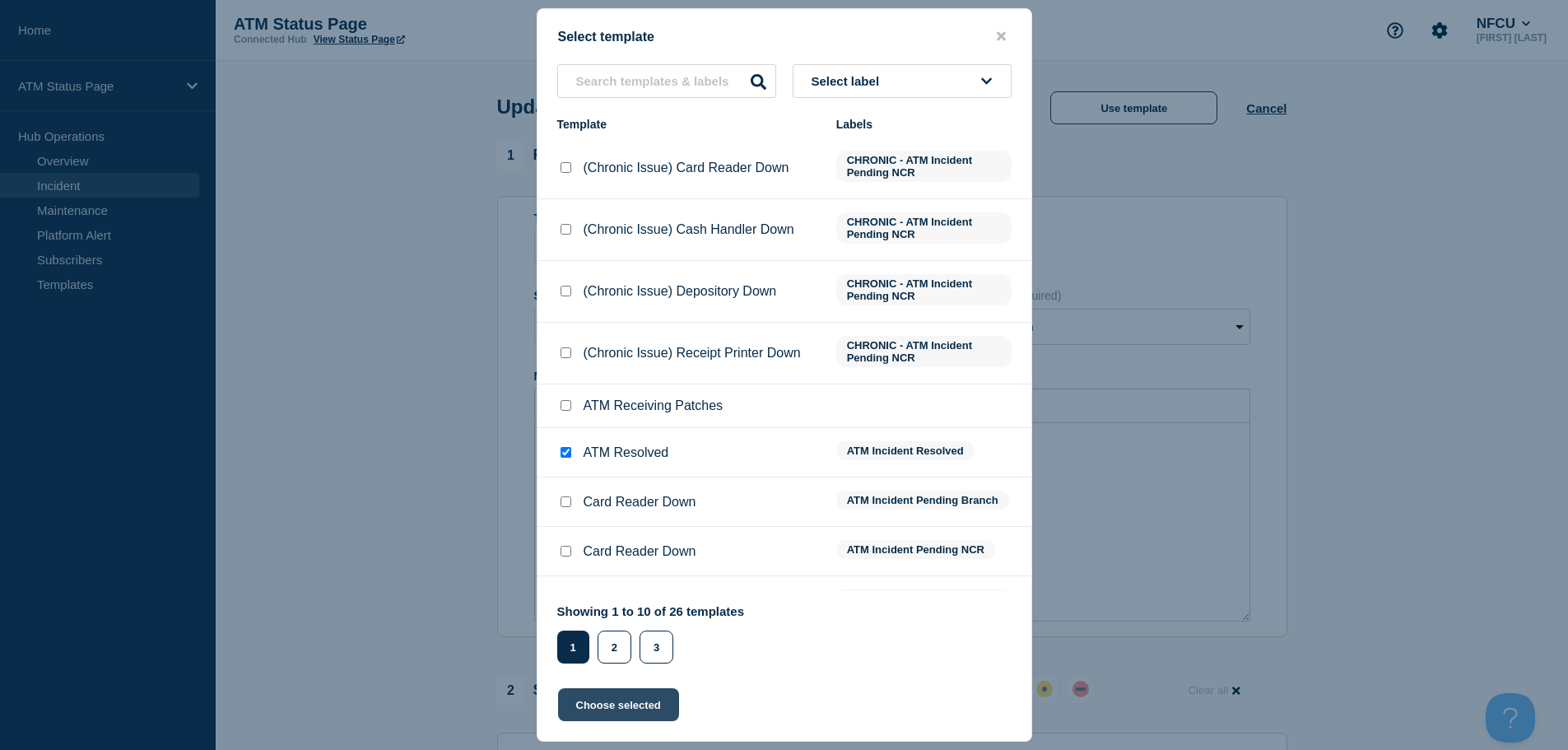 click on "Choose selected" 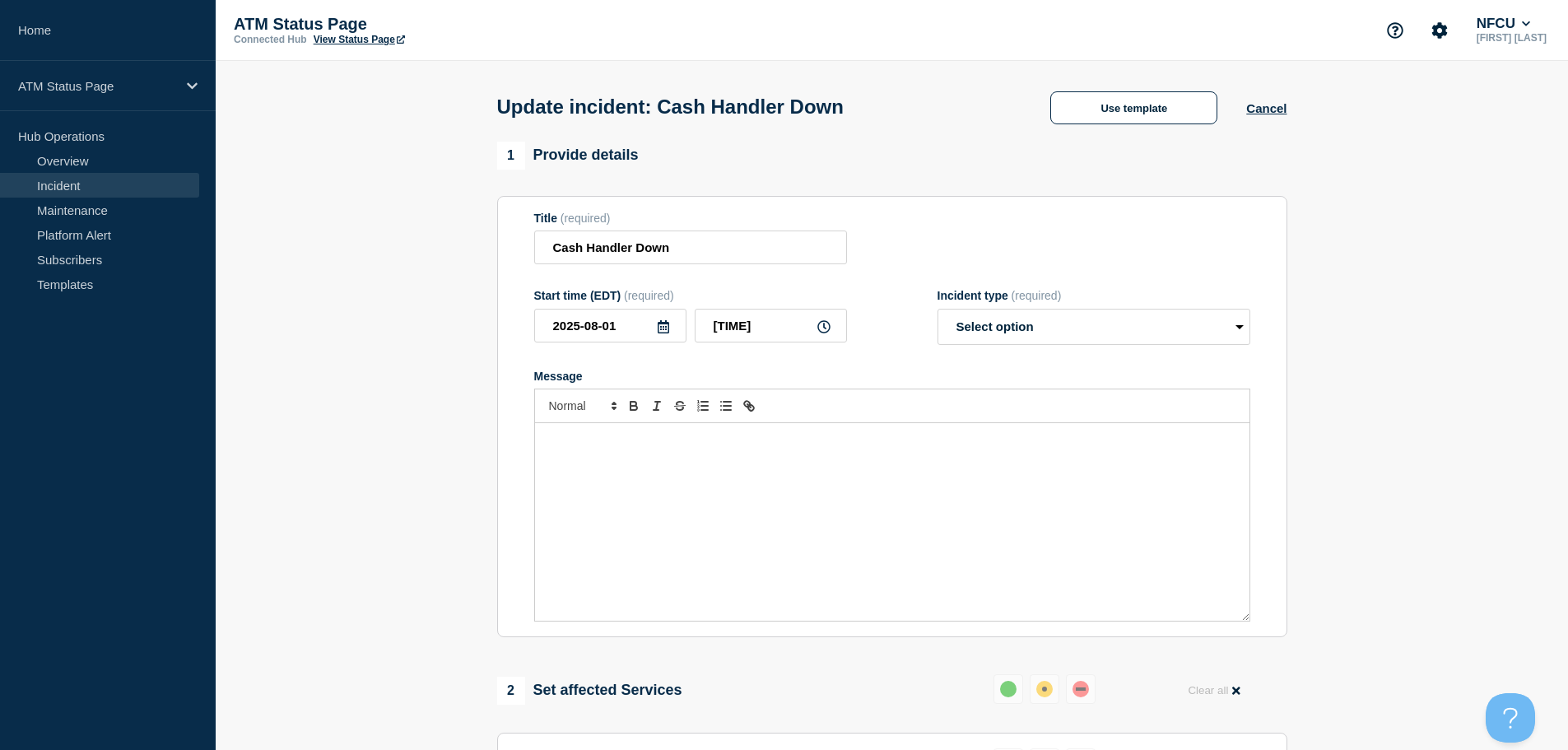 select on "resolved" 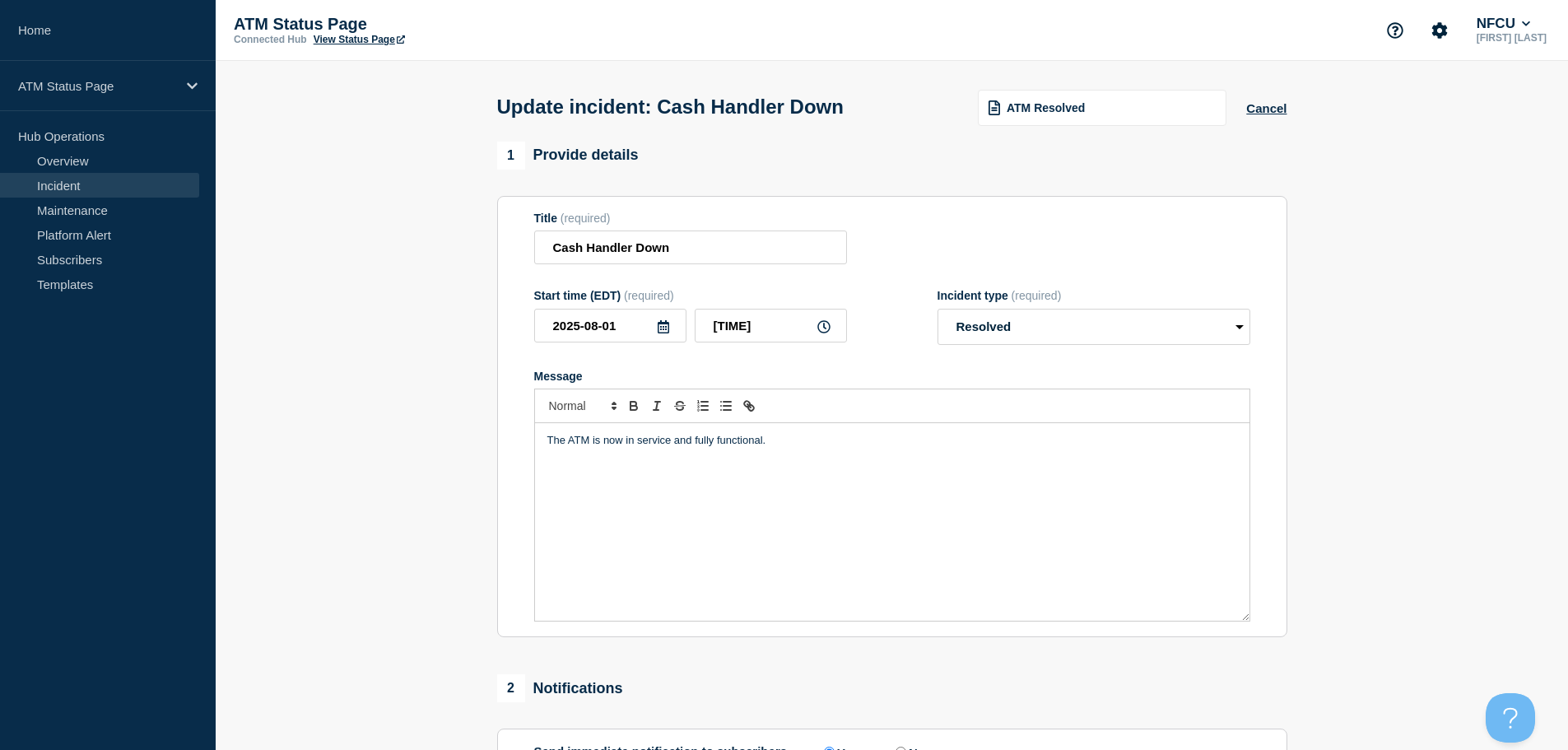 scroll, scrollTop: 304, scrollLeft: 0, axis: vertical 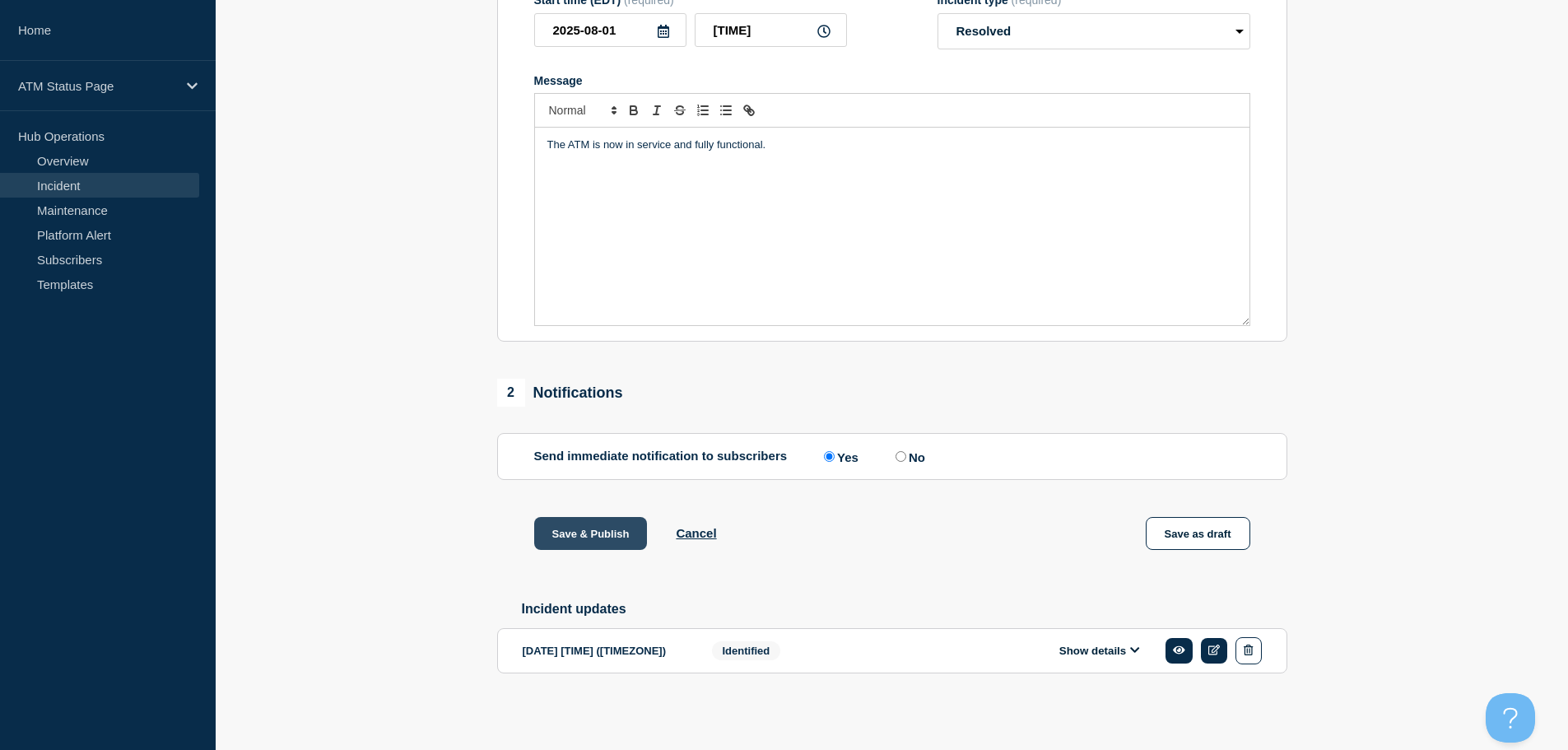 click on "Save & Publish" at bounding box center [591, 533] 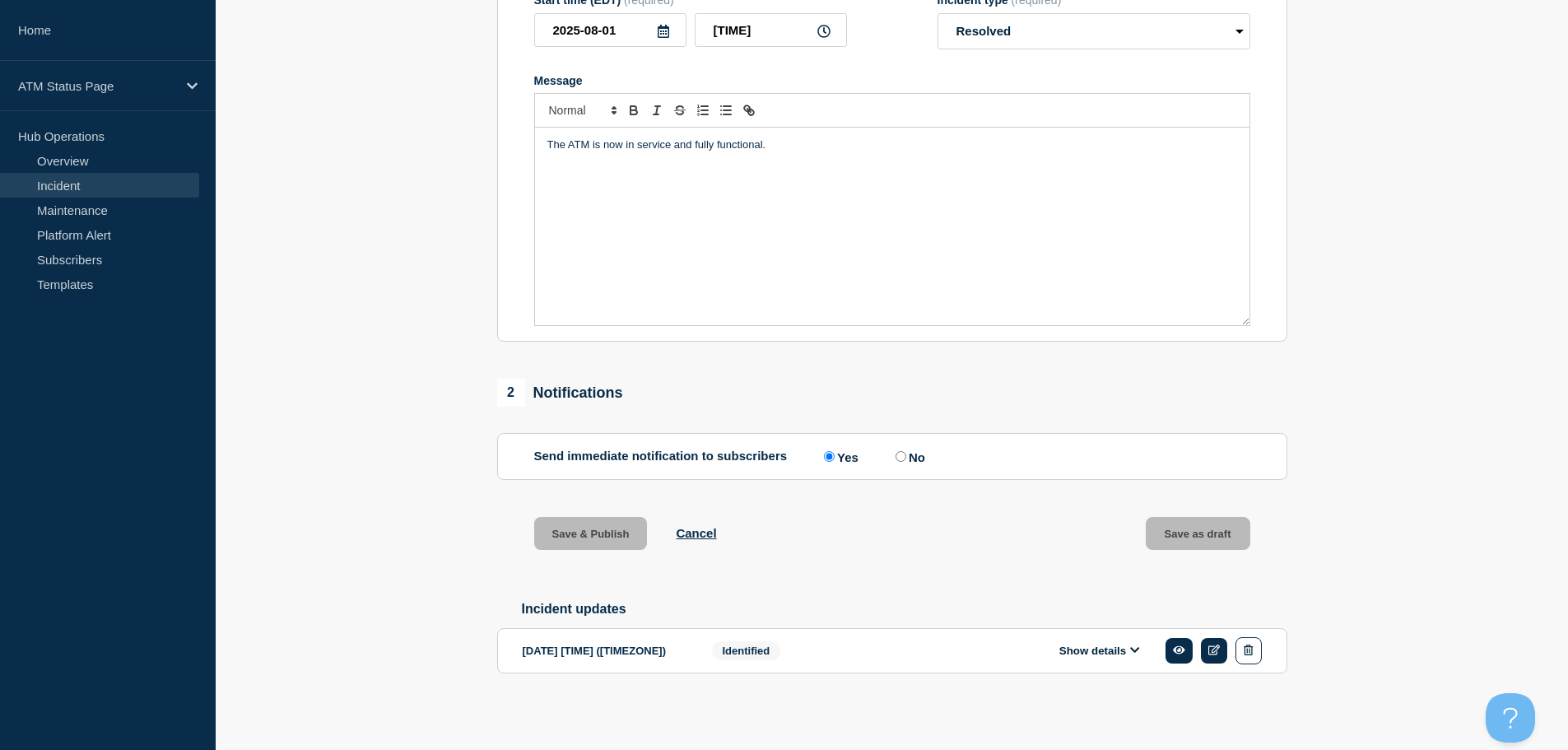 scroll, scrollTop: 0, scrollLeft: 0, axis: both 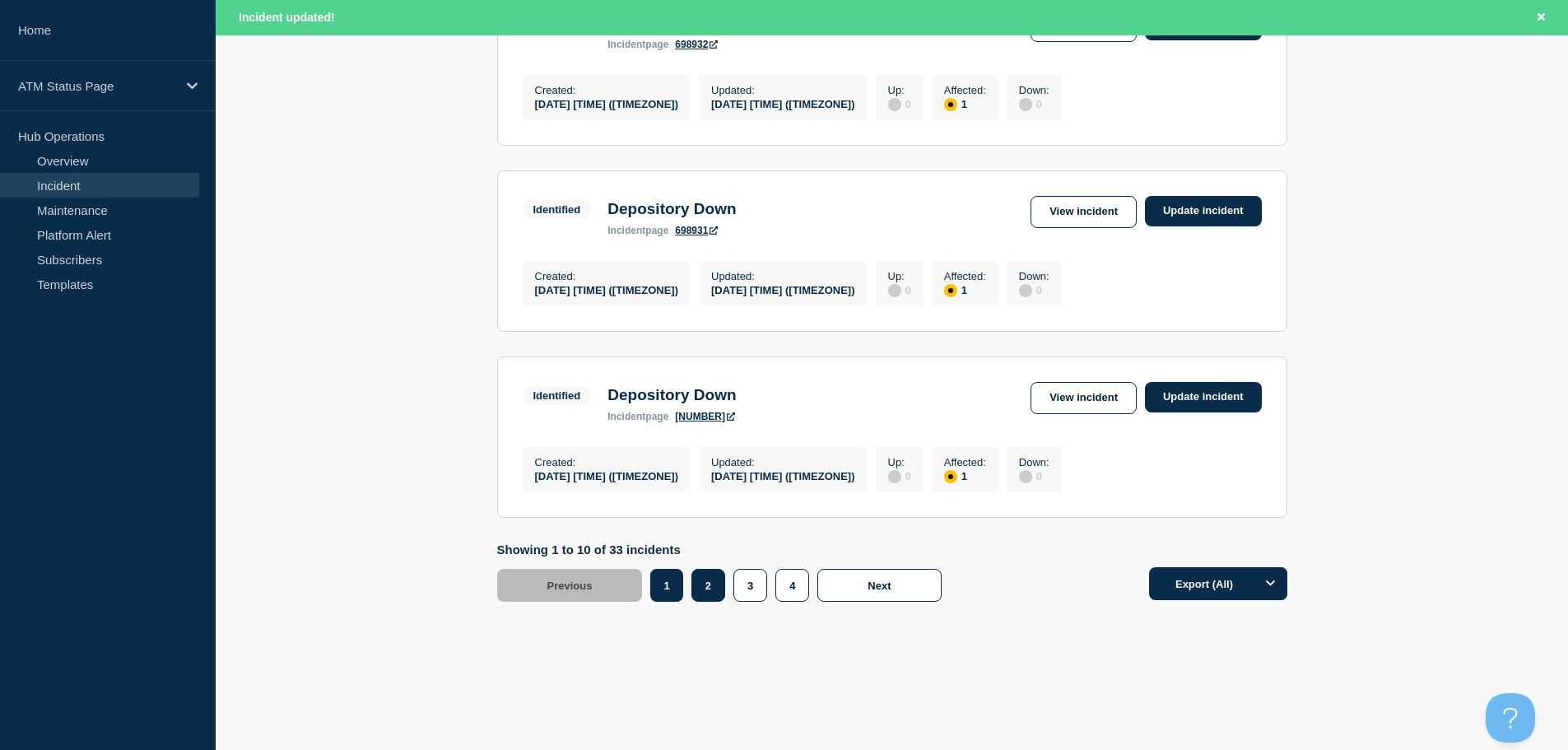 click on "2" at bounding box center [708, 585] 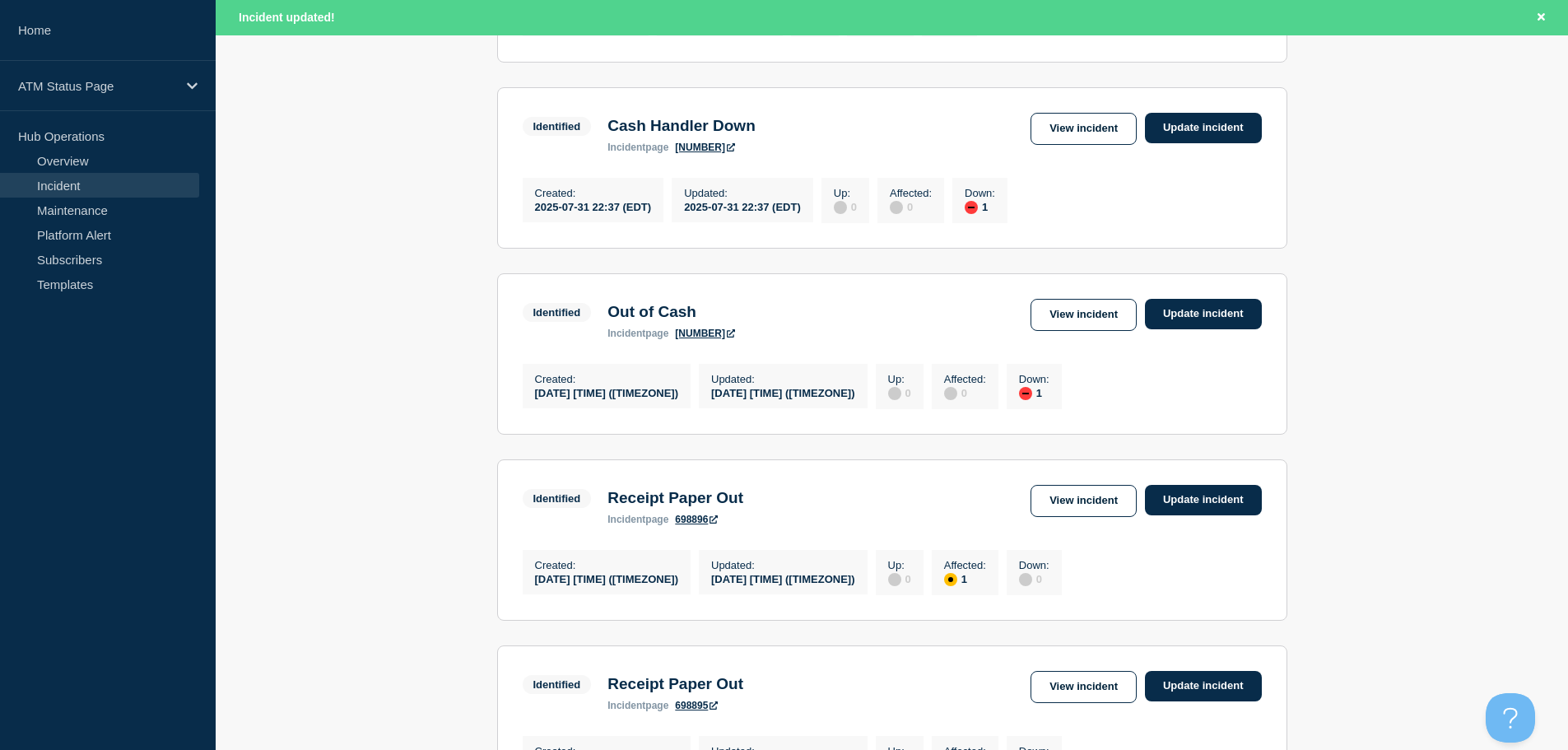 scroll, scrollTop: 622, scrollLeft: 0, axis: vertical 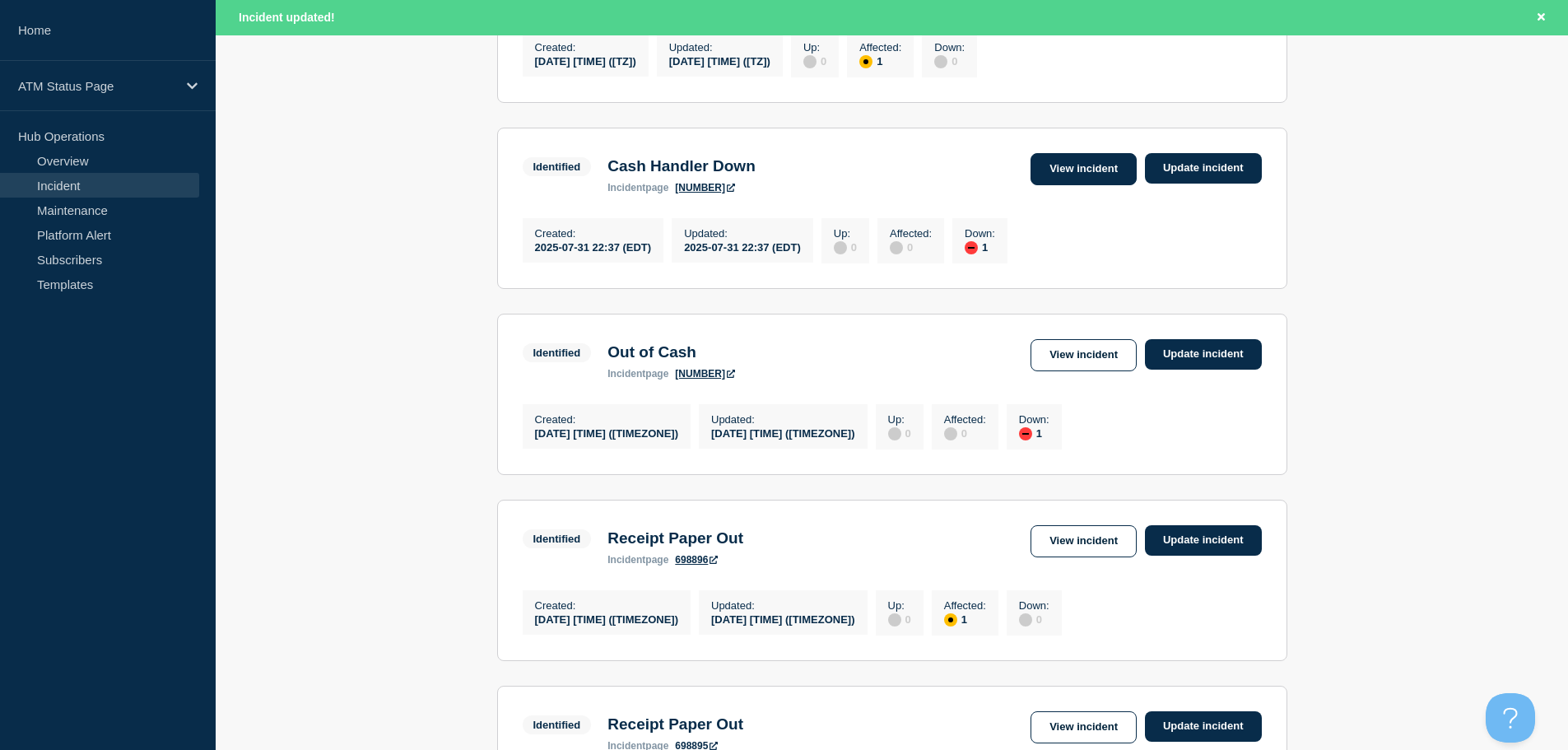 click on "View incident" at bounding box center [1083, 169] 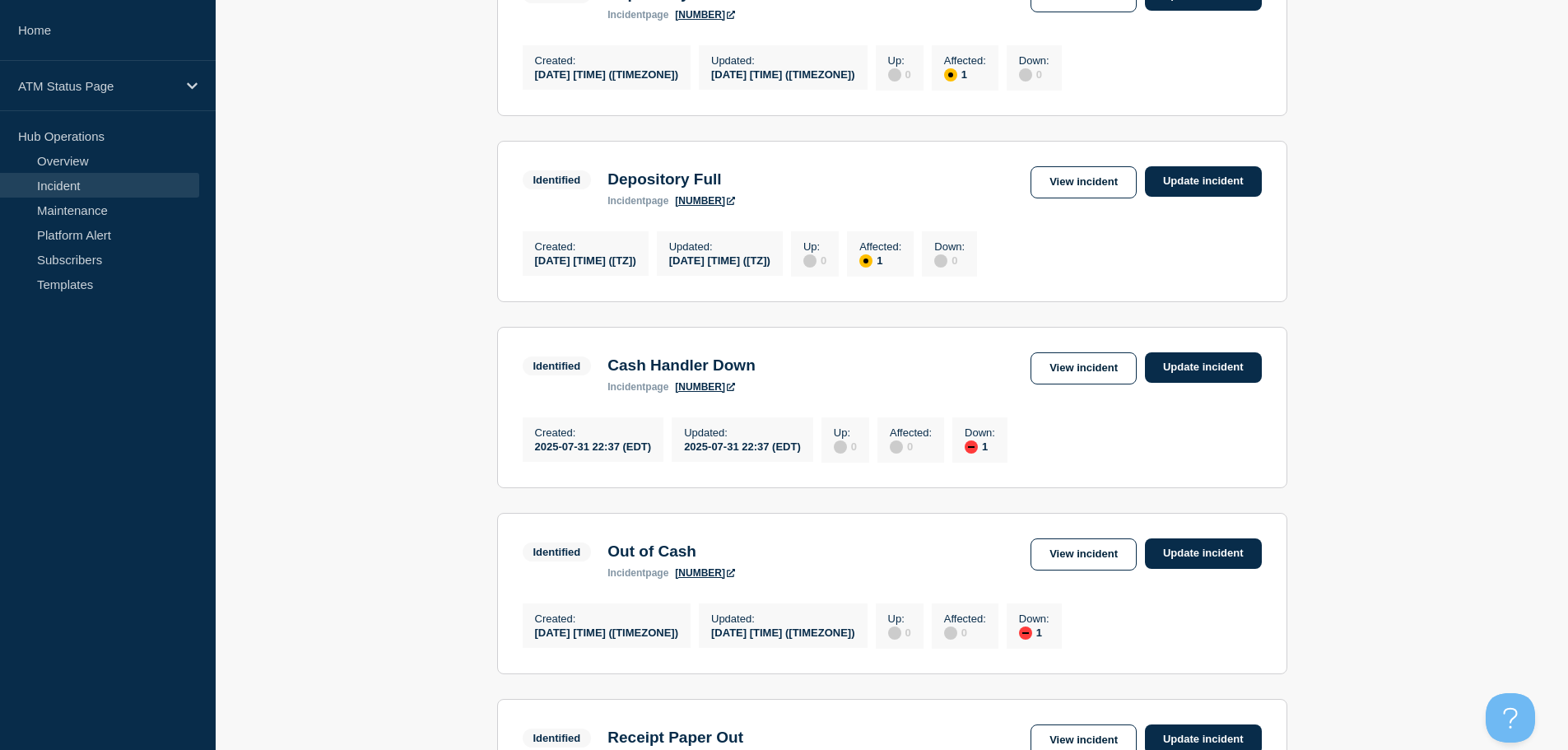 scroll, scrollTop: 352, scrollLeft: 0, axis: vertical 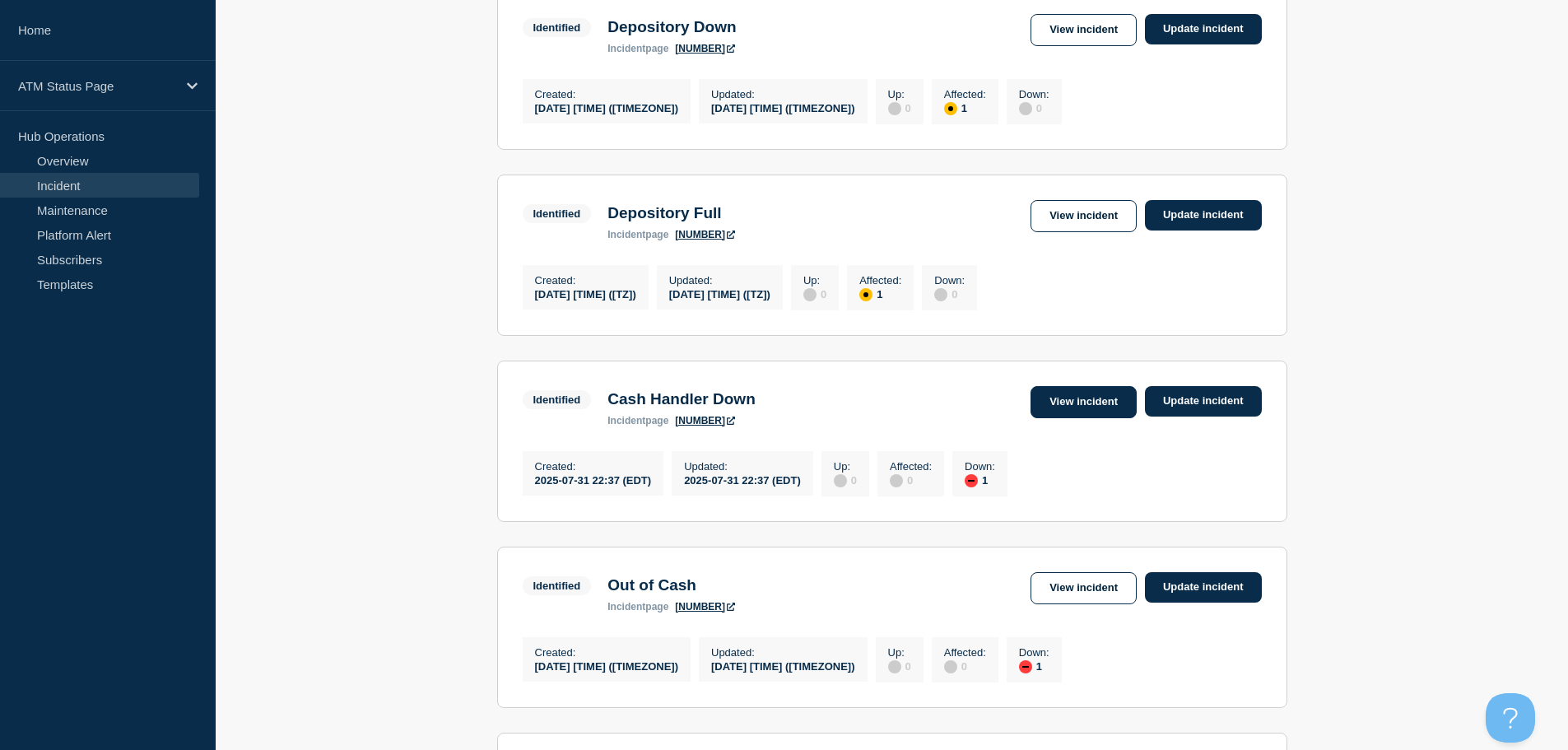 click on "View incident" at bounding box center [1083, 402] 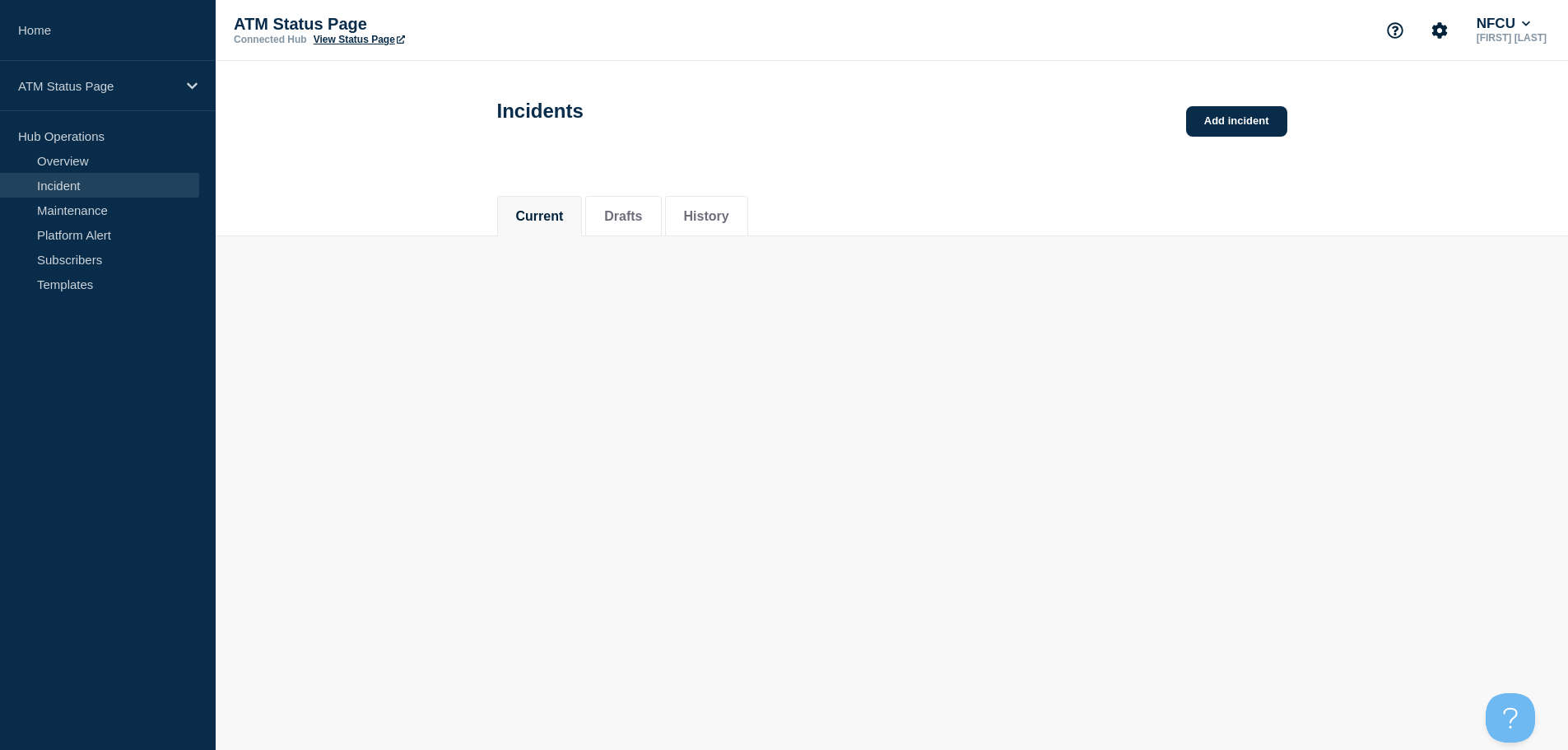 scroll, scrollTop: 0, scrollLeft: 0, axis: both 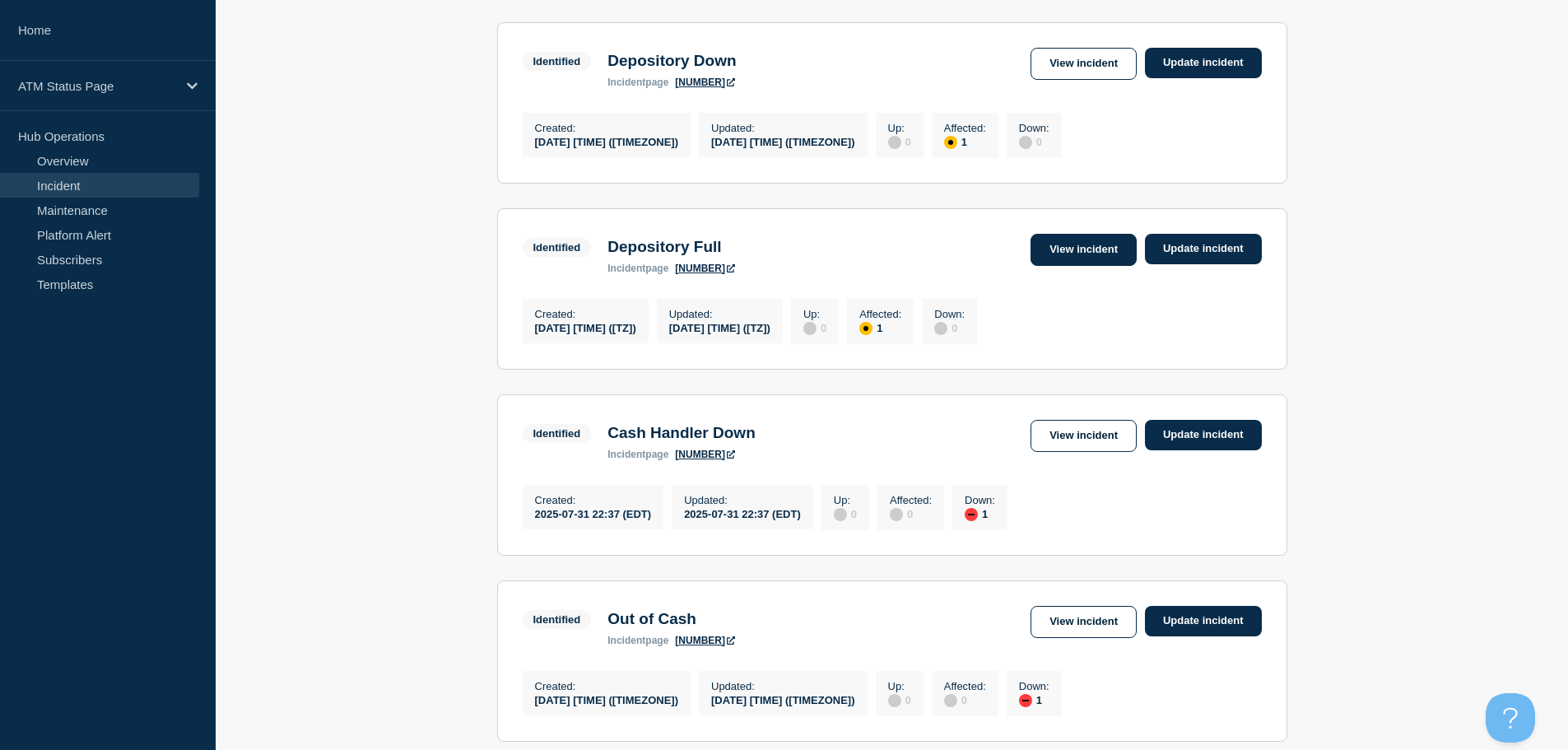 click on "View incident" at bounding box center [1083, 249] 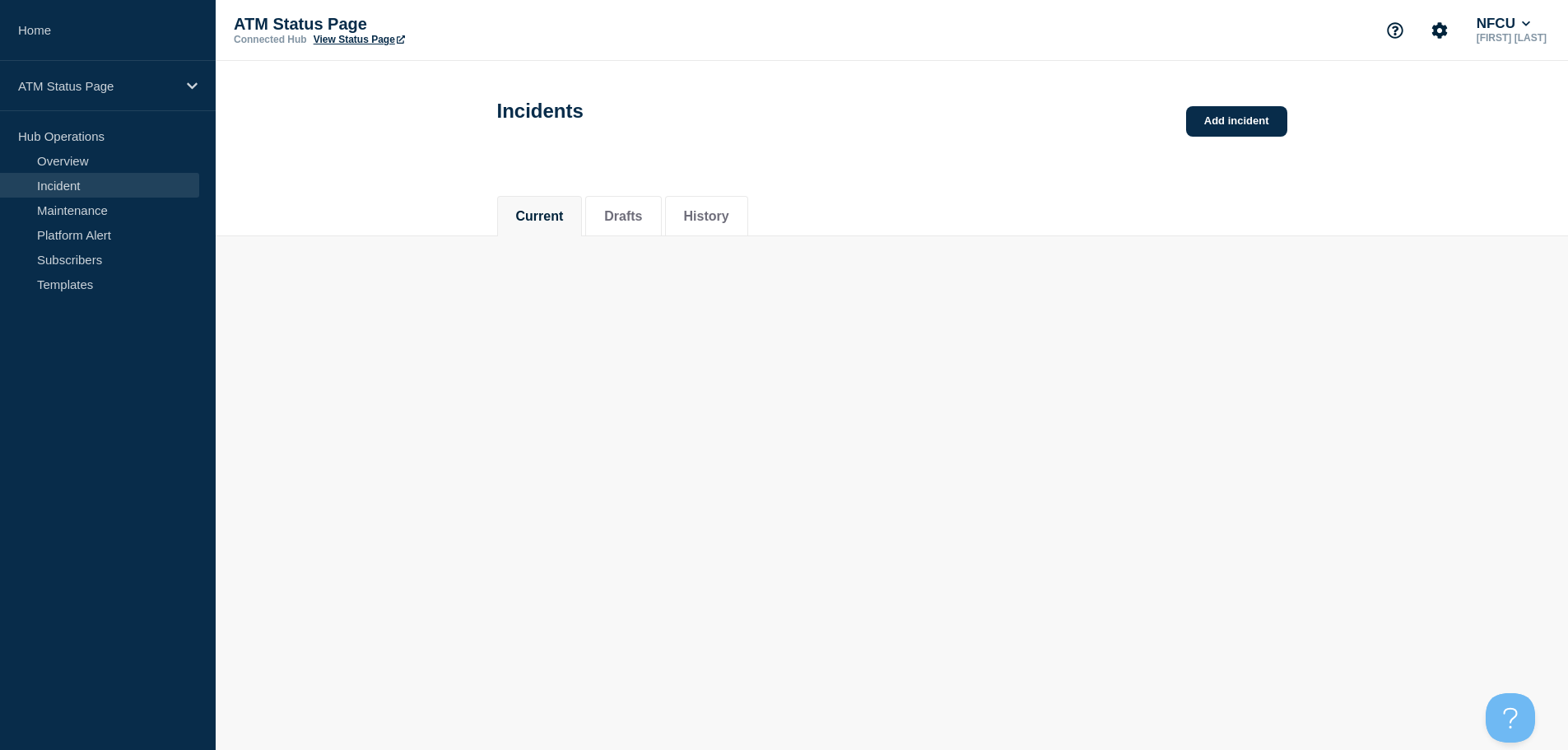 scroll, scrollTop: 0, scrollLeft: 0, axis: both 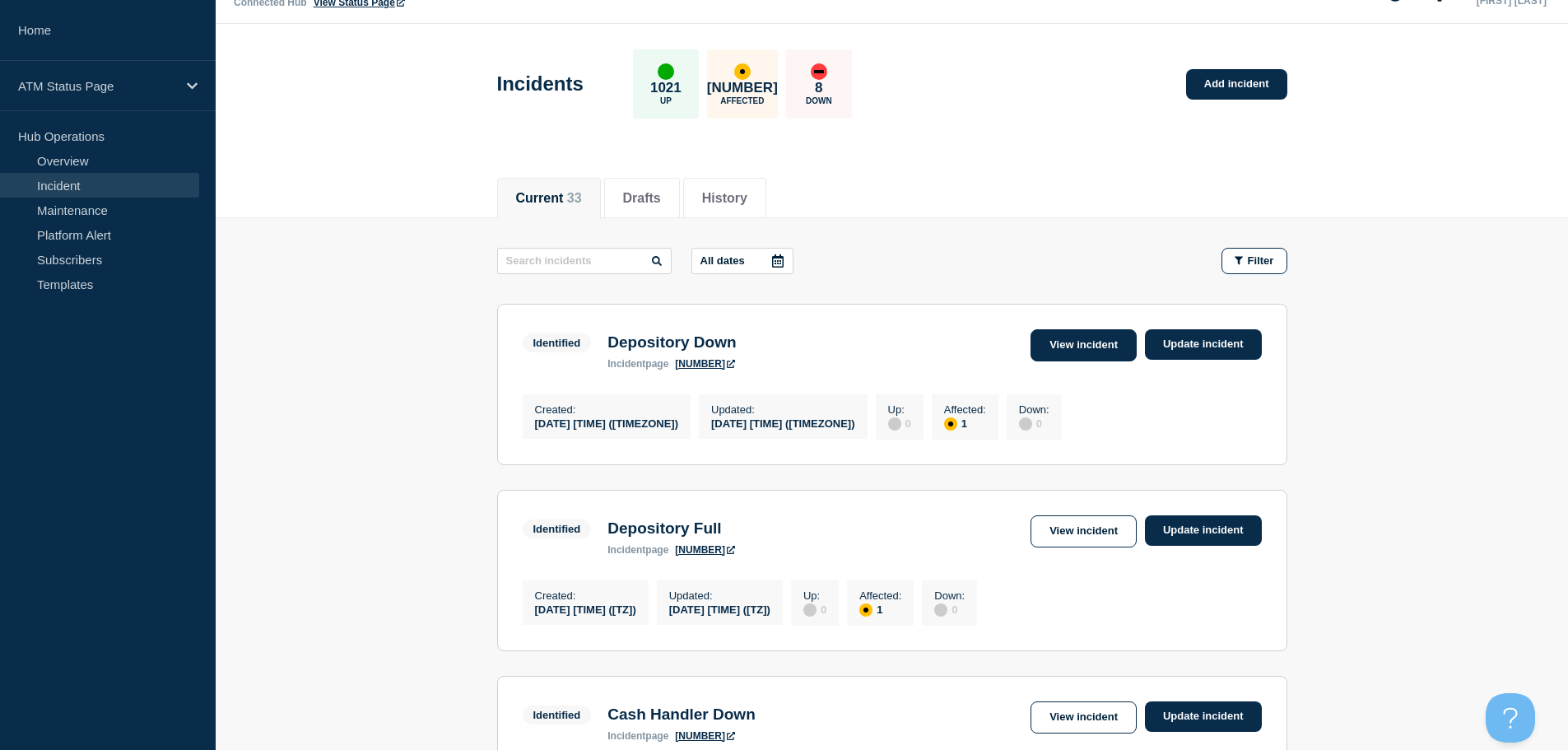 click on "View incident" at bounding box center [1083, 345] 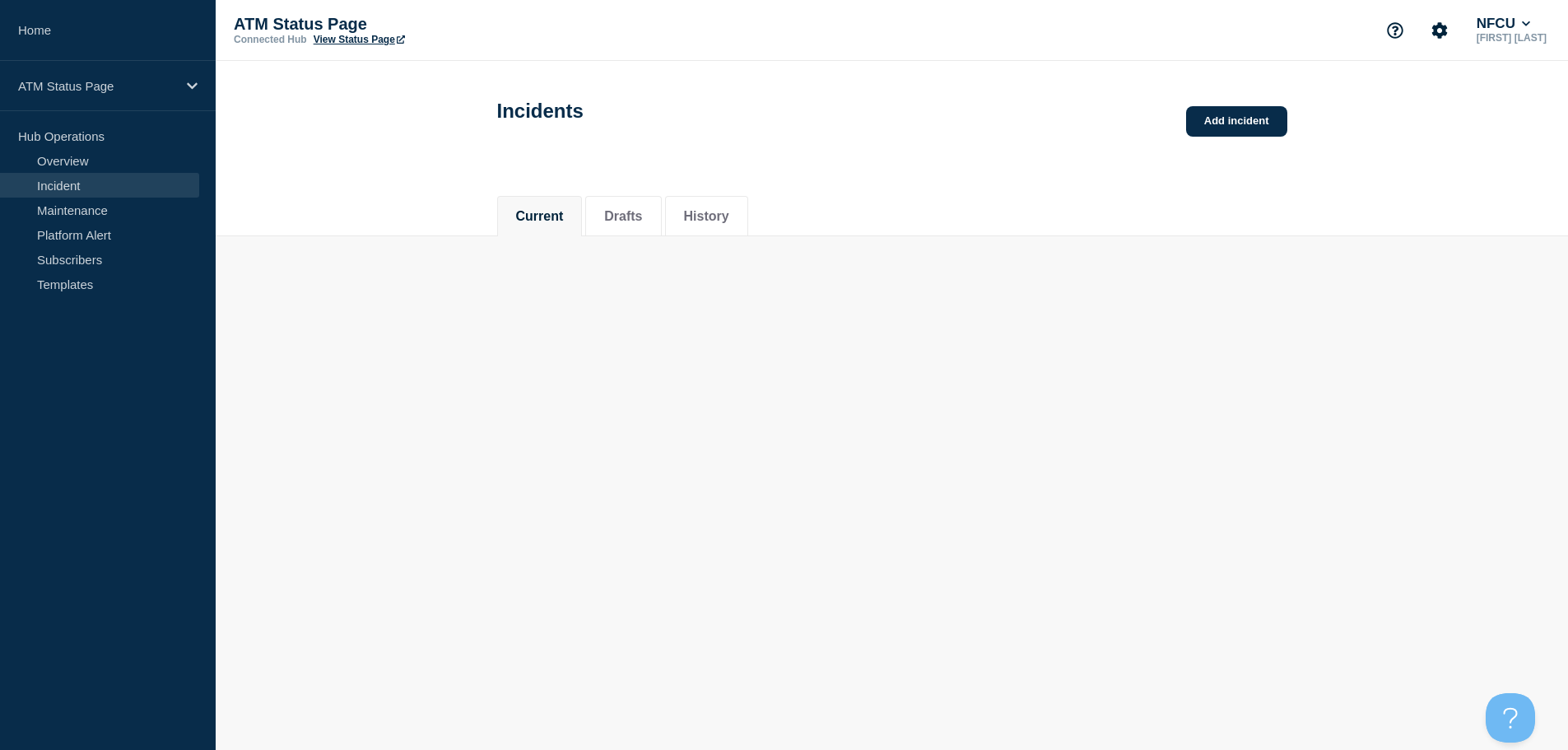 scroll, scrollTop: 0, scrollLeft: 0, axis: both 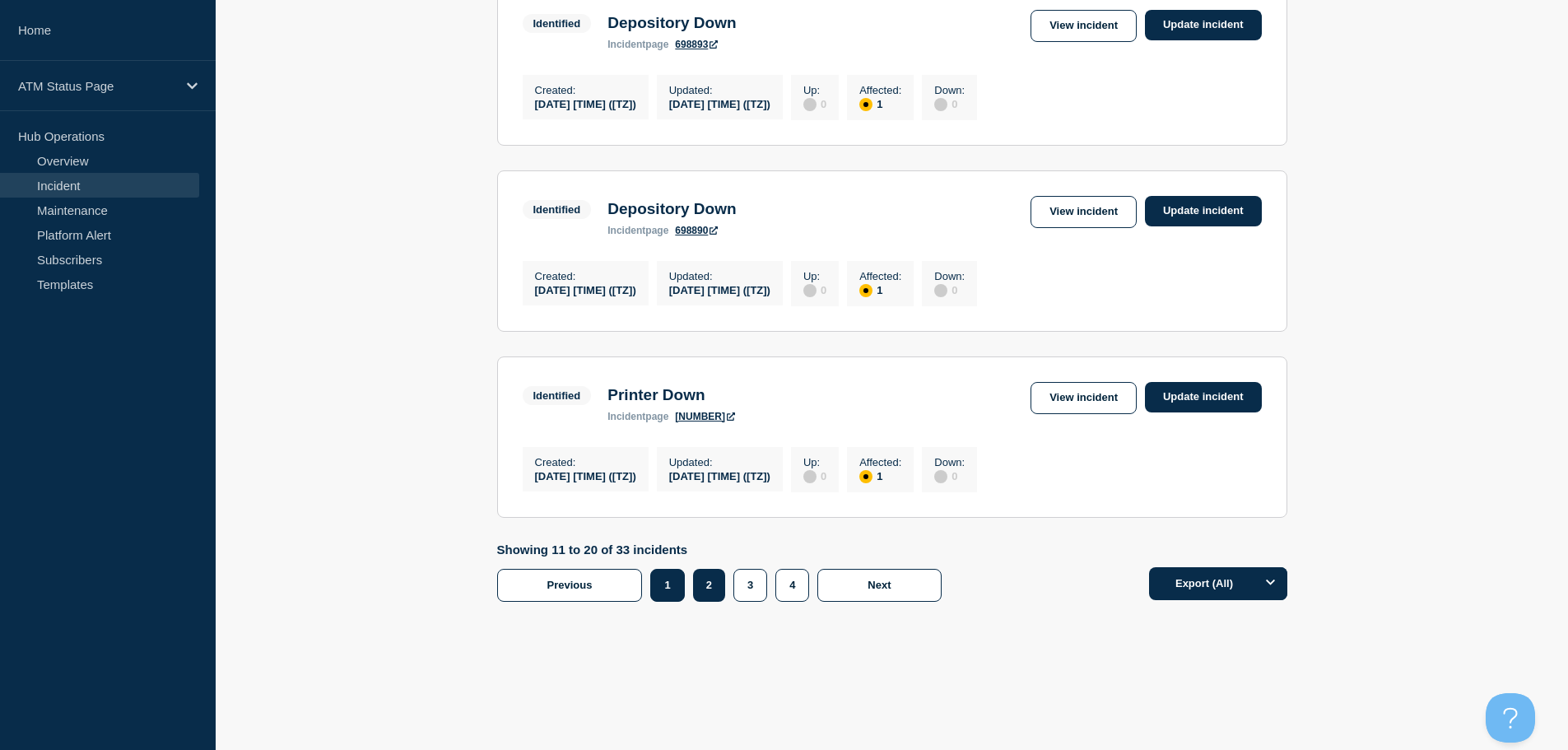 click on "1" at bounding box center [667, 585] 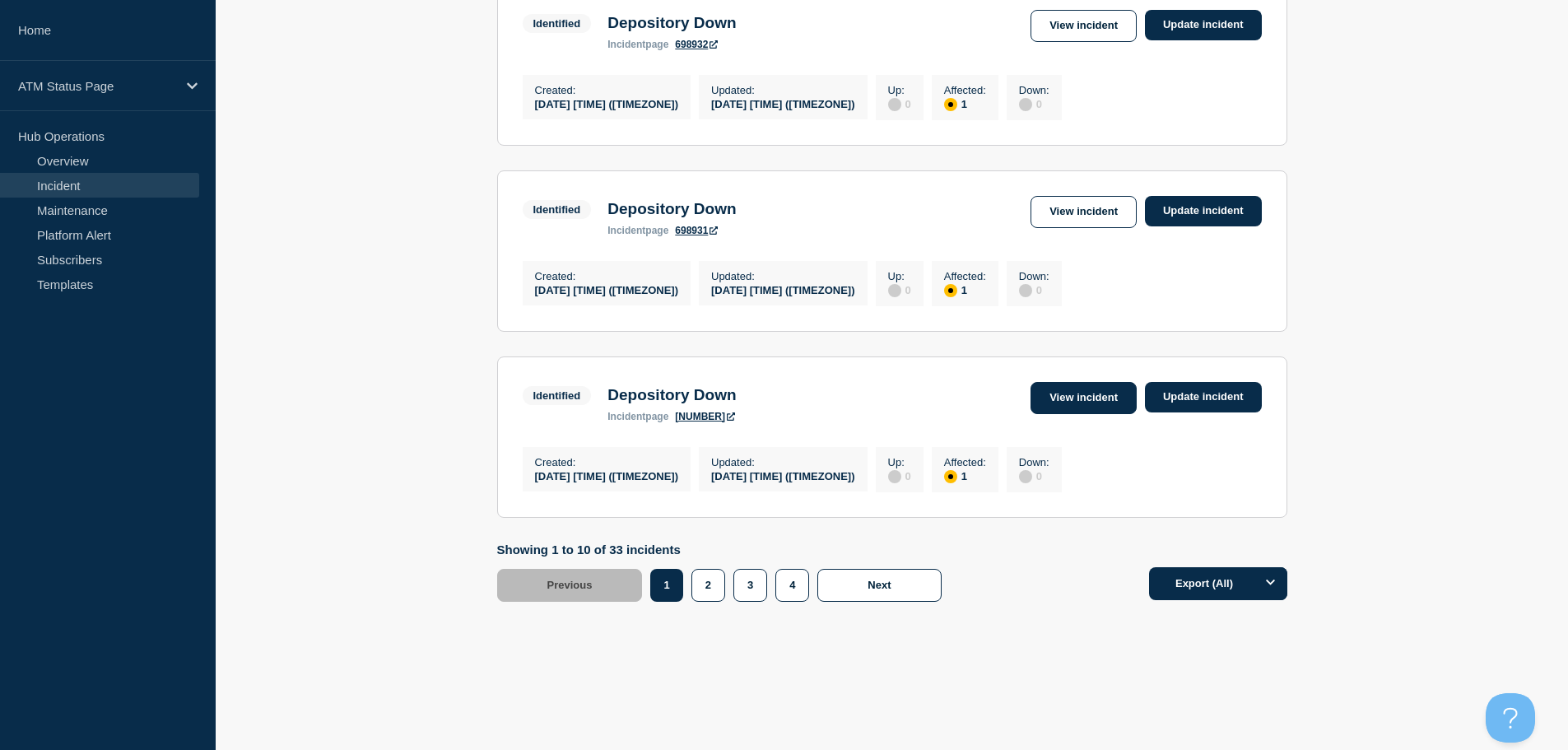 click on "View incident" at bounding box center [1083, 398] 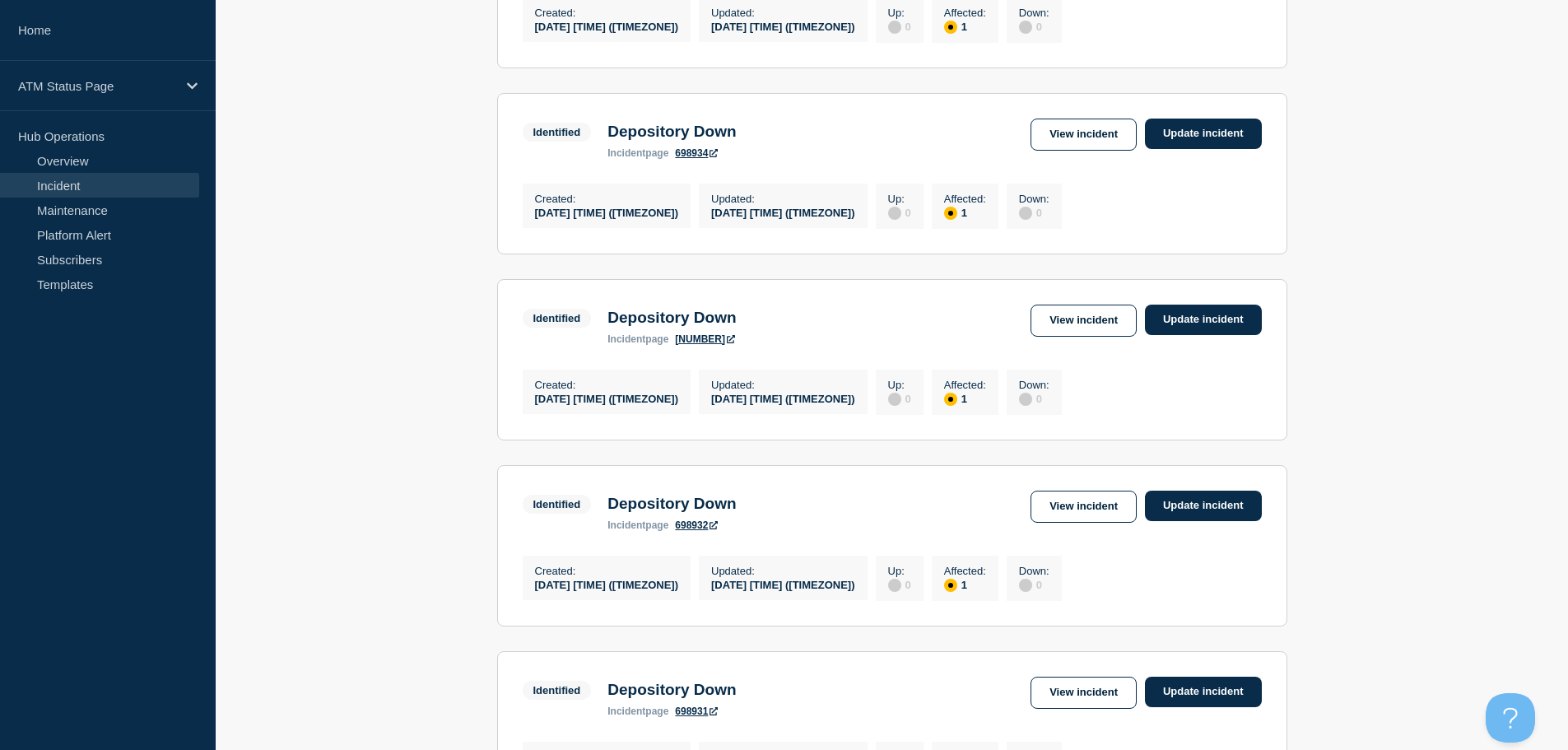 scroll, scrollTop: 1717, scrollLeft: 0, axis: vertical 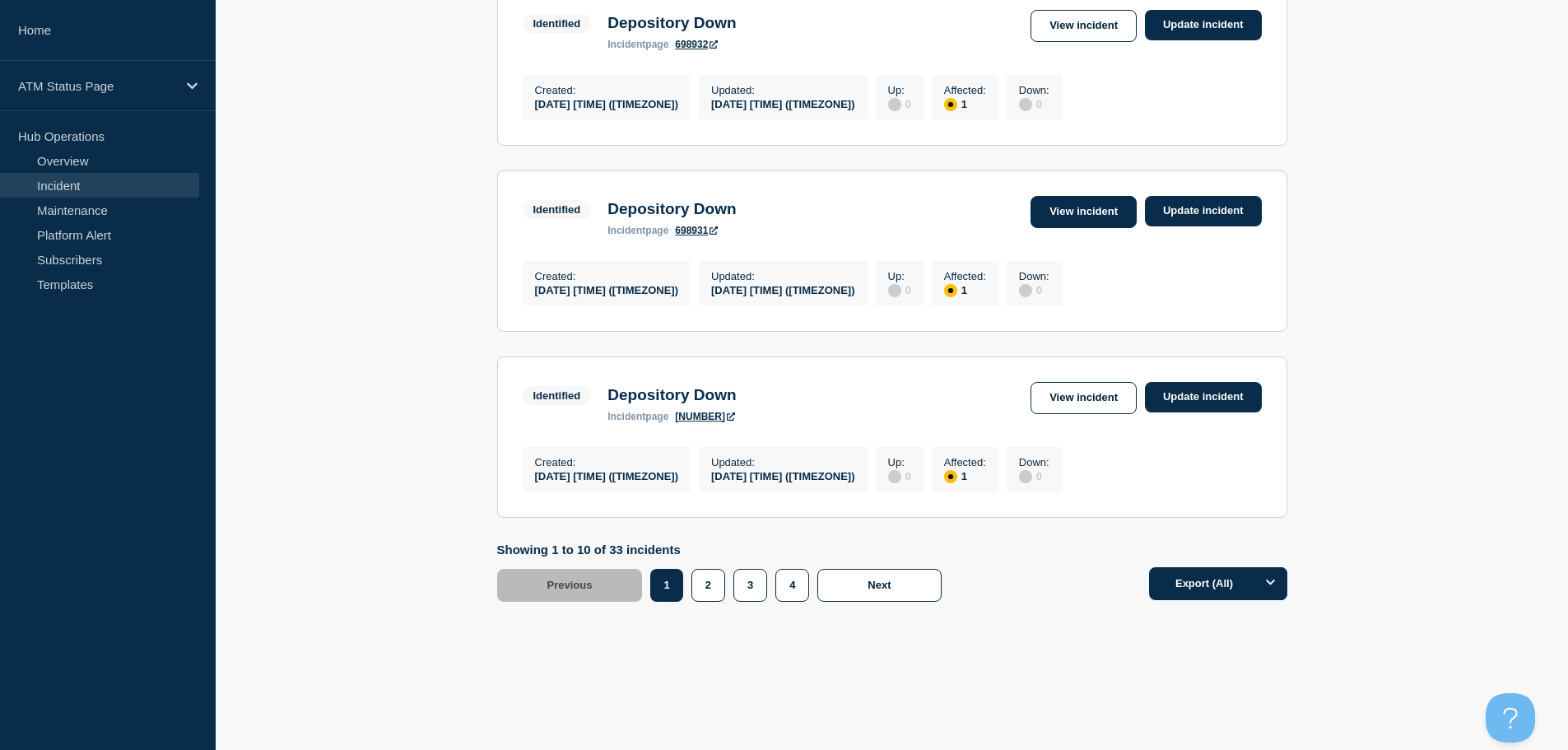 click on "View incident" at bounding box center [1083, 212] 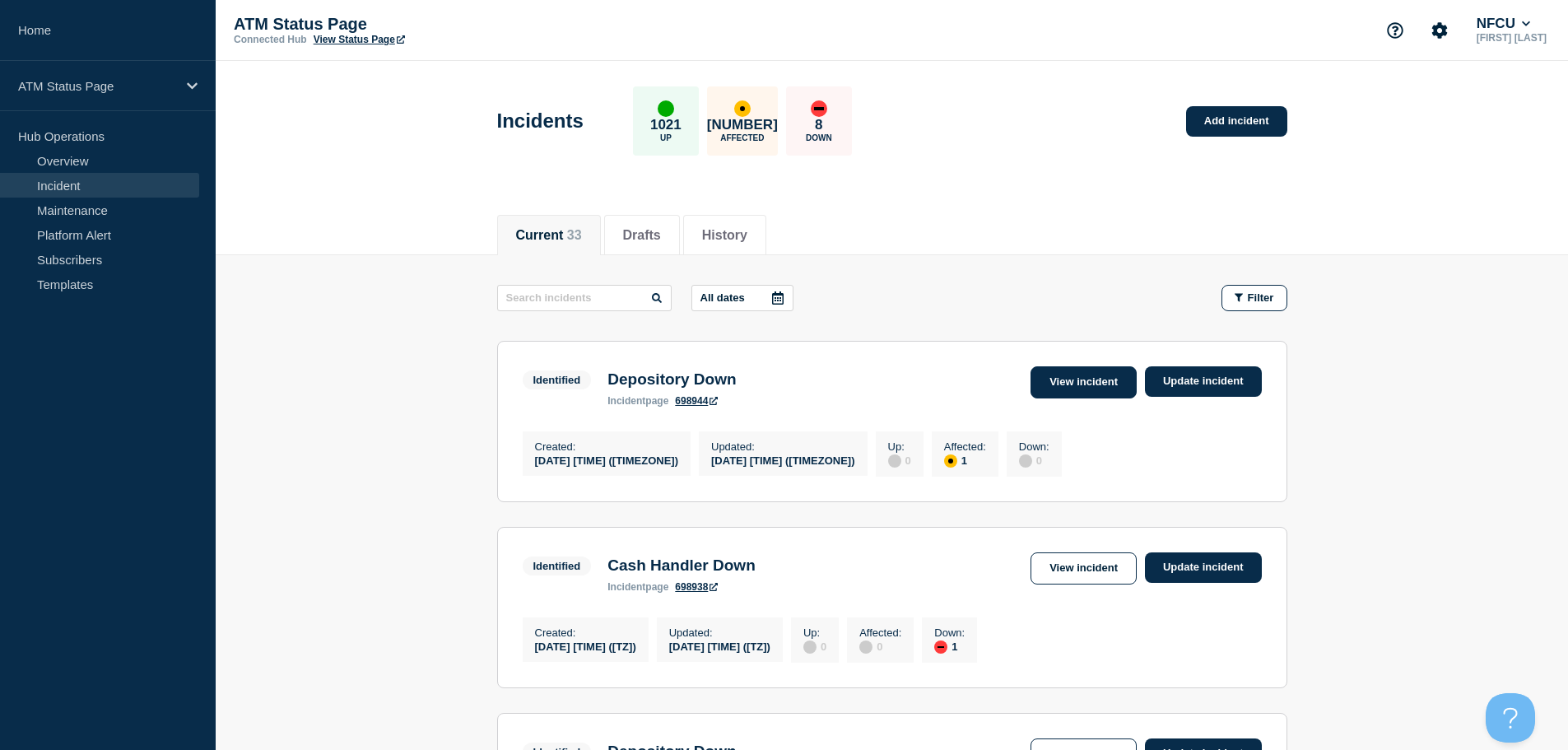 click on "View incident" at bounding box center (1083, 382) 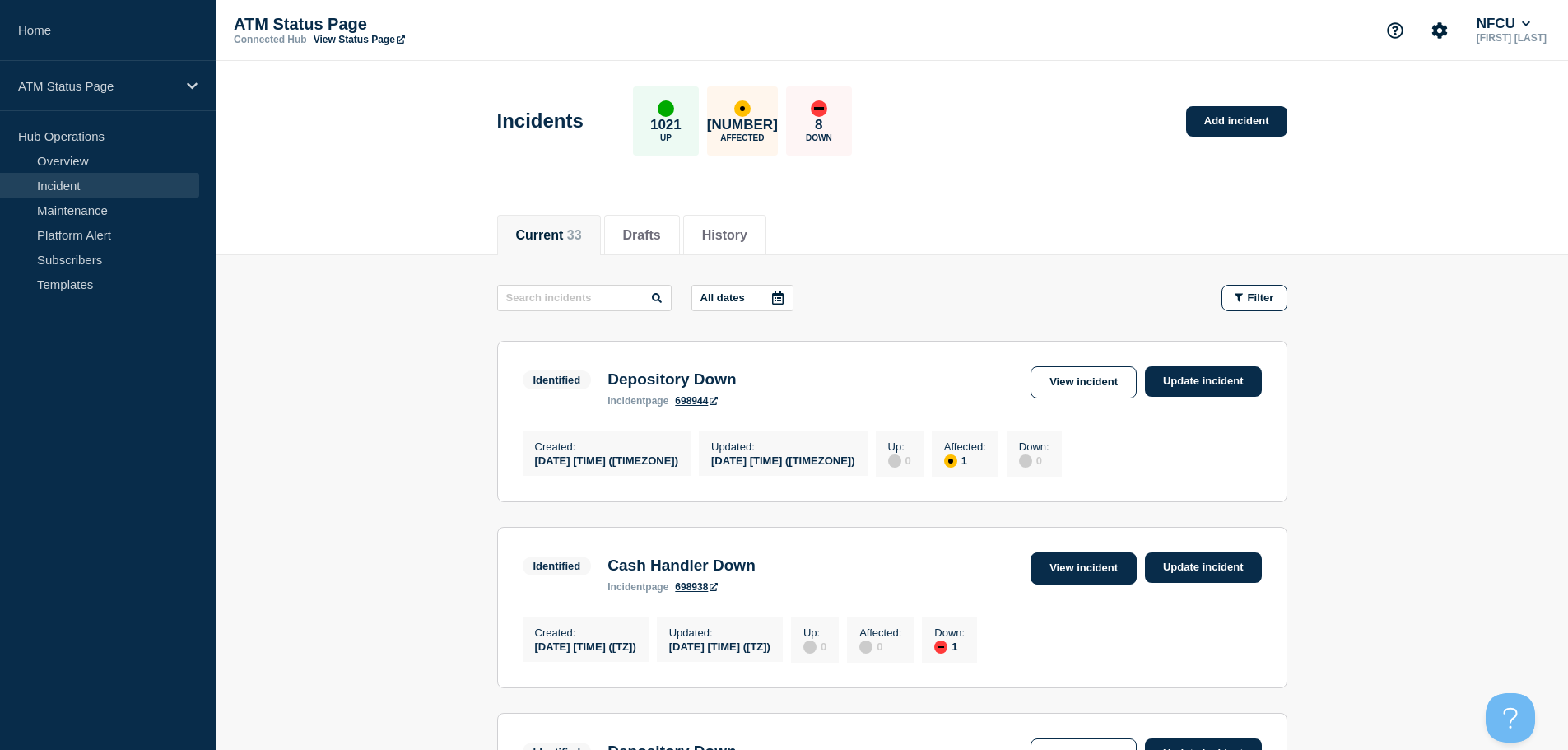 click on "View incident" at bounding box center (1083, 568) 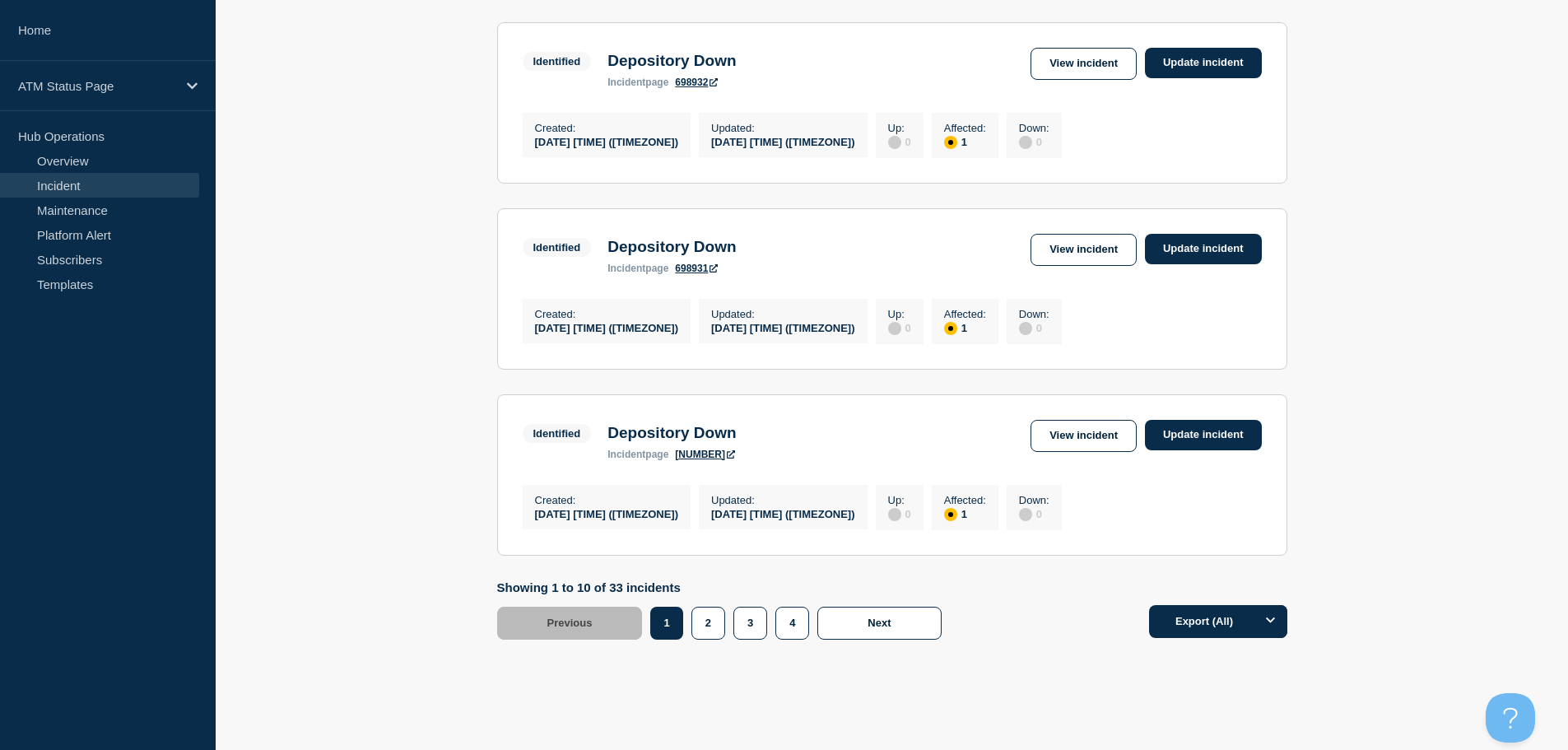 scroll, scrollTop: 1717, scrollLeft: 0, axis: vertical 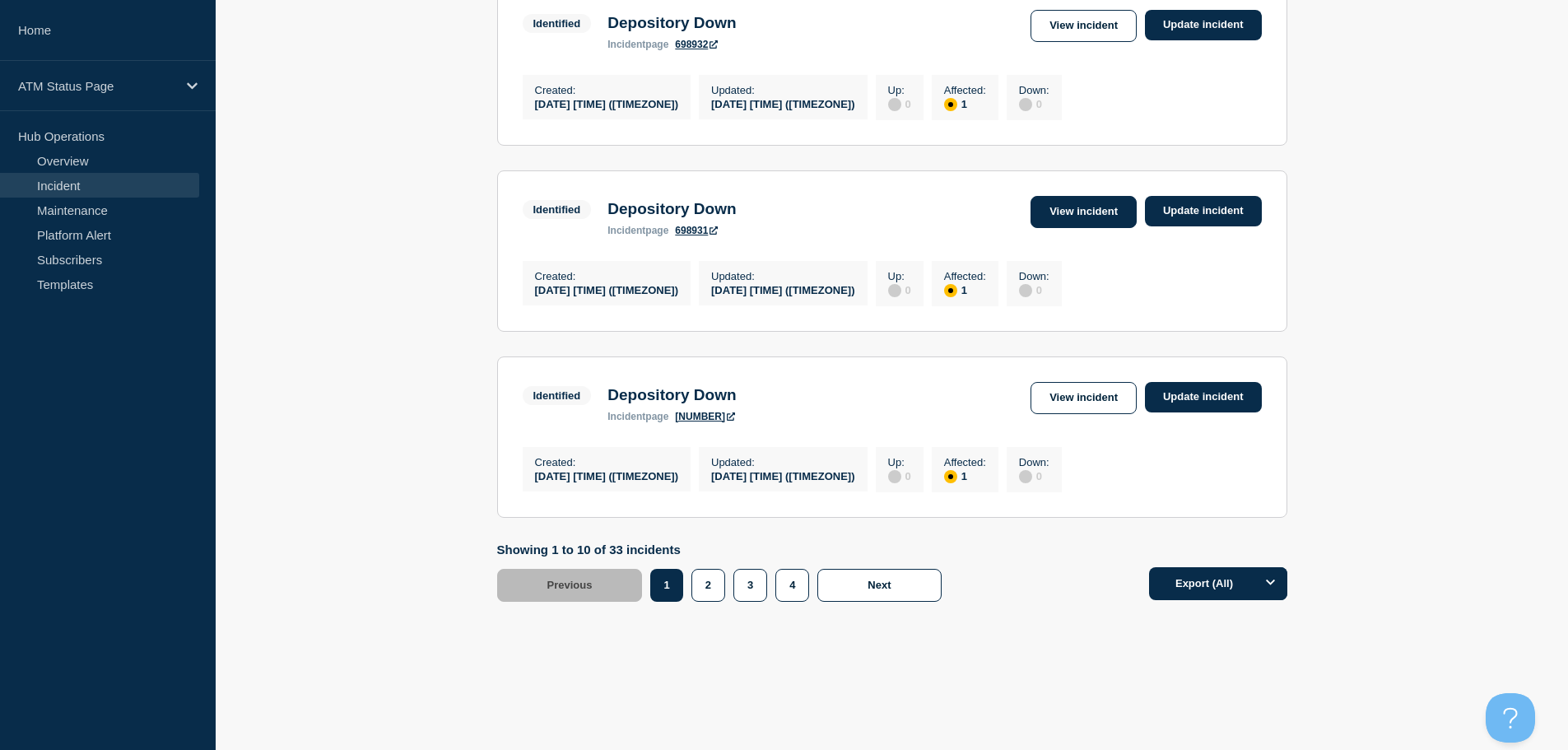click on "View incident" at bounding box center (1083, 212) 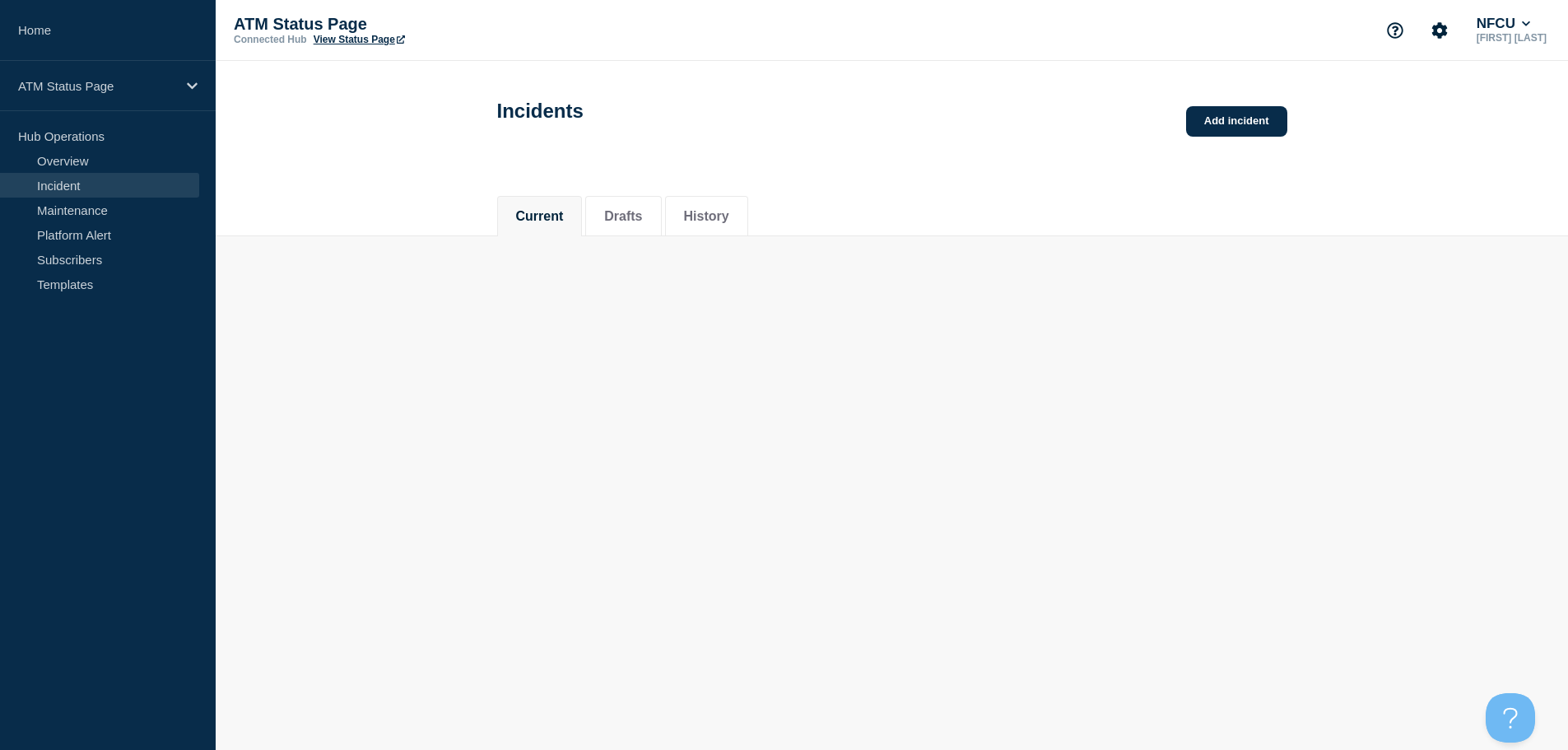scroll, scrollTop: 0, scrollLeft: 0, axis: both 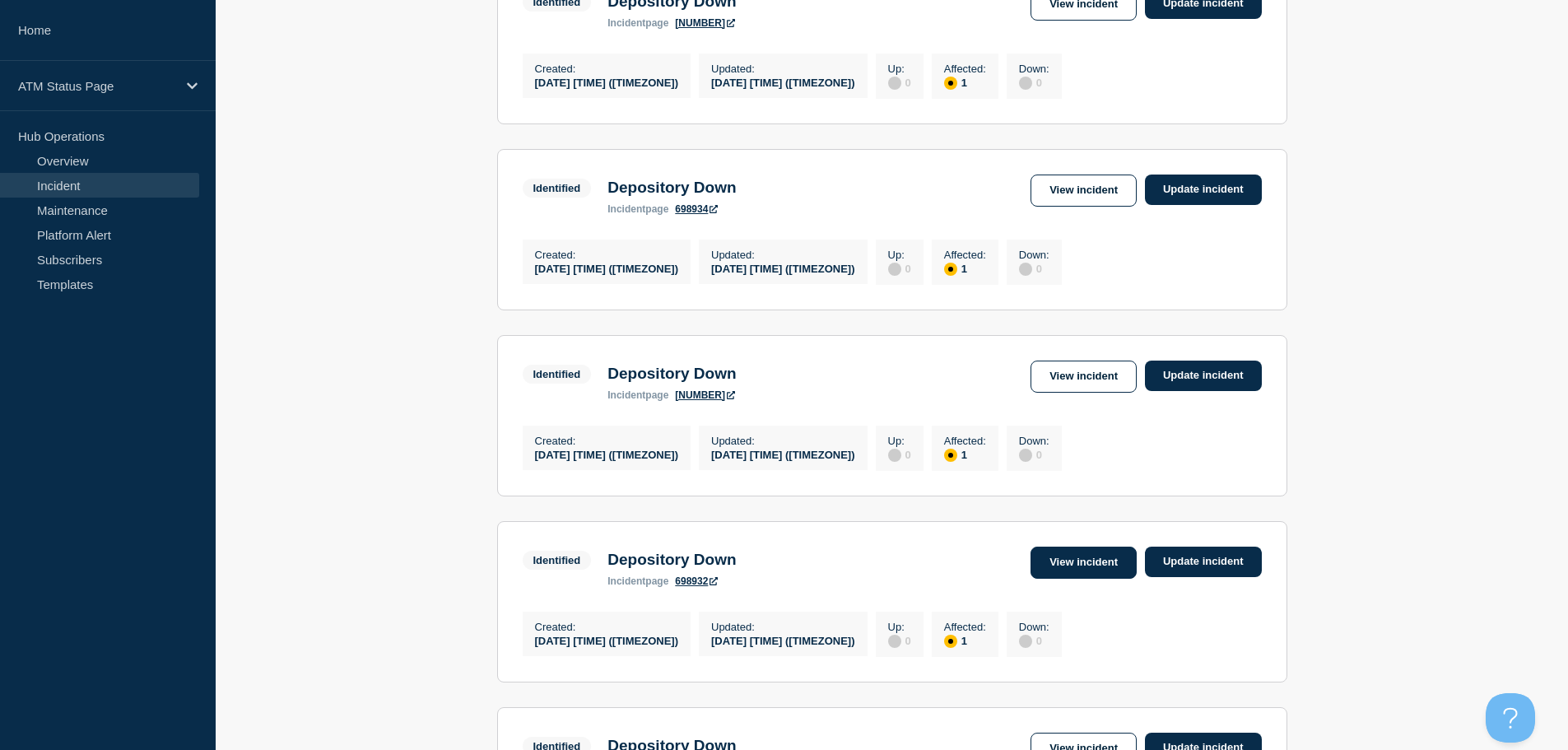 click on "View incident" at bounding box center [1083, 562] 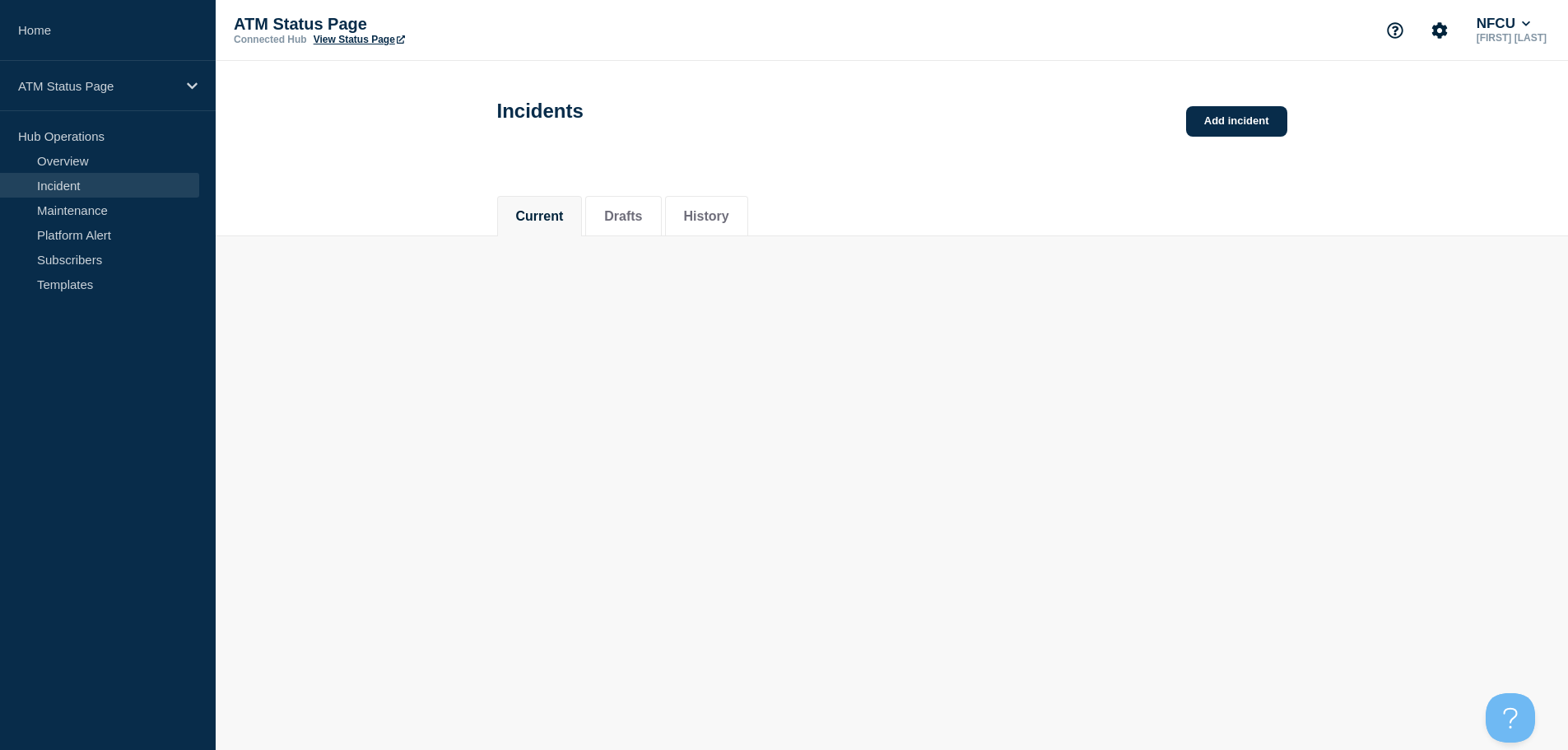 scroll, scrollTop: 0, scrollLeft: 0, axis: both 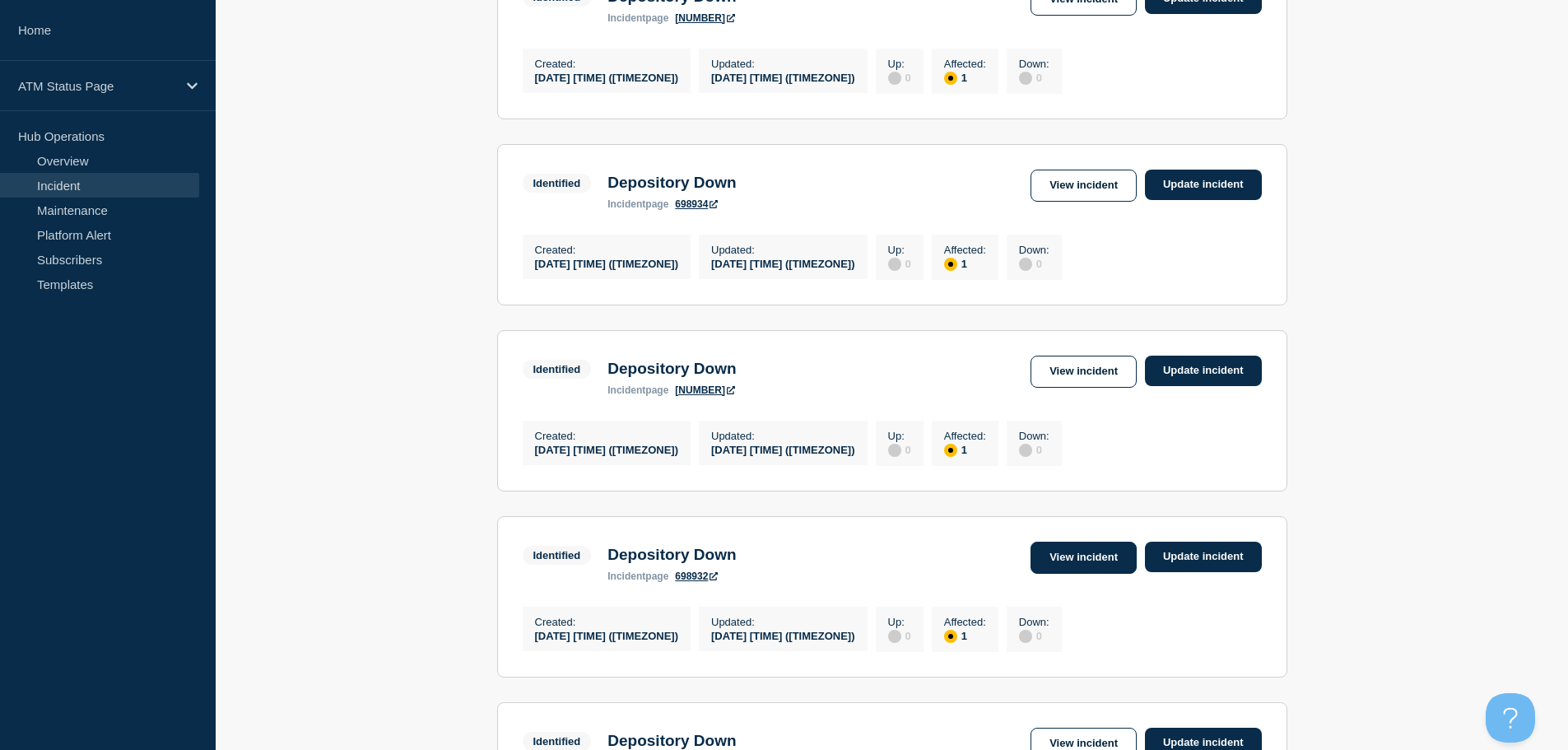 click on "View incident" at bounding box center [1083, 557] 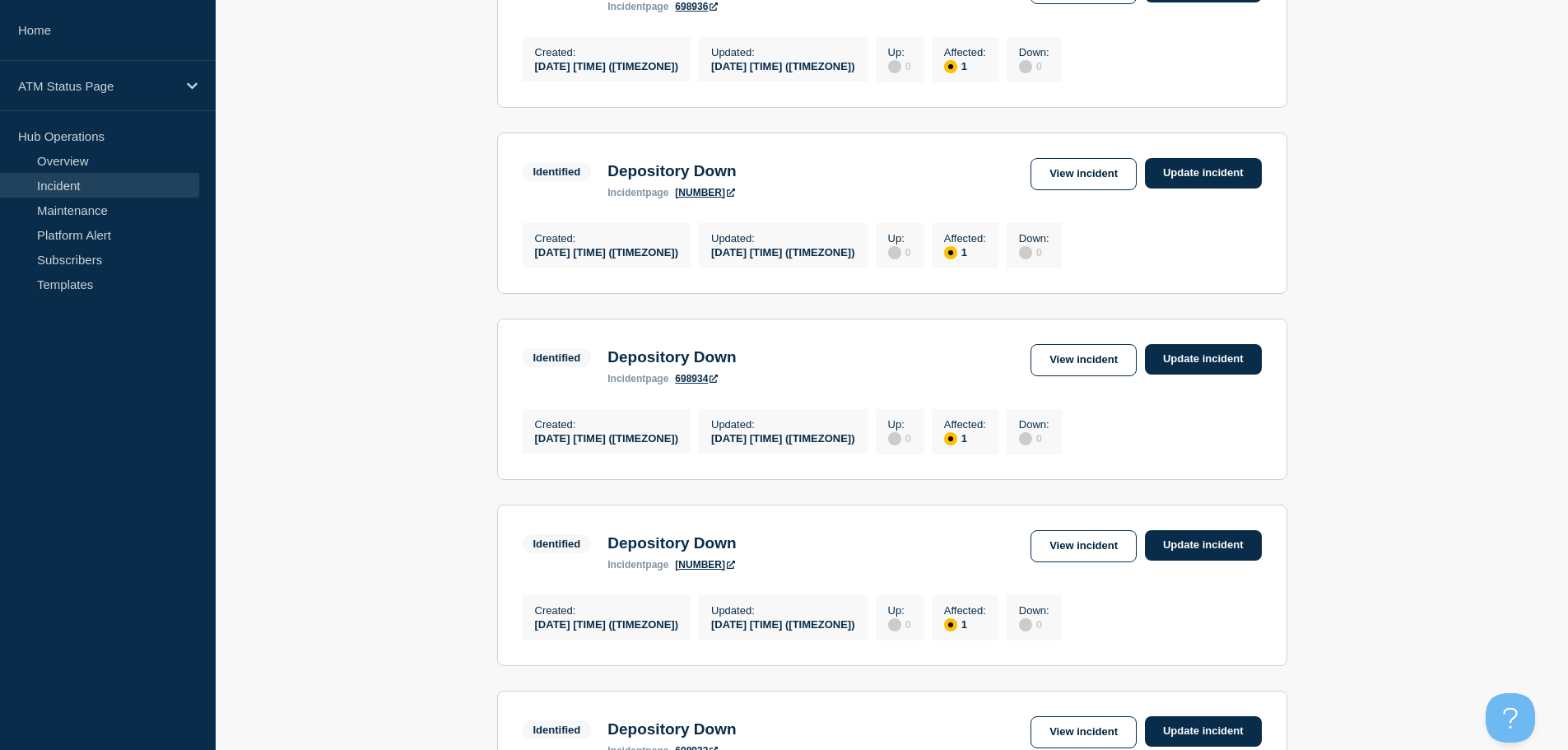 scroll, scrollTop: 941, scrollLeft: 0, axis: vertical 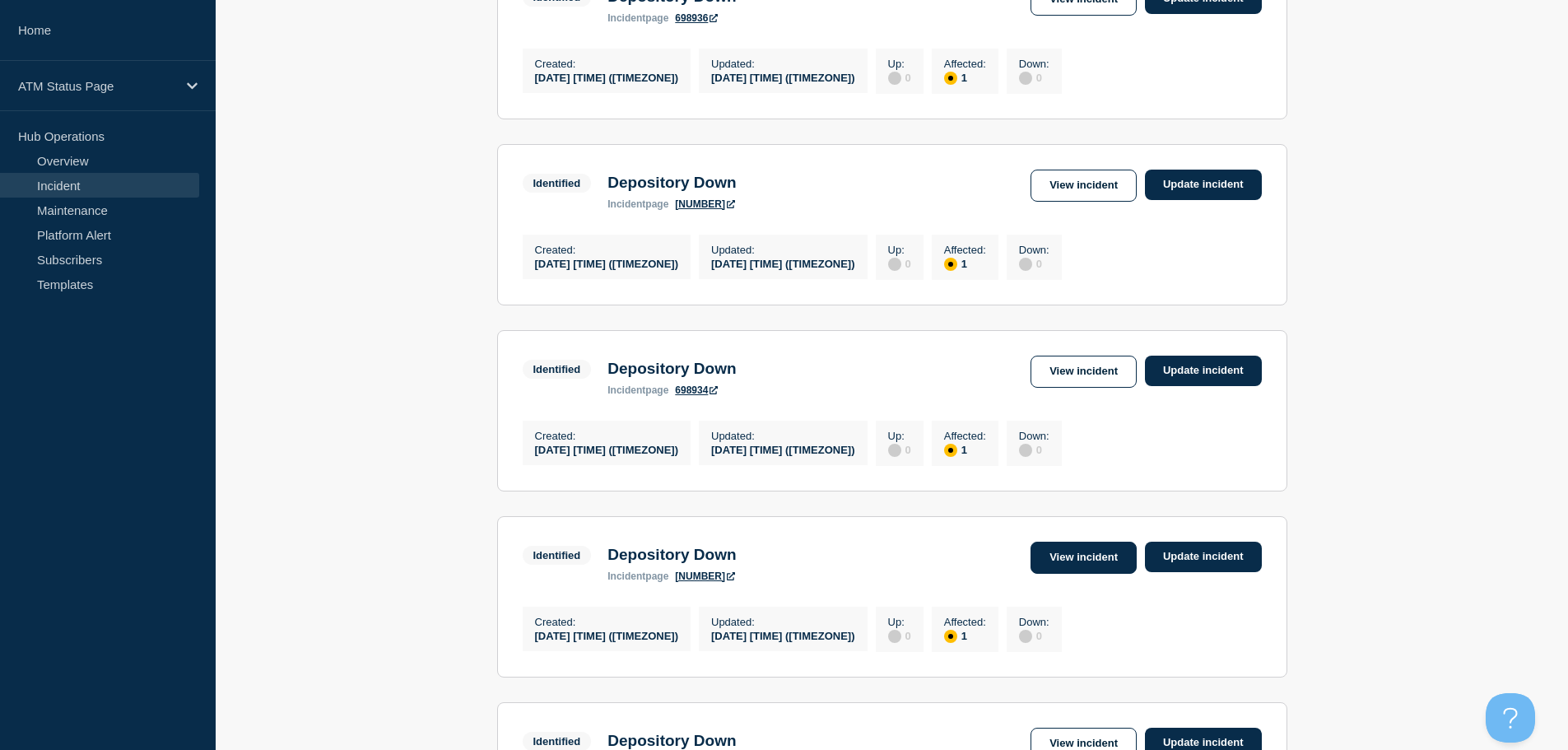 click on "View incident" at bounding box center (1083, 557) 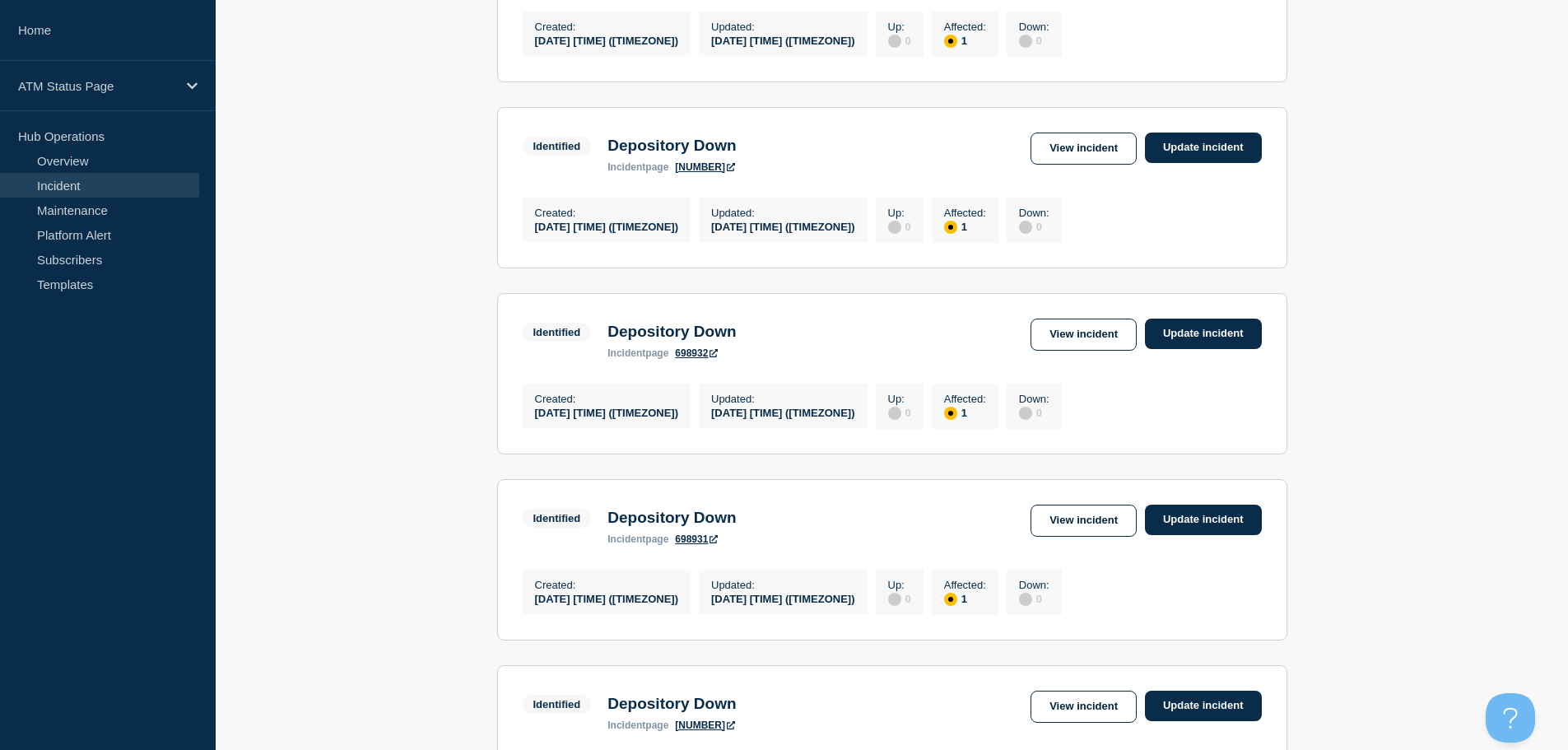 scroll, scrollTop: 1279, scrollLeft: 0, axis: vertical 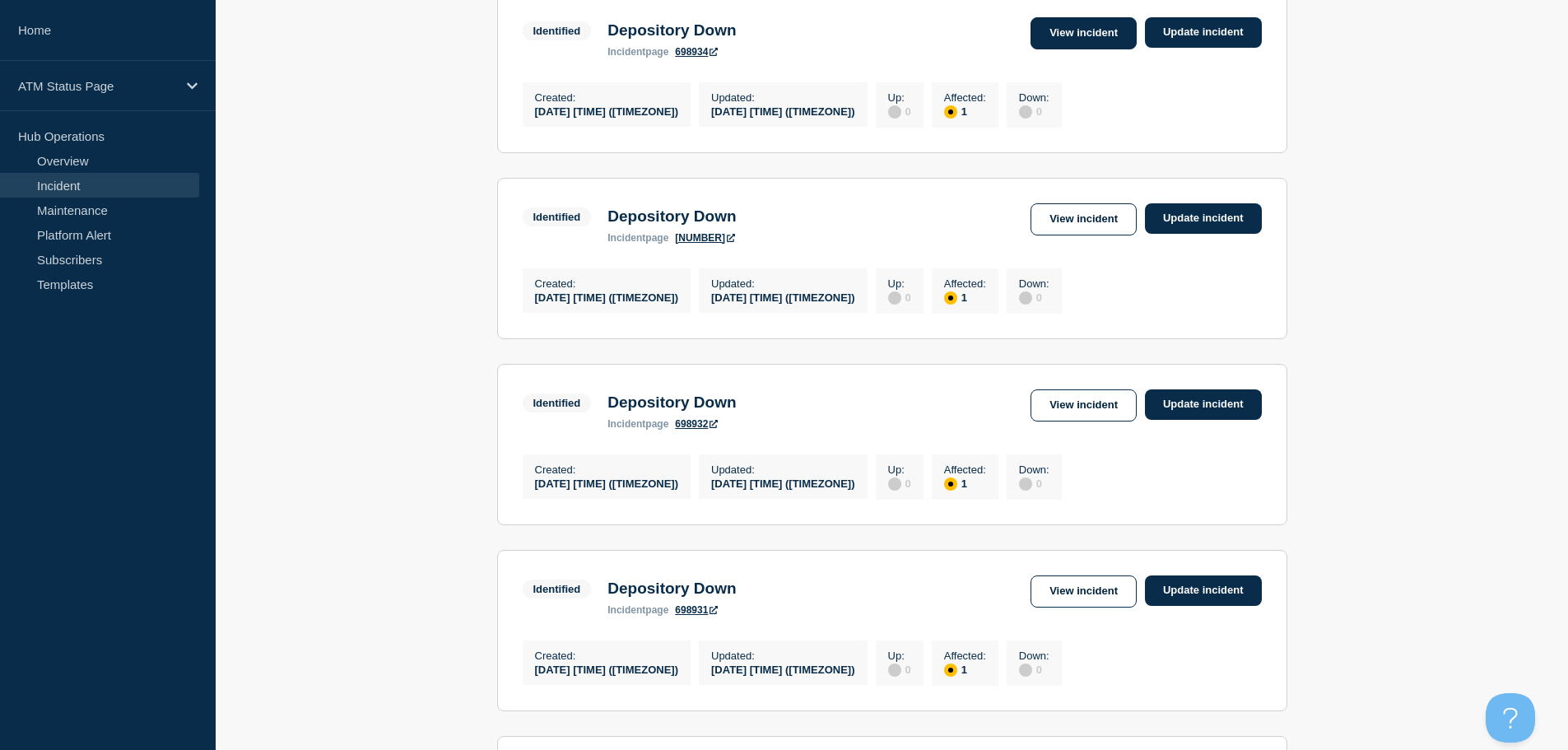 click on "View incident" at bounding box center (1083, 33) 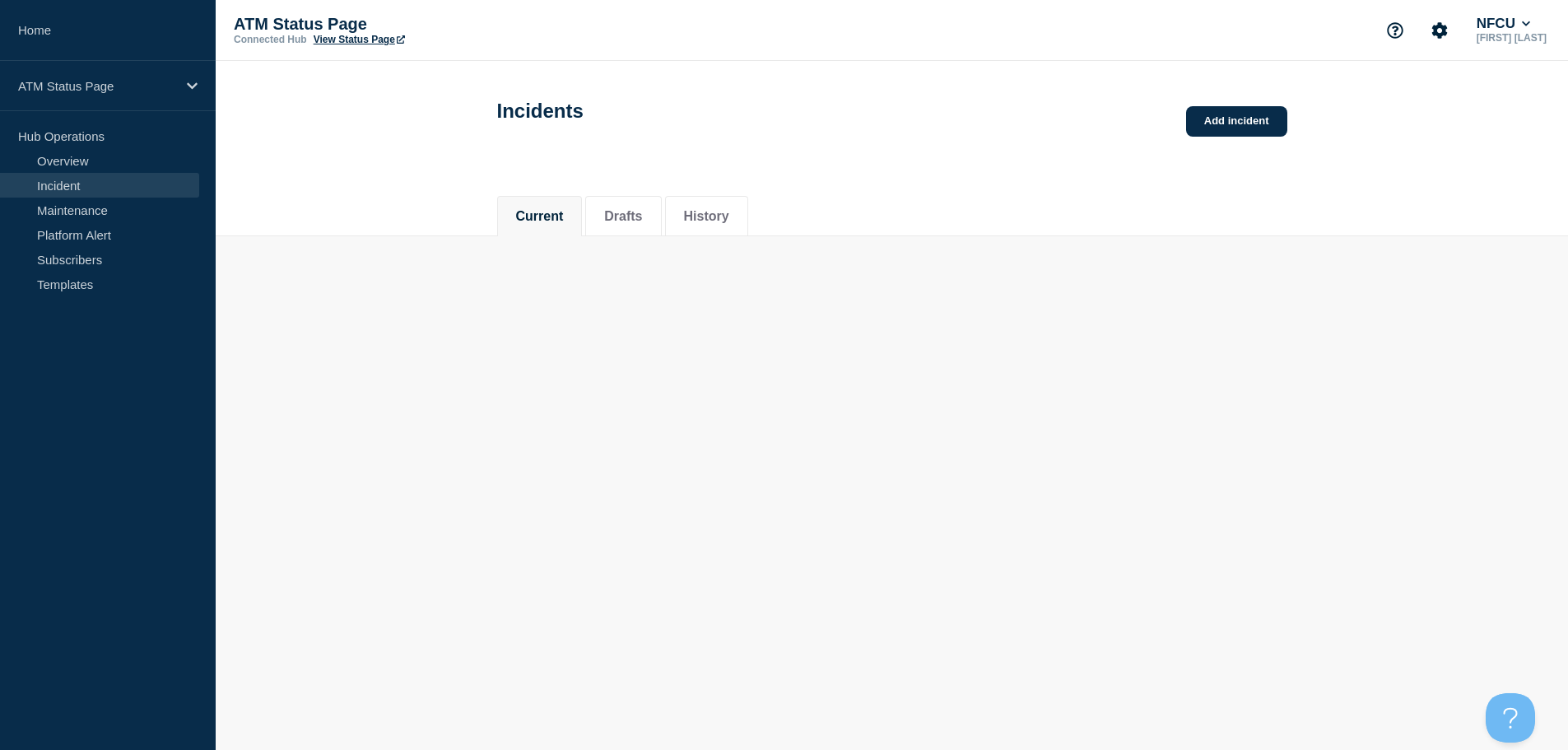 scroll, scrollTop: 0, scrollLeft: 0, axis: both 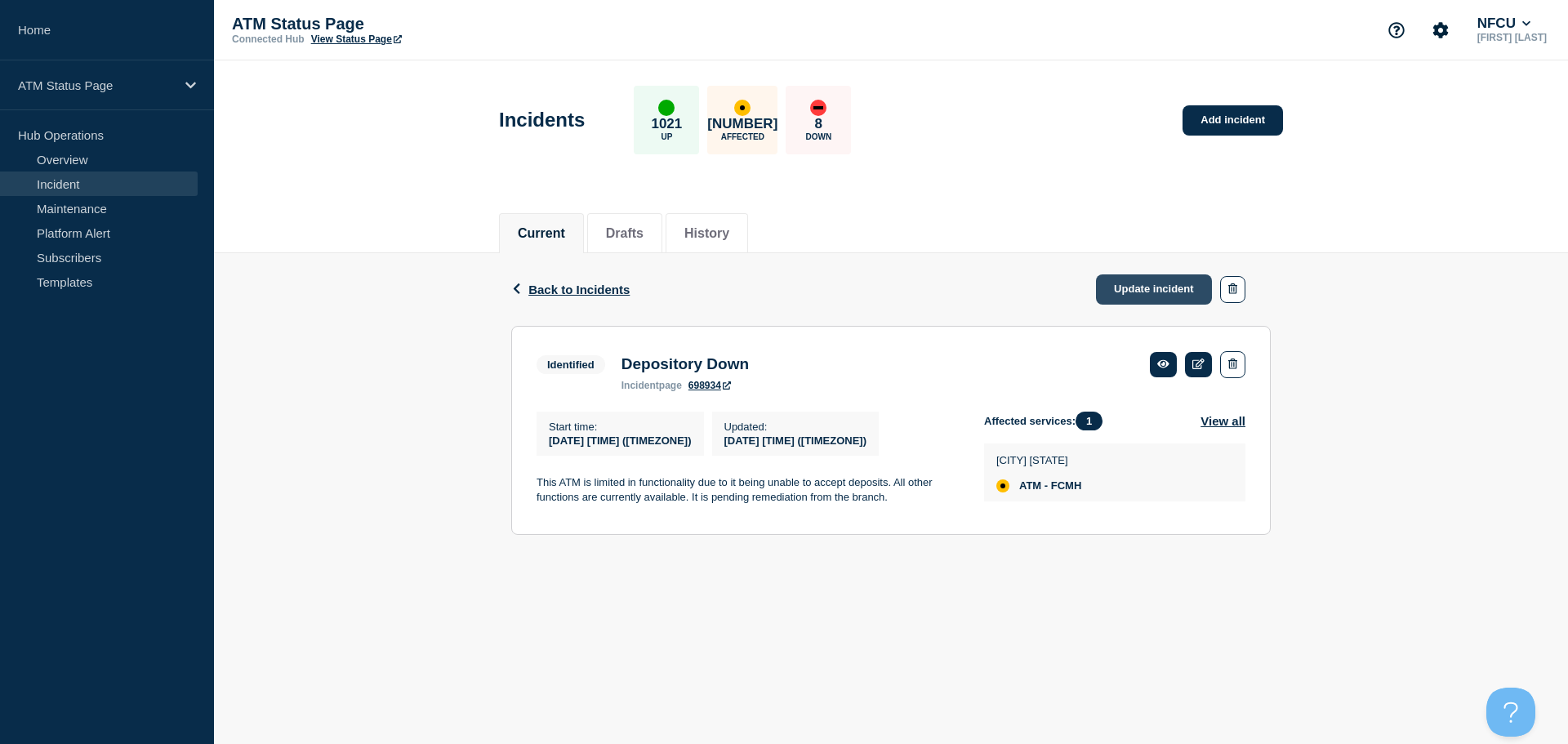 click on "Update incident" 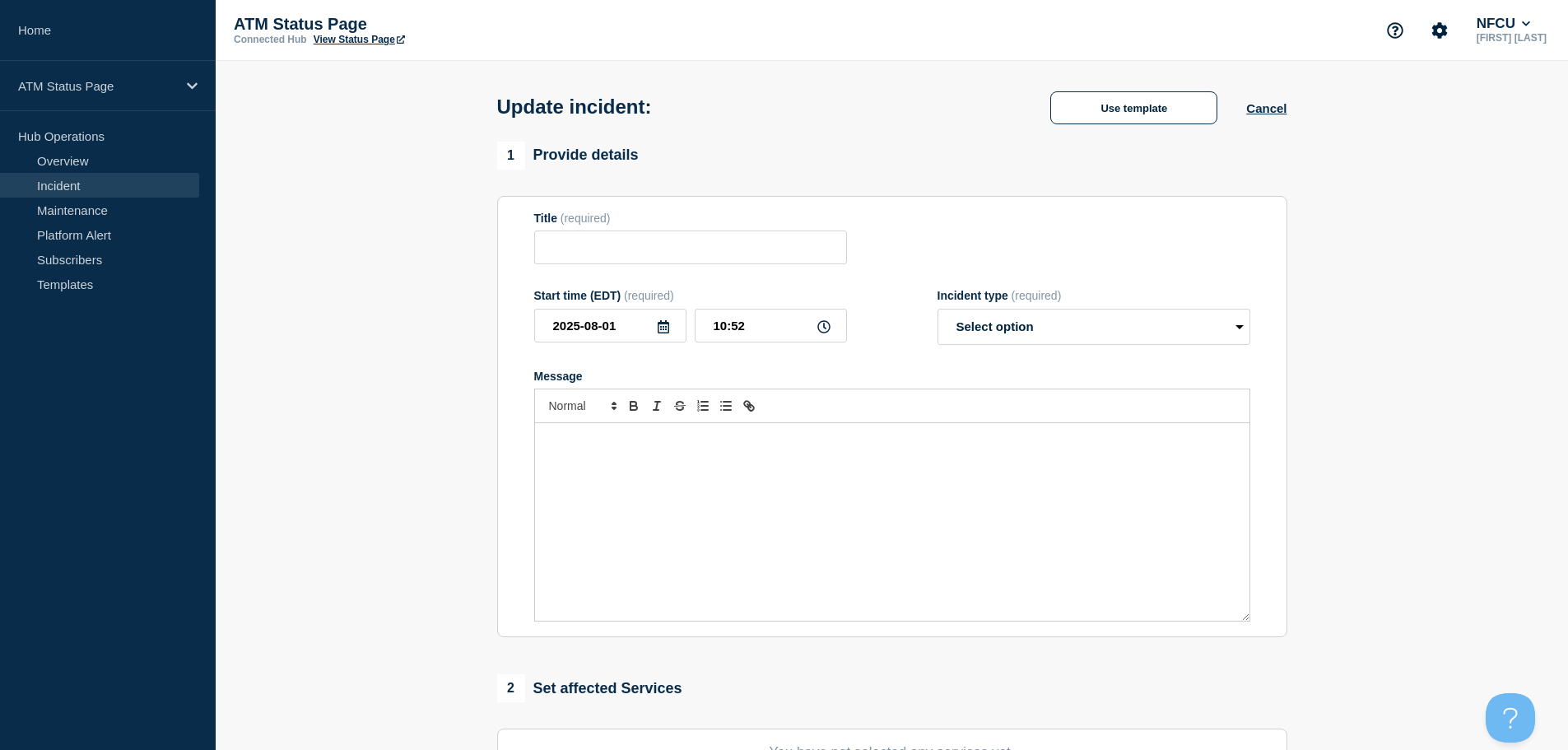 type on "Depository Down" 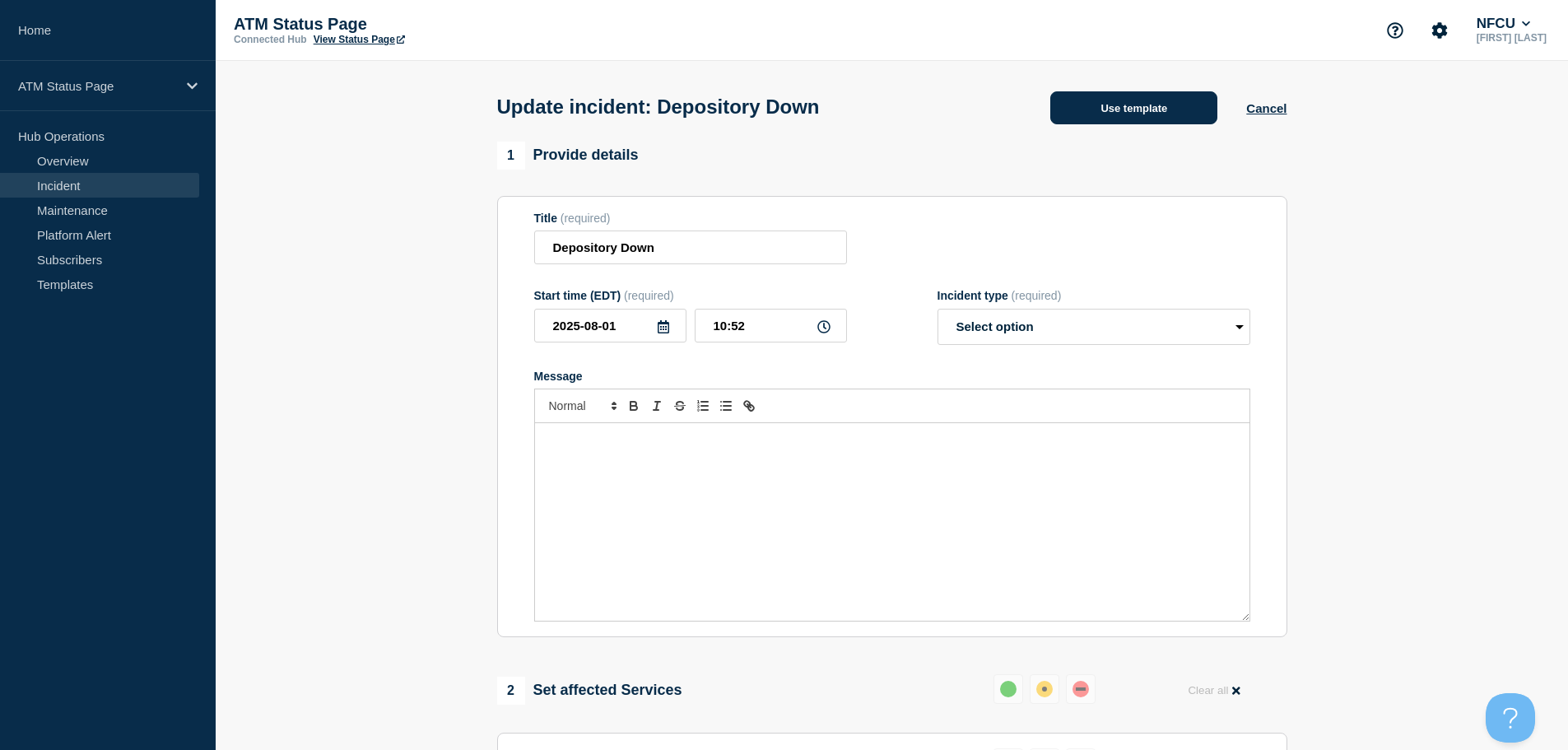 click on "Use template" at bounding box center (1133, 108) 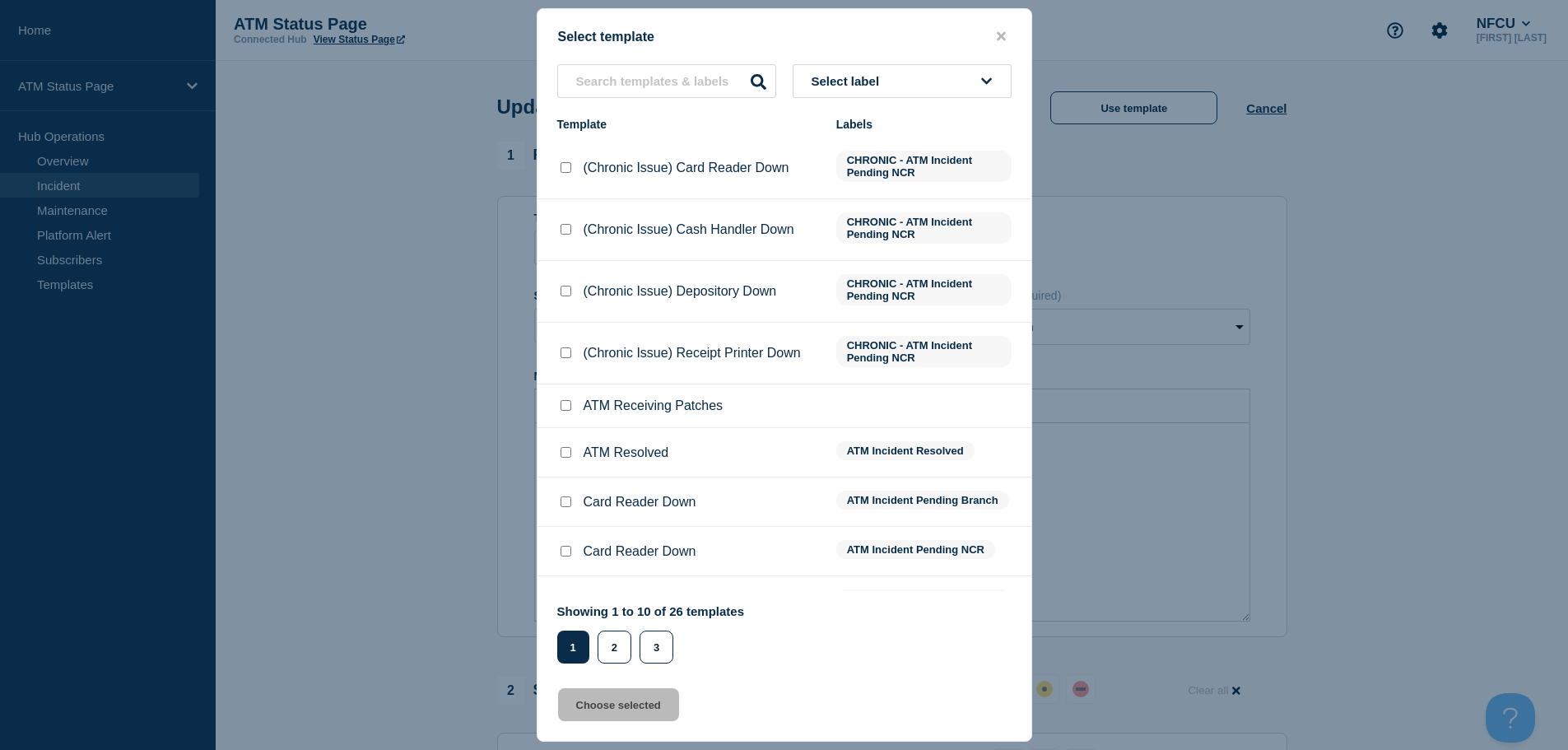 click at bounding box center (565, 452) 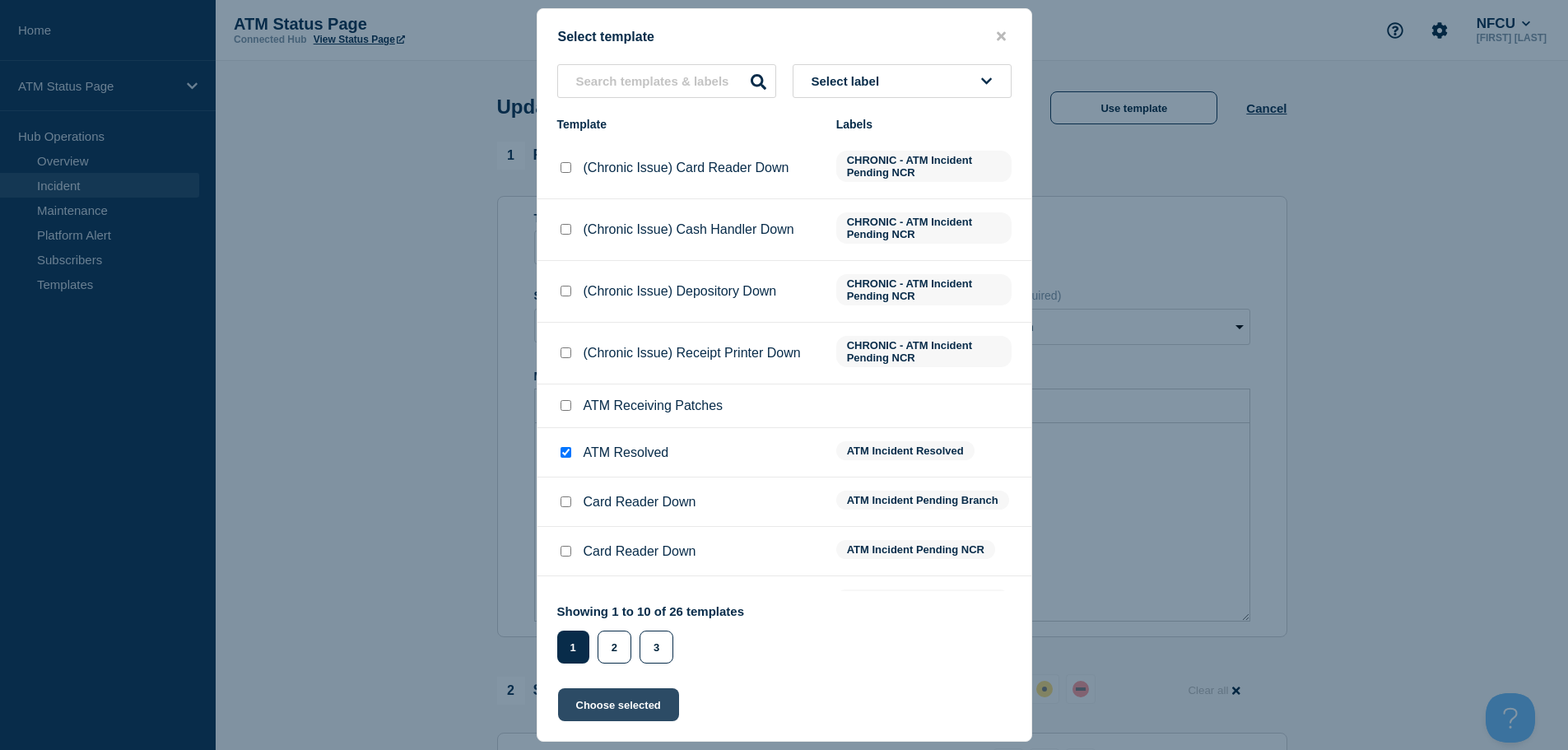 click on "Choose selected" 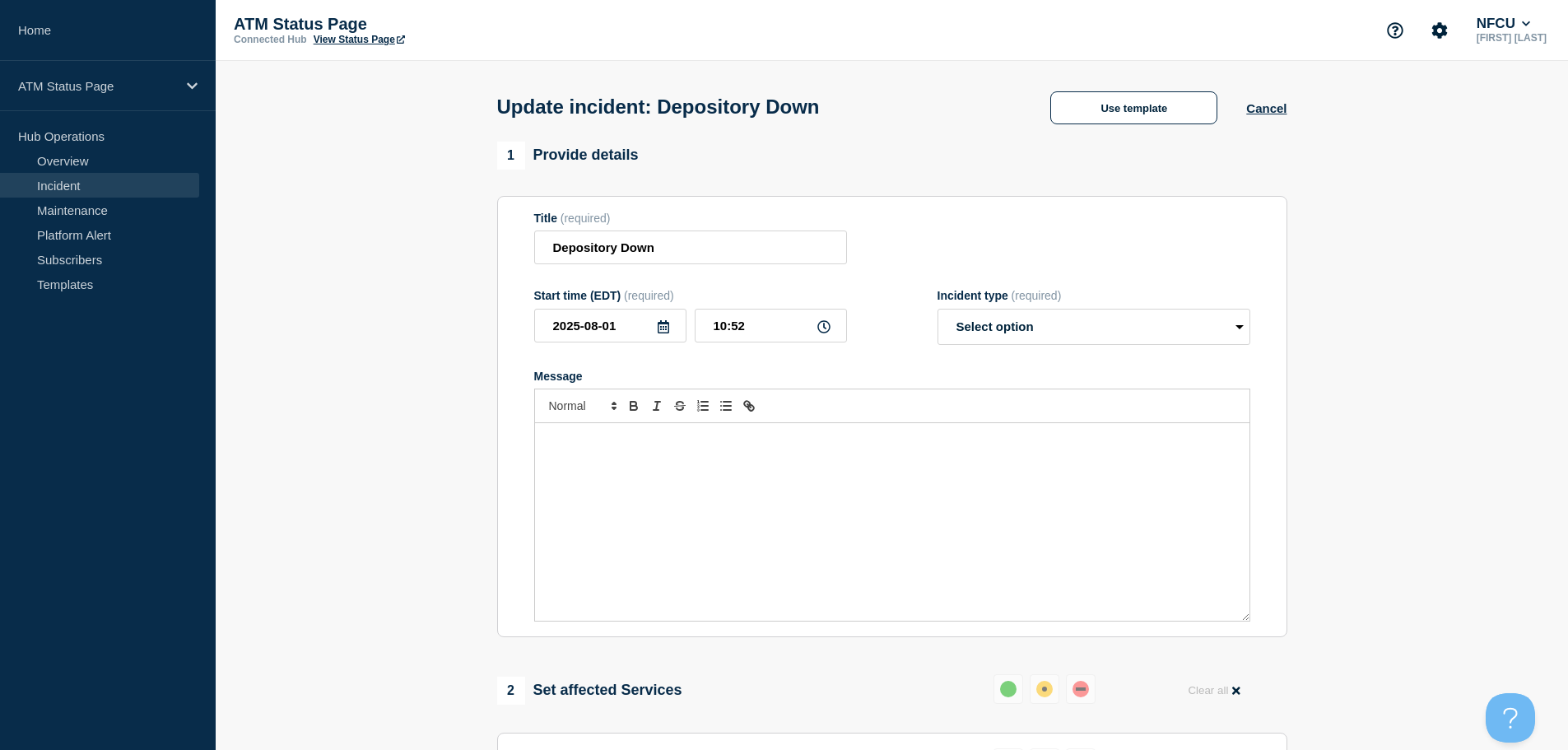 select on "resolved" 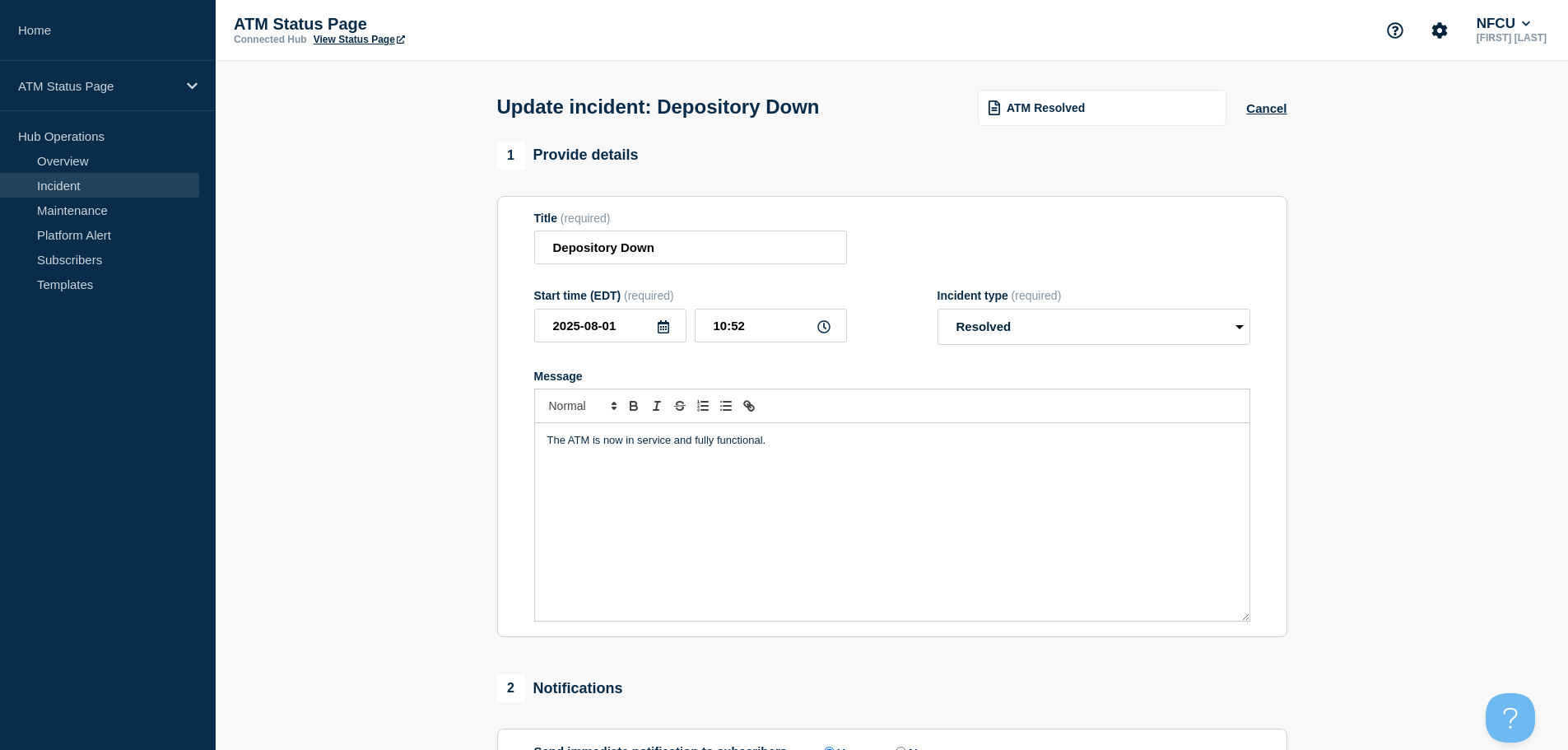 scroll, scrollTop: 304, scrollLeft: 0, axis: vertical 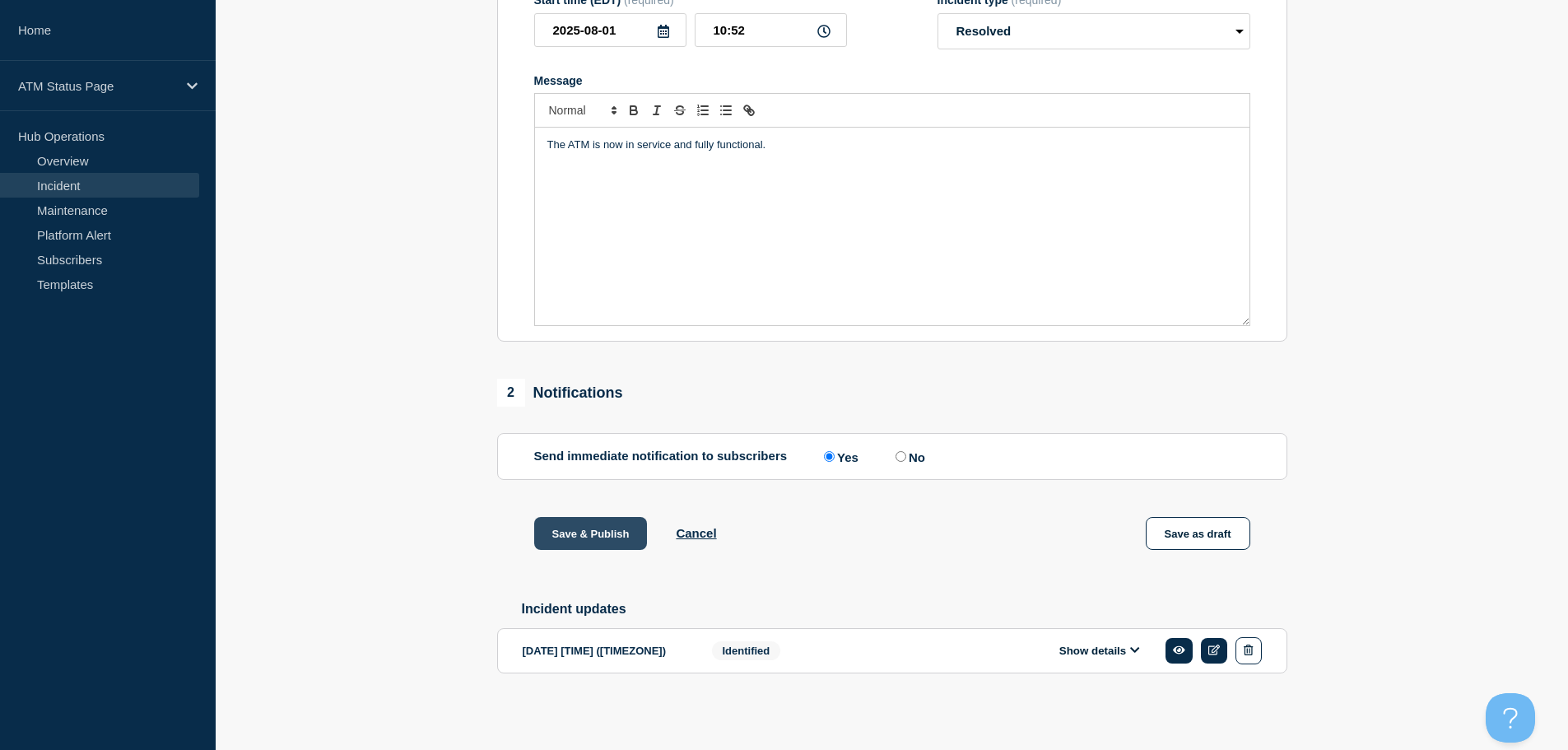 click on "Save & Publish" at bounding box center [591, 533] 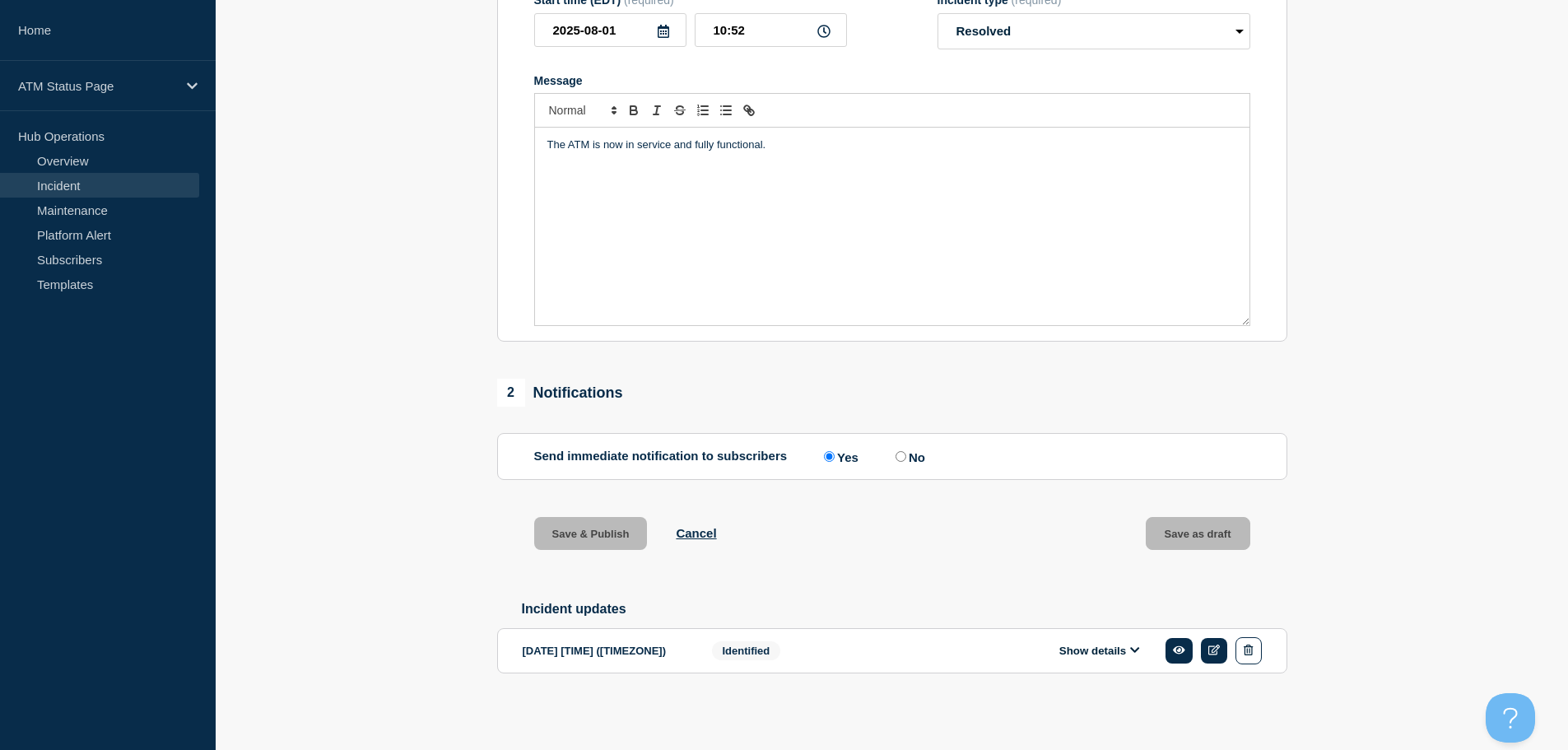 scroll, scrollTop: 0, scrollLeft: 0, axis: both 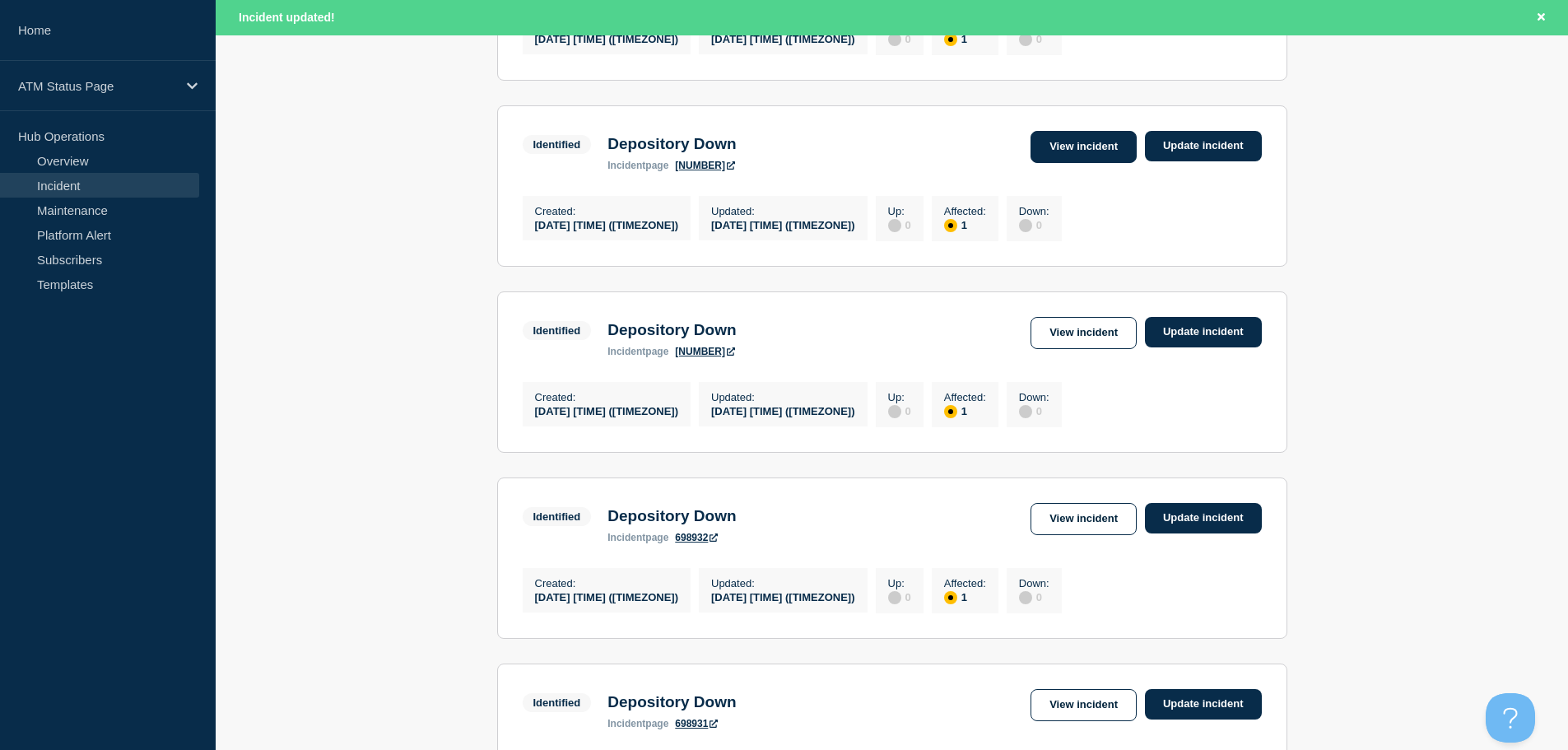 click on "View incident" at bounding box center [1083, 147] 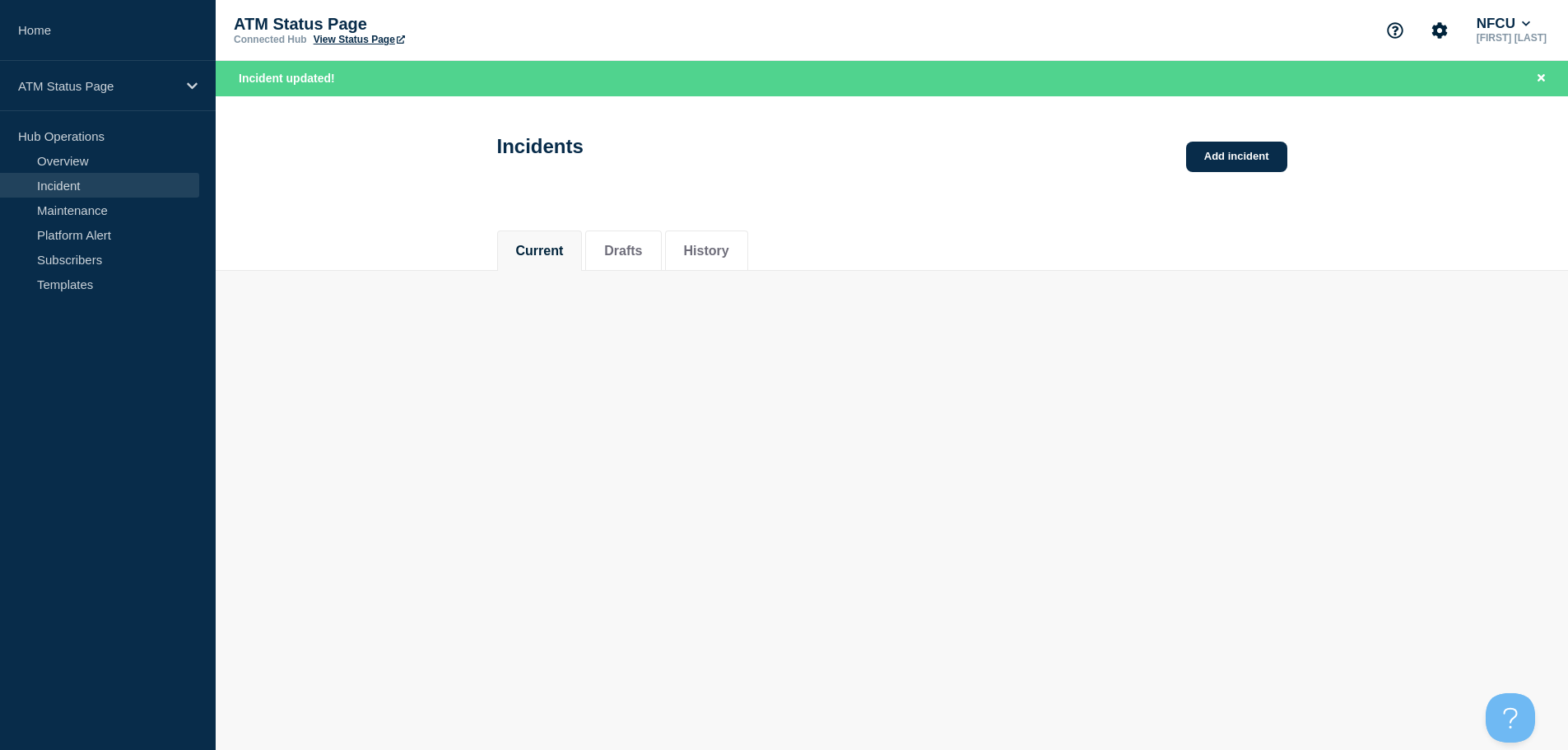 scroll, scrollTop: 0, scrollLeft: 0, axis: both 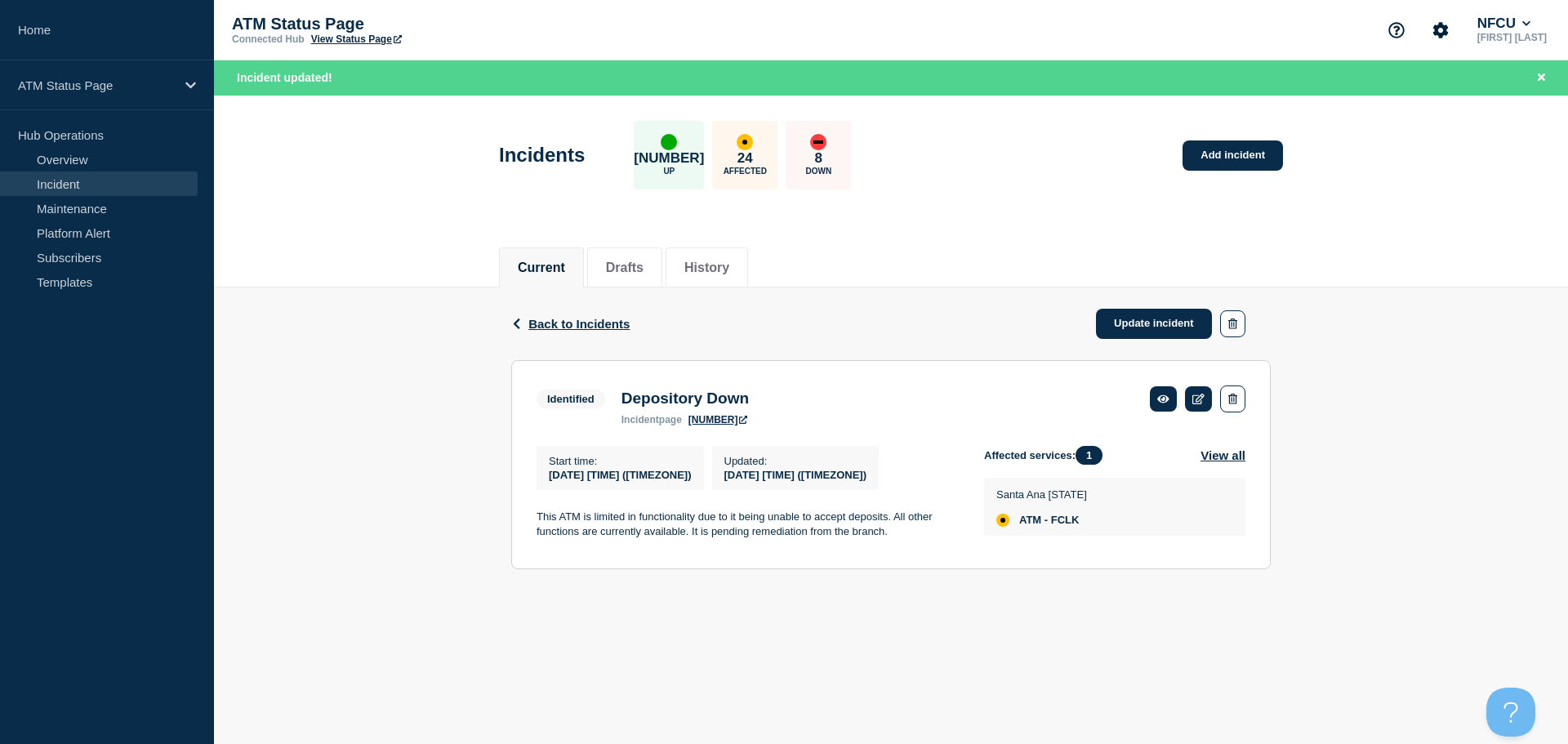 click on "Incidents [NUMBER] Up [NUMBER] Affected [NUMBER] Down Add incident" at bounding box center (891, 163) 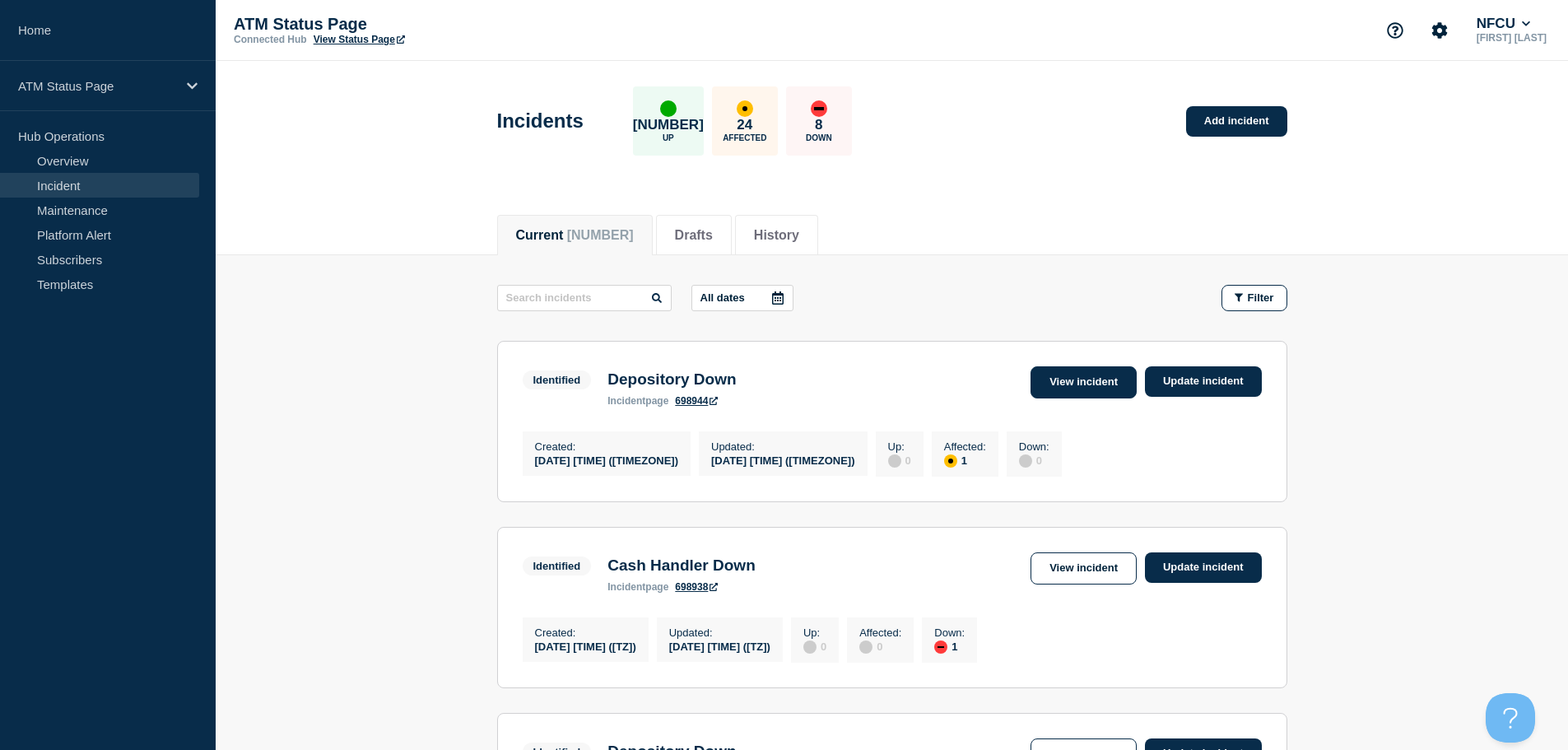 click on "View incident" at bounding box center (1083, 382) 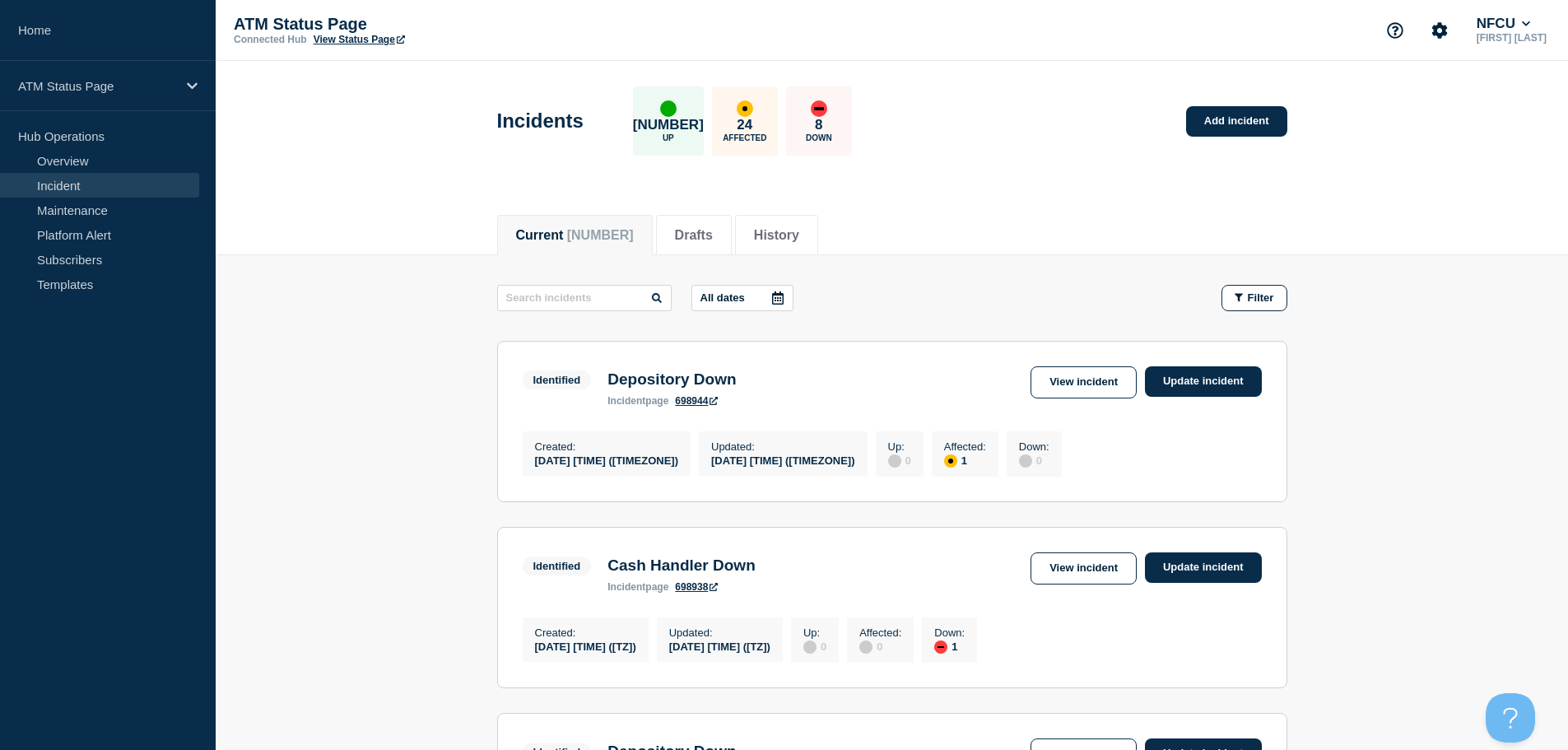 click on "Identified Cash Handler Down incident  page 698938  View incident Update incident" 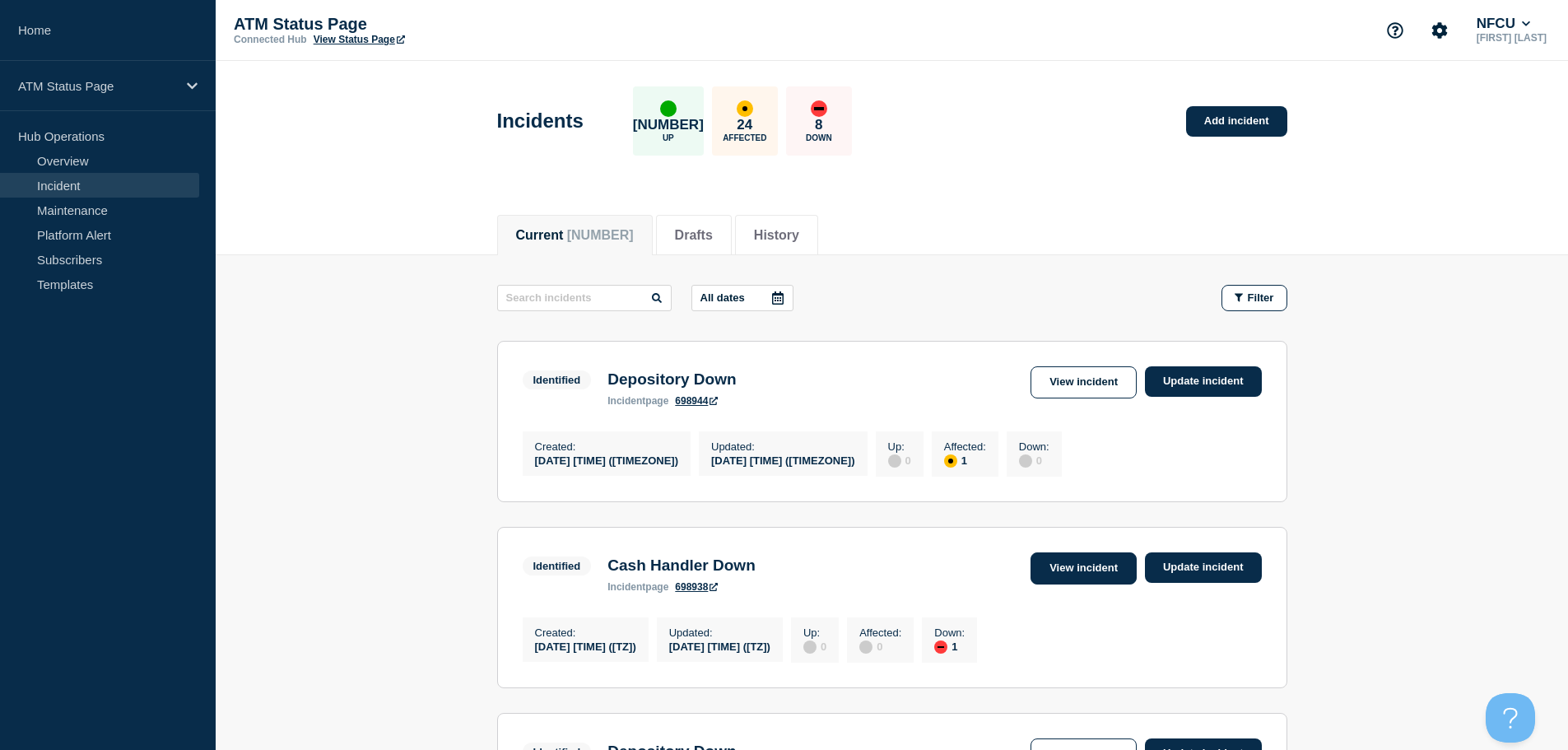 click on "View incident" at bounding box center [1083, 568] 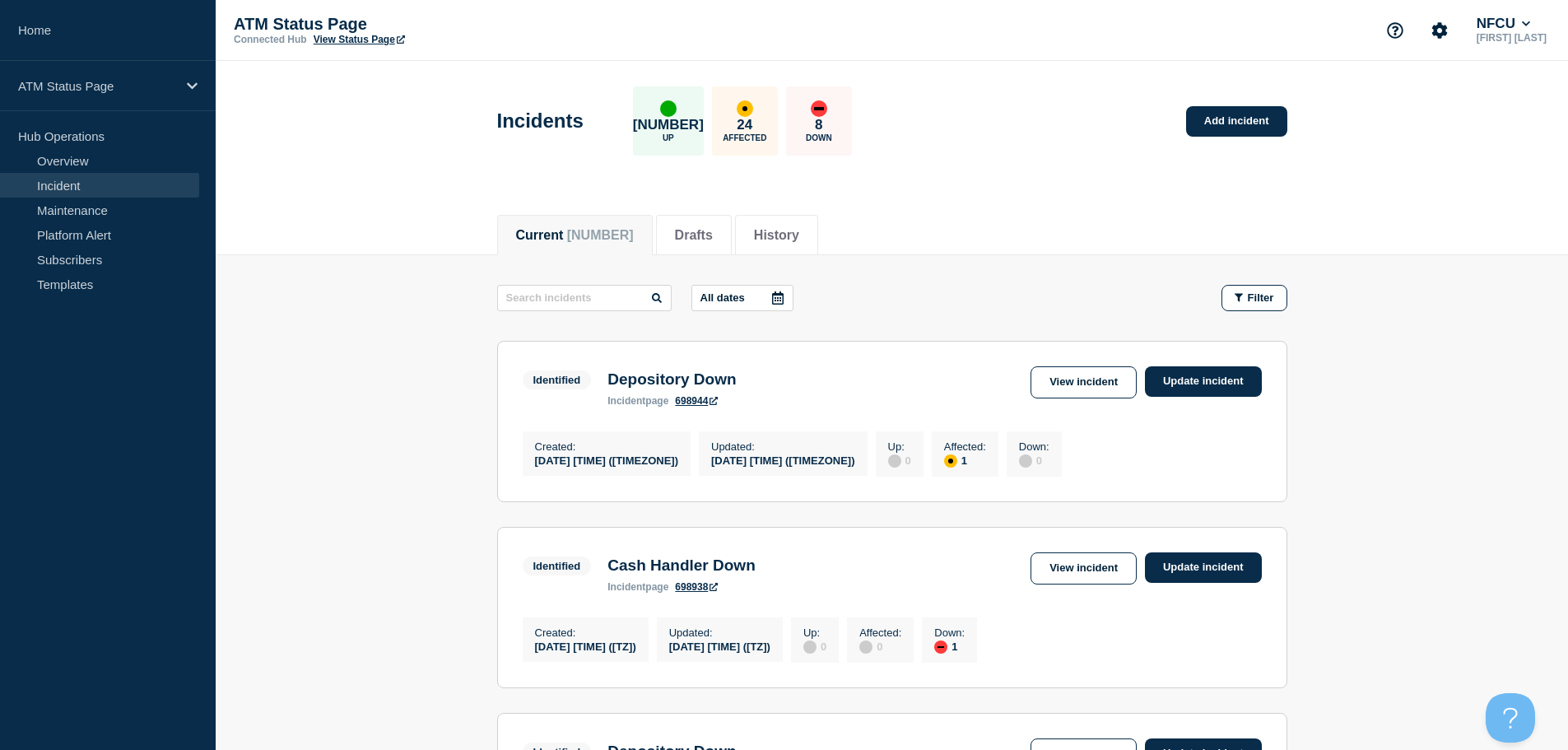 scroll, scrollTop: 412, scrollLeft: 0, axis: vertical 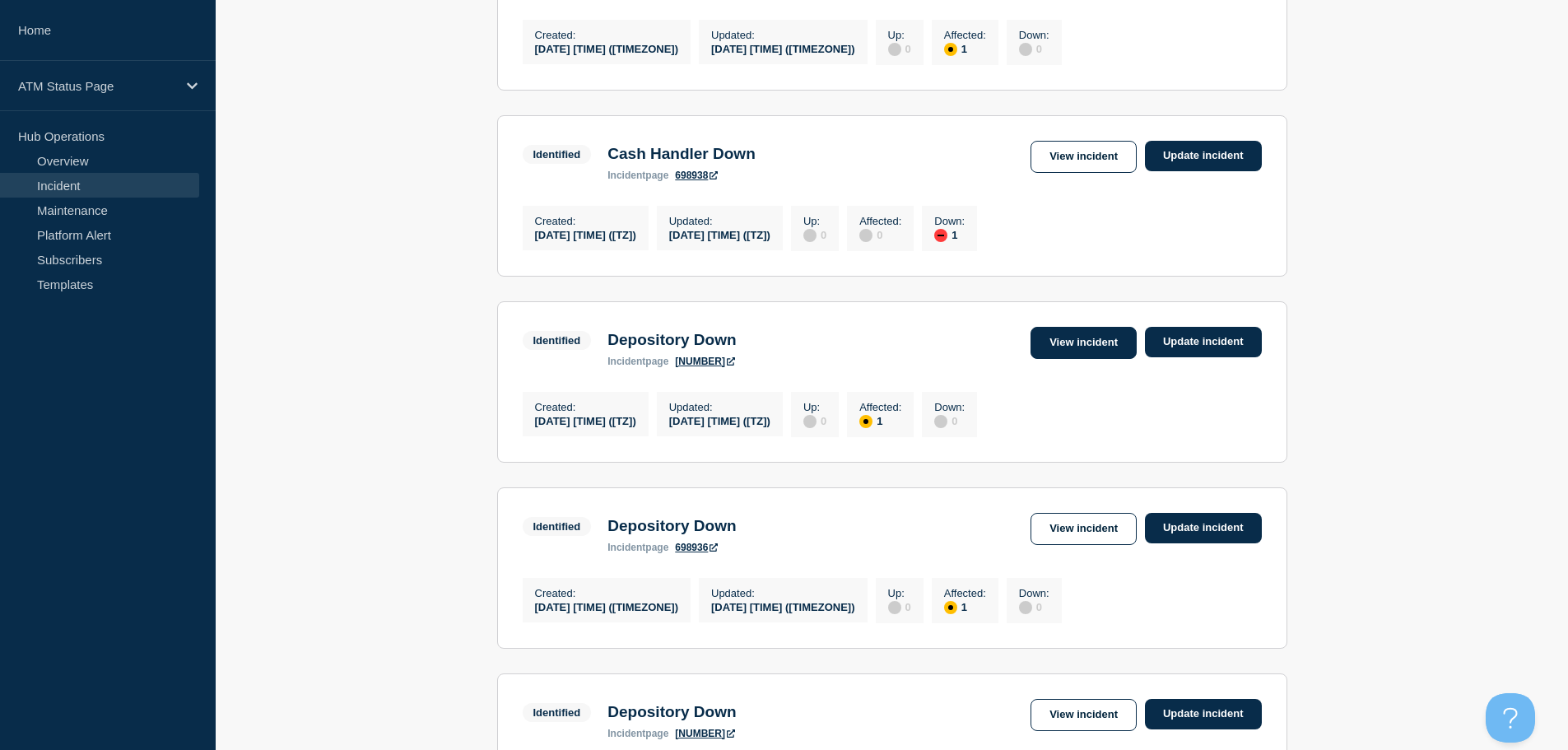 click on "View incident" at bounding box center [1083, 342] 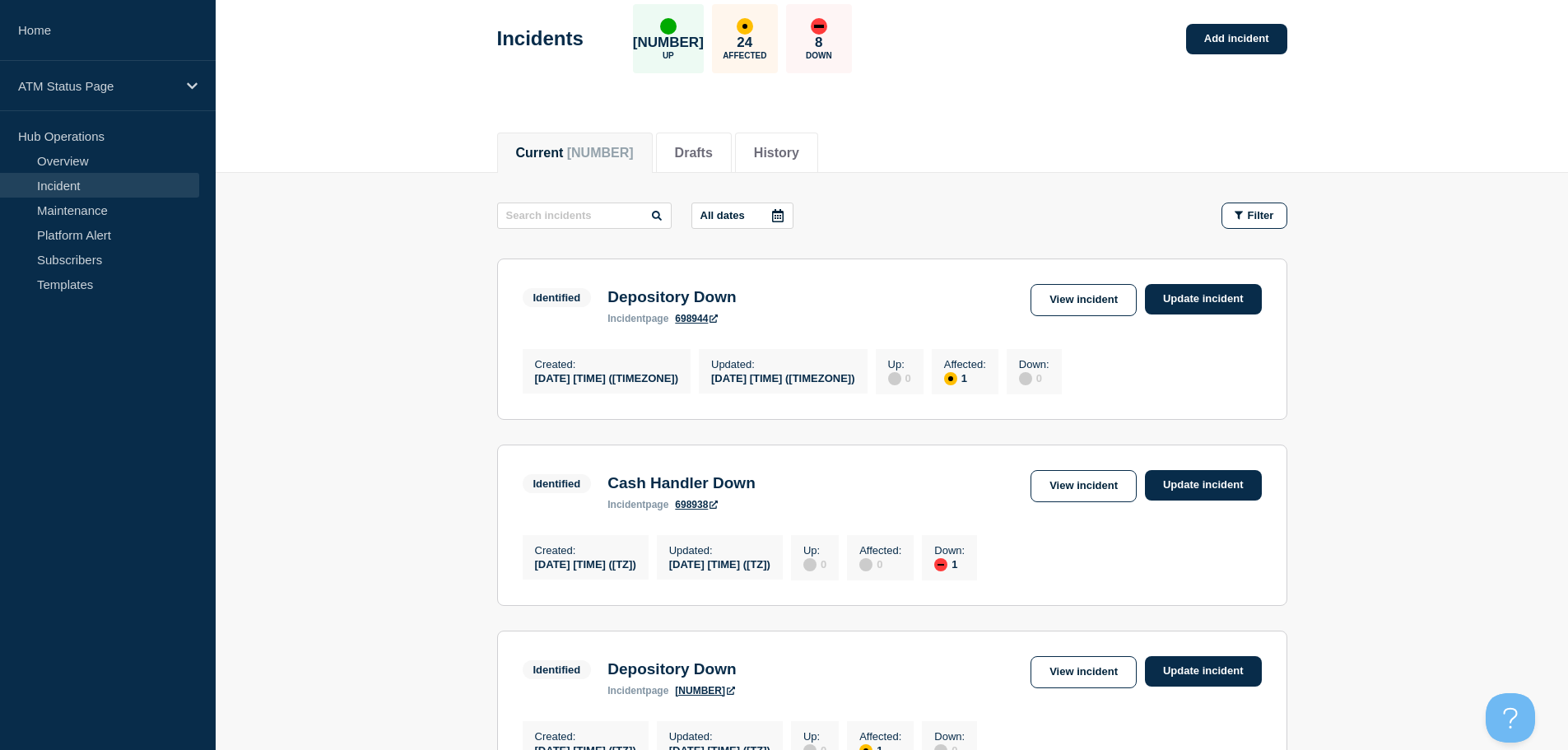 scroll, scrollTop: 329, scrollLeft: 0, axis: vertical 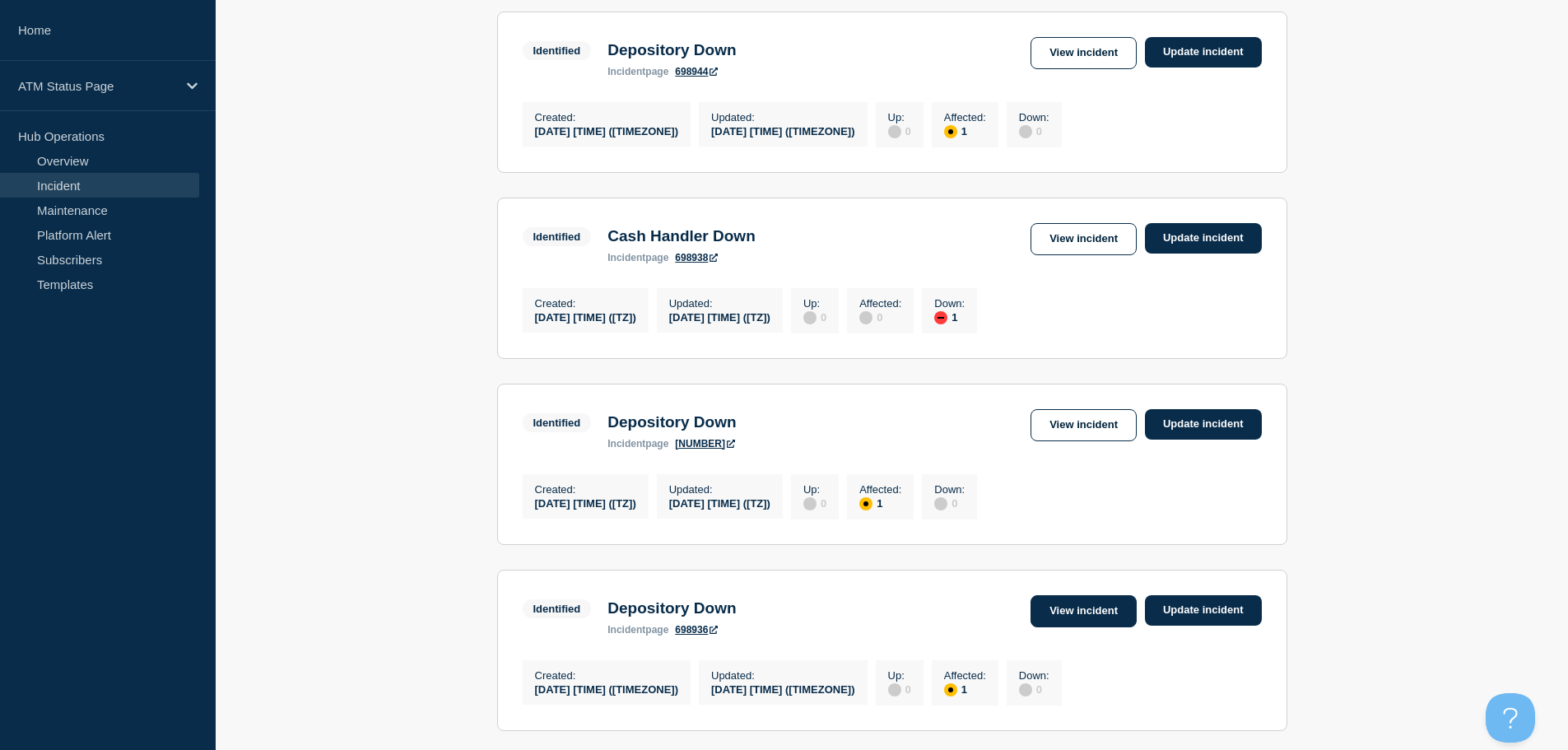 click on "View incident" at bounding box center (1083, 611) 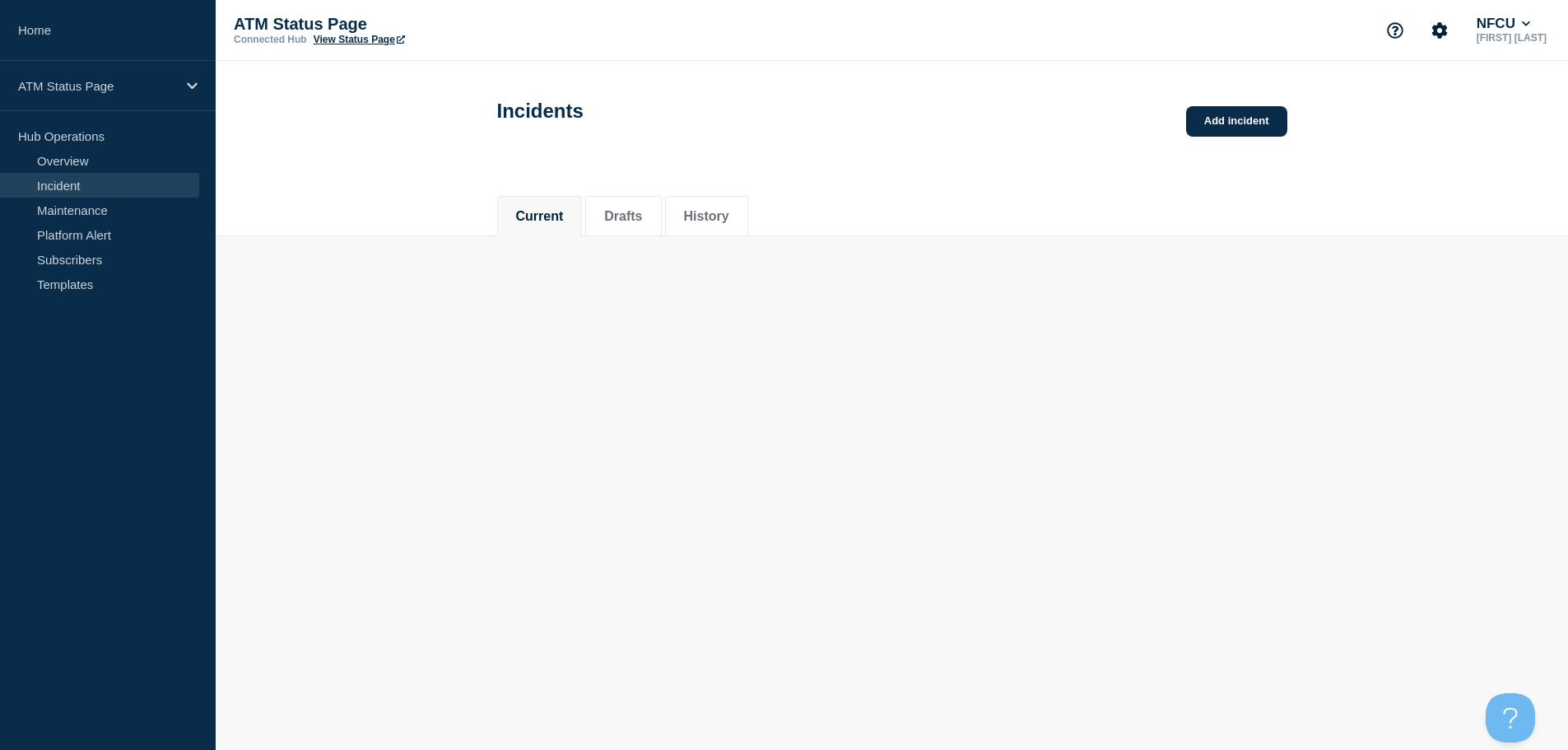 scroll, scrollTop: 0, scrollLeft: 0, axis: both 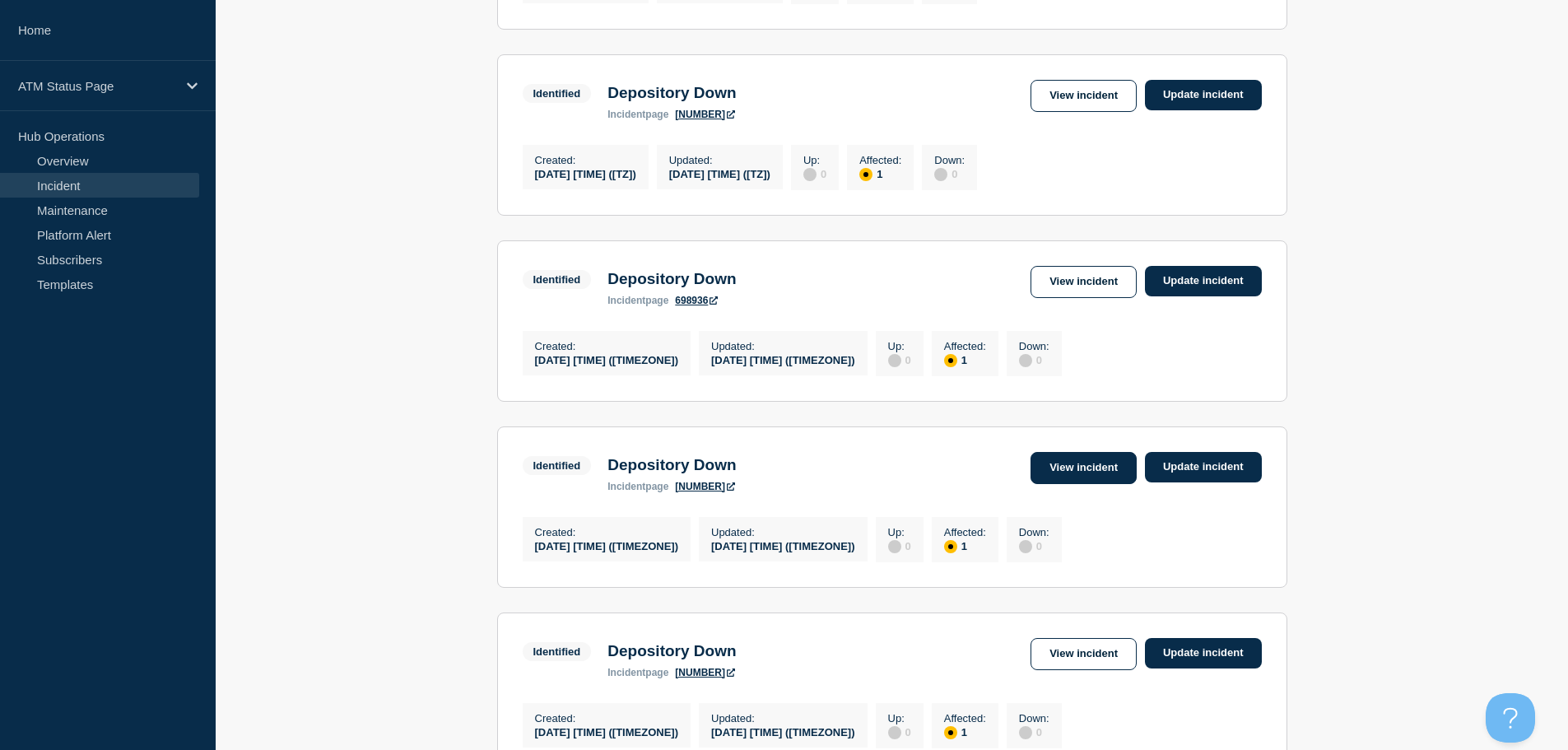 click on "View incident" at bounding box center (1083, 468) 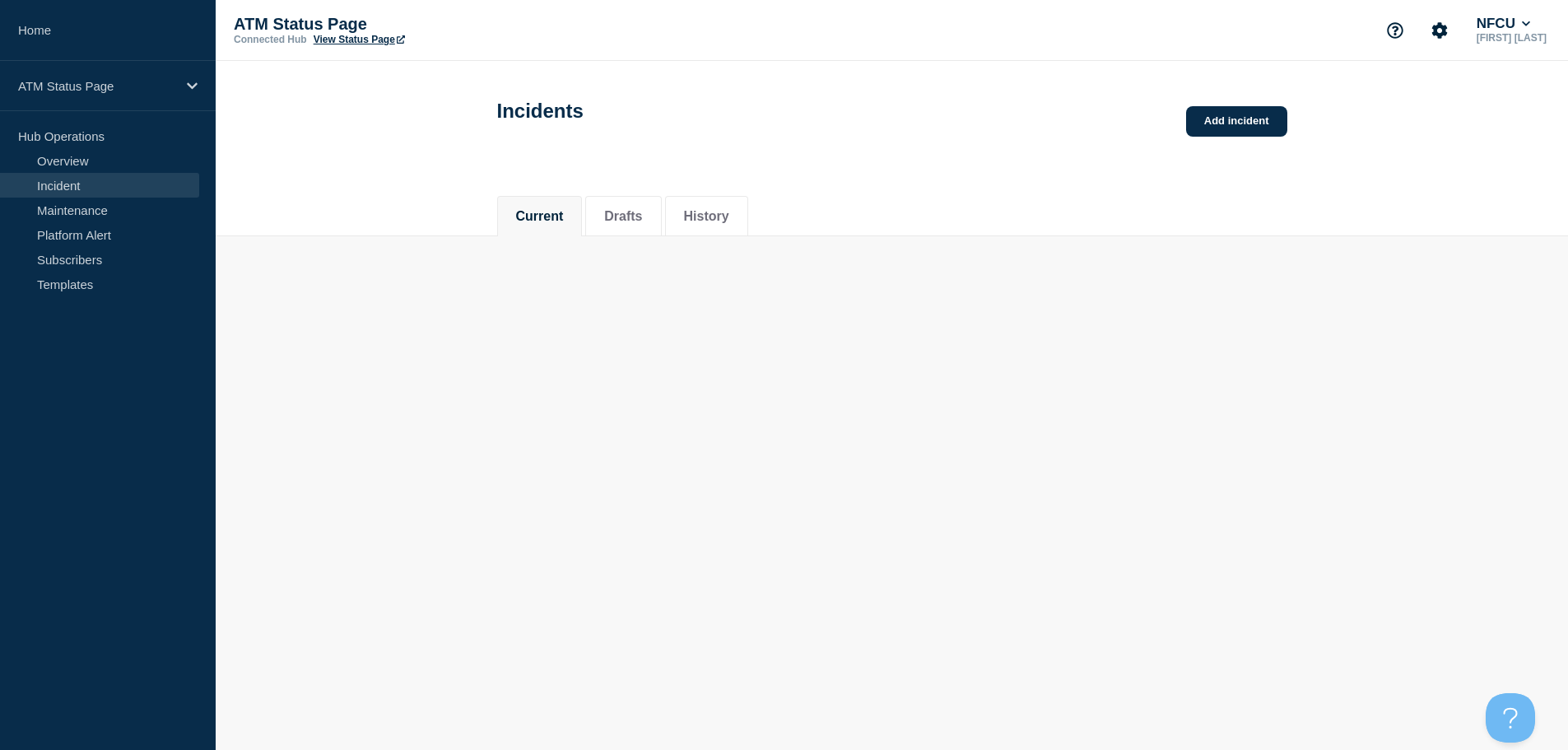 scroll, scrollTop: 0, scrollLeft: 0, axis: both 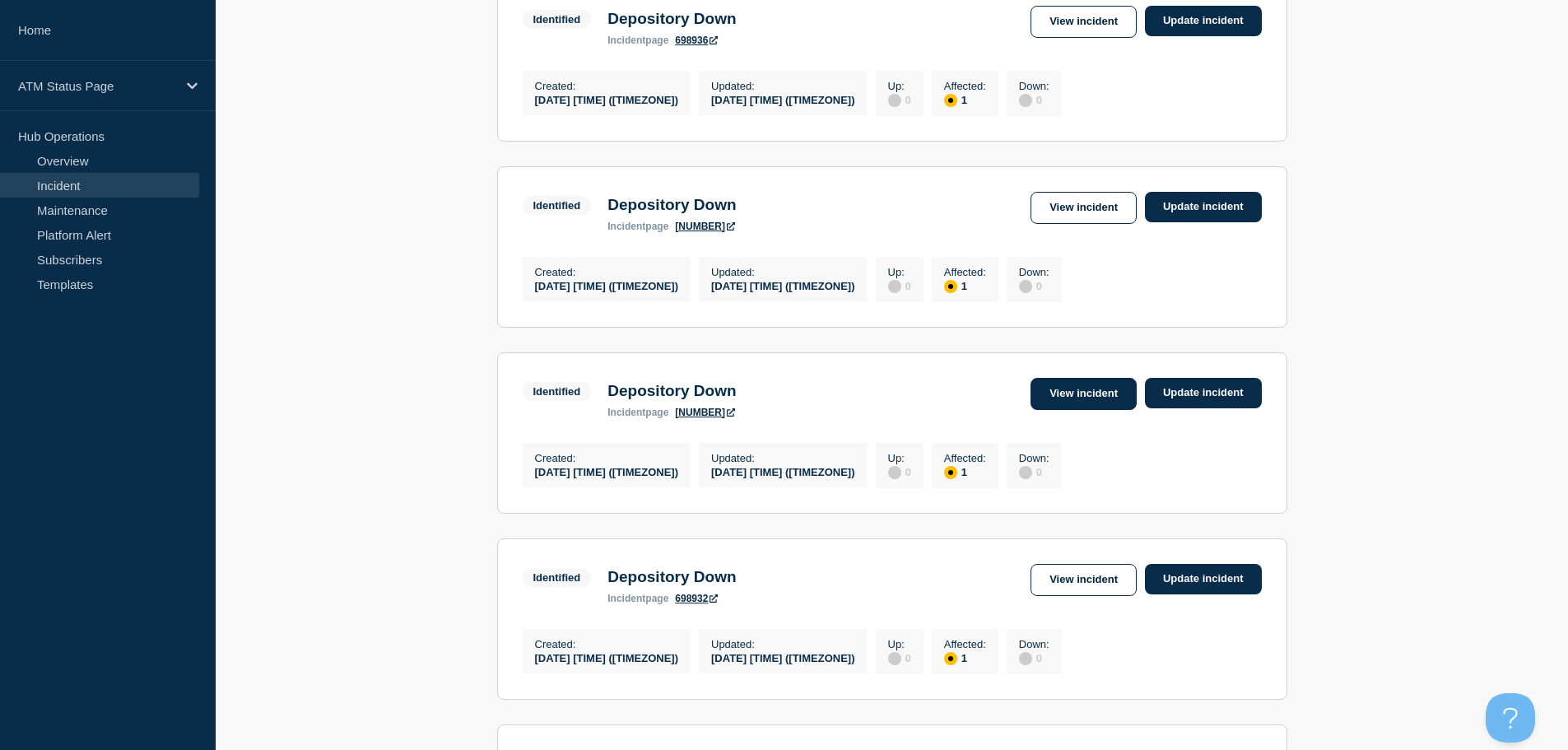 click on "View incident" at bounding box center [1083, 394] 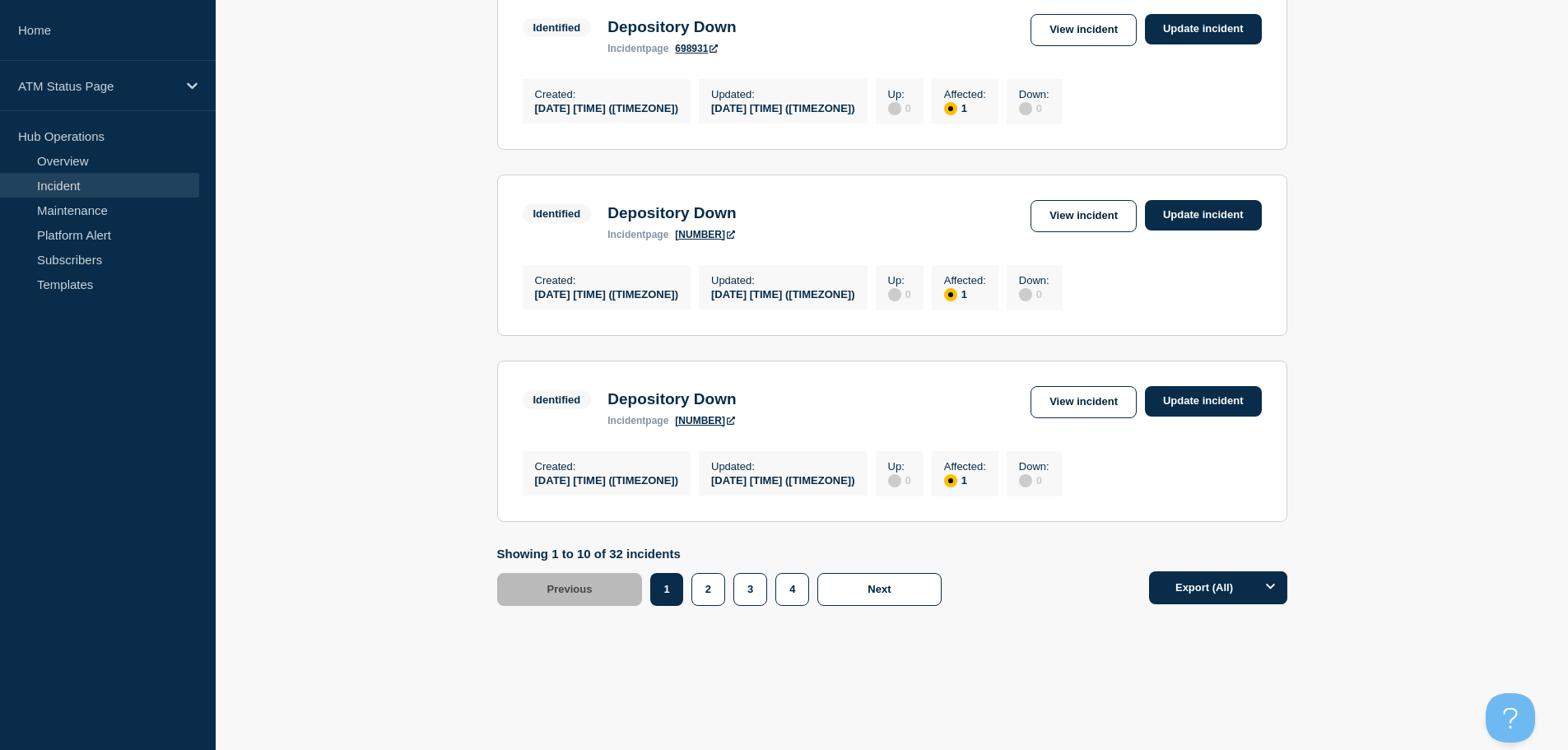 scroll, scrollTop: 1717, scrollLeft: 0, axis: vertical 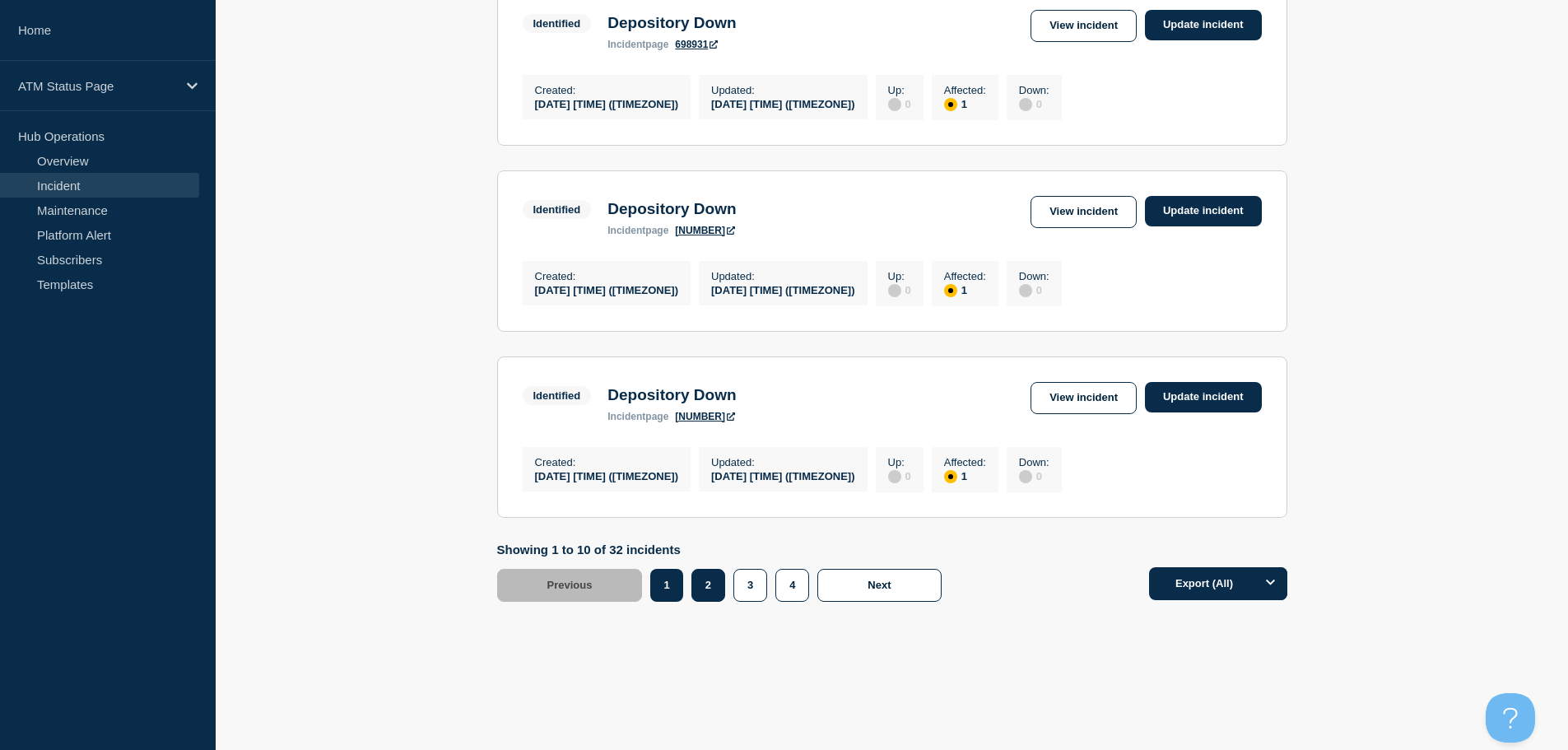 click on "2" at bounding box center [708, 585] 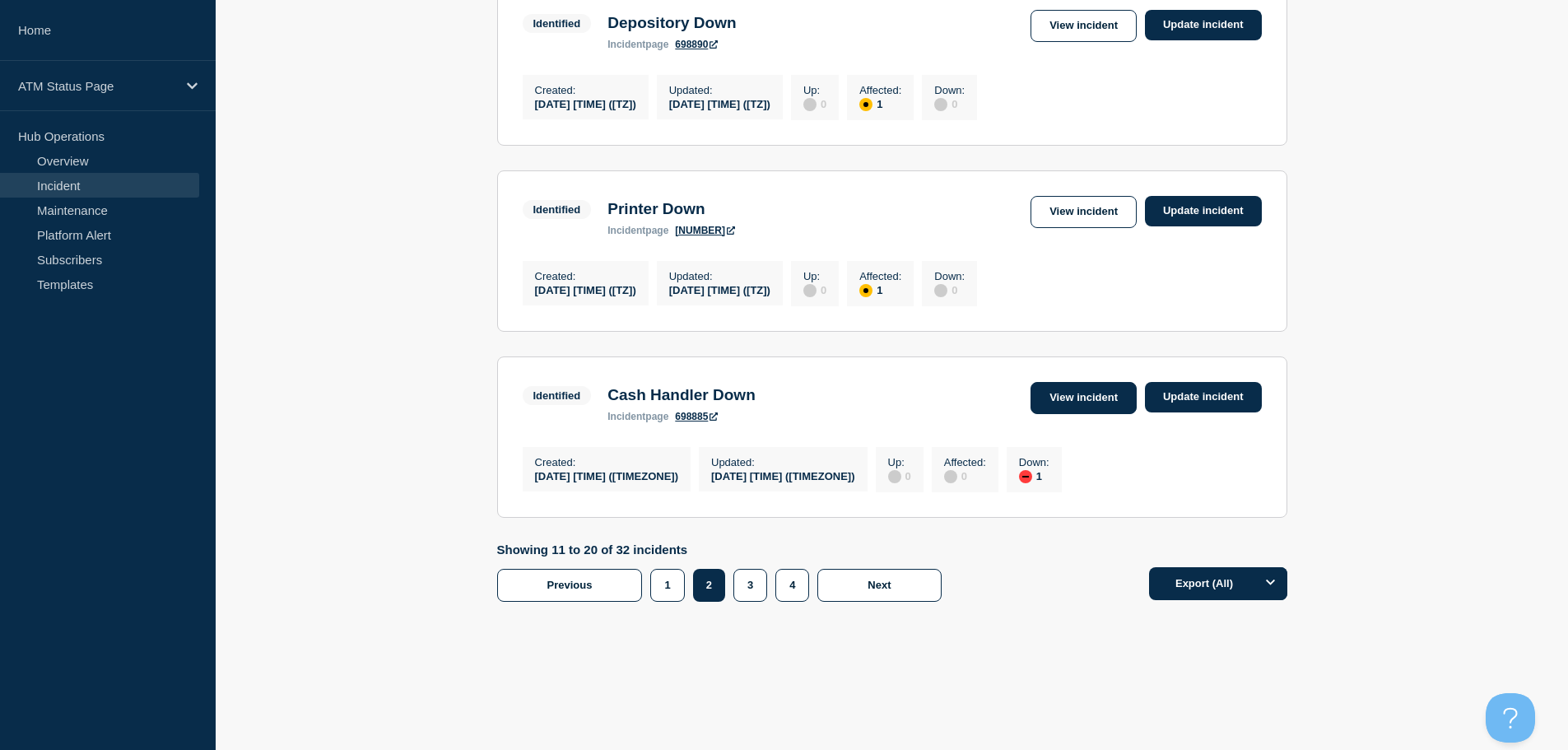 click on "View incident" at bounding box center (1083, 398) 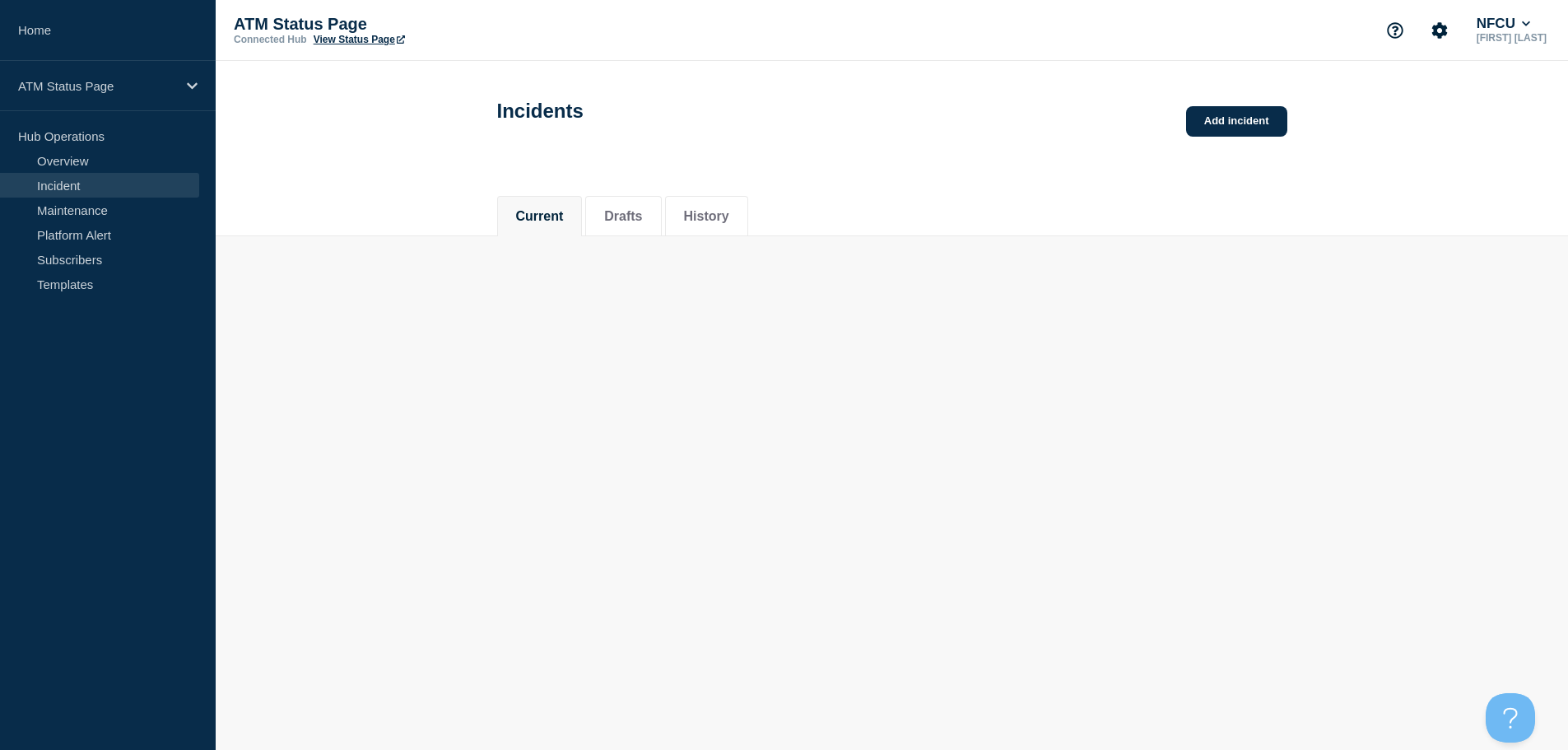 scroll, scrollTop: 0, scrollLeft: 0, axis: both 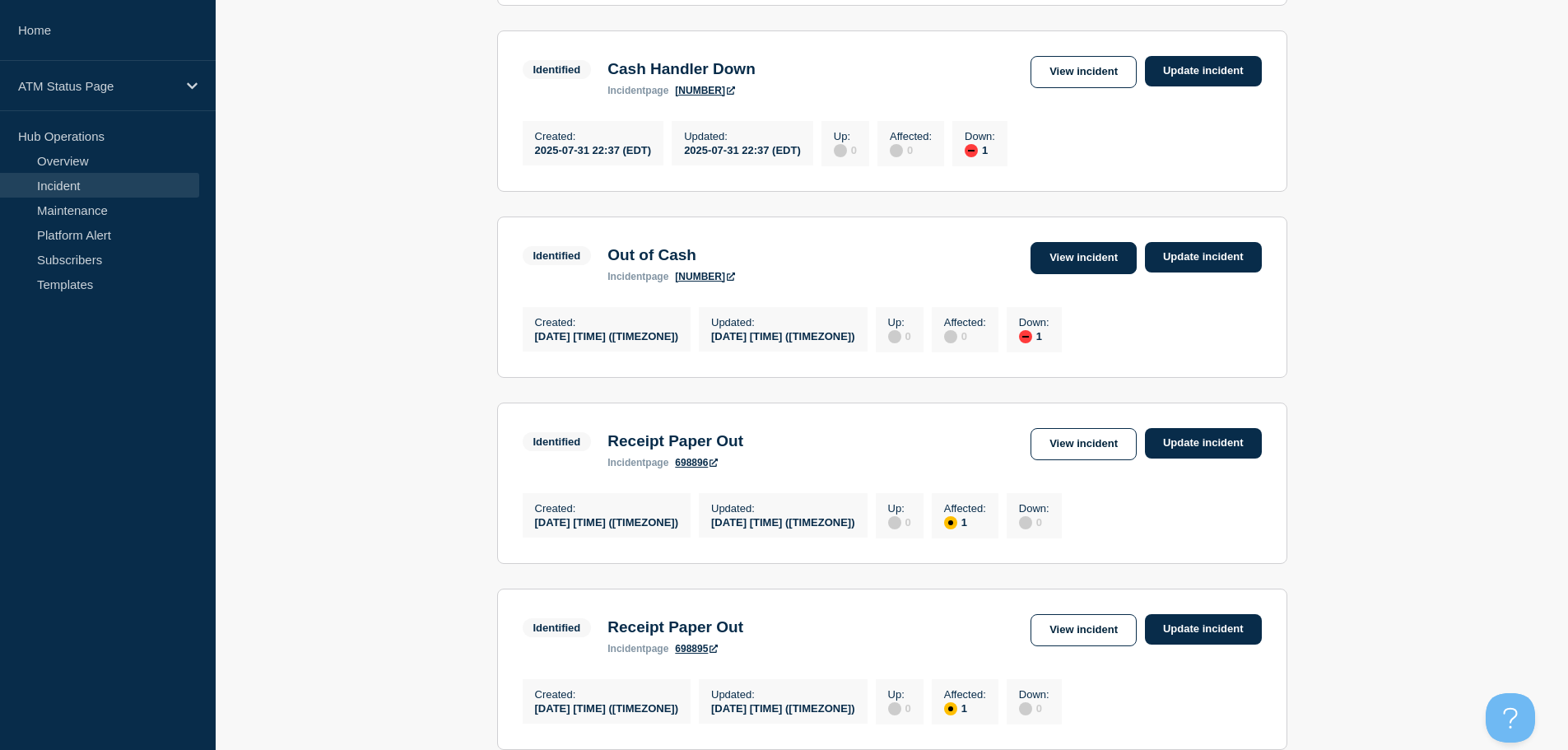 click on "View incident" at bounding box center [1083, 258] 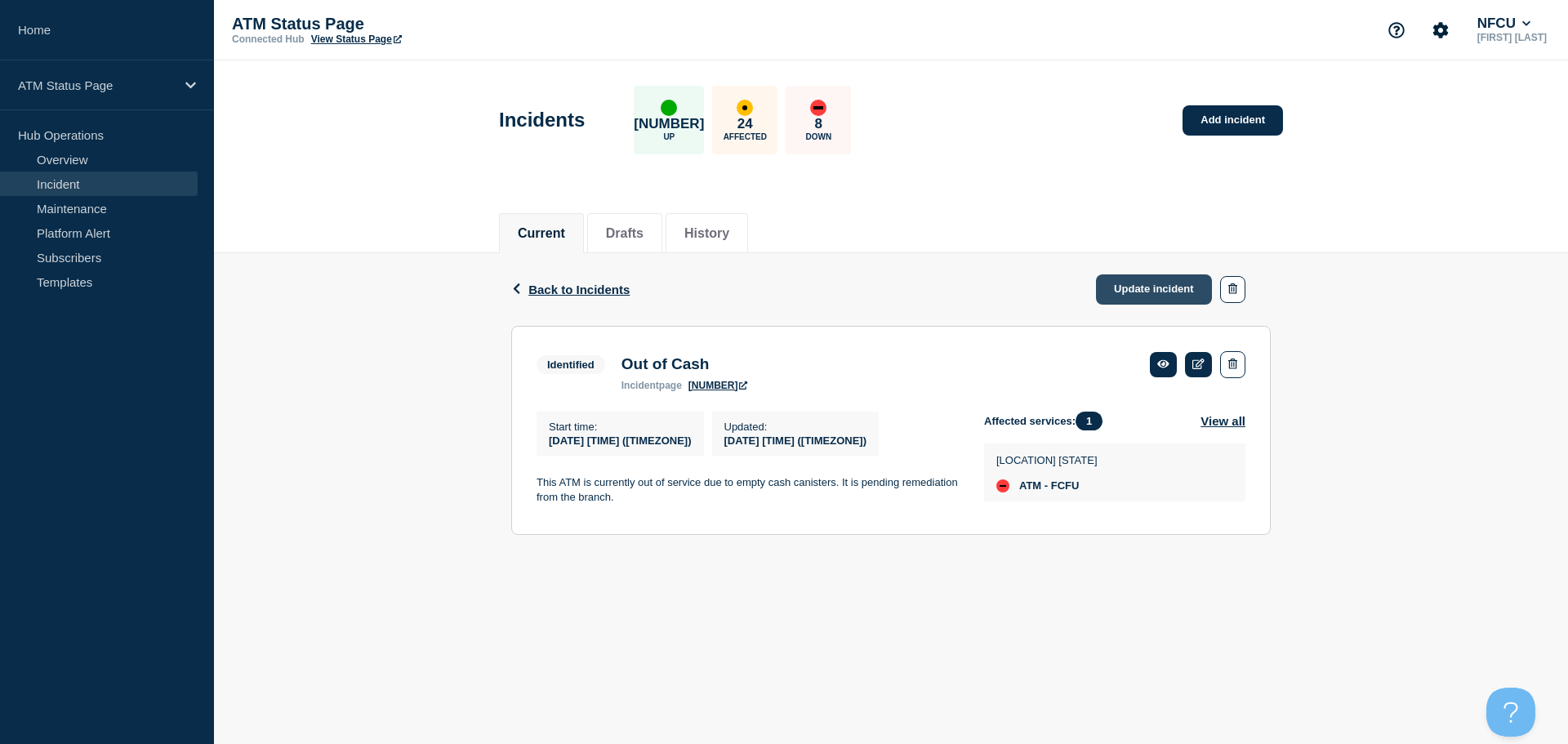 click on "Update incident" 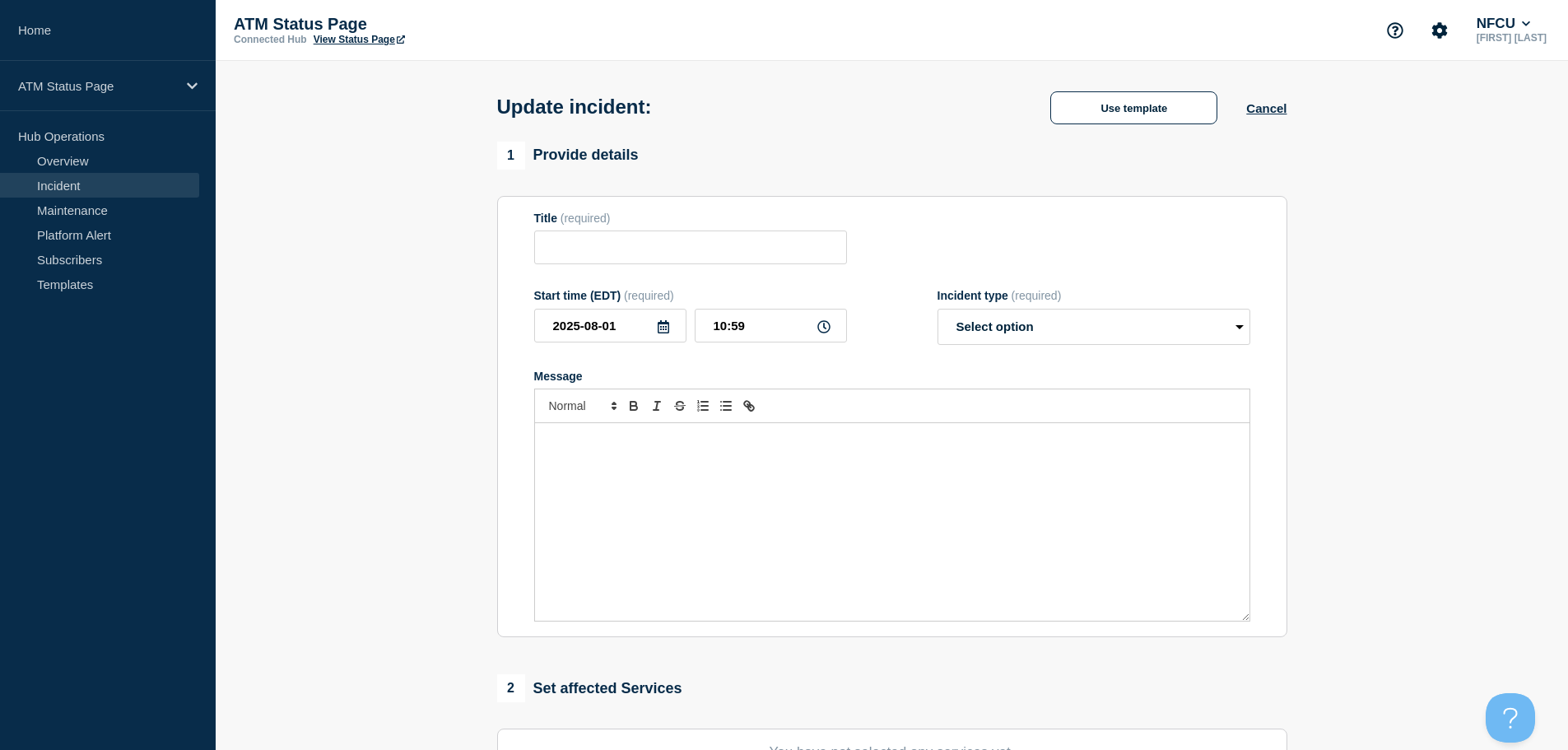 type on "Out of Cash" 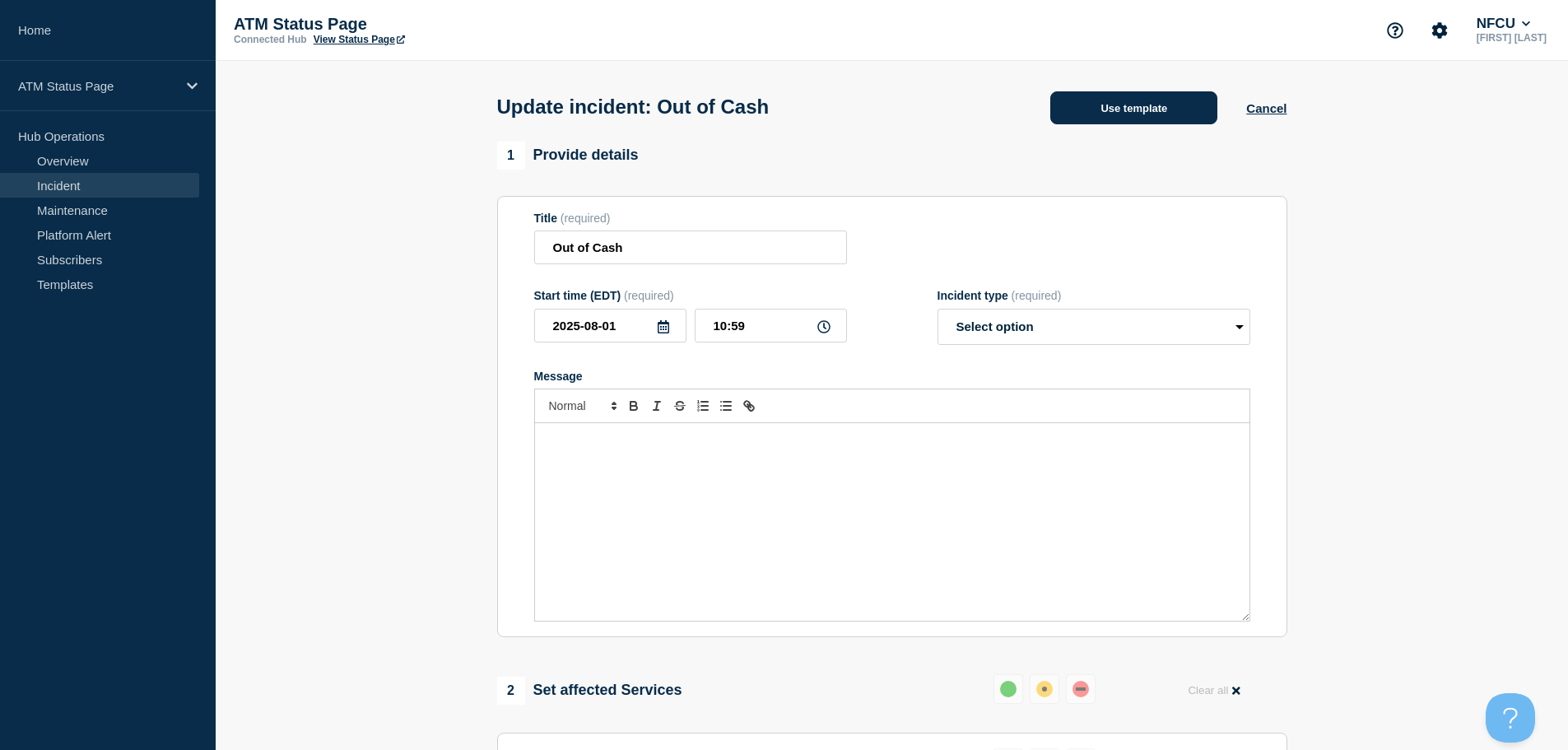 click on "Use template" at bounding box center (1133, 108) 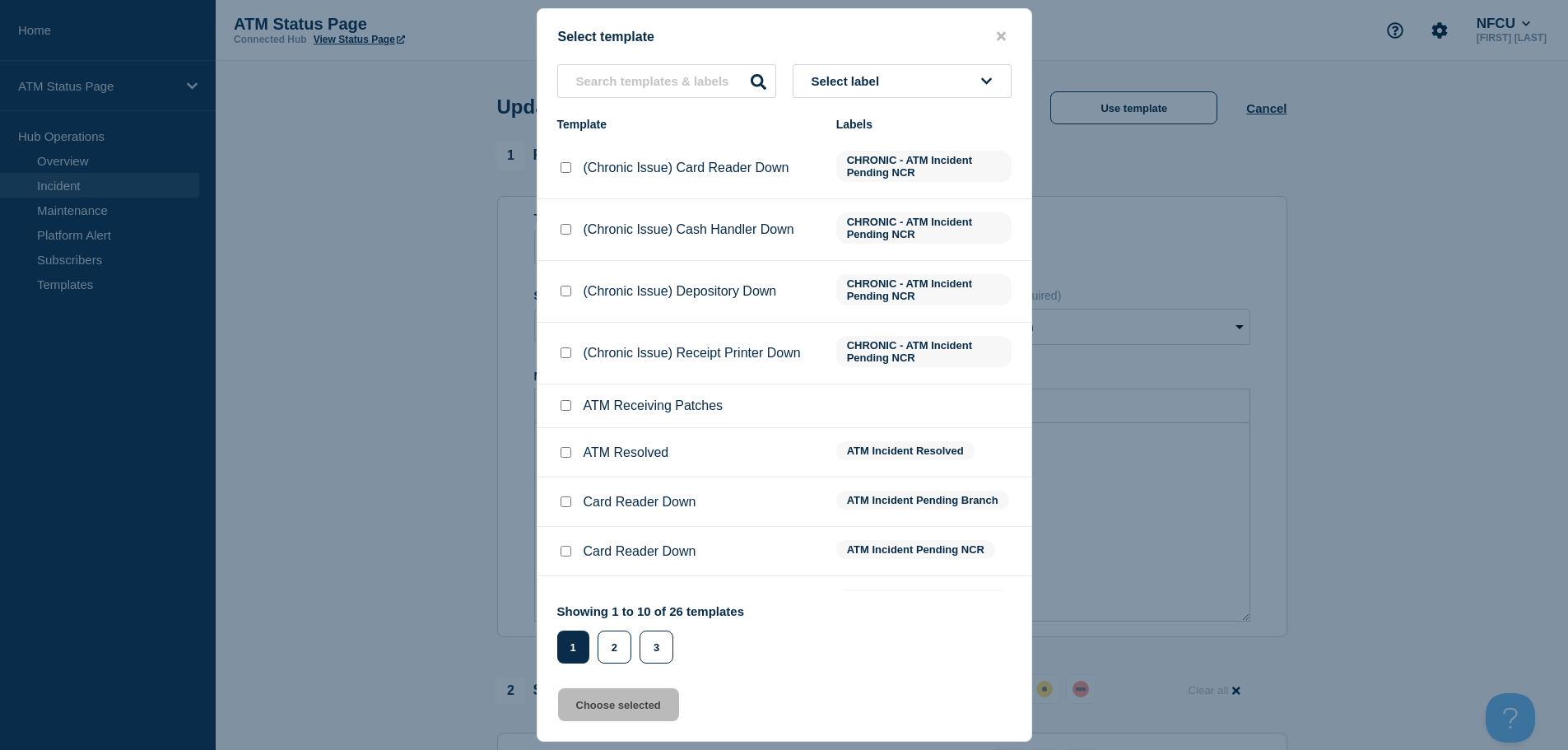 click at bounding box center (565, 452) 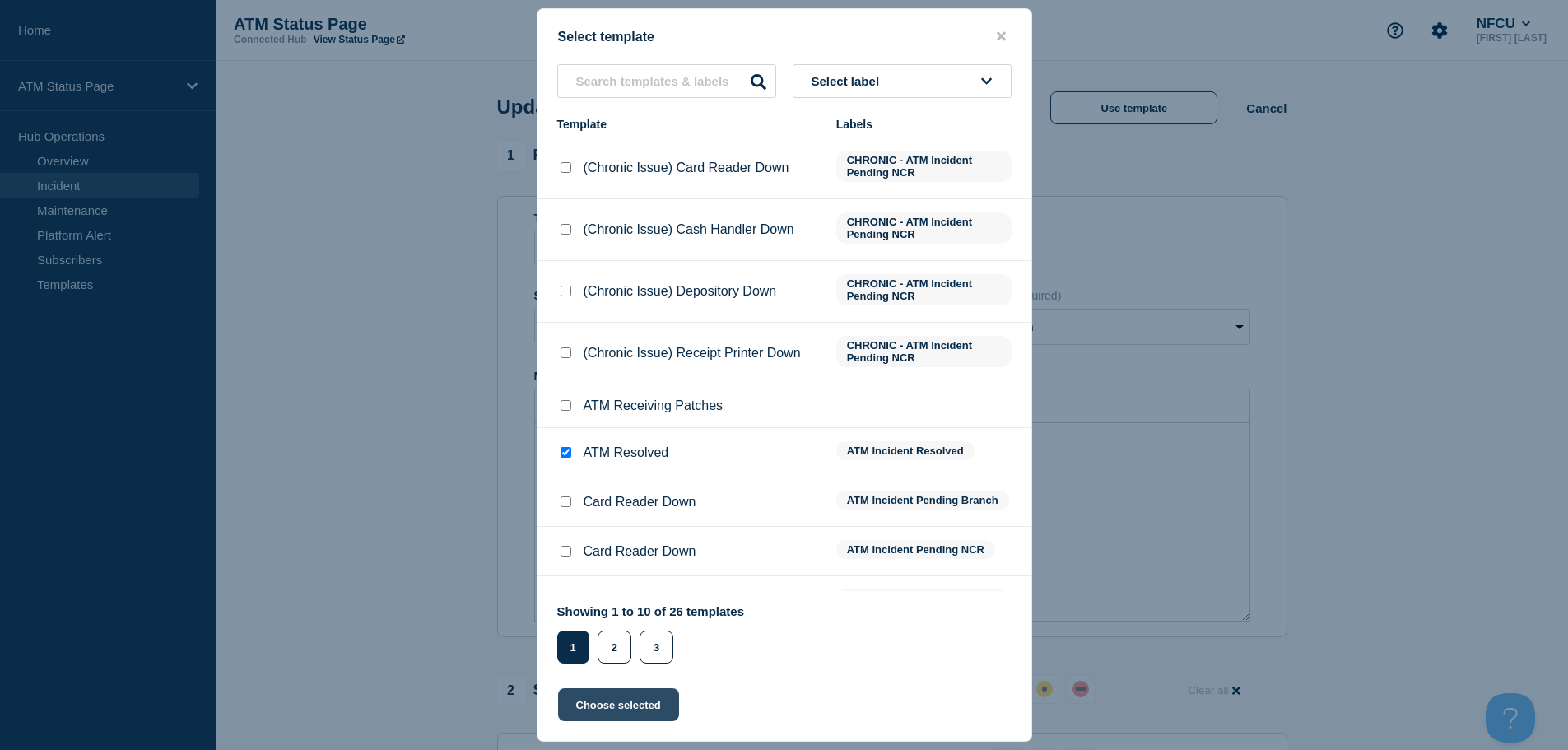 click on "Choose selected" 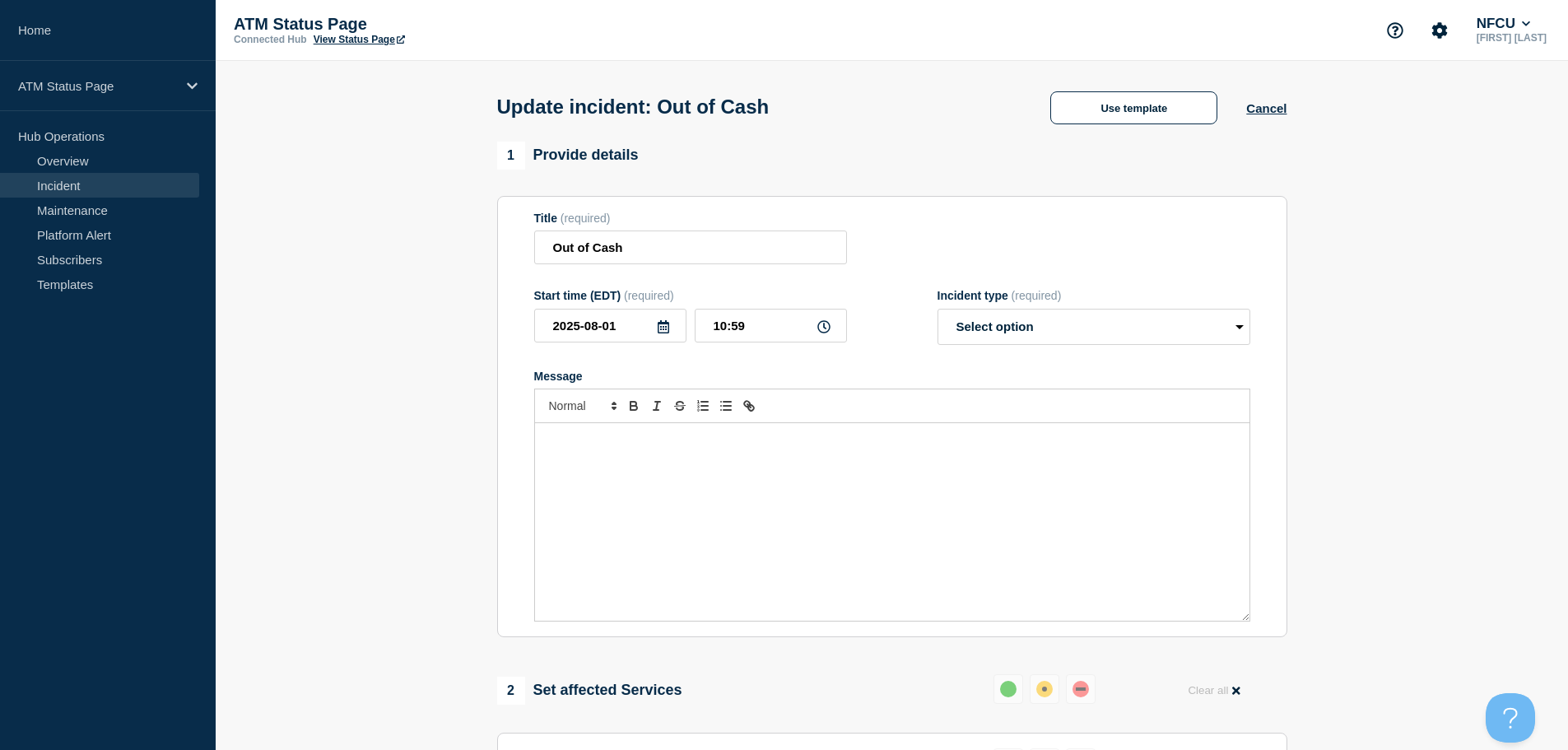 select on "resolved" 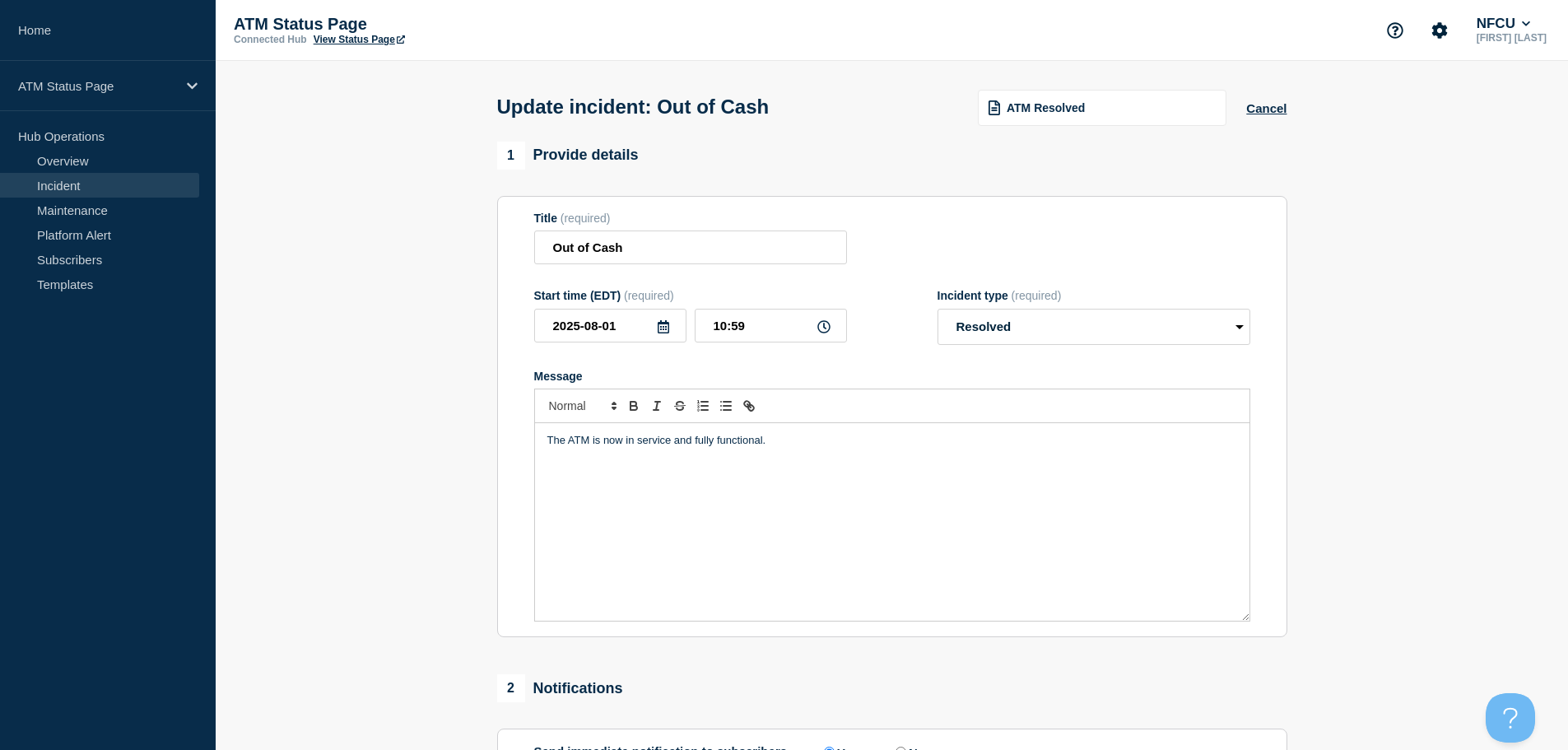 scroll, scrollTop: 304, scrollLeft: 0, axis: vertical 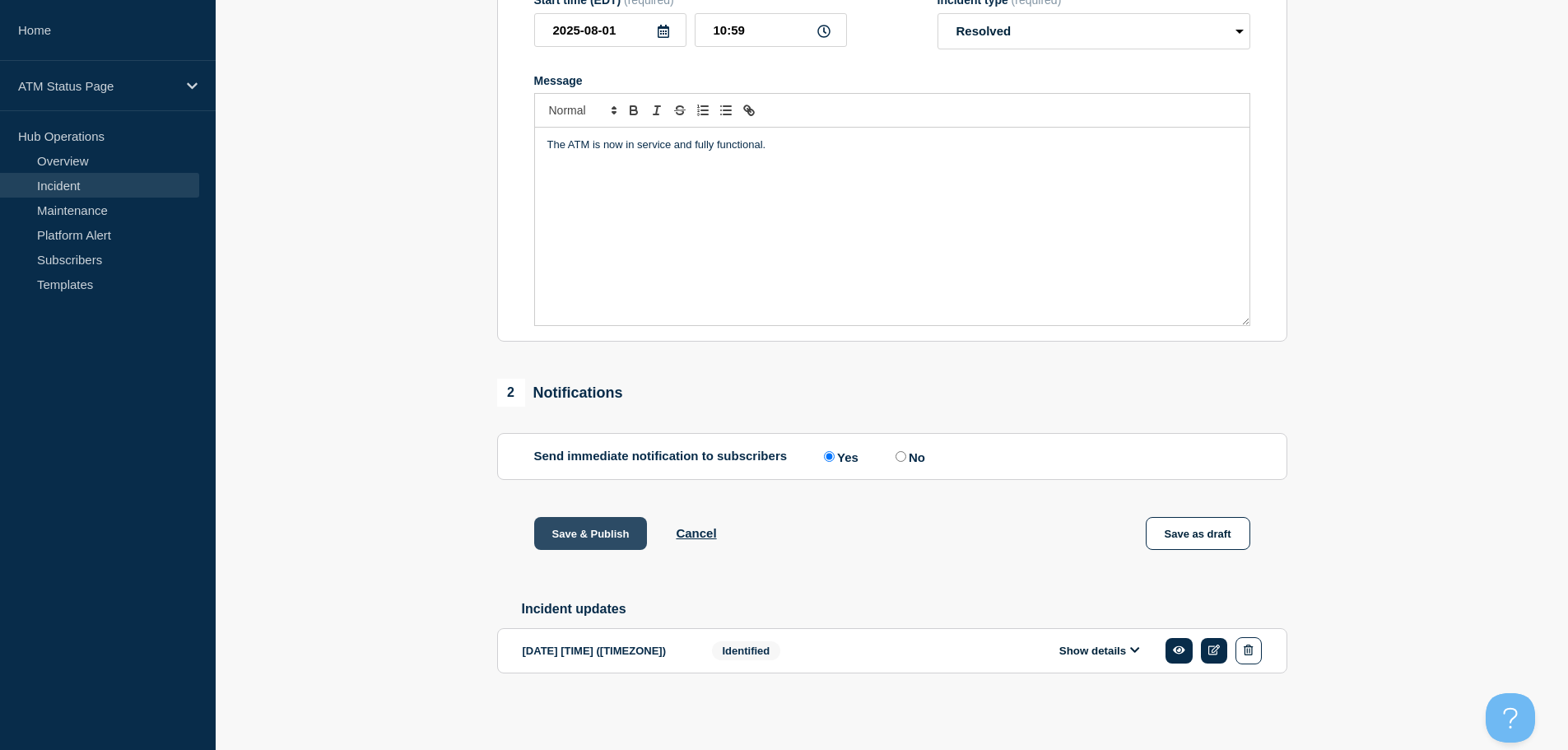 click on "Save & Publish" at bounding box center [591, 533] 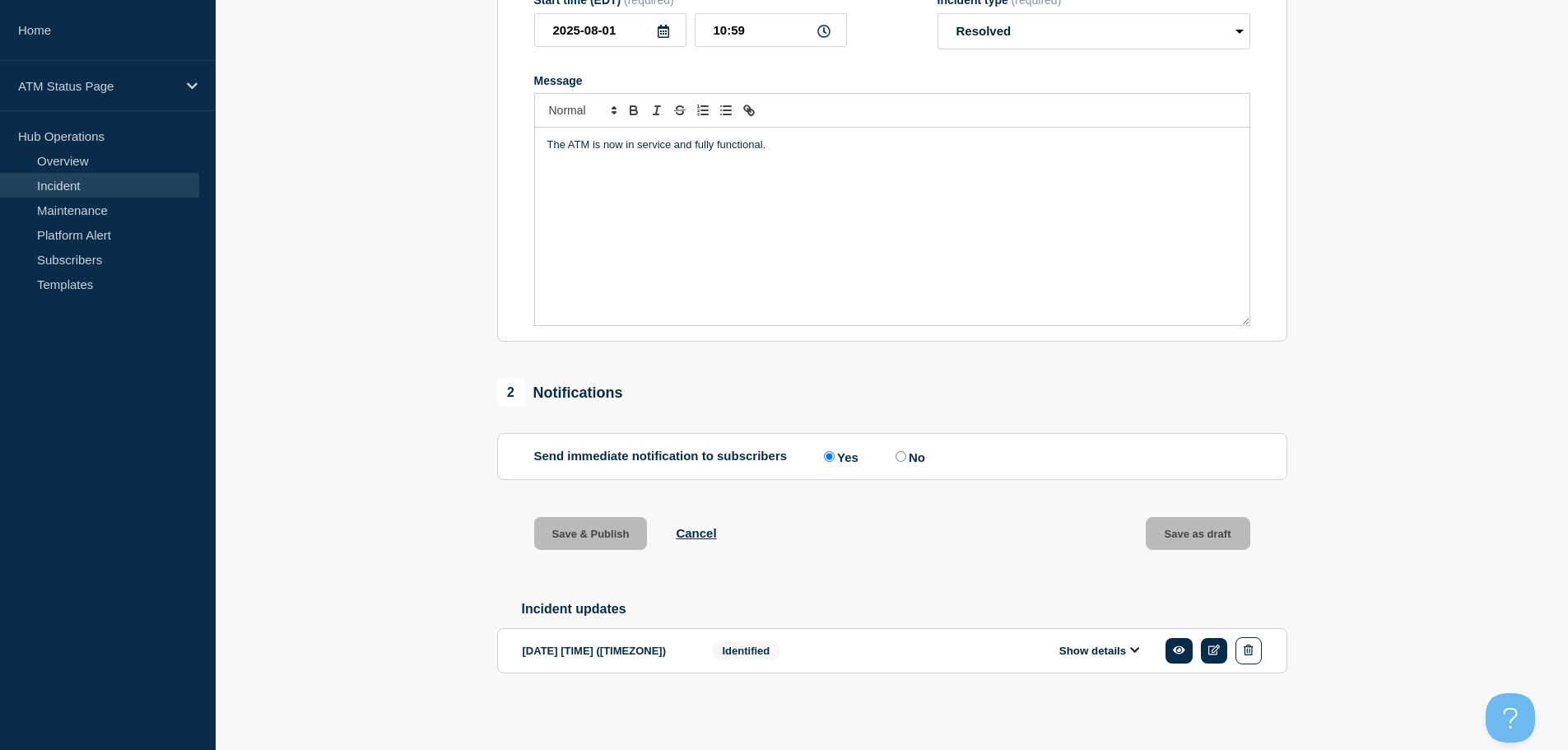 scroll, scrollTop: 0, scrollLeft: 0, axis: both 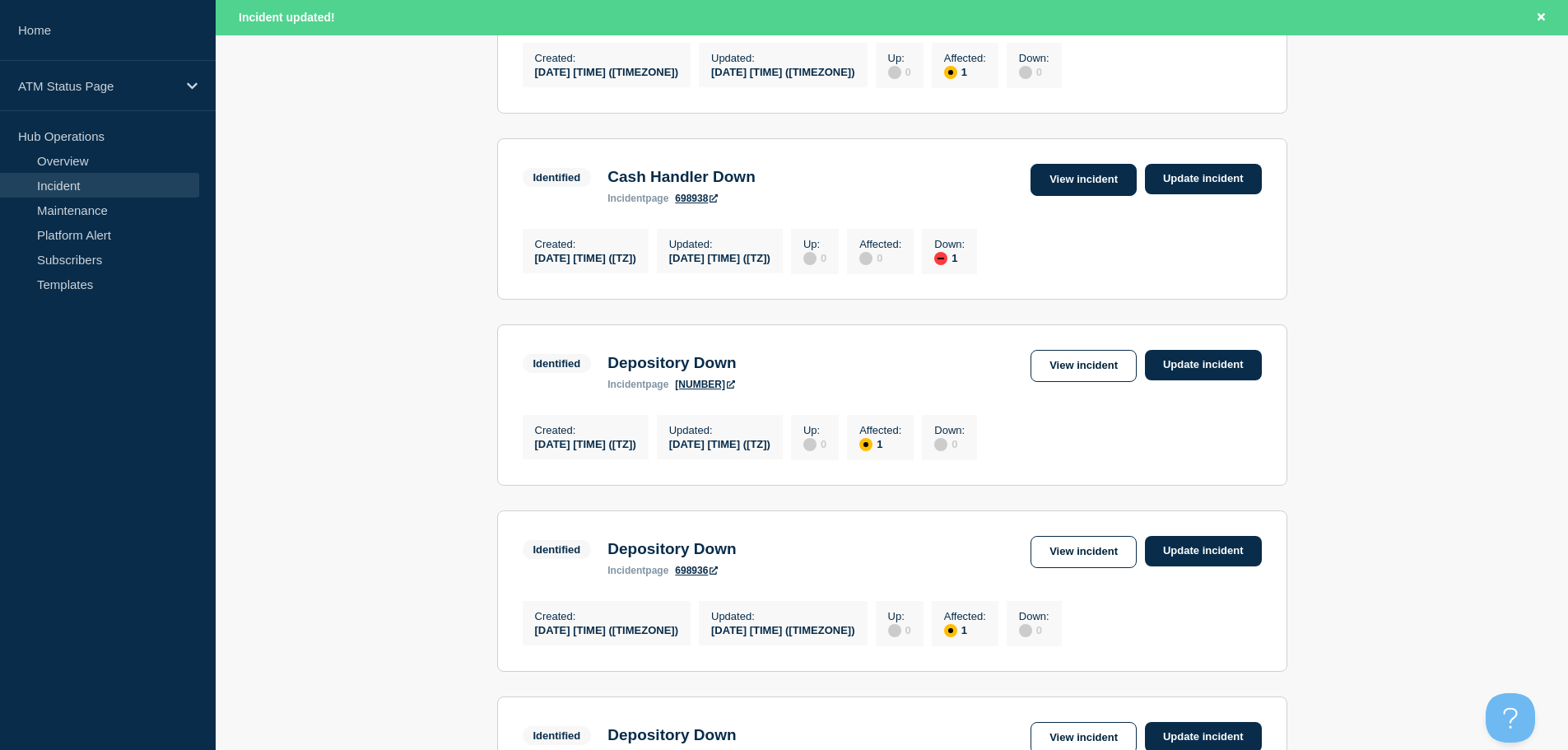 click on "View incident" at bounding box center [1083, 179] 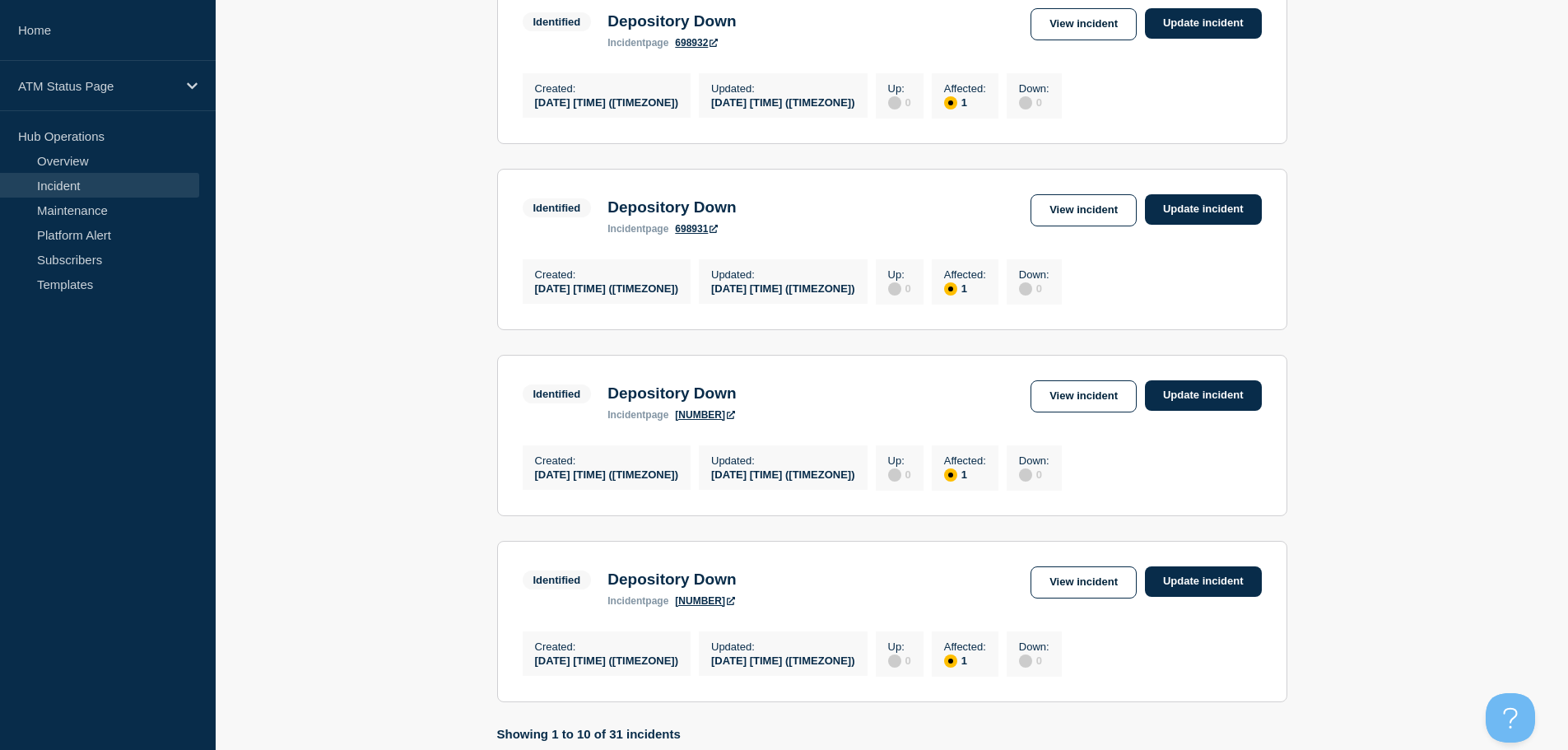 scroll, scrollTop: 1717, scrollLeft: 0, axis: vertical 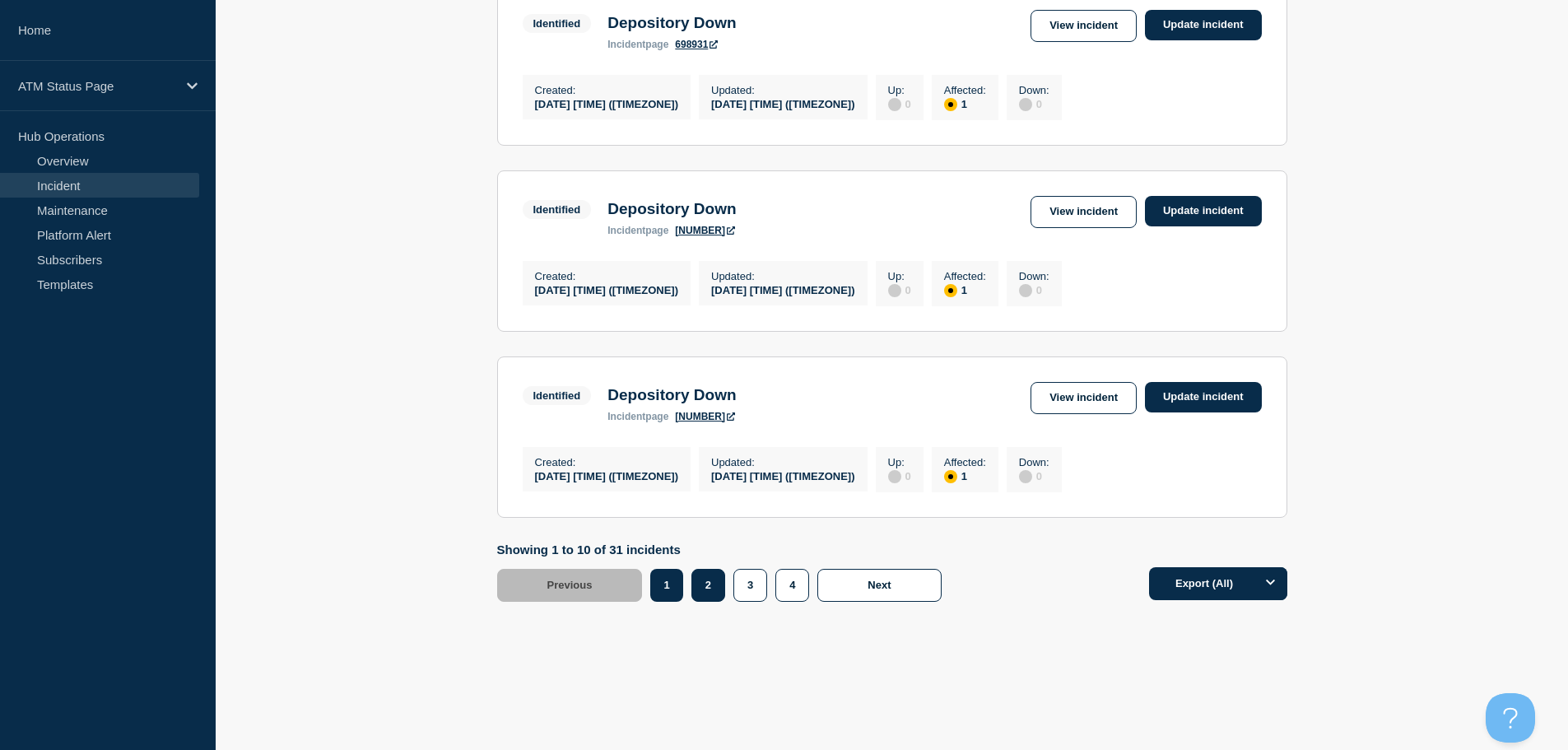 click on "2" at bounding box center [708, 585] 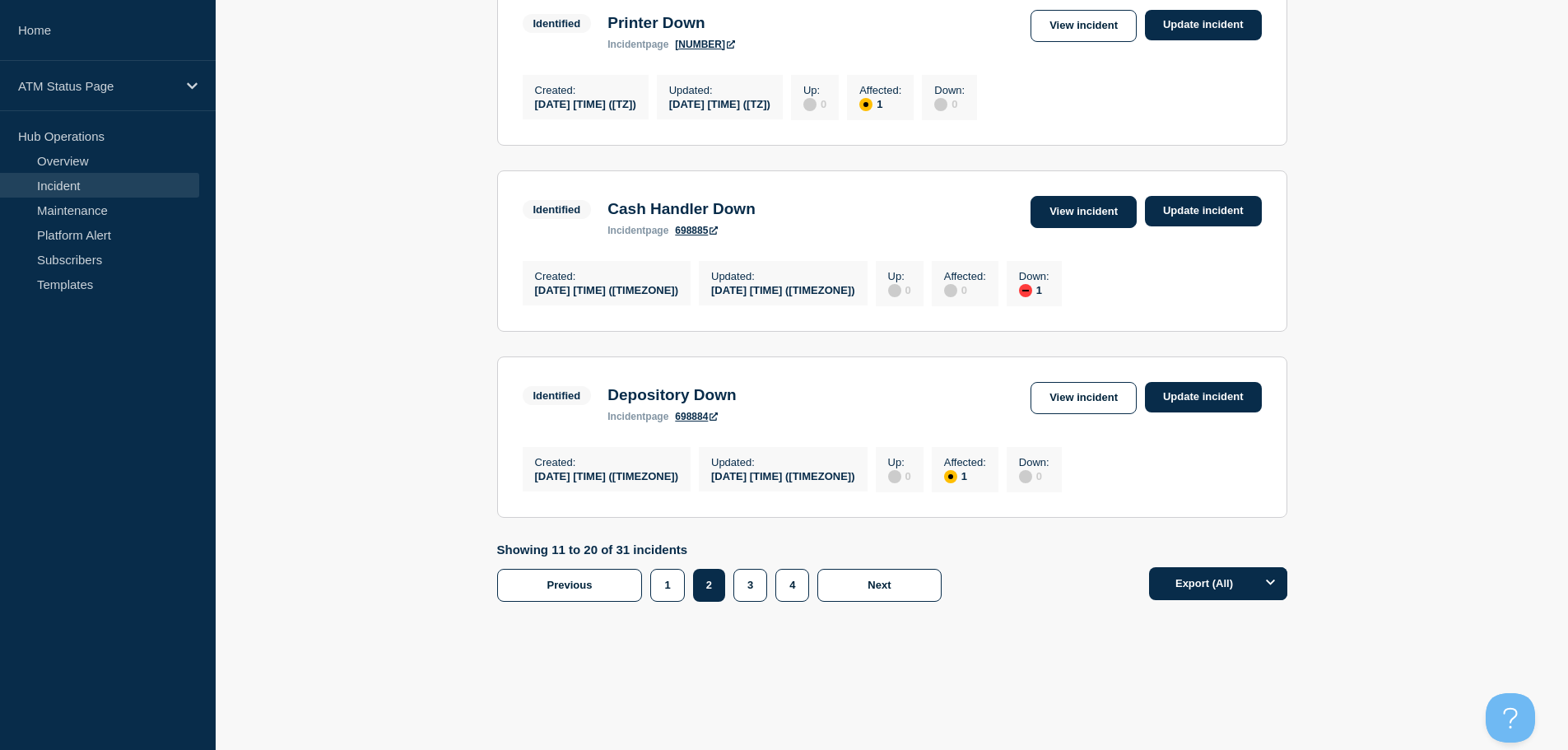 click on "View incident" at bounding box center (1083, 212) 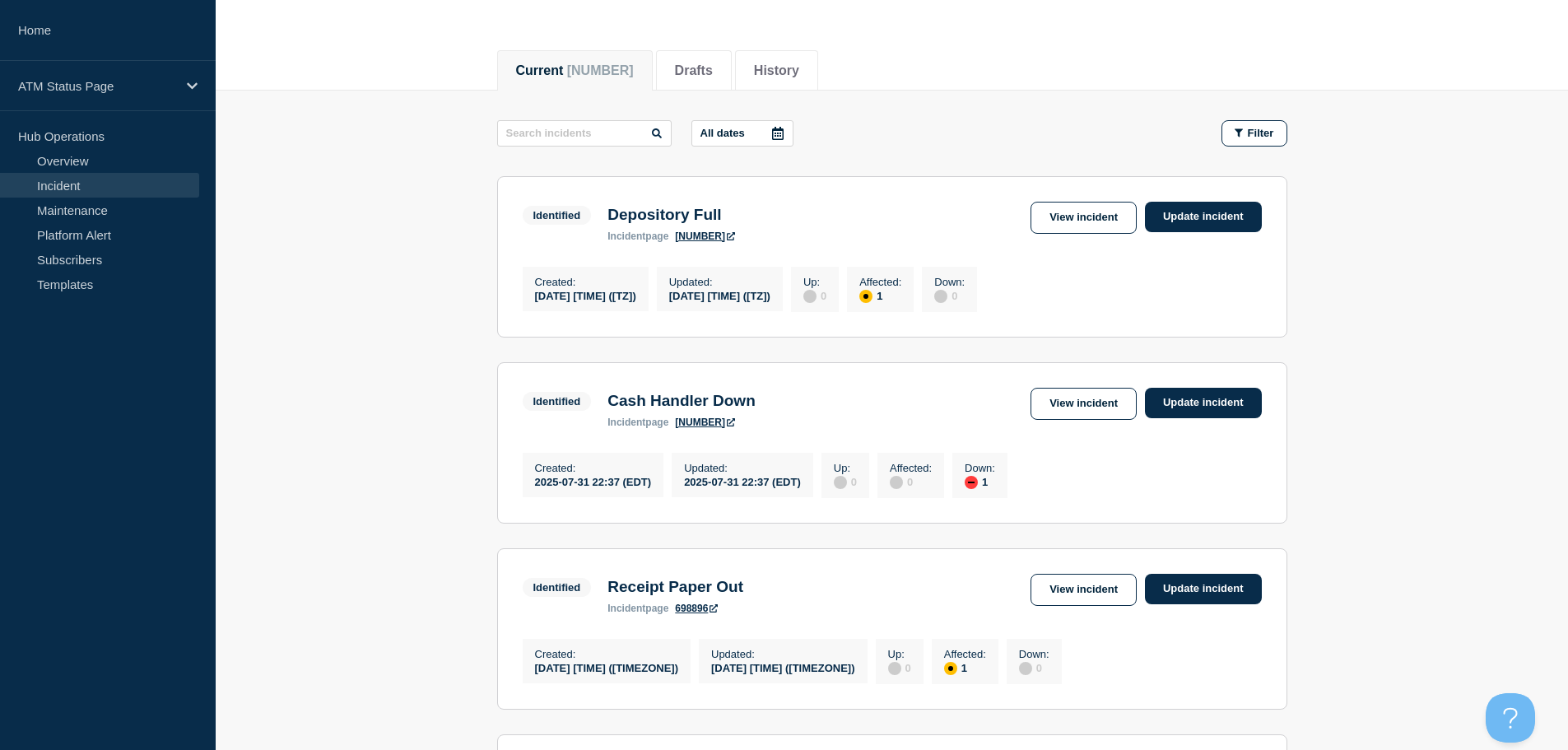 scroll, scrollTop: 329, scrollLeft: 0, axis: vertical 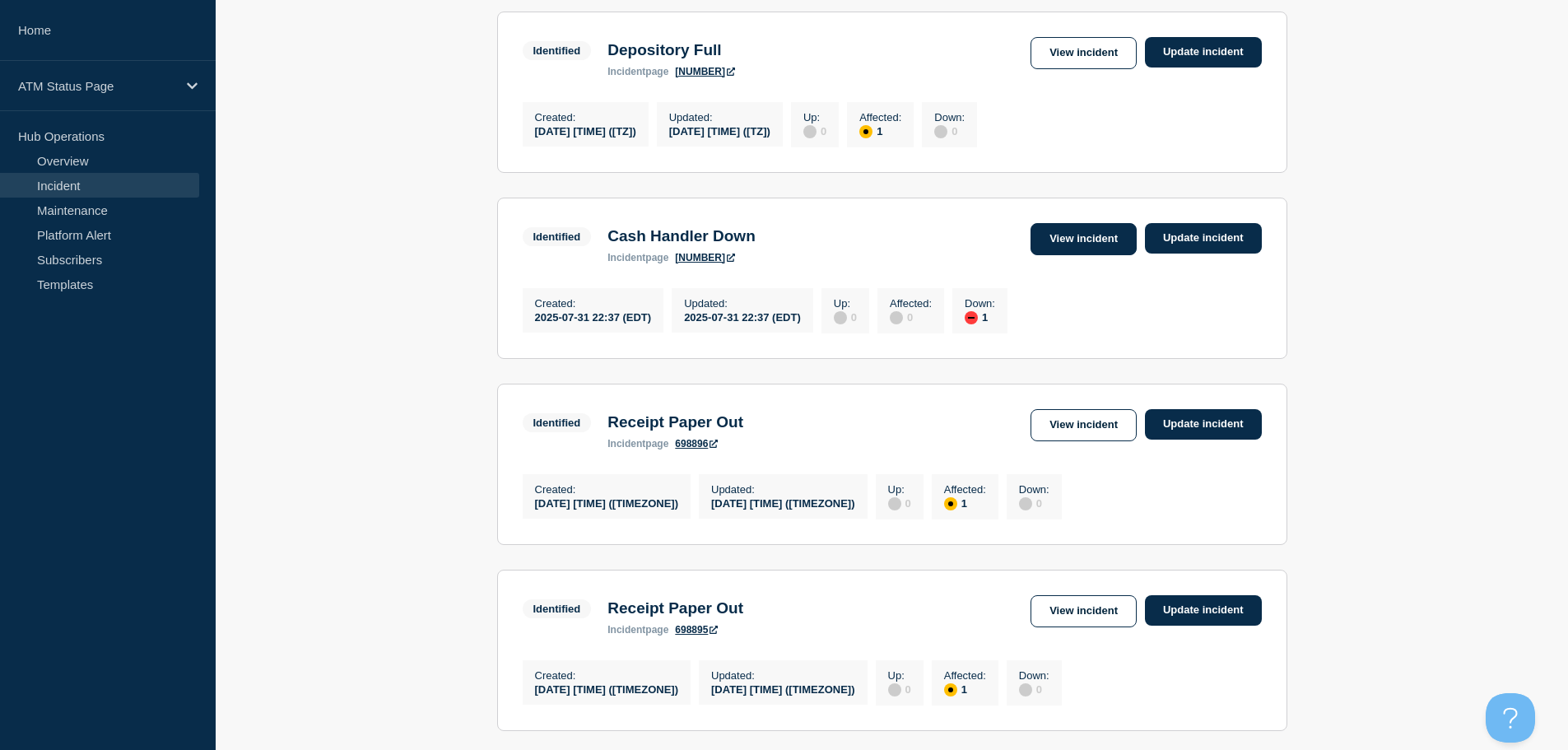 click on "View incident" at bounding box center [1083, 239] 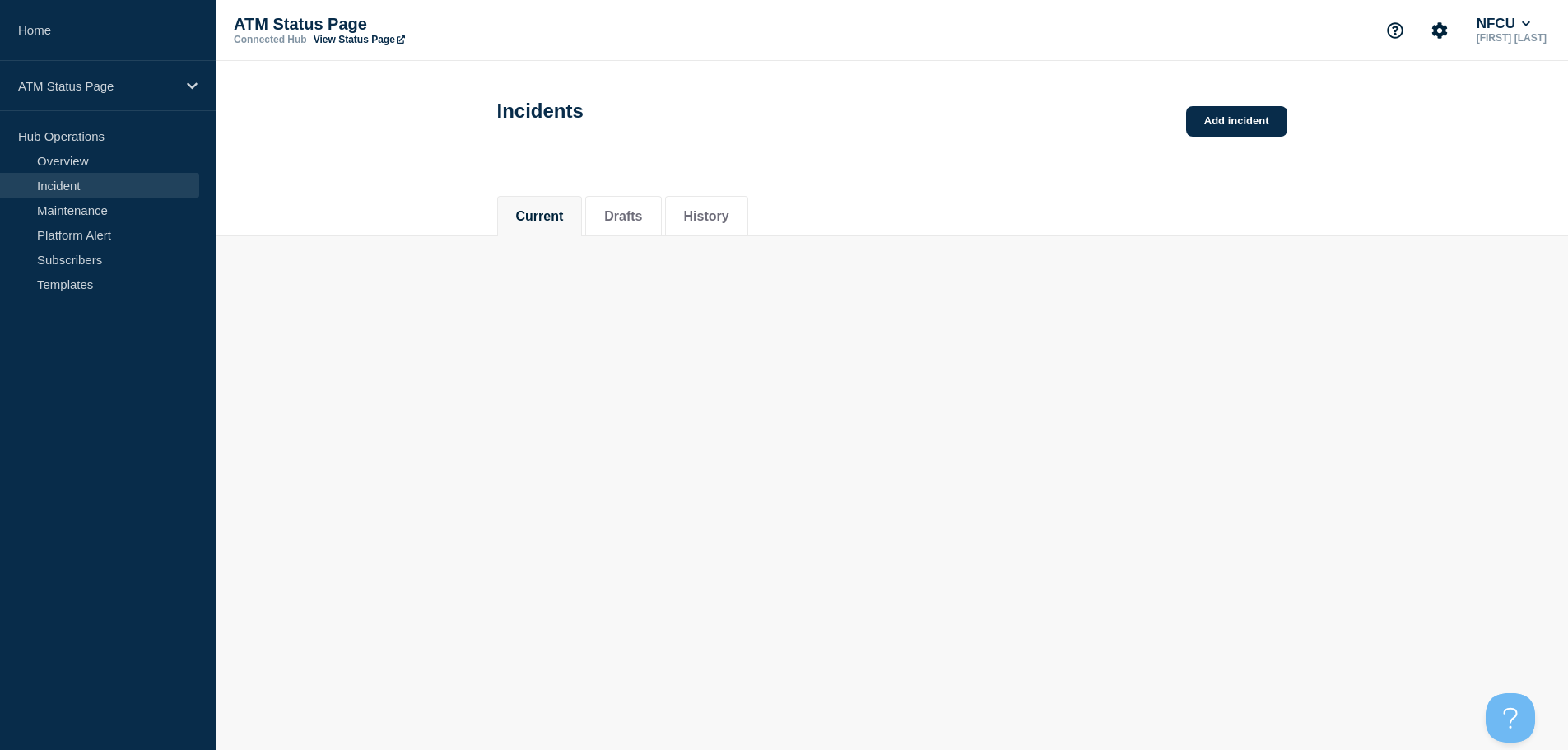 scroll, scrollTop: 0, scrollLeft: 0, axis: both 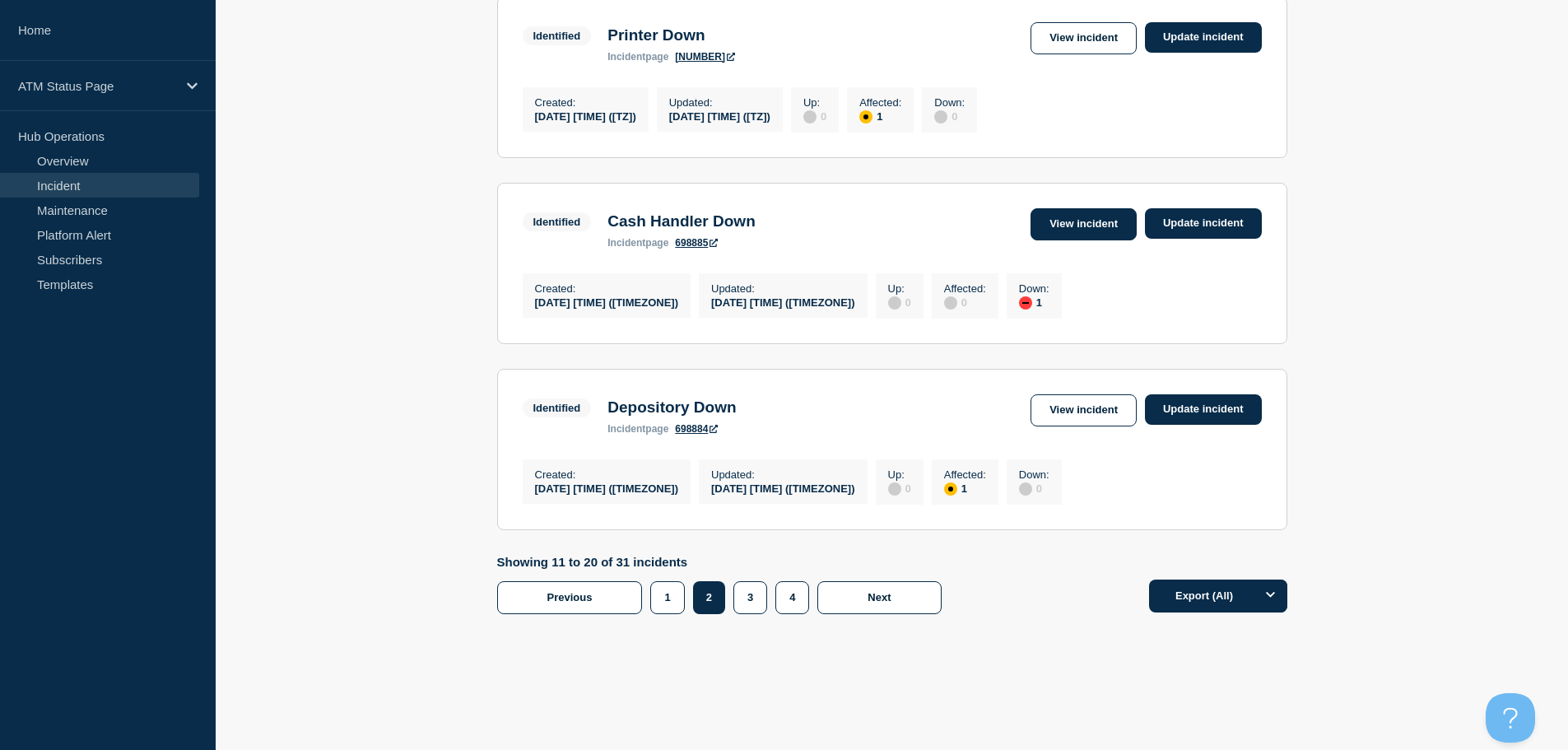 click on "View incident" at bounding box center [1083, 224] 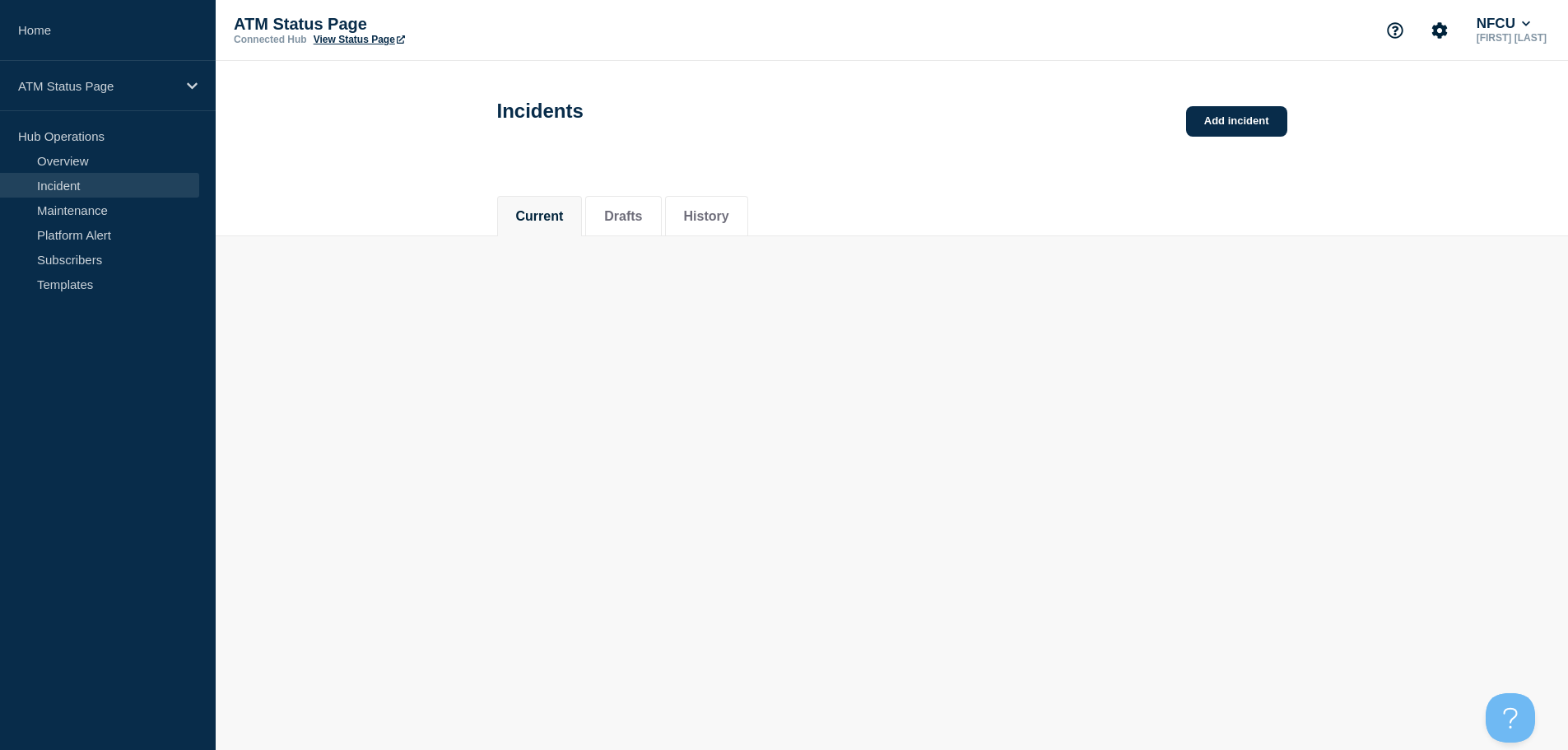 scroll, scrollTop: 0, scrollLeft: 0, axis: both 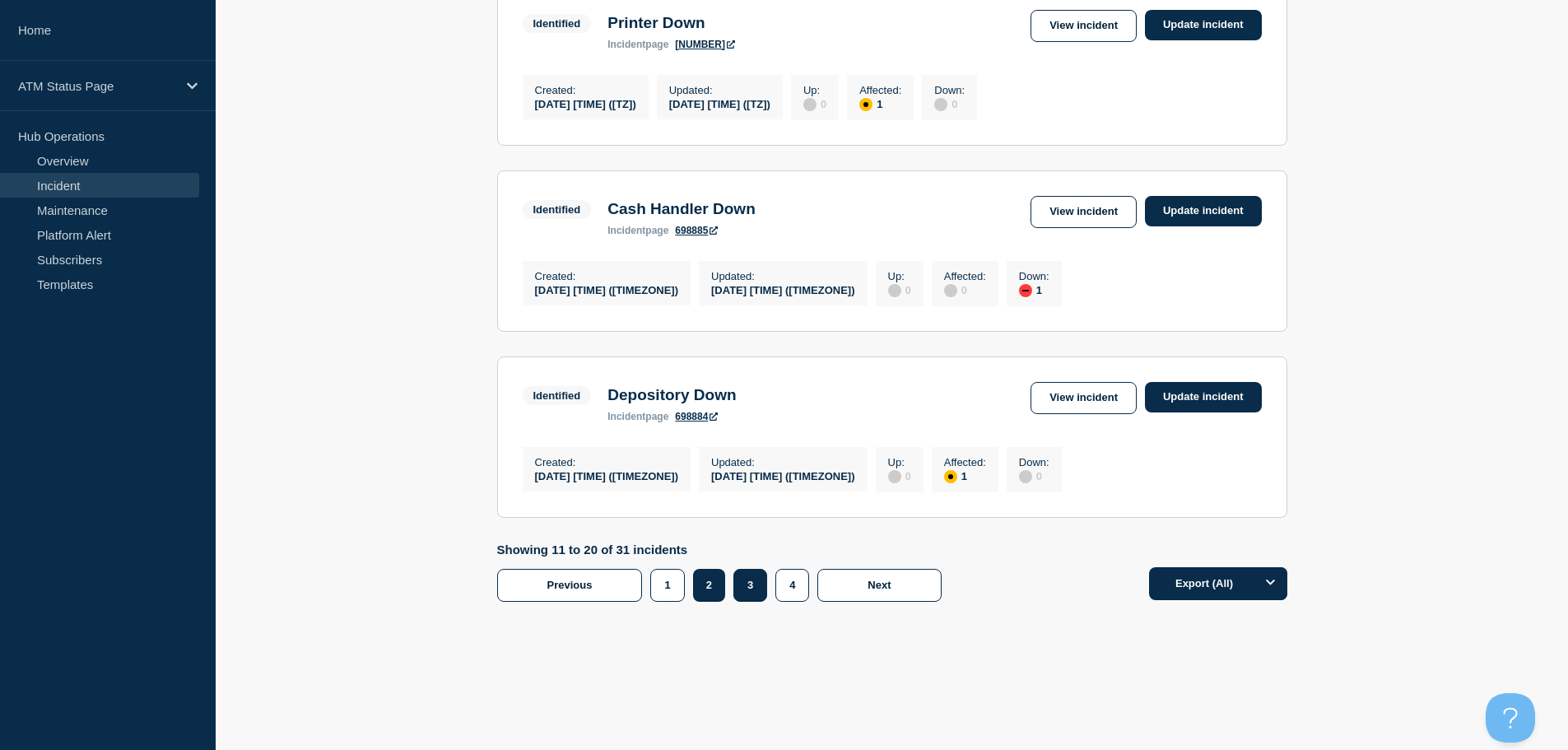 click on "3" at bounding box center [750, 585] 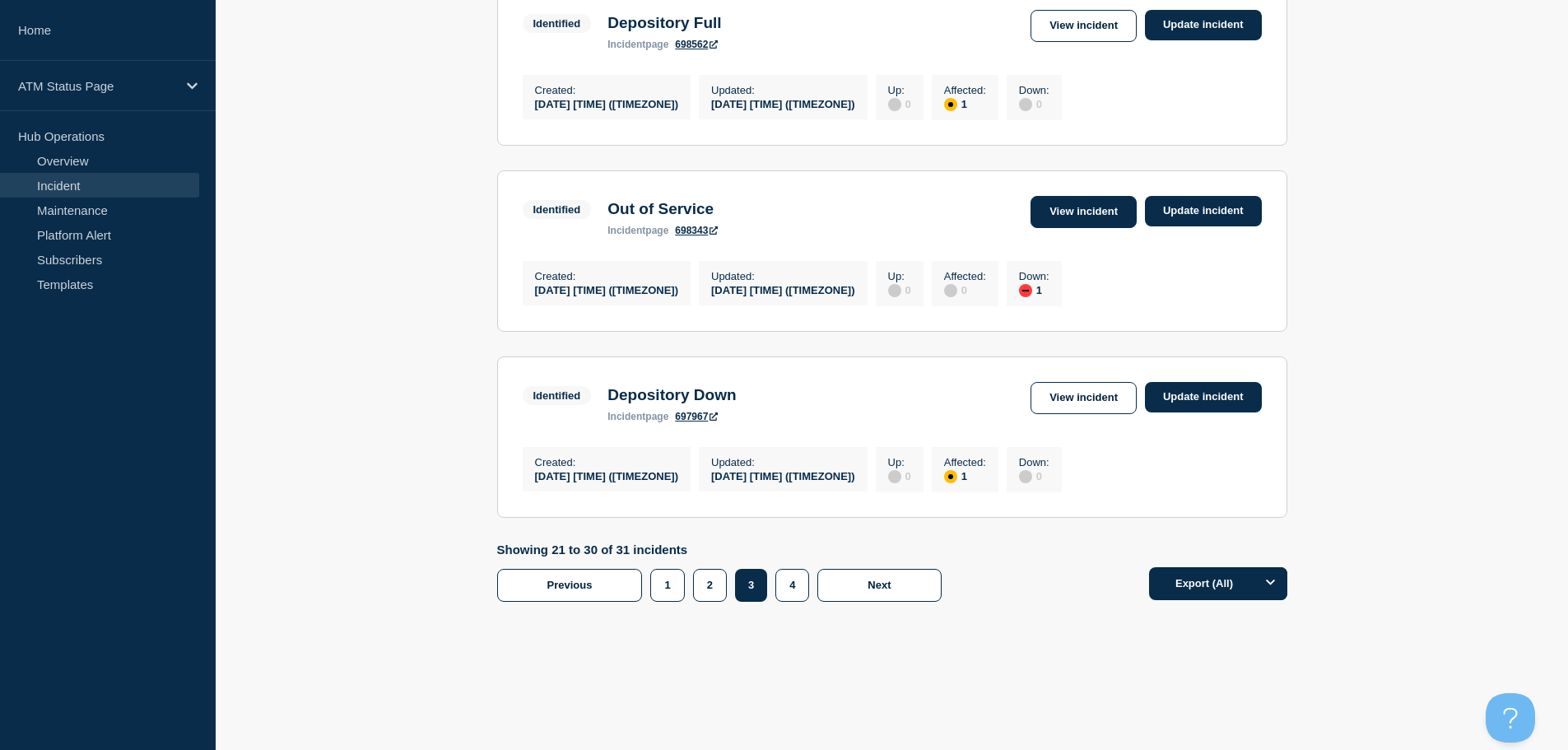 click on "View incident" at bounding box center [1083, 212] 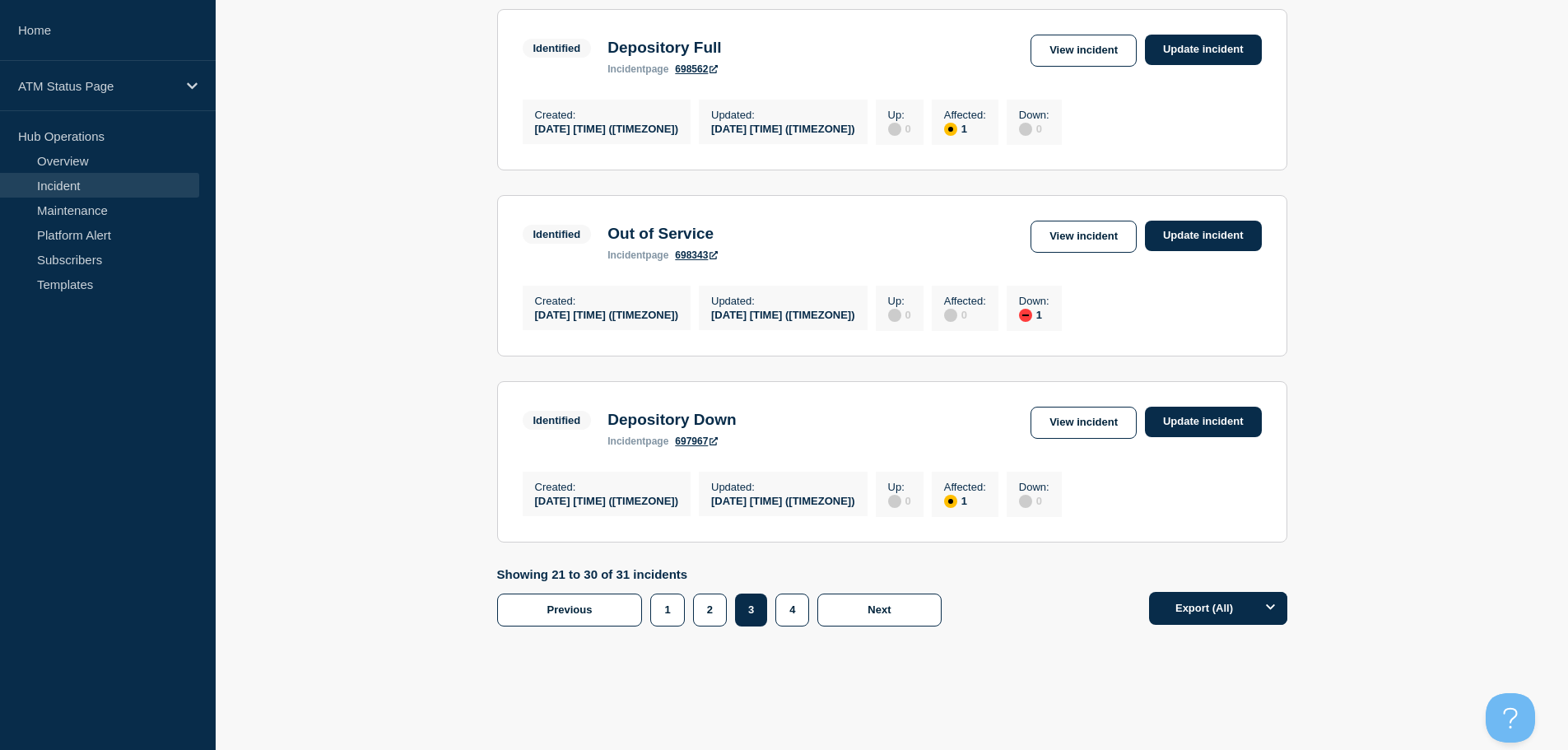 scroll, scrollTop: 1717, scrollLeft: 0, axis: vertical 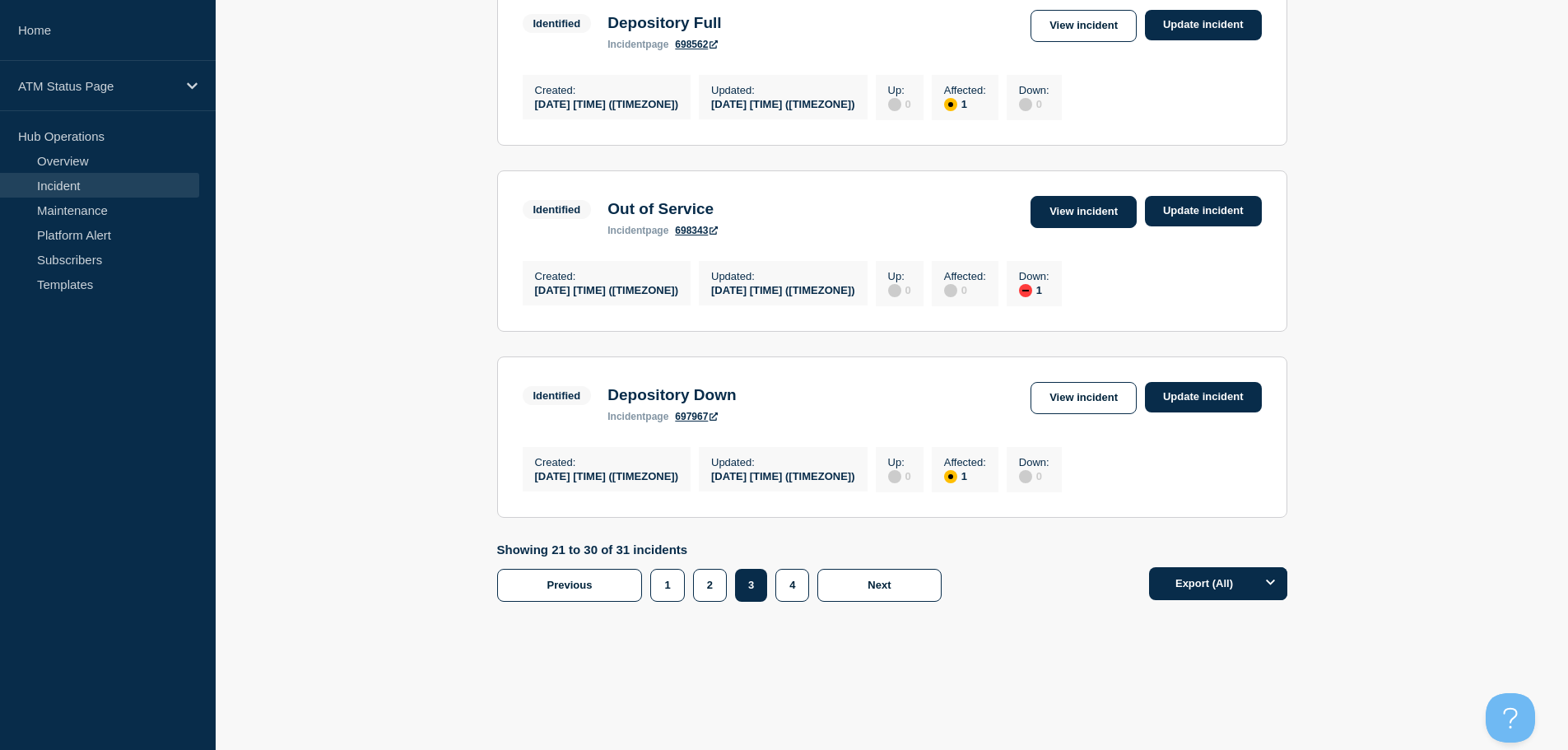 click on "View incident" at bounding box center (1083, 212) 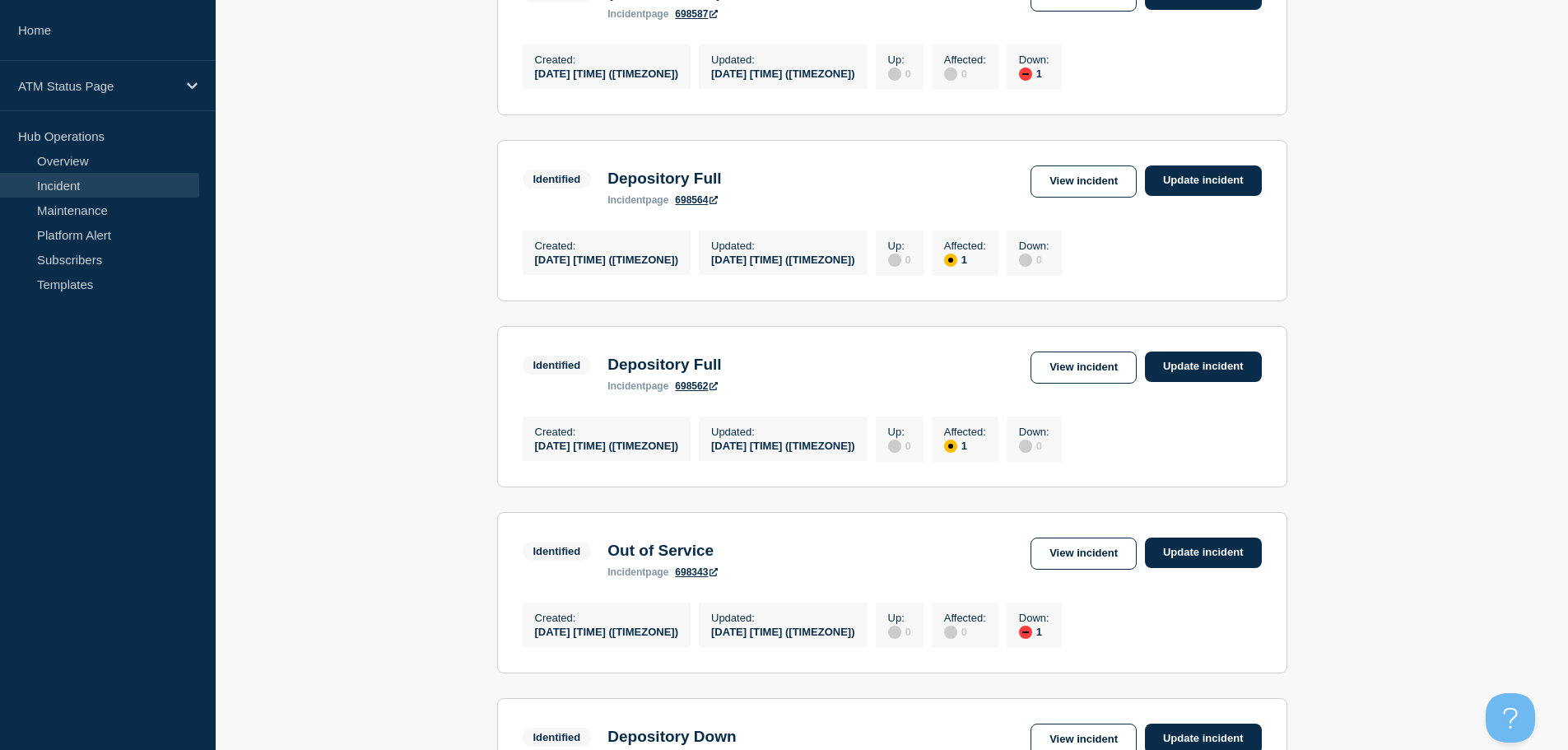 scroll, scrollTop: 1717, scrollLeft: 0, axis: vertical 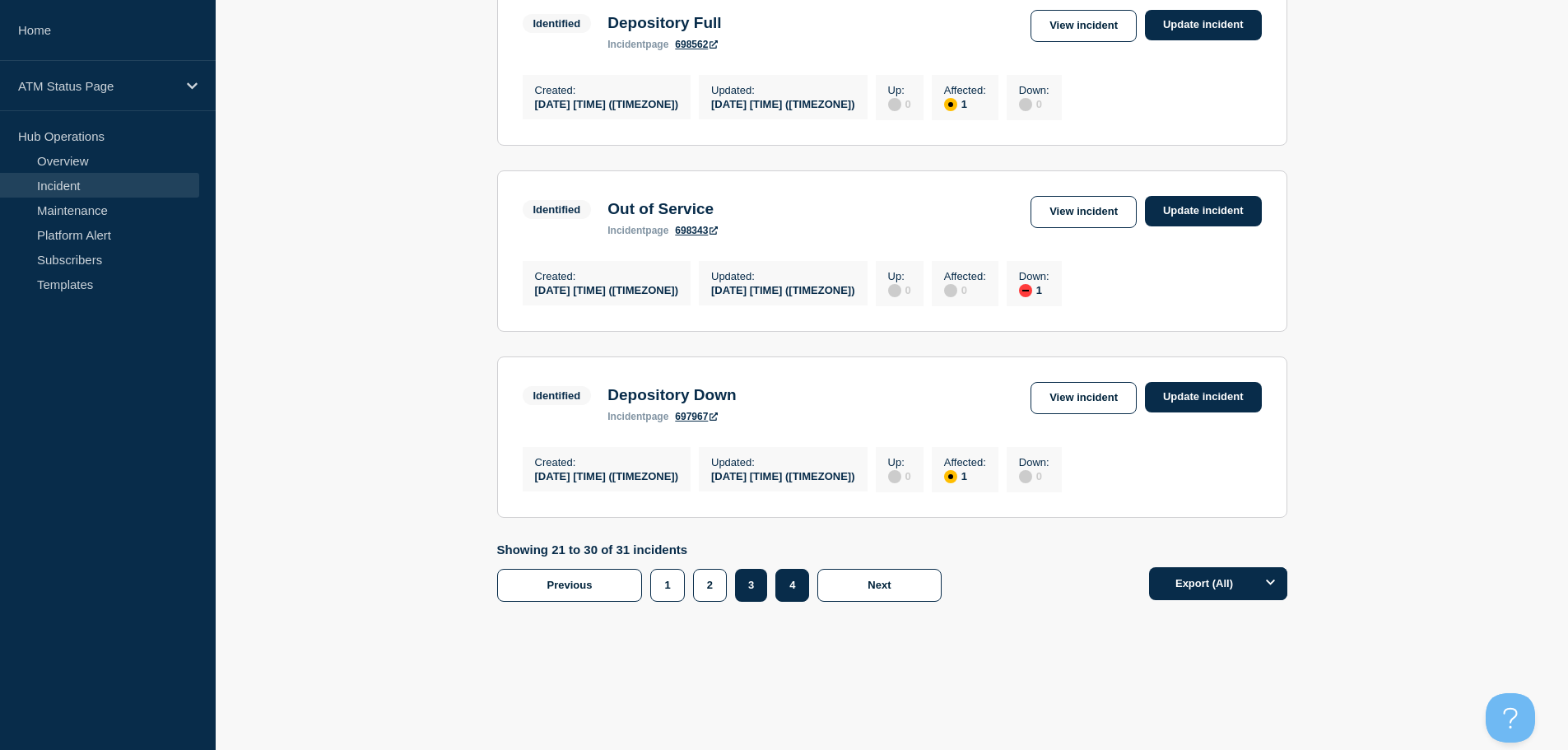 click on "4" at bounding box center [792, 585] 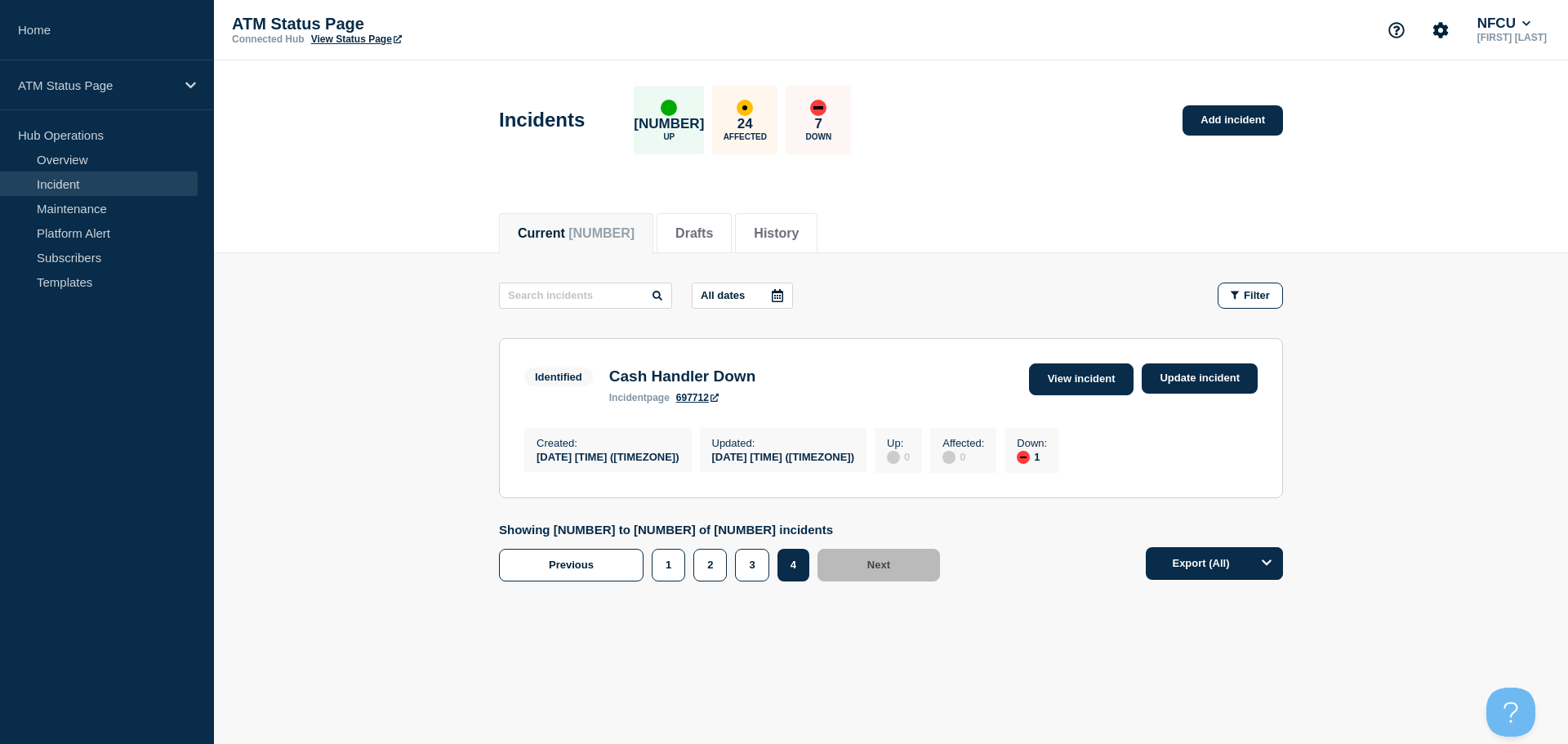 click on "View incident" at bounding box center (1081, 379) 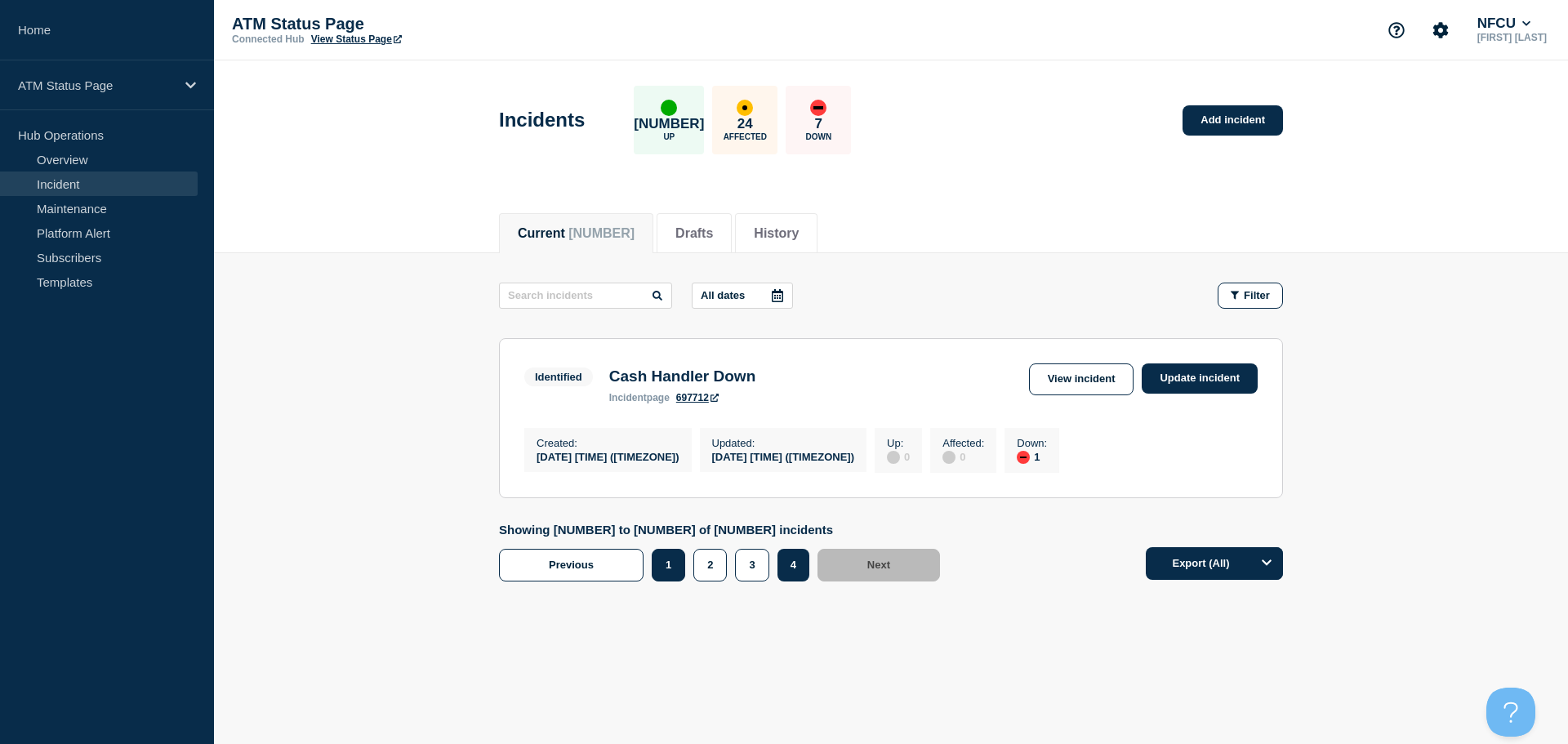 click on "1" at bounding box center (668, 565) 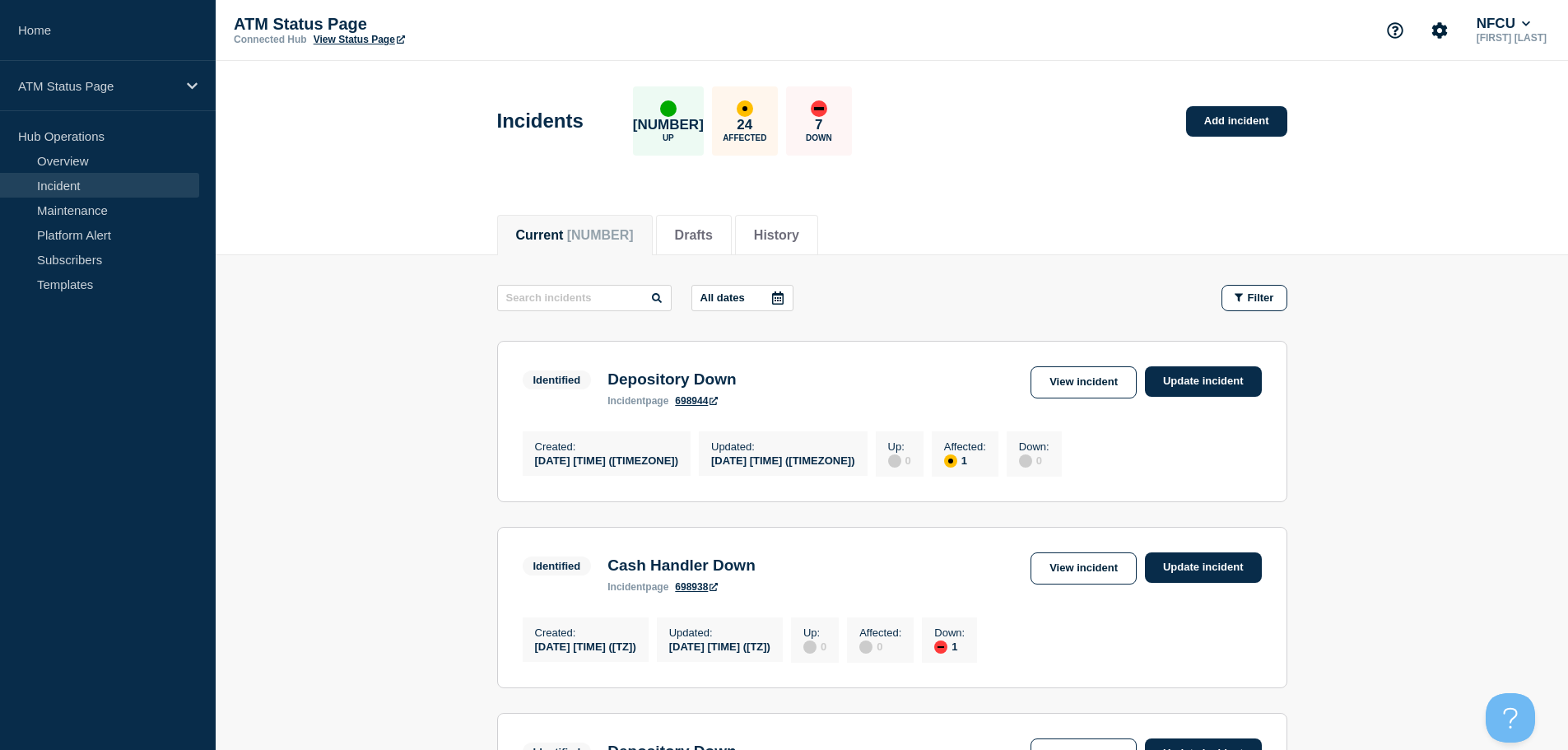 scroll, scrollTop: 329, scrollLeft: 0, axis: vertical 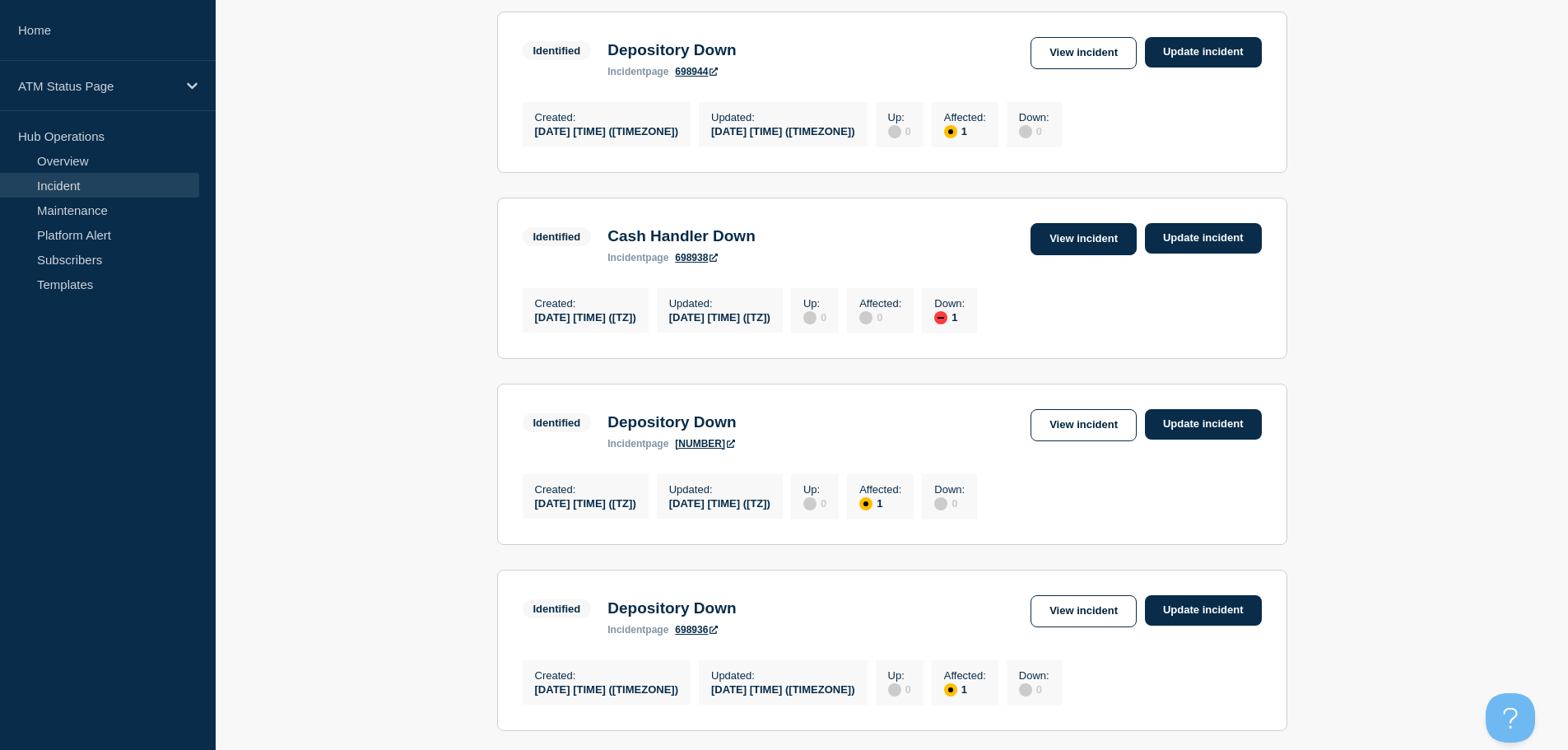 click on "View incident" at bounding box center [1083, 239] 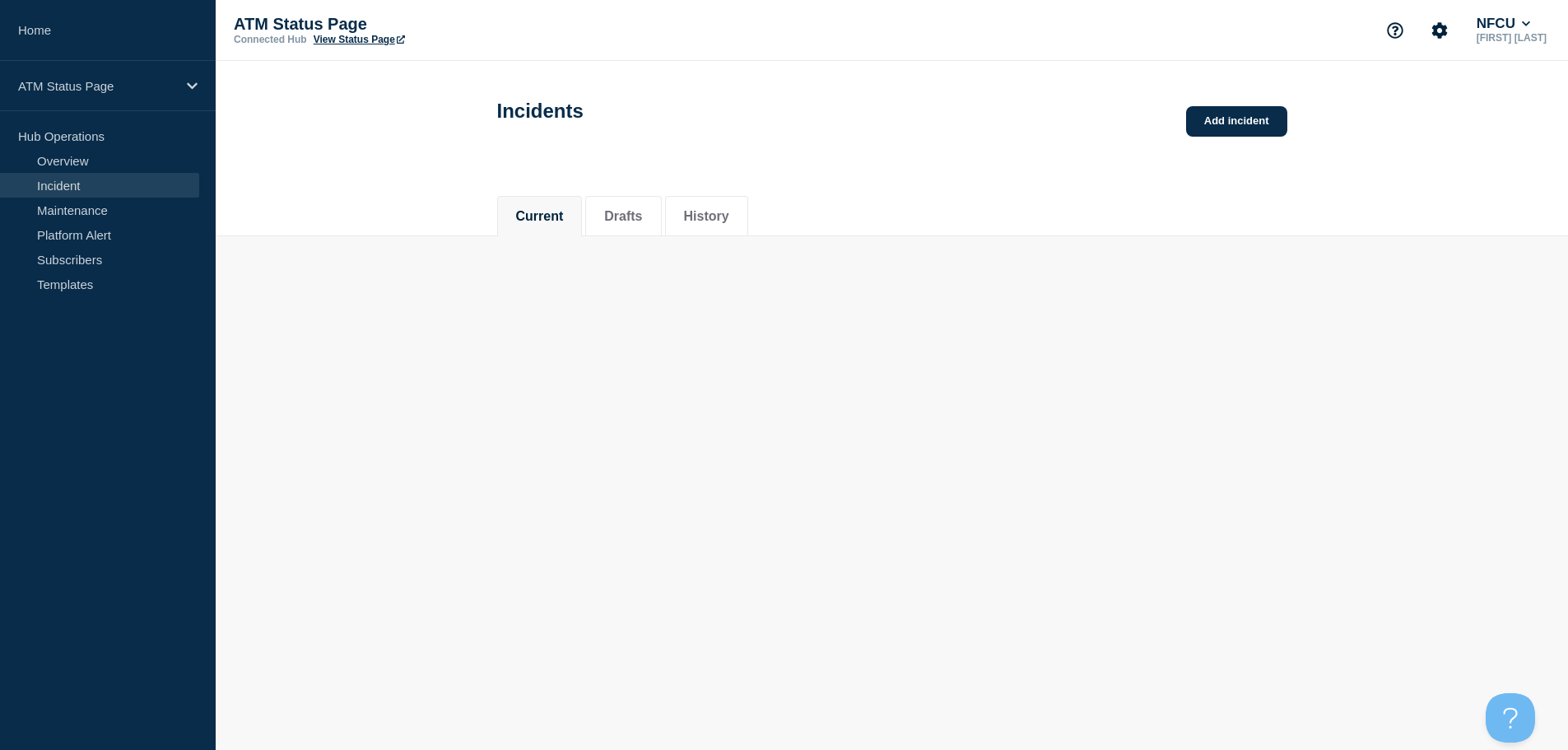 scroll, scrollTop: 0, scrollLeft: 0, axis: both 